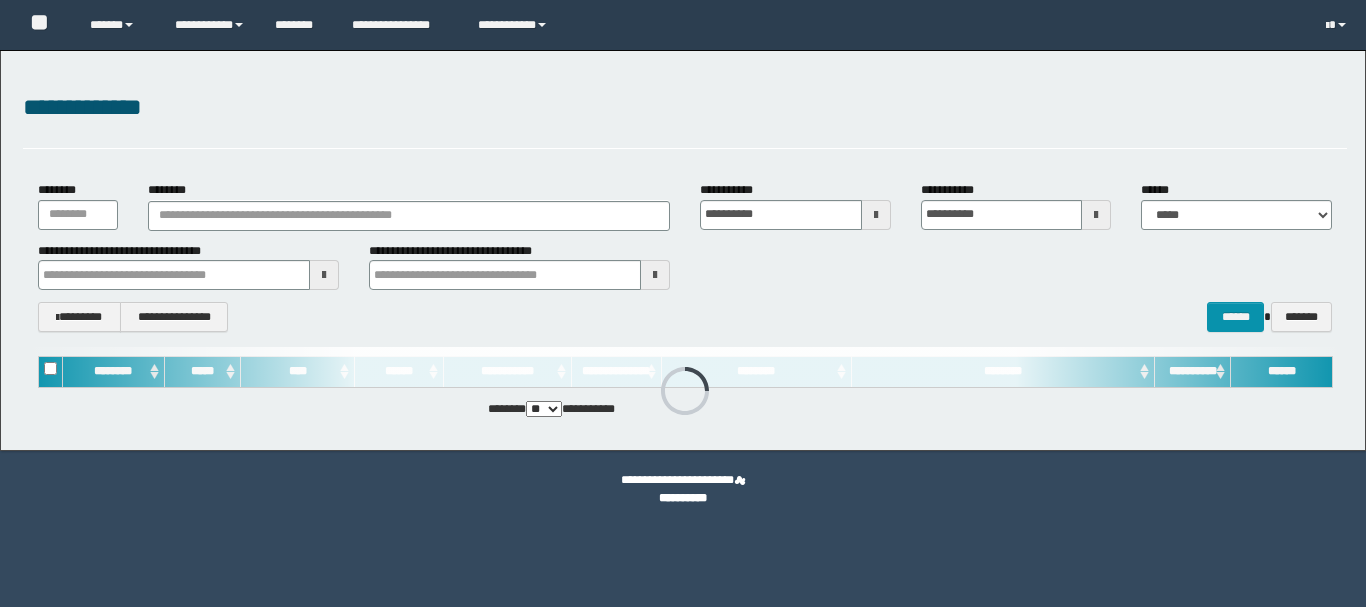 scroll, scrollTop: 0, scrollLeft: 0, axis: both 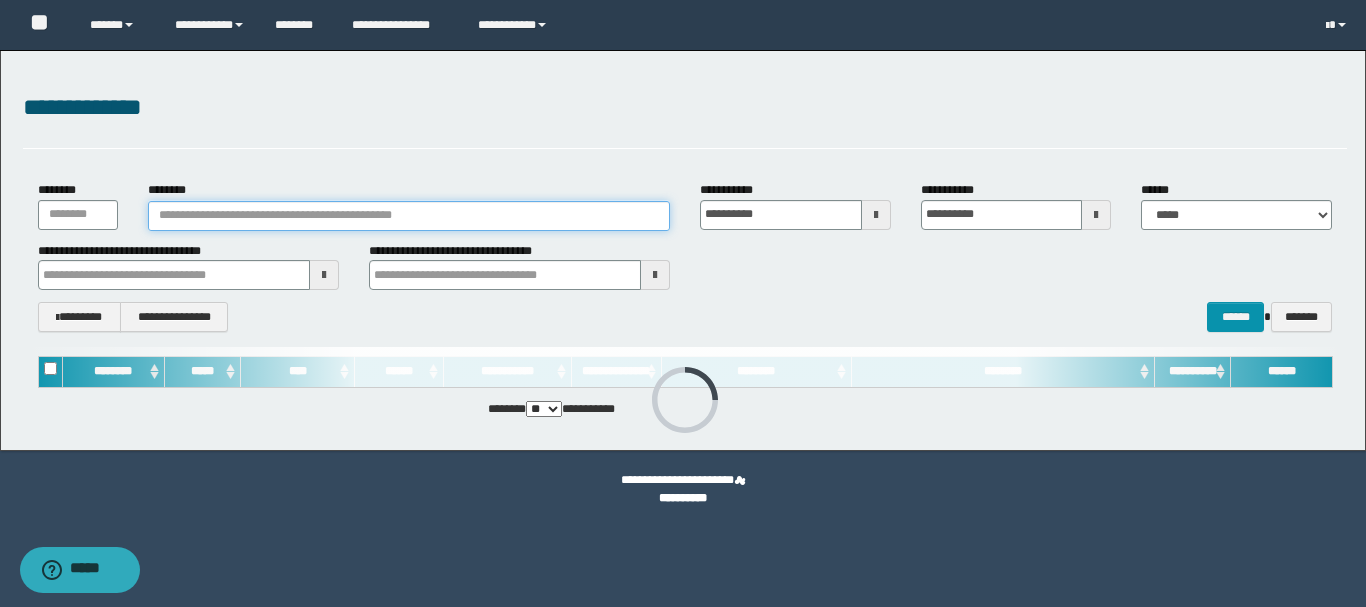 click on "********" at bounding box center [409, 216] 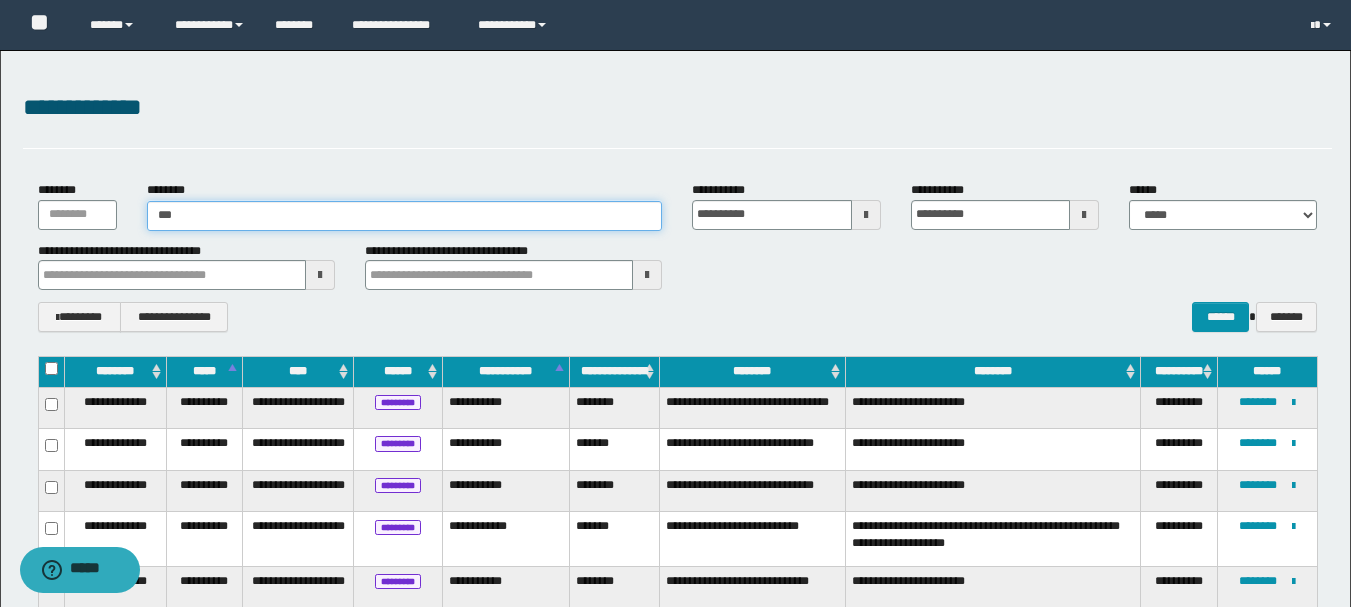 type on "****" 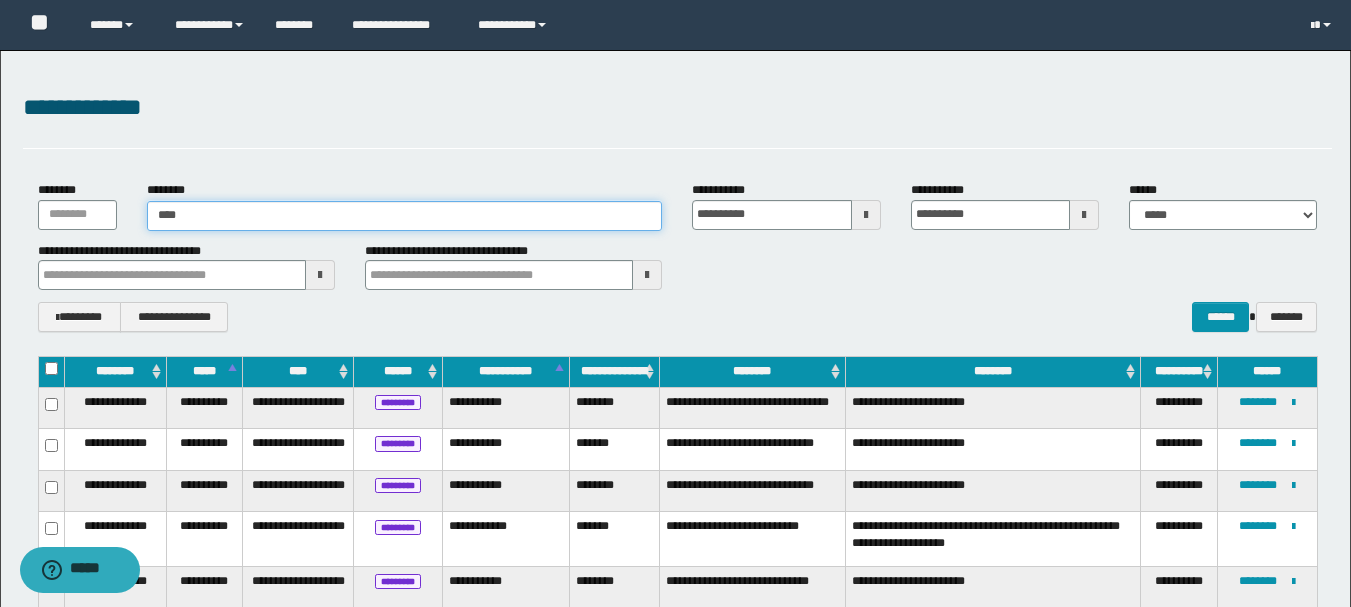 type on "****" 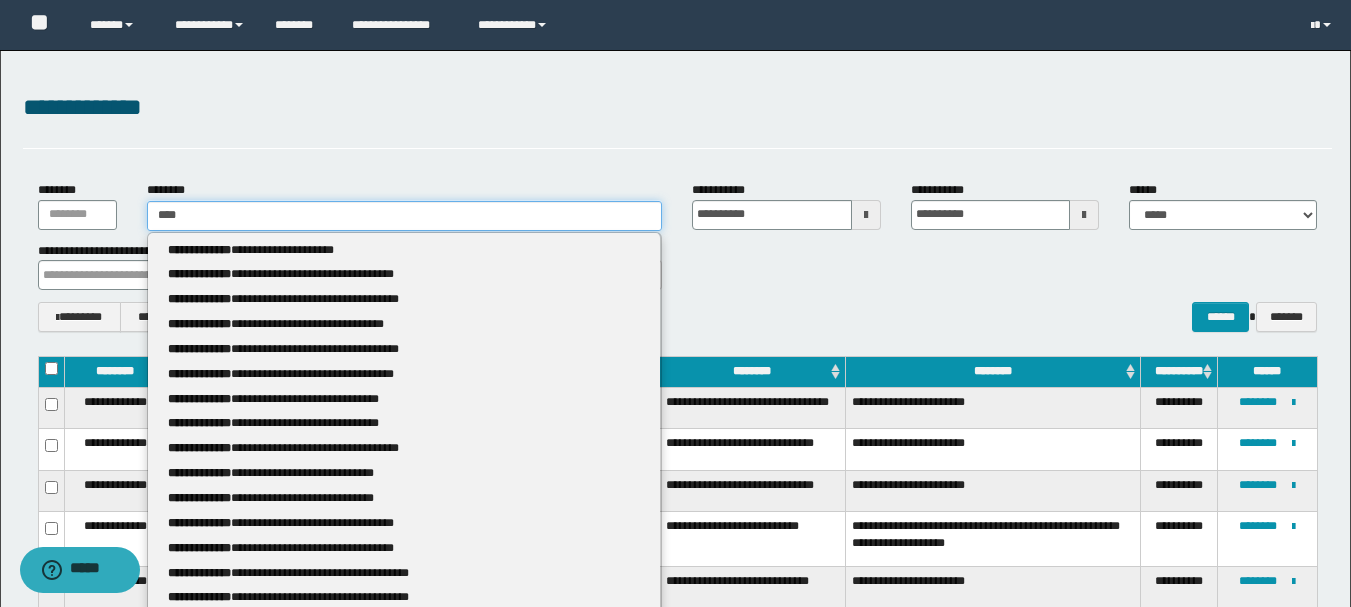 type 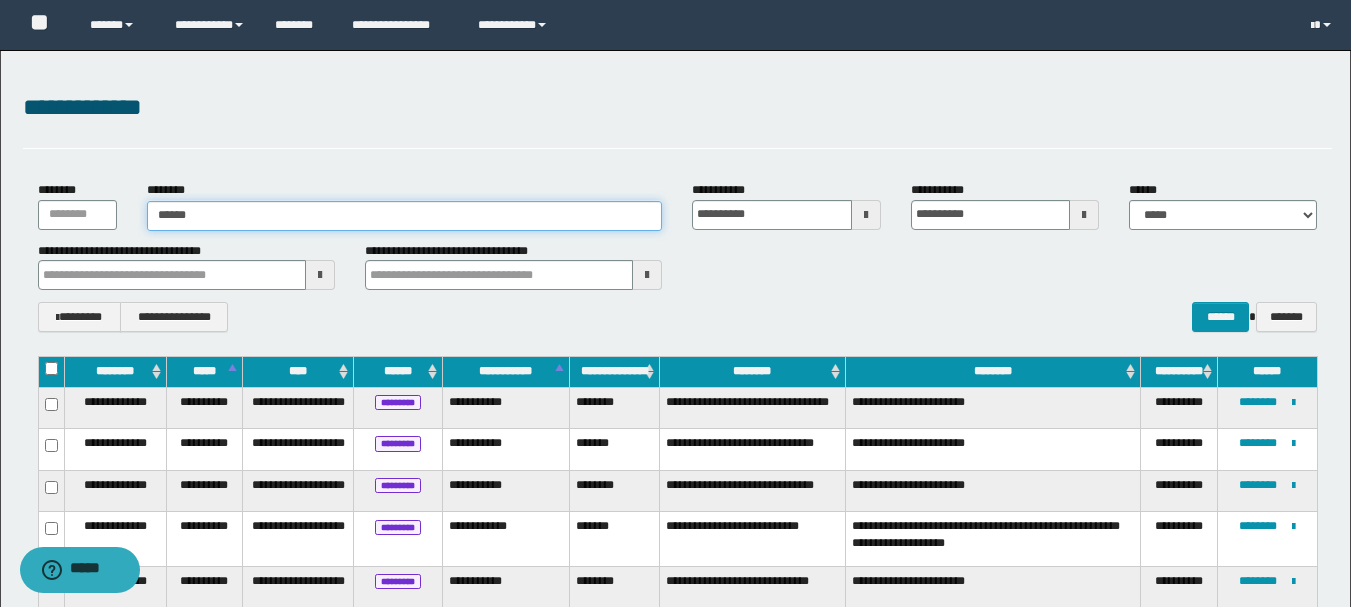 type on "*******" 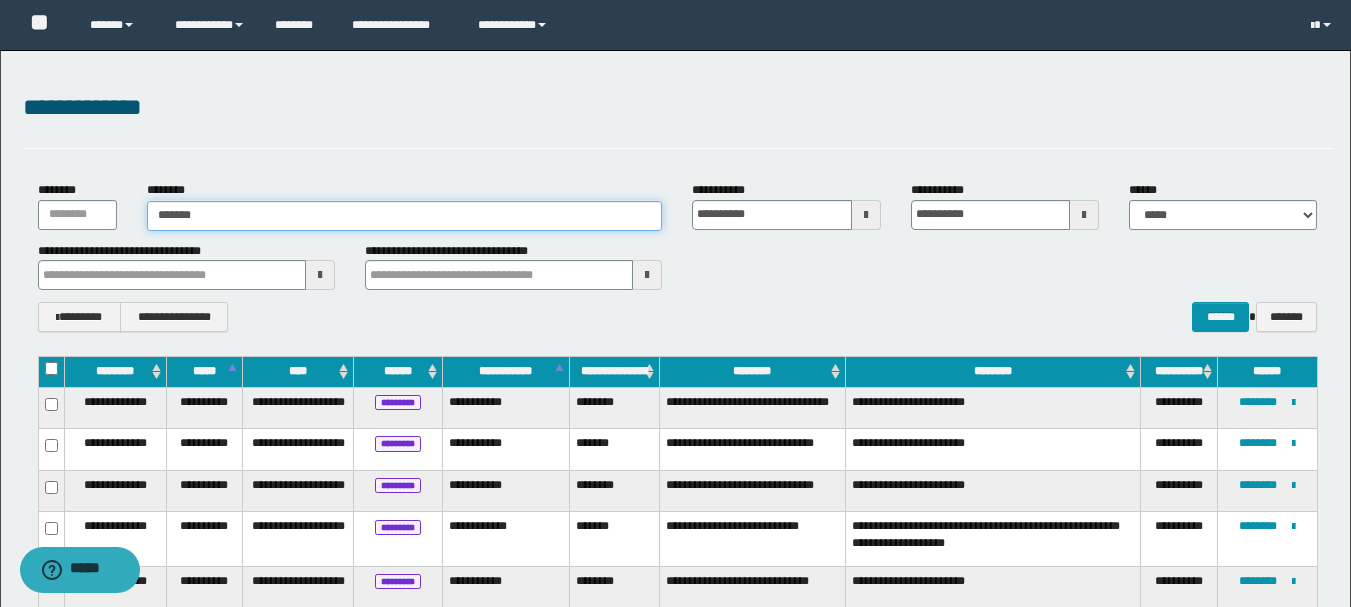 type on "*******" 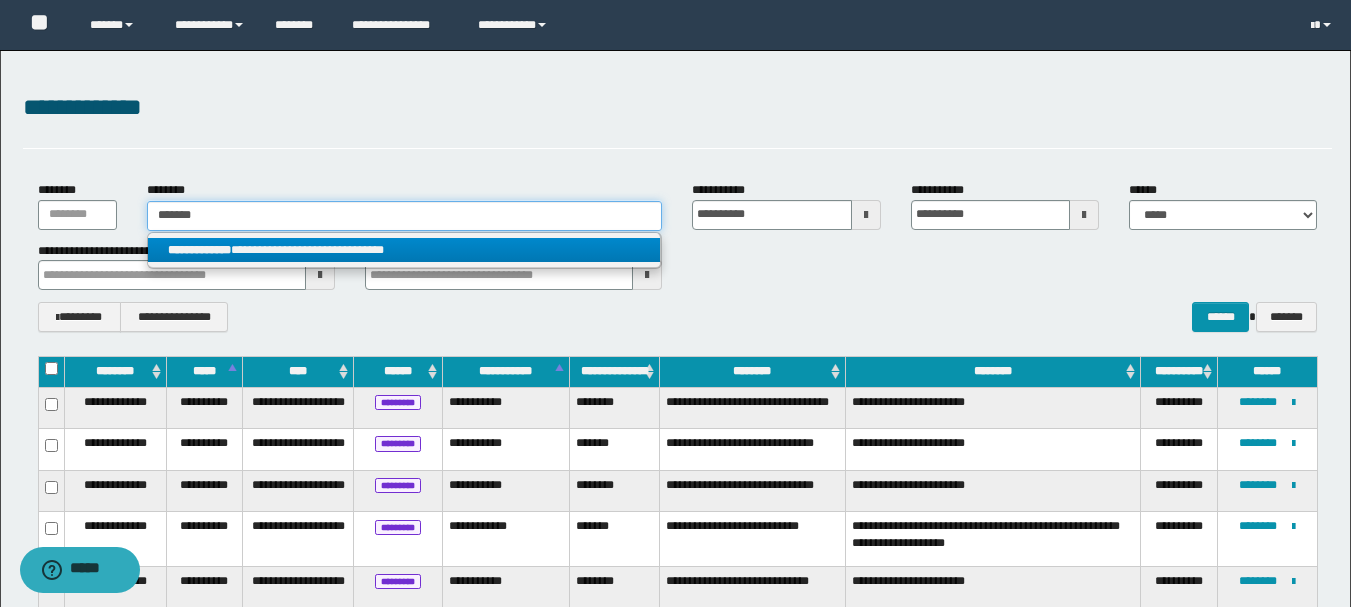 type on "*******" 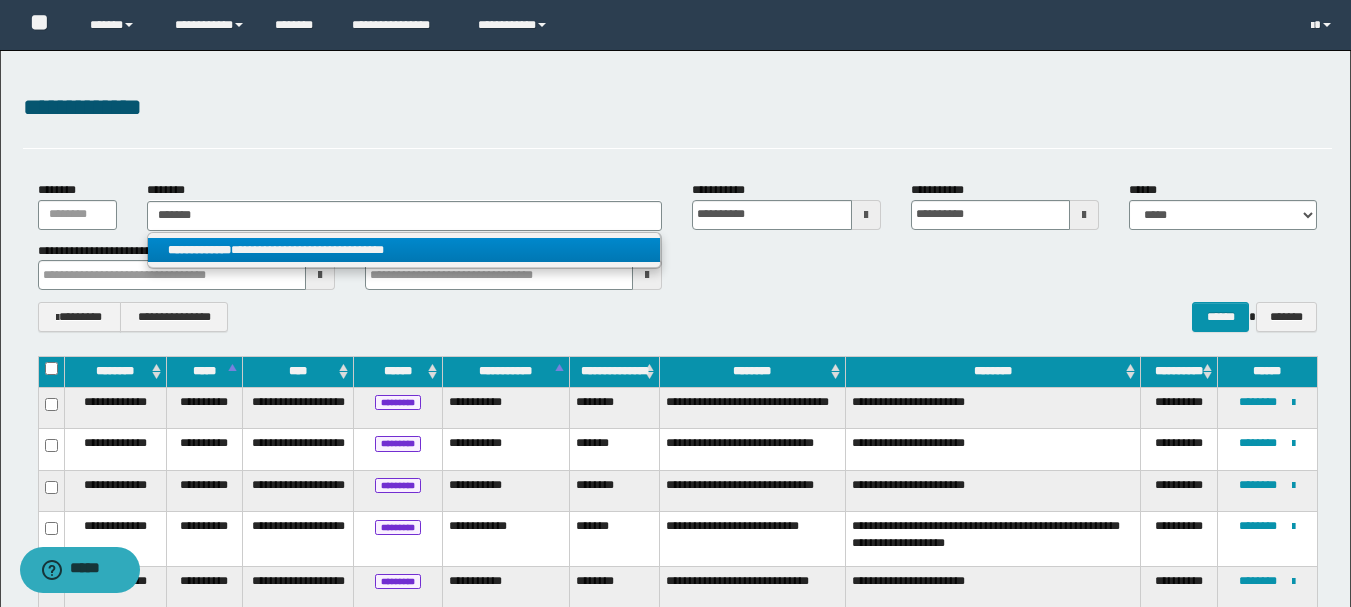 click on "**********" at bounding box center (404, 250) 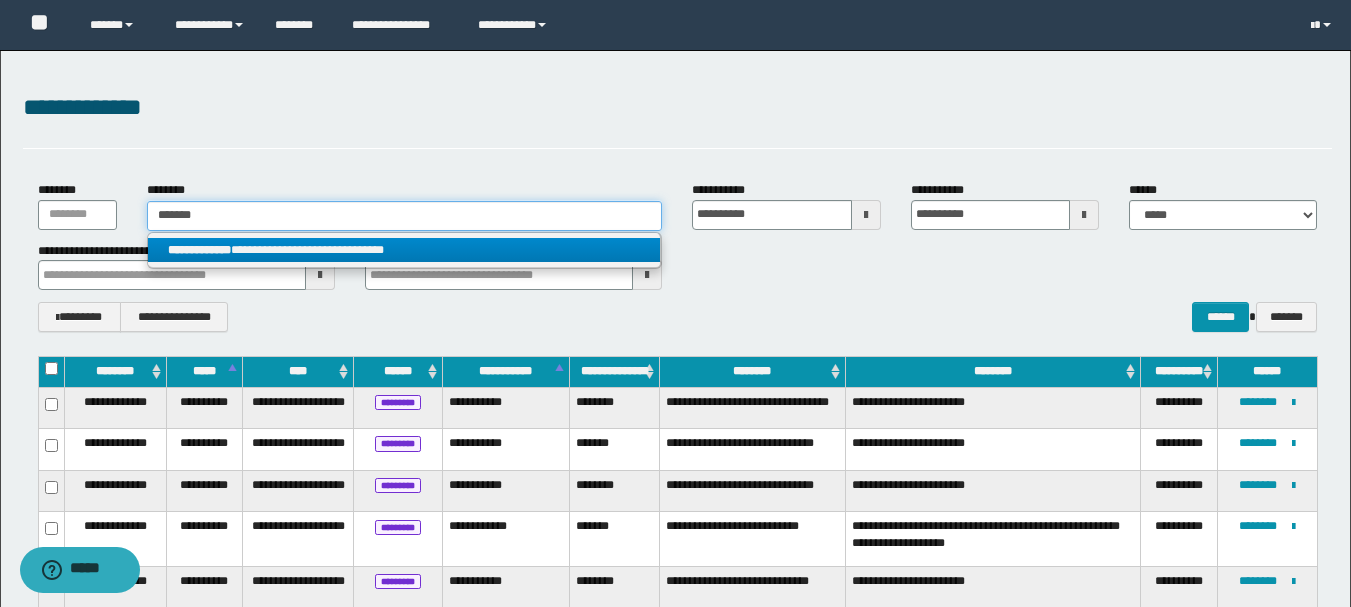 type 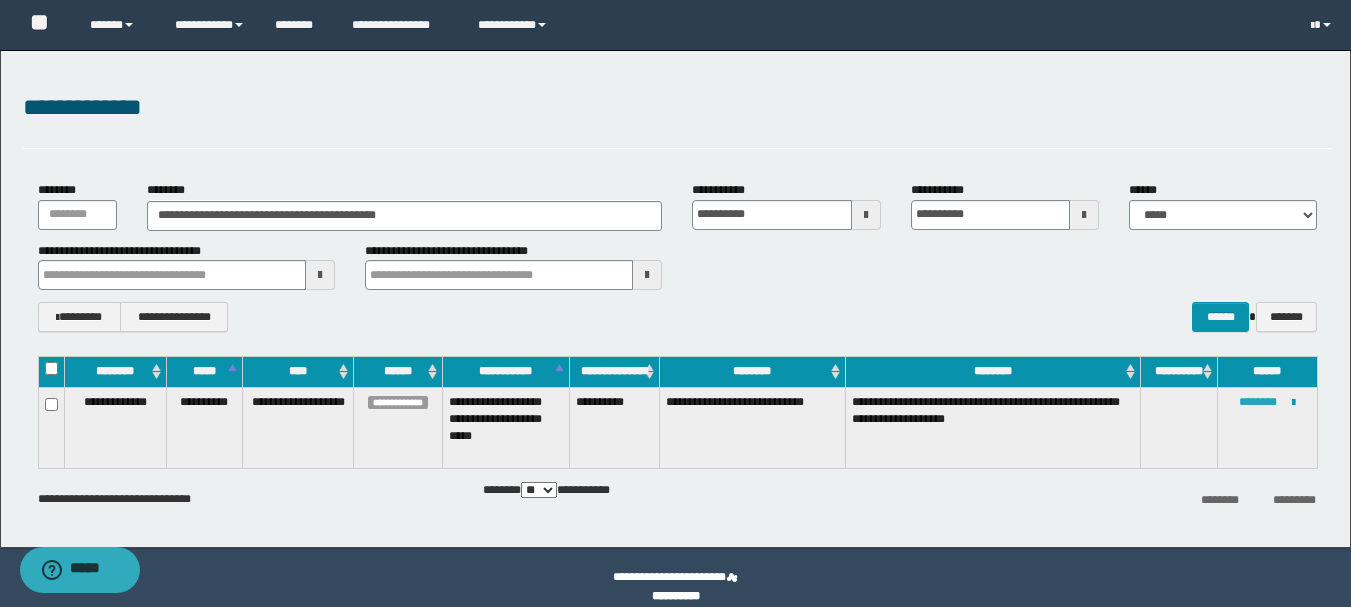 click on "********" at bounding box center [1258, 402] 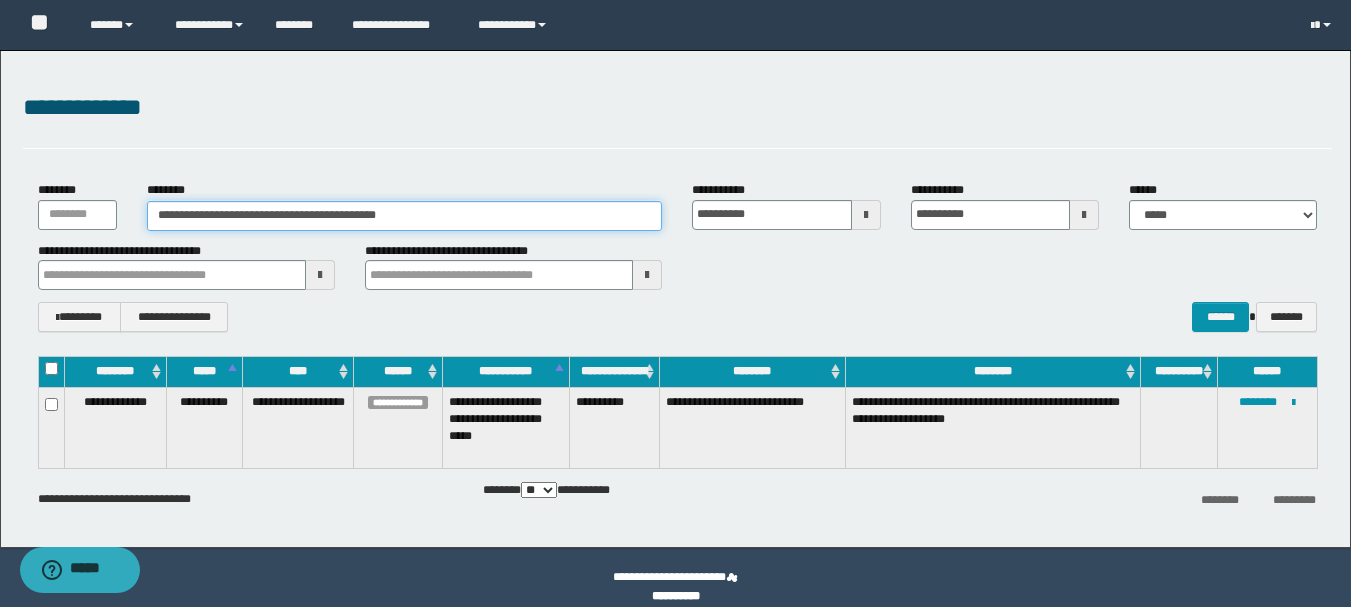click on "**********" at bounding box center [405, 216] 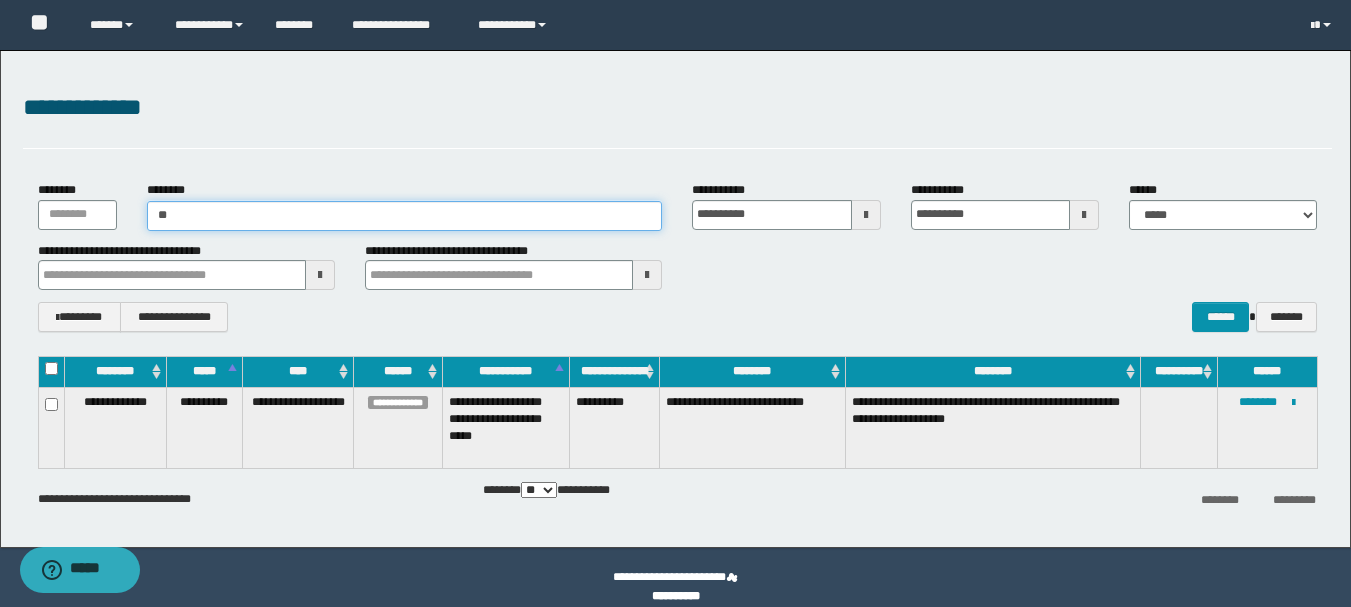 type on "*" 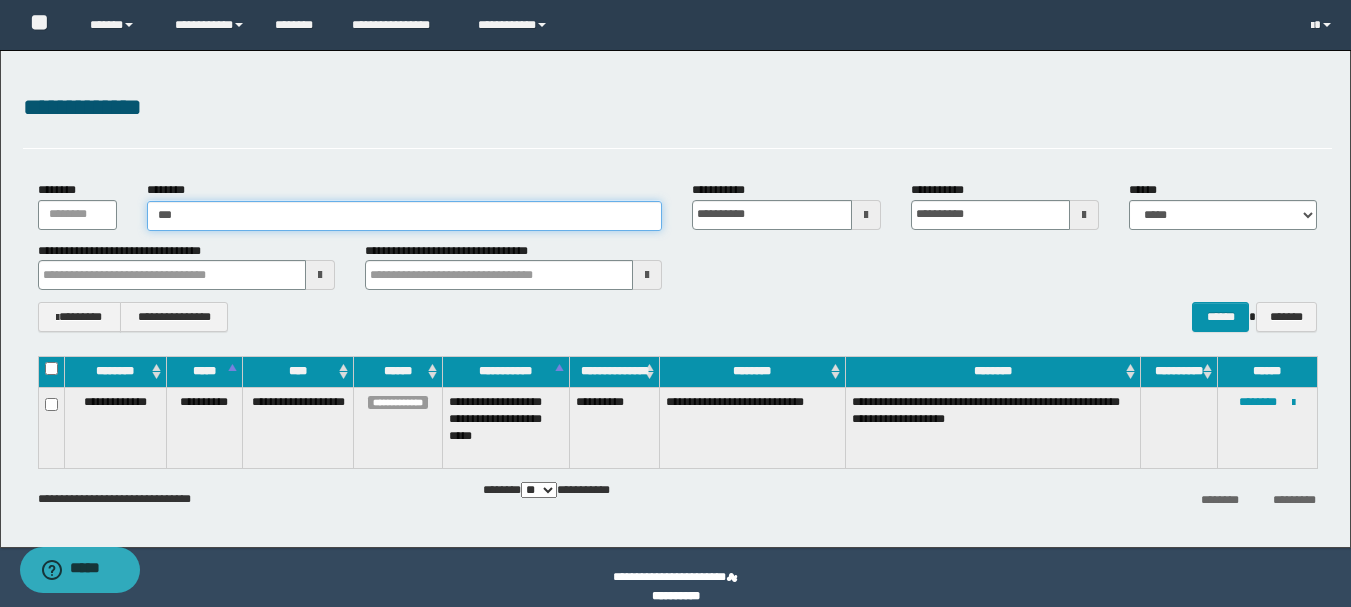 type on "****" 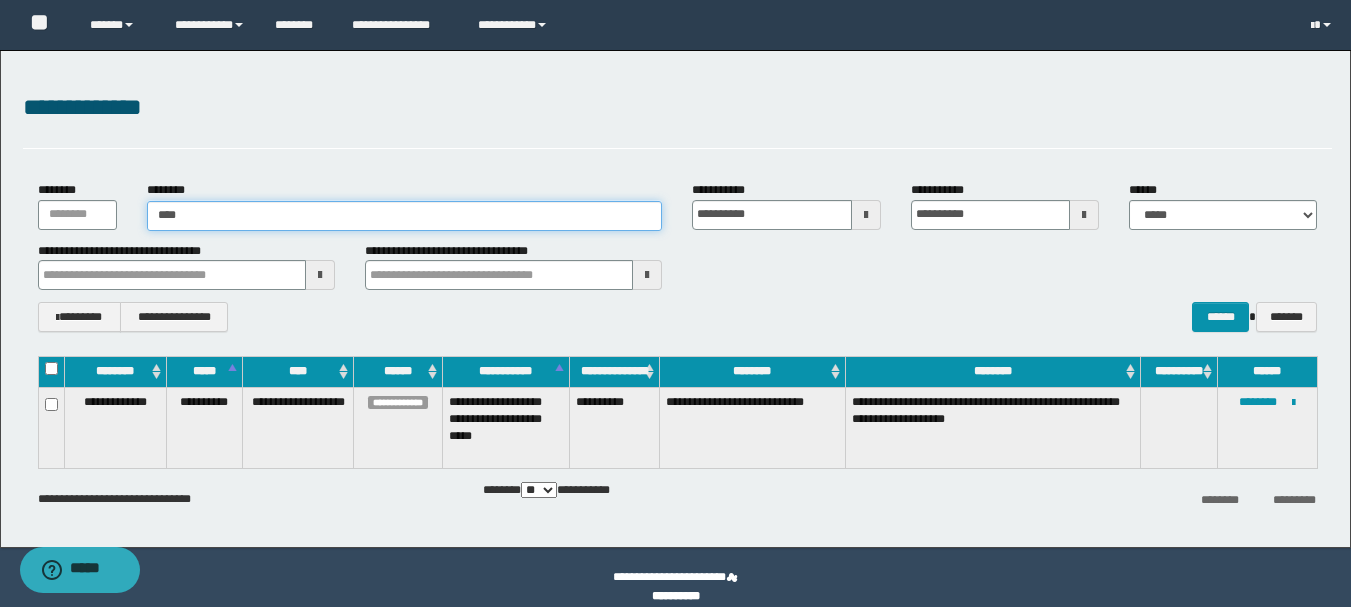 type on "****" 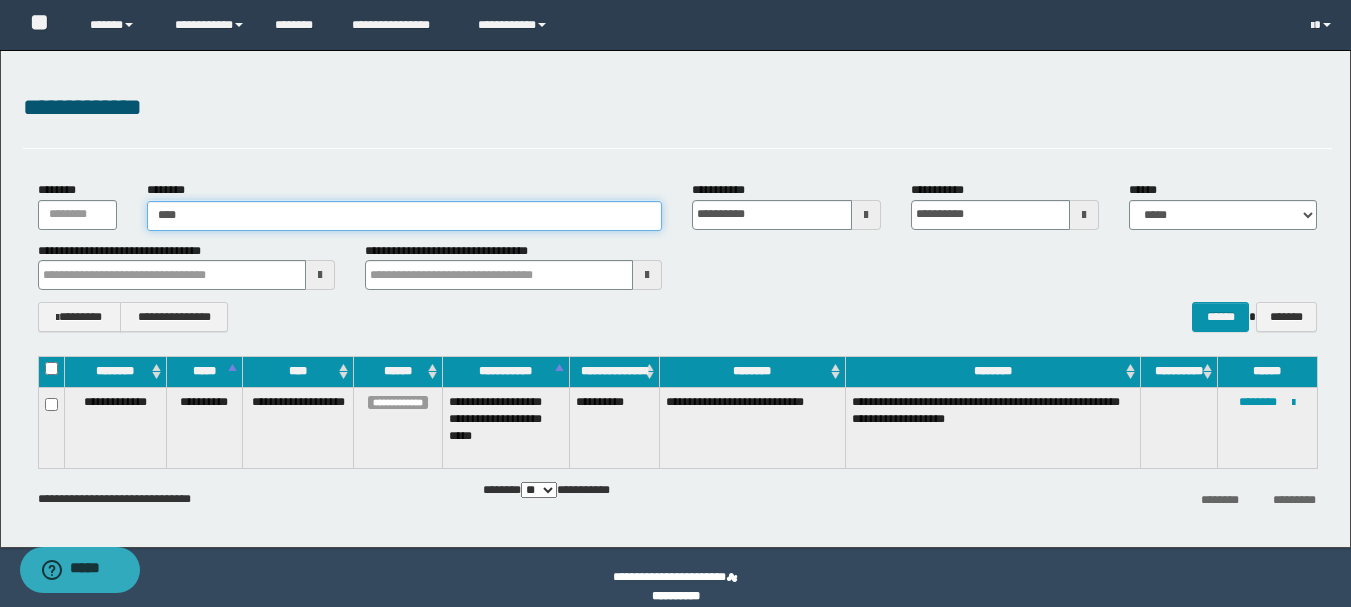 type 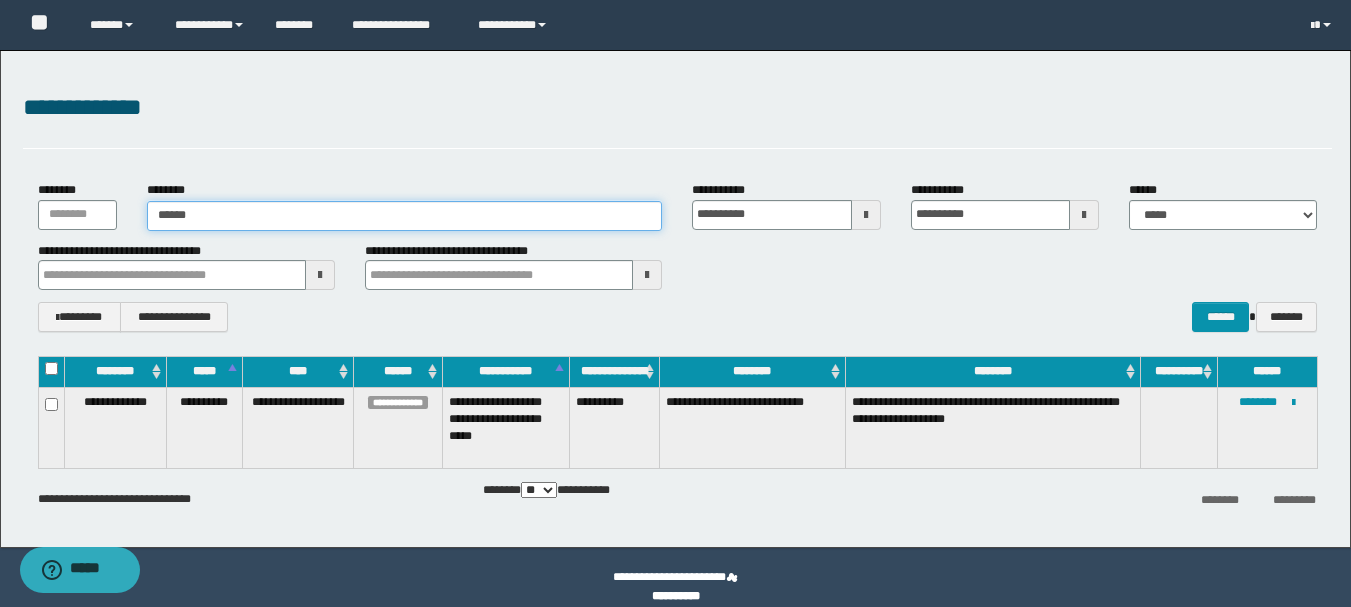 type on "*******" 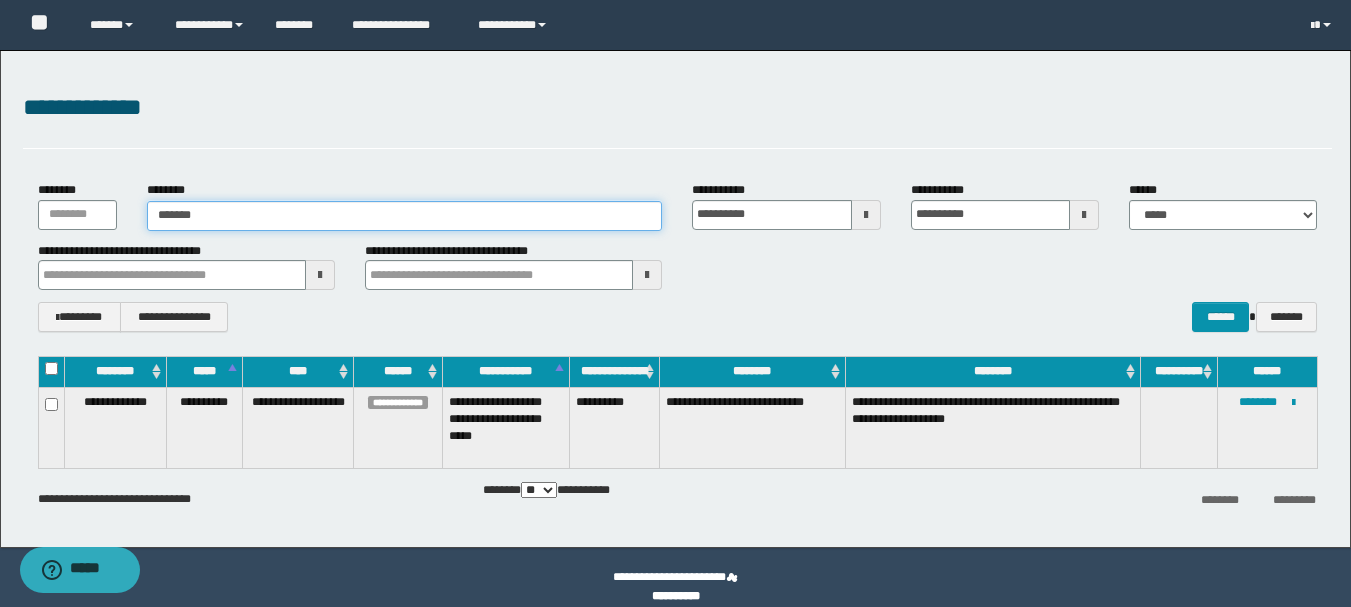 type on "*******" 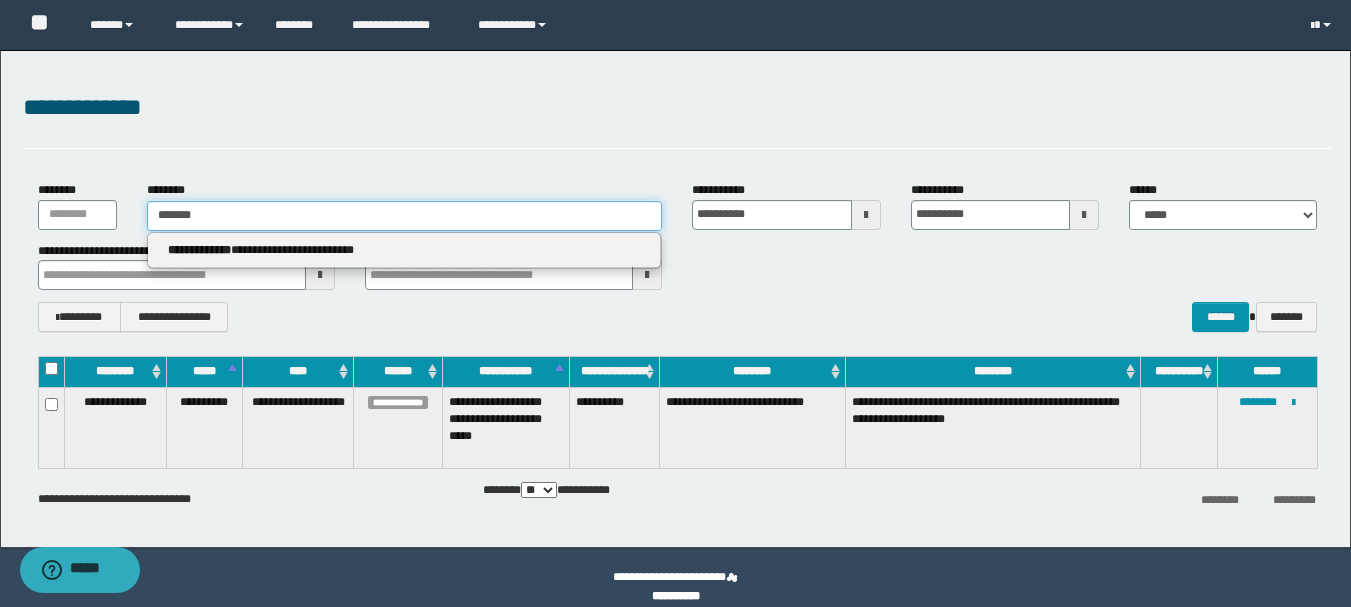 type 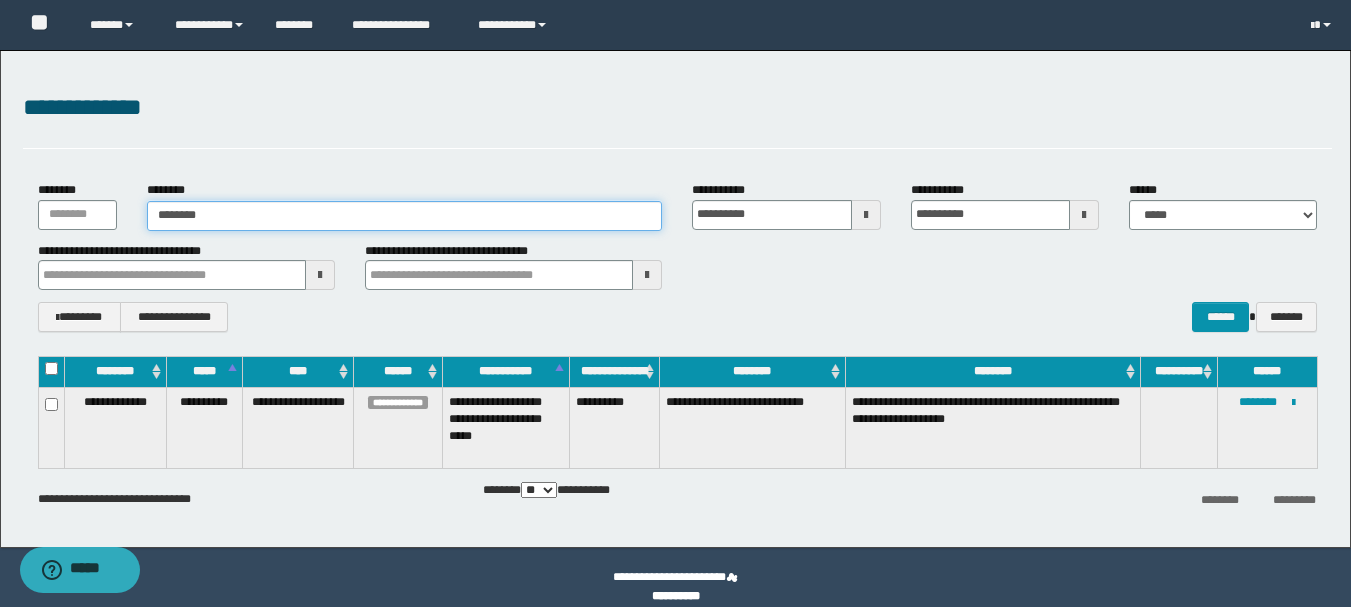 type on "*********" 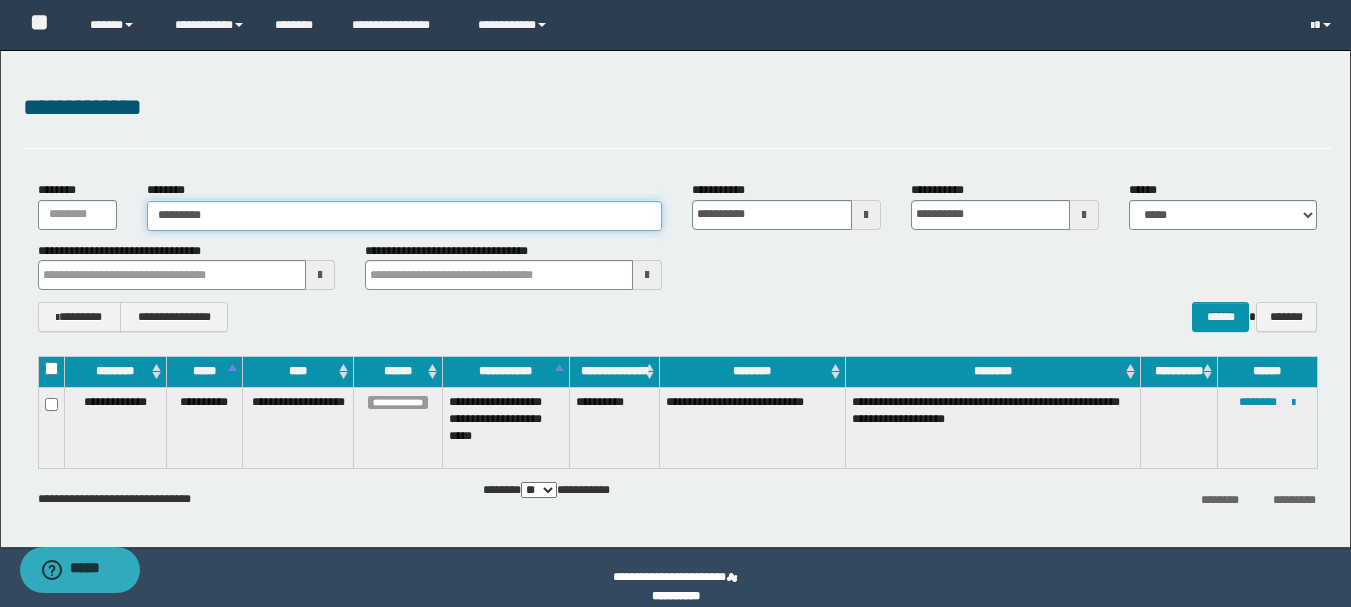 type on "*********" 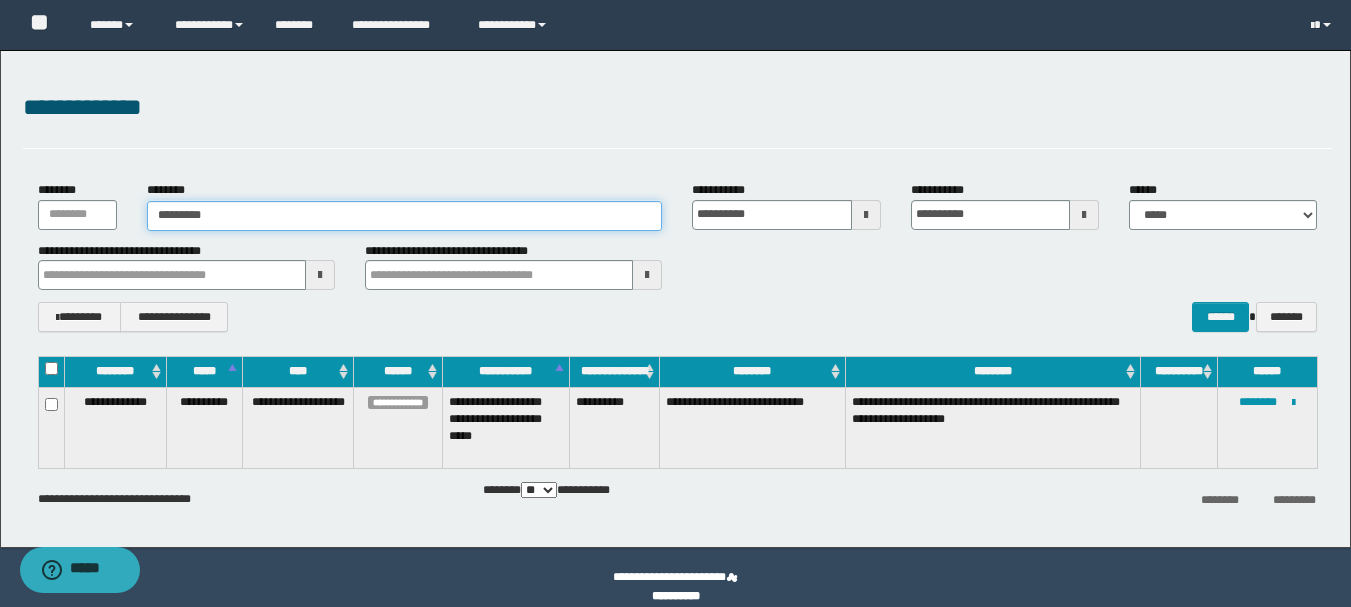 type 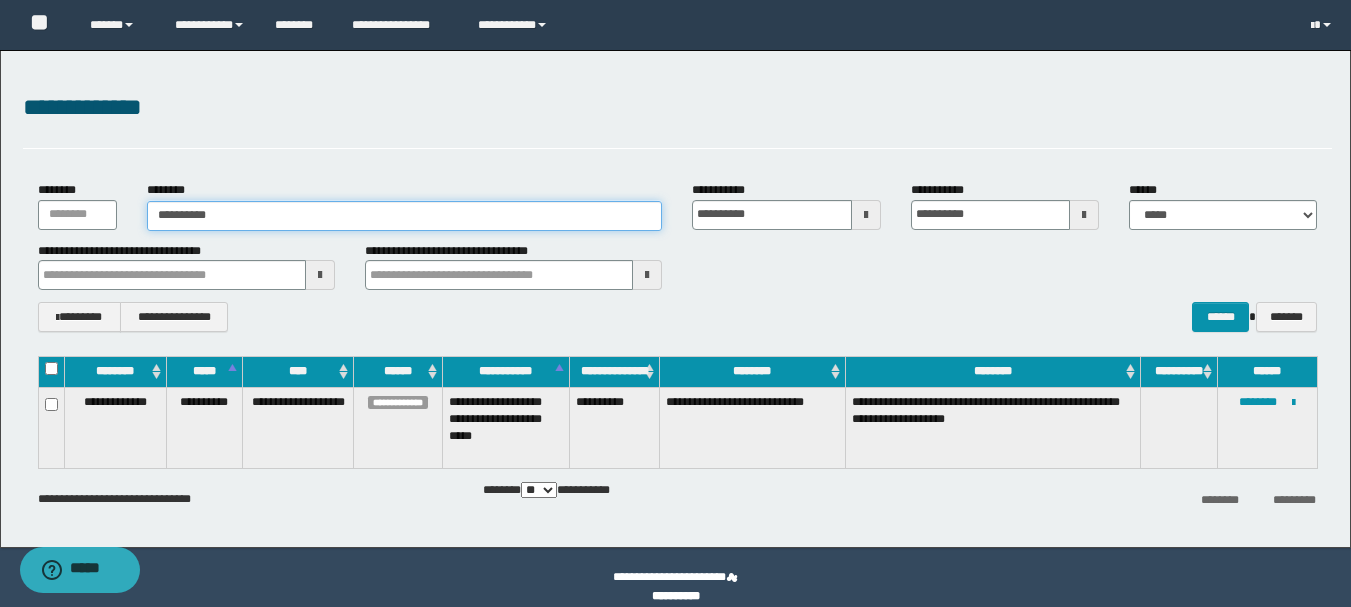 type on "**********" 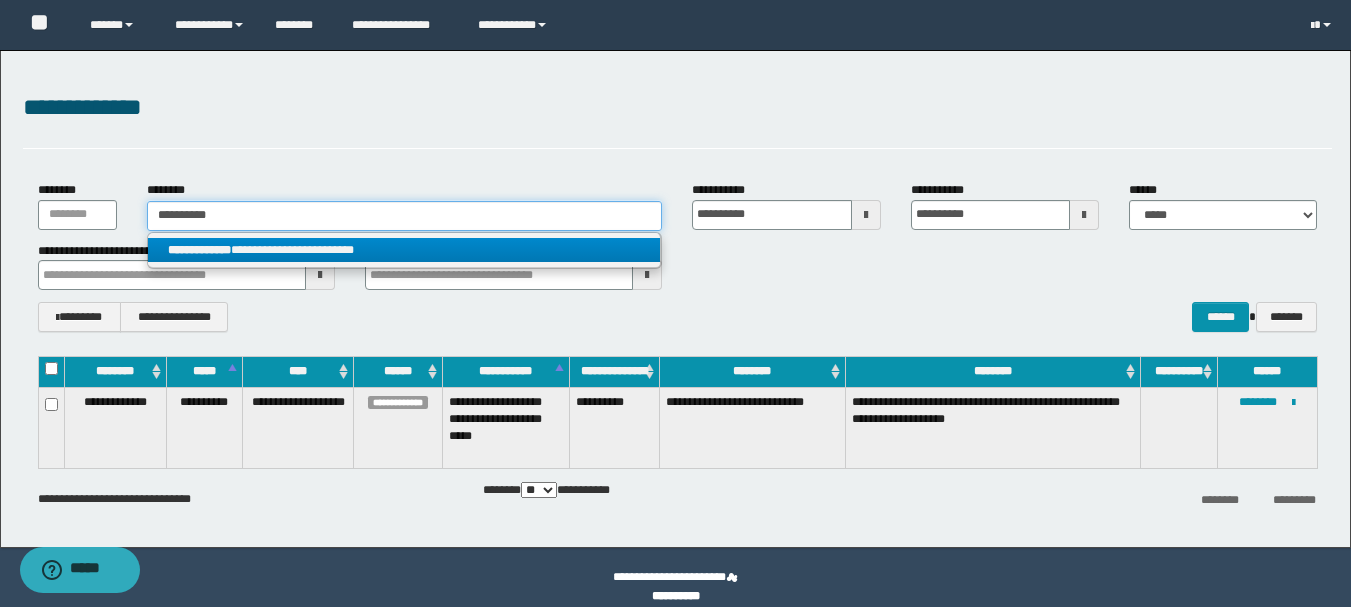 type on "**********" 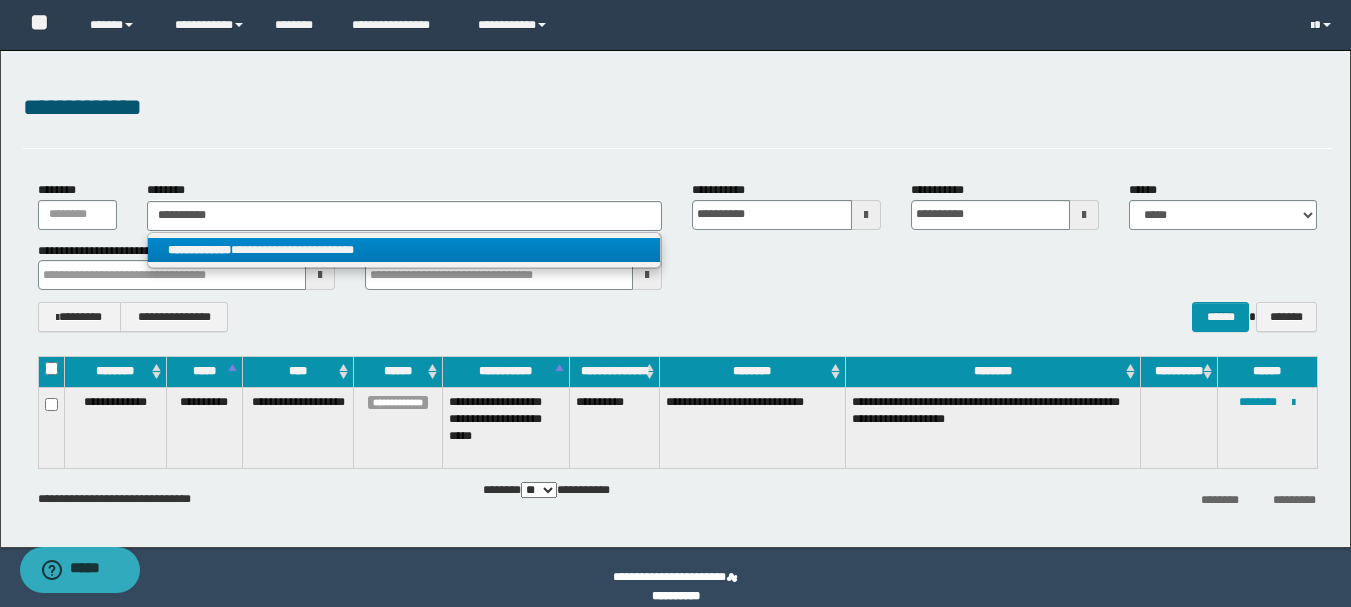 click on "**********" at bounding box center [404, 250] 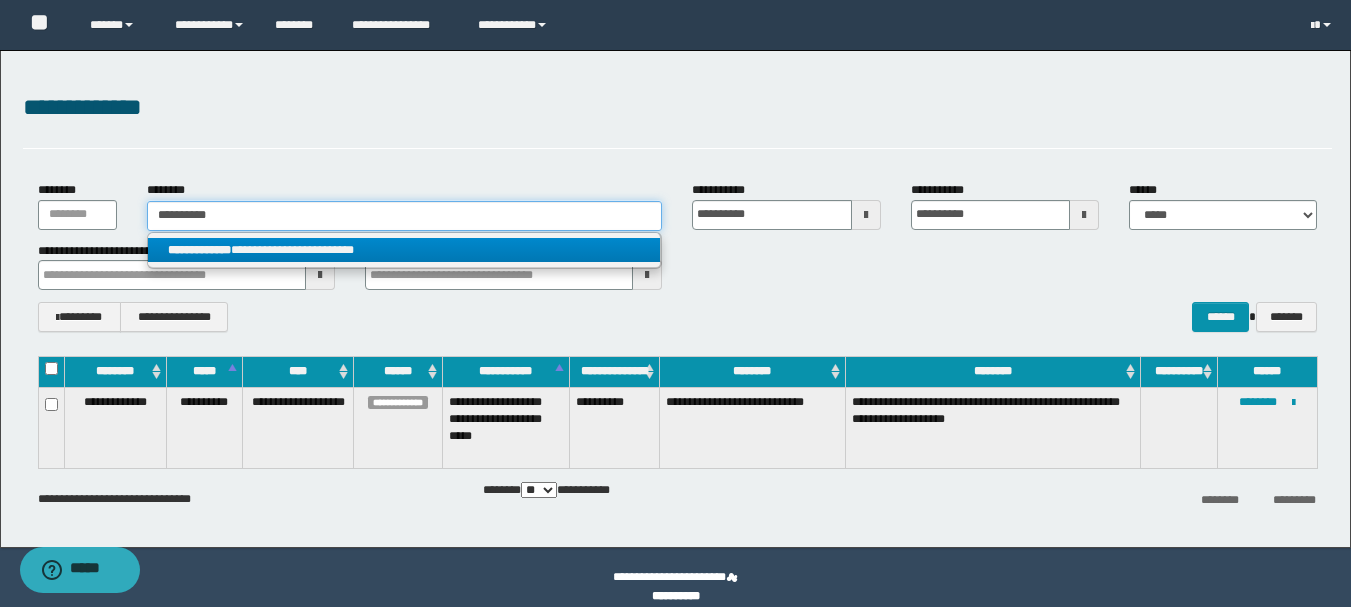 type 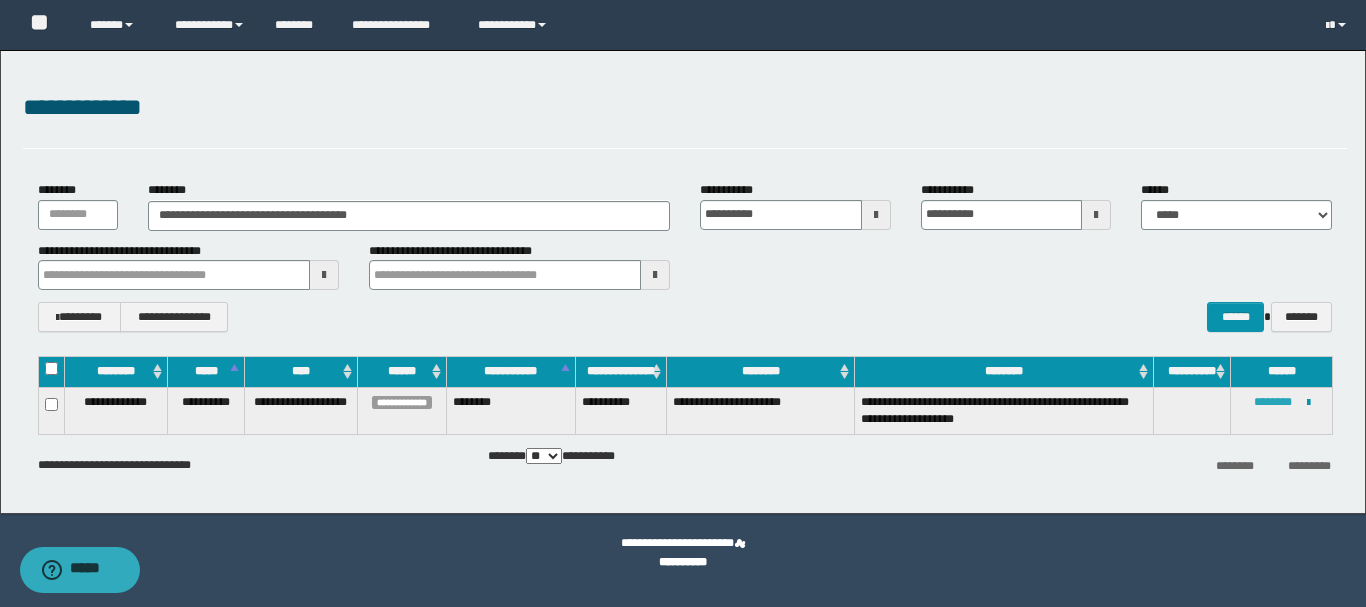 click on "********" at bounding box center [1273, 402] 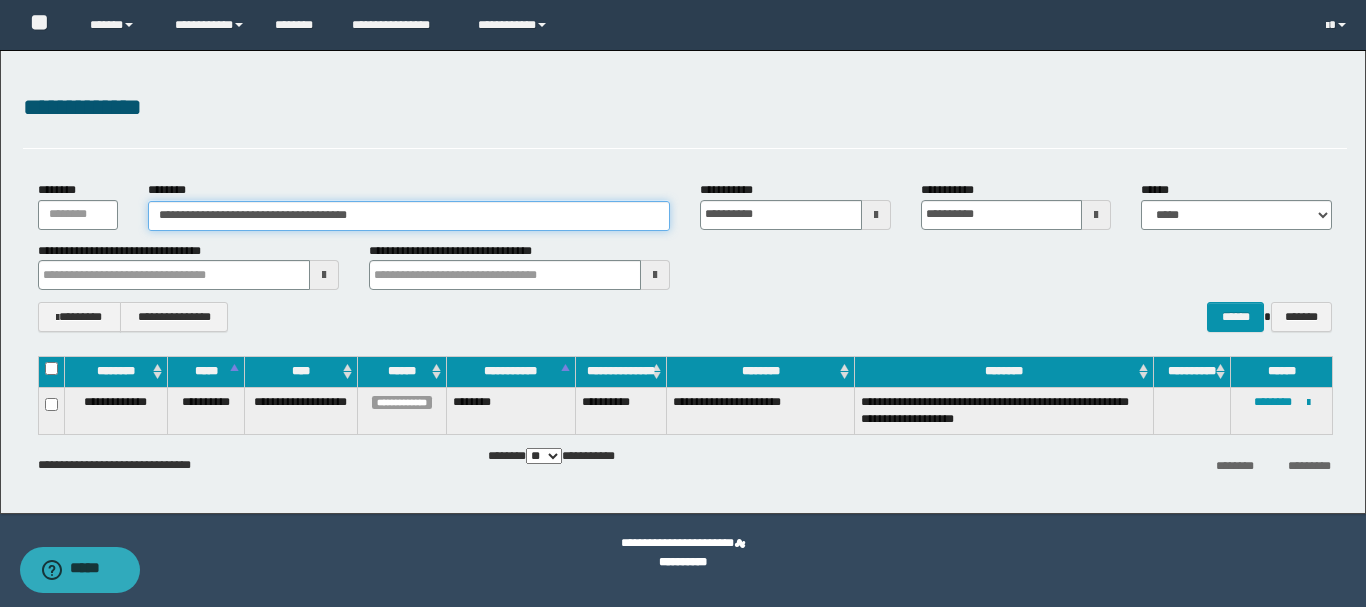 click on "**********" at bounding box center [409, 216] 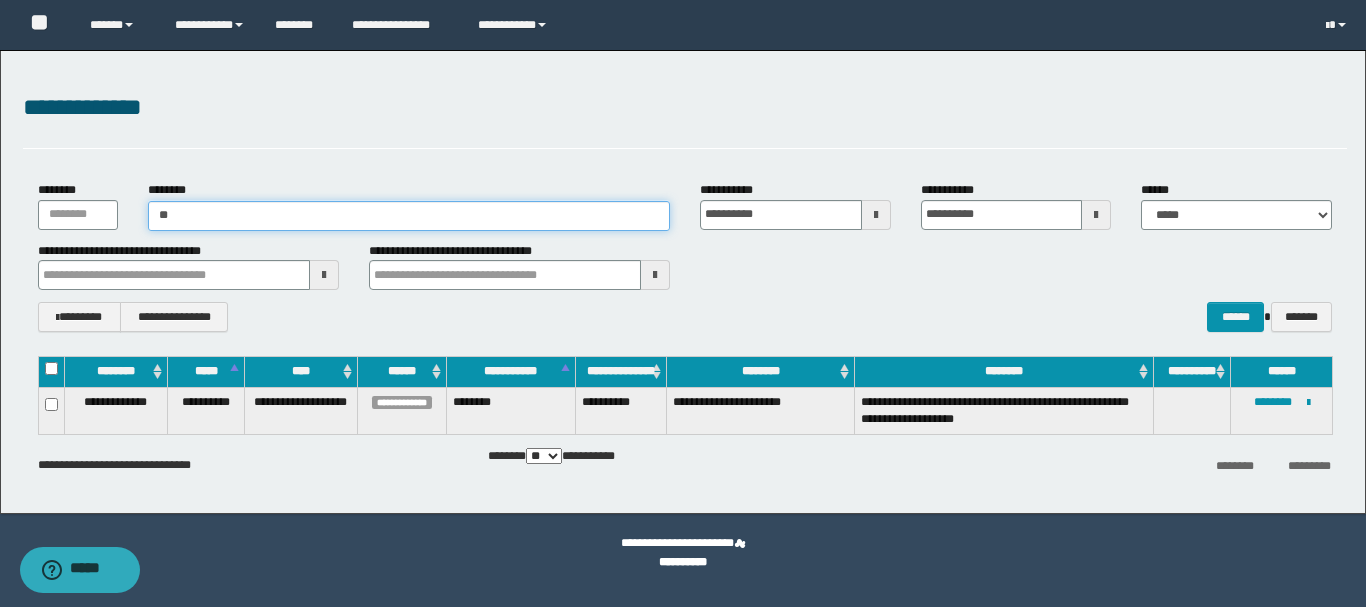 type on "*" 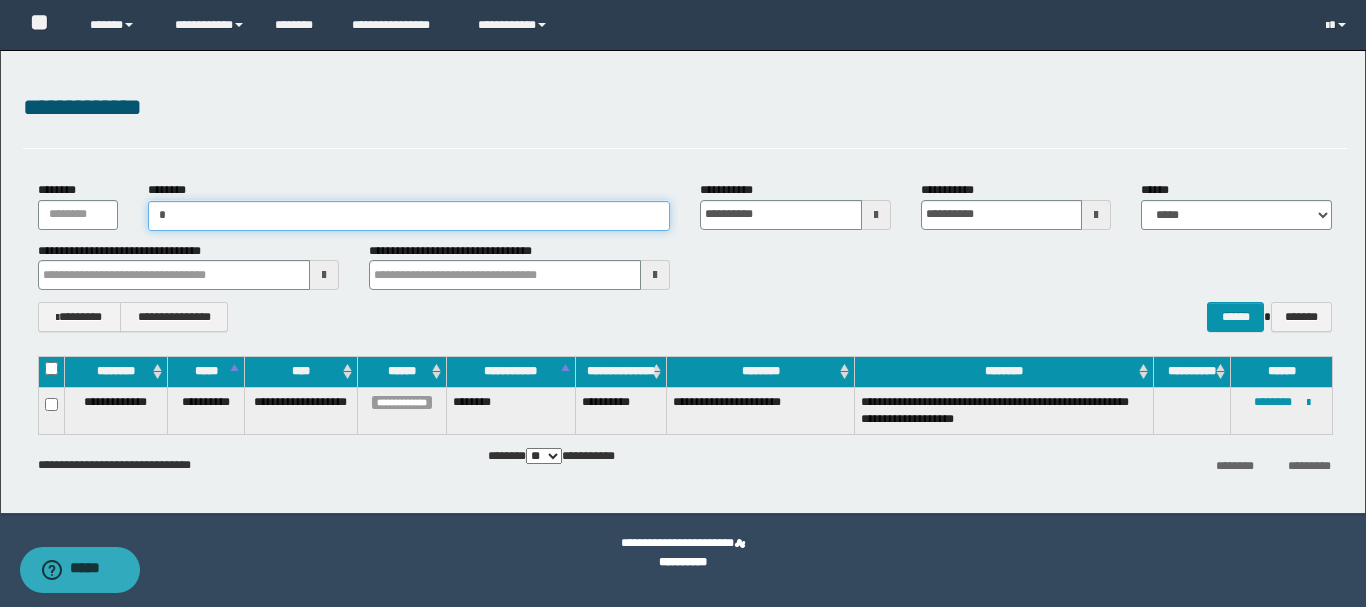 type on "**" 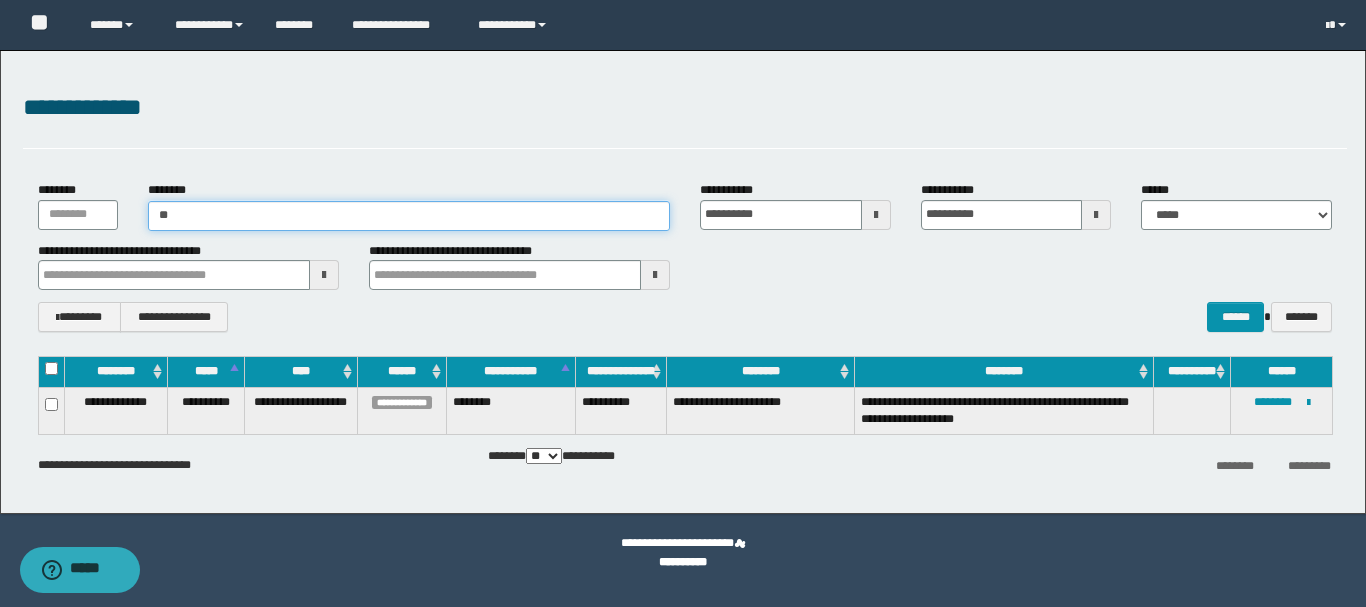 type on "**" 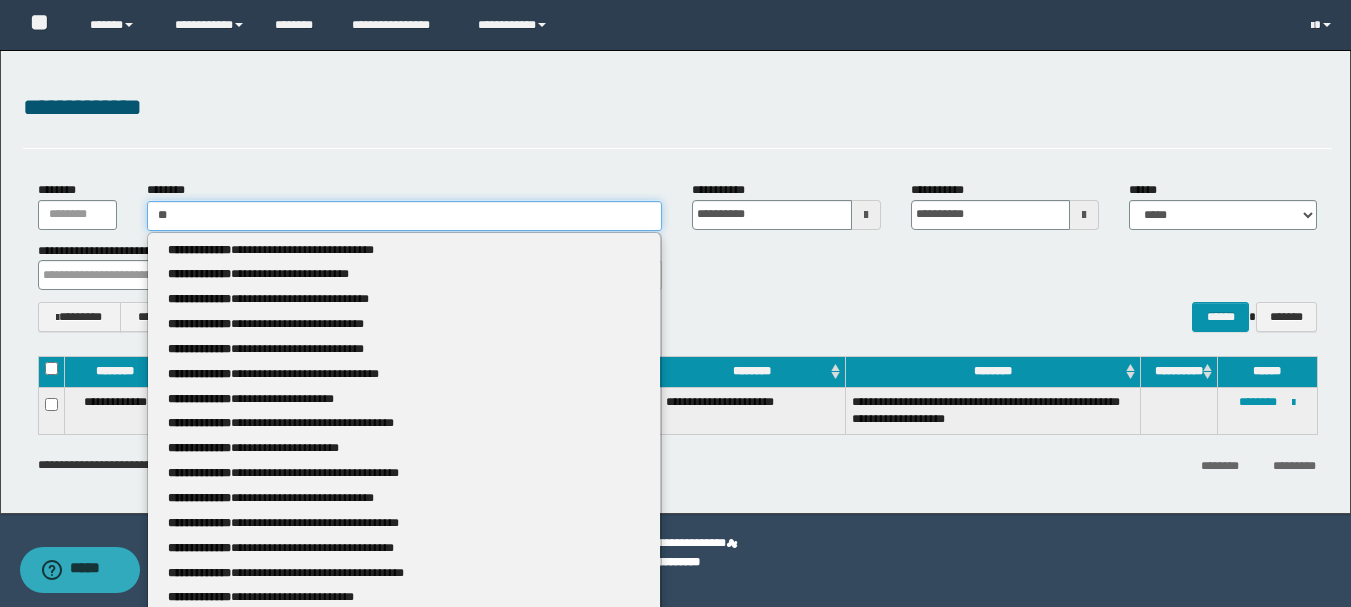 type 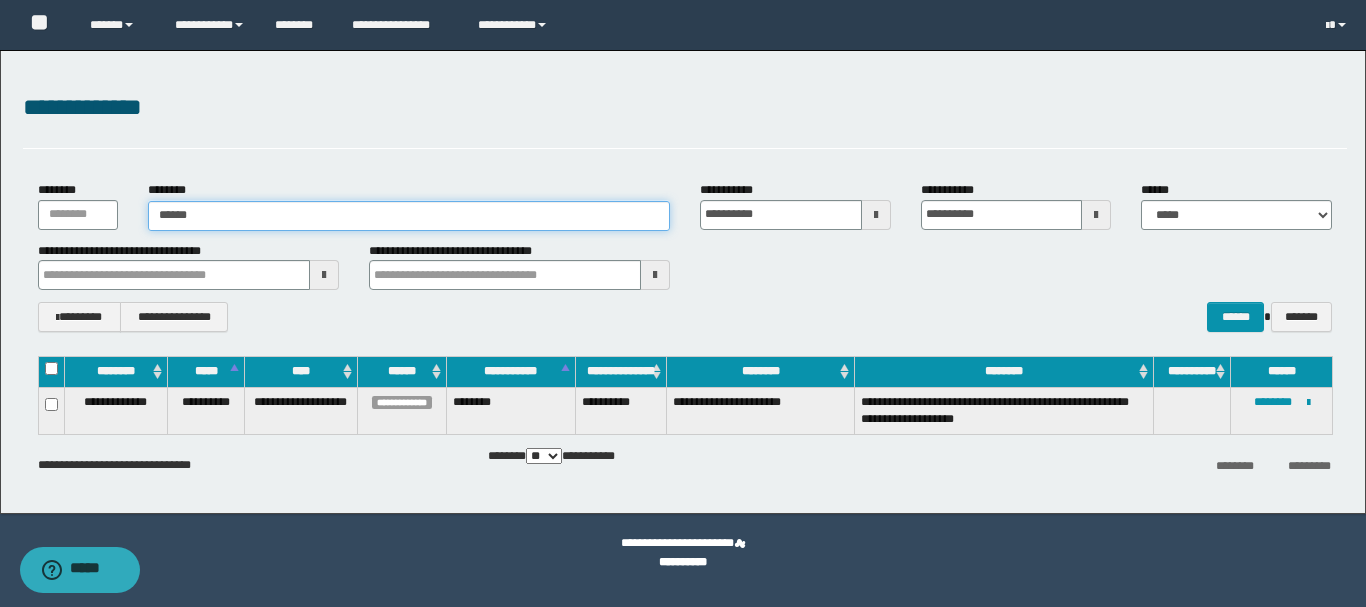 type on "*******" 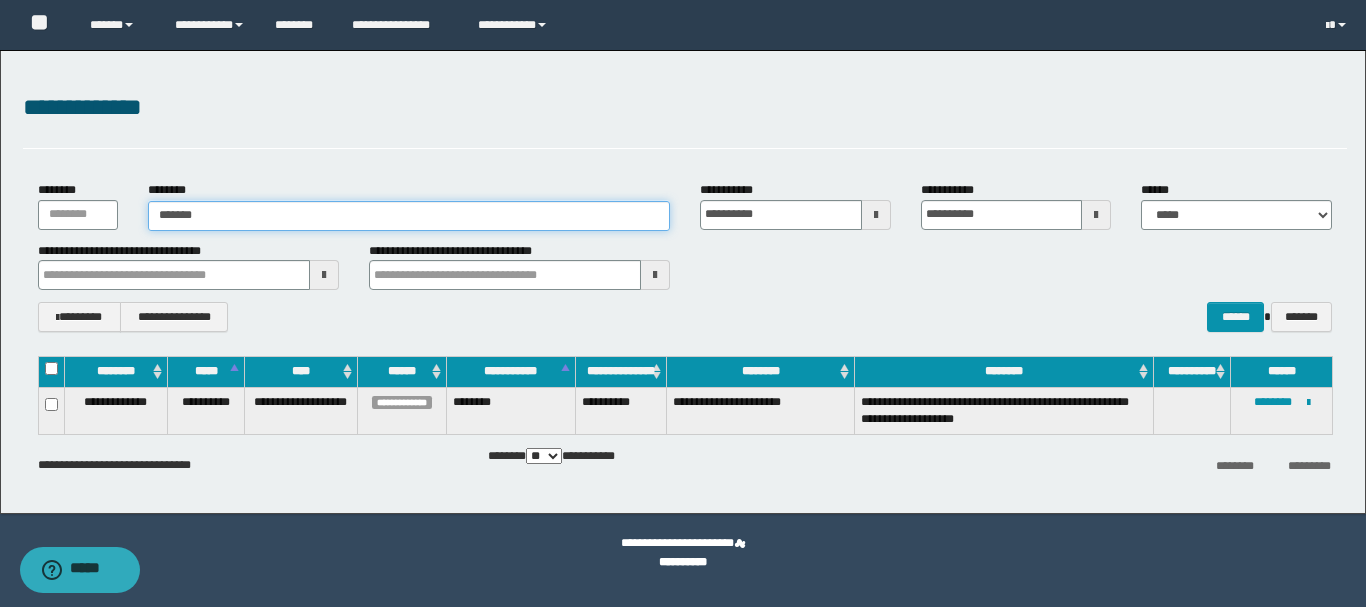 type on "*******" 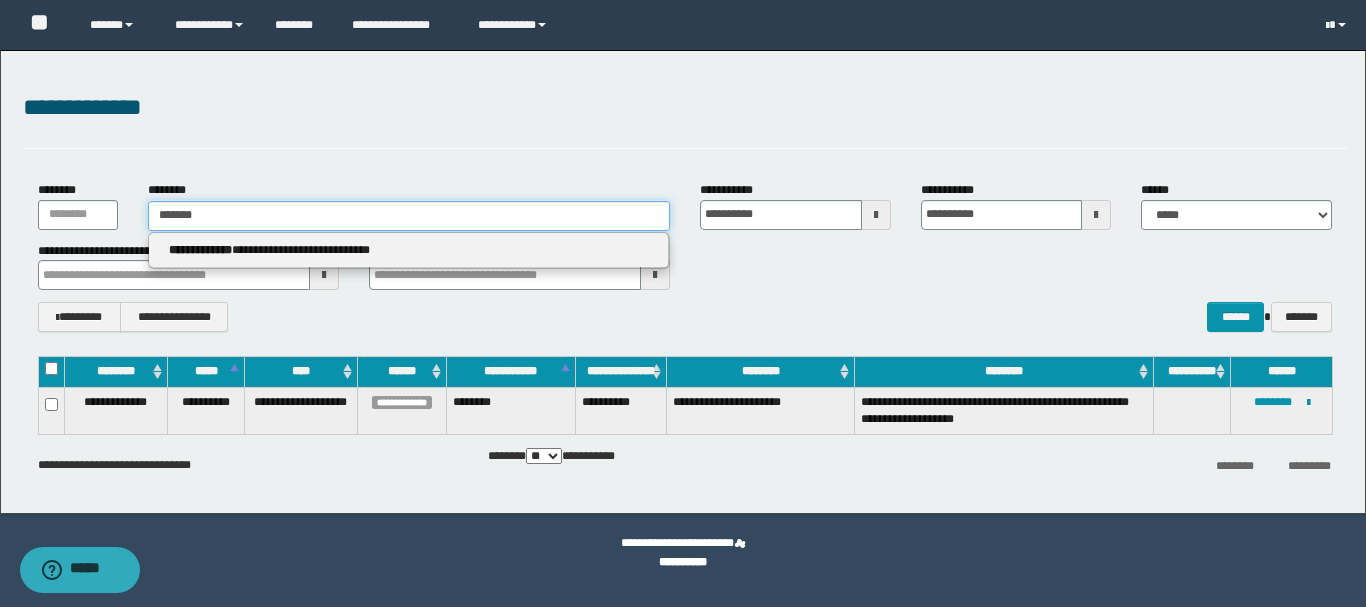 type 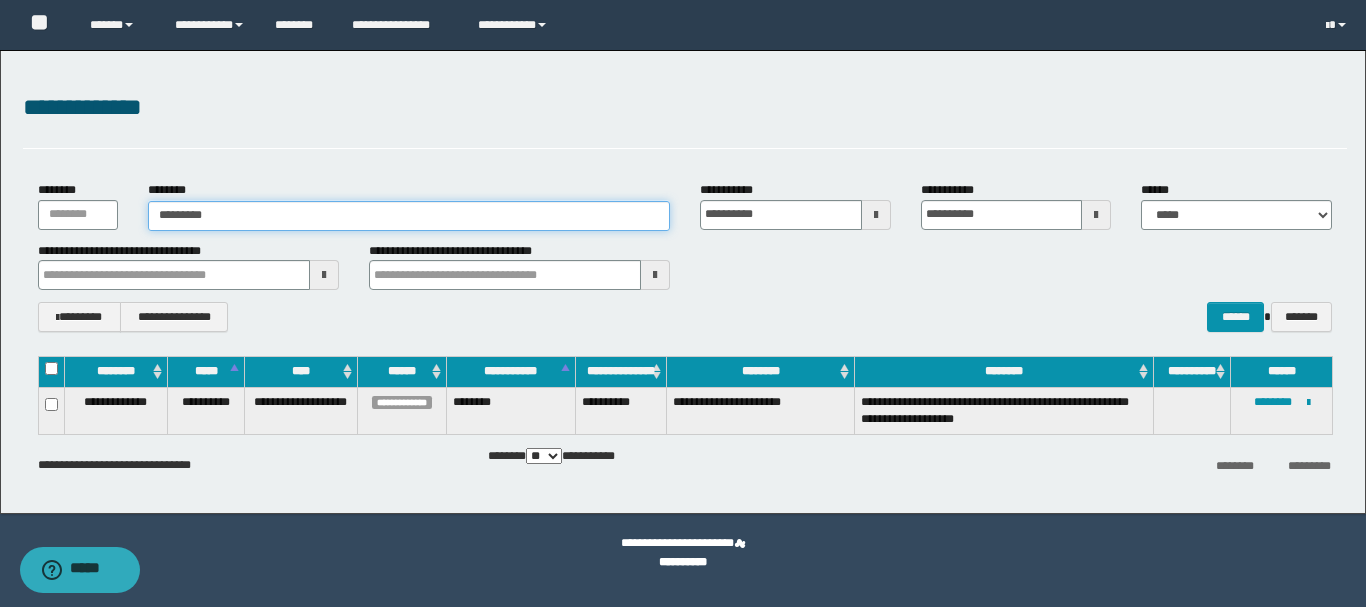 type on "**********" 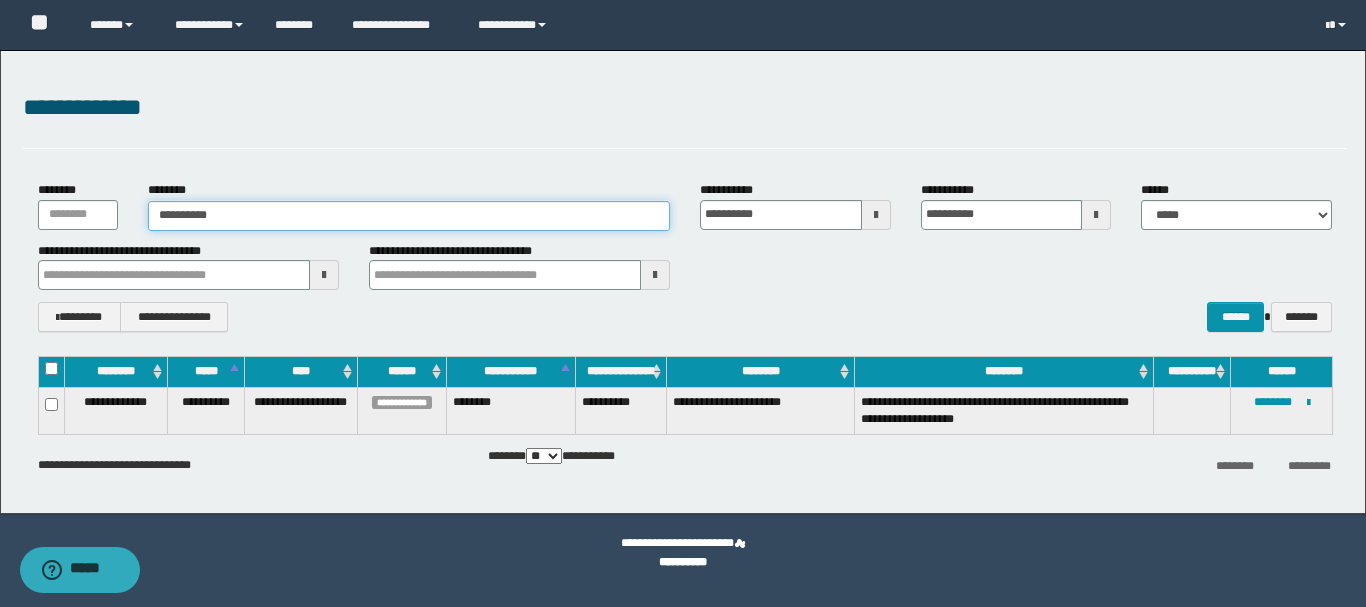 type on "**********" 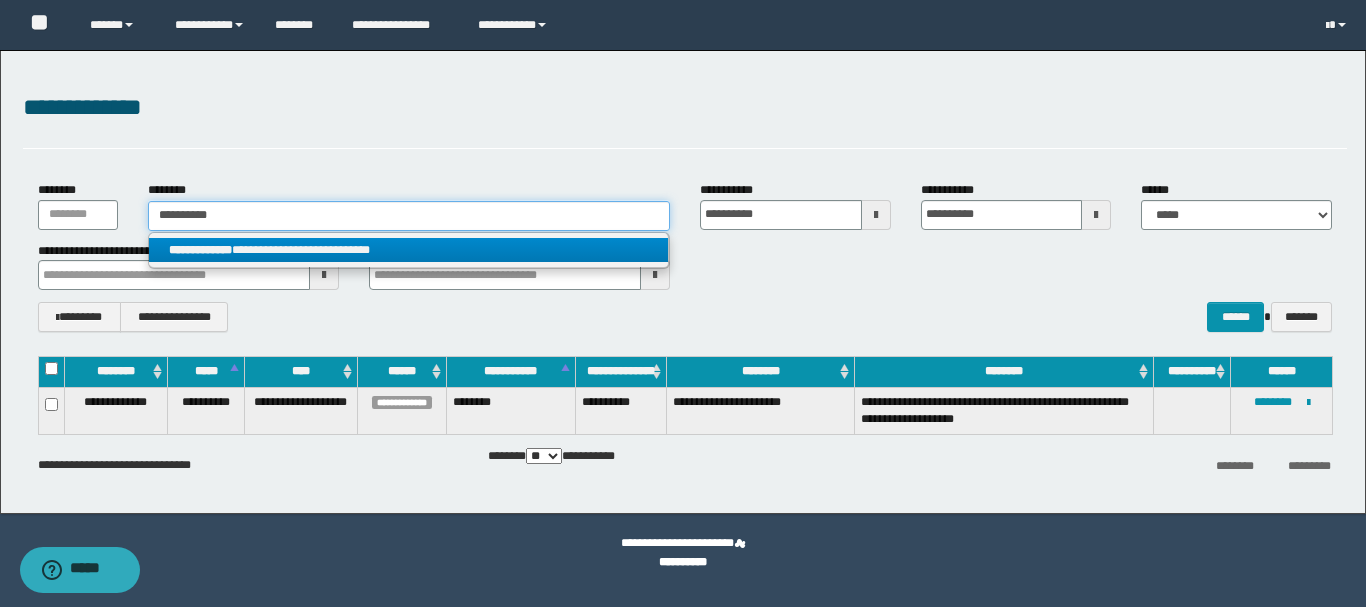 type on "**********" 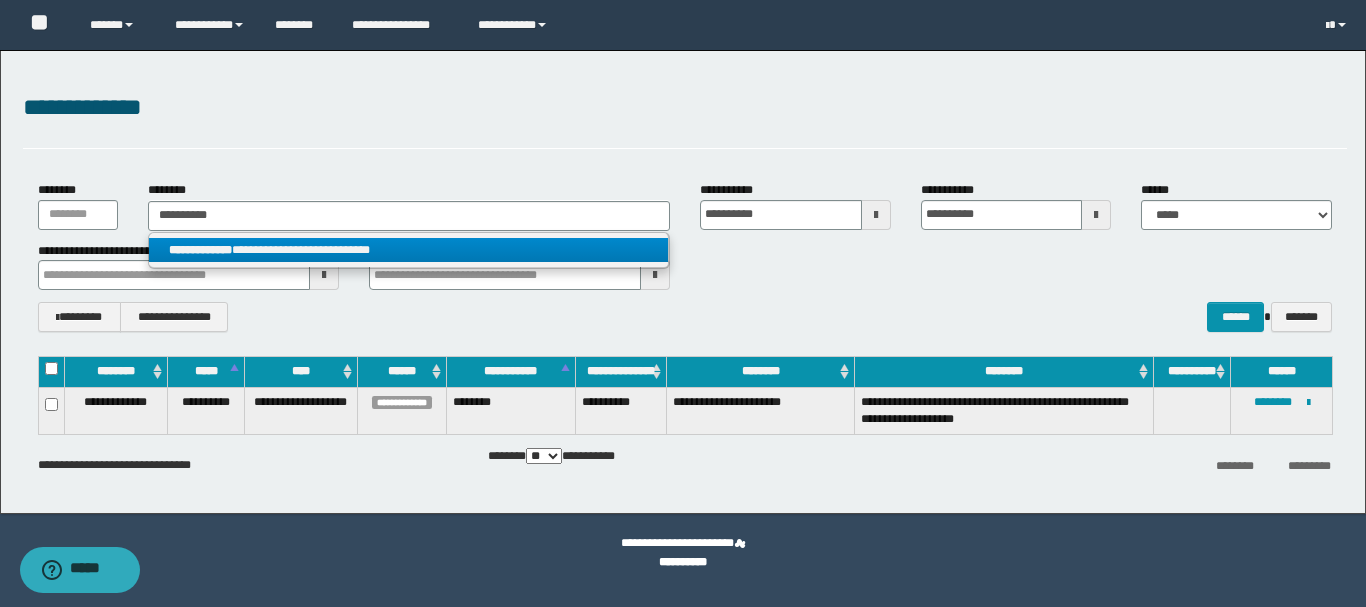 click on "**********" at bounding box center [408, 250] 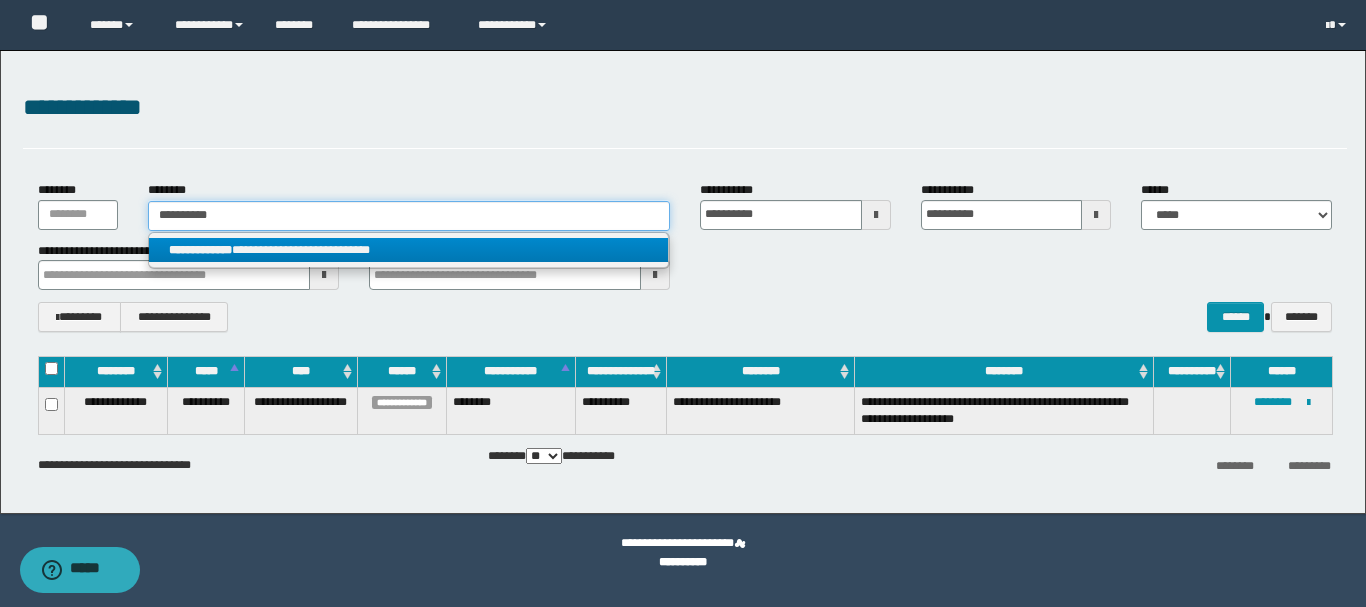 type 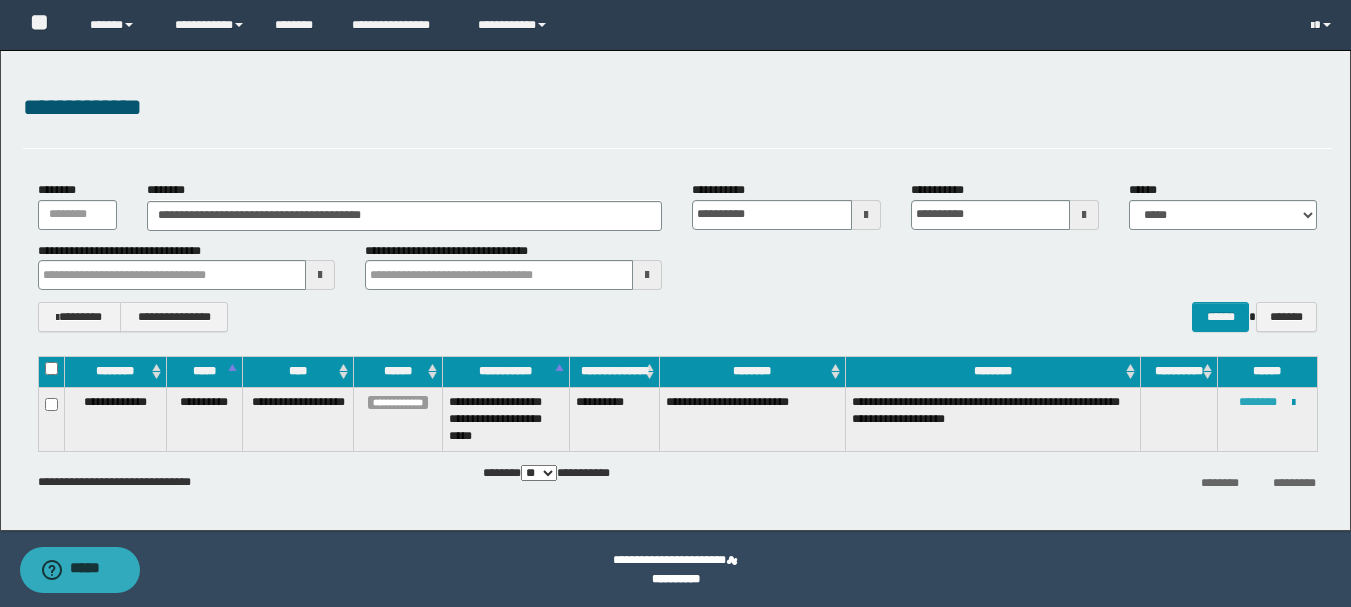click on "********" at bounding box center (1258, 402) 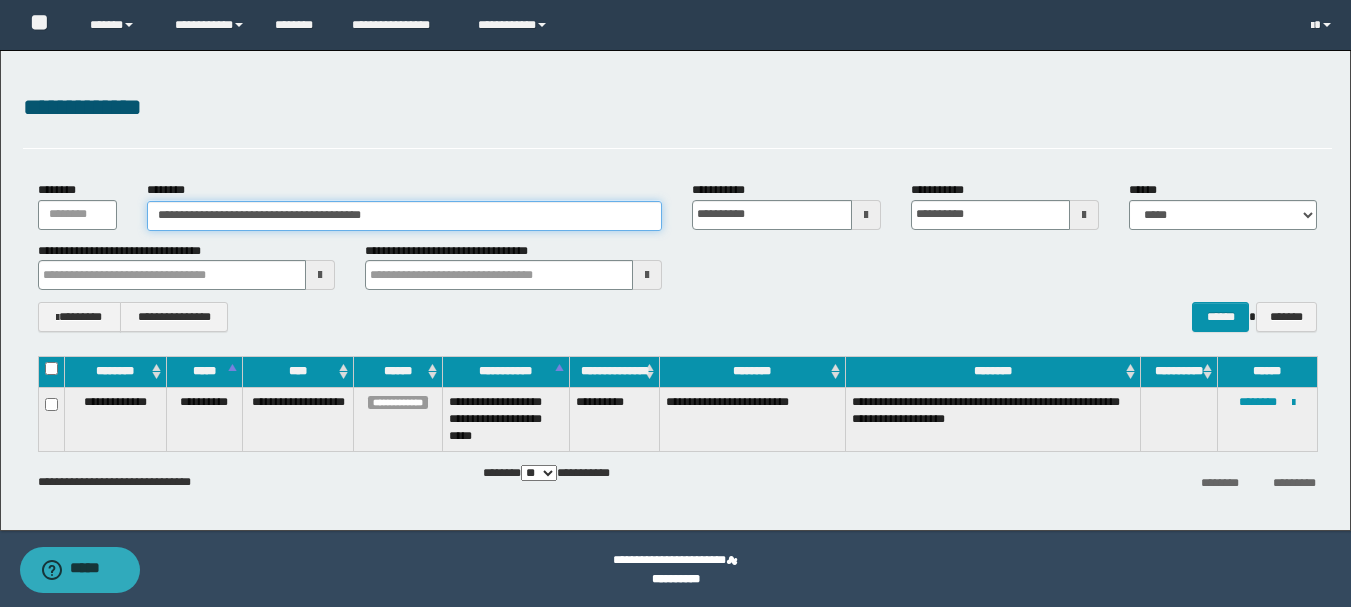 click on "**********" at bounding box center [405, 216] 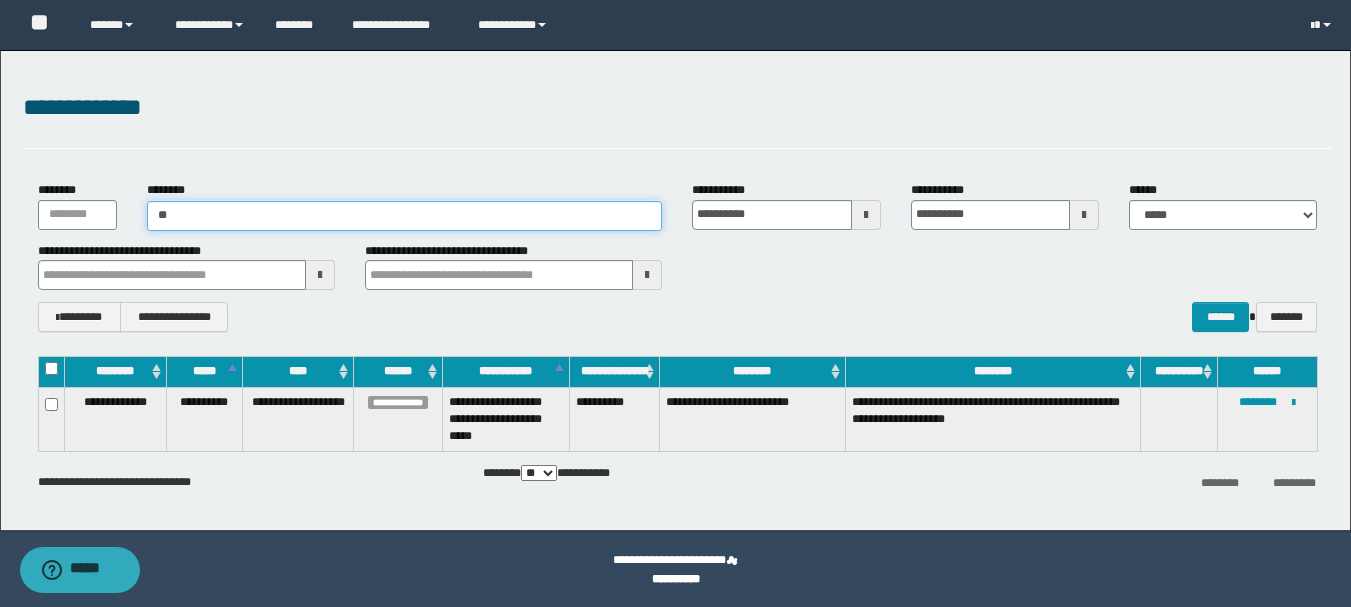 type on "*" 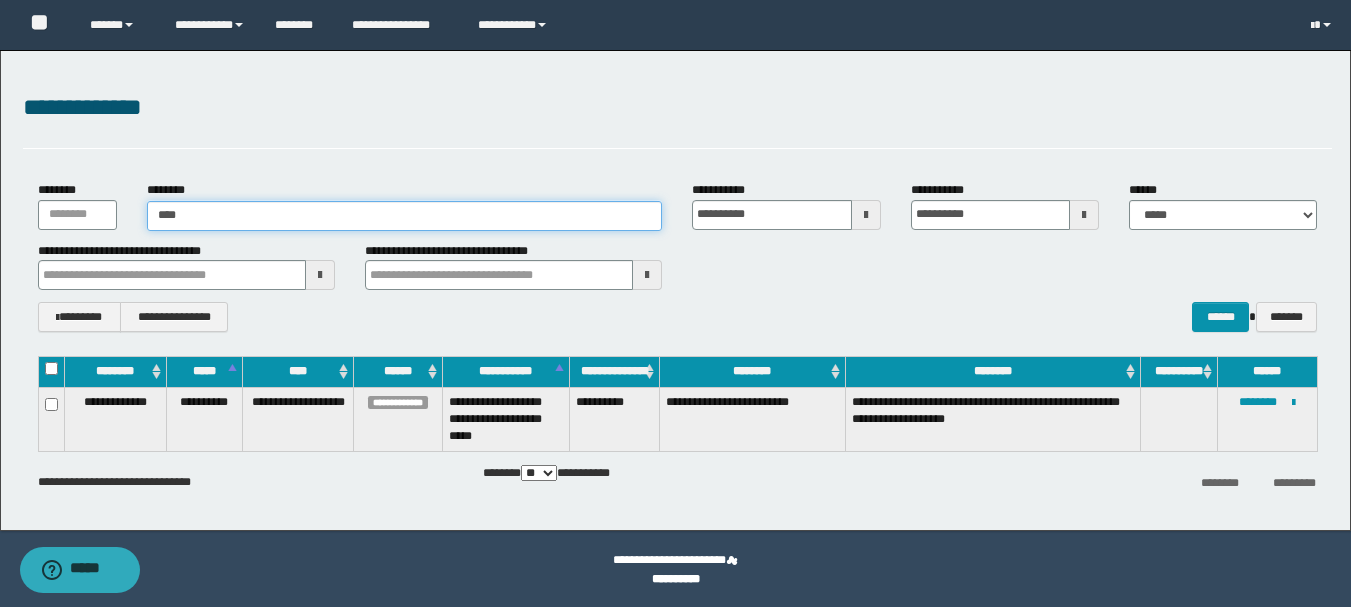 type on "*****" 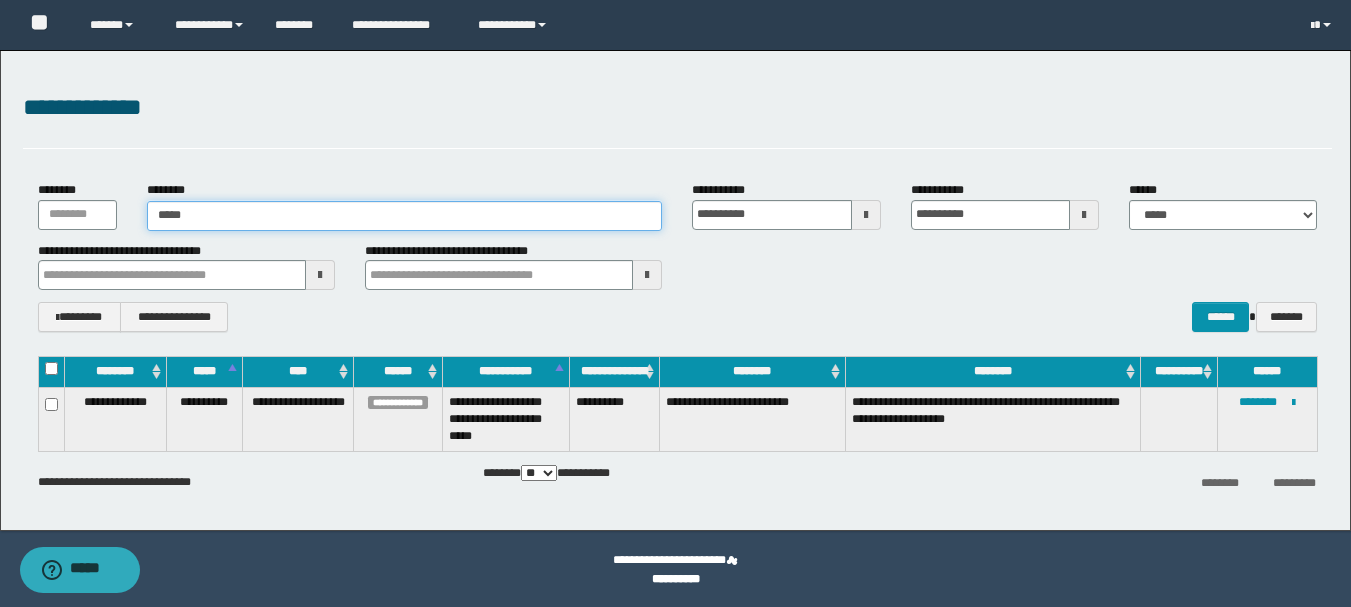 type on "*****" 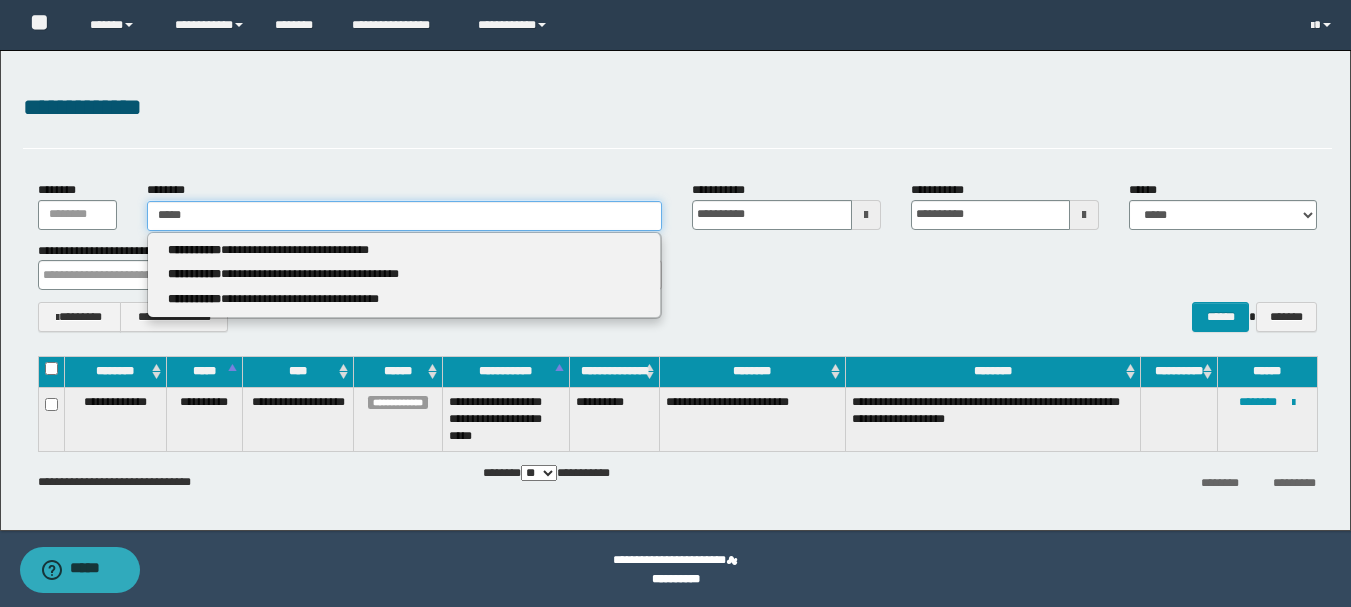 type 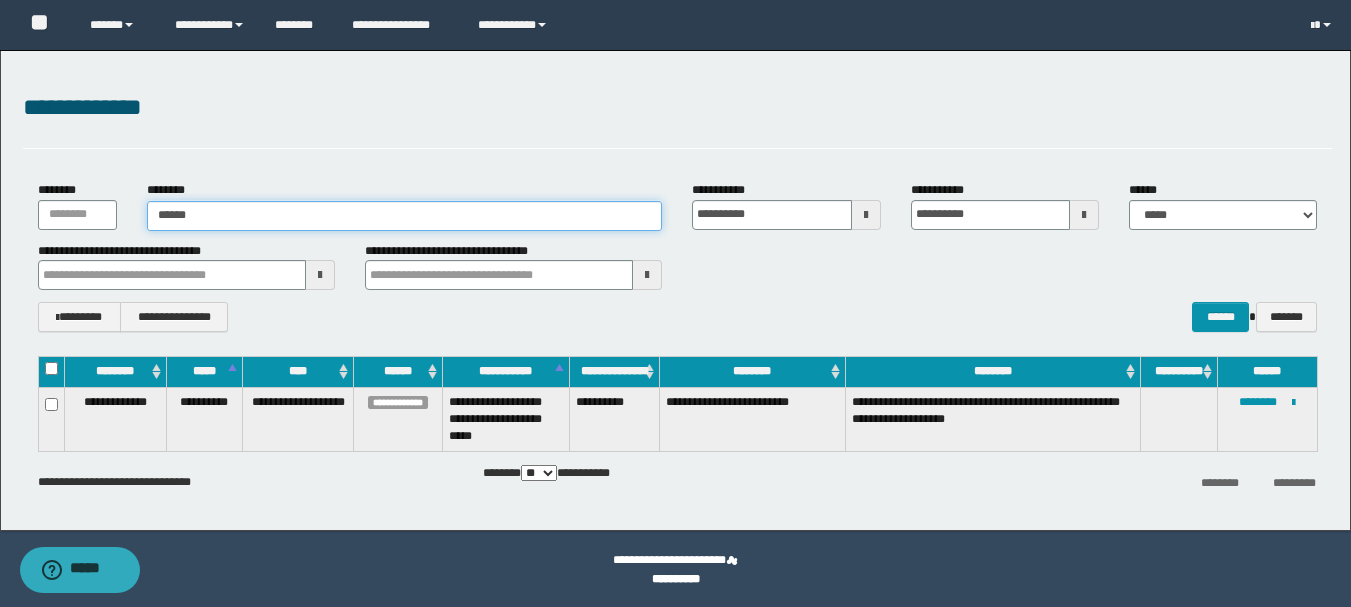 type on "******" 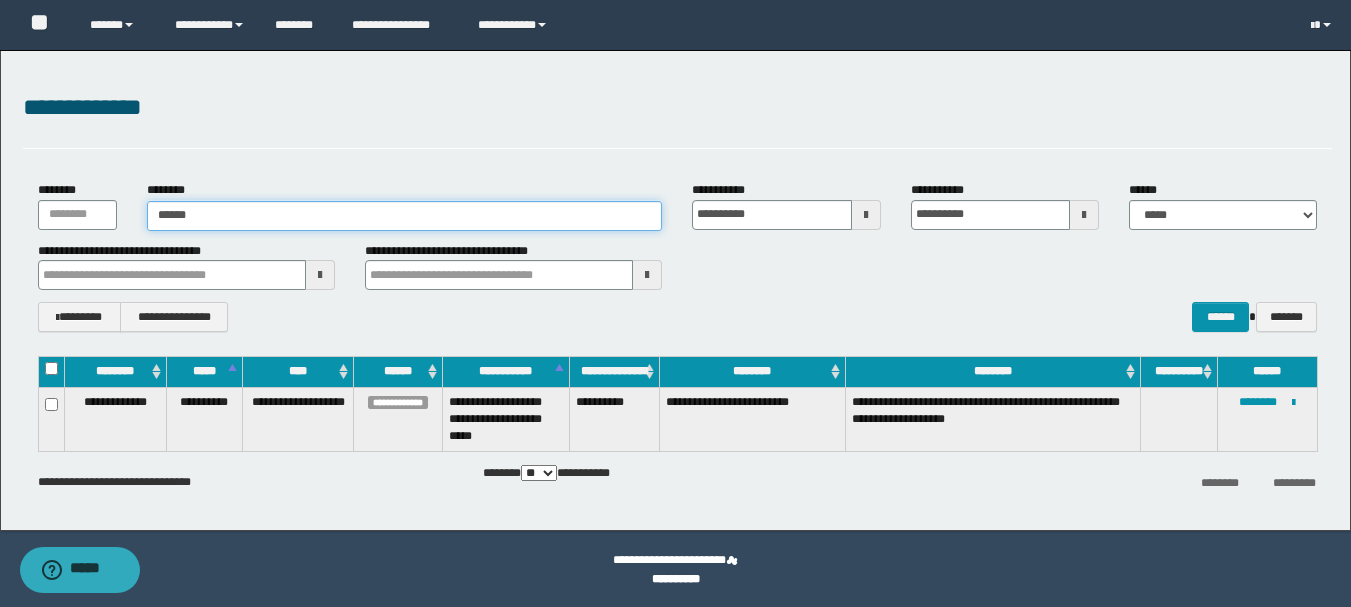type 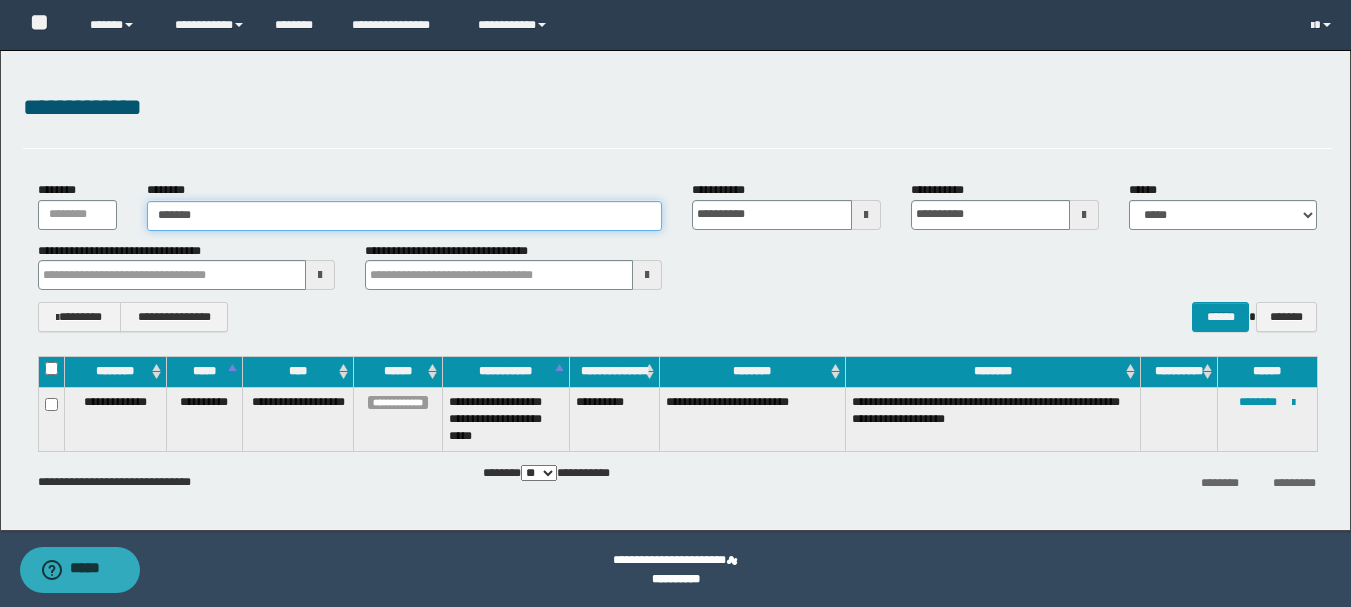type on "********" 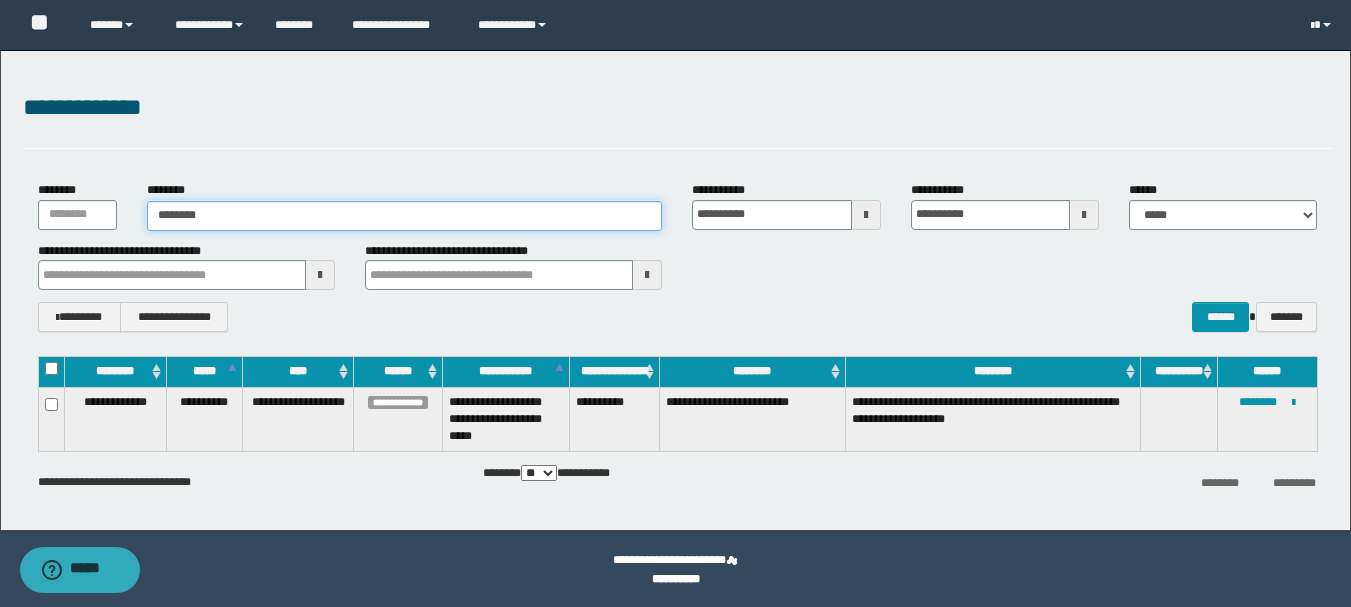 type on "********" 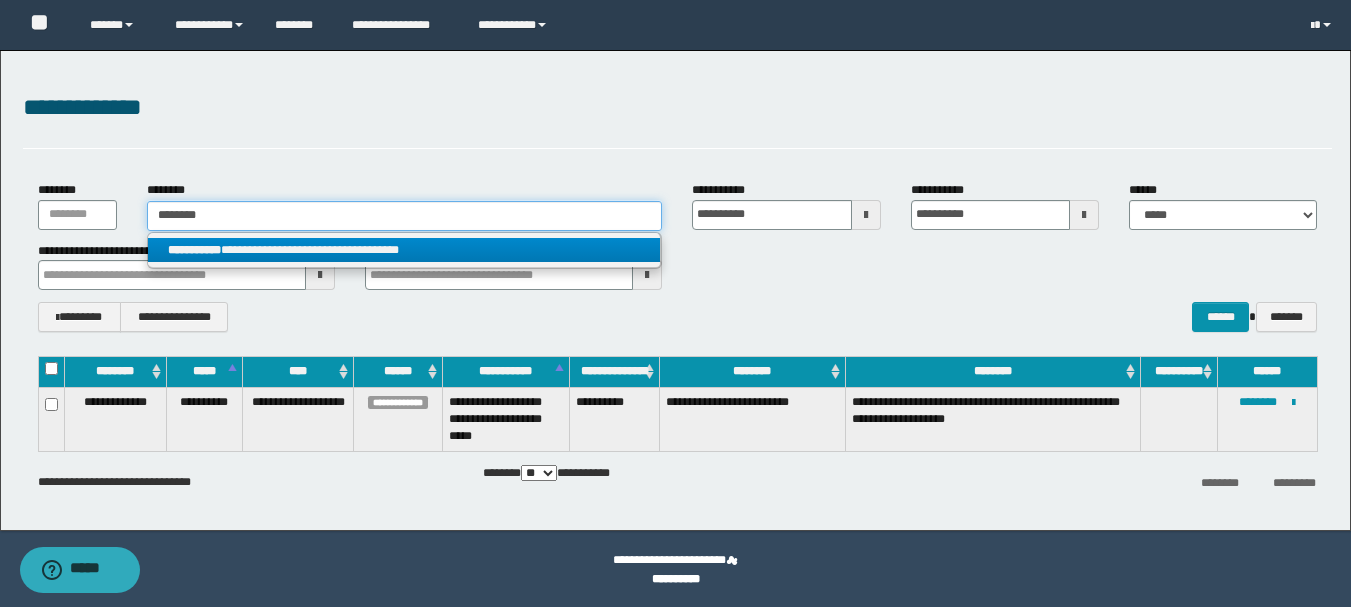 type on "********" 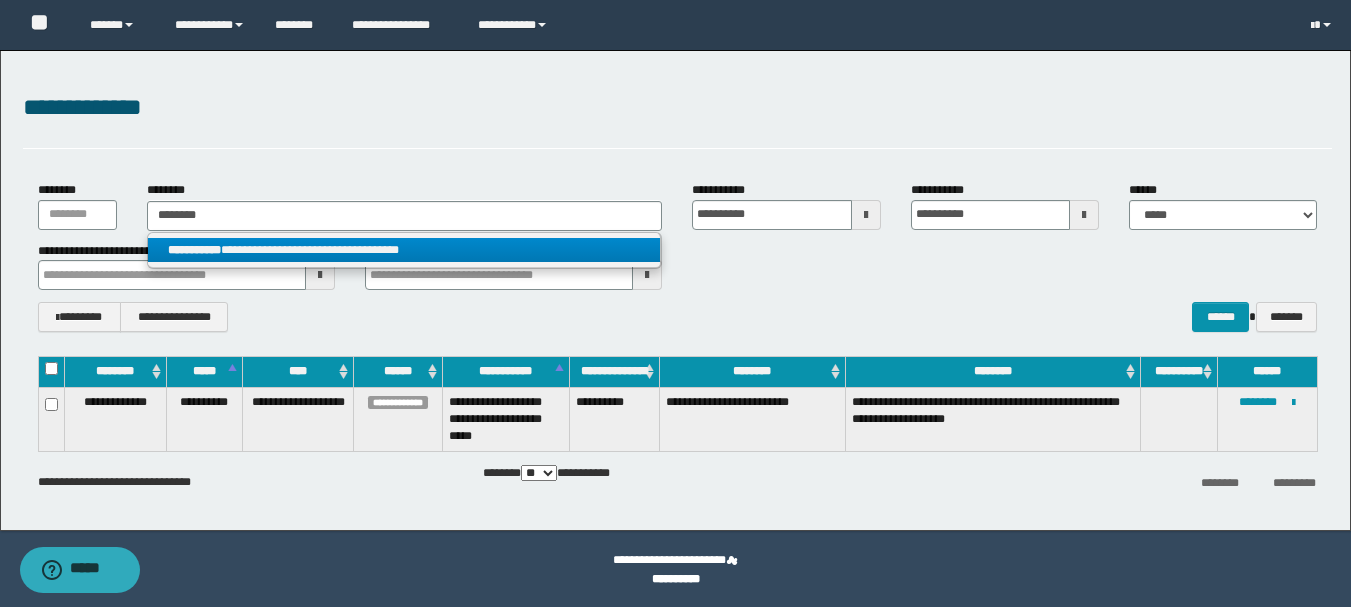 click on "**********" at bounding box center (404, 250) 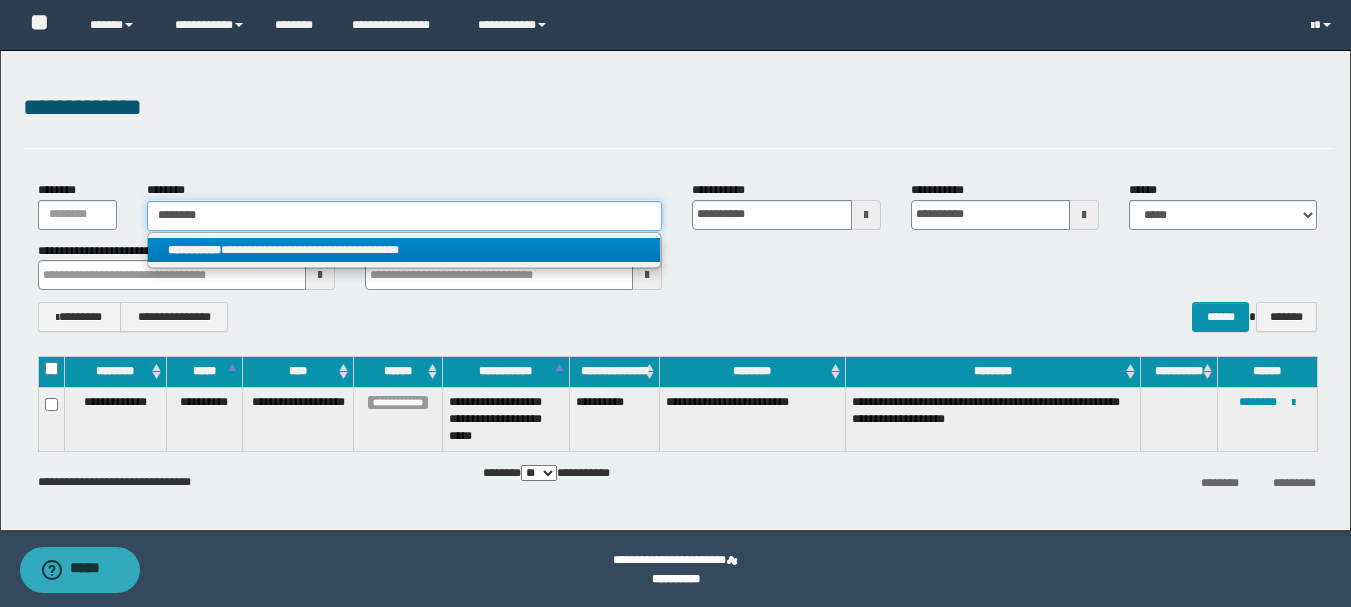 type 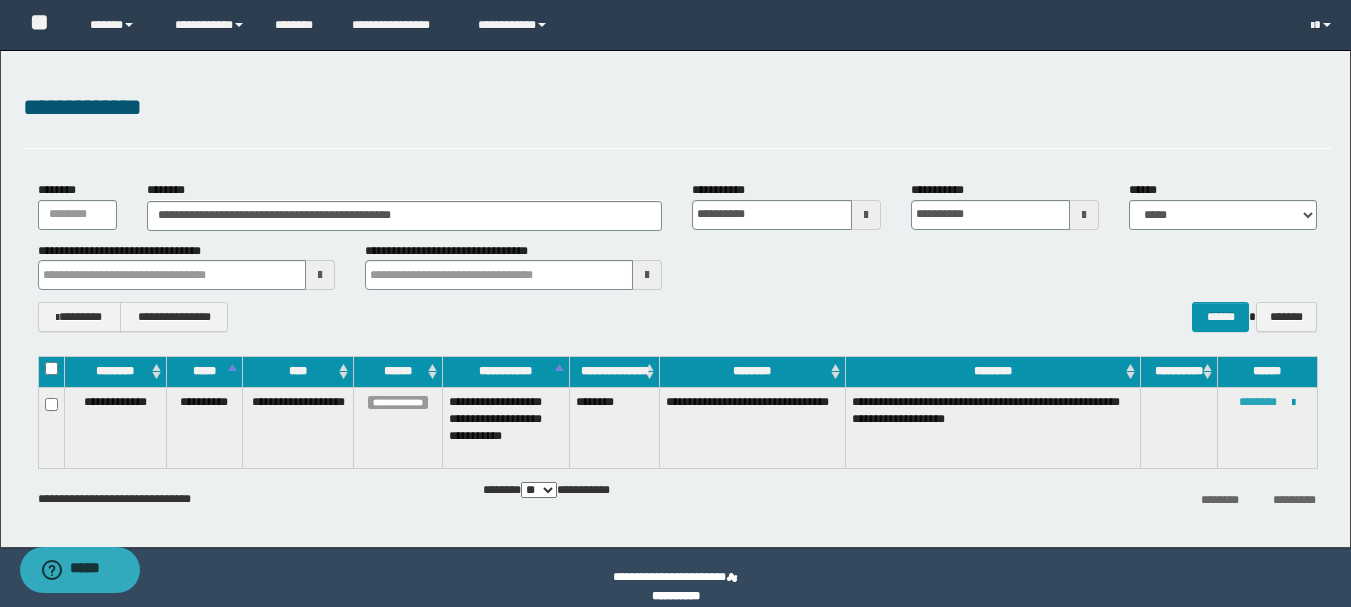 click on "********" at bounding box center [1258, 402] 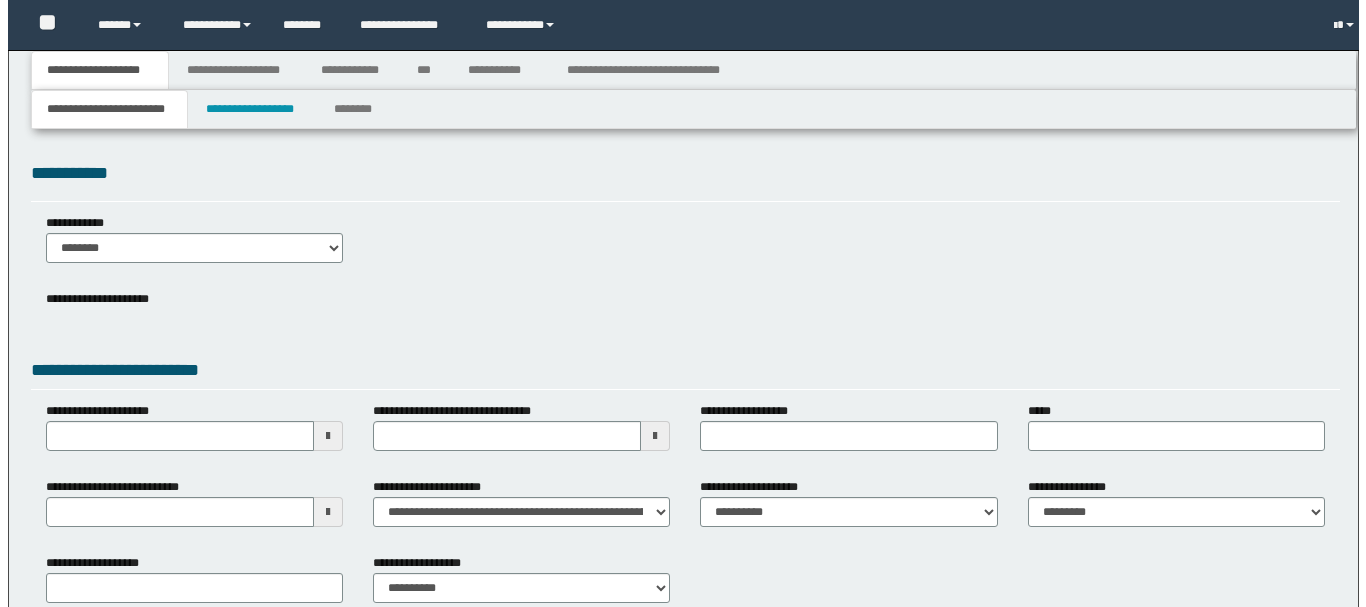 scroll, scrollTop: 0, scrollLeft: 0, axis: both 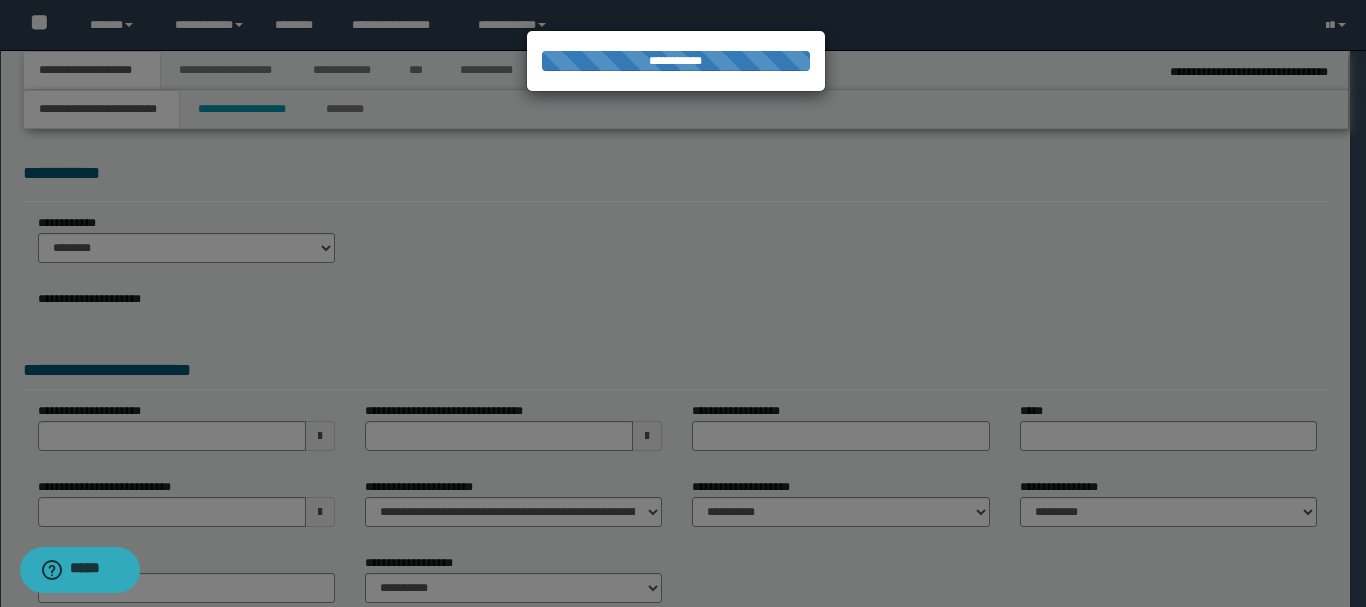 select on "*" 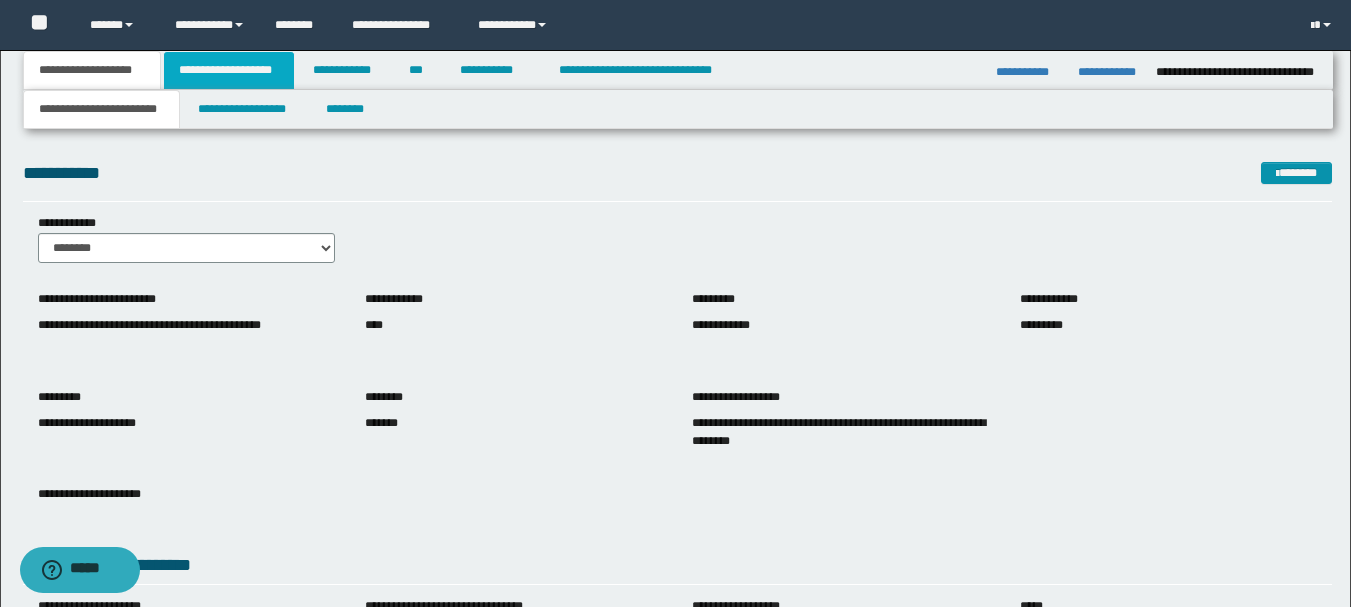 click on "**********" at bounding box center (229, 70) 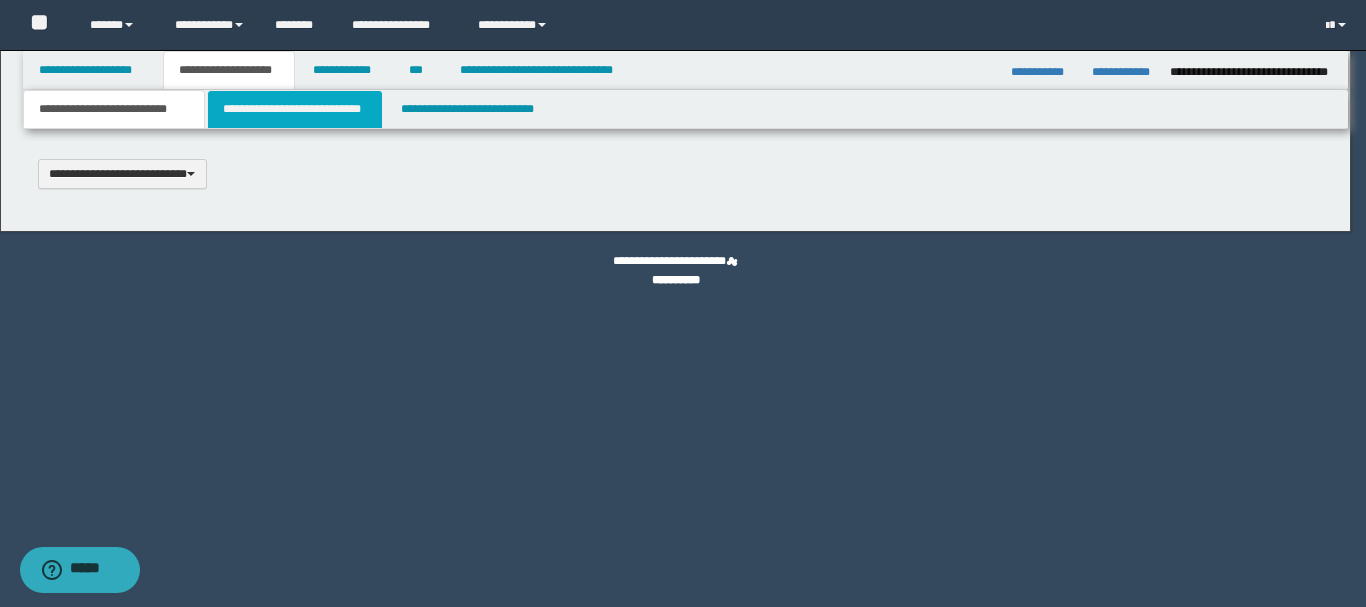 scroll, scrollTop: 0, scrollLeft: 0, axis: both 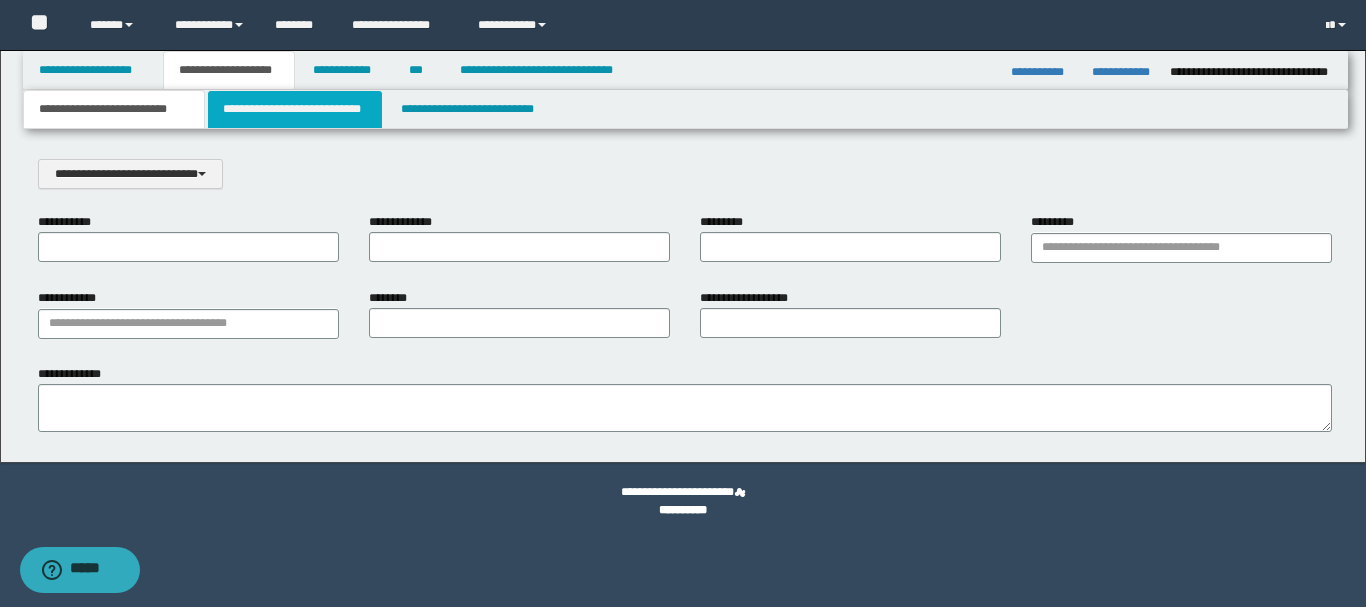 click on "**********" at bounding box center [295, 109] 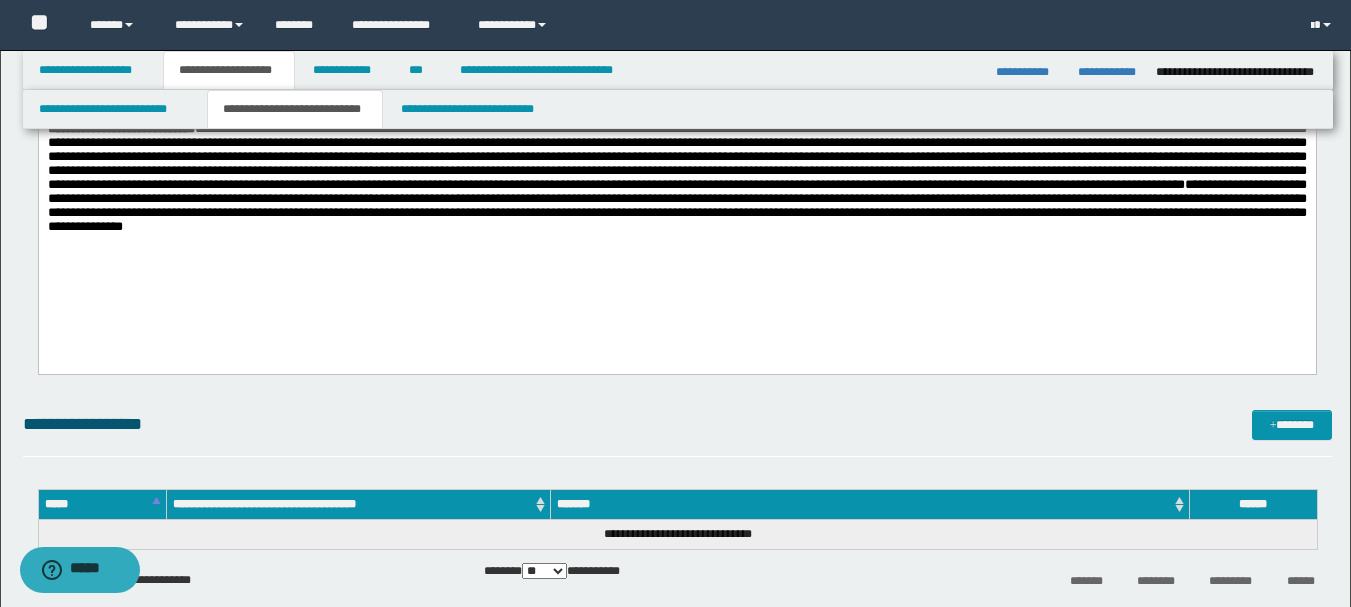 scroll, scrollTop: 300, scrollLeft: 0, axis: vertical 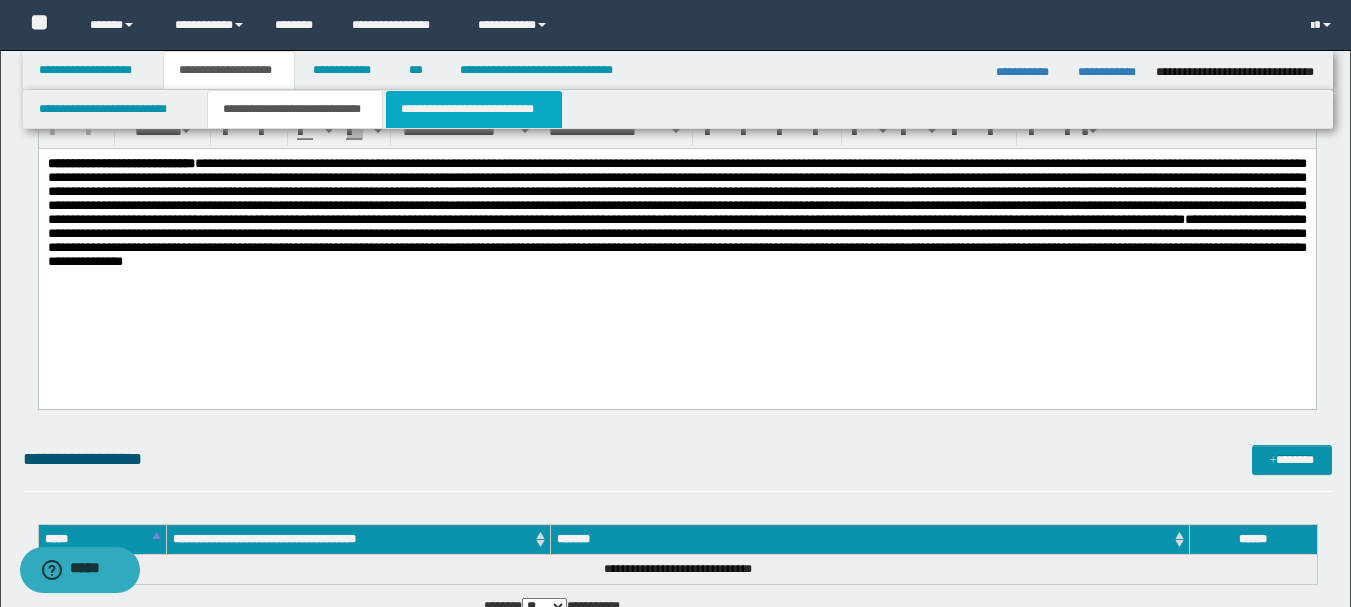 click on "**********" at bounding box center (474, 109) 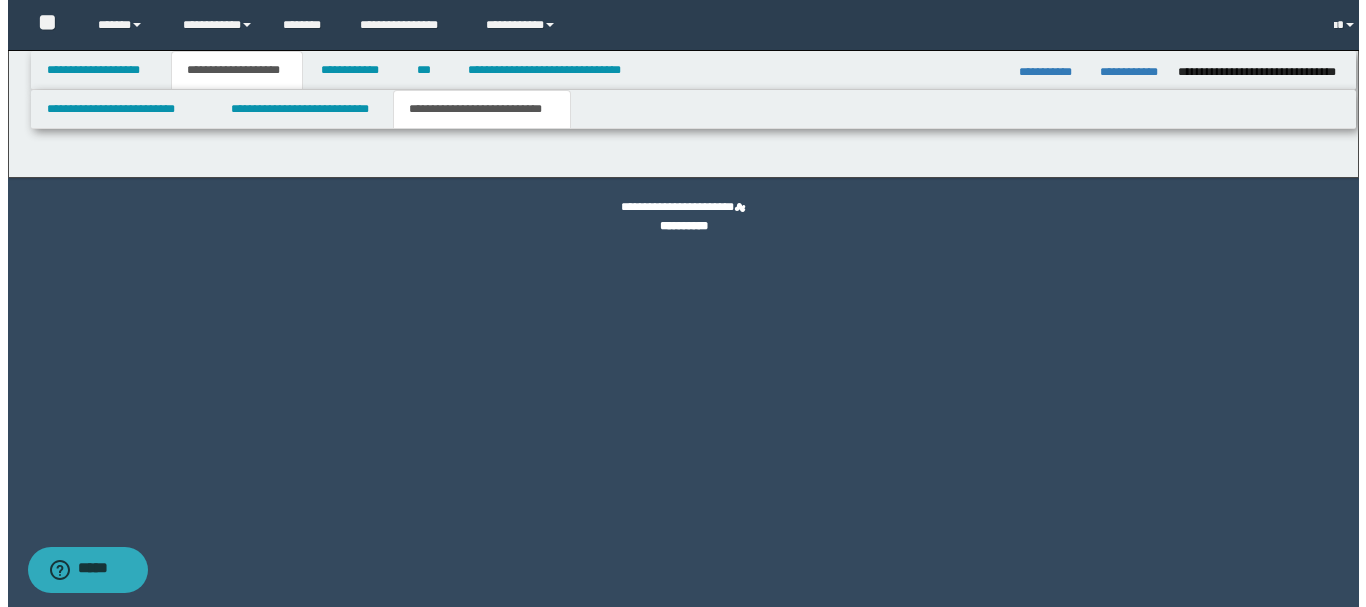 scroll, scrollTop: 0, scrollLeft: 0, axis: both 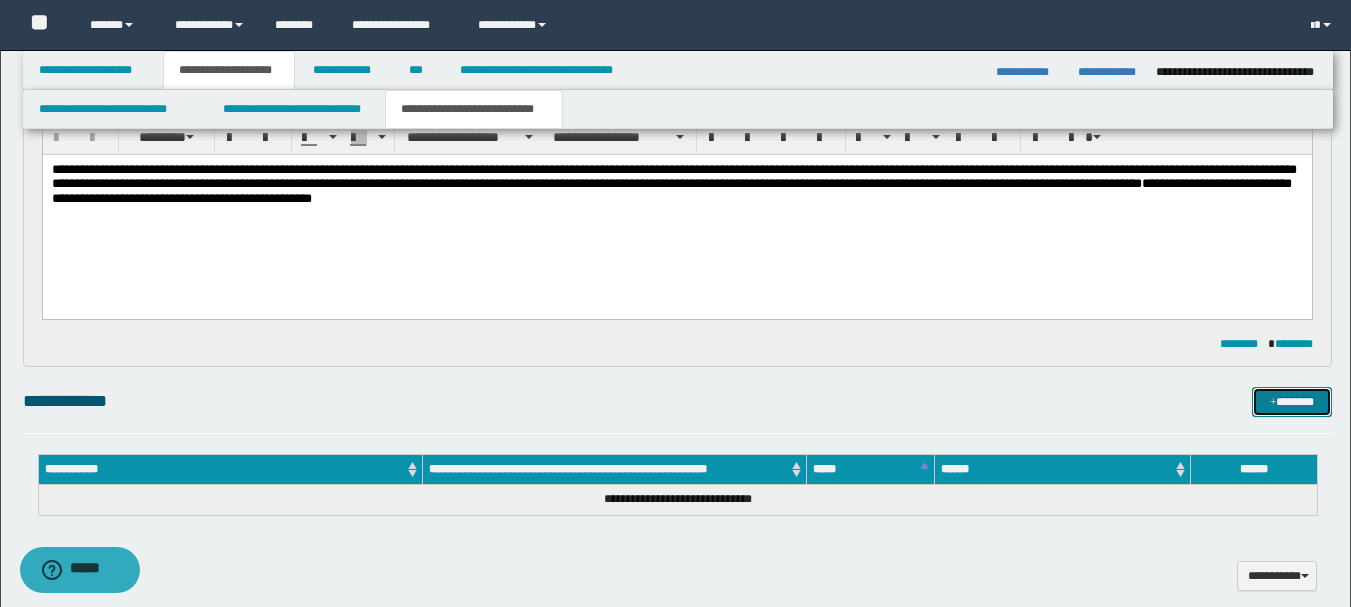 click on "*******" at bounding box center [1292, 402] 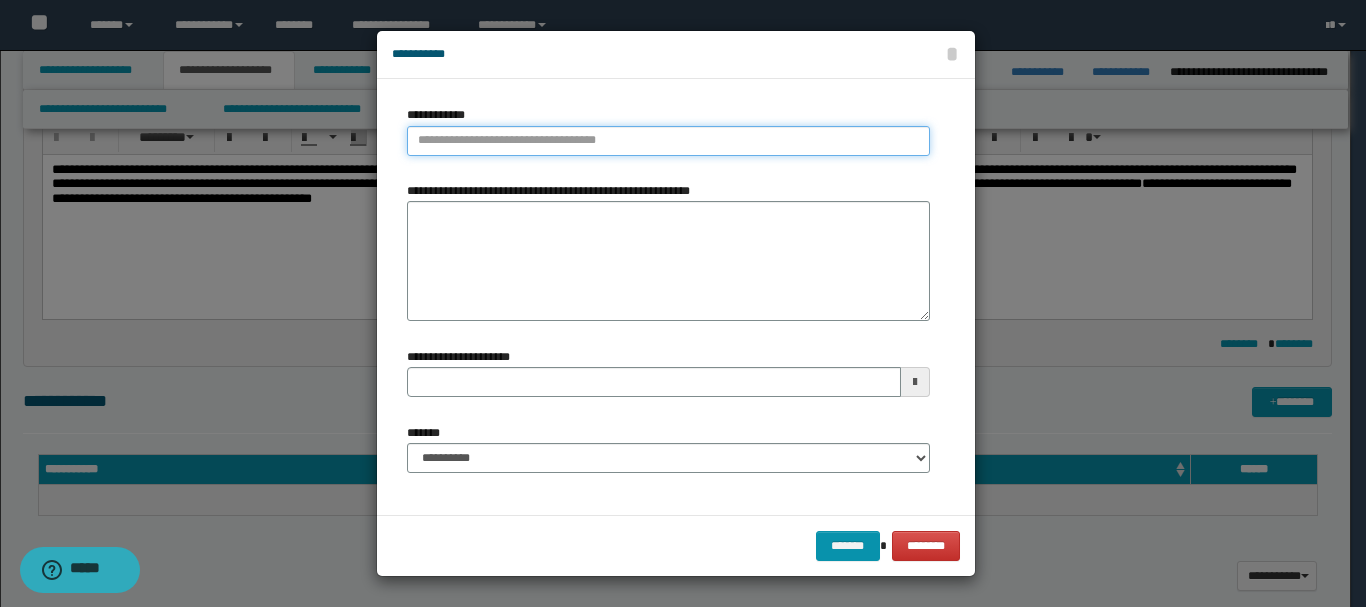 click on "**********" at bounding box center [668, 141] 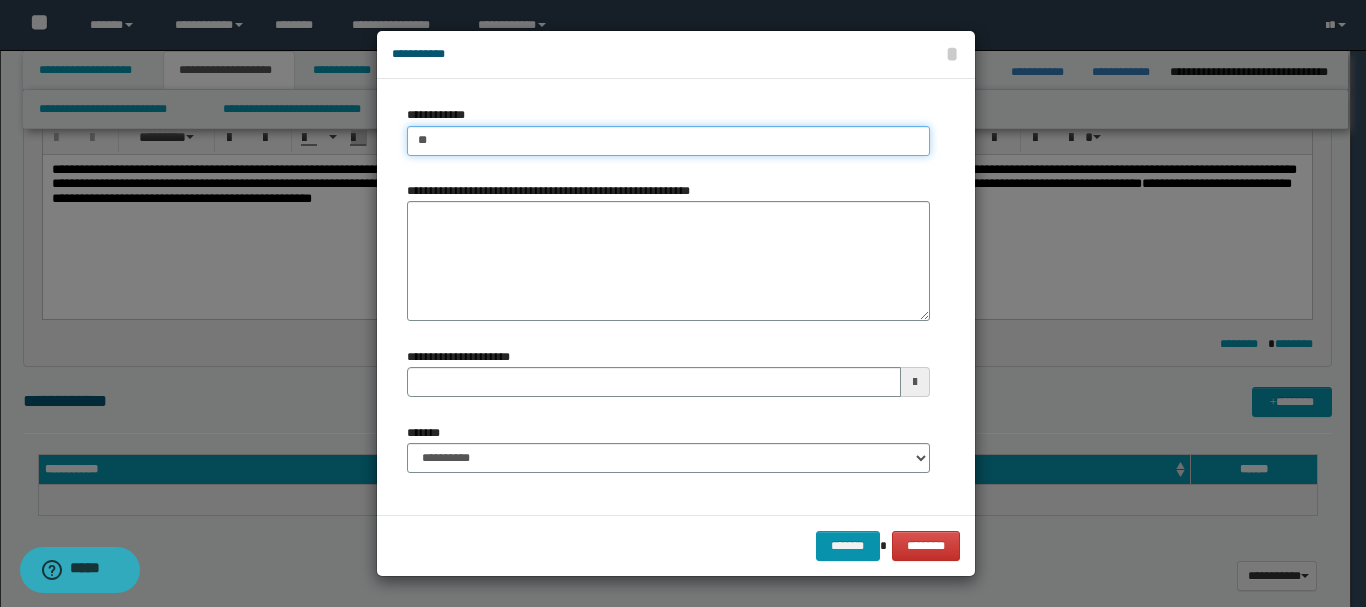 type on "***" 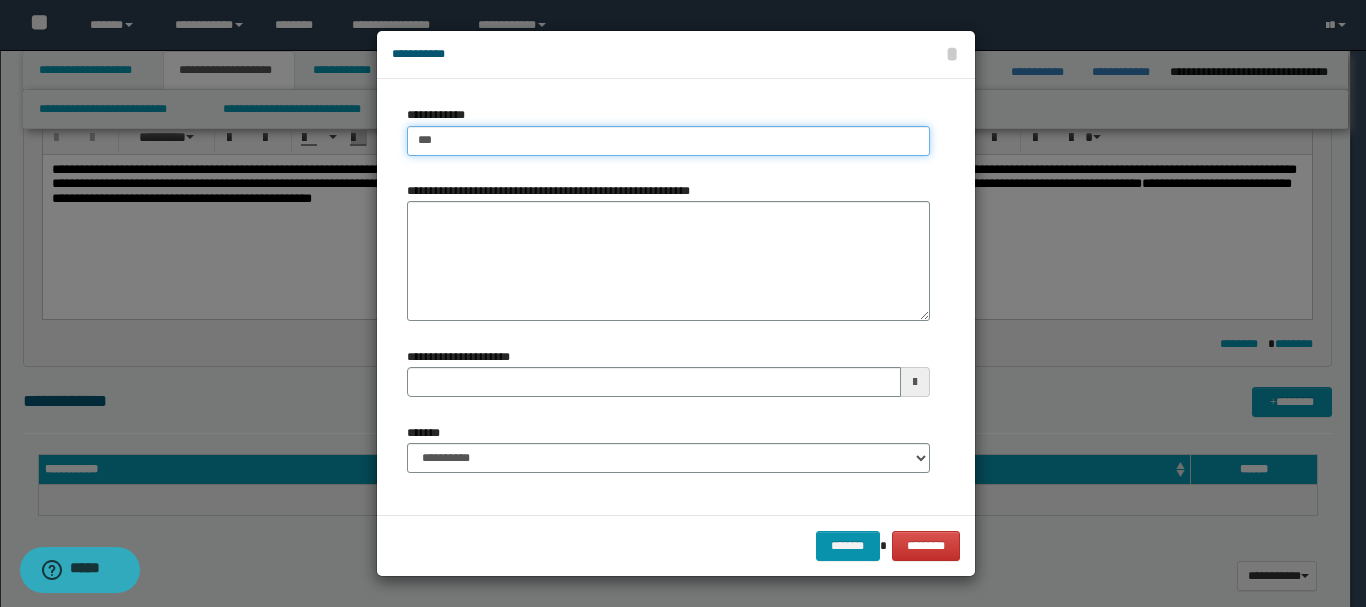 type on "***" 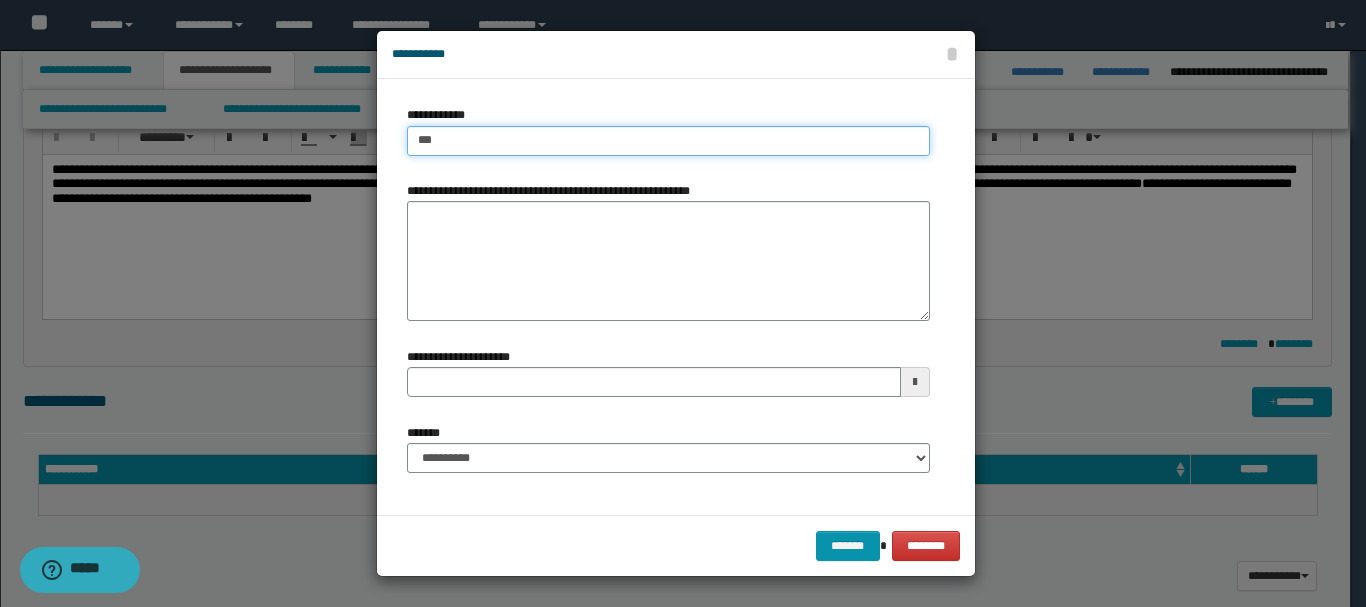 type 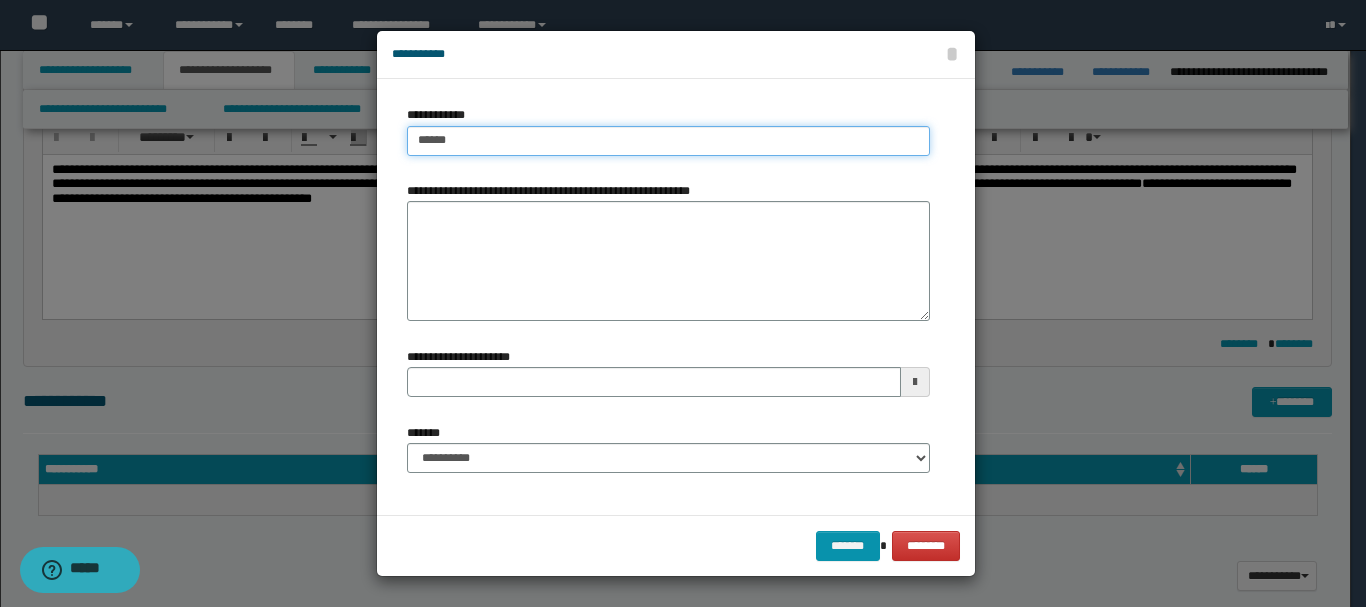 type on "*******" 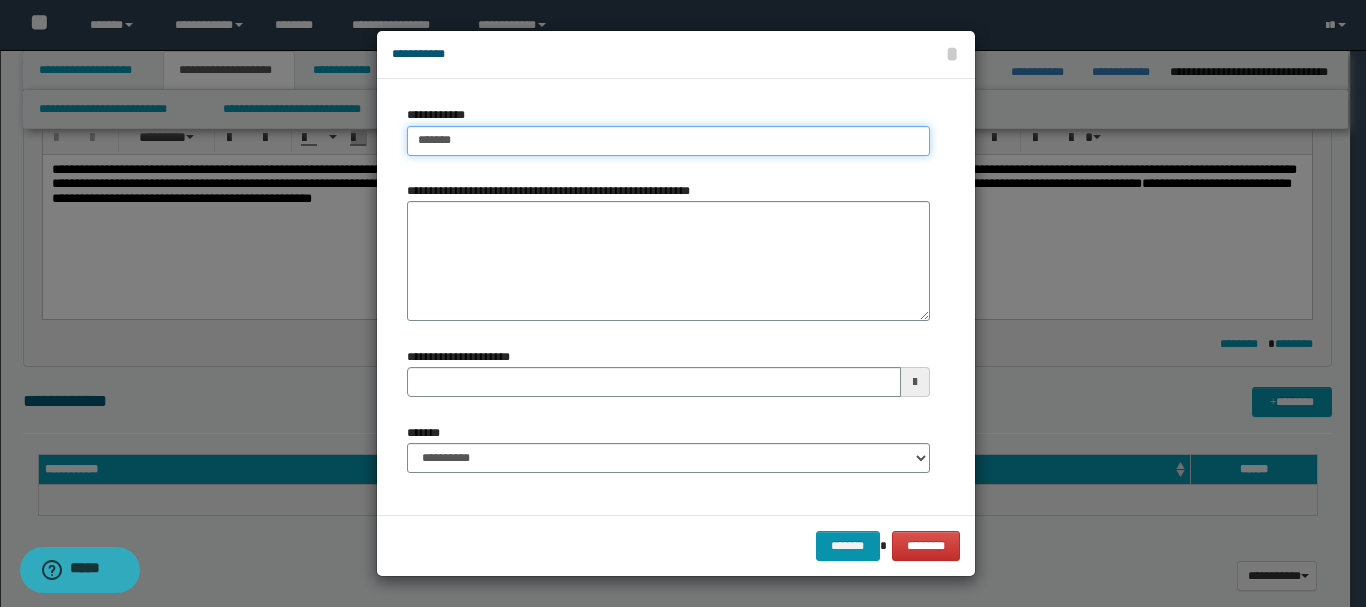 type on "**********" 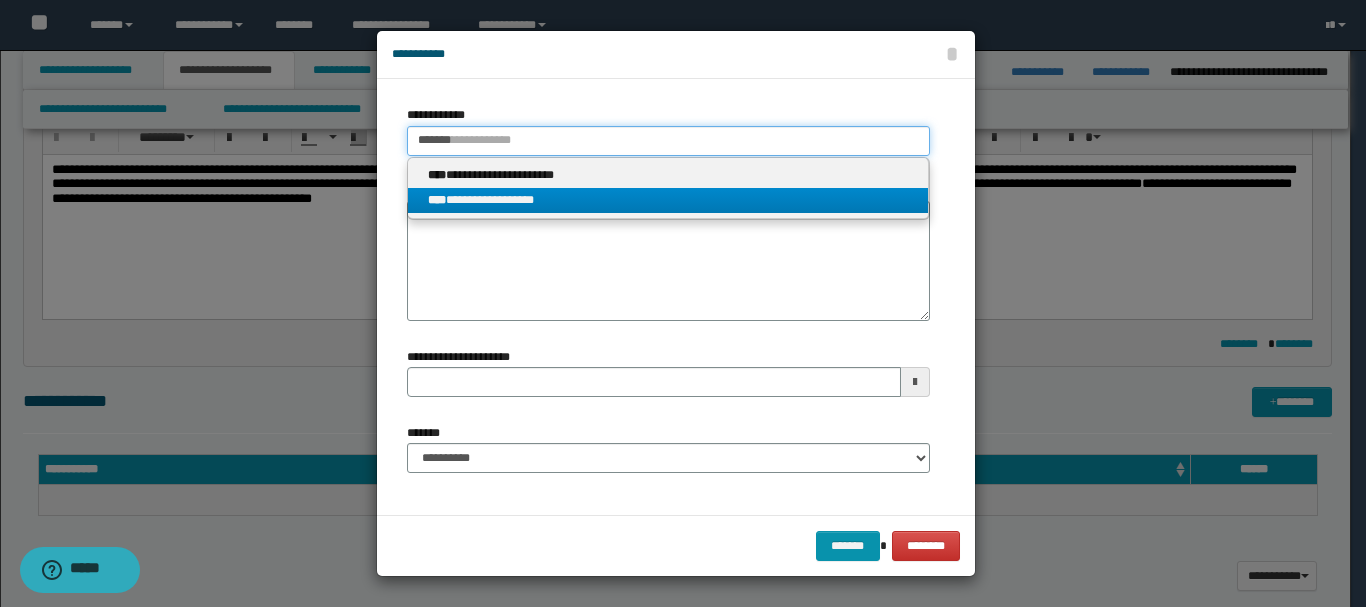 type on "*******" 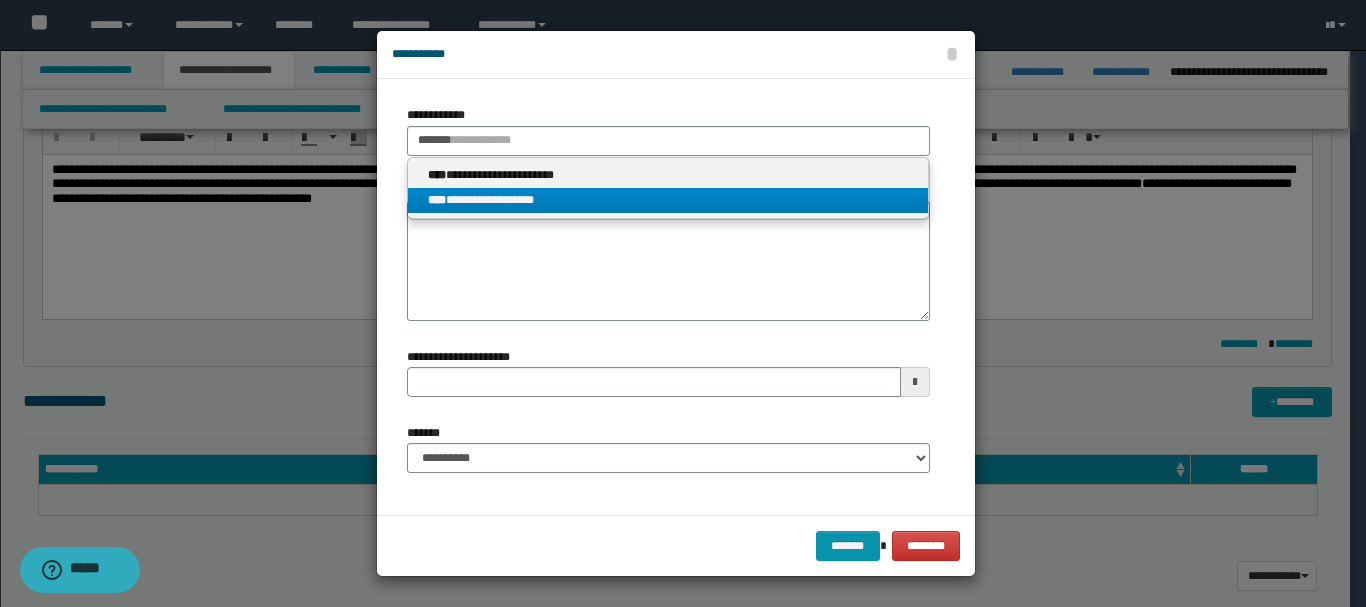 click on "**********" at bounding box center [668, 200] 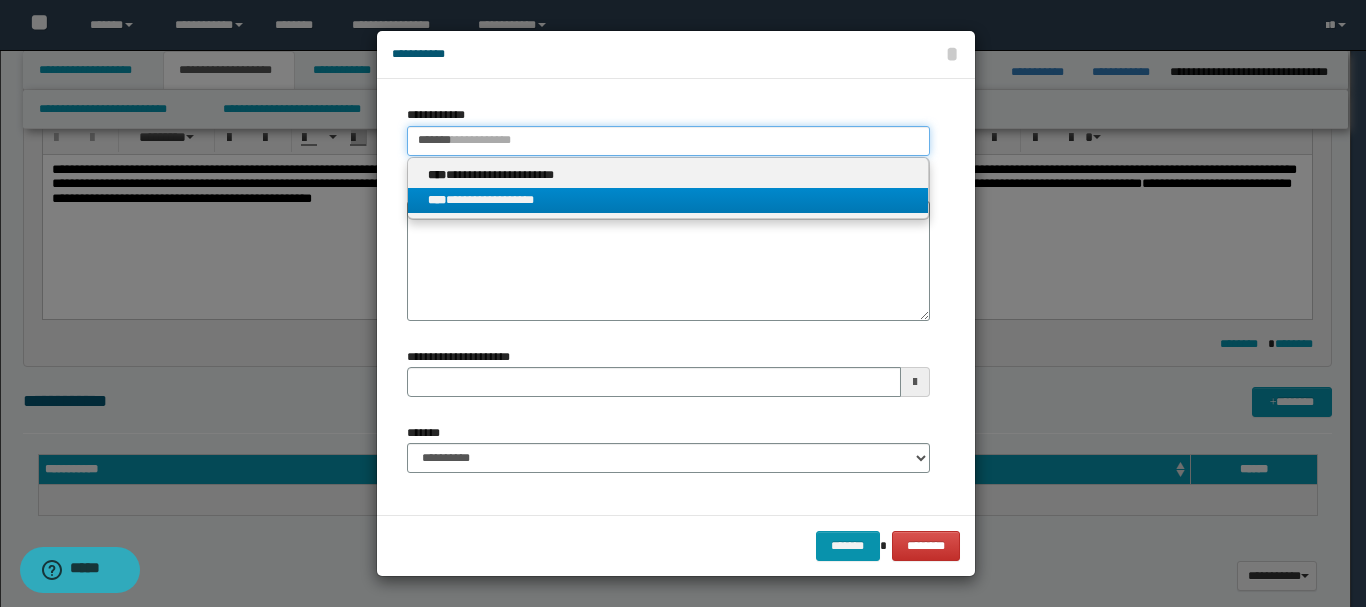 type 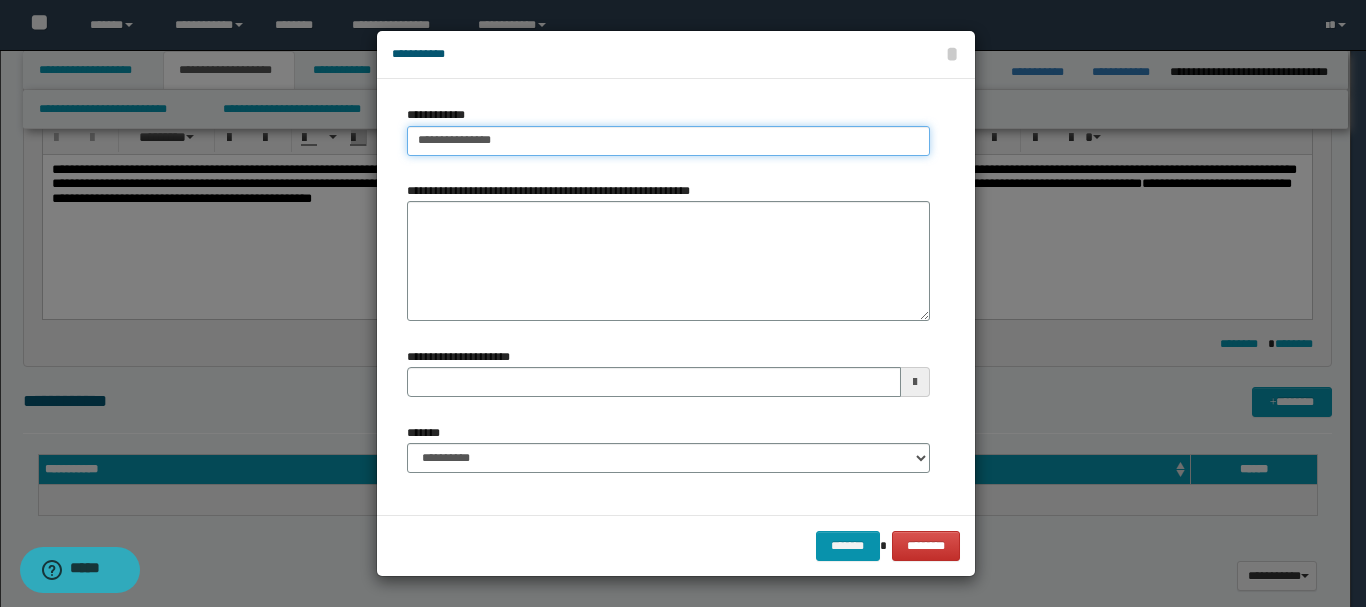 type 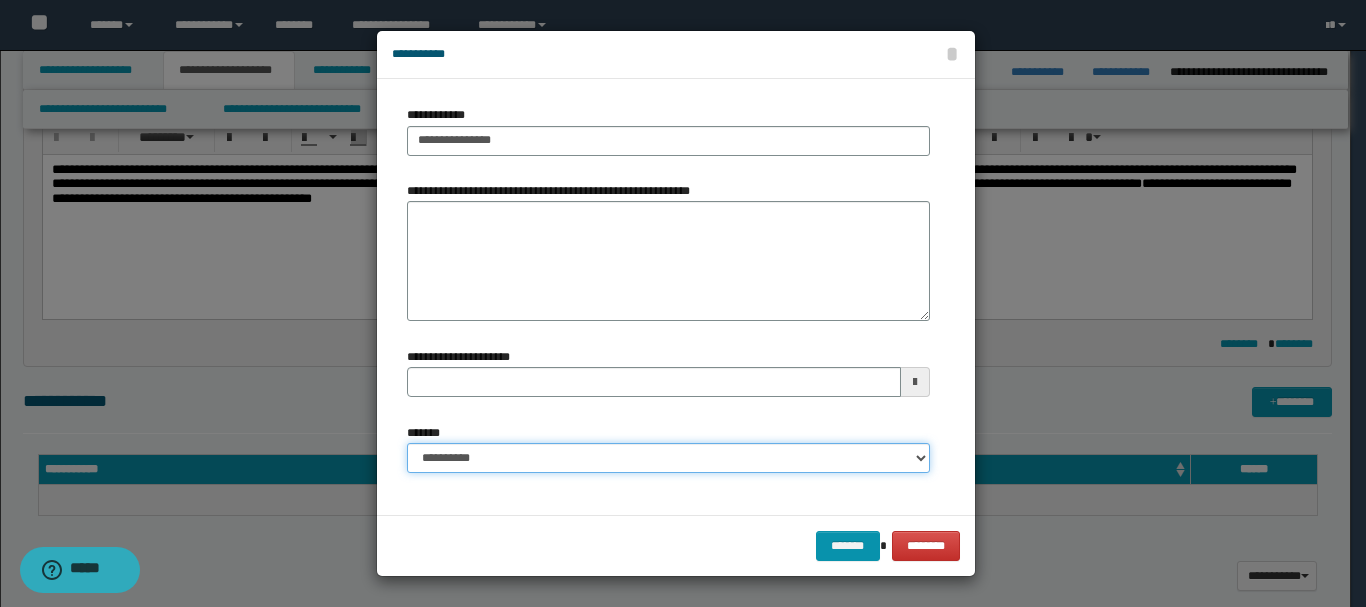click on "**********" at bounding box center (668, 458) 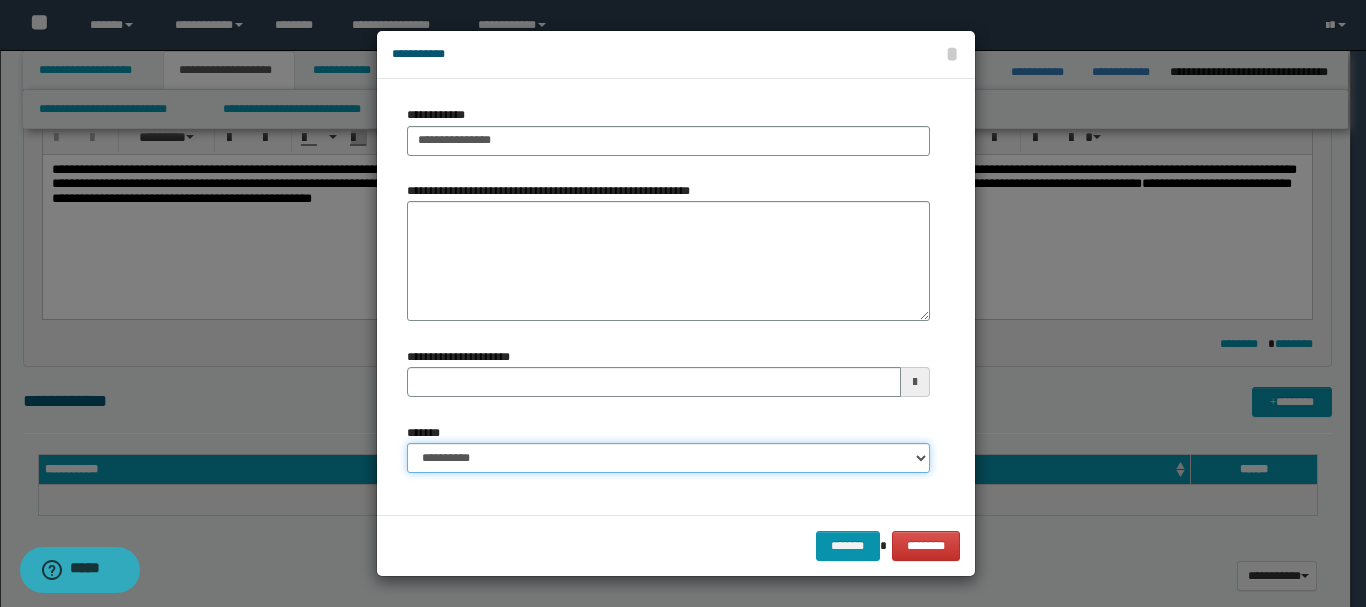 select on "*" 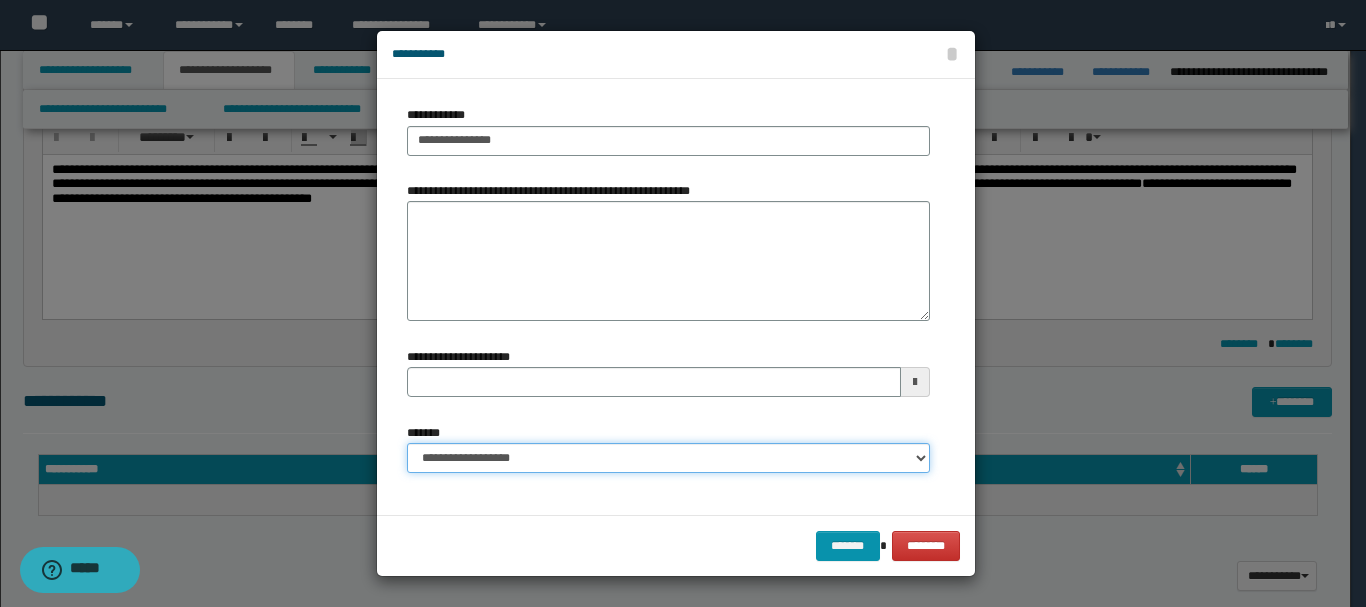 type 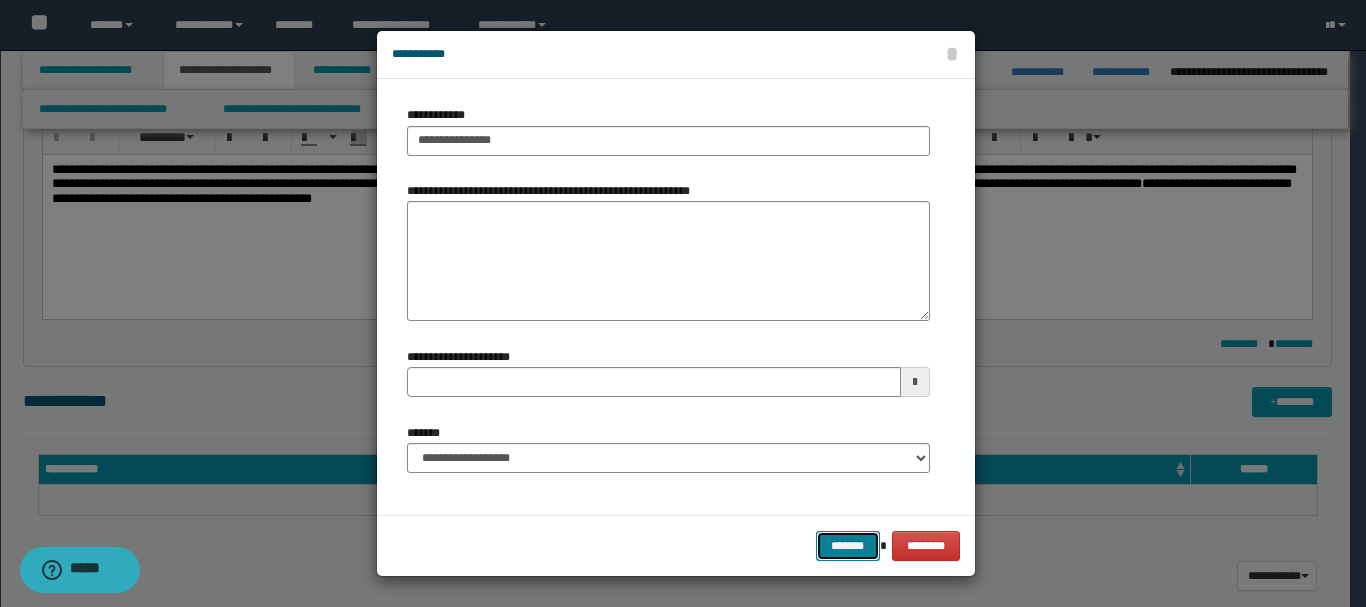 click on "*******" at bounding box center [848, 546] 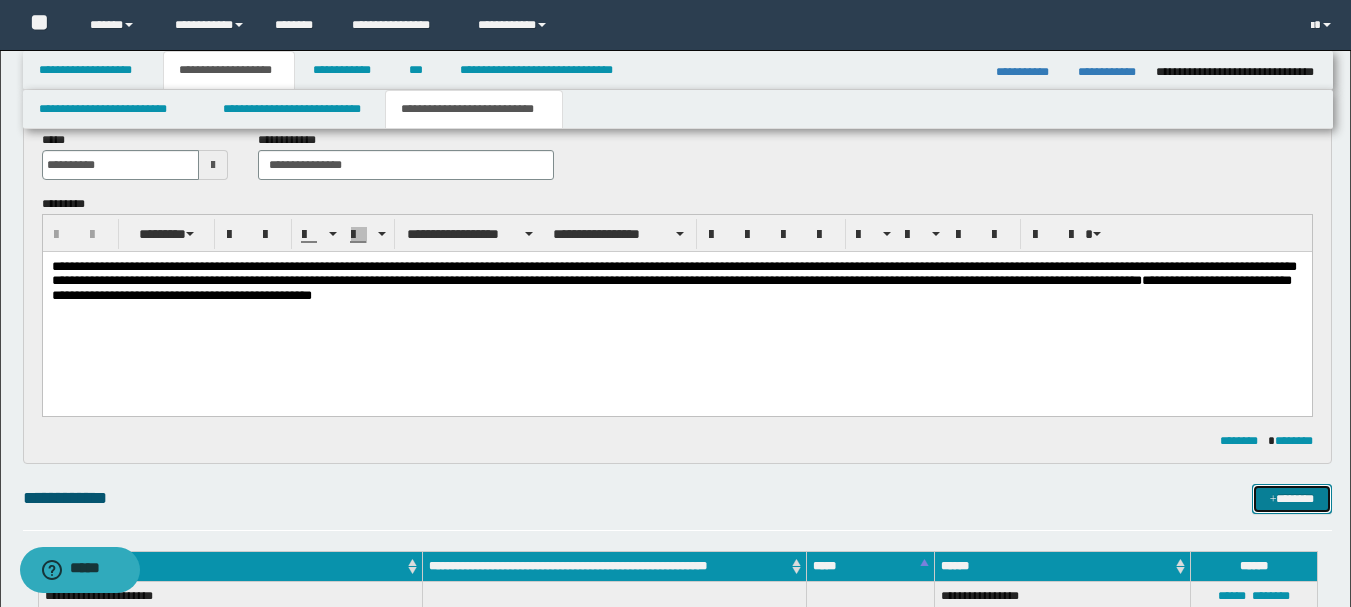 scroll, scrollTop: 100, scrollLeft: 0, axis: vertical 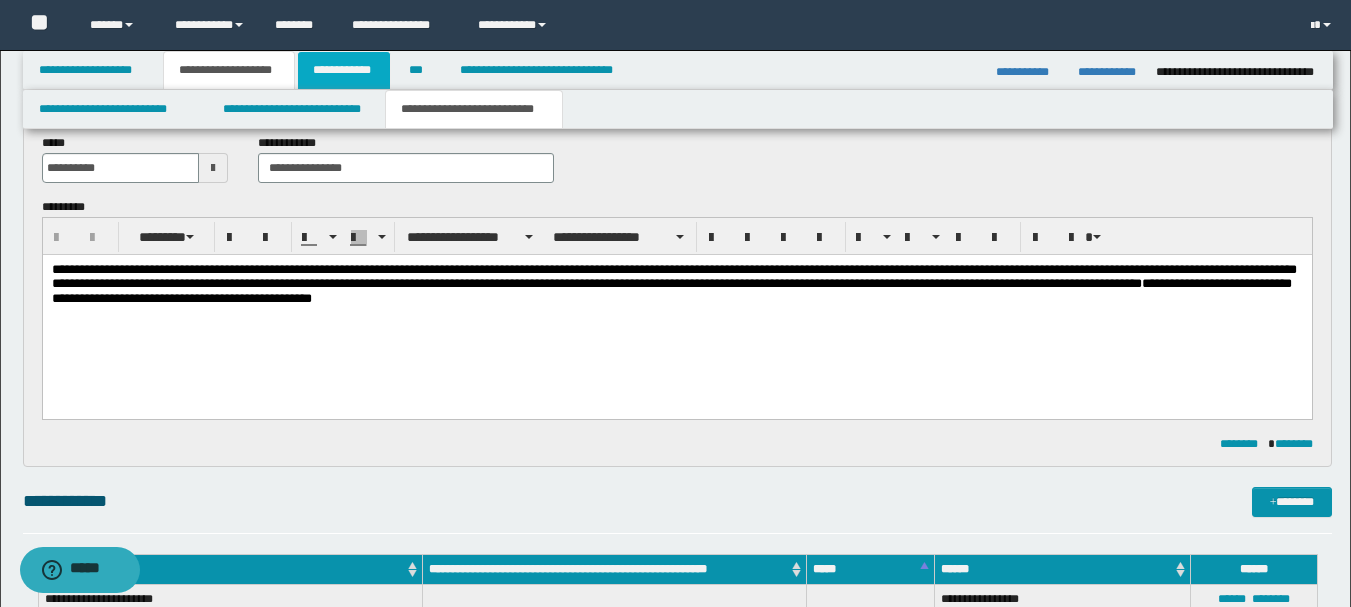 click on "**********" at bounding box center [344, 70] 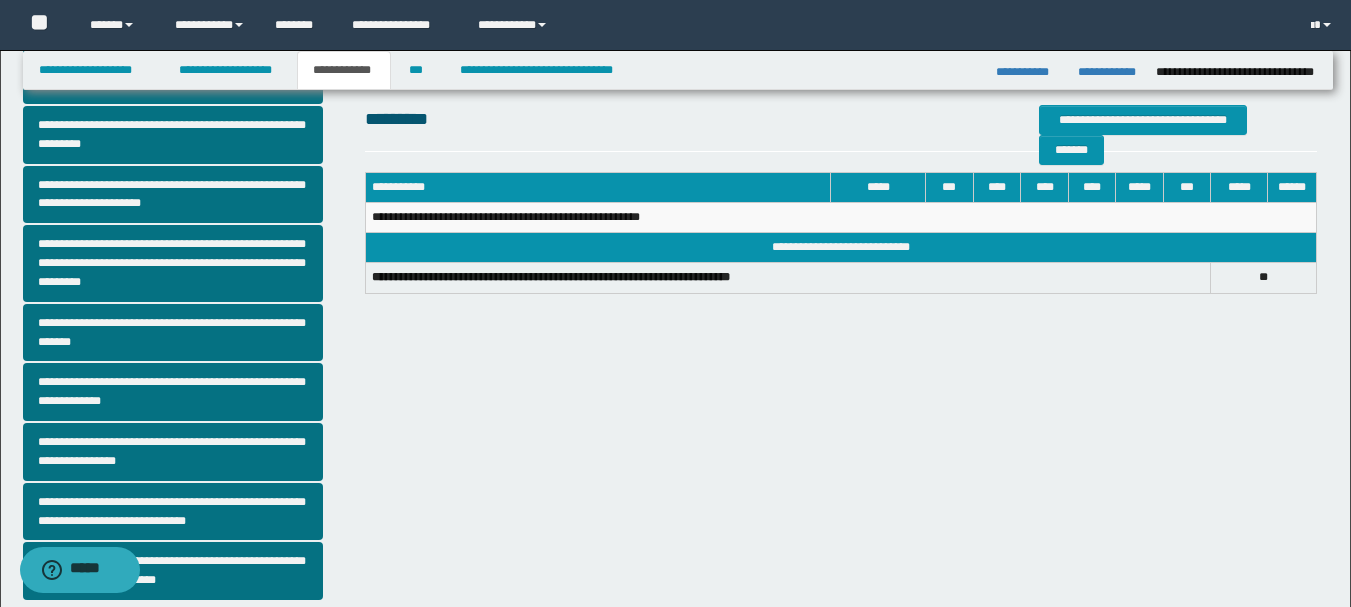 scroll, scrollTop: 542, scrollLeft: 0, axis: vertical 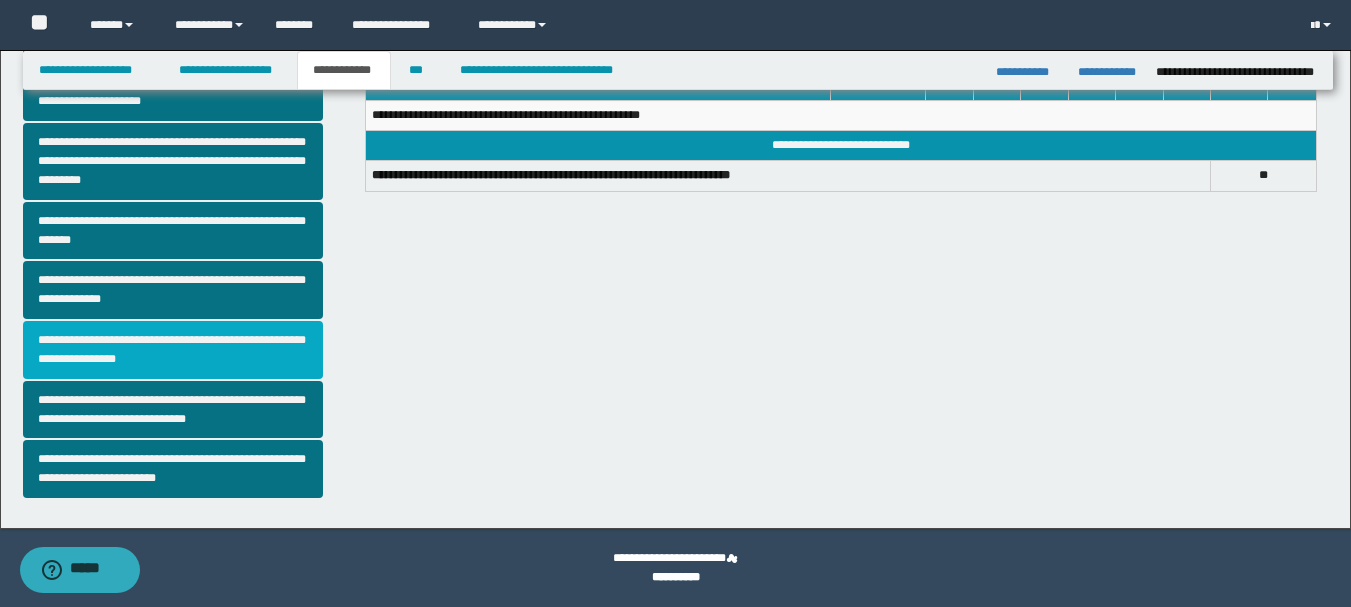 click on "**********" at bounding box center [173, 350] 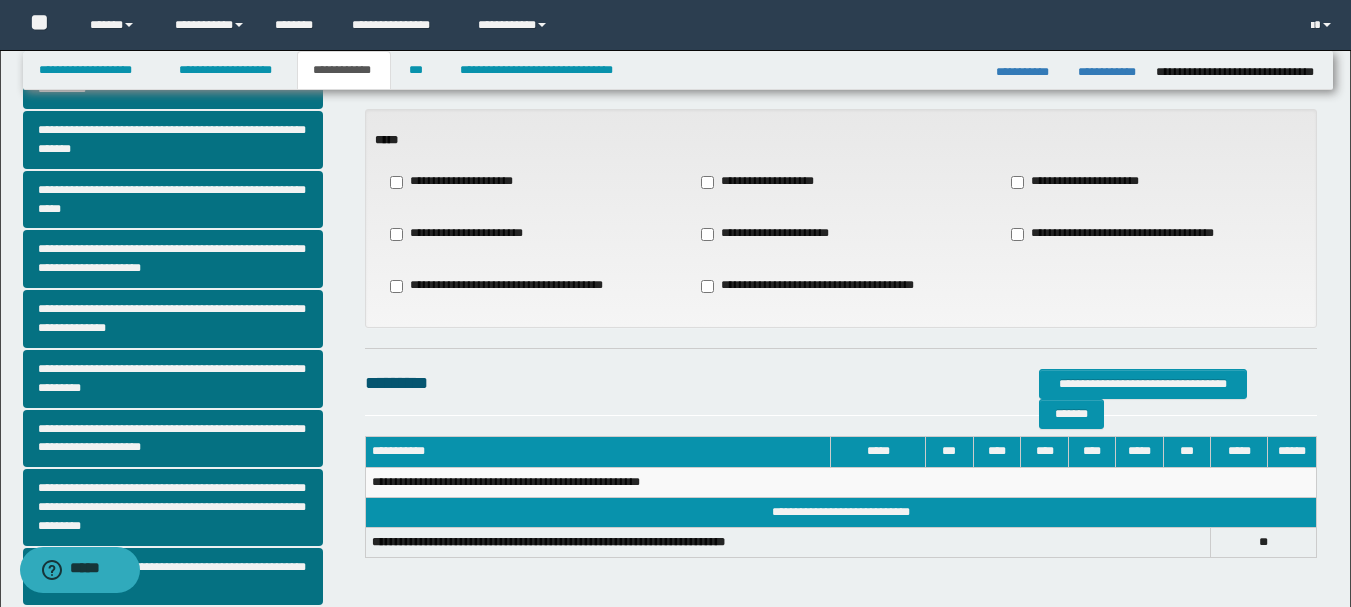 scroll, scrollTop: 200, scrollLeft: 0, axis: vertical 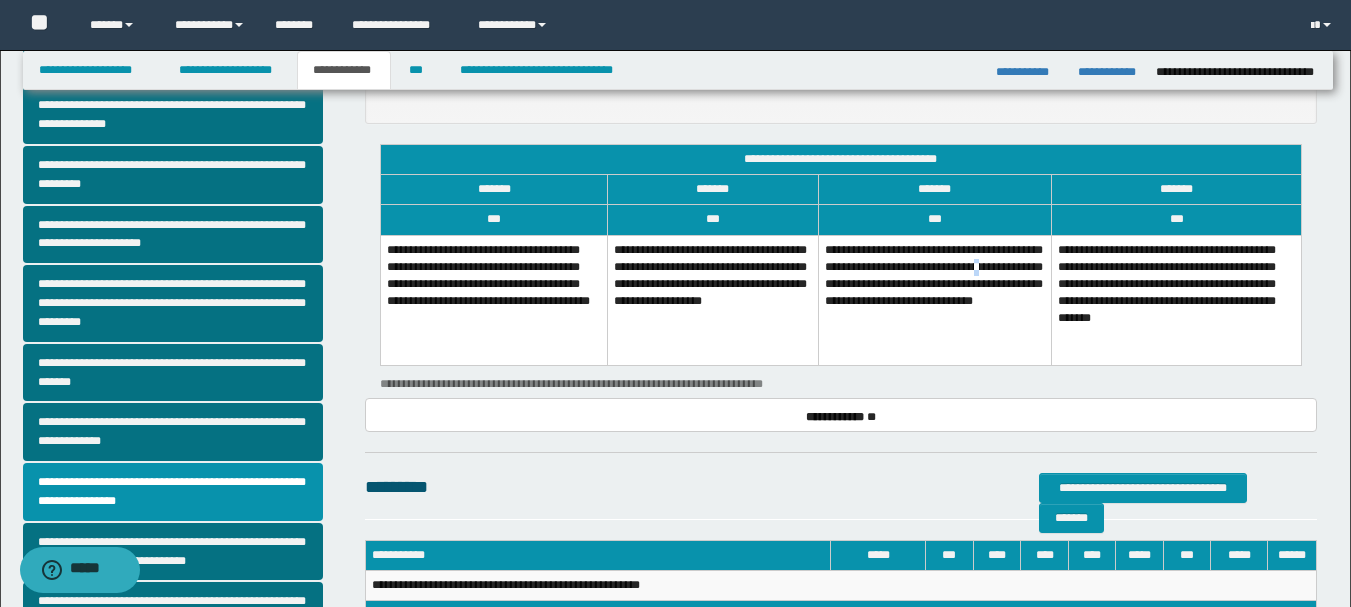 click on "**********" at bounding box center (934, 300) 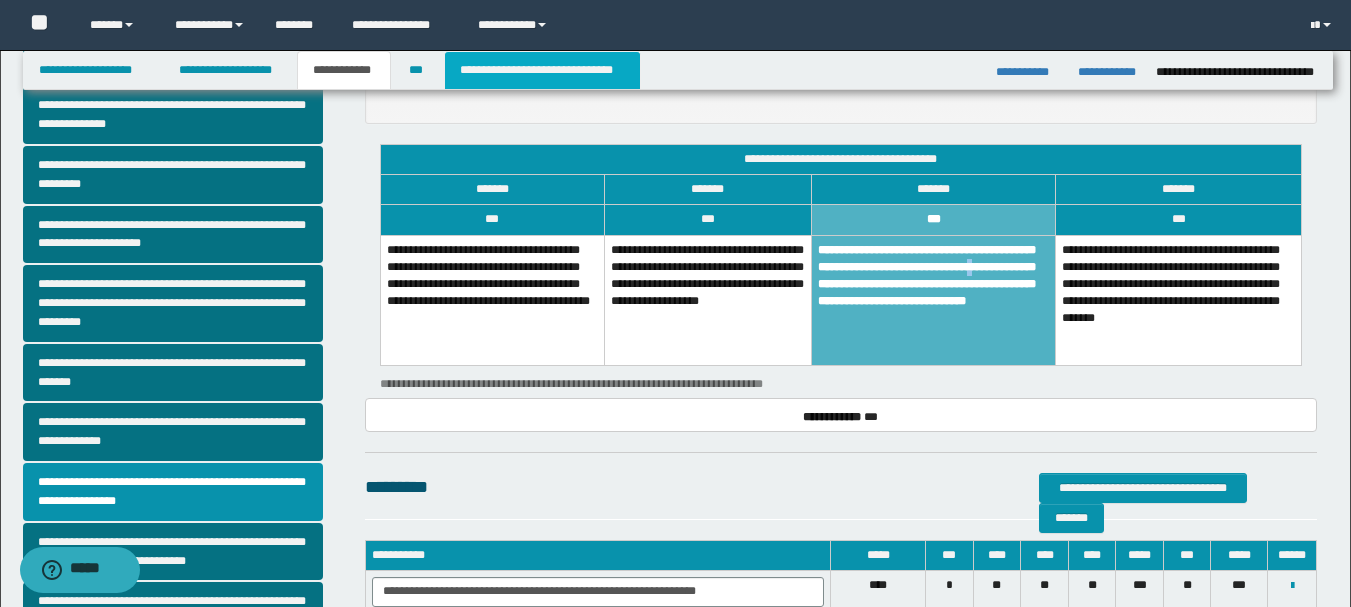 click on "**********" at bounding box center (542, 70) 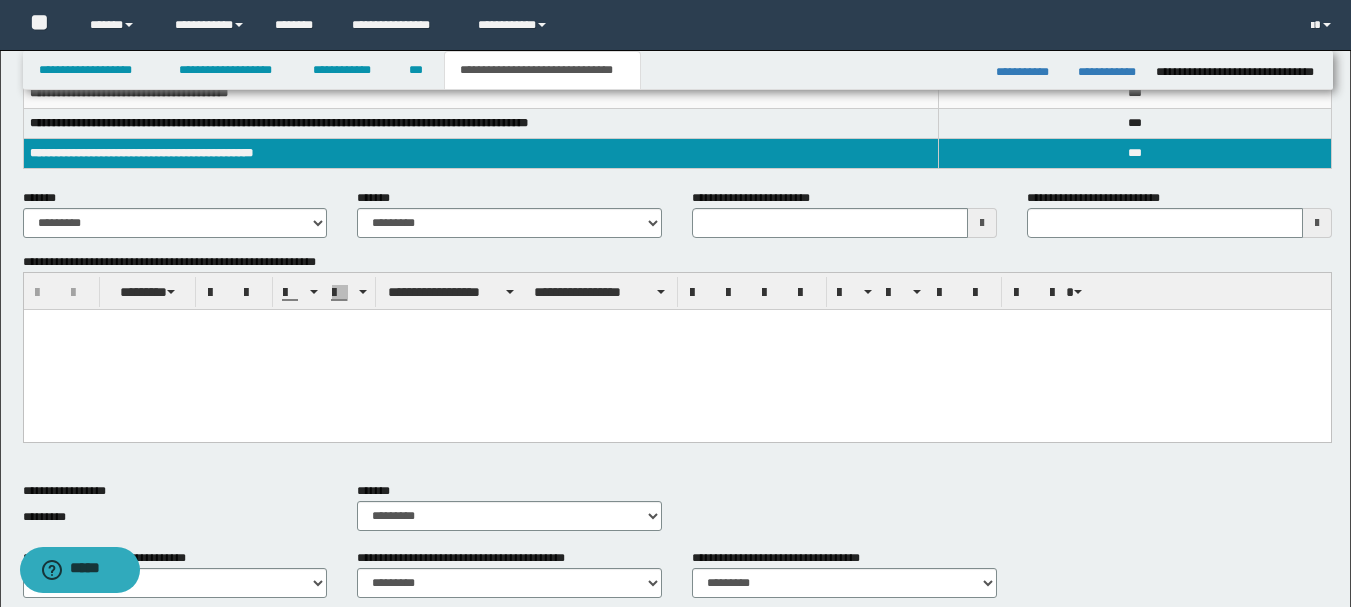 scroll, scrollTop: 300, scrollLeft: 0, axis: vertical 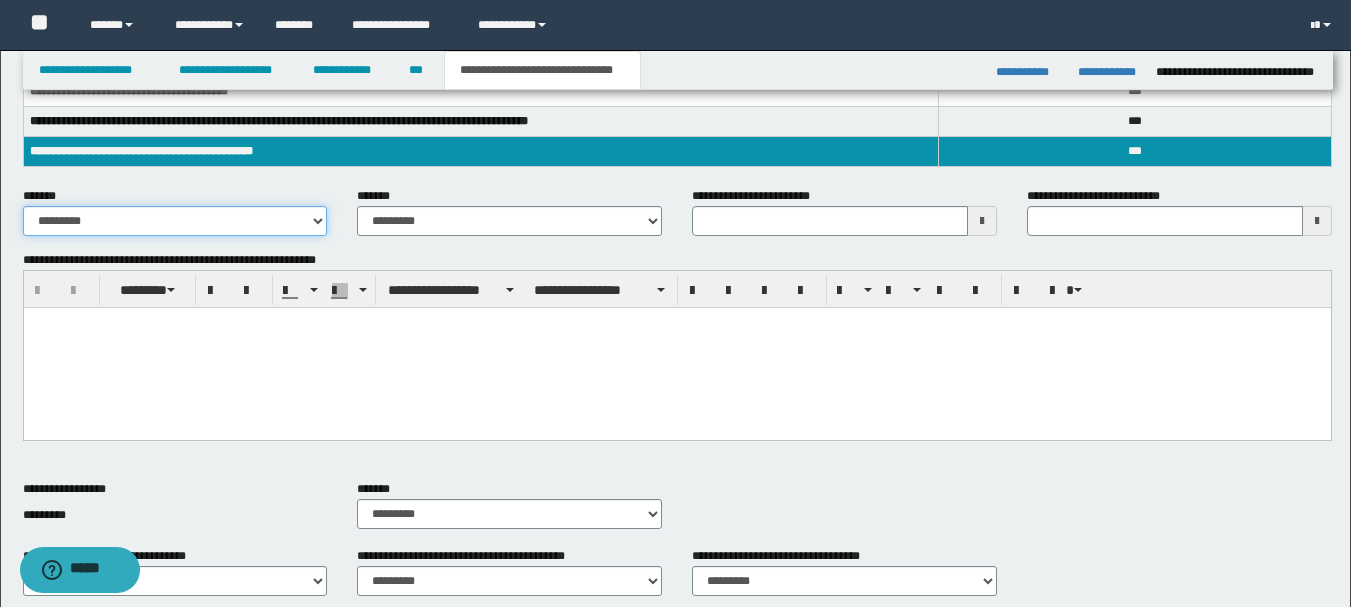 click on "**********" at bounding box center [175, 221] 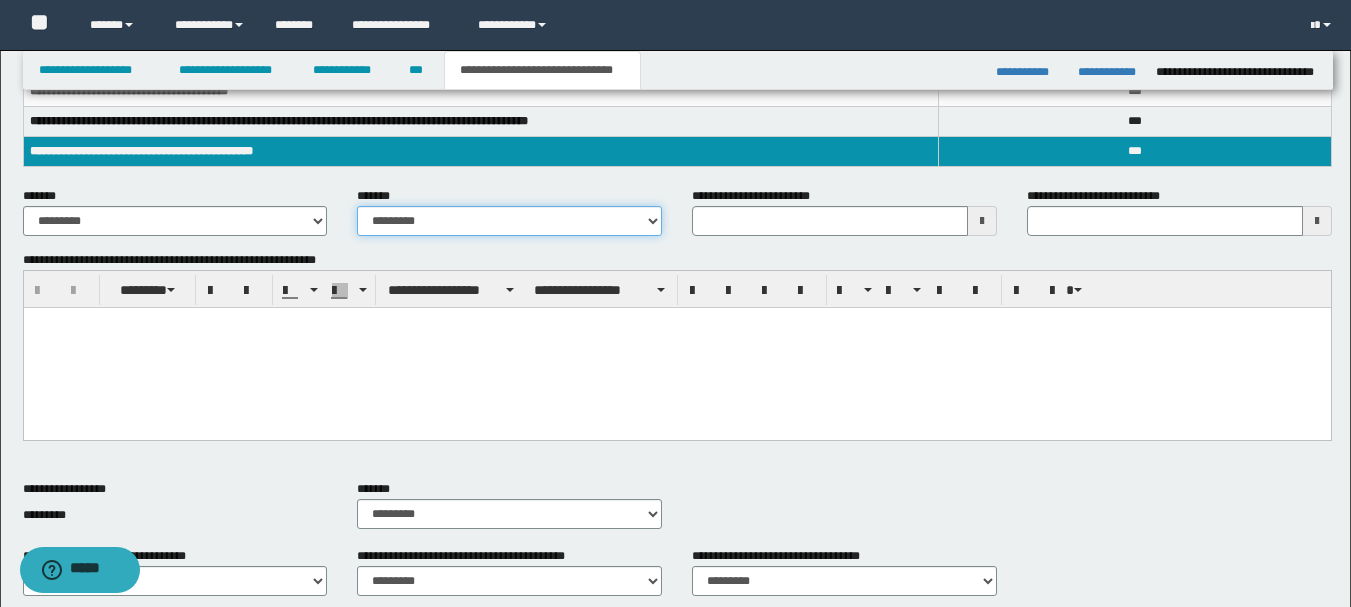 click on "**********" at bounding box center (509, 221) 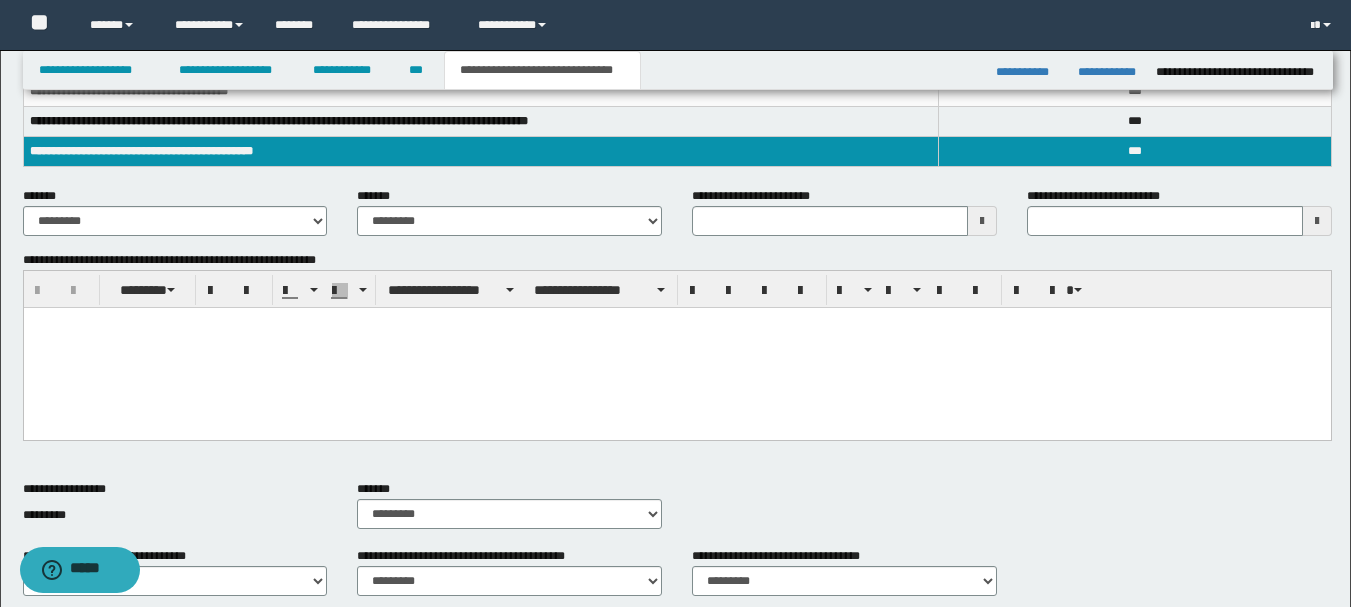 click at bounding box center [982, 221] 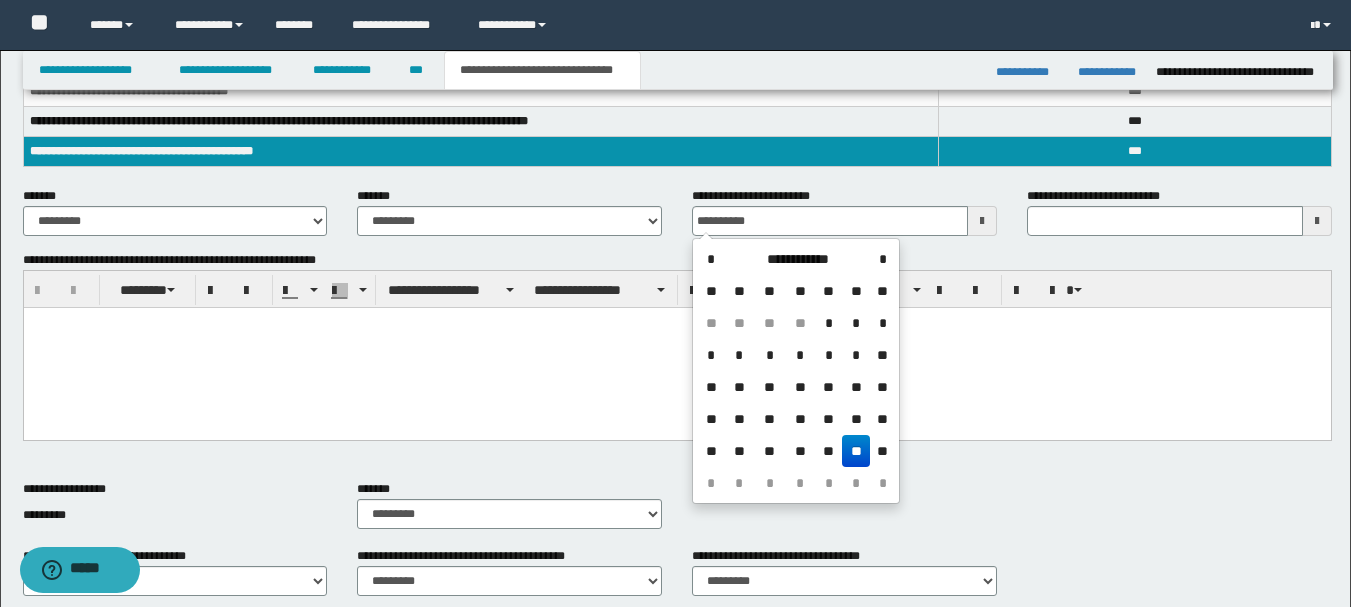 click on "**" at bounding box center (856, 451) 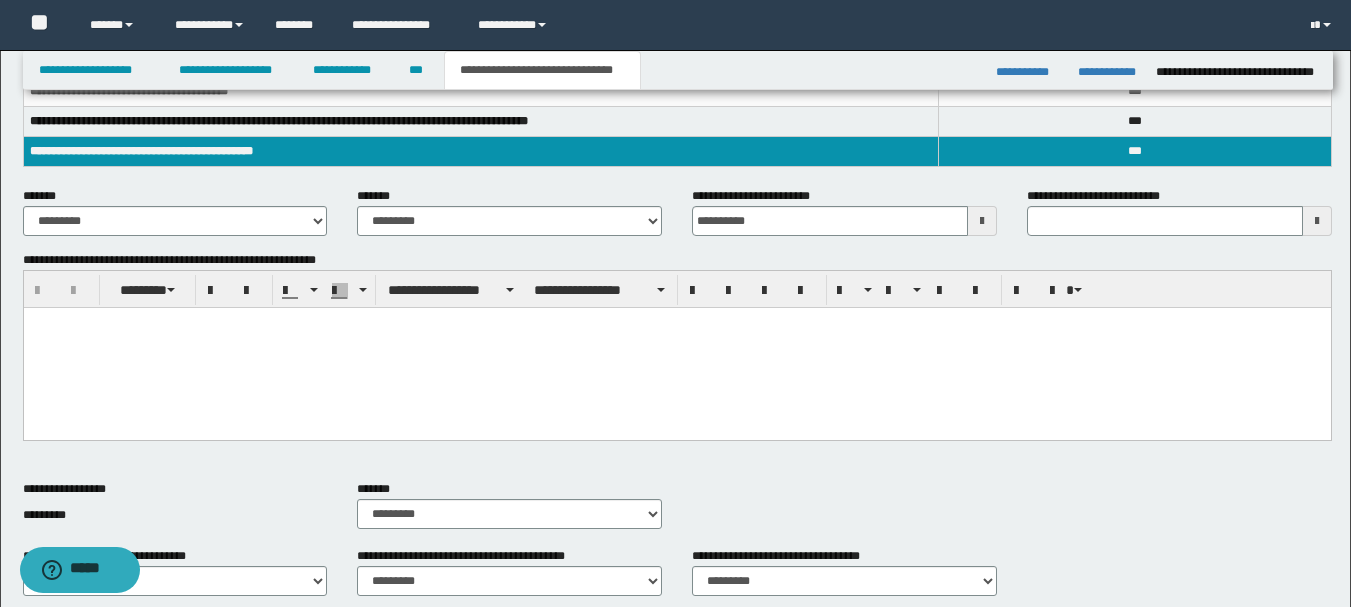 click at bounding box center (676, 348) 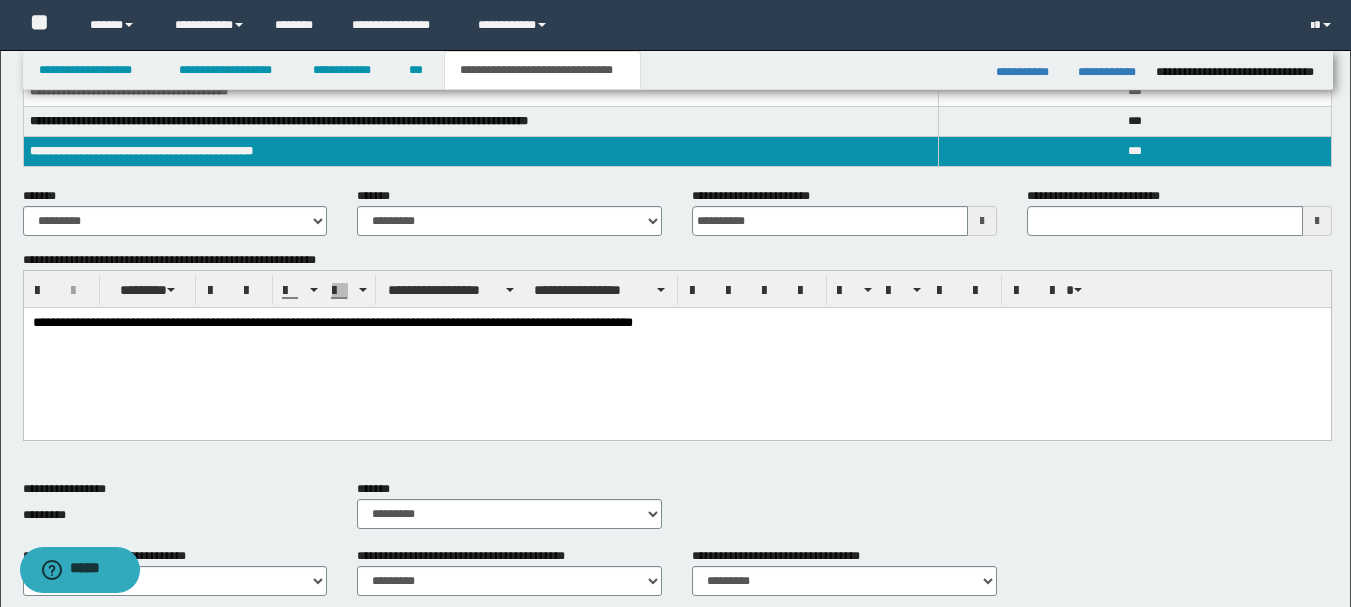 click on "**********" at bounding box center [676, 324] 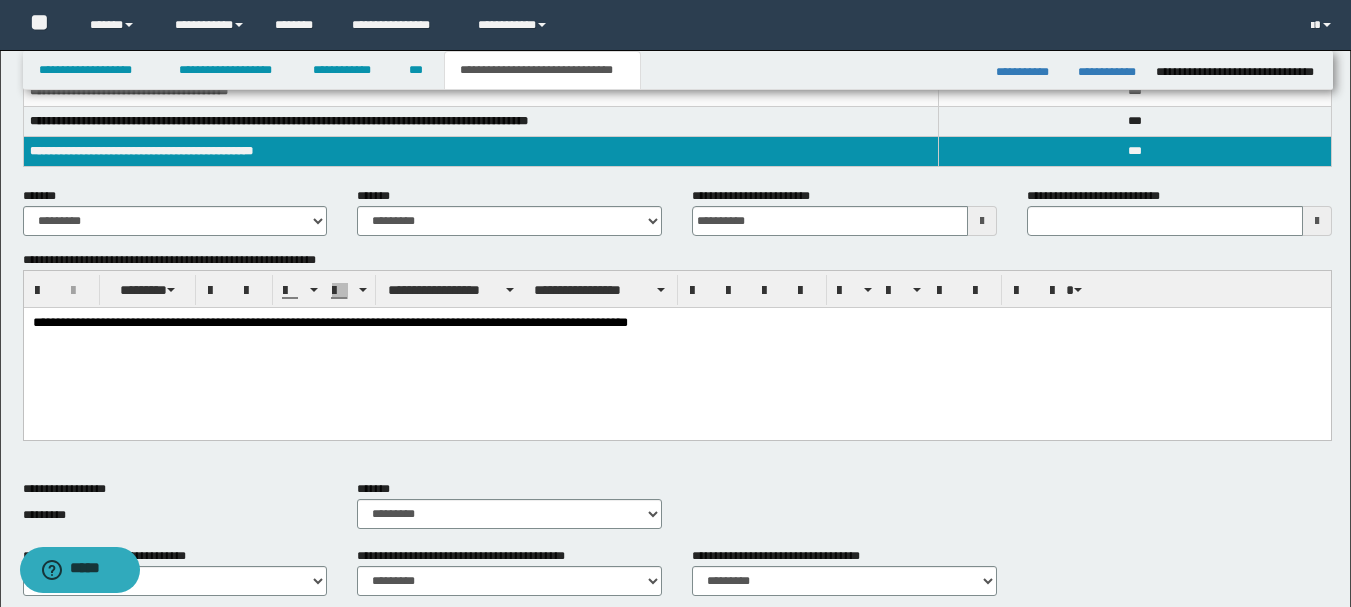 click on "**********" at bounding box center [676, 324] 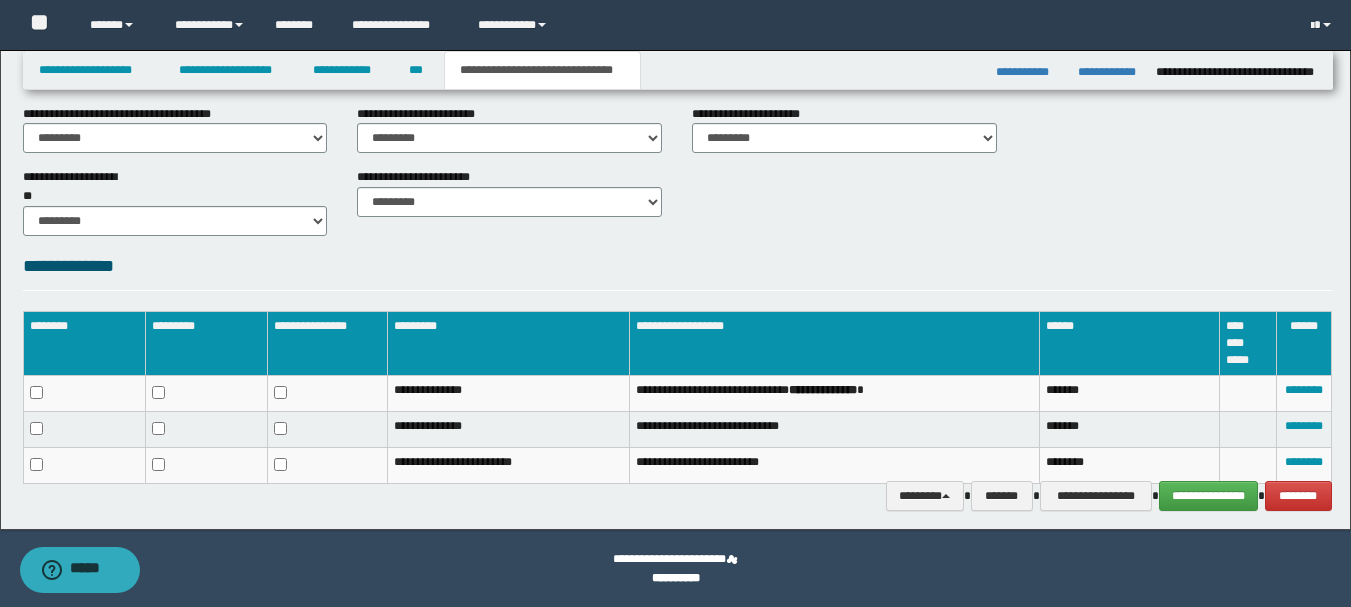 scroll, scrollTop: 807, scrollLeft: 0, axis: vertical 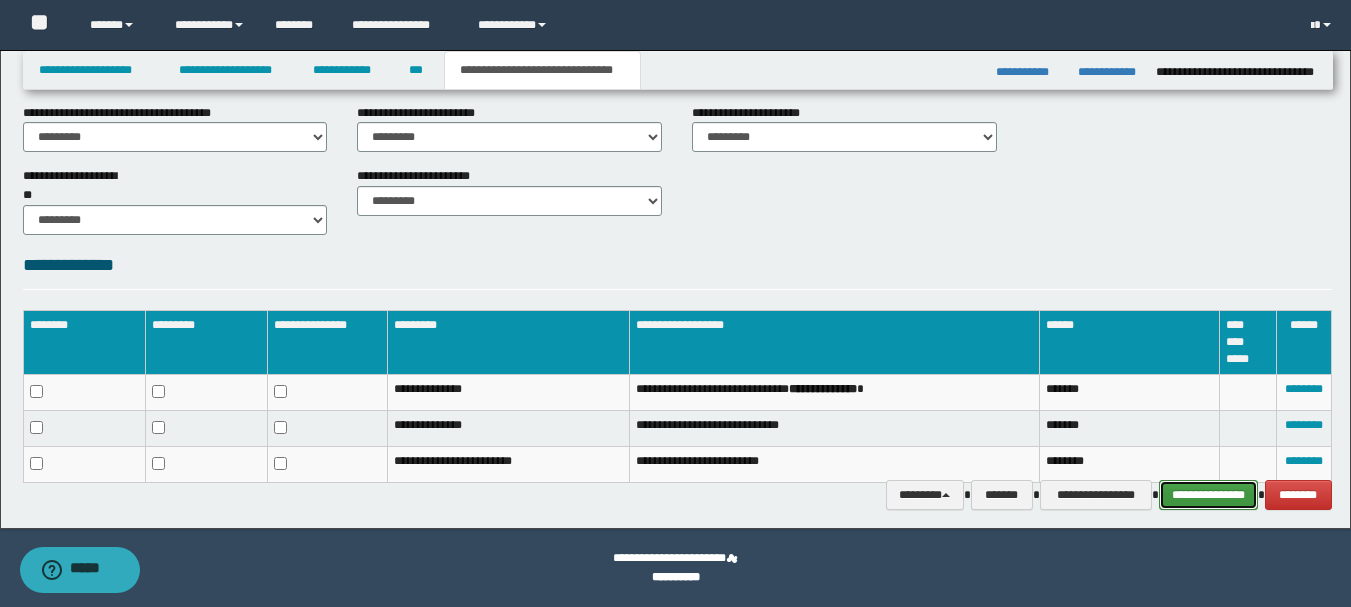 click on "**********" at bounding box center [1208, 495] 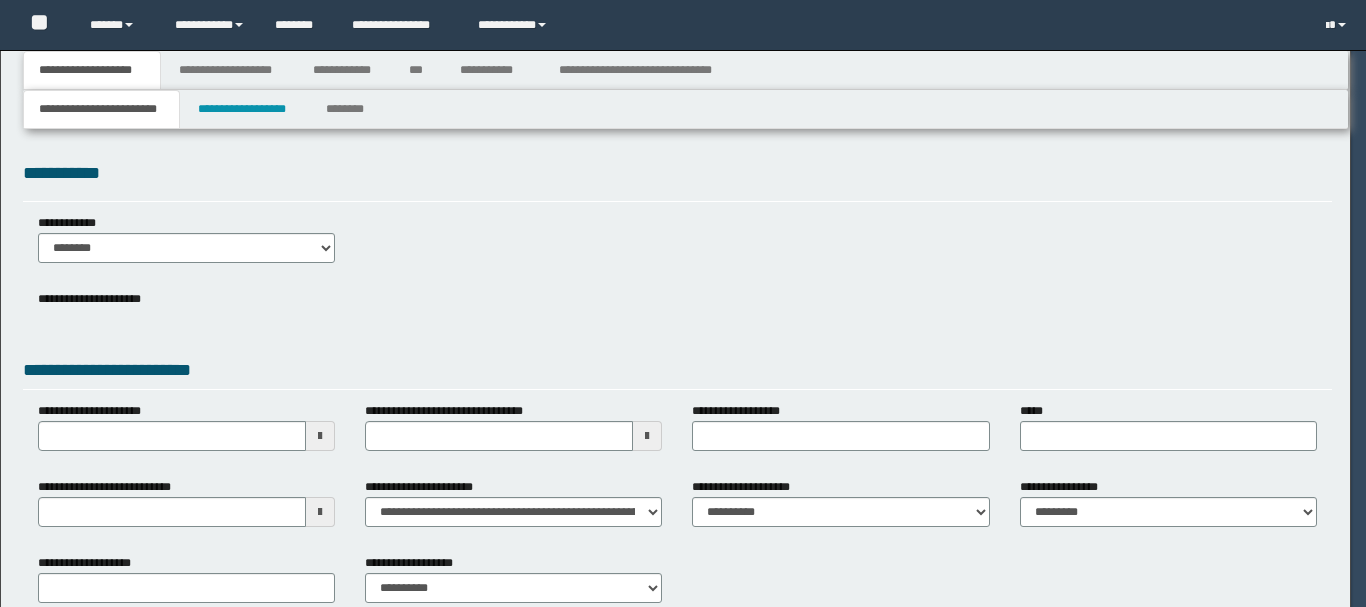 scroll, scrollTop: 0, scrollLeft: 0, axis: both 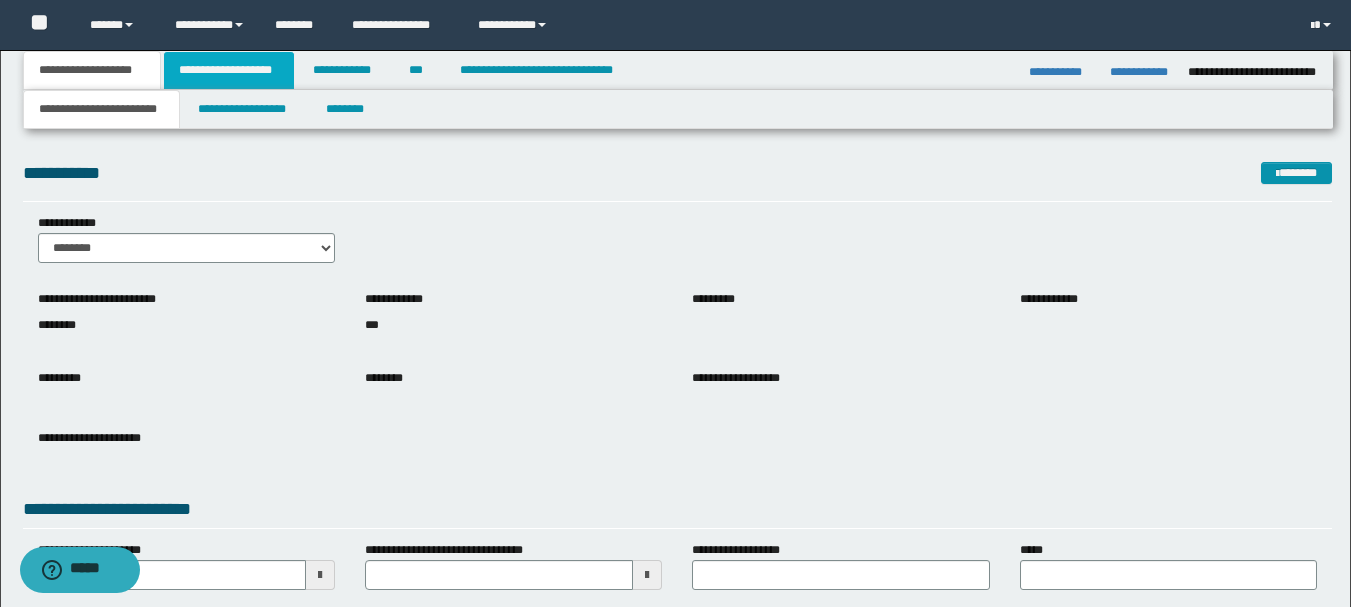 click on "**********" at bounding box center [229, 70] 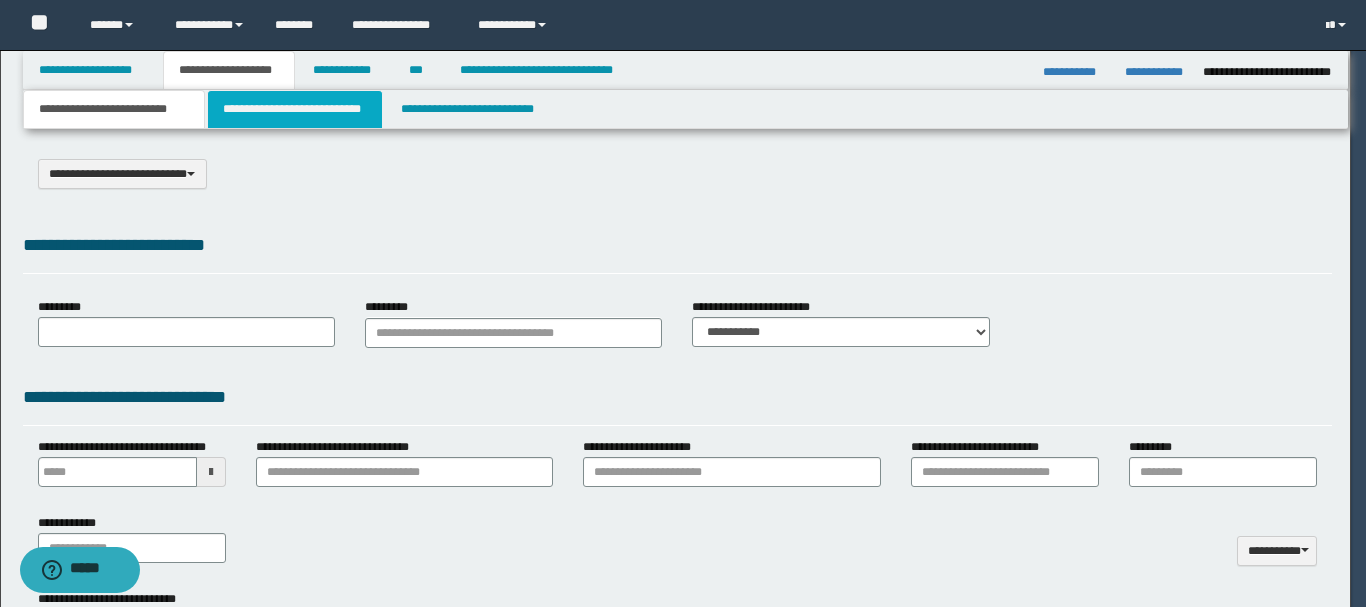 scroll, scrollTop: 0, scrollLeft: 0, axis: both 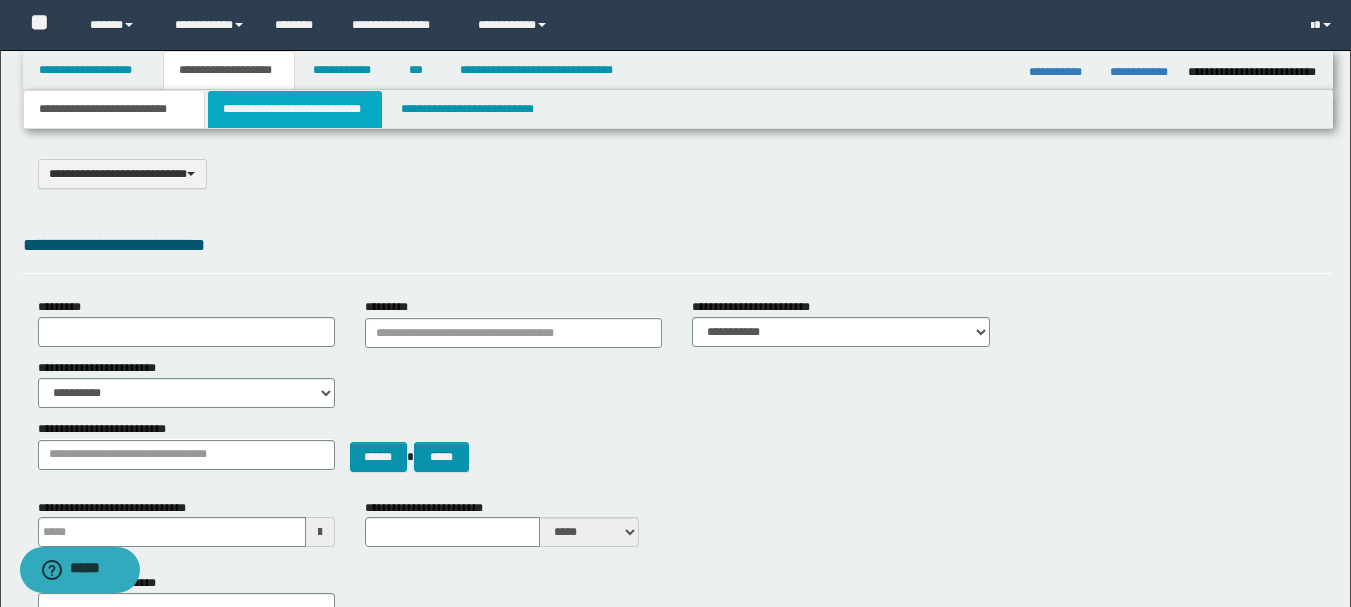 click on "**********" at bounding box center (295, 109) 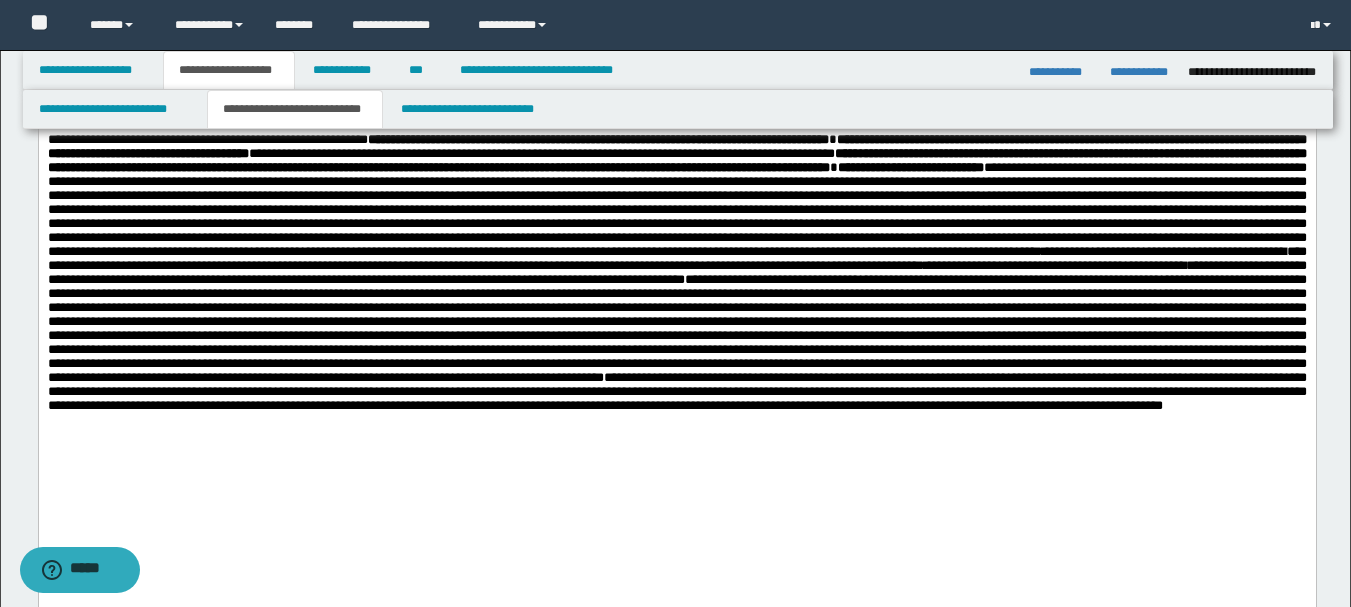 scroll, scrollTop: 500, scrollLeft: 0, axis: vertical 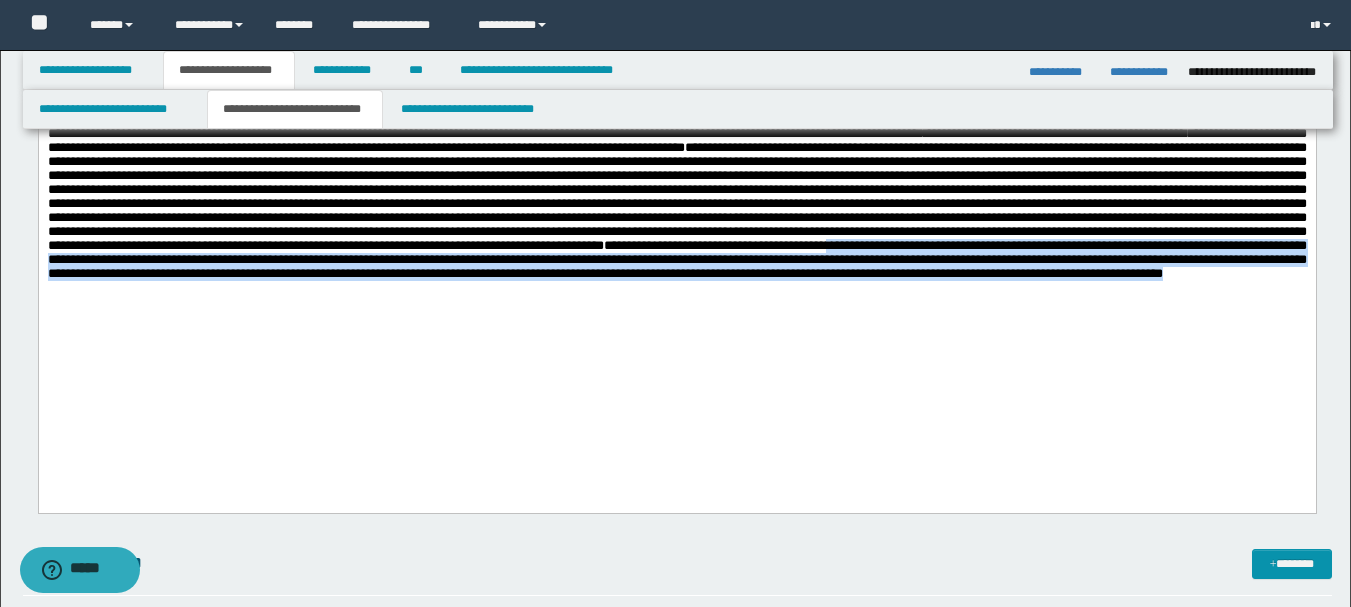 drag, startPoint x: 923, startPoint y: 347, endPoint x: 965, endPoint y: 396, distance: 64.53681 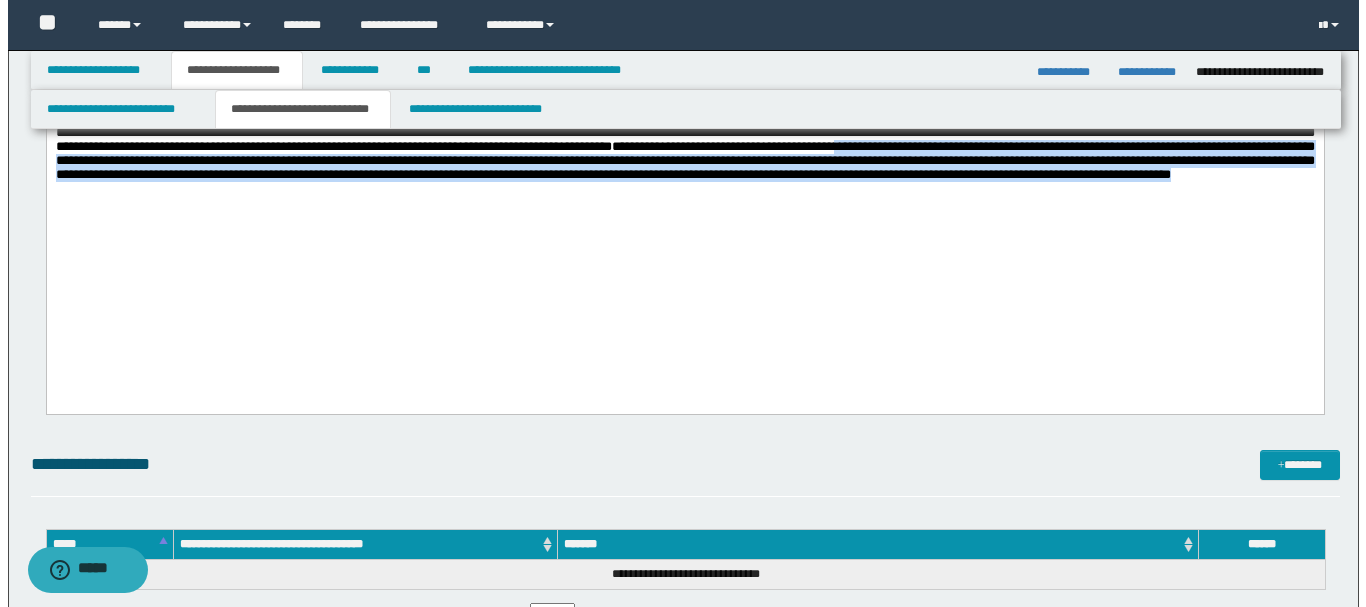 scroll, scrollTop: 800, scrollLeft: 0, axis: vertical 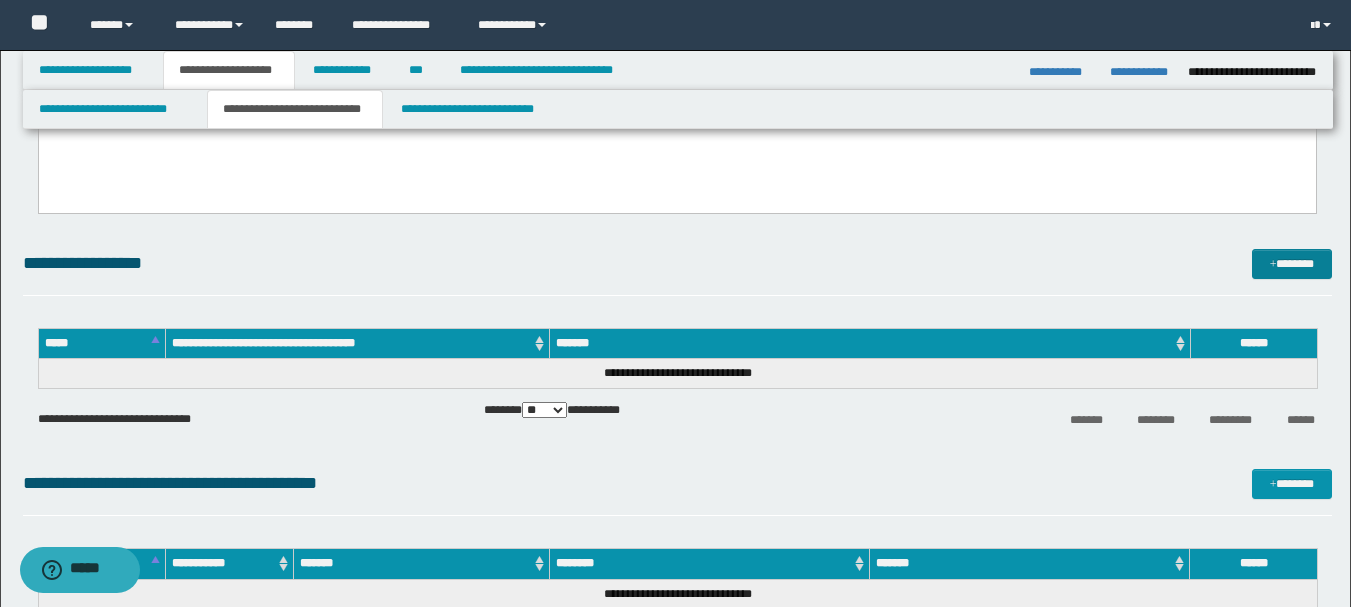 click on "*******" at bounding box center (1292, 264) 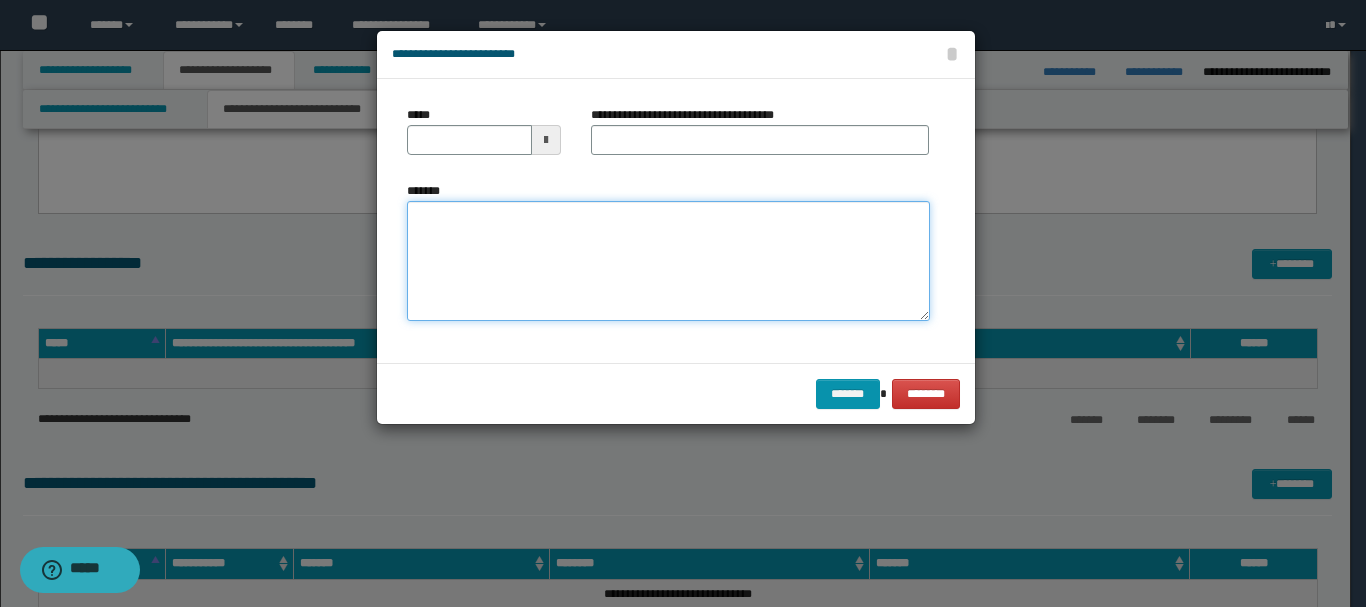 paste on "**********" 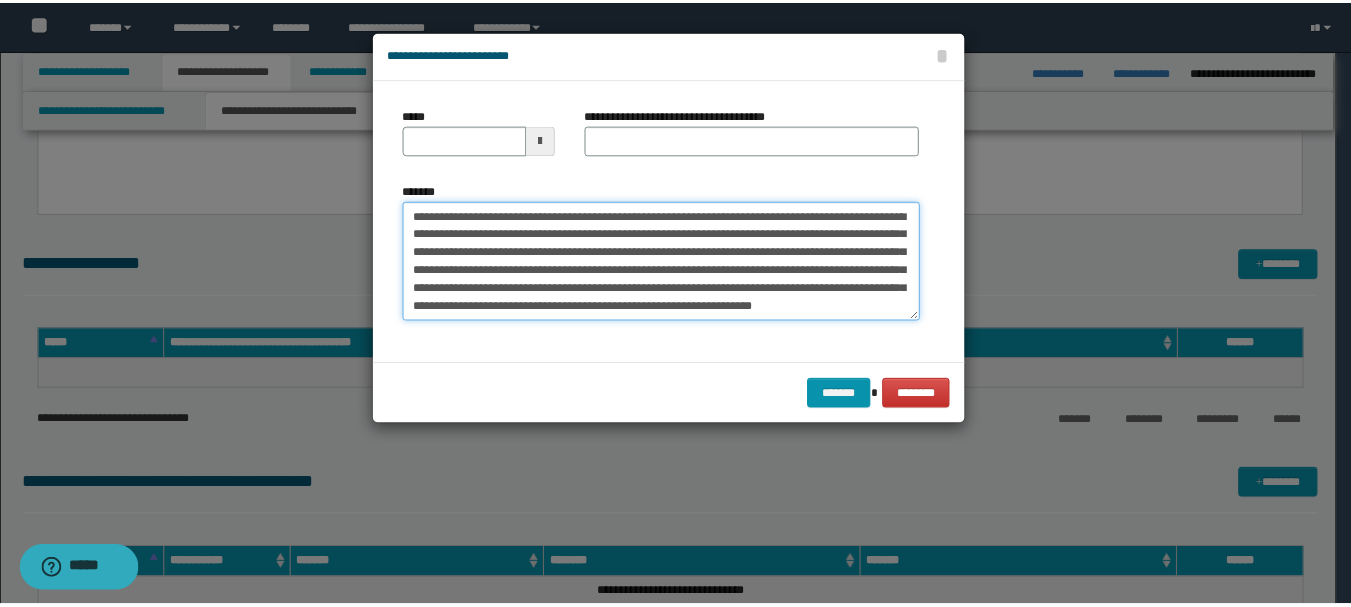 scroll, scrollTop: 0, scrollLeft: 0, axis: both 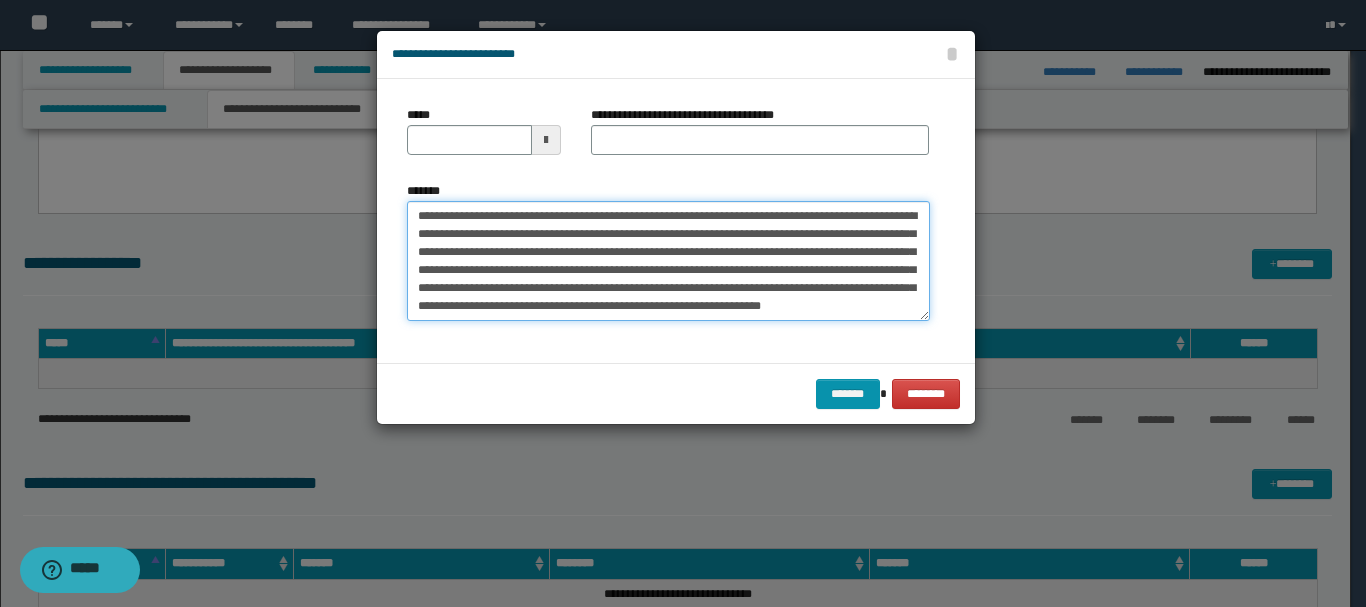 type on "**********" 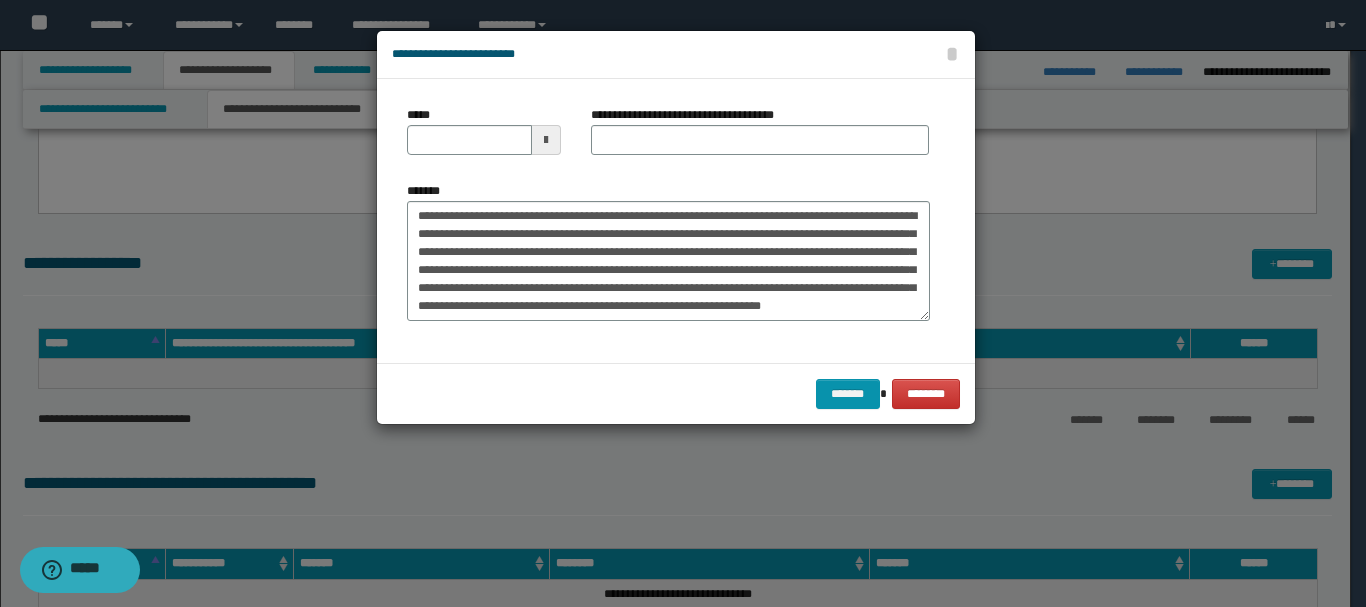 click at bounding box center (546, 140) 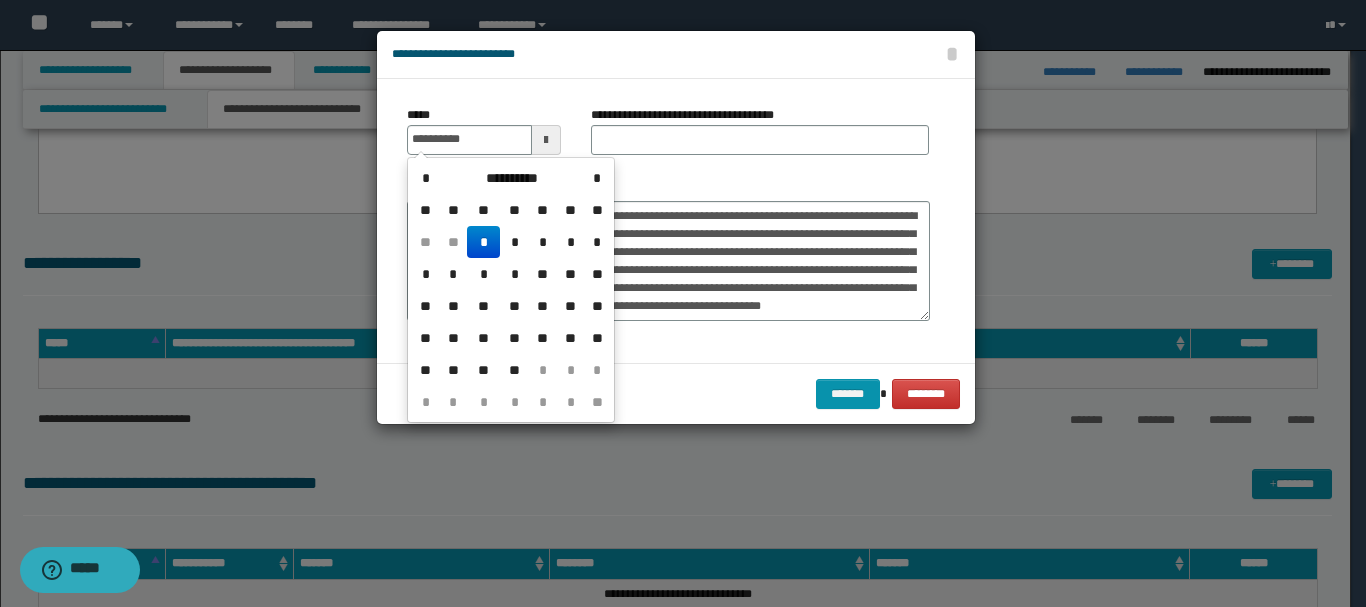 click on "*" at bounding box center [483, 242] 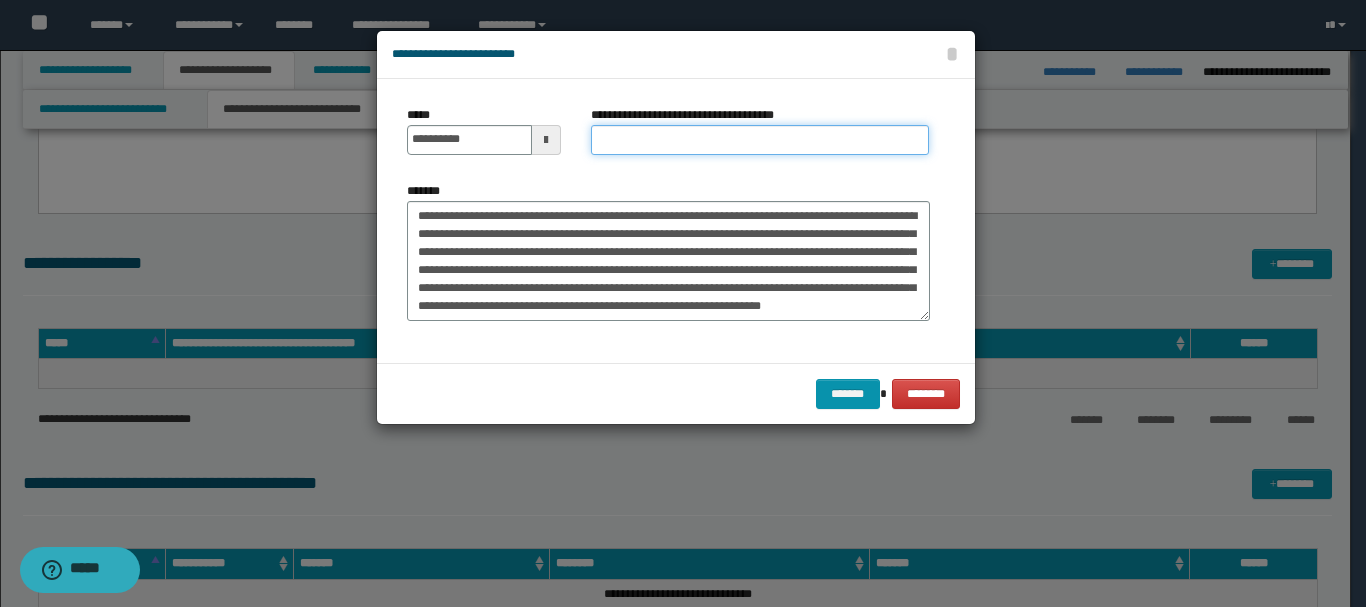click on "**********" at bounding box center (760, 140) 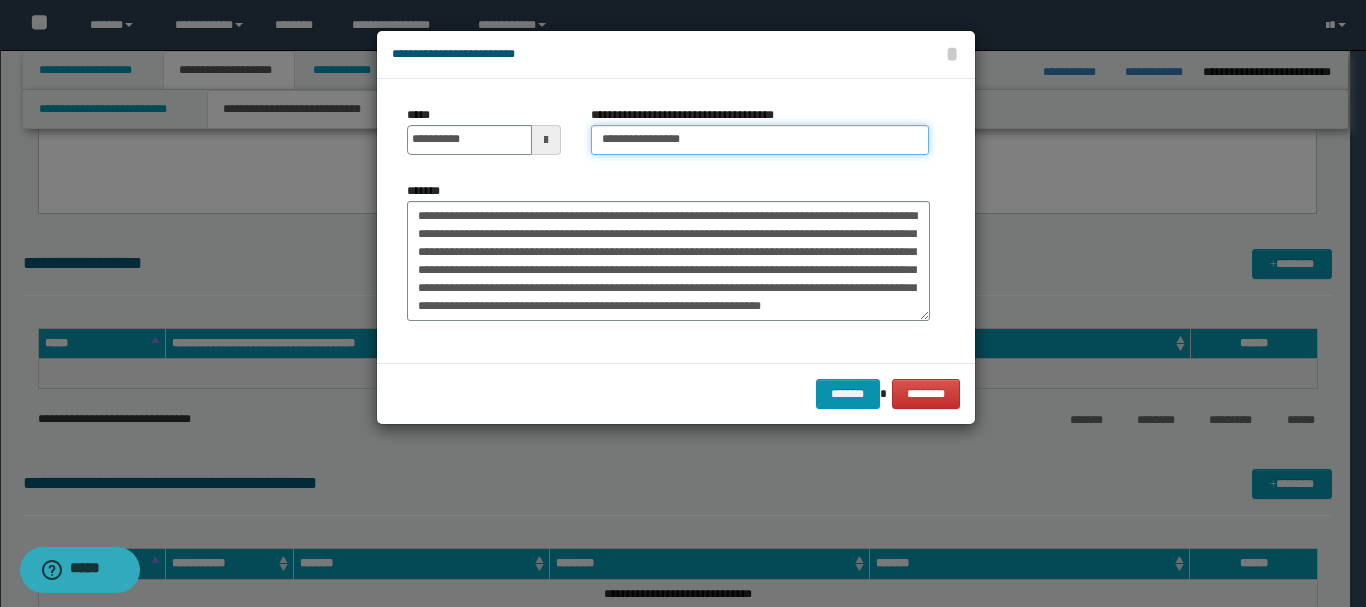 type on "**********" 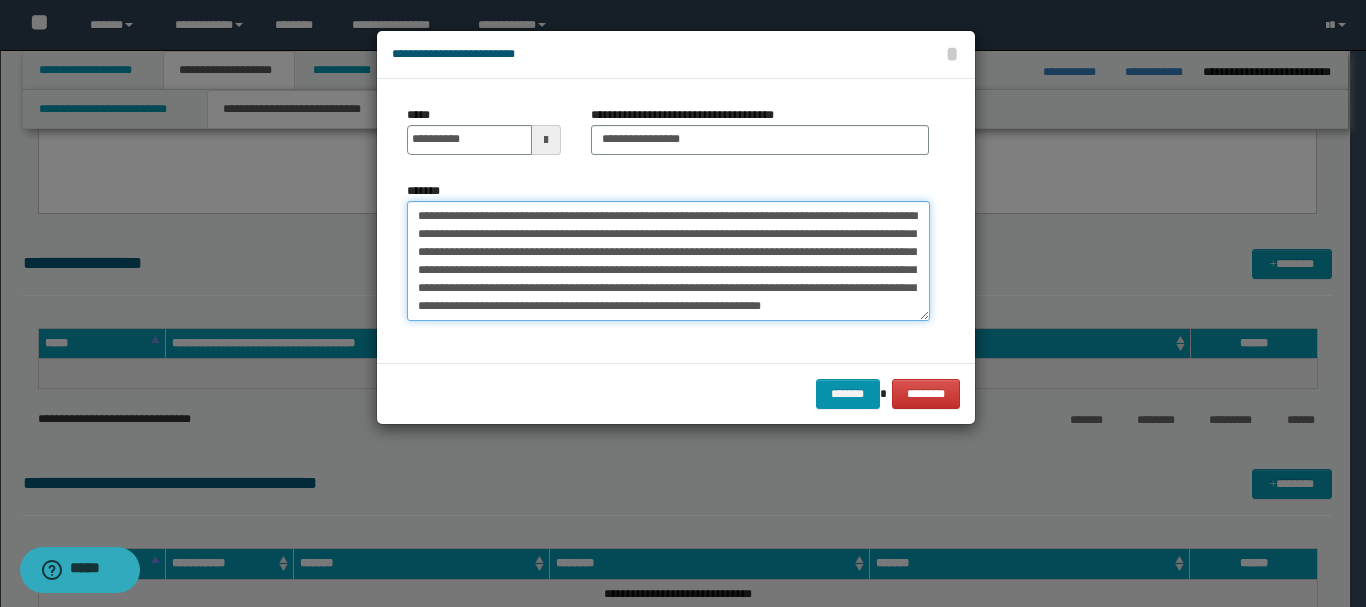 click on "**********" at bounding box center (668, 261) 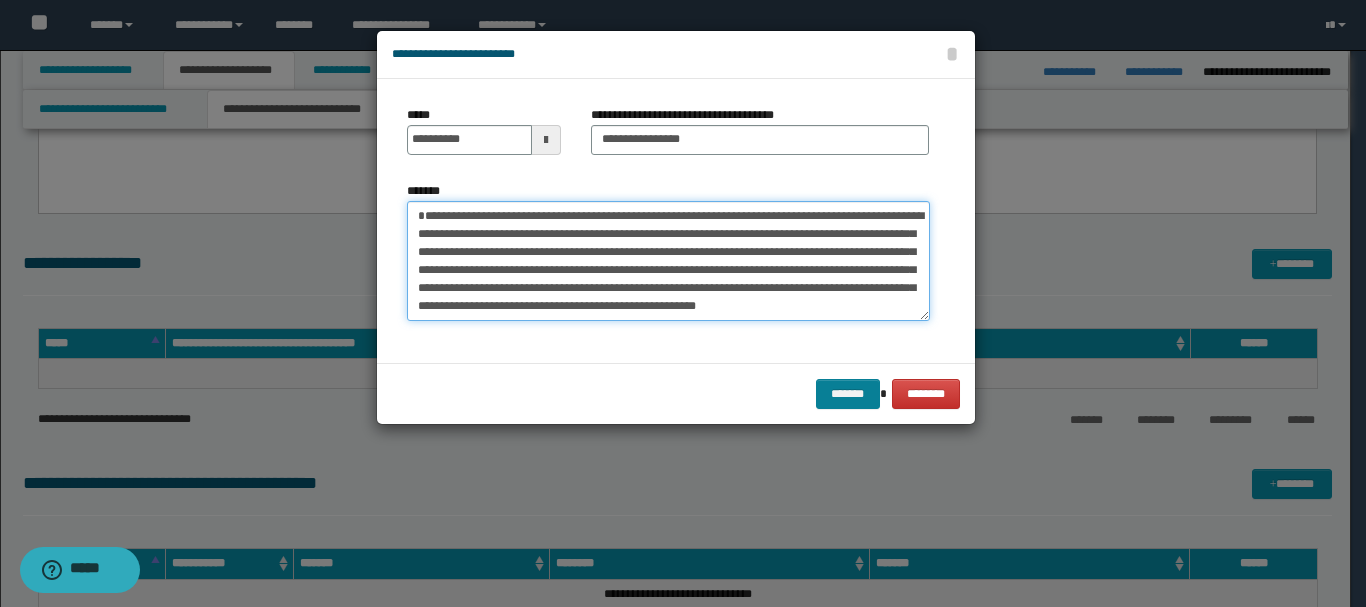 type on "**********" 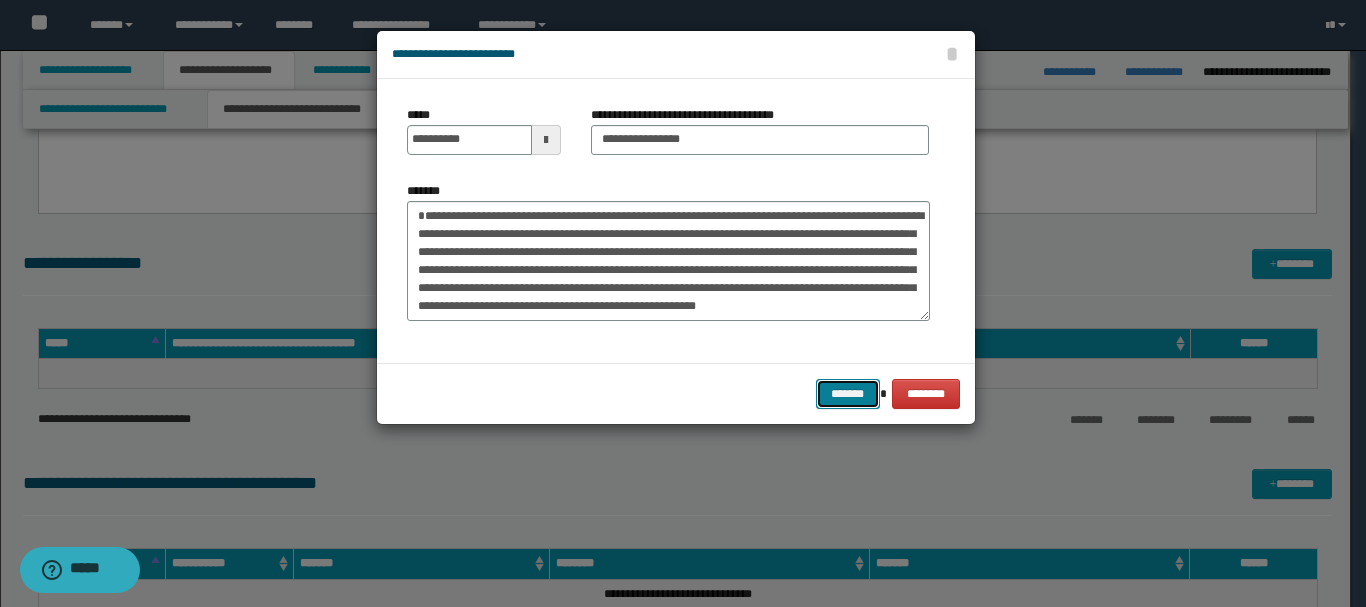 click on "*******" at bounding box center (848, 394) 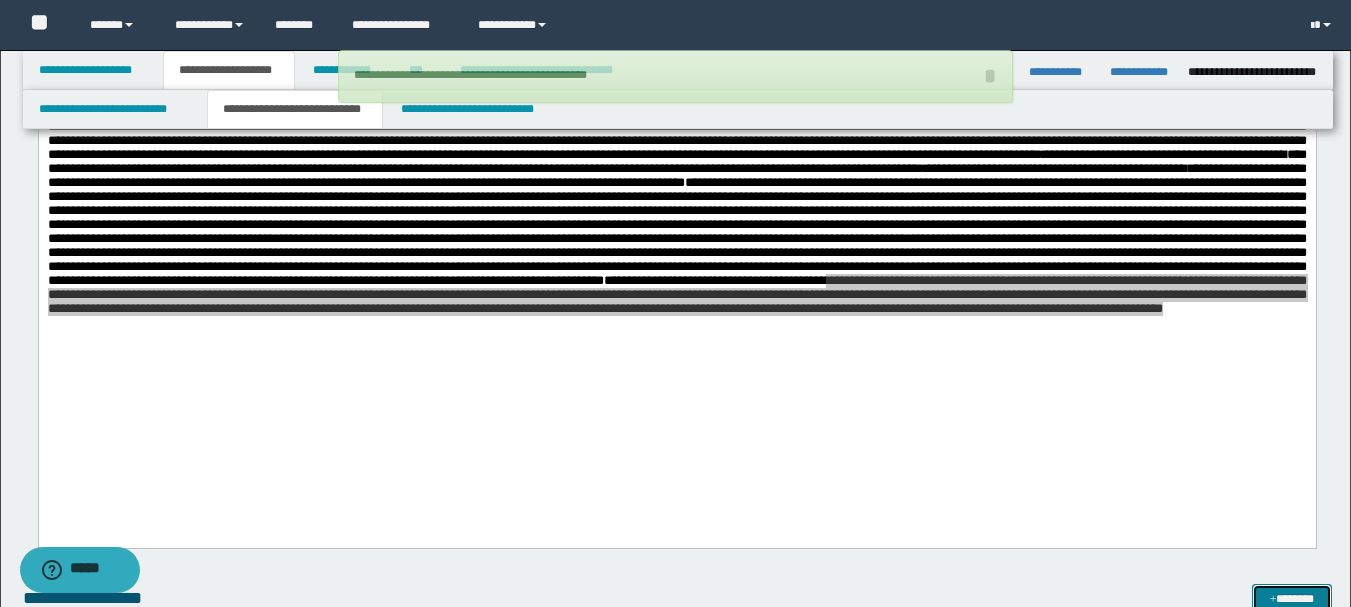 scroll, scrollTop: 500, scrollLeft: 0, axis: vertical 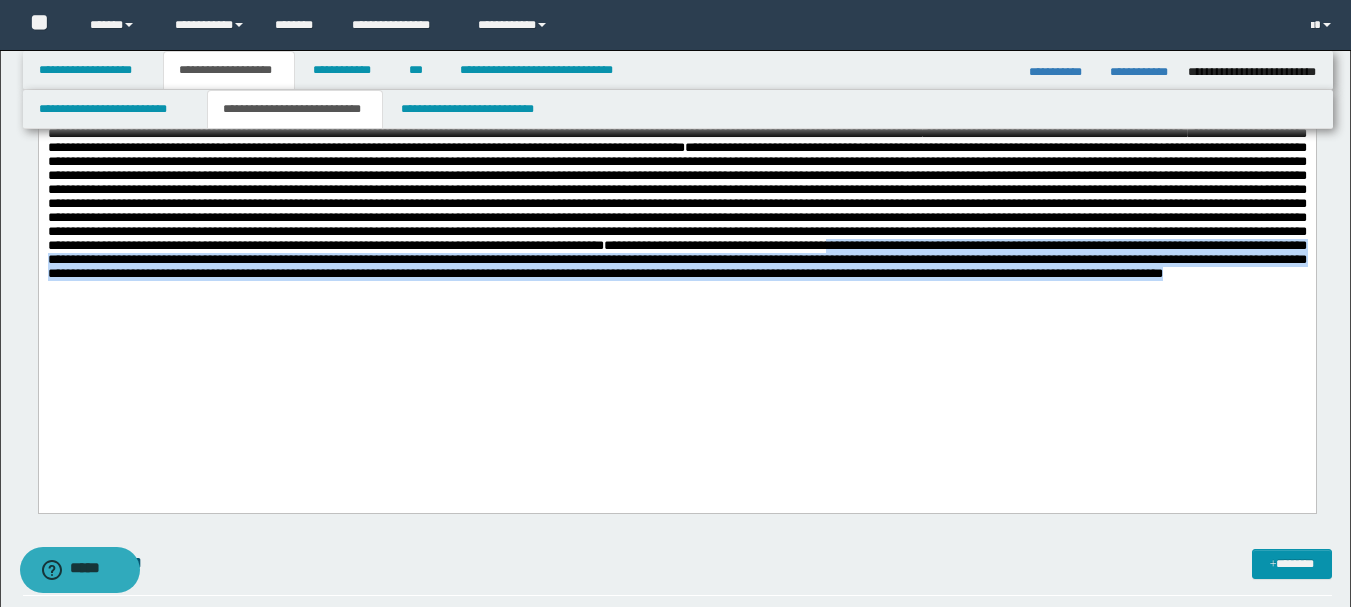 click on "**********" at bounding box center [676, 152] 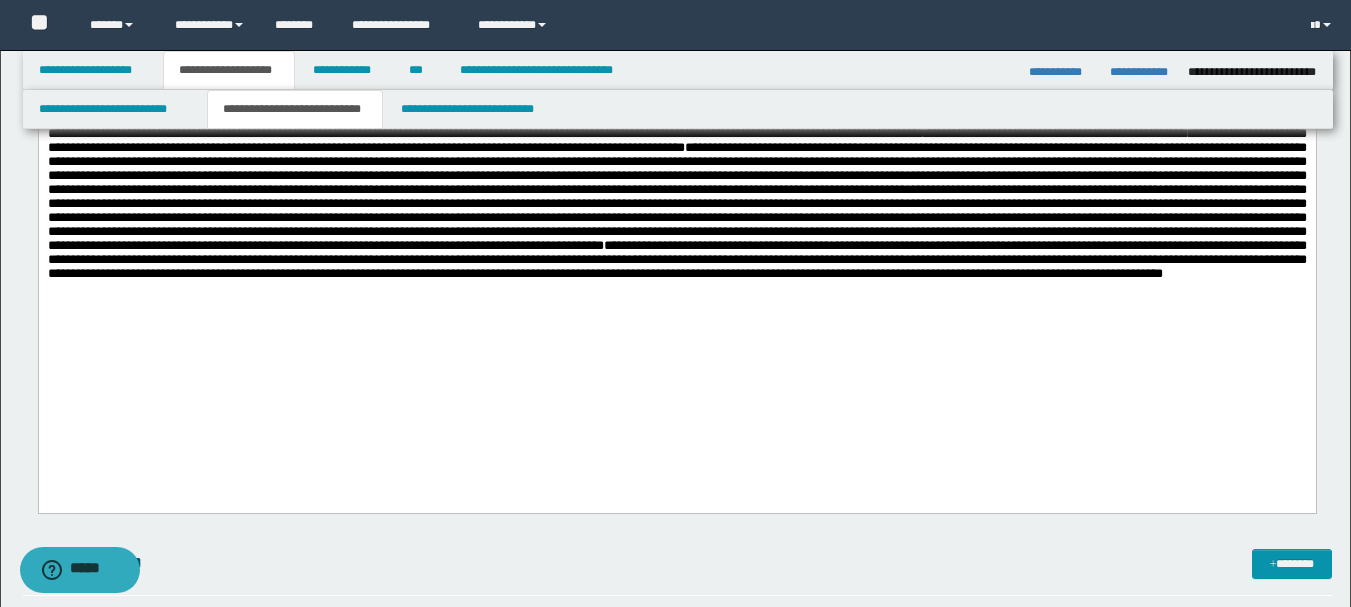 scroll, scrollTop: 400, scrollLeft: 0, axis: vertical 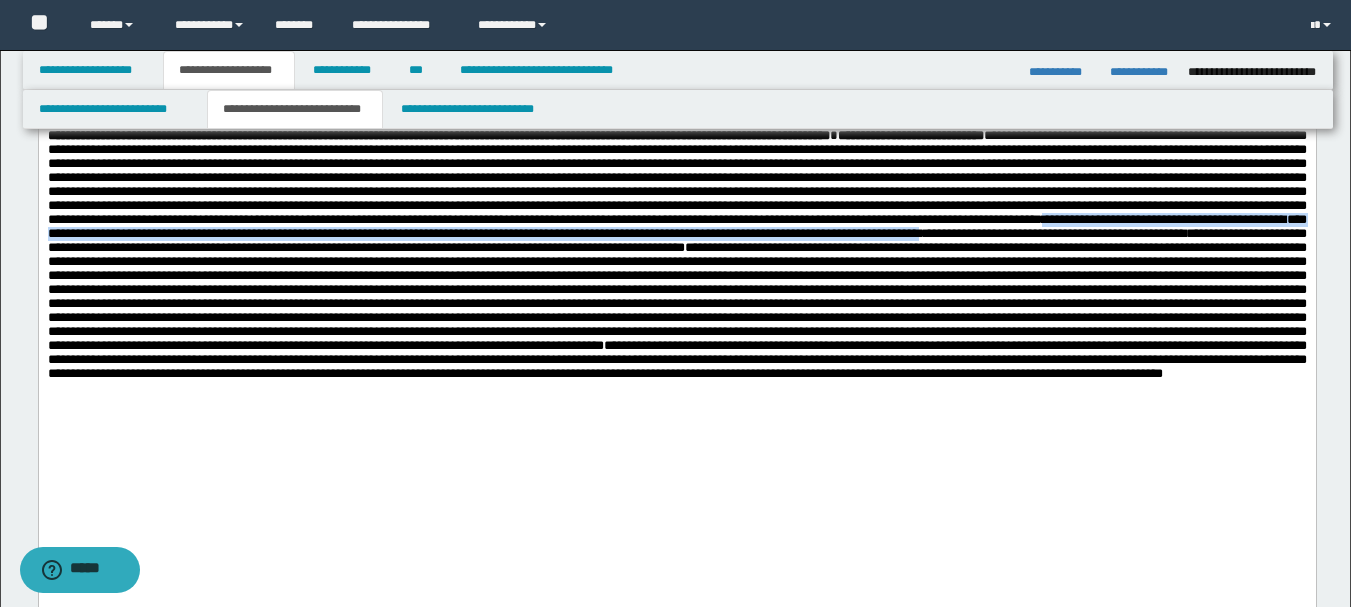 drag, startPoint x: 147, startPoint y: 285, endPoint x: 198, endPoint y: 299, distance: 52.886673 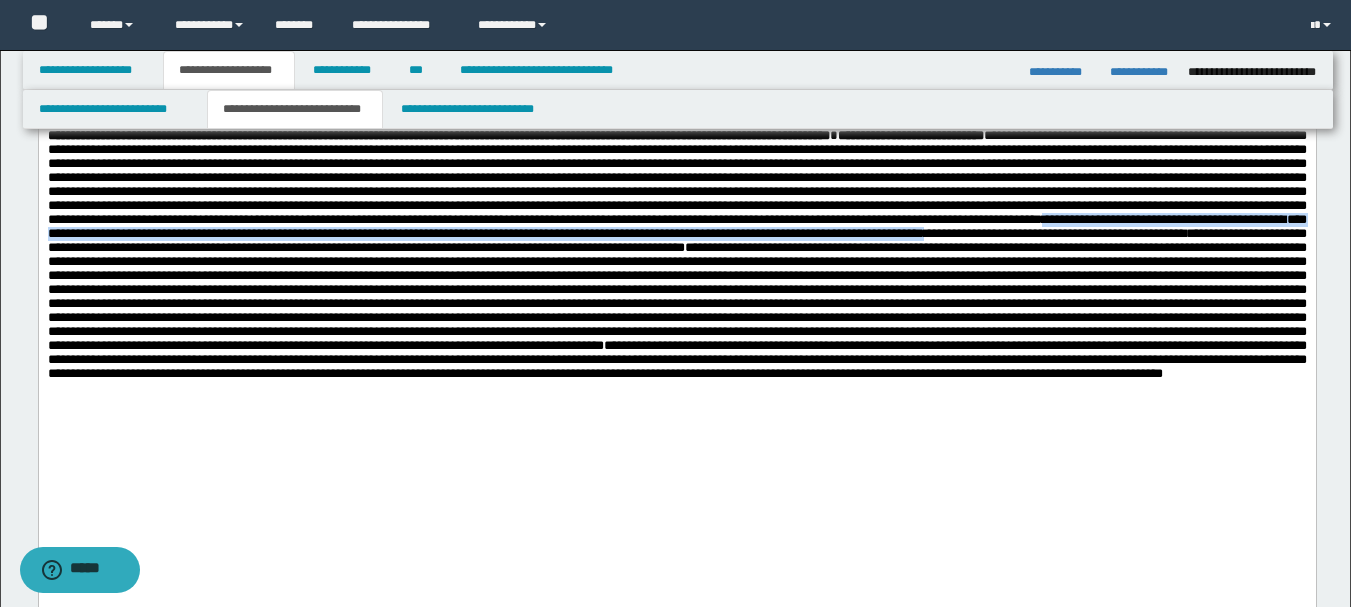 copy on "**********" 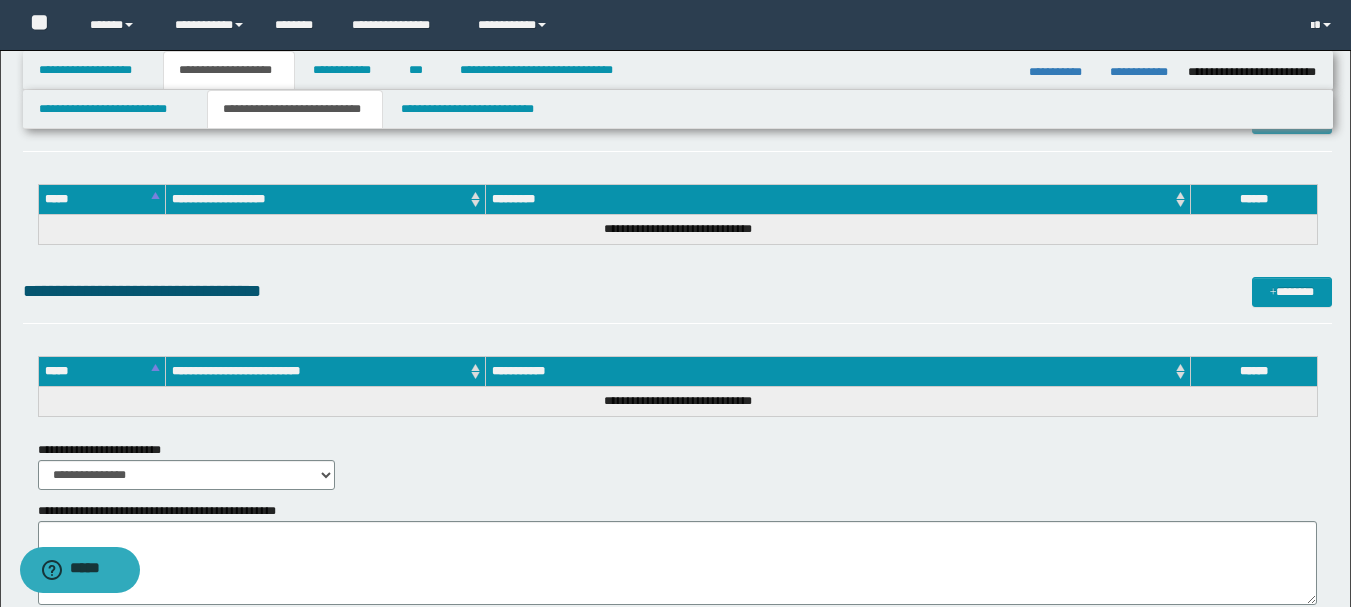 scroll, scrollTop: 1300, scrollLeft: 0, axis: vertical 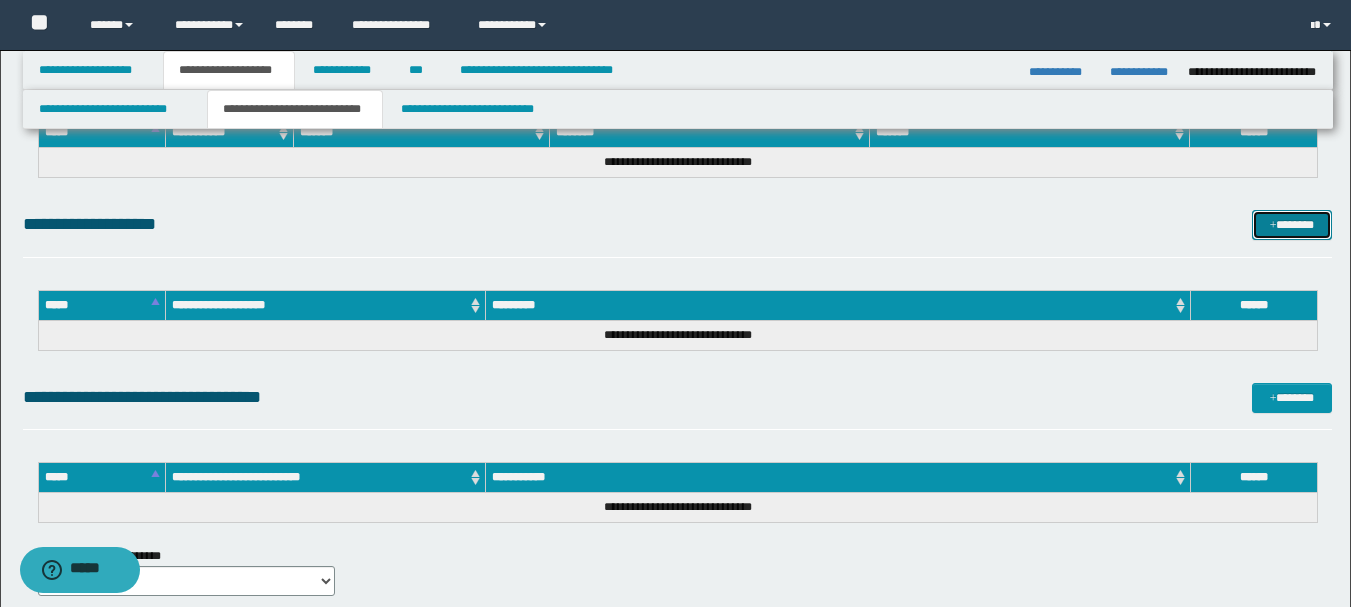 click on "*******" at bounding box center [1292, 225] 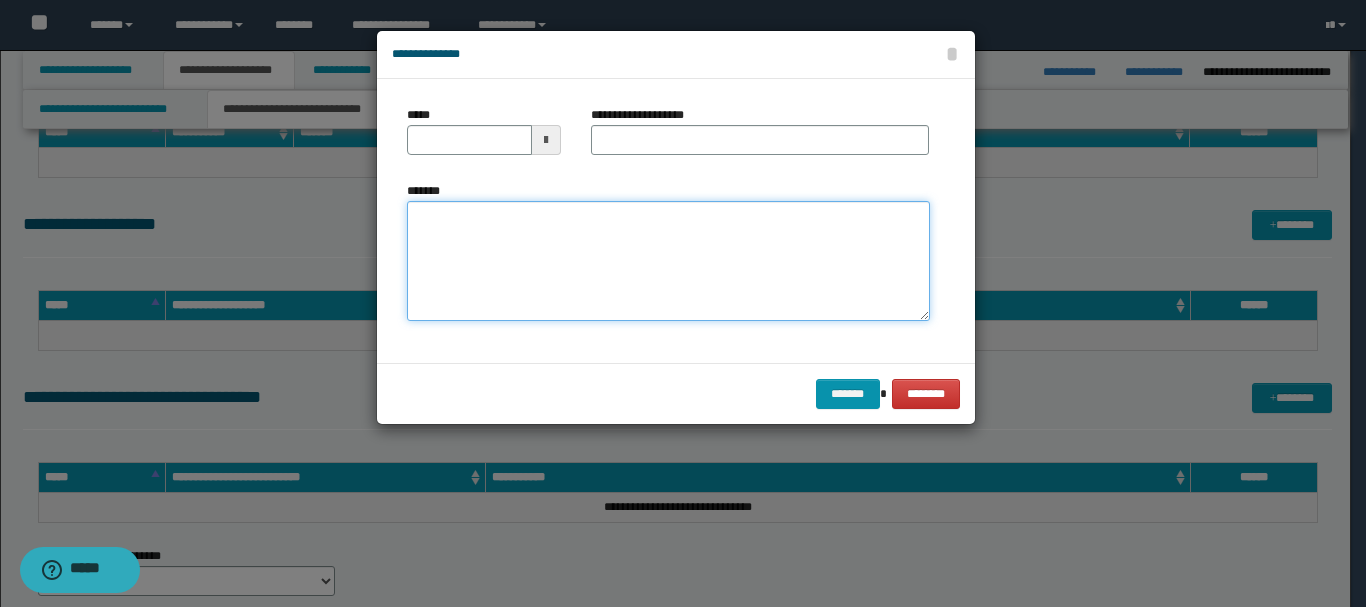 paste on "**********" 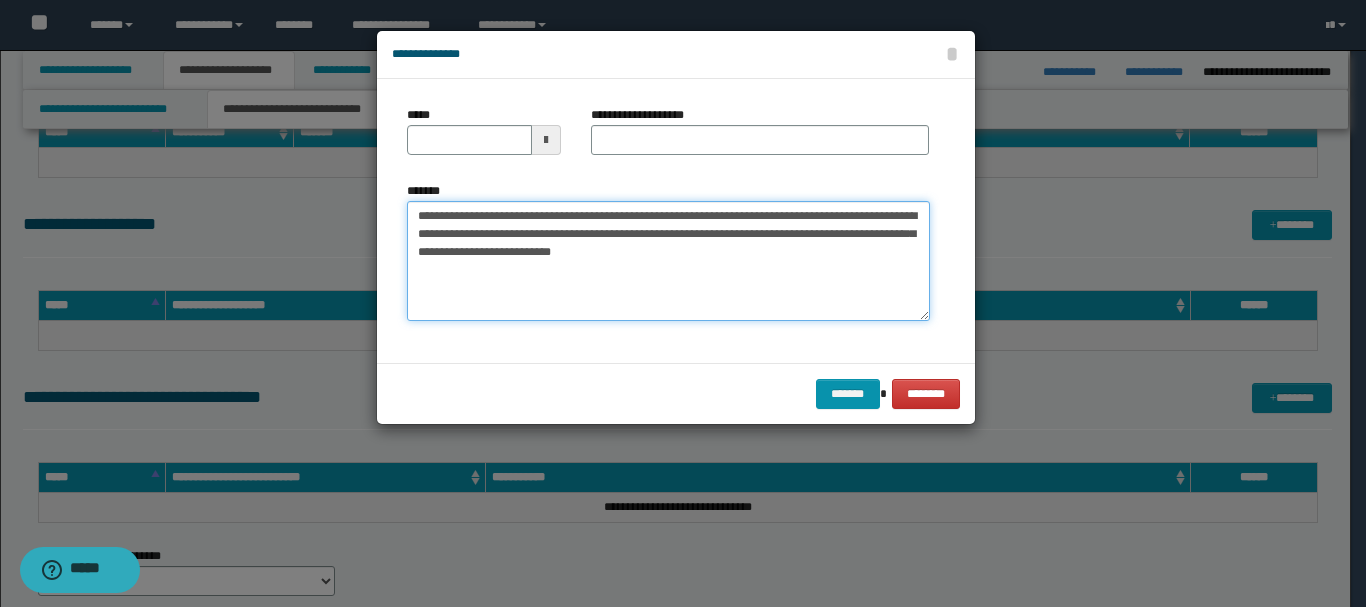 type 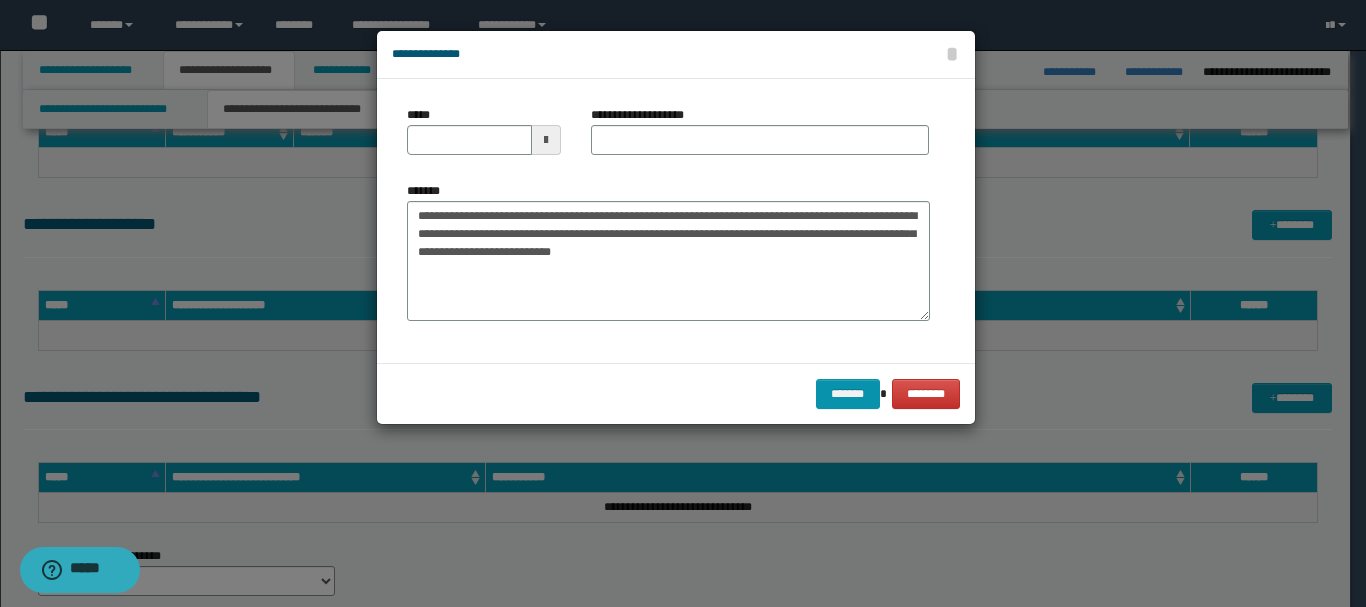 click at bounding box center (546, 140) 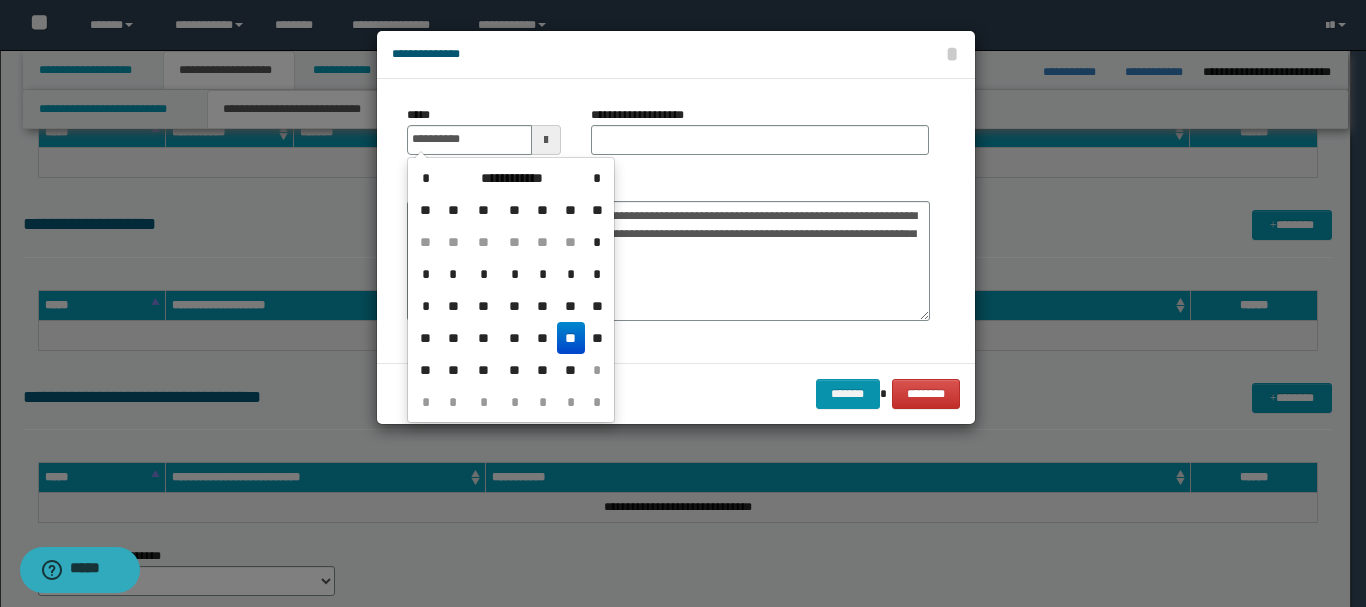 click on "**" at bounding box center [571, 338] 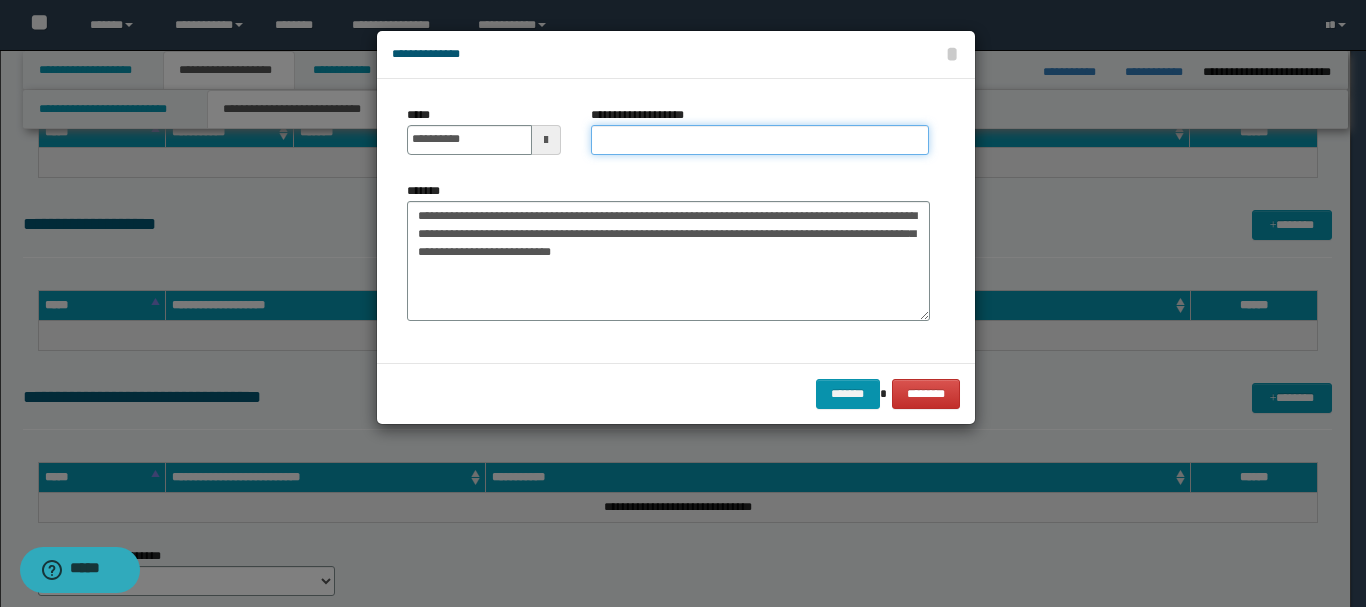click on "**********" at bounding box center (760, 140) 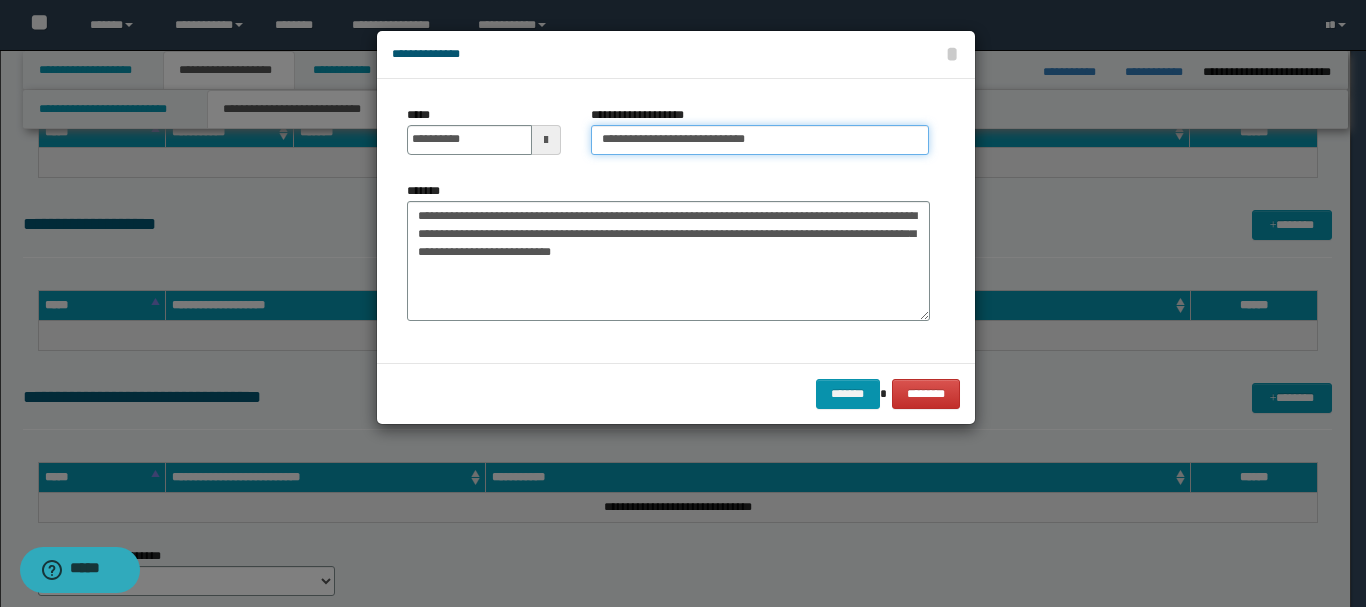 type on "**********" 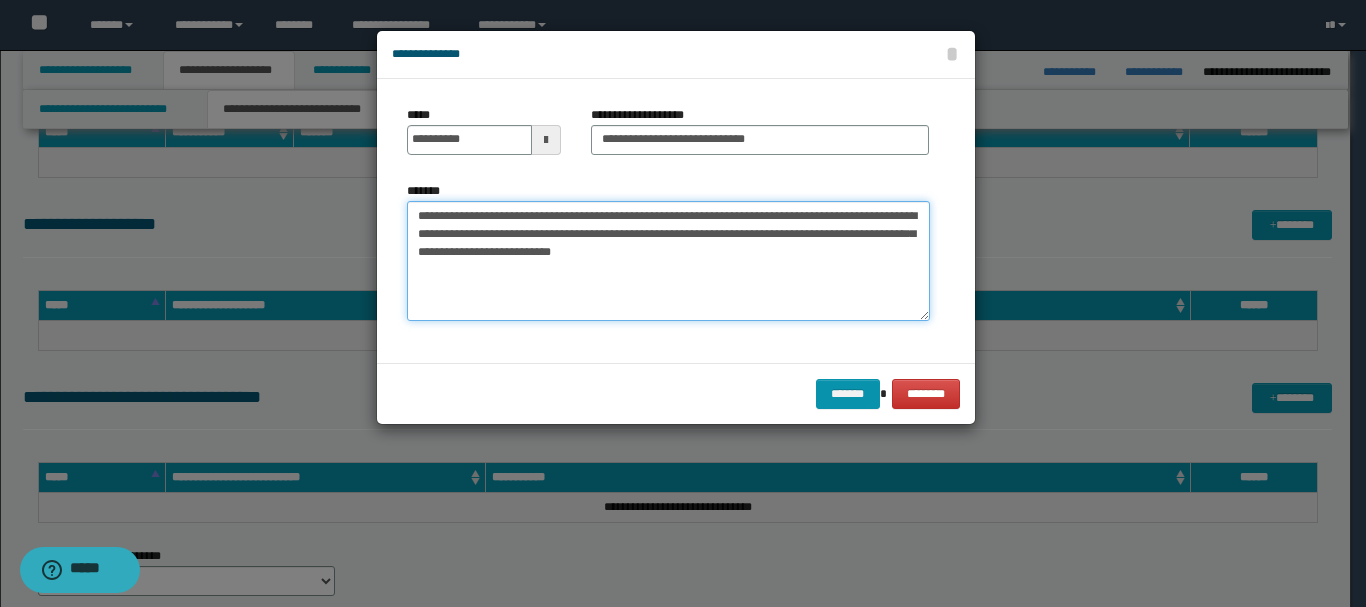 click on "**********" at bounding box center (668, 261) 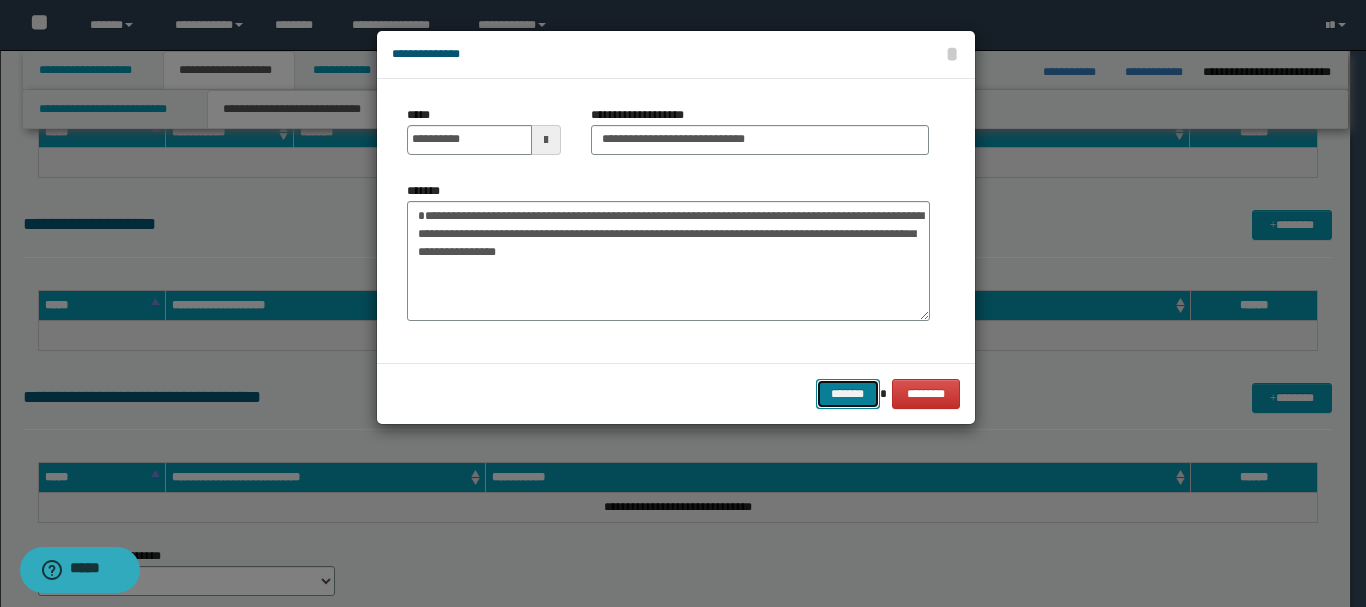 click on "*******" at bounding box center (848, 394) 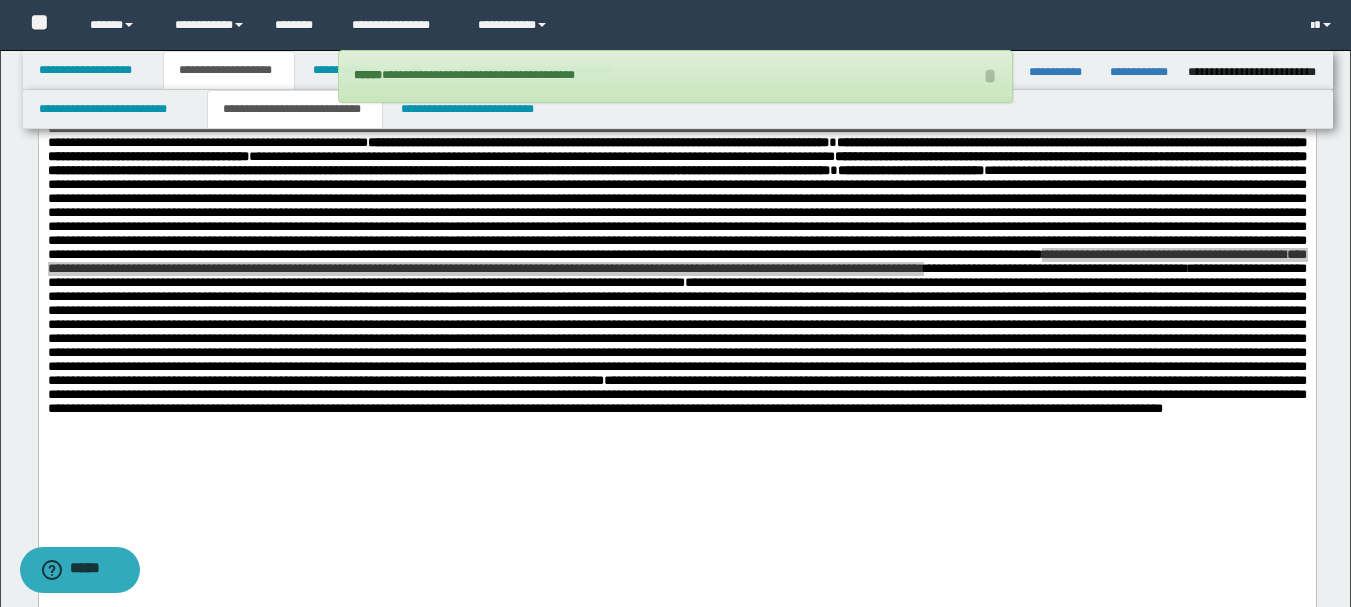 scroll, scrollTop: 400, scrollLeft: 0, axis: vertical 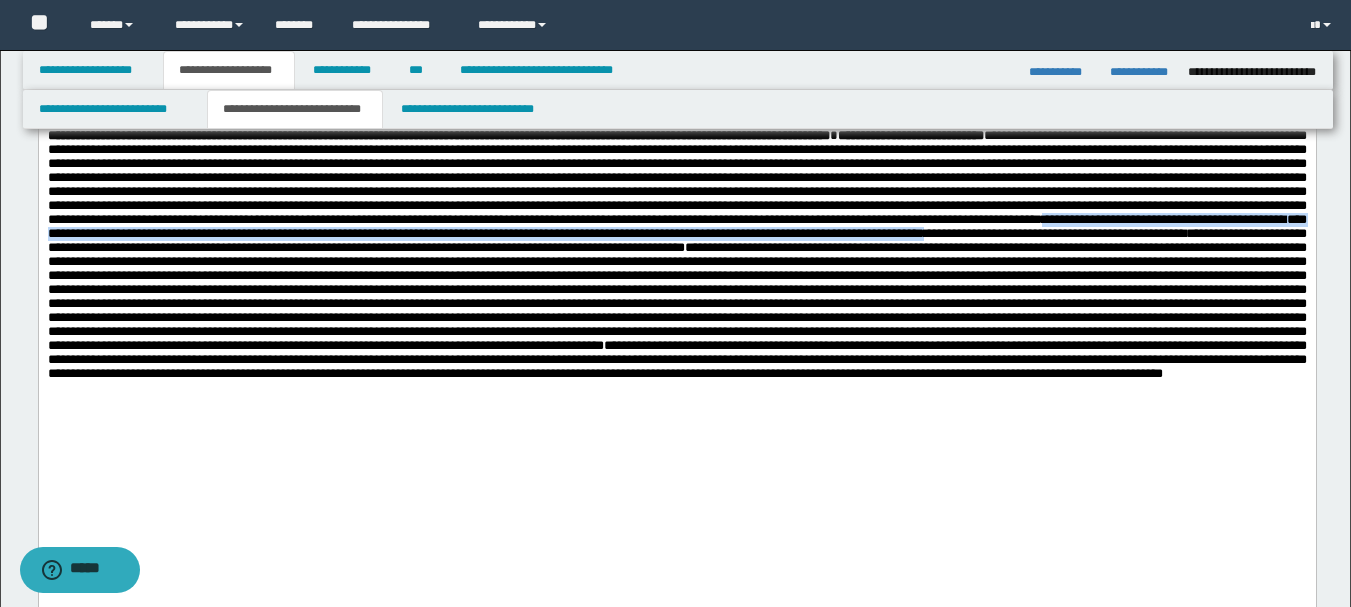 click on "**********" at bounding box center (676, 225) 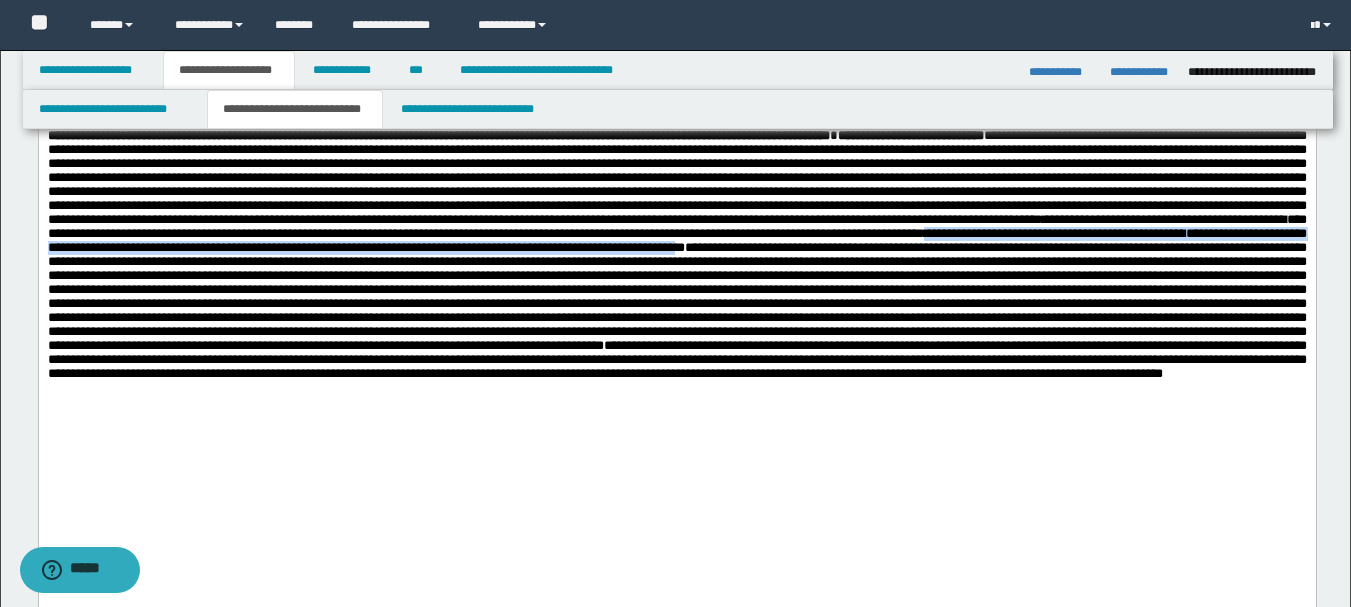 drag, startPoint x: 197, startPoint y: 304, endPoint x: 162, endPoint y: 325, distance: 40.81666 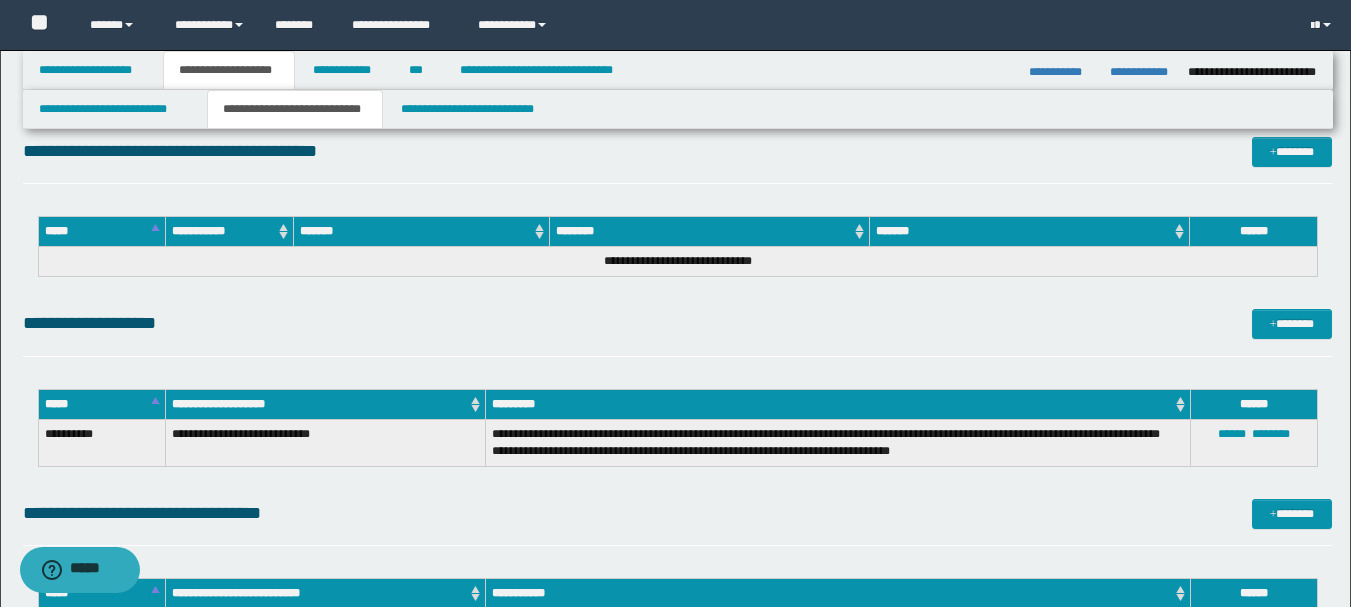 scroll, scrollTop: 1200, scrollLeft: 0, axis: vertical 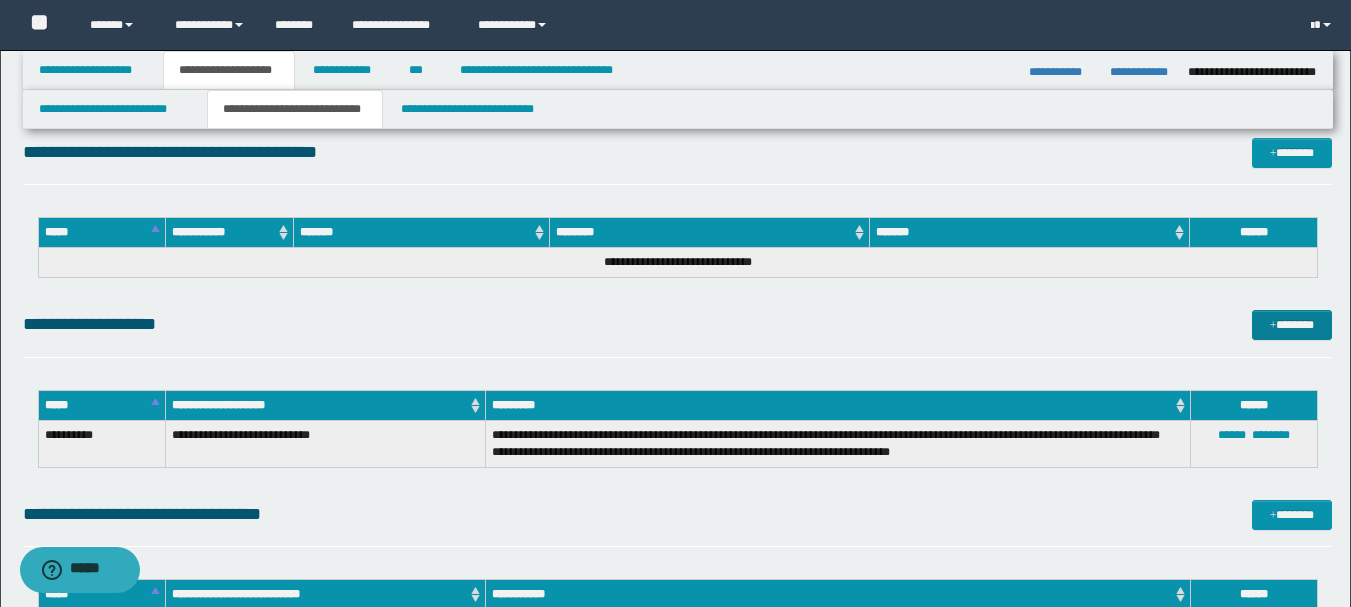 click on "*******" at bounding box center (1292, 325) 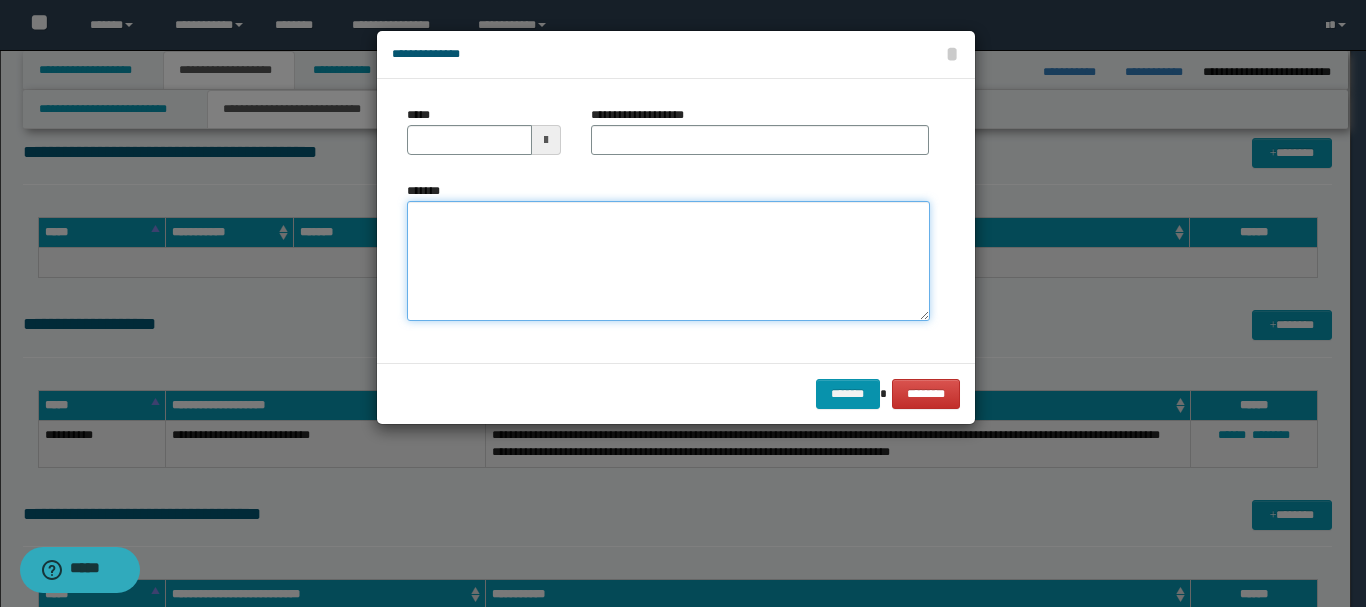 paste on "**********" 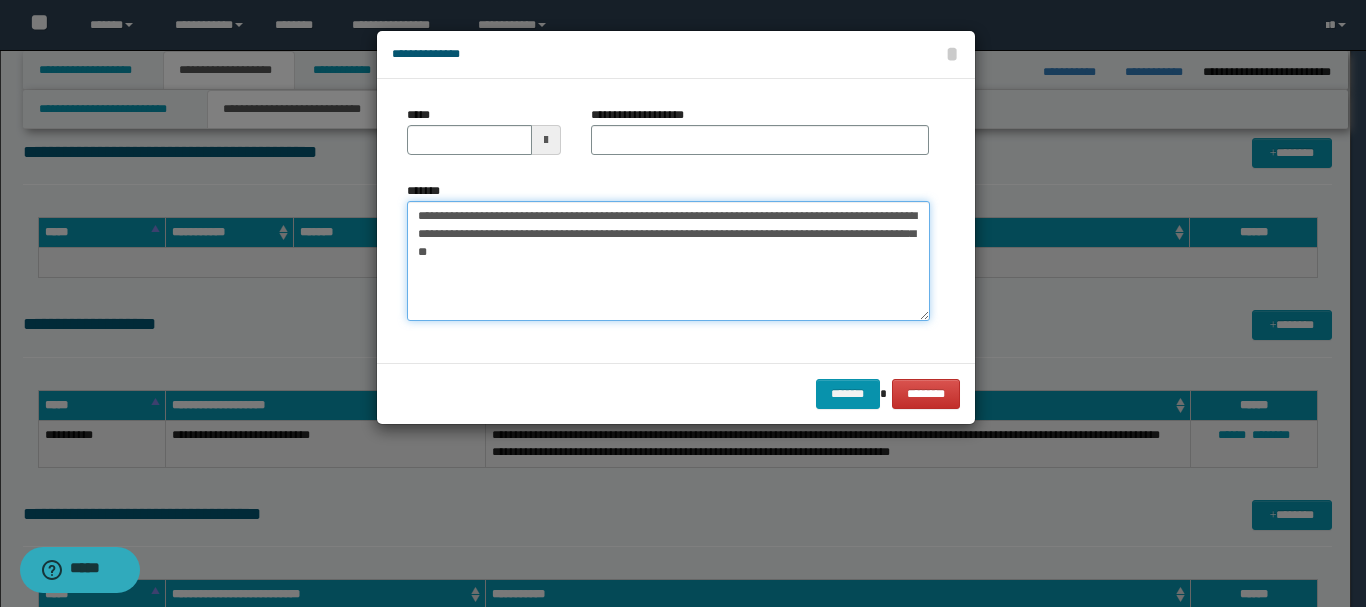 type on "**********" 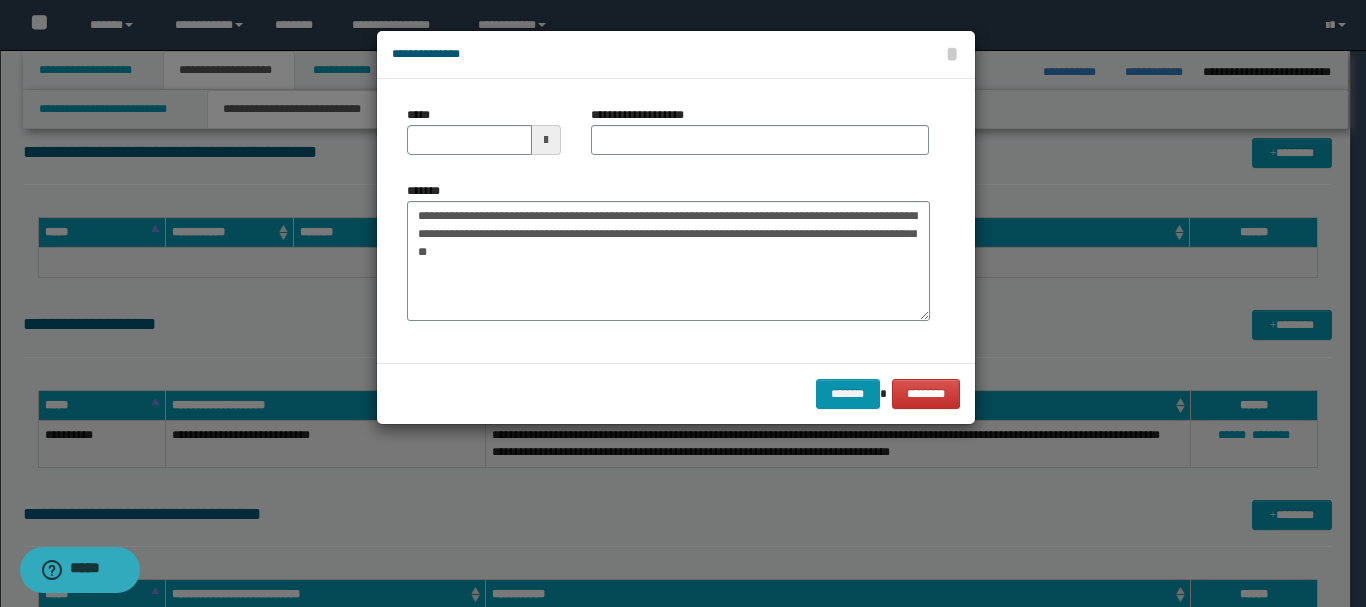 click at bounding box center (546, 140) 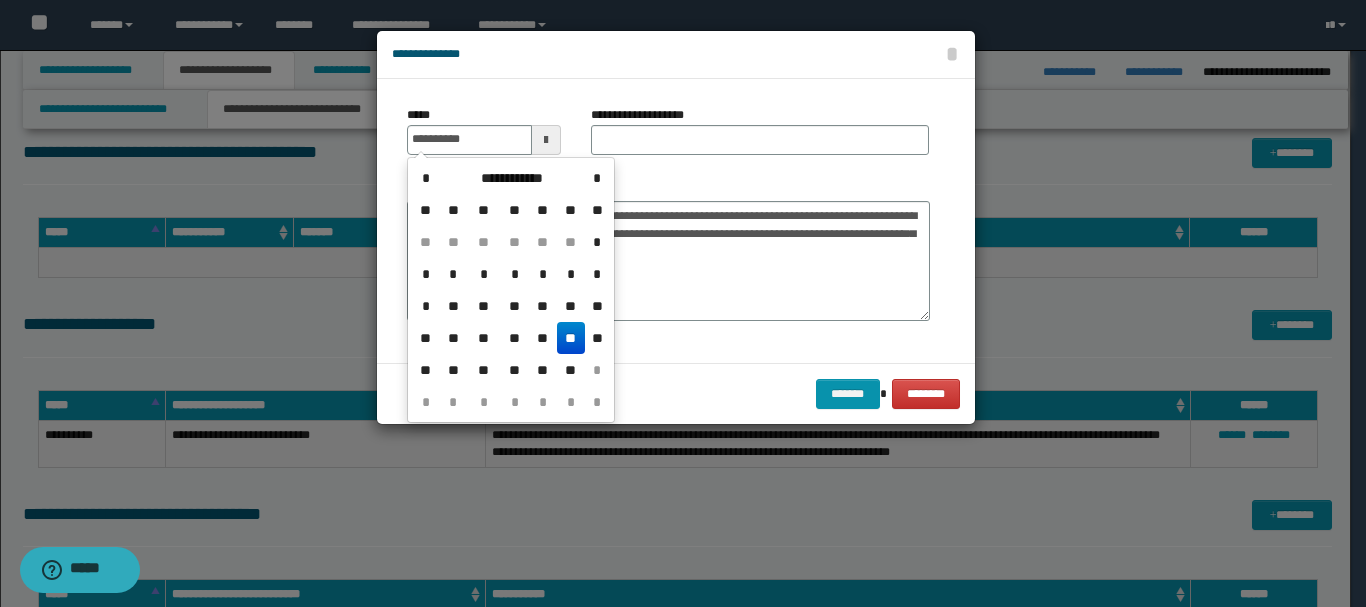 click on "**" at bounding box center [571, 338] 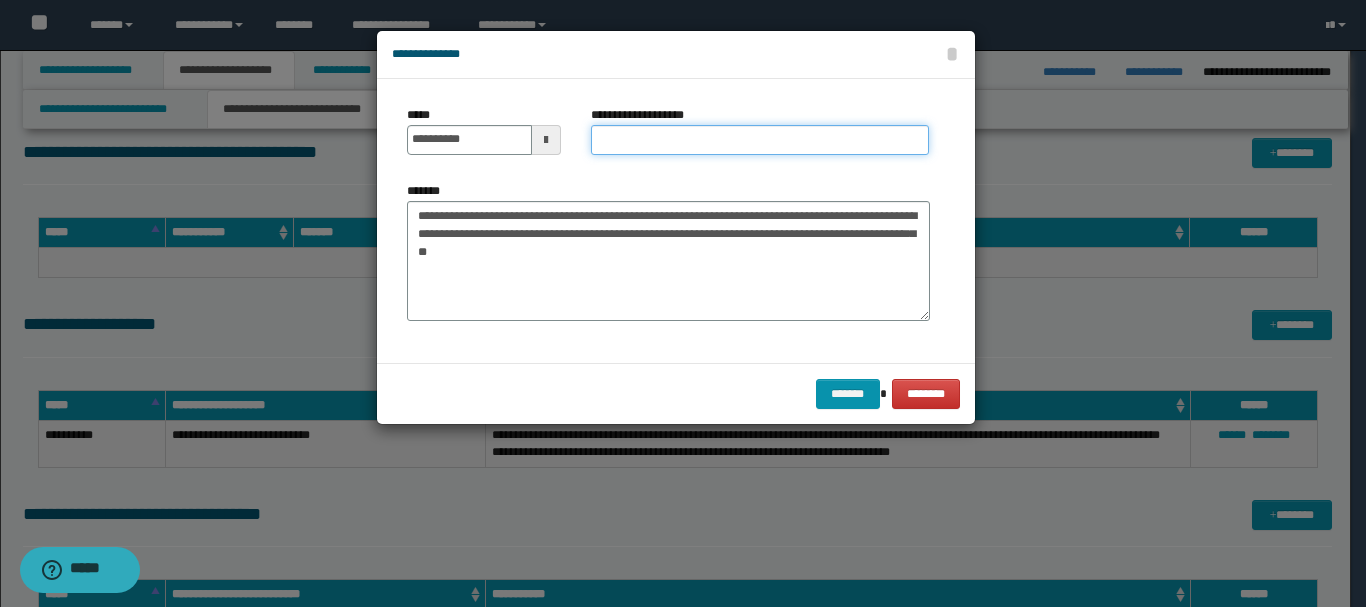 click on "**********" at bounding box center [760, 140] 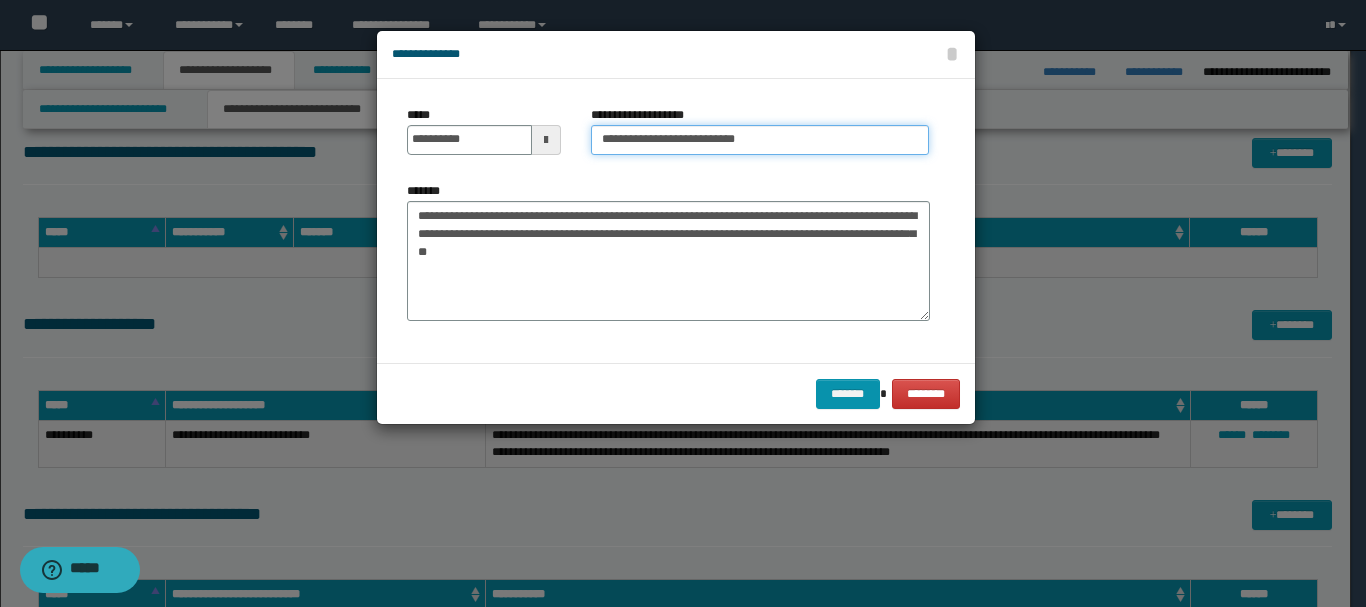 type on "**********" 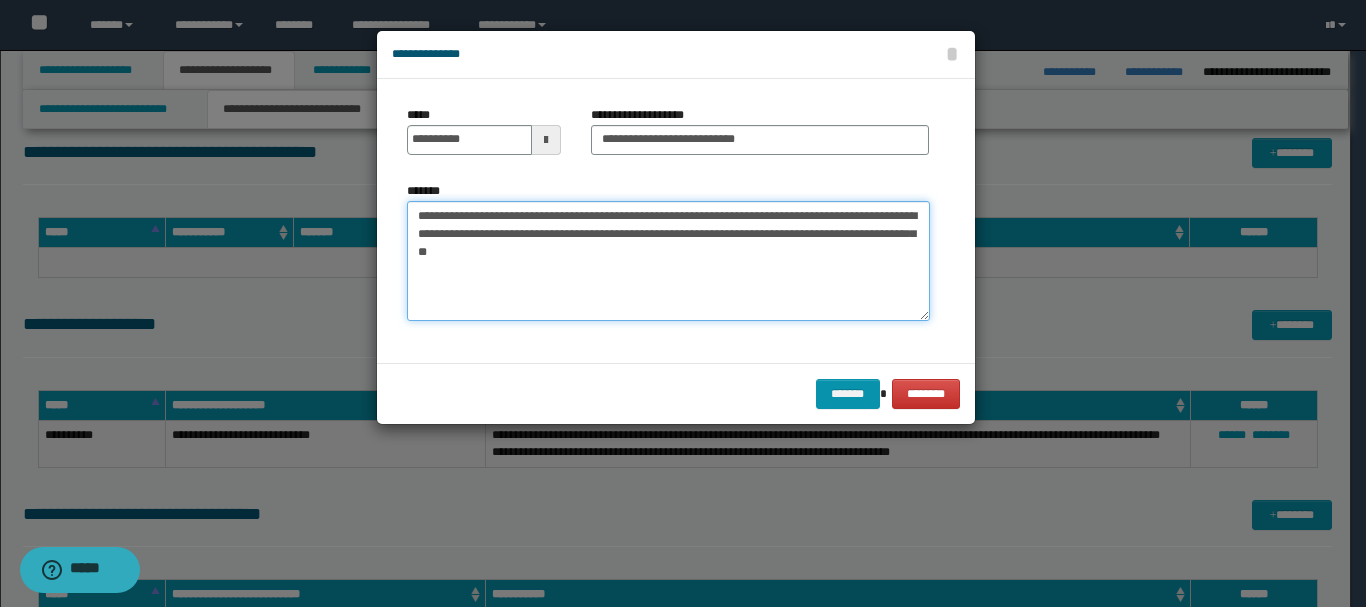click on "**********" at bounding box center (668, 261) 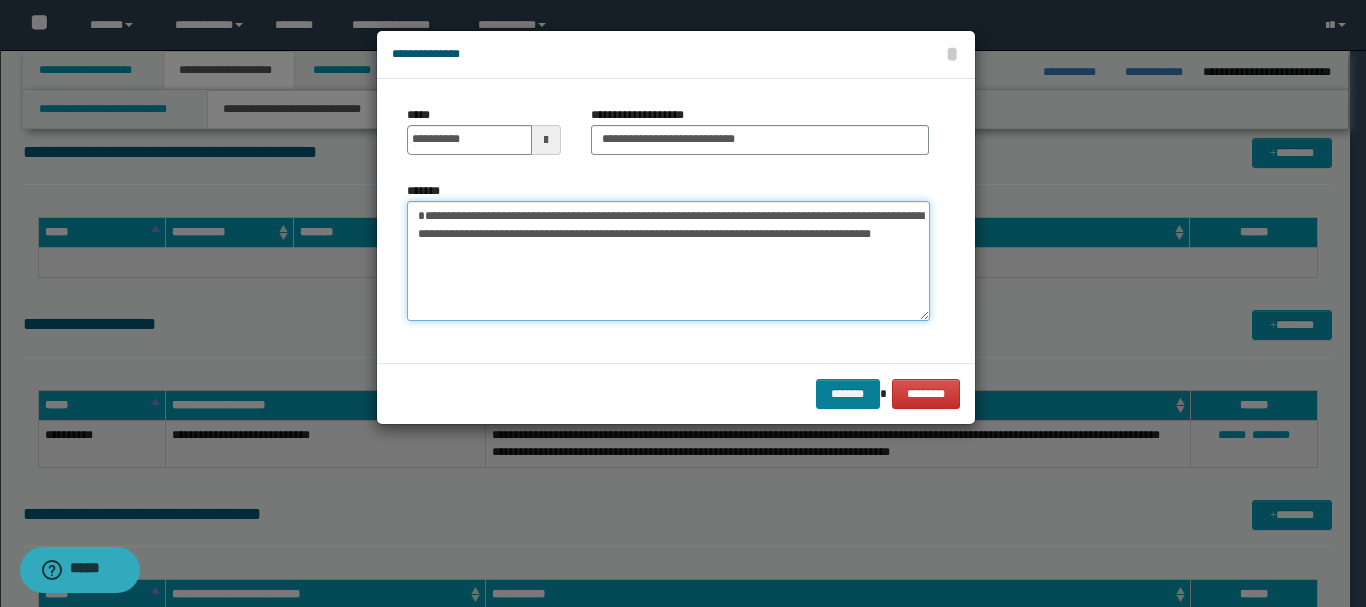 type on "**********" 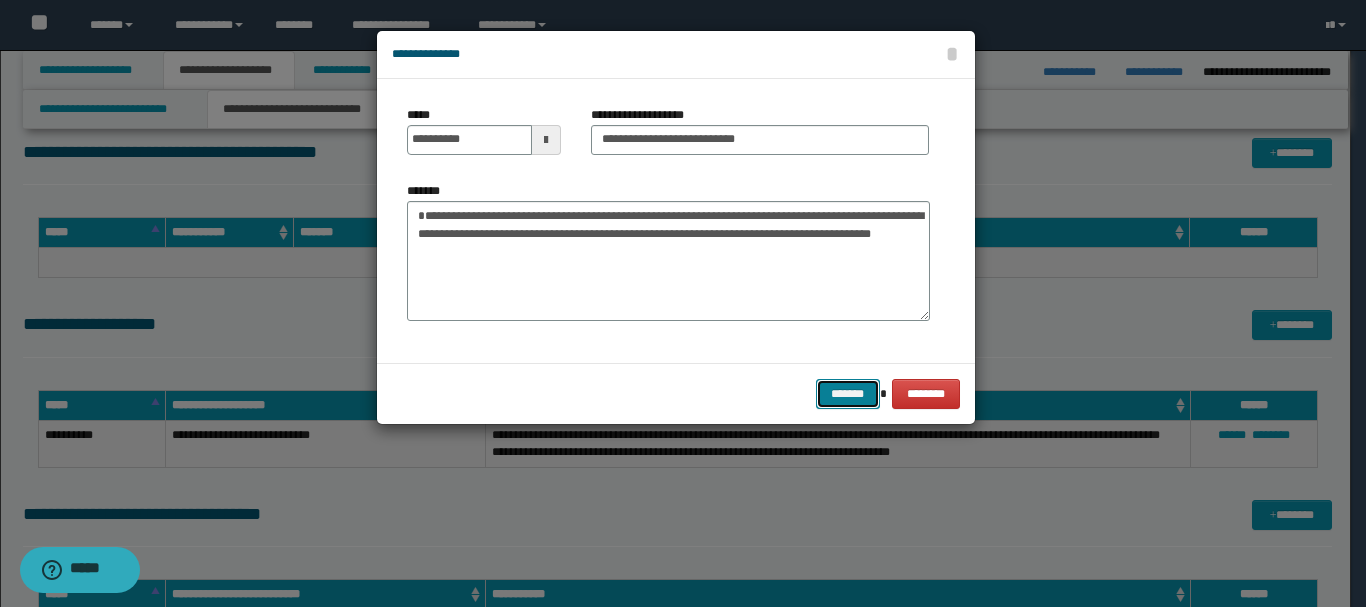 click on "*******" at bounding box center (848, 394) 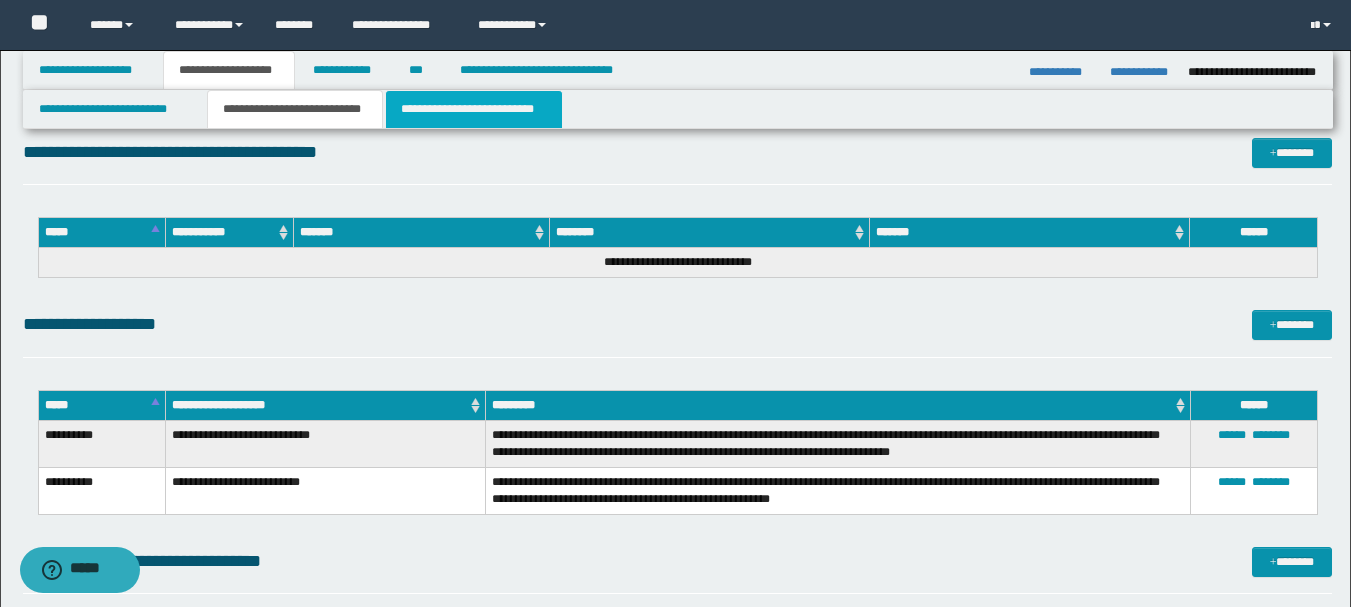 click on "**********" at bounding box center (474, 109) 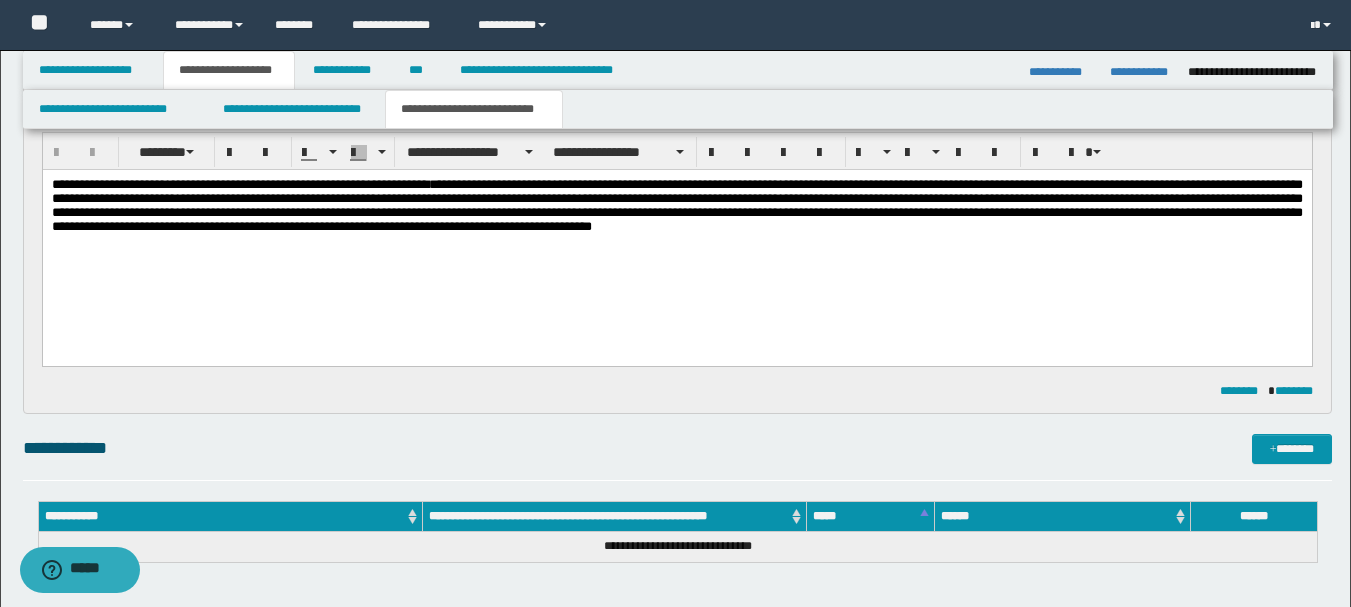 scroll, scrollTop: 300, scrollLeft: 0, axis: vertical 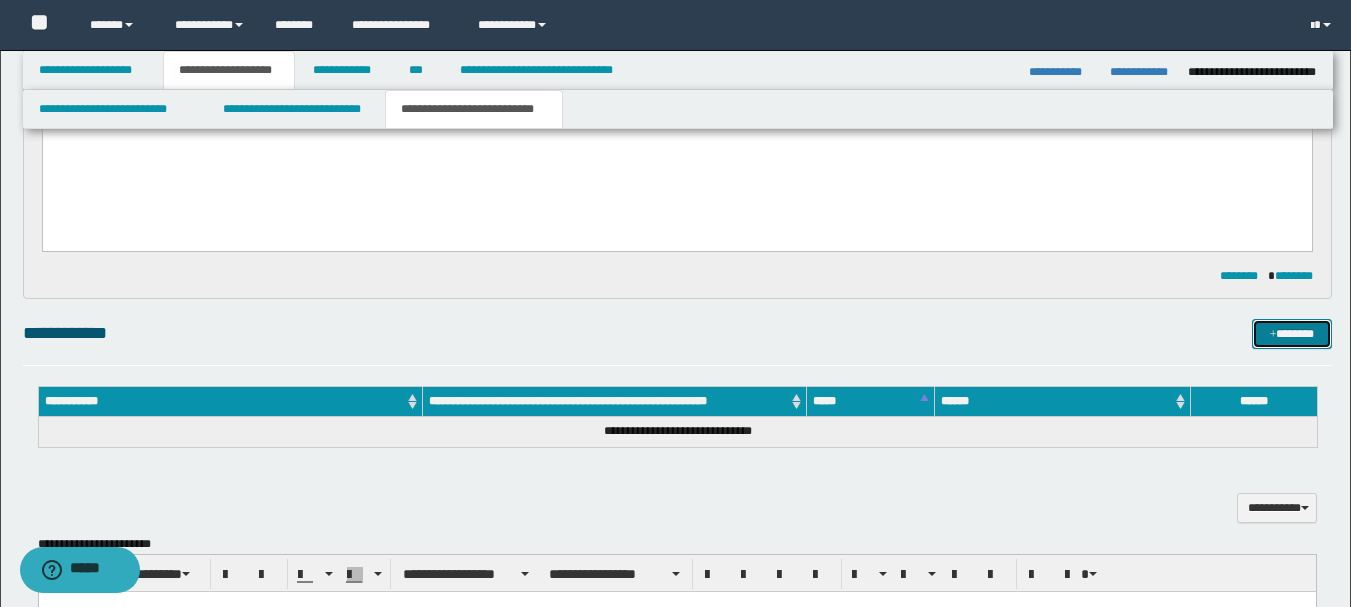 click at bounding box center [1273, 335] 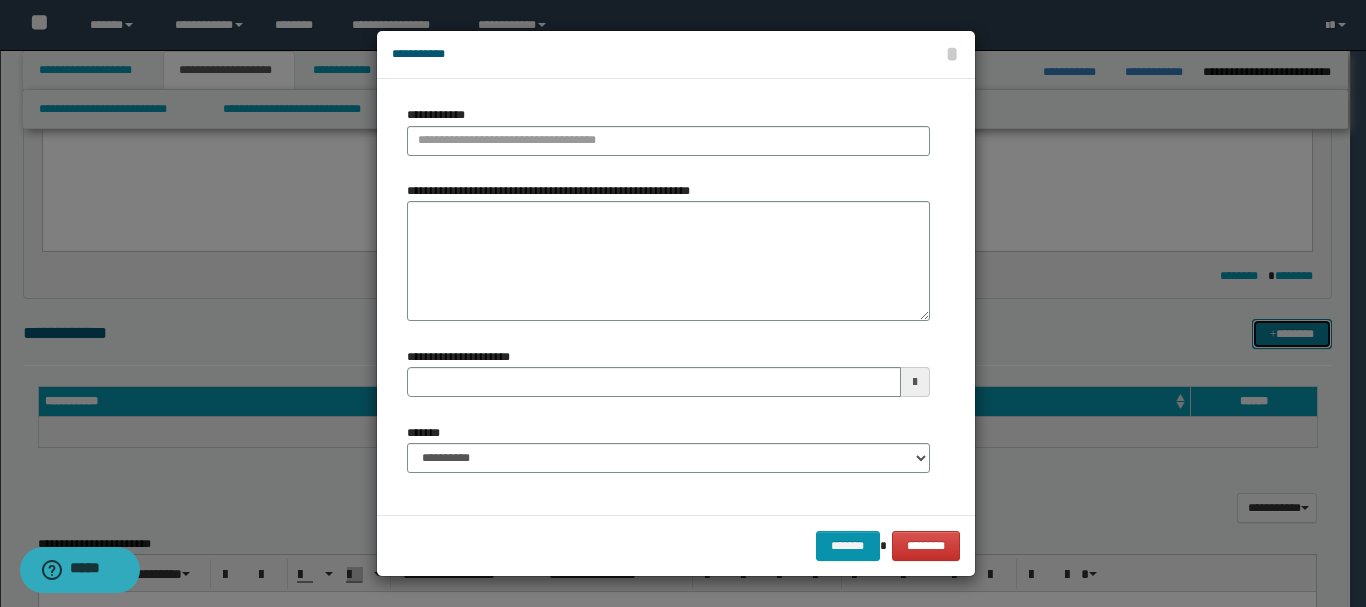 type 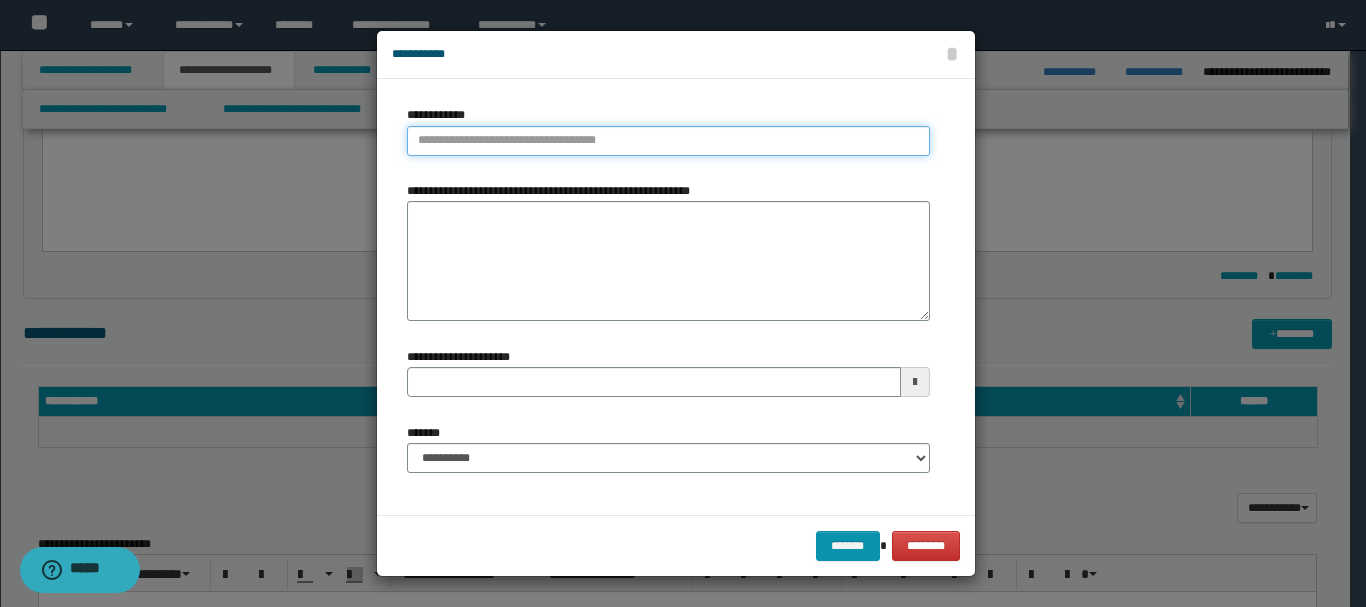 click on "**********" at bounding box center [668, 141] 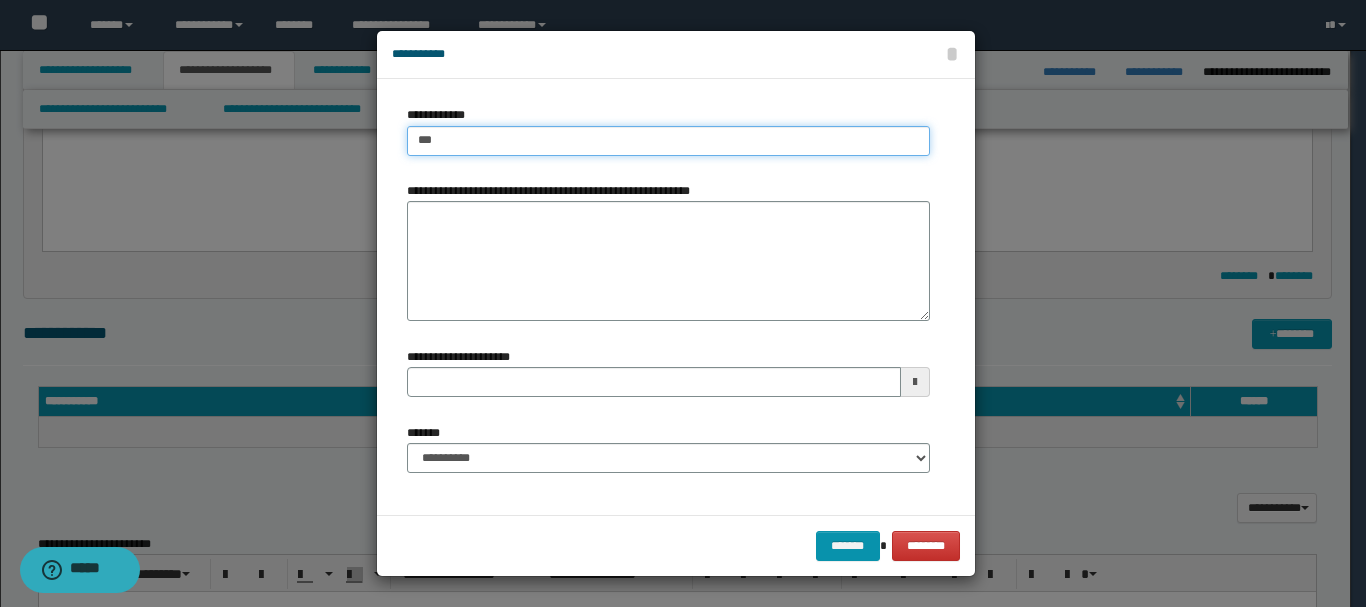 type on "****" 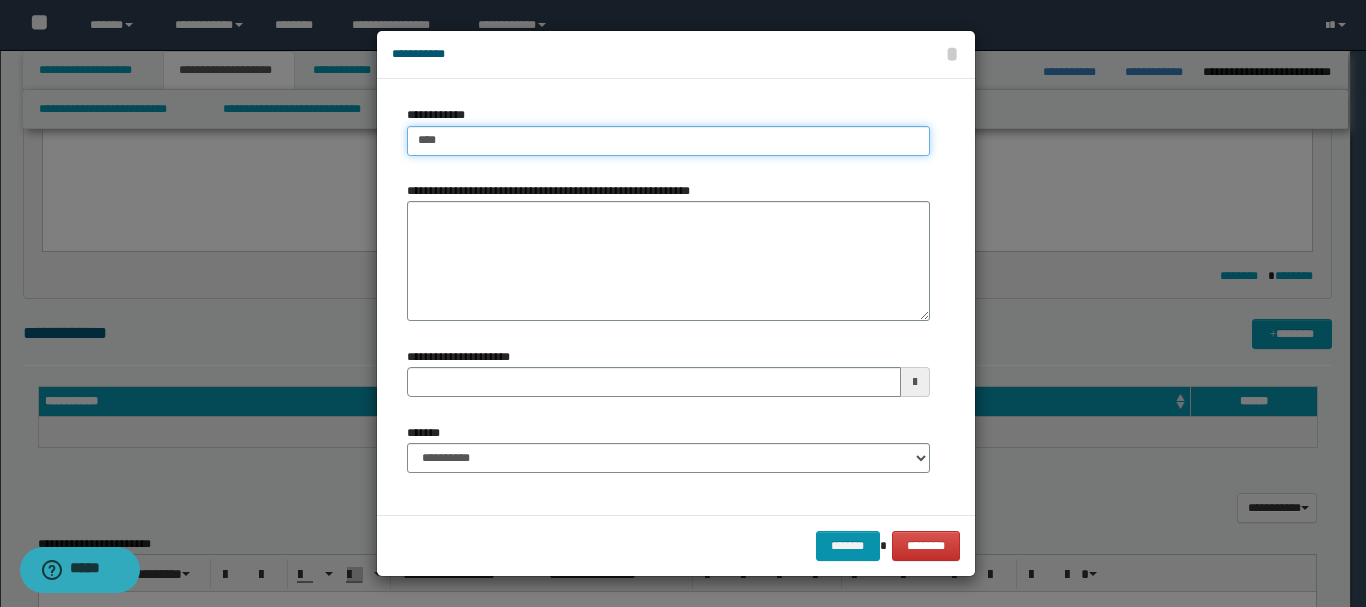 type on "****" 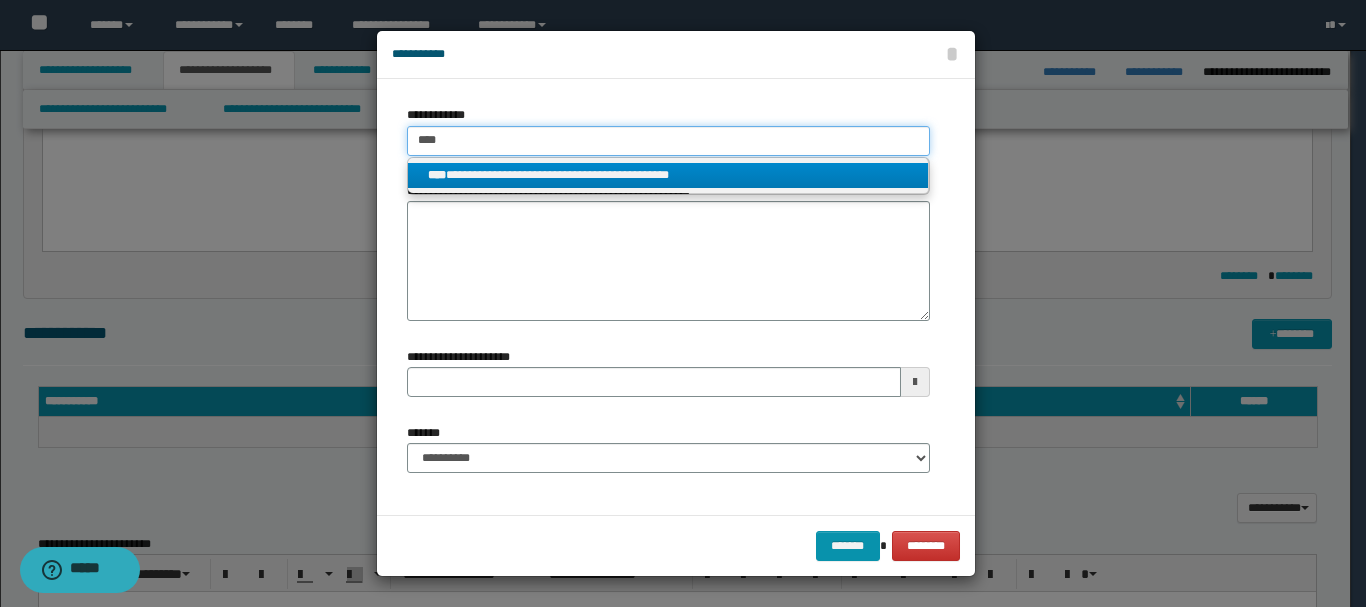 type on "****" 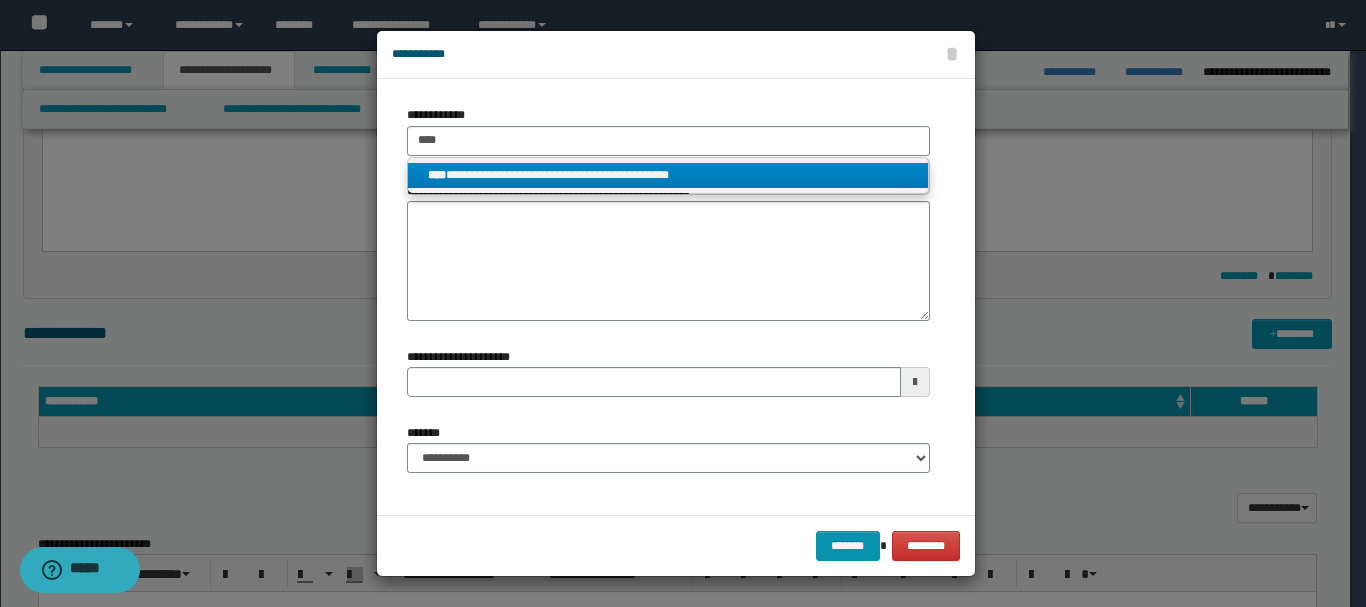 click on "**********" at bounding box center [668, 175] 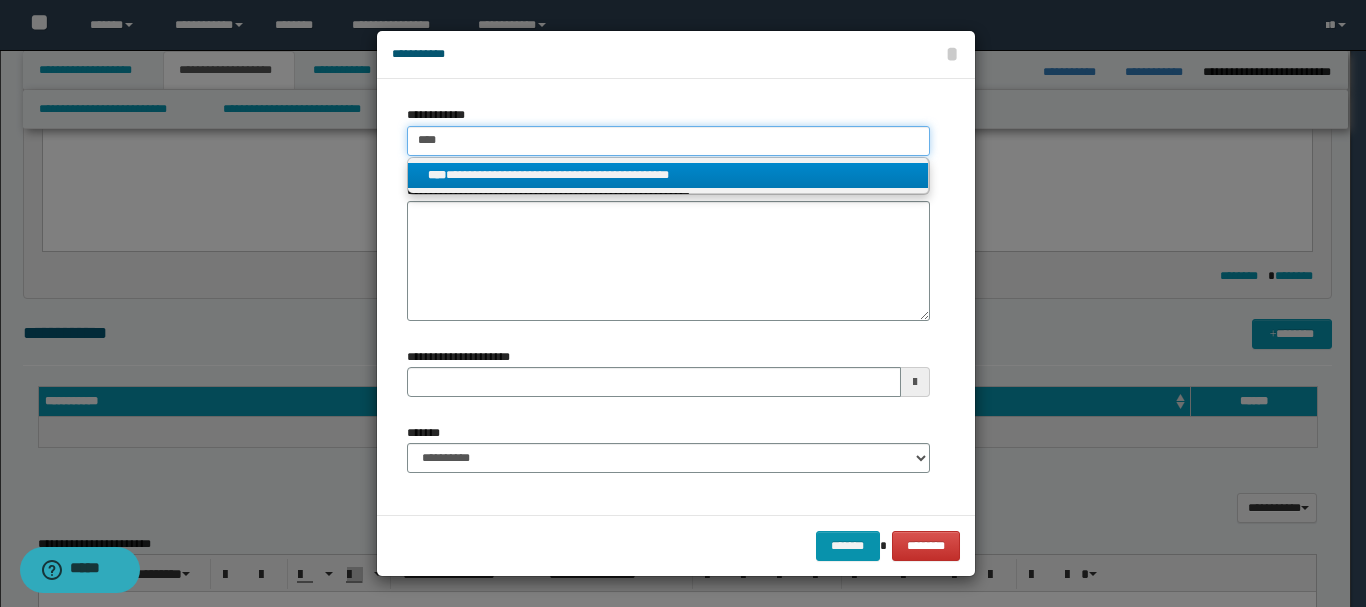 type 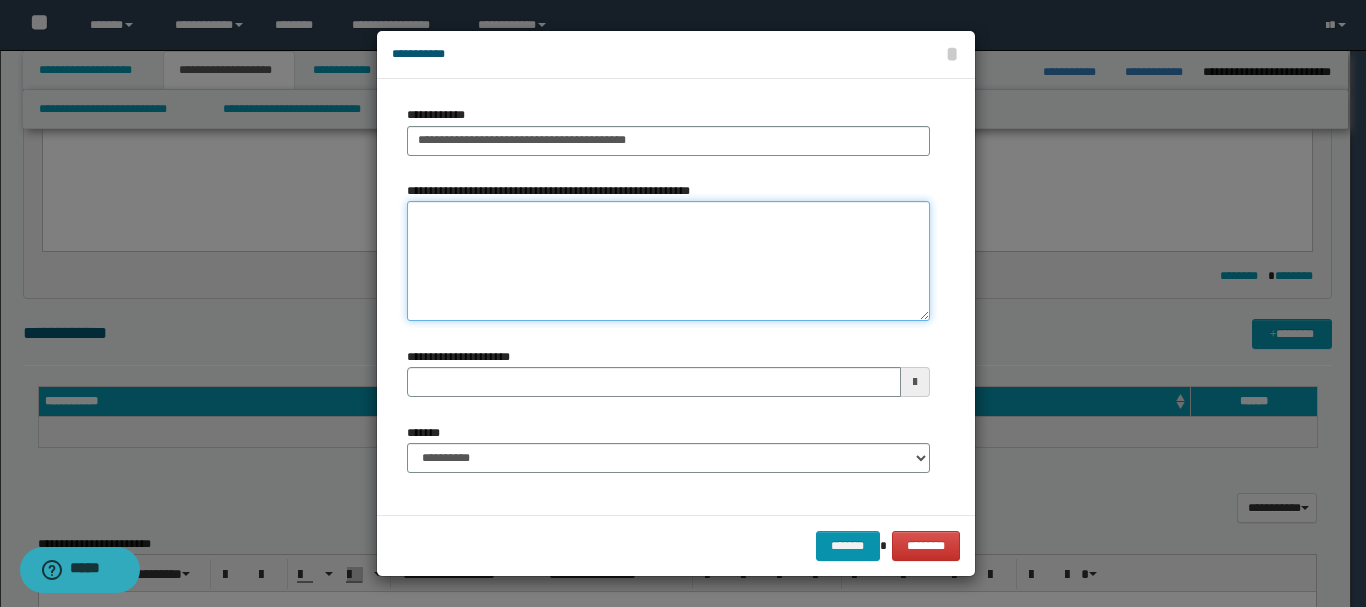click on "**********" at bounding box center (668, 261) 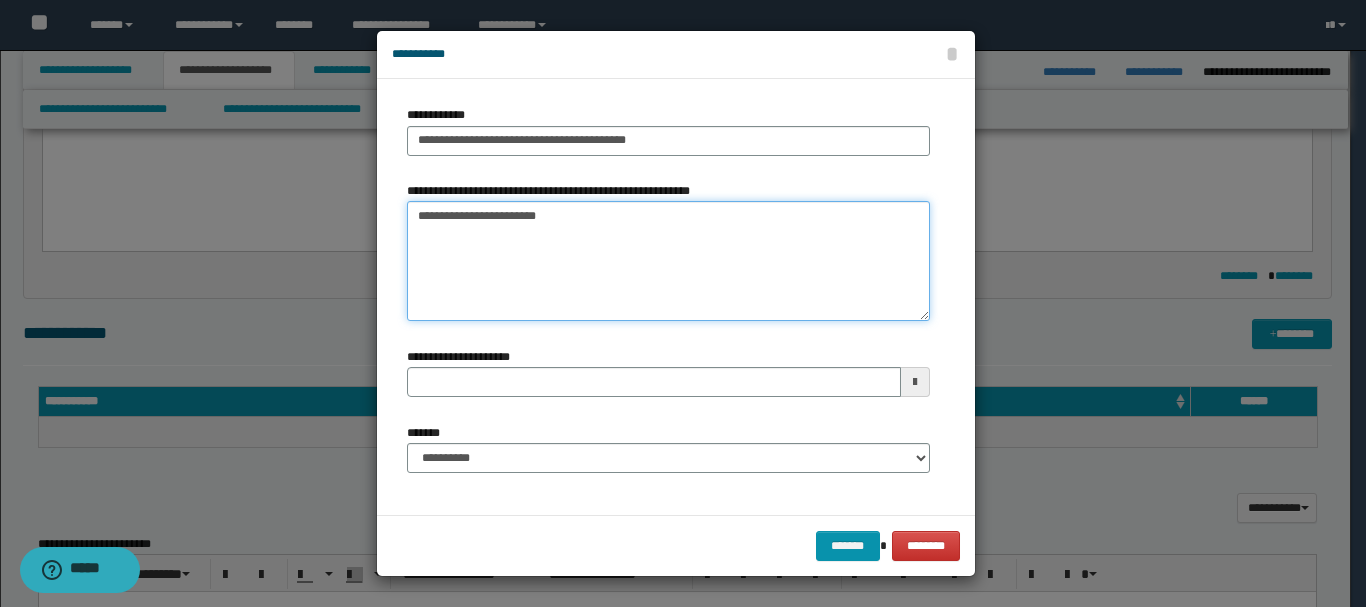 click on "**********" at bounding box center (668, 261) 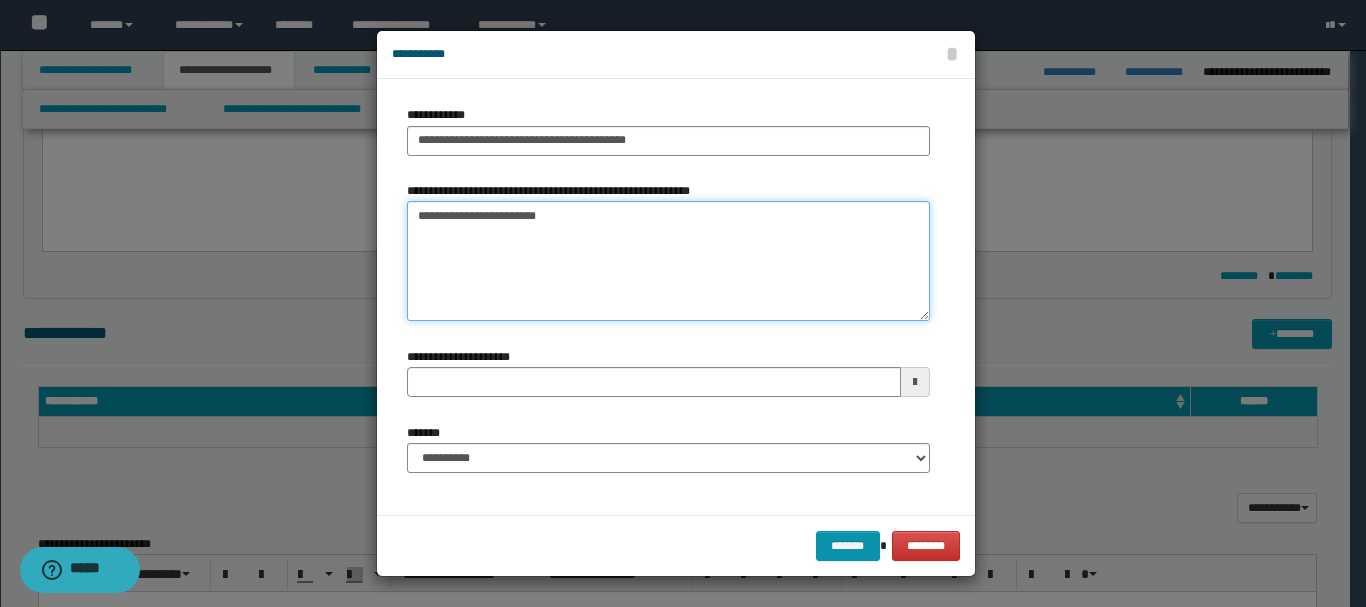 type on "**********" 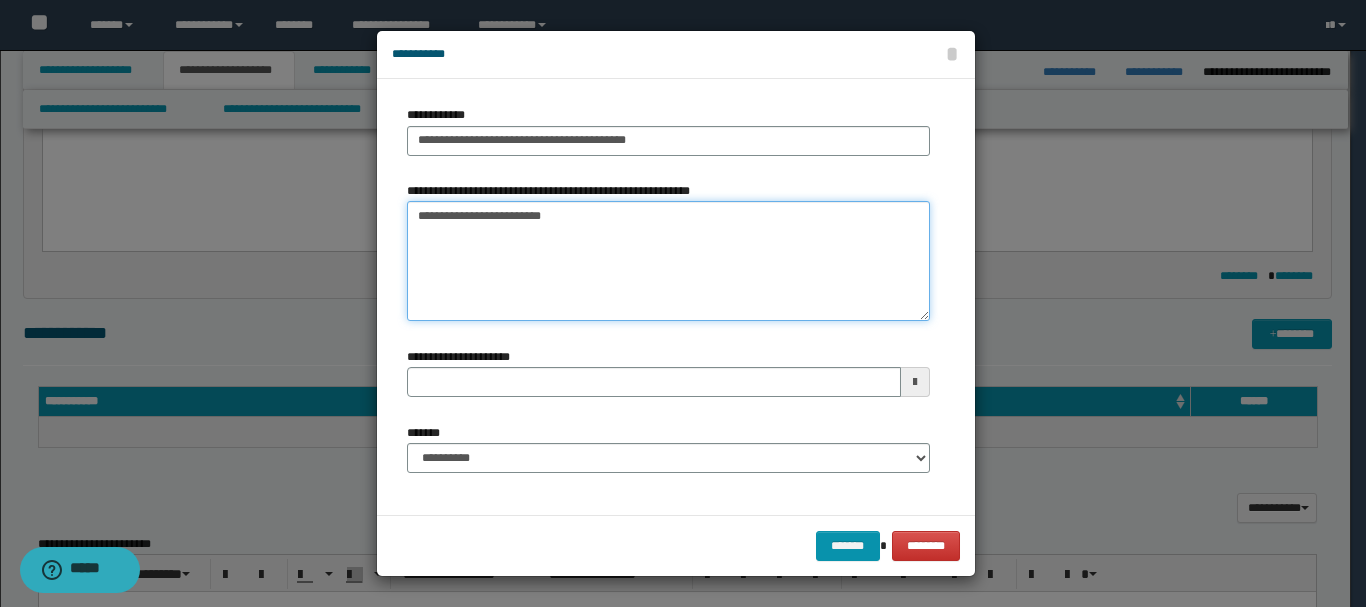 type 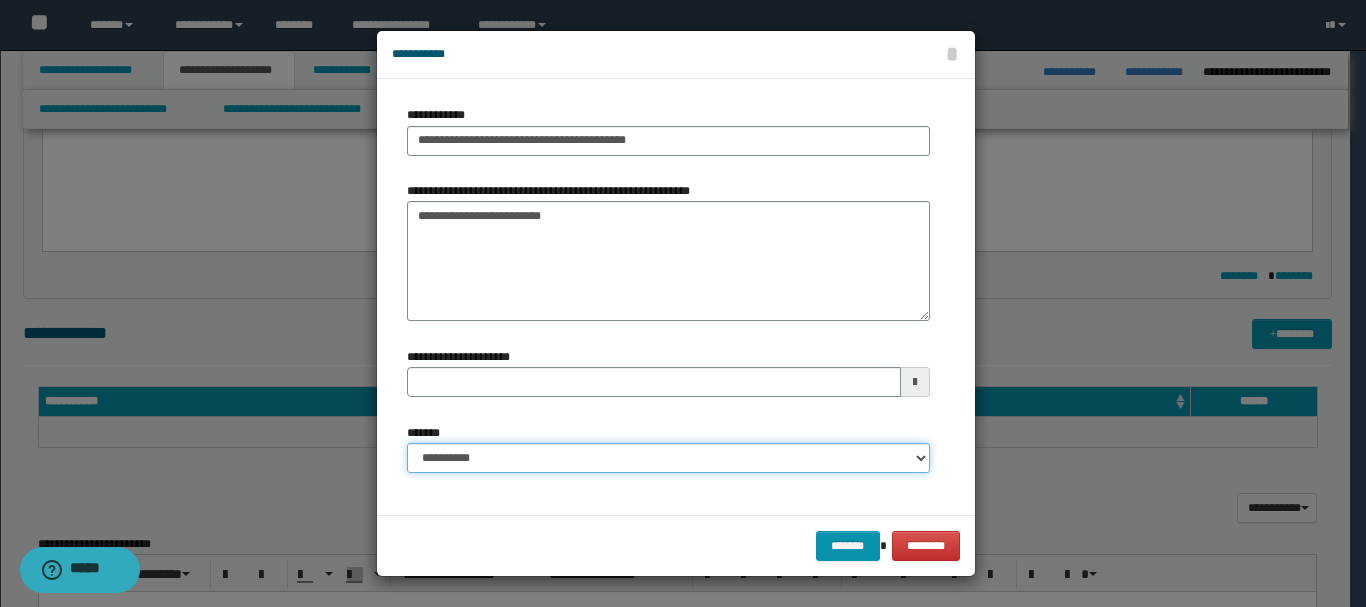 click on "**********" at bounding box center [668, 458] 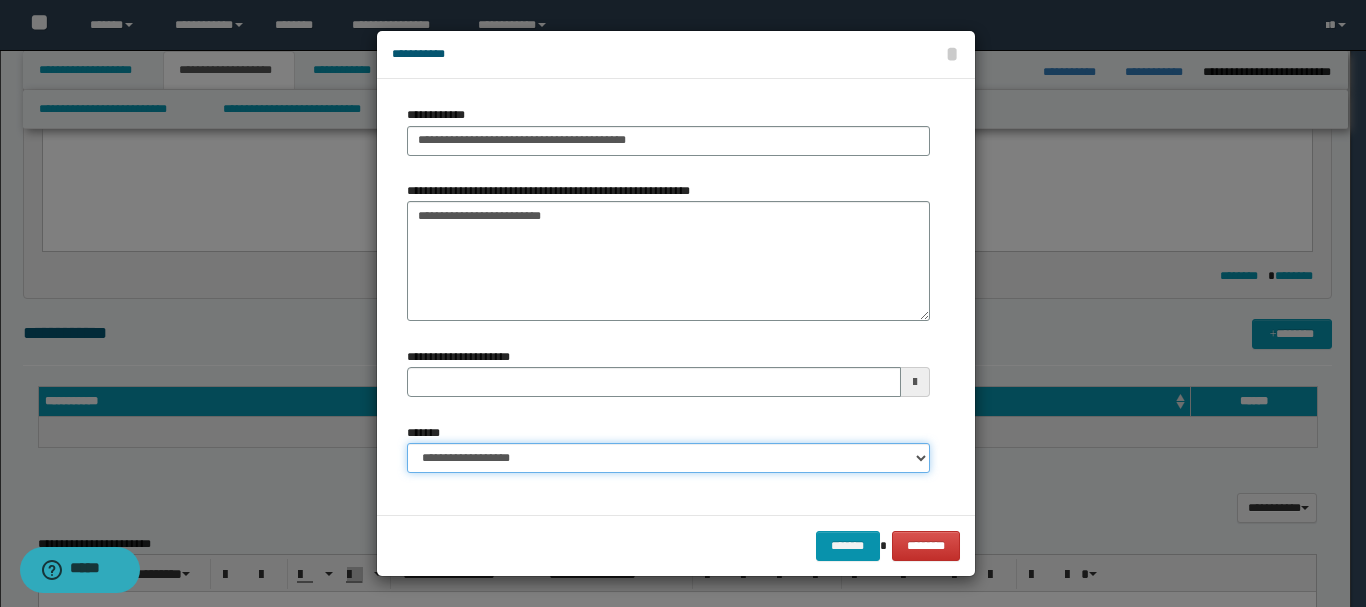 type 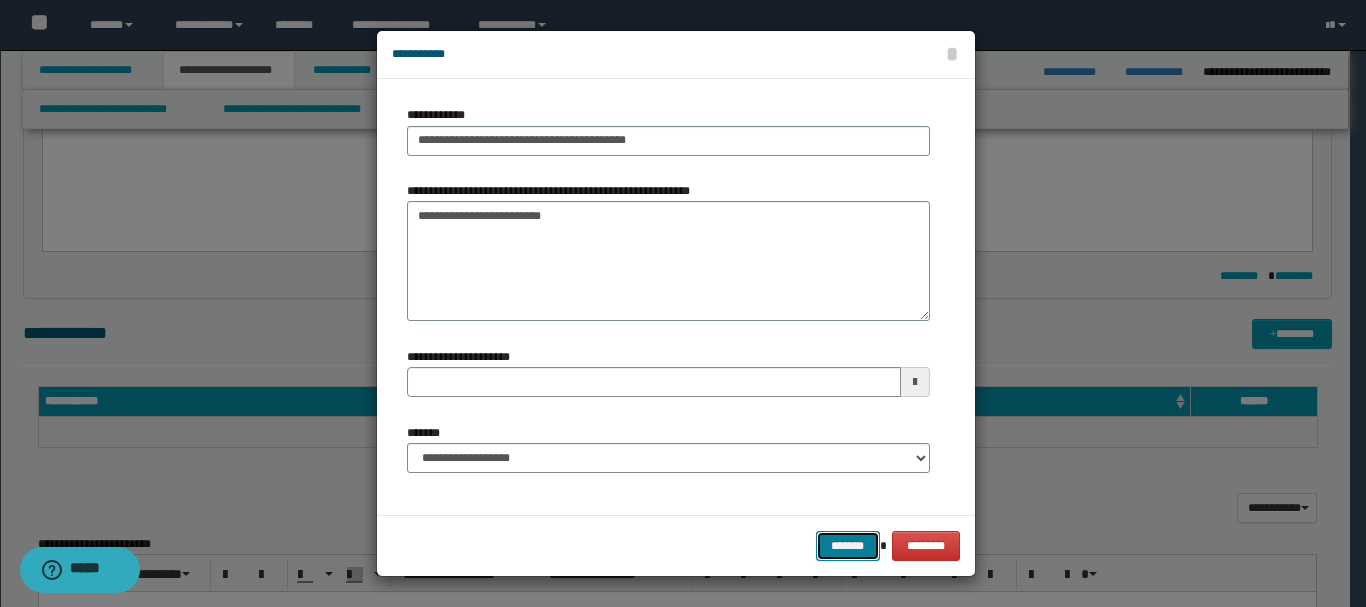 click on "*******" at bounding box center [848, 546] 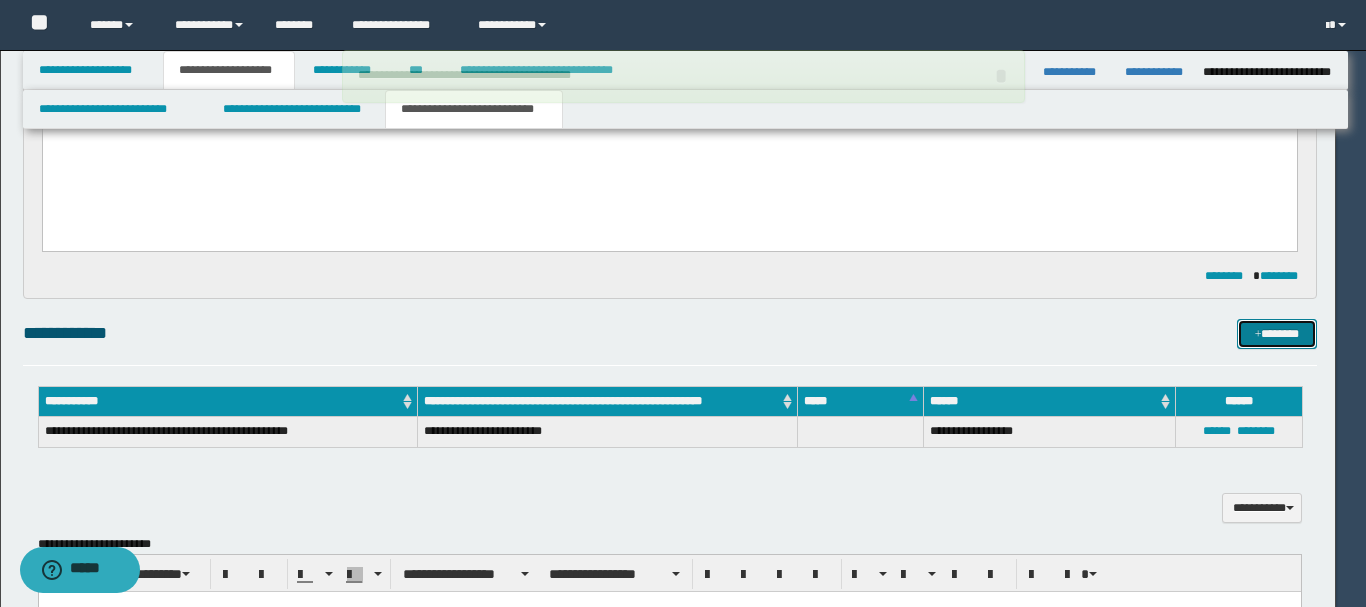 type 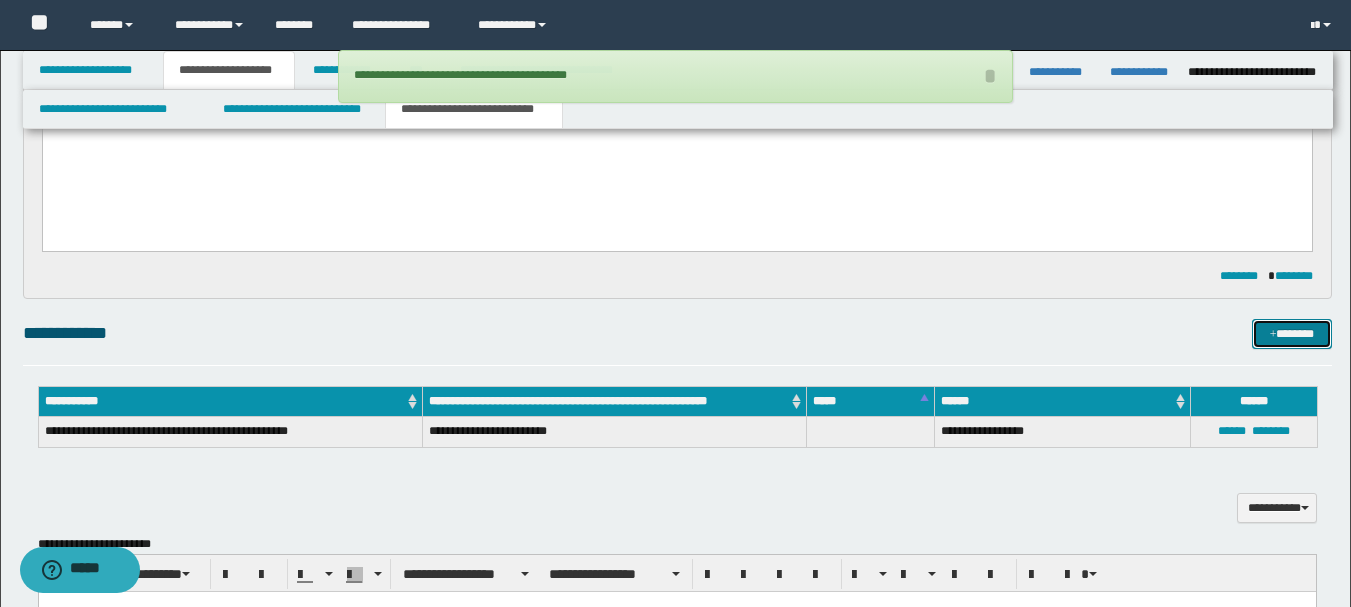 drag, startPoint x: 1277, startPoint y: 336, endPoint x: 1247, endPoint y: 336, distance: 30 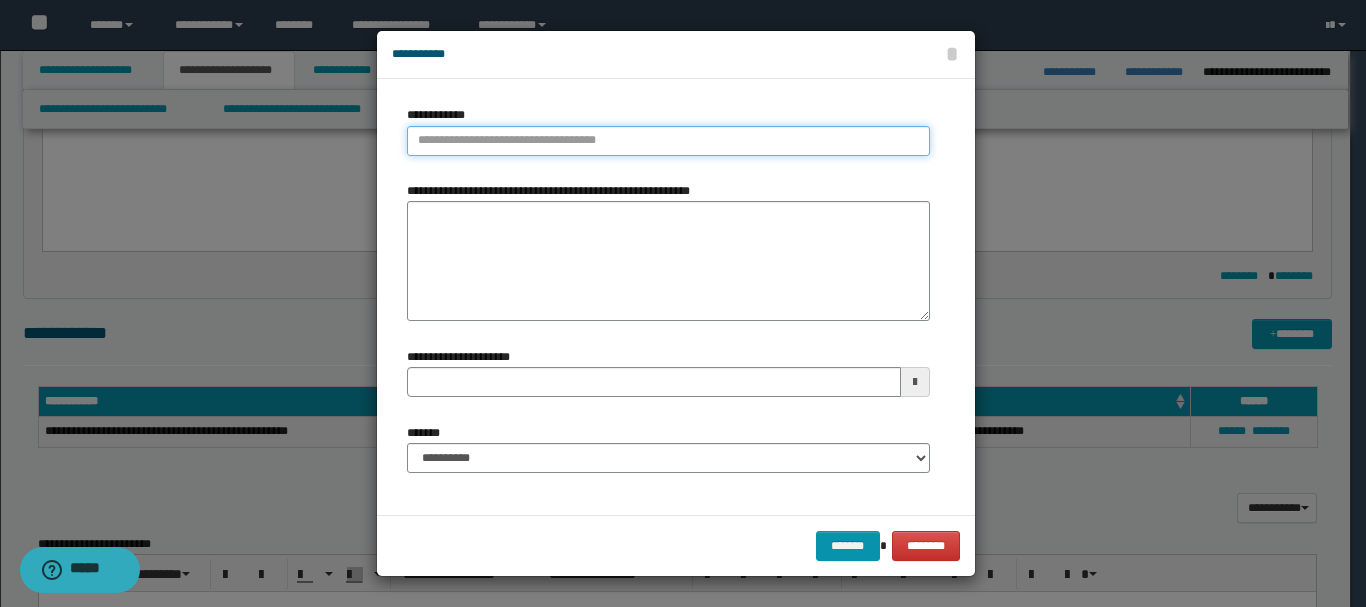 type on "**********" 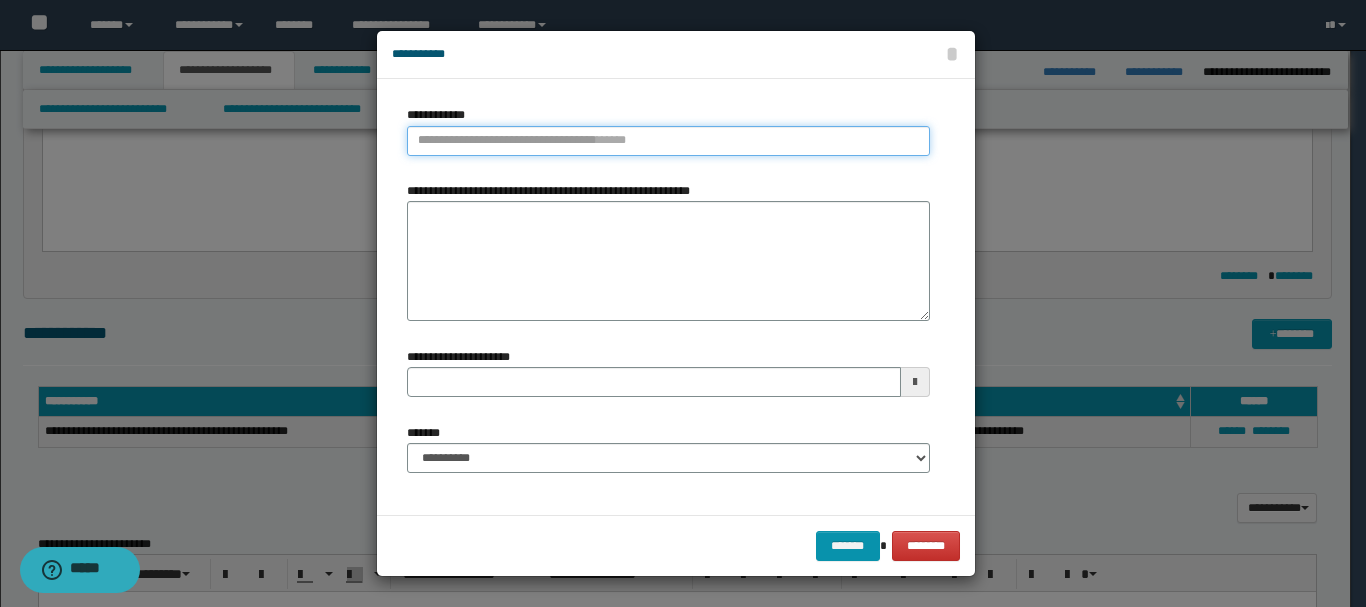 click on "**********" at bounding box center (668, 141) 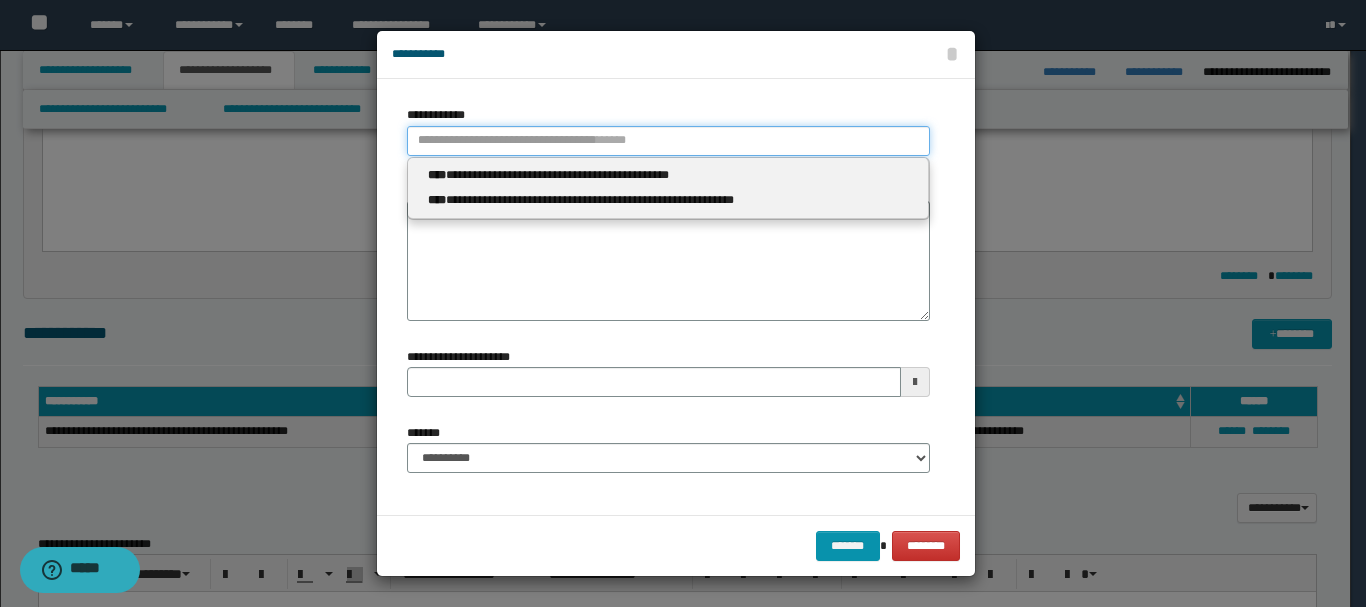 type 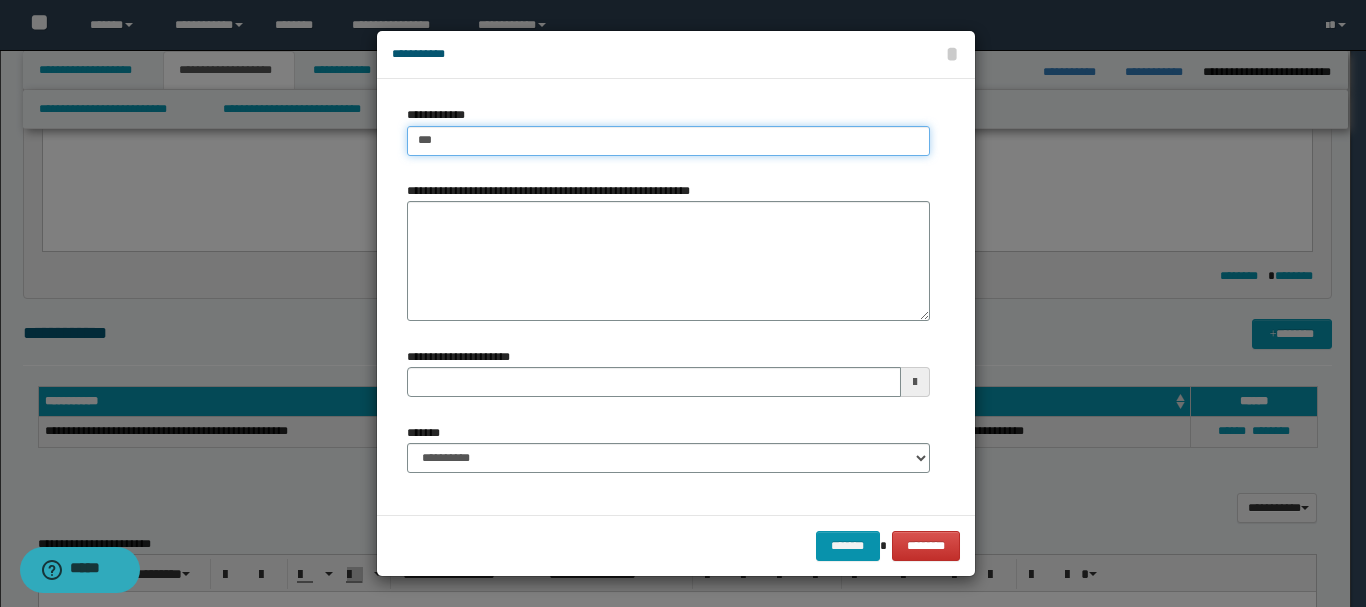 type on "****" 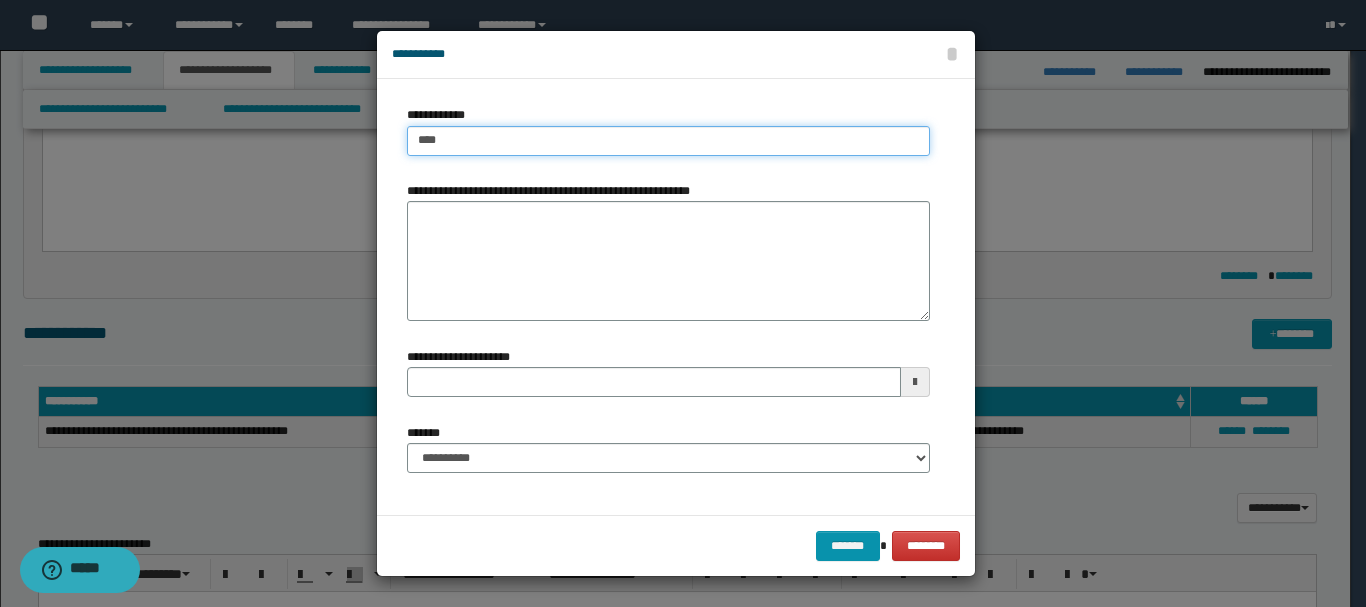 type on "****" 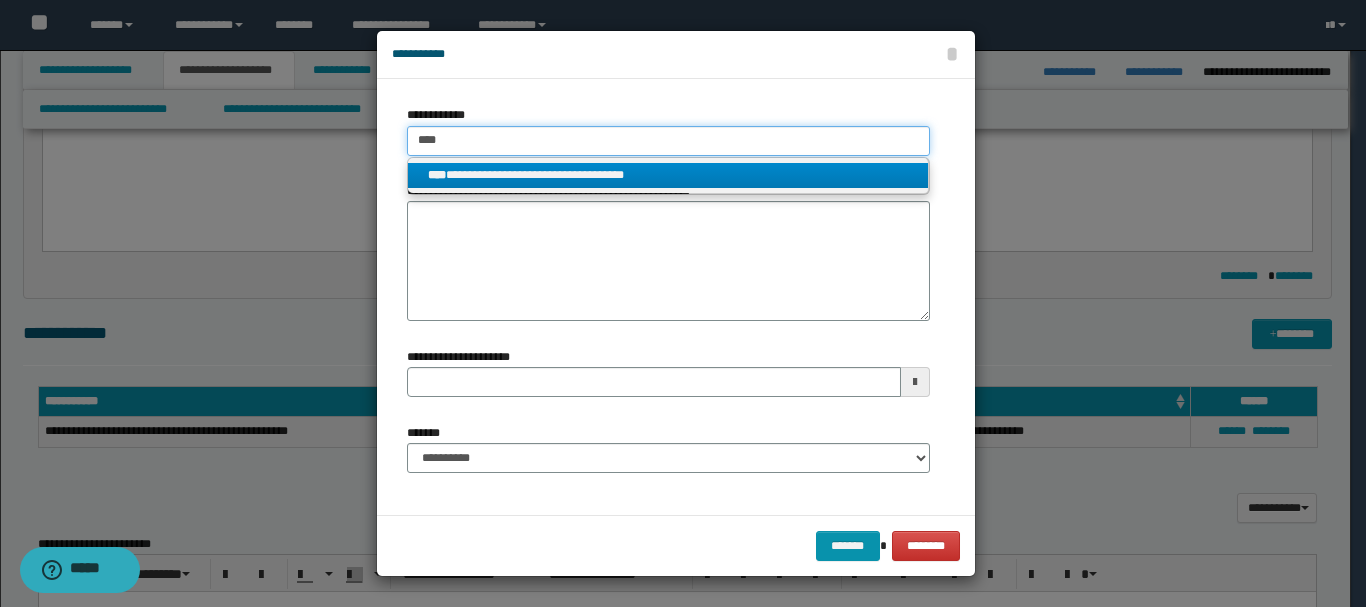 type on "****" 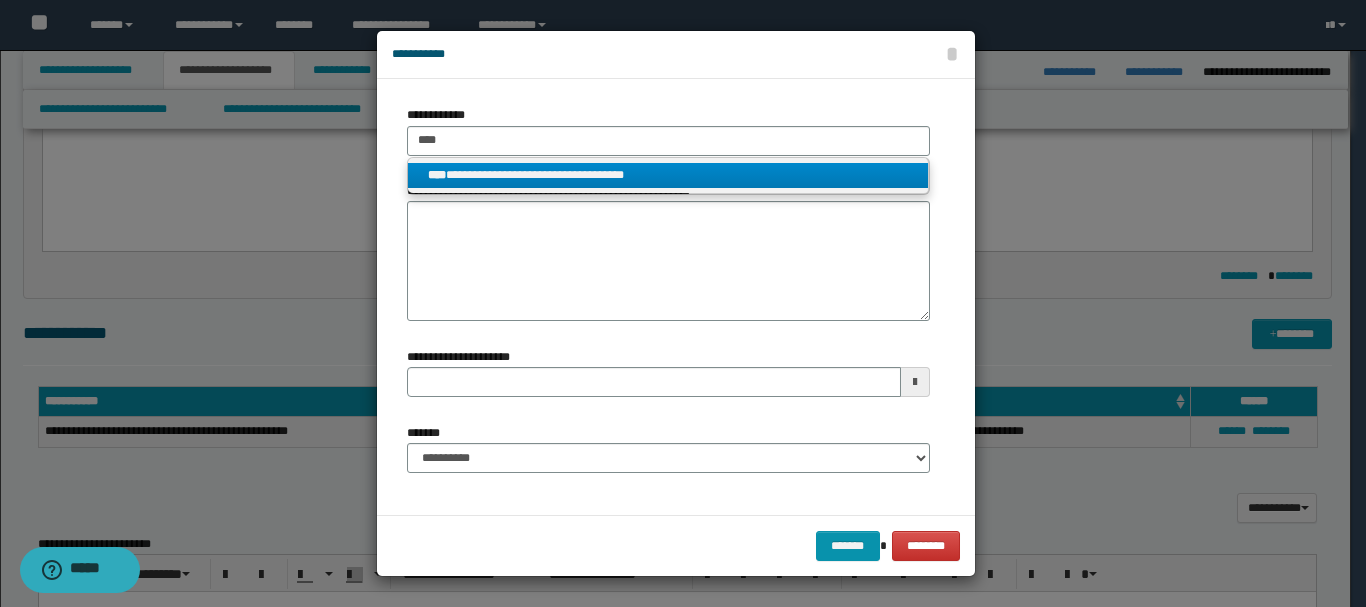 click on "**********" at bounding box center (668, 175) 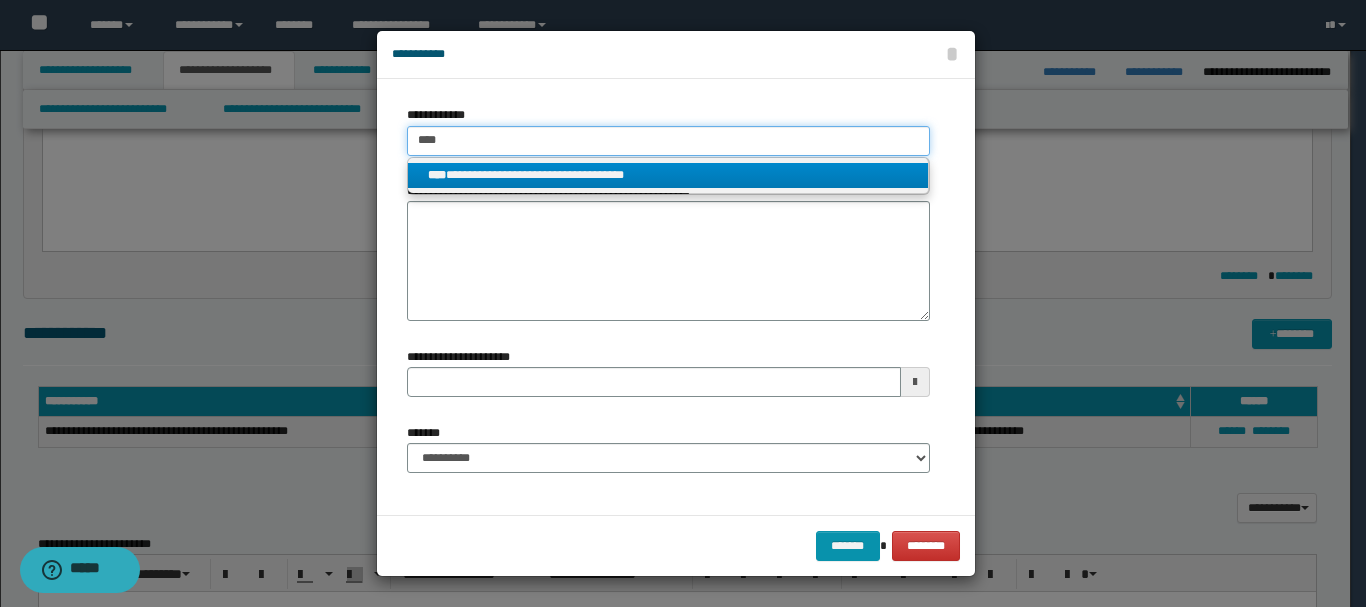 type 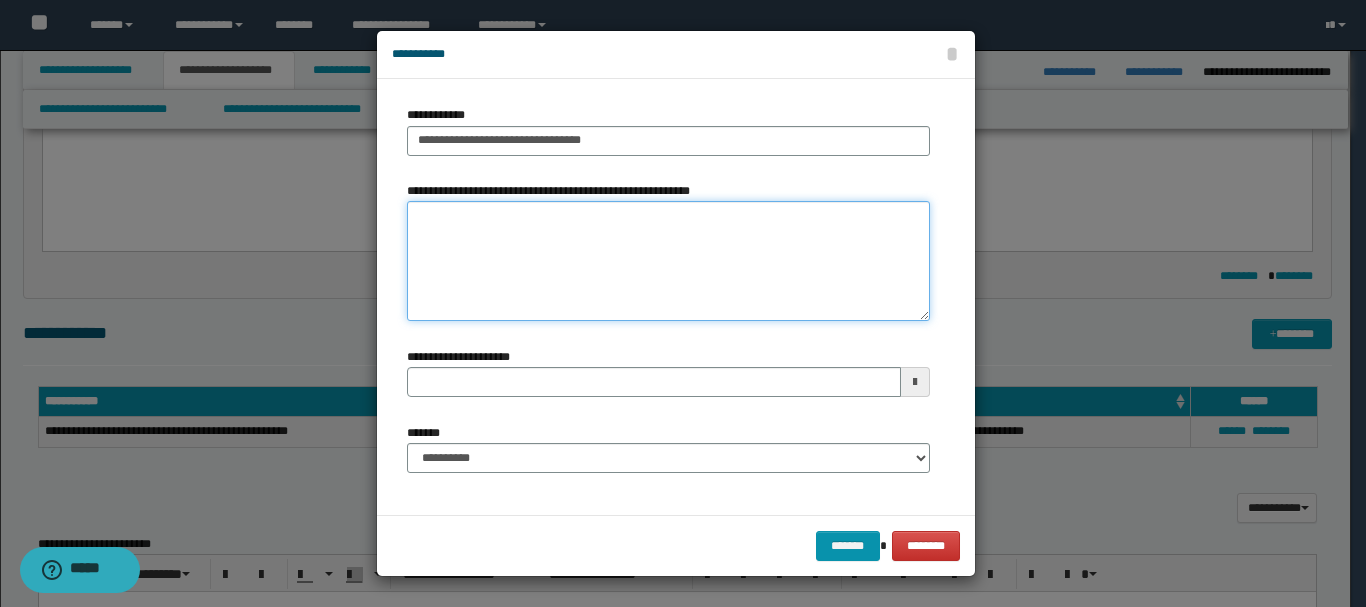 click on "**********" at bounding box center [668, 261] 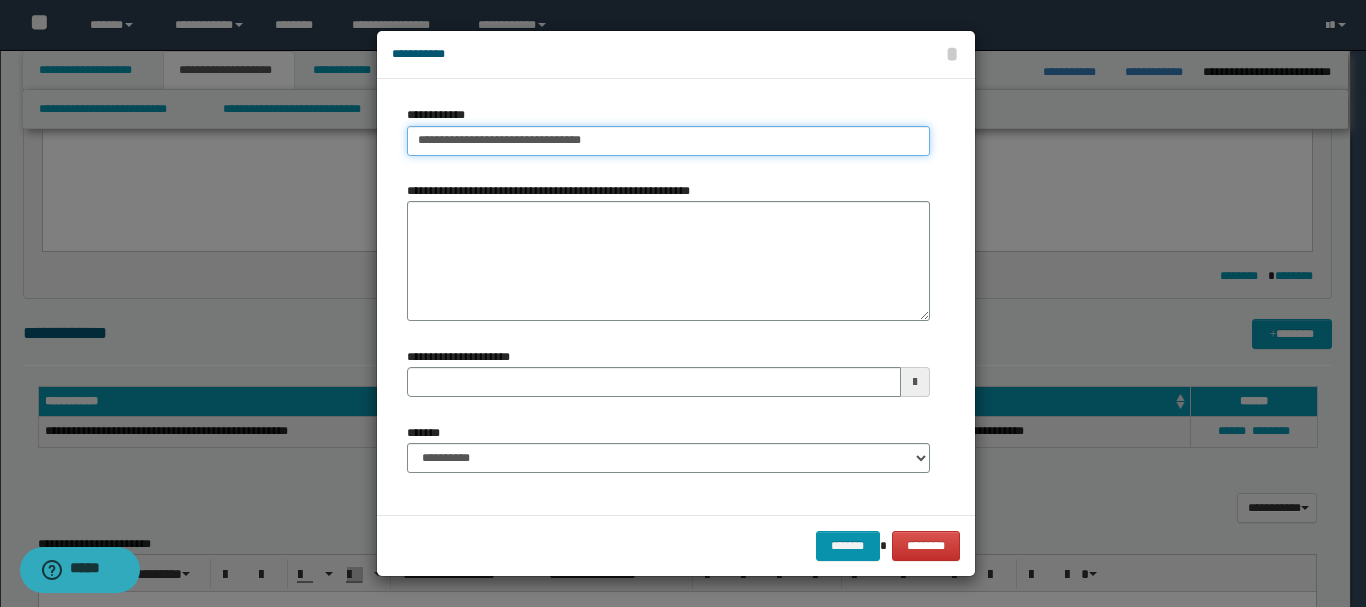 type on "**********" 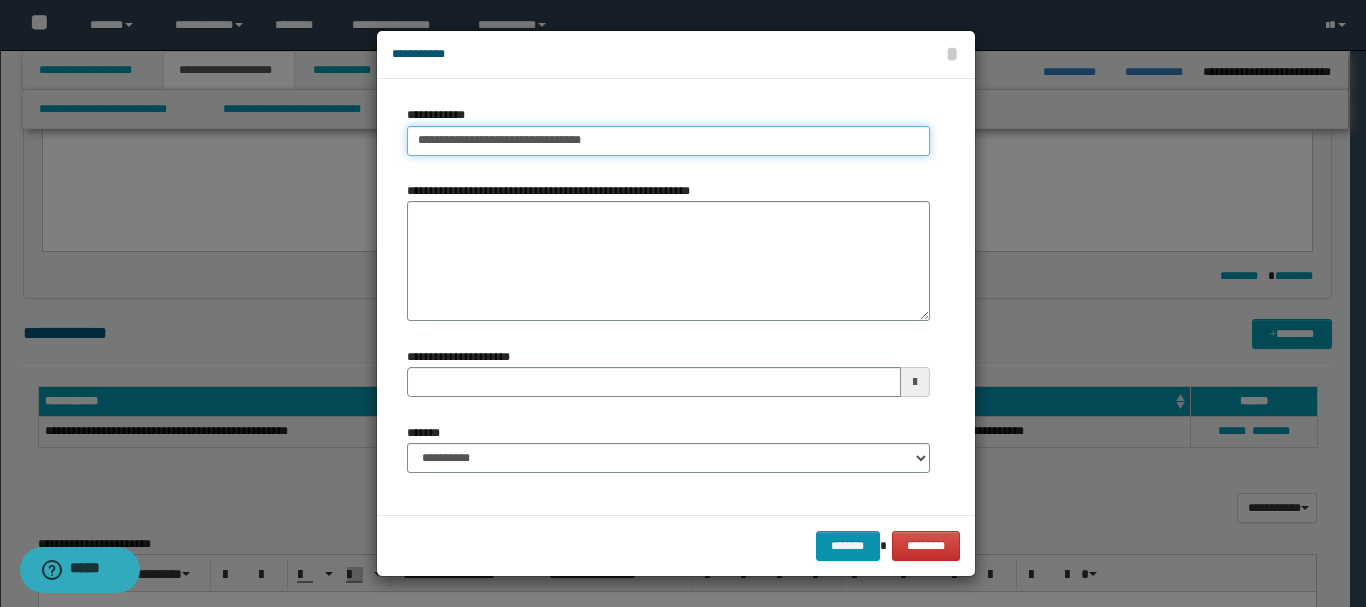 click on "**********" at bounding box center (668, 141) 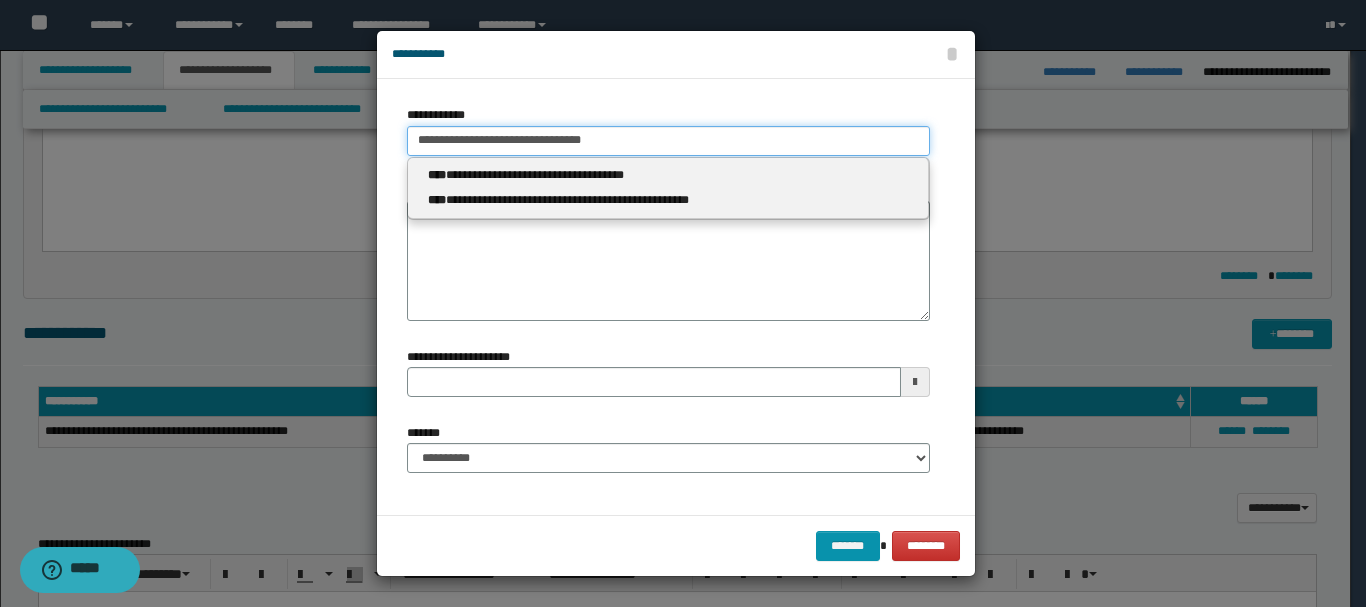 type 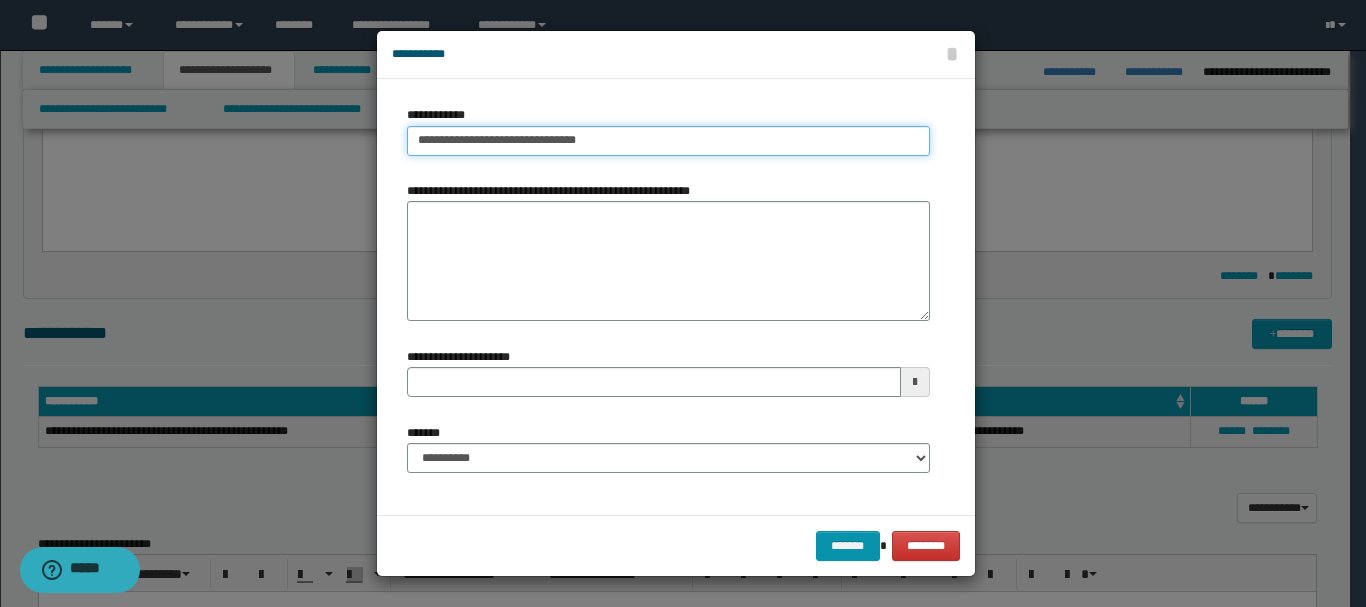 type on "**********" 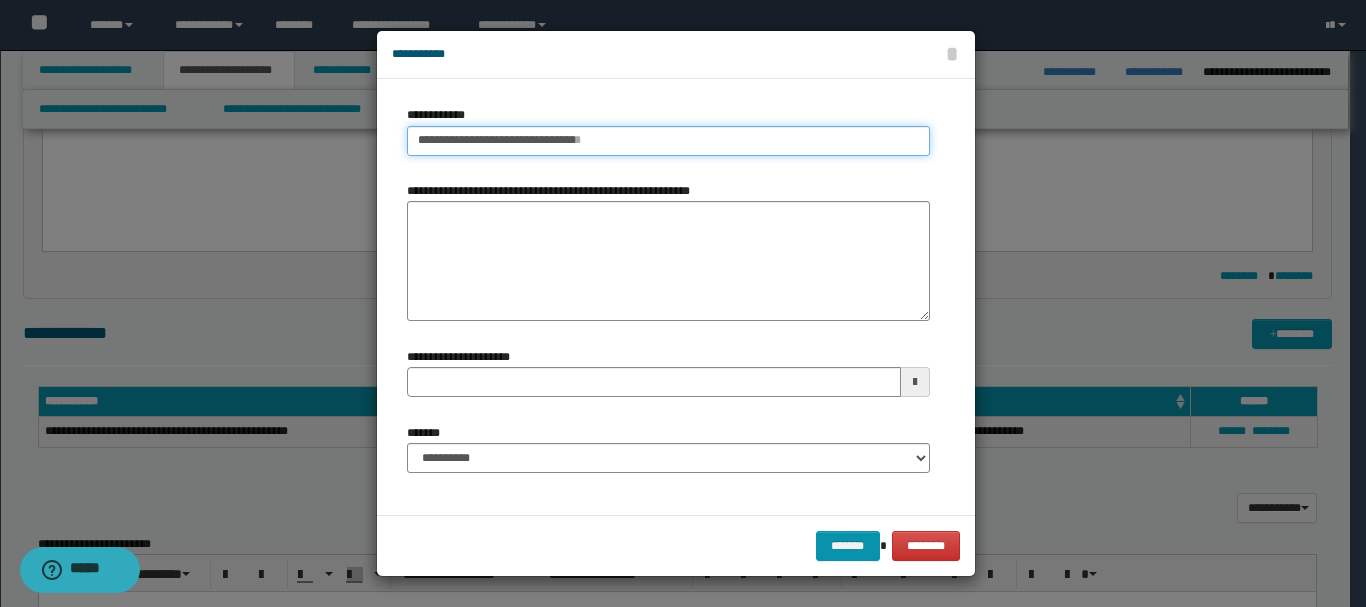 type 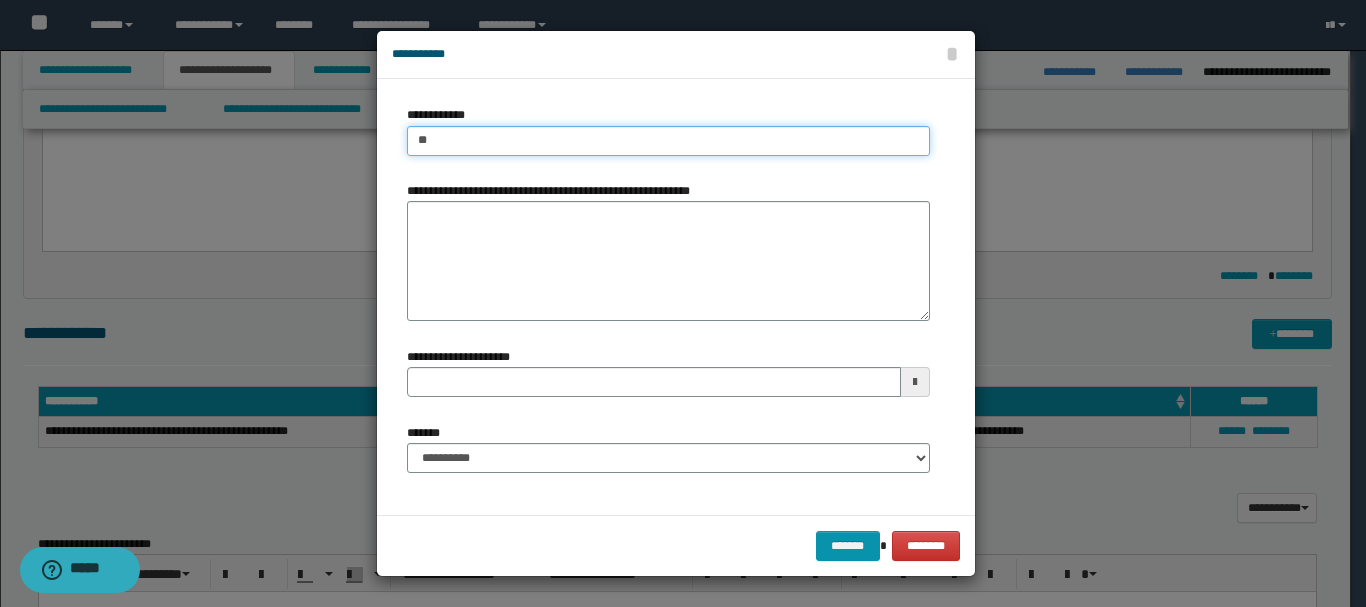 type on "*" 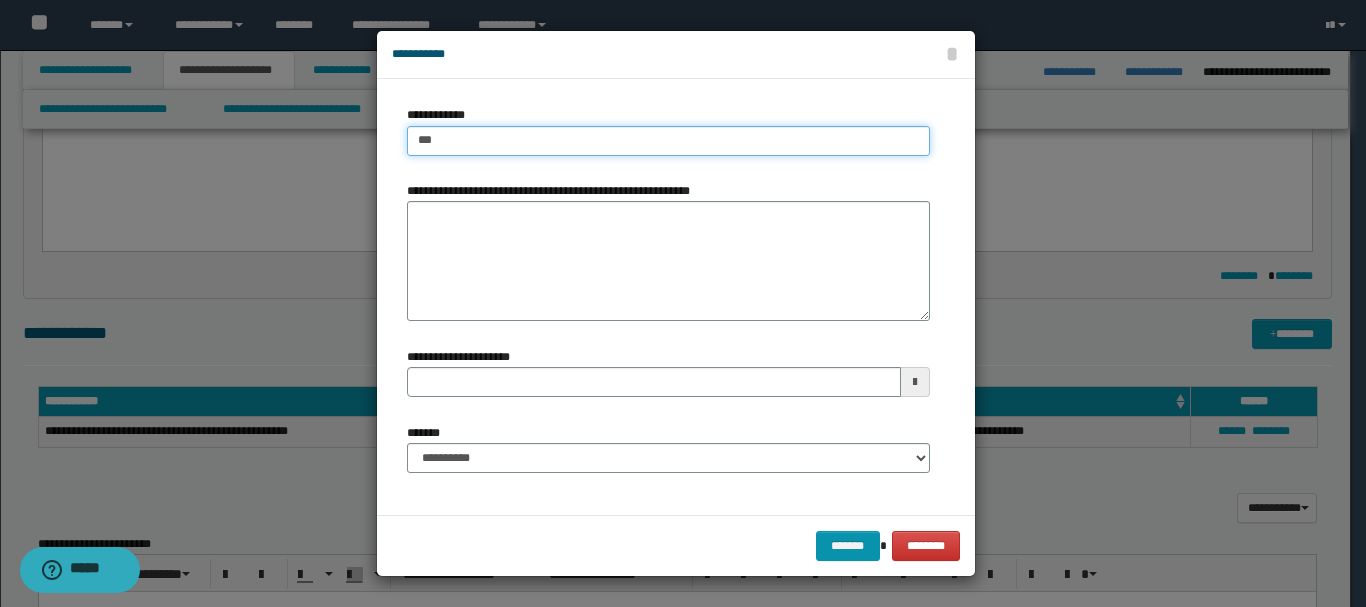 type on "****" 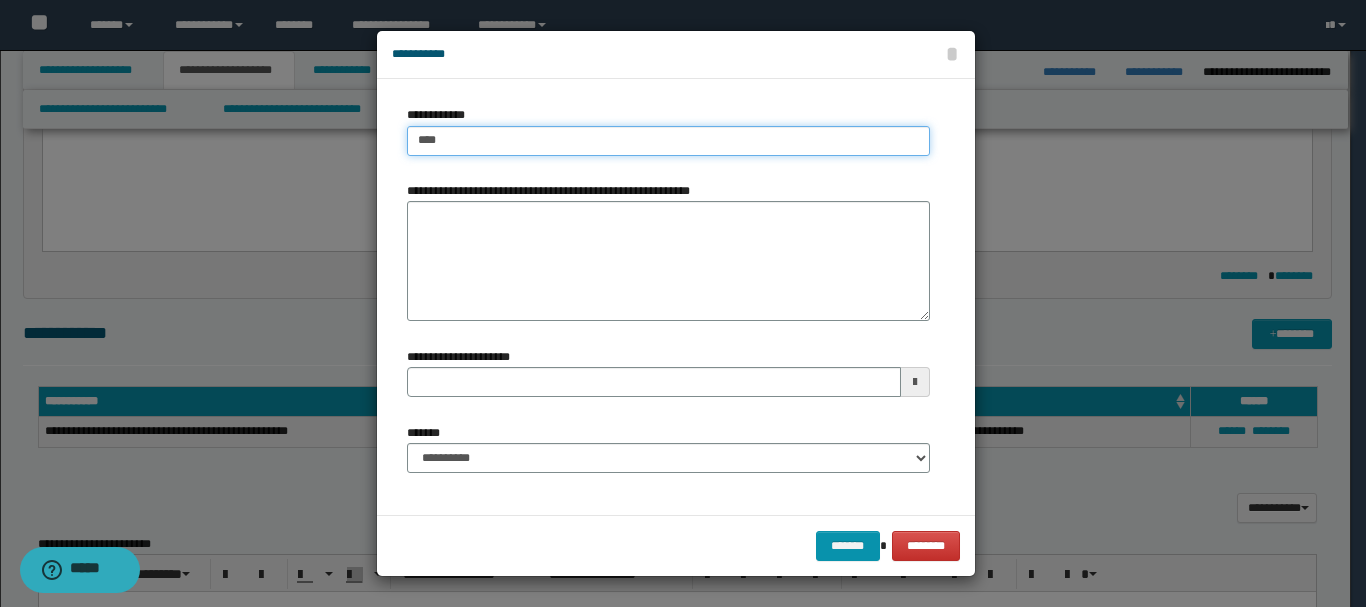 type on "****" 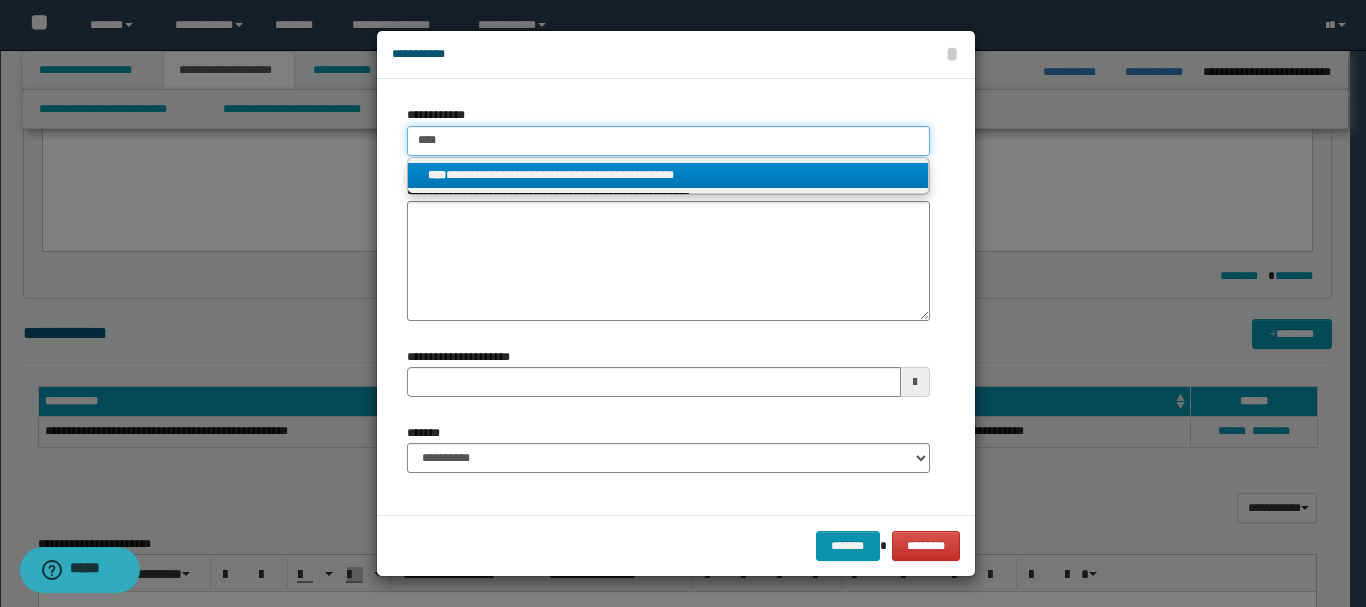 type on "****" 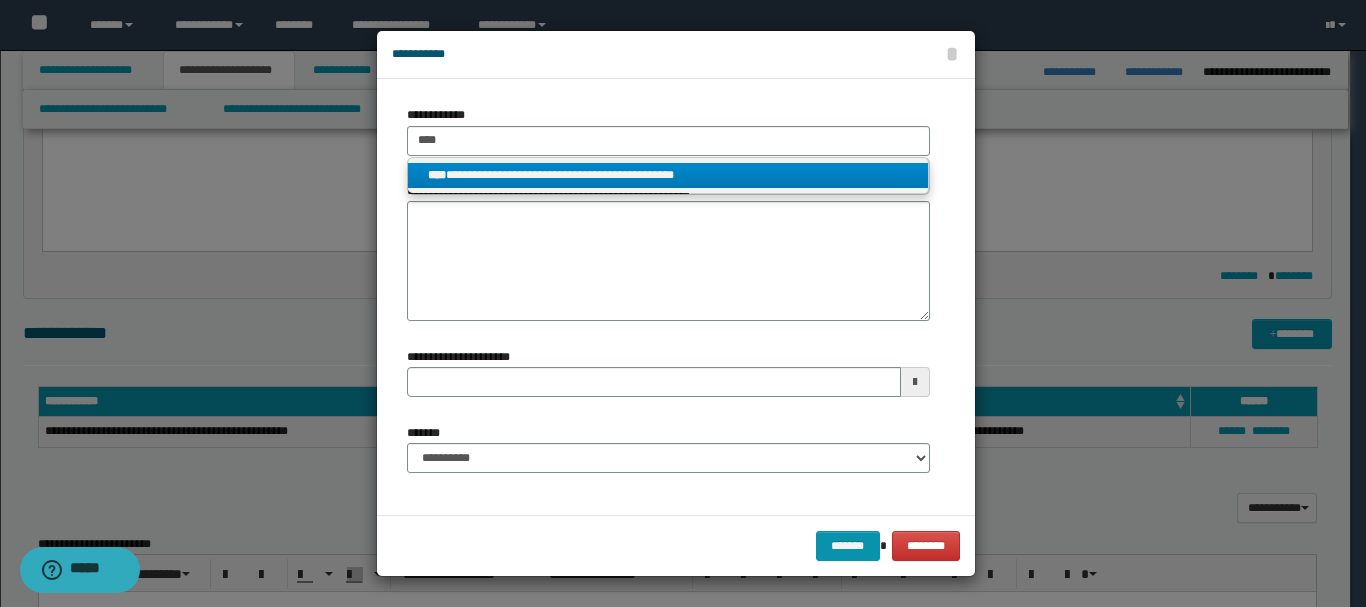 click on "**********" at bounding box center [668, 175] 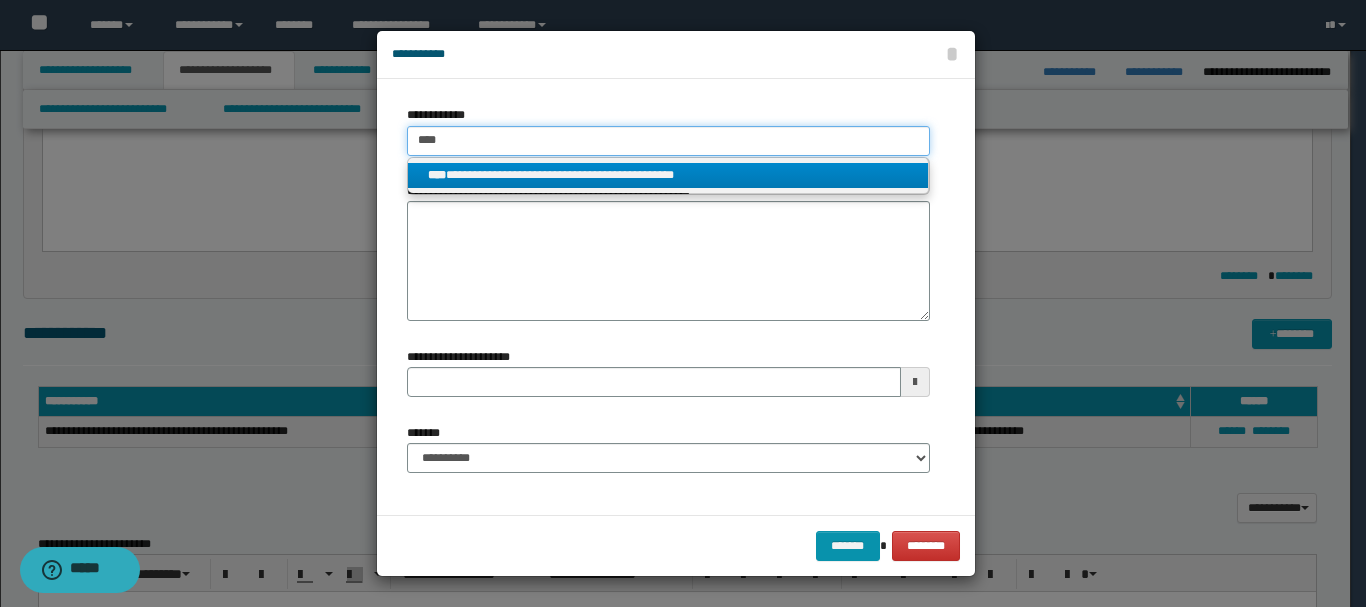 type 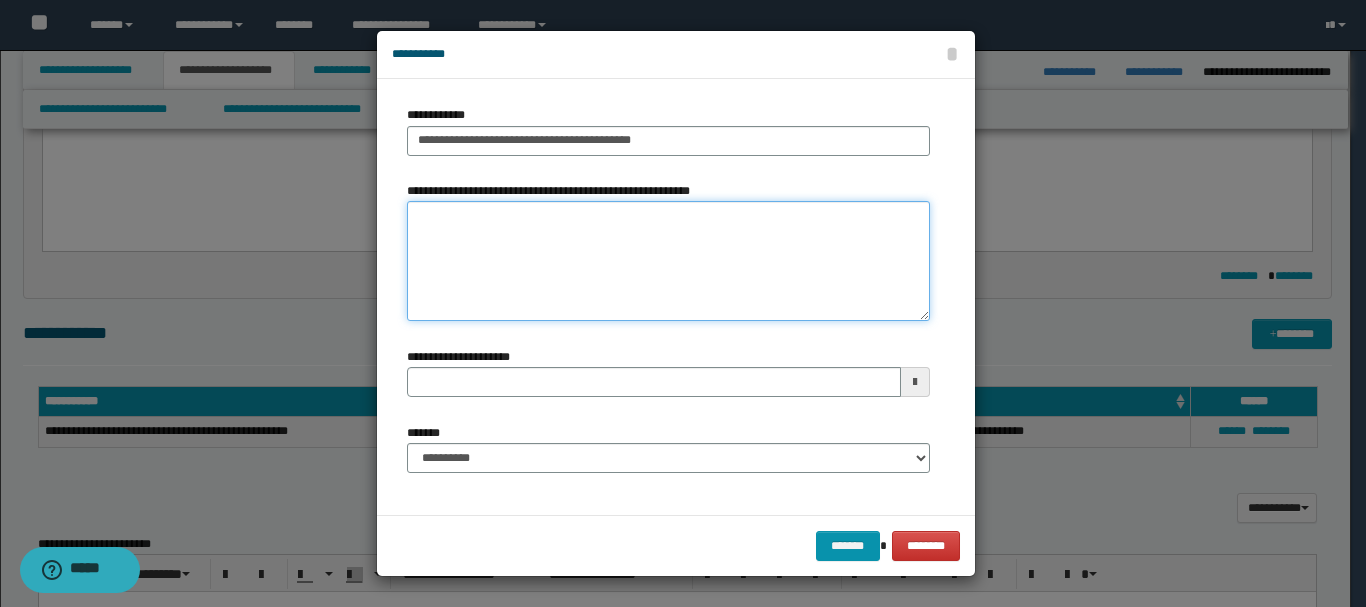 click on "**********" at bounding box center (668, 261) 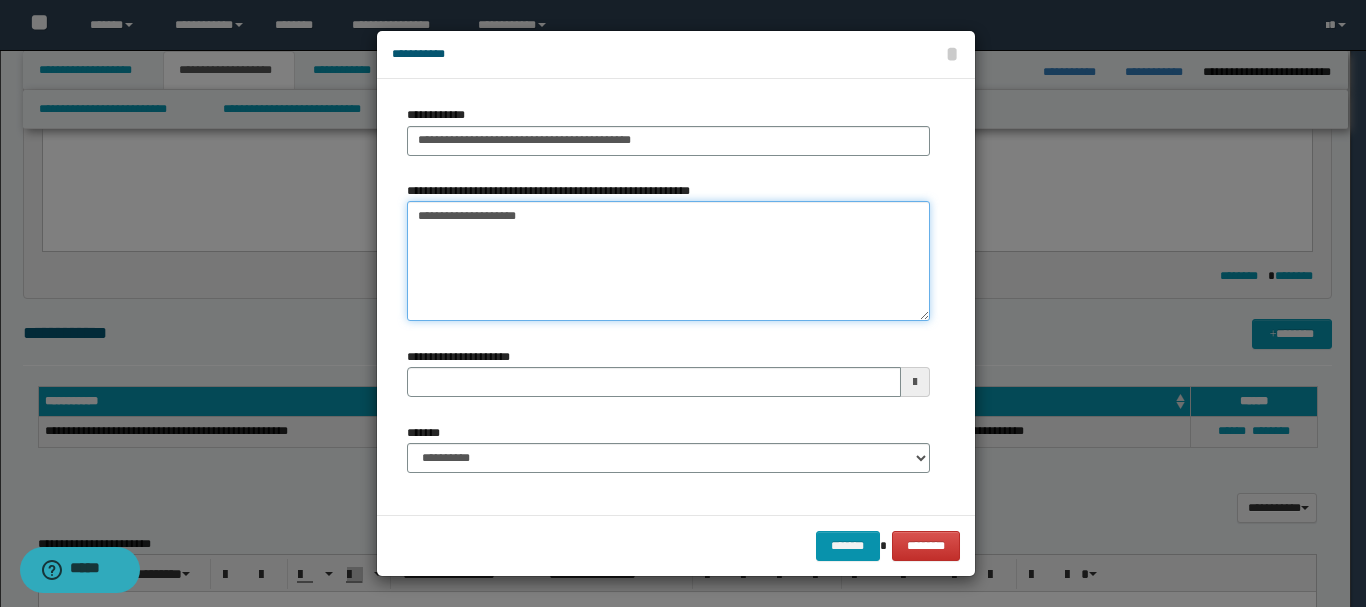 click on "**********" at bounding box center (668, 261) 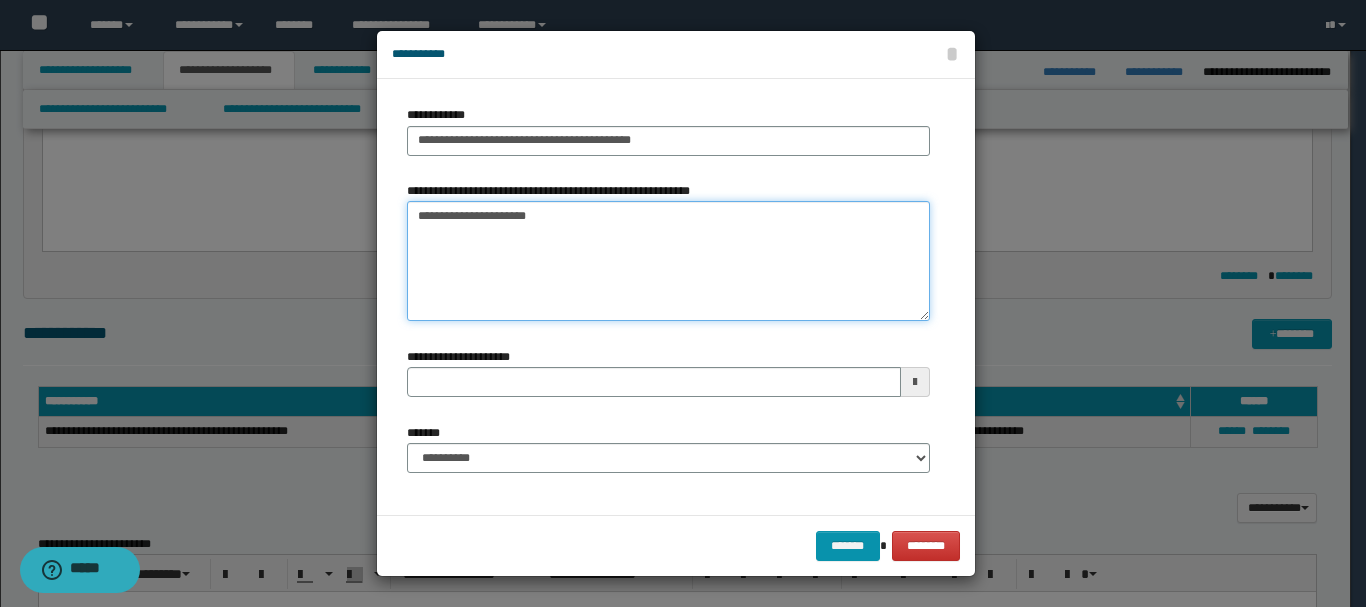 type on "**********" 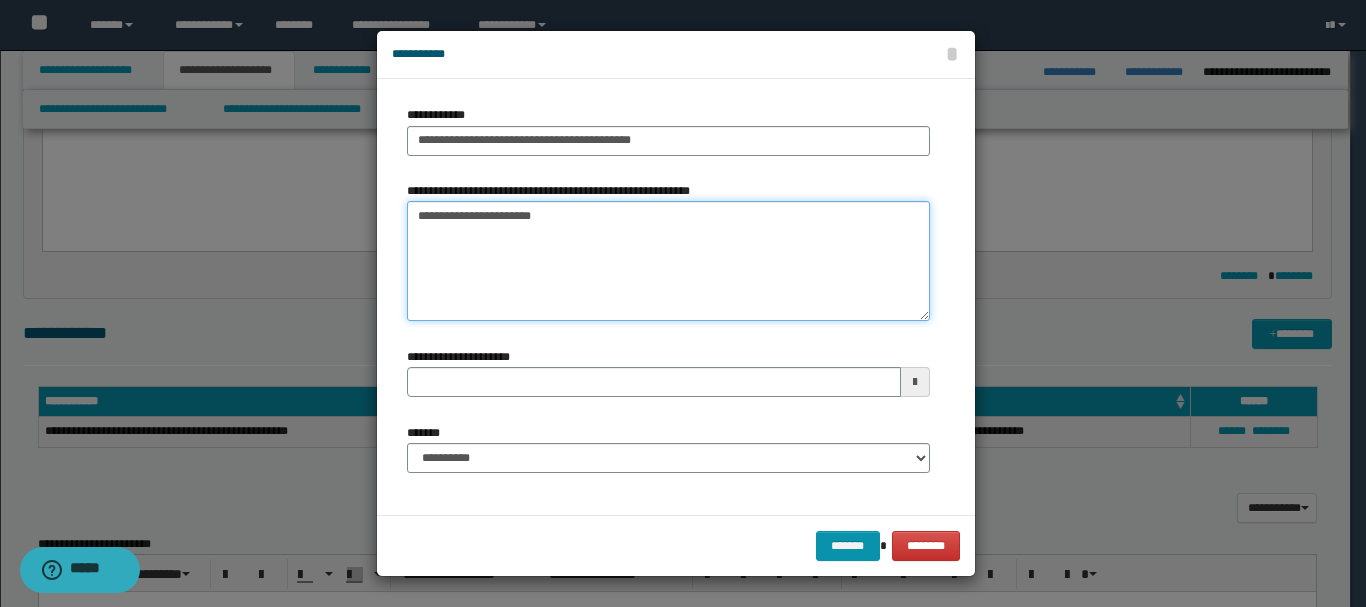 type 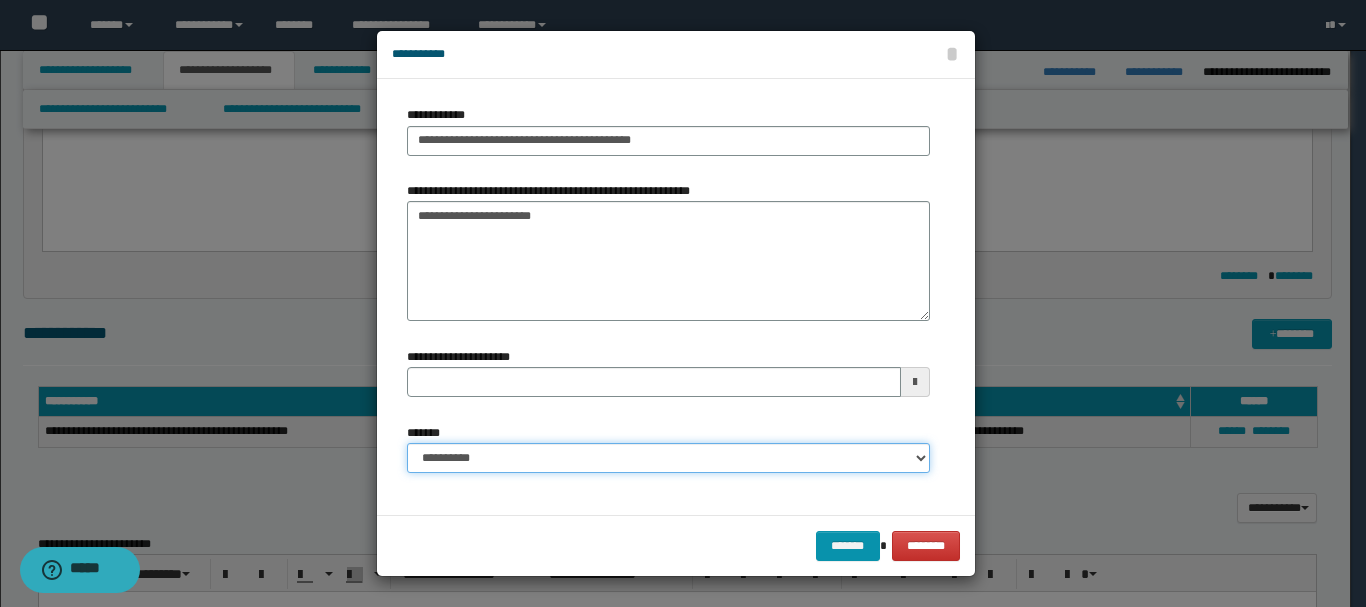click on "**********" at bounding box center [668, 458] 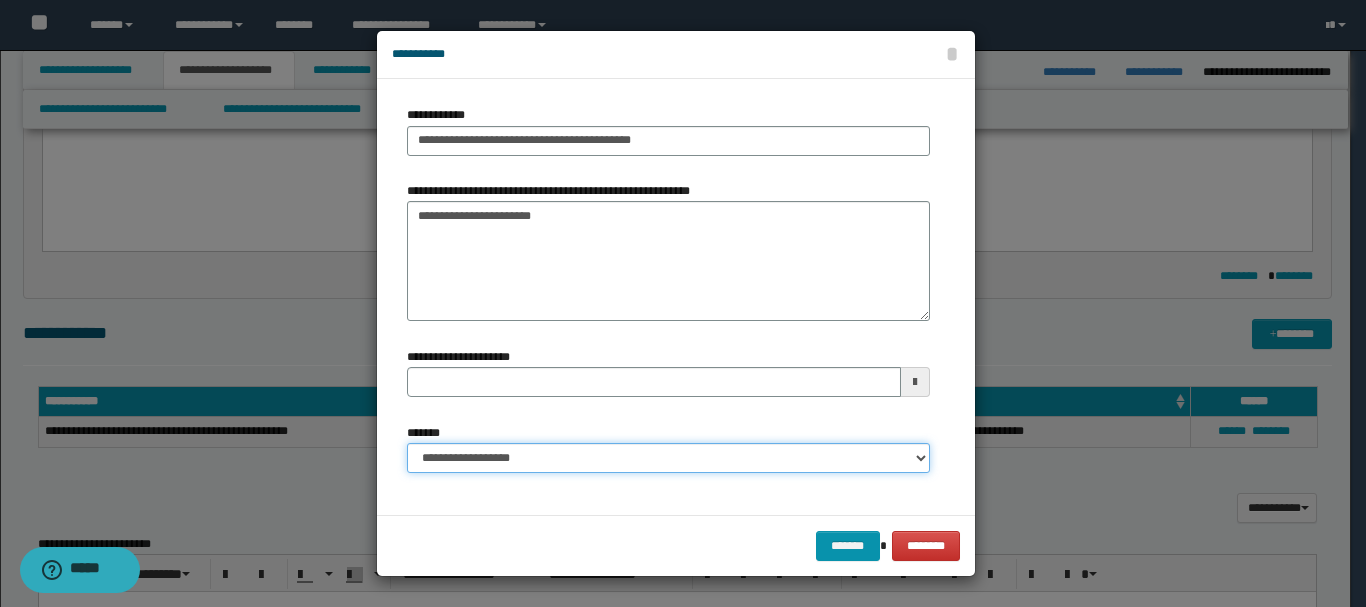 type 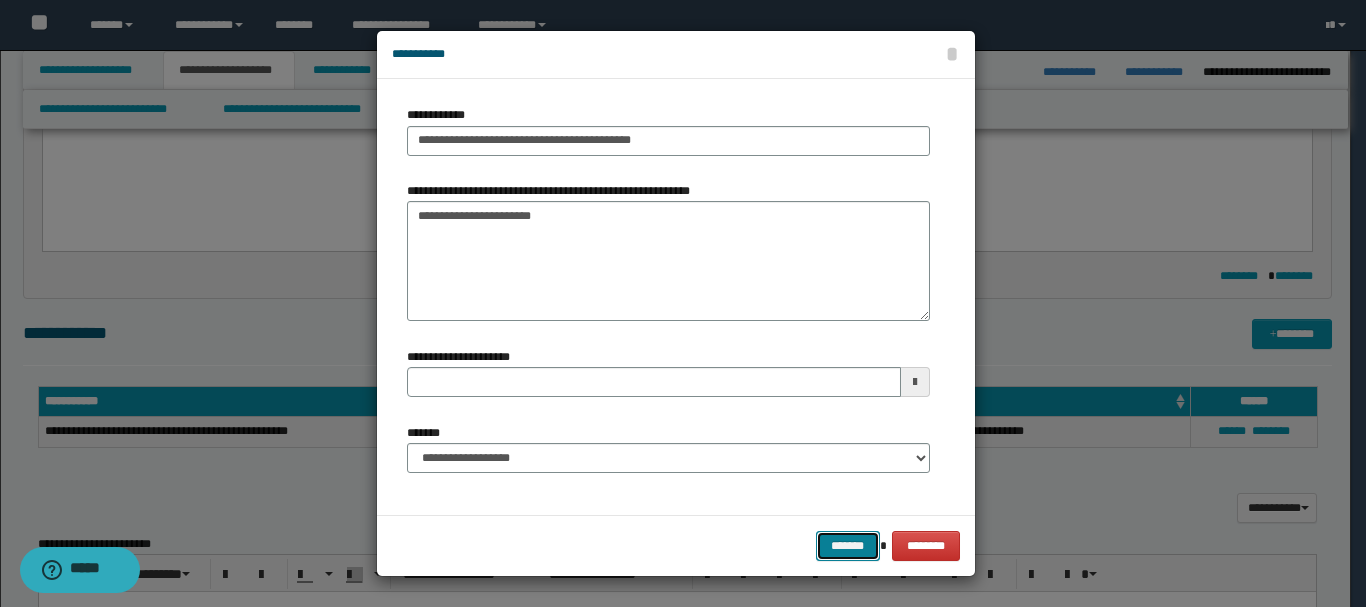 click on "*******" at bounding box center (848, 546) 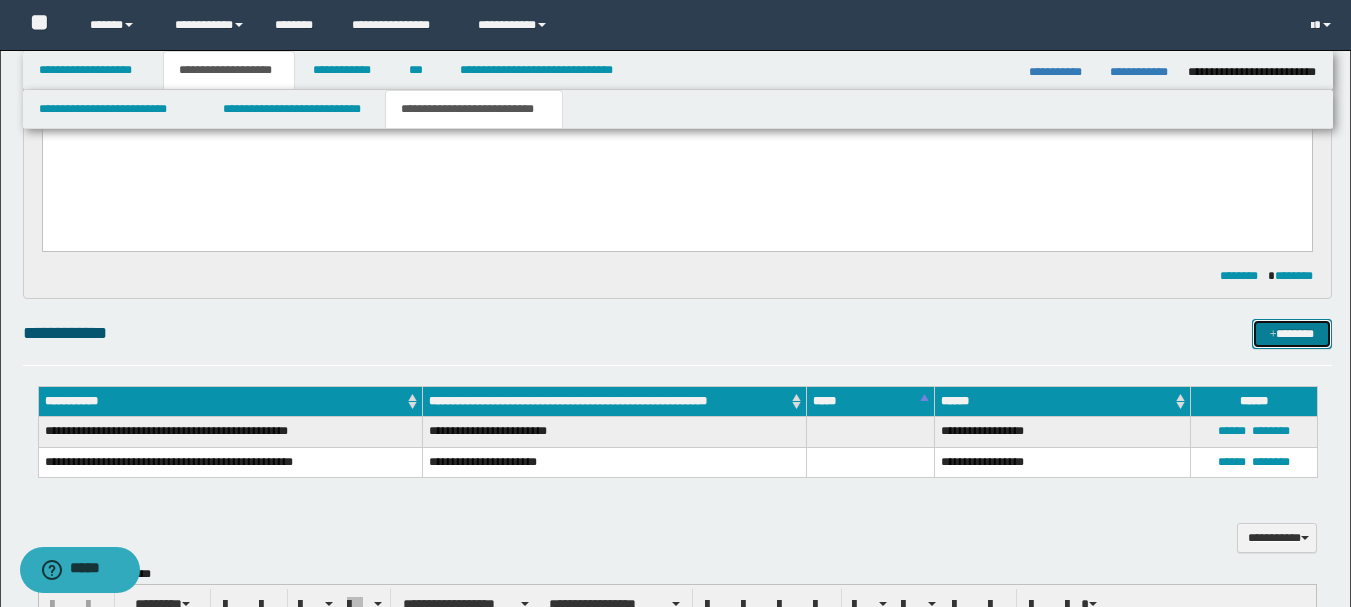 click on "*******" at bounding box center (1292, 334) 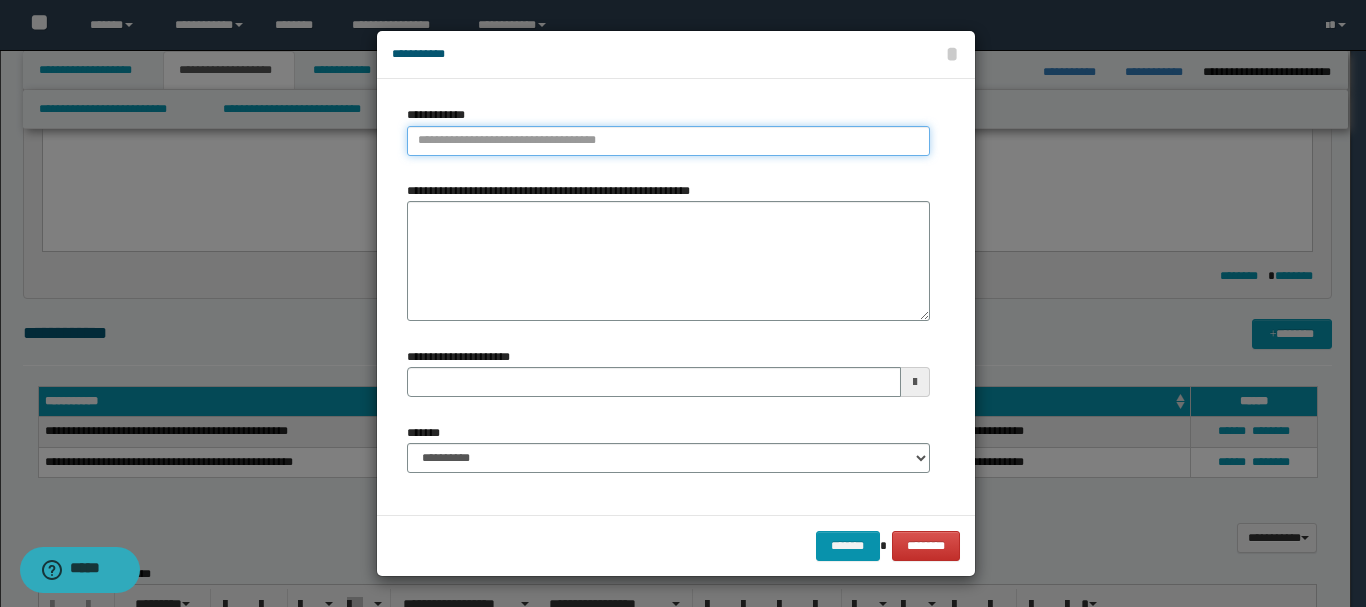 type on "**********" 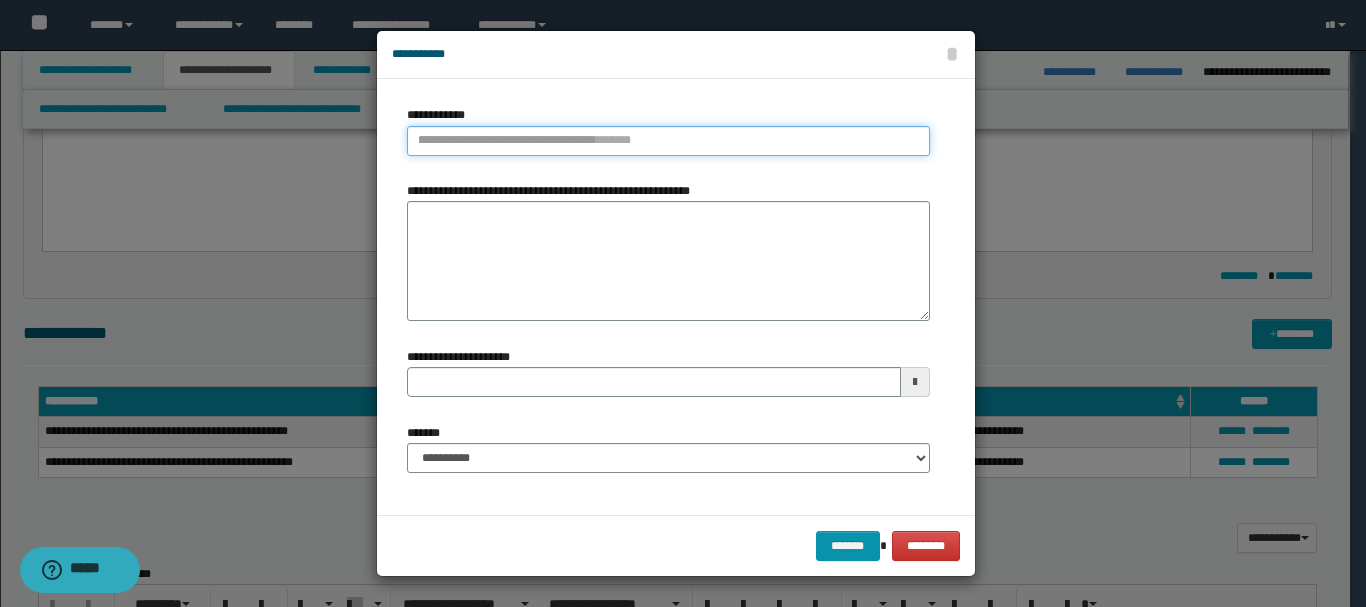 click on "**********" at bounding box center (668, 141) 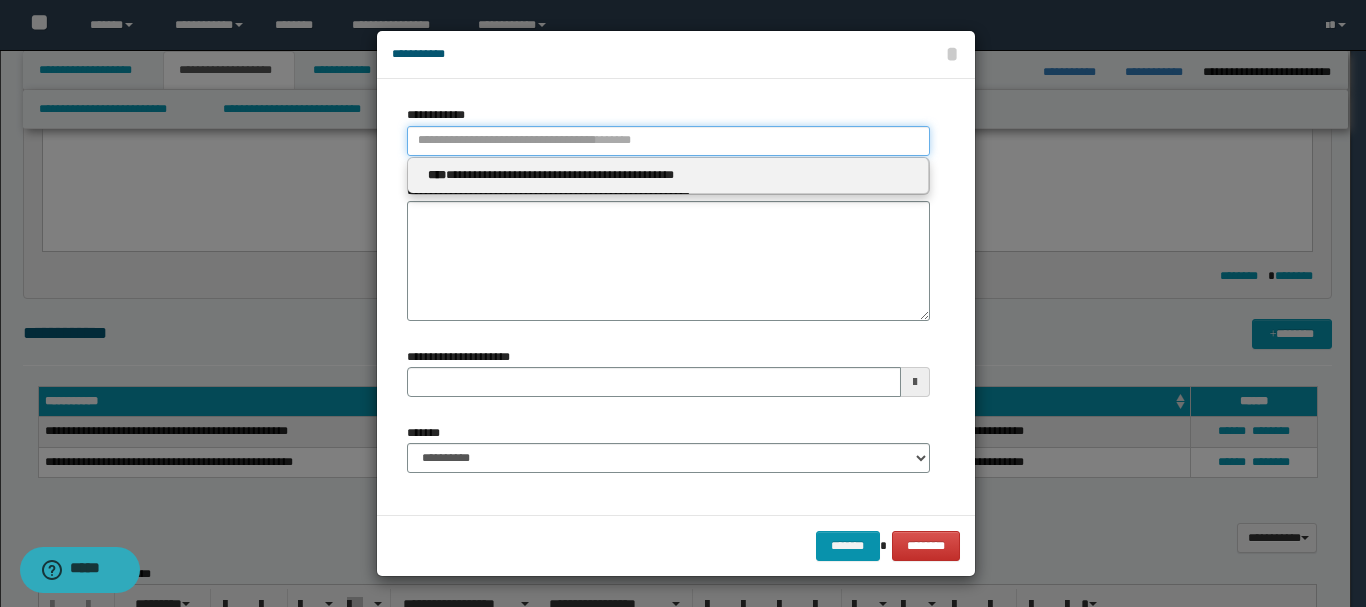 type 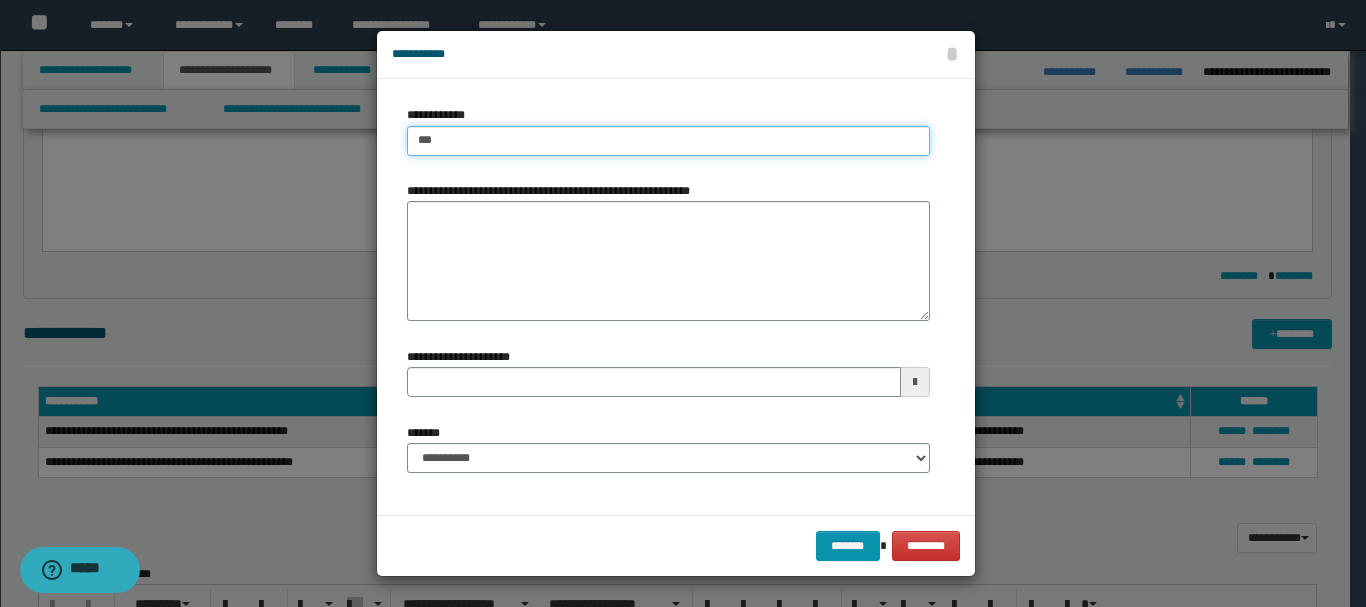 type on "****" 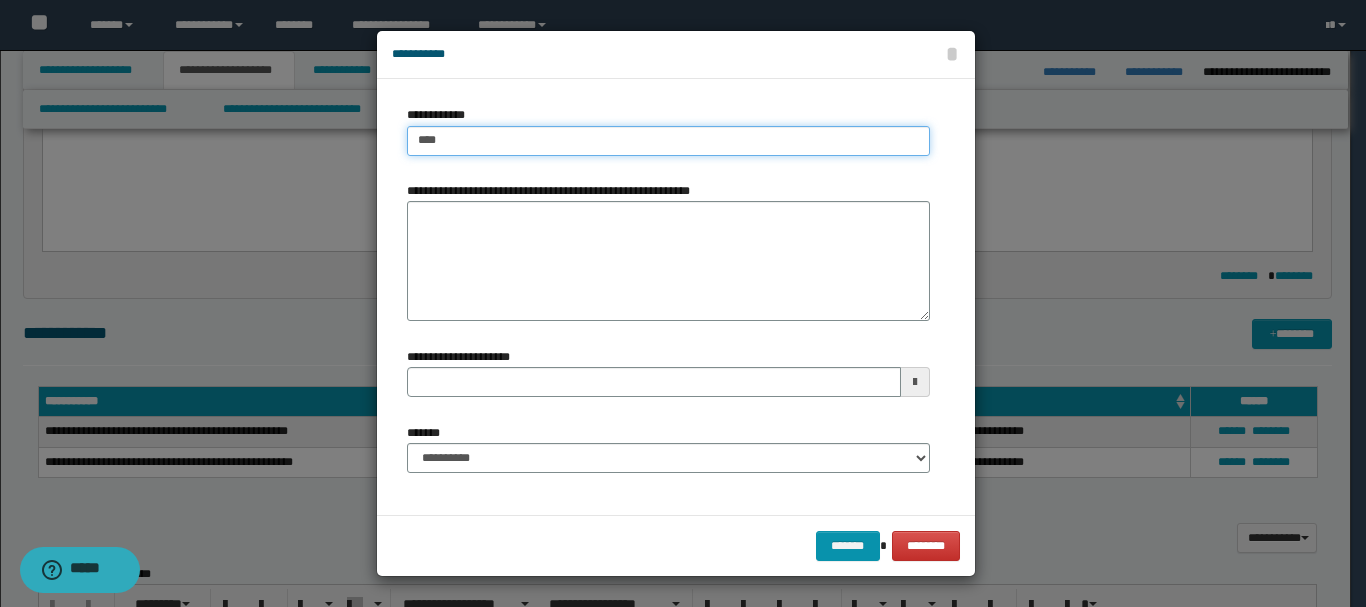 type on "****" 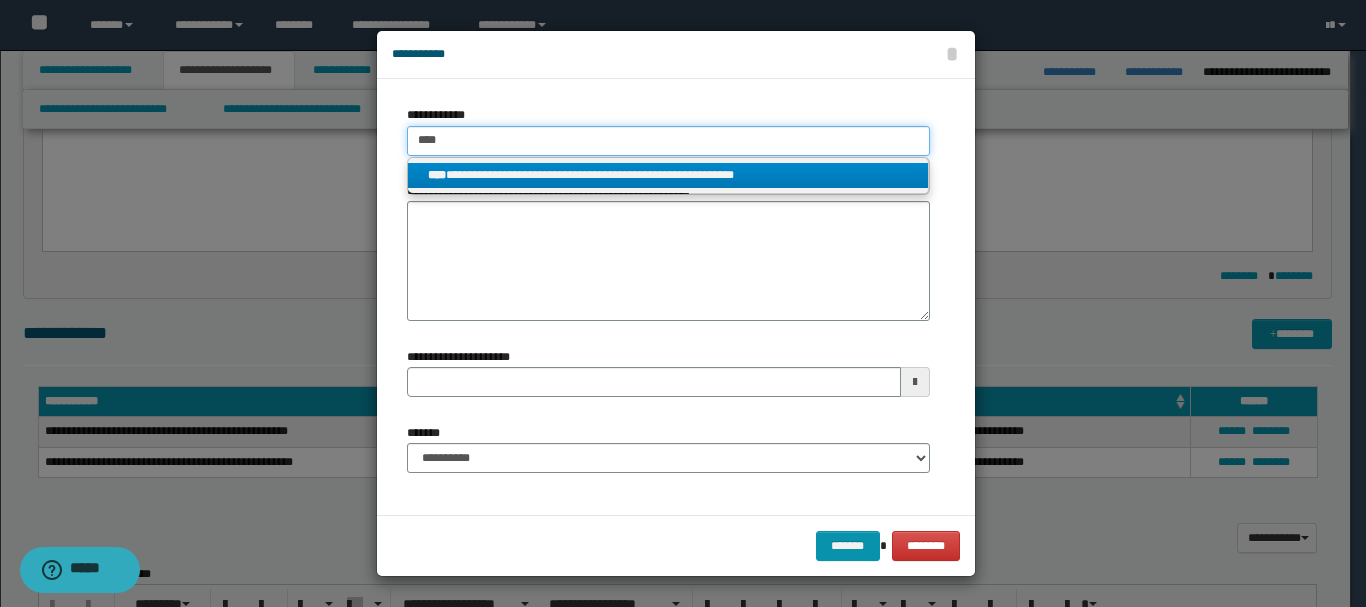 type on "****" 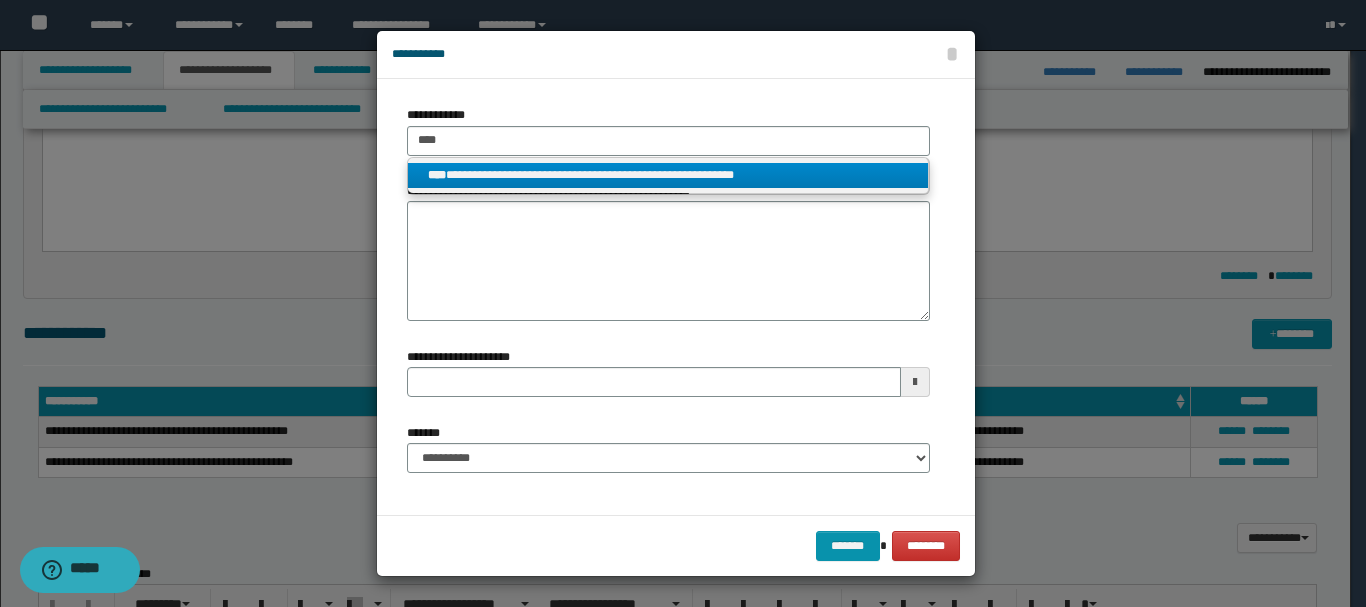 click on "**********" at bounding box center [668, 175] 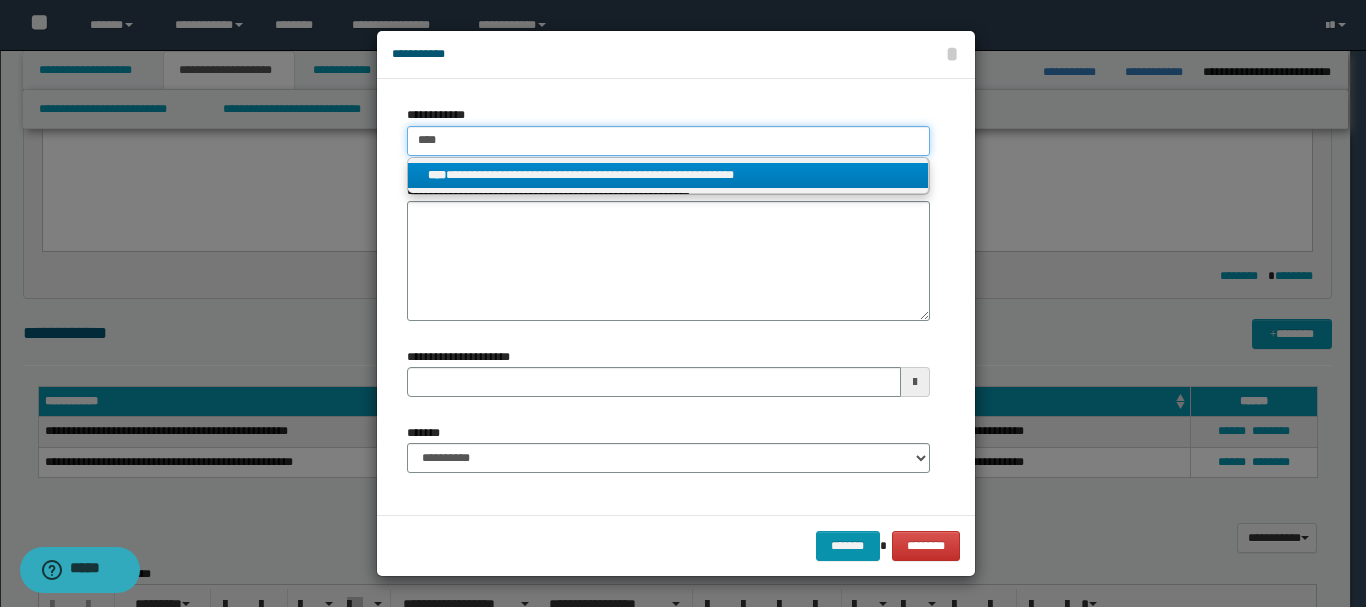 type 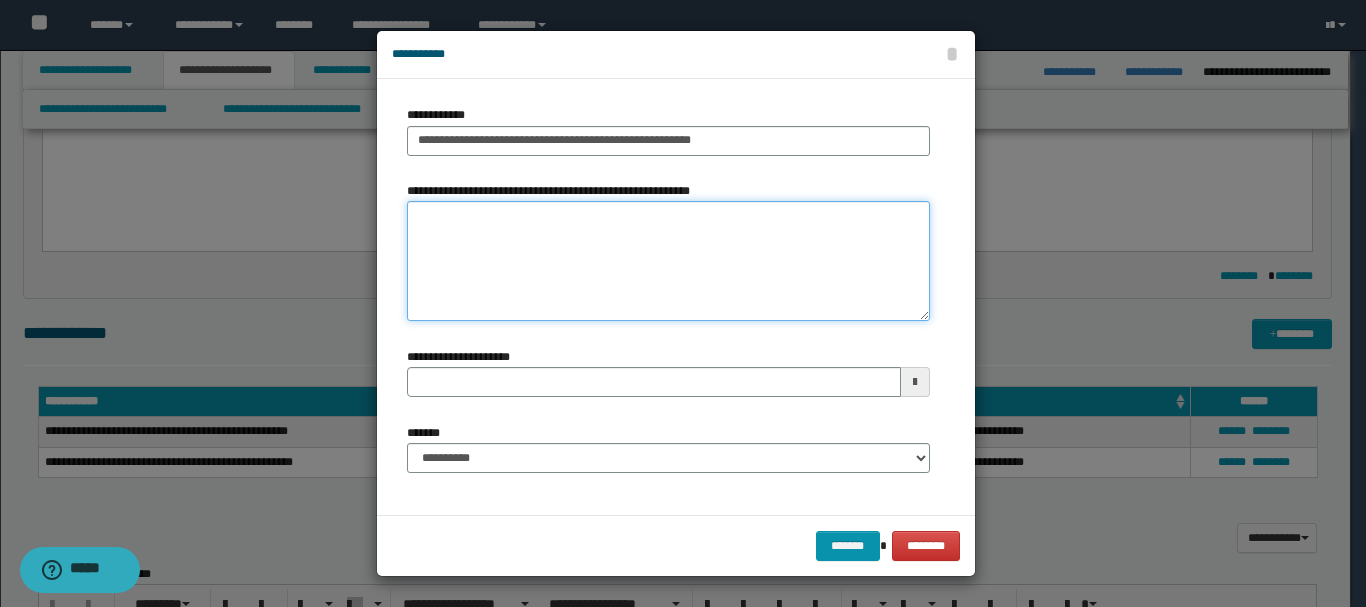 click on "**********" at bounding box center (668, 261) 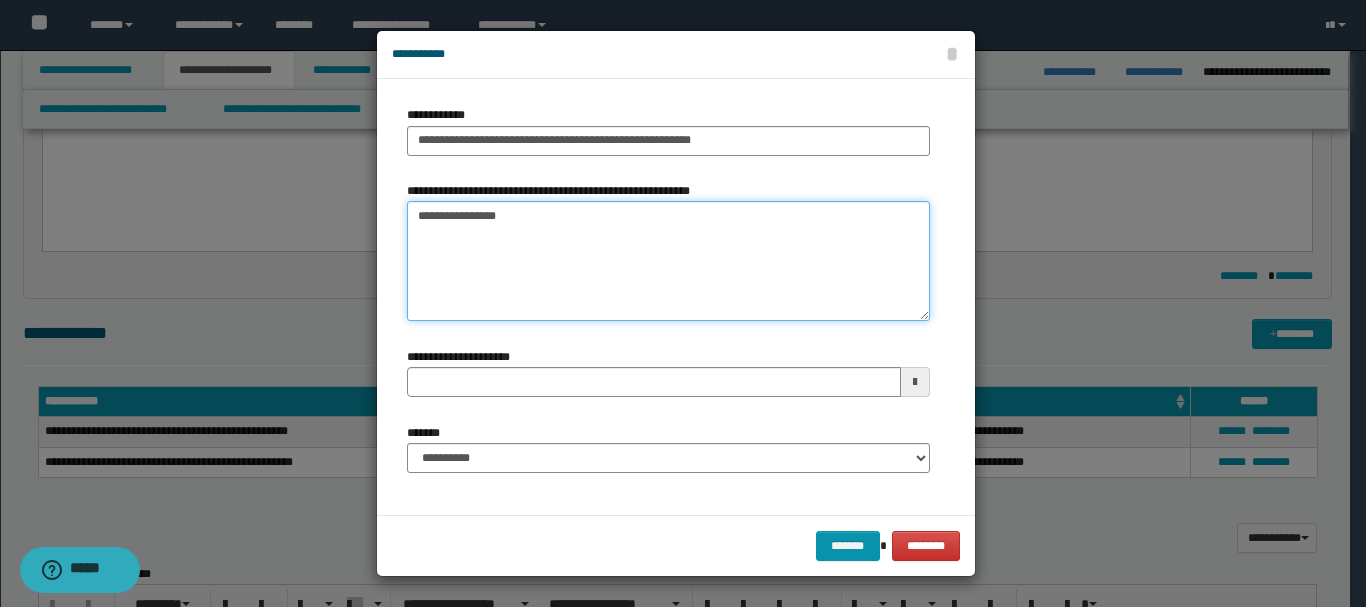 type on "**********" 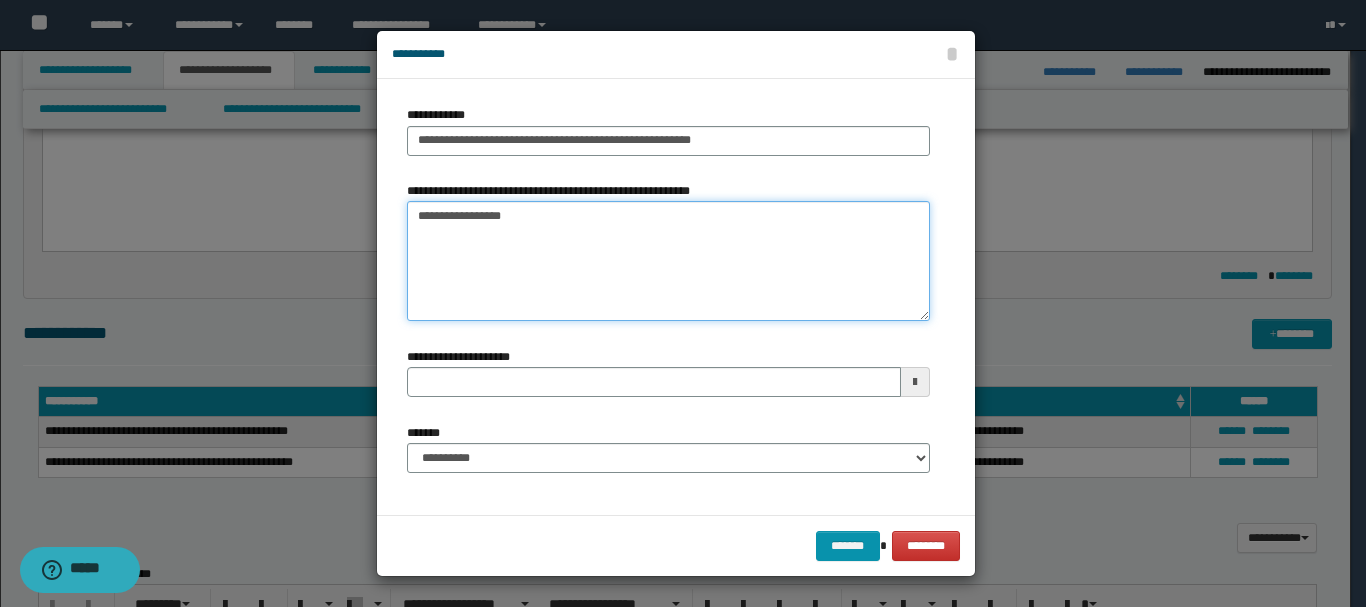 type 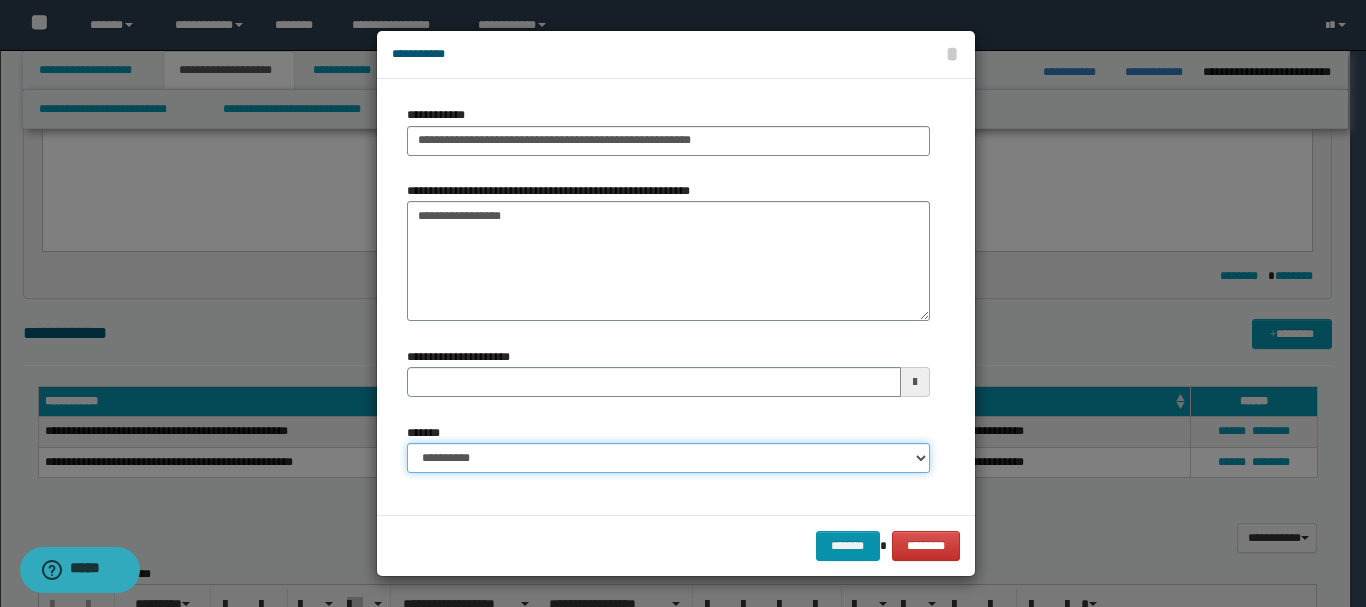 click on "**********" at bounding box center [668, 458] 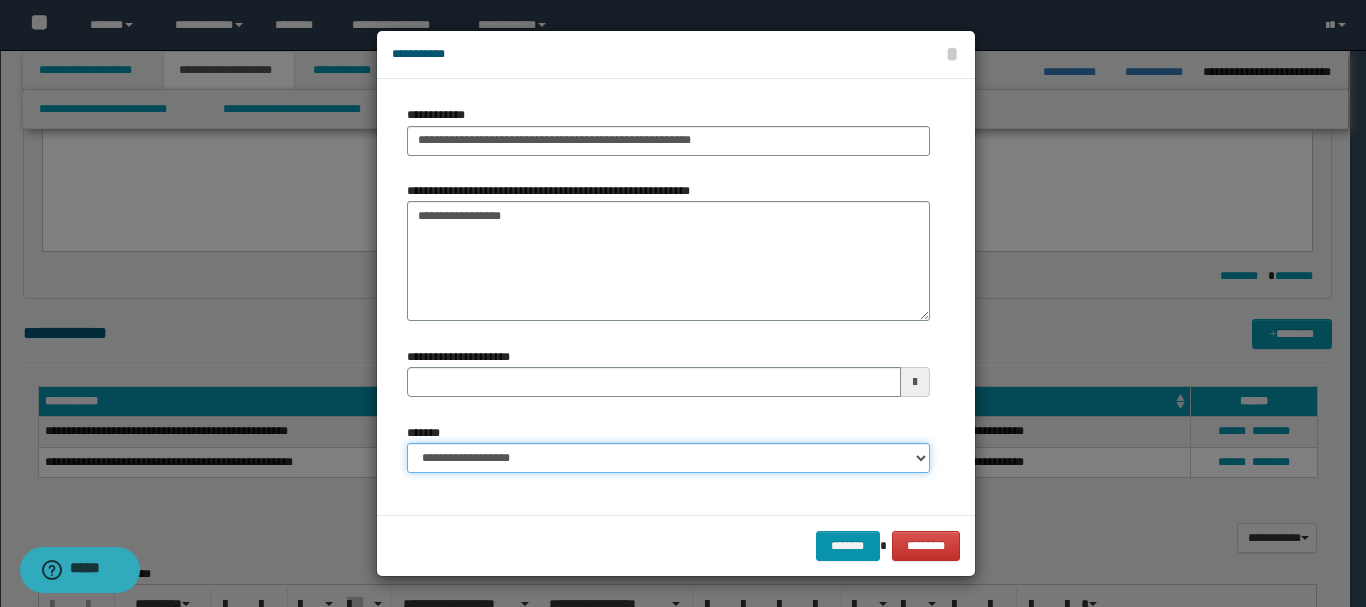 type 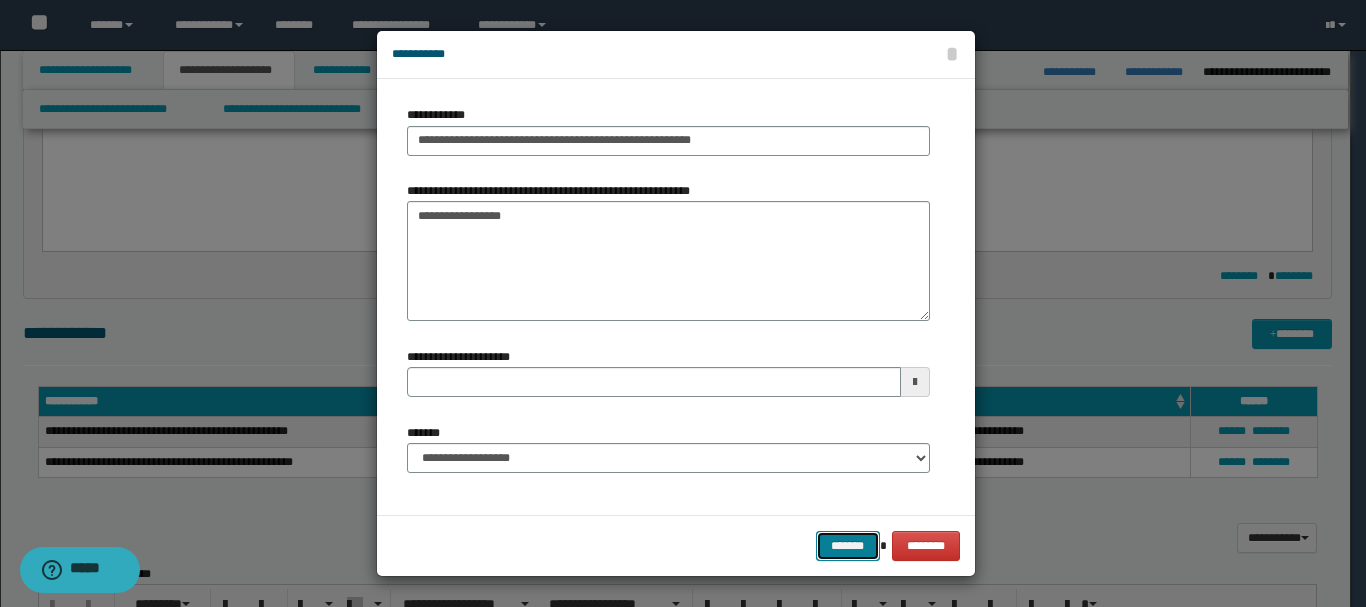 drag, startPoint x: 848, startPoint y: 550, endPoint x: 843, endPoint y: 540, distance: 11.18034 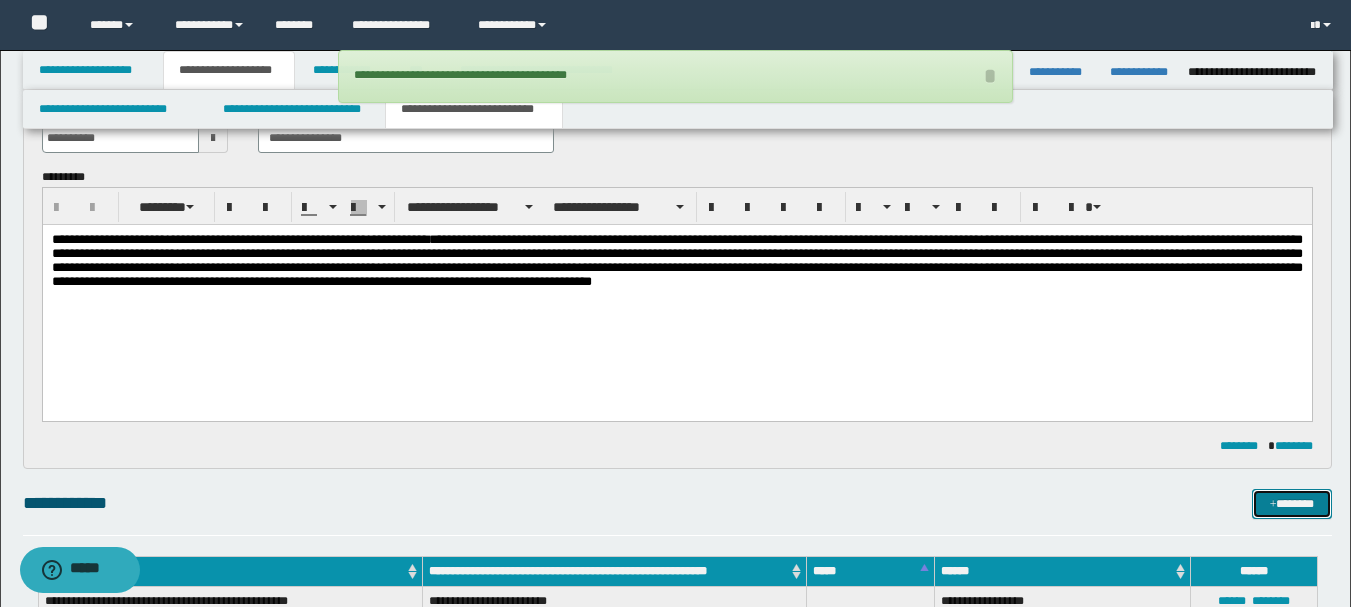 scroll, scrollTop: 0, scrollLeft: 0, axis: both 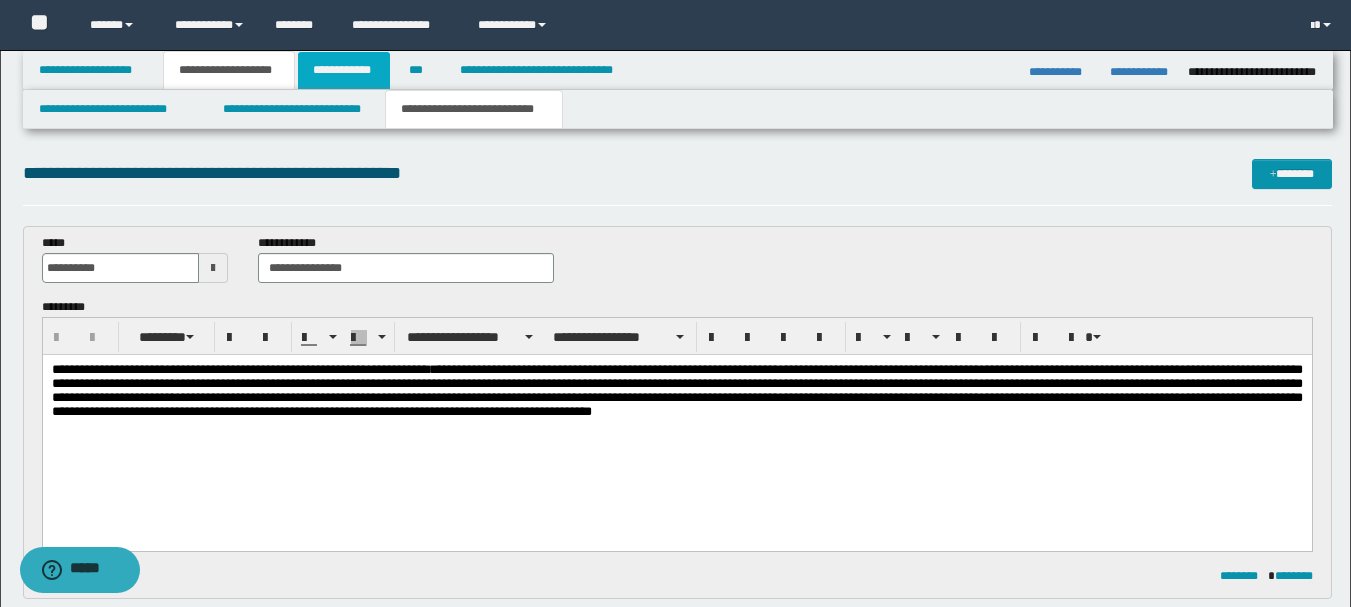 click on "**********" at bounding box center (344, 70) 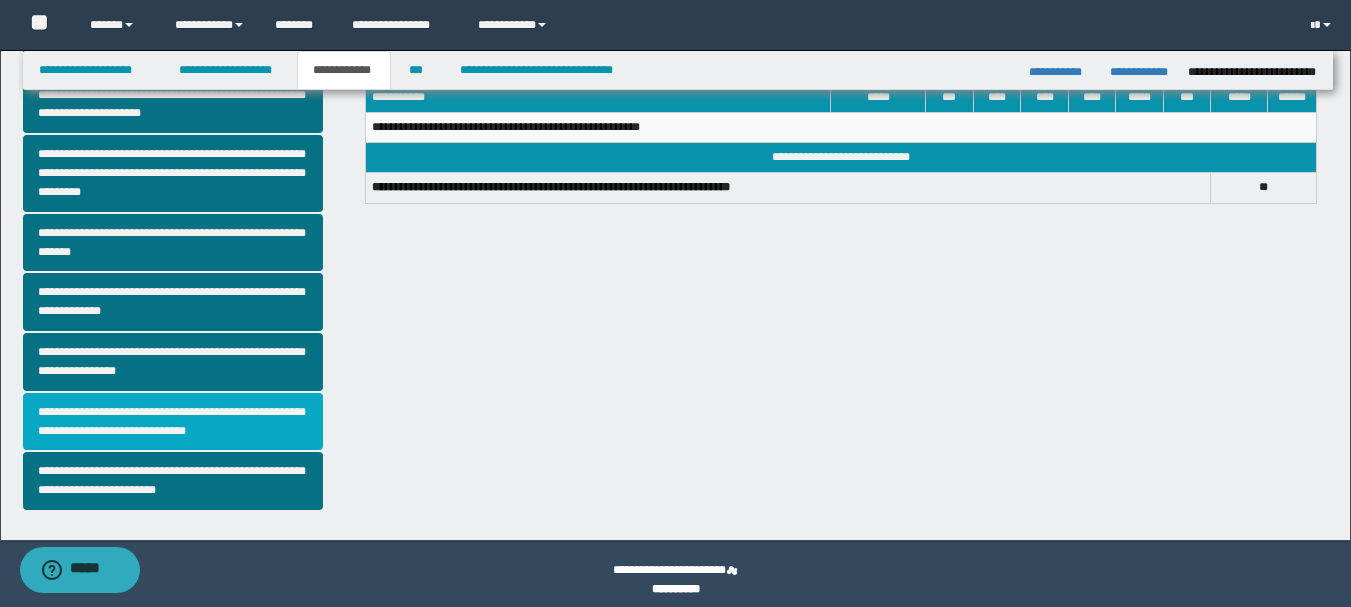 scroll, scrollTop: 542, scrollLeft: 0, axis: vertical 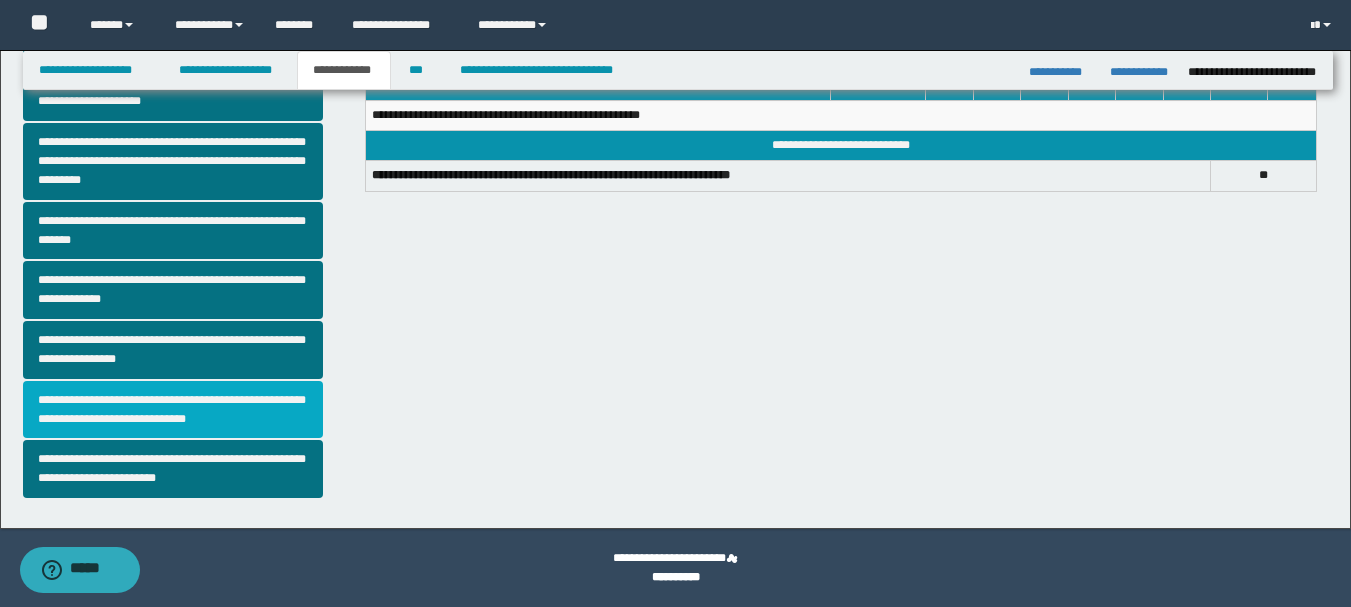 click on "**********" at bounding box center (173, 410) 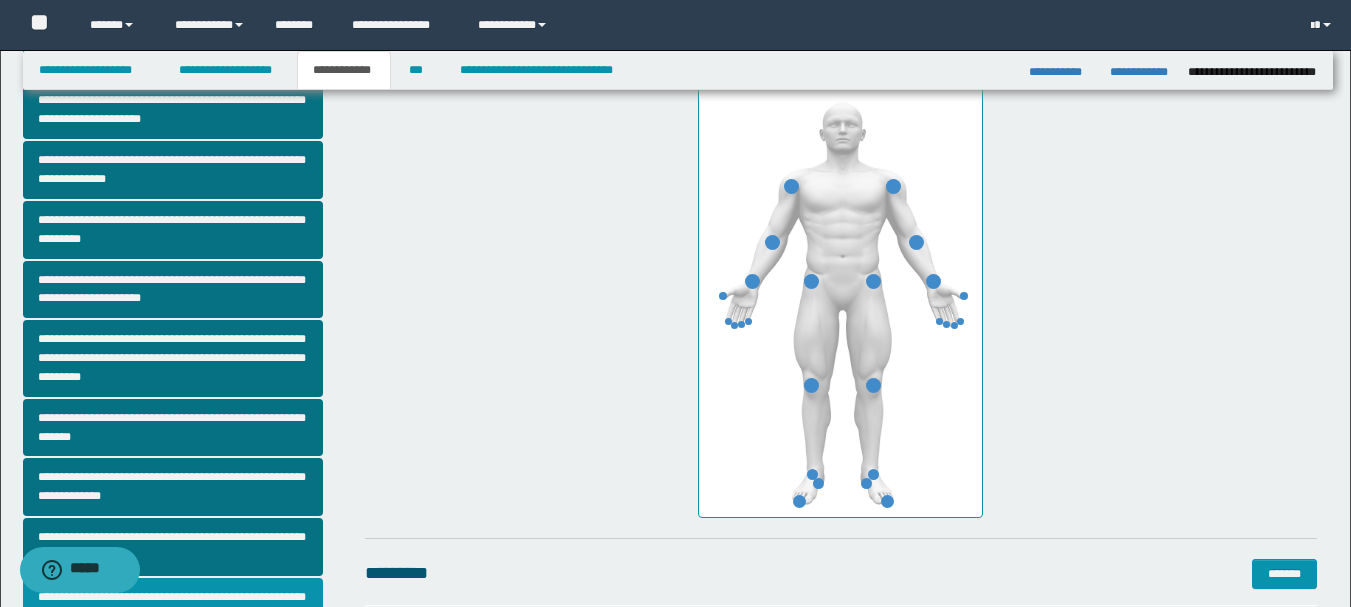 scroll, scrollTop: 500, scrollLeft: 0, axis: vertical 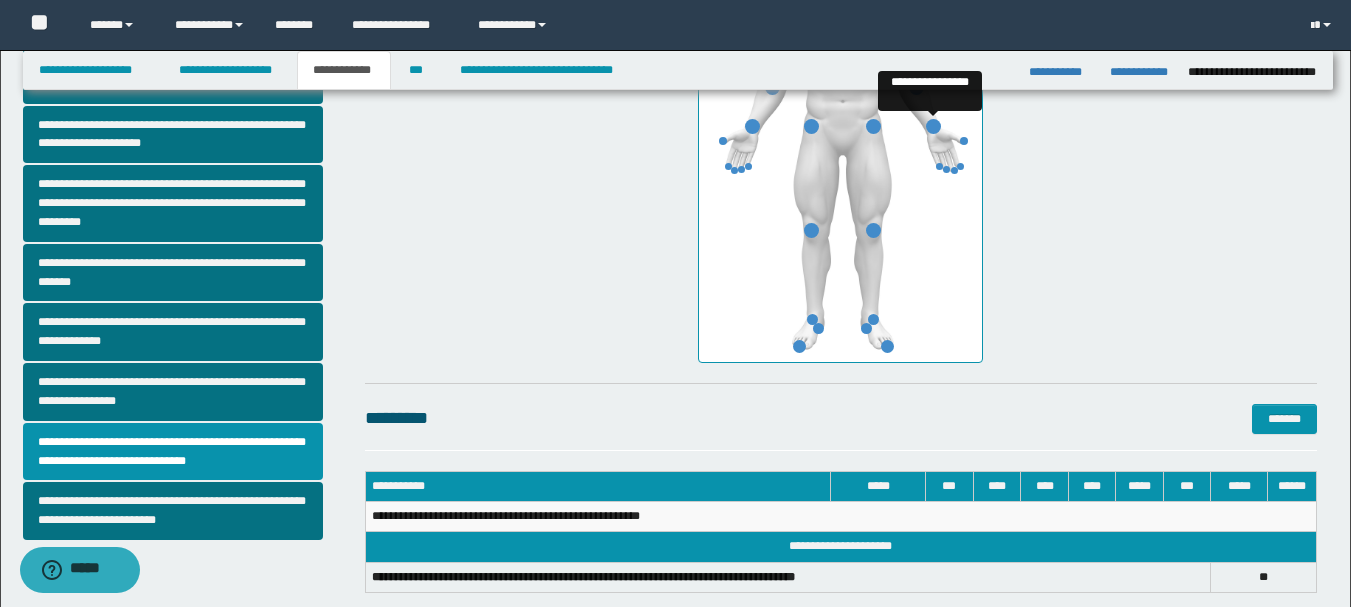 click at bounding box center [933, 126] 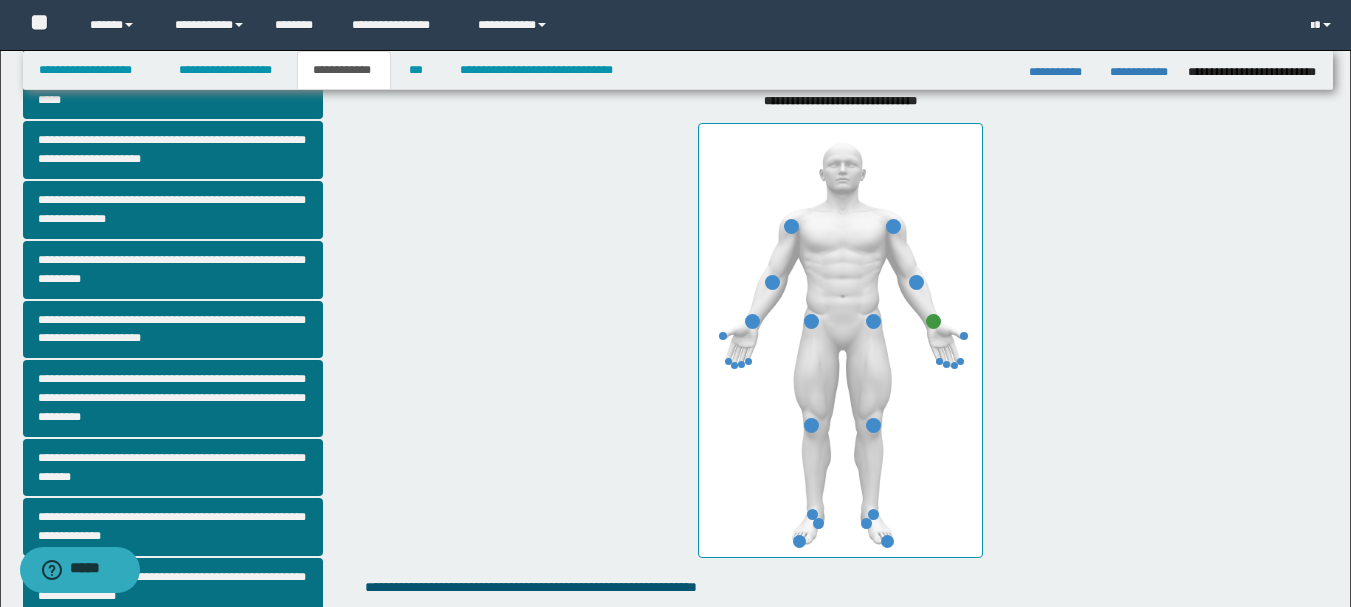 scroll, scrollTop: 300, scrollLeft: 0, axis: vertical 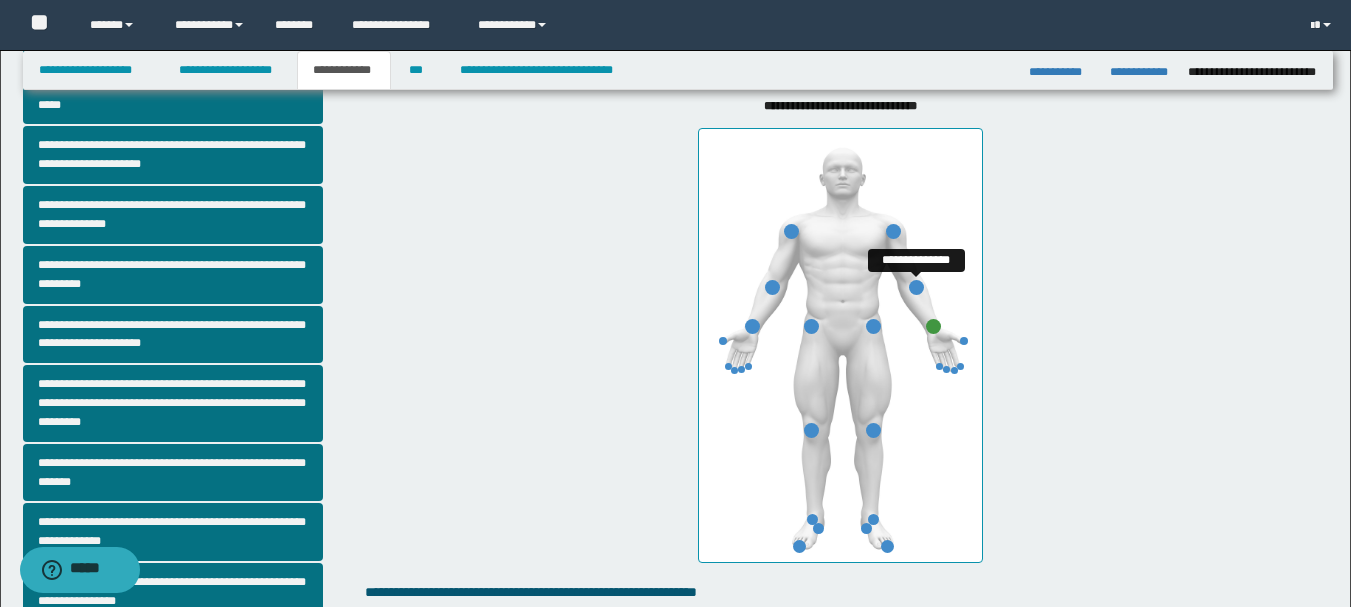 click at bounding box center [916, 287] 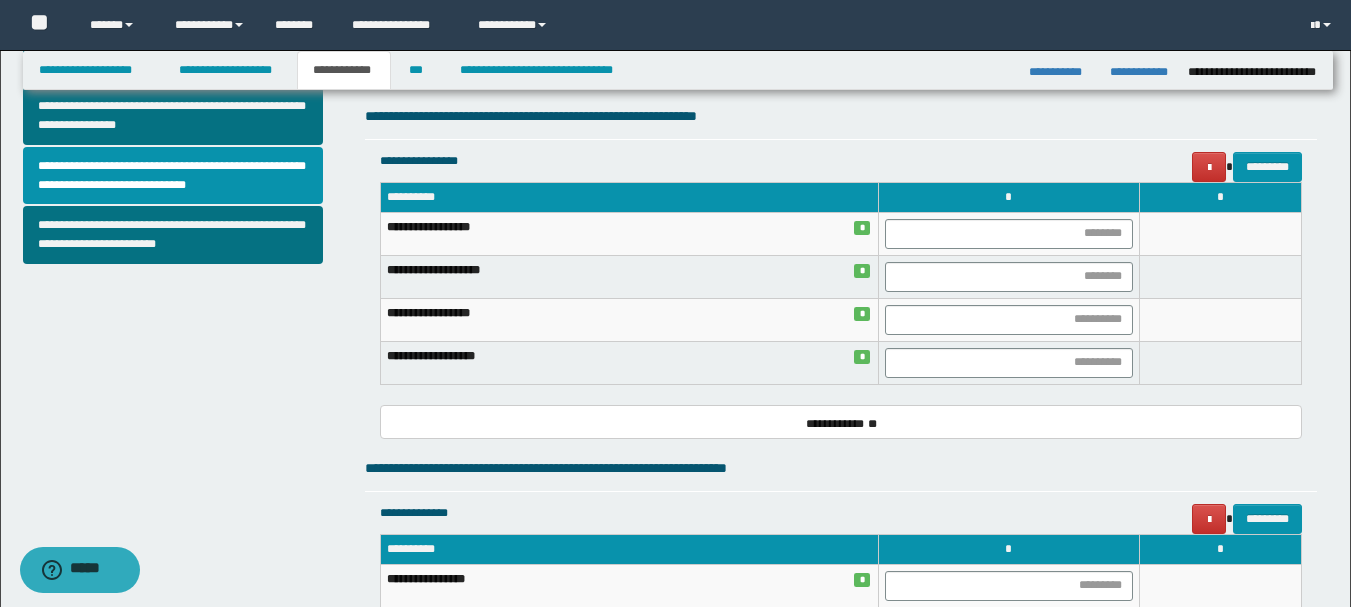 scroll, scrollTop: 800, scrollLeft: 0, axis: vertical 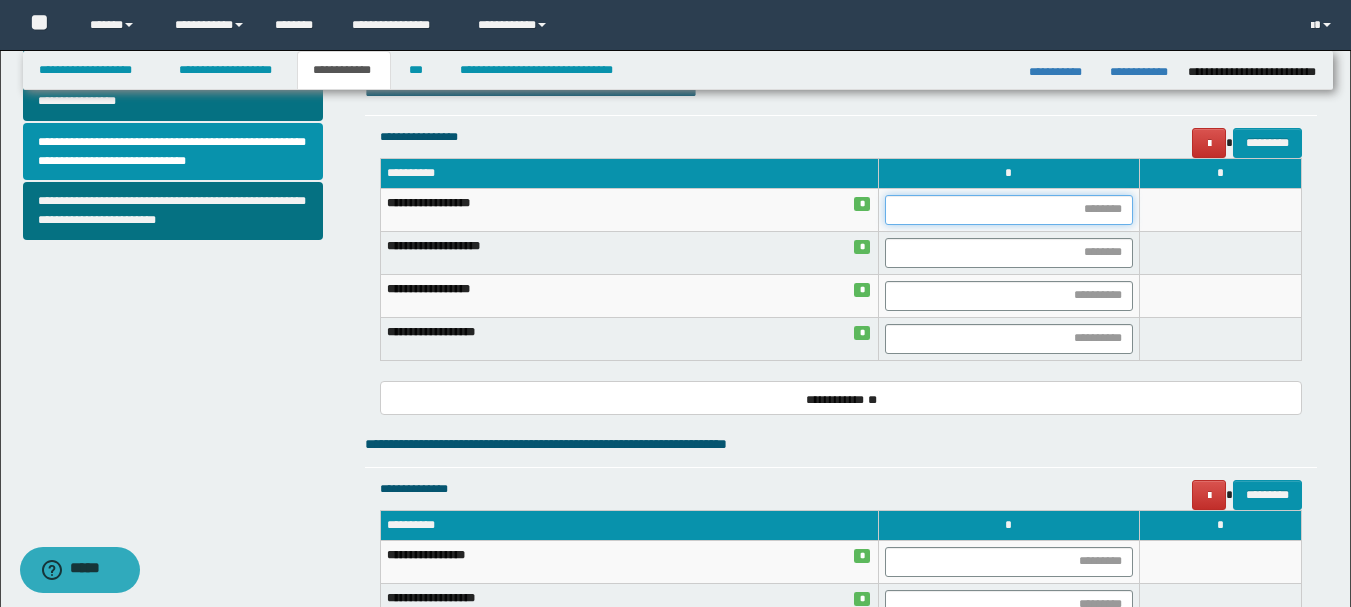 click at bounding box center (1009, 210) 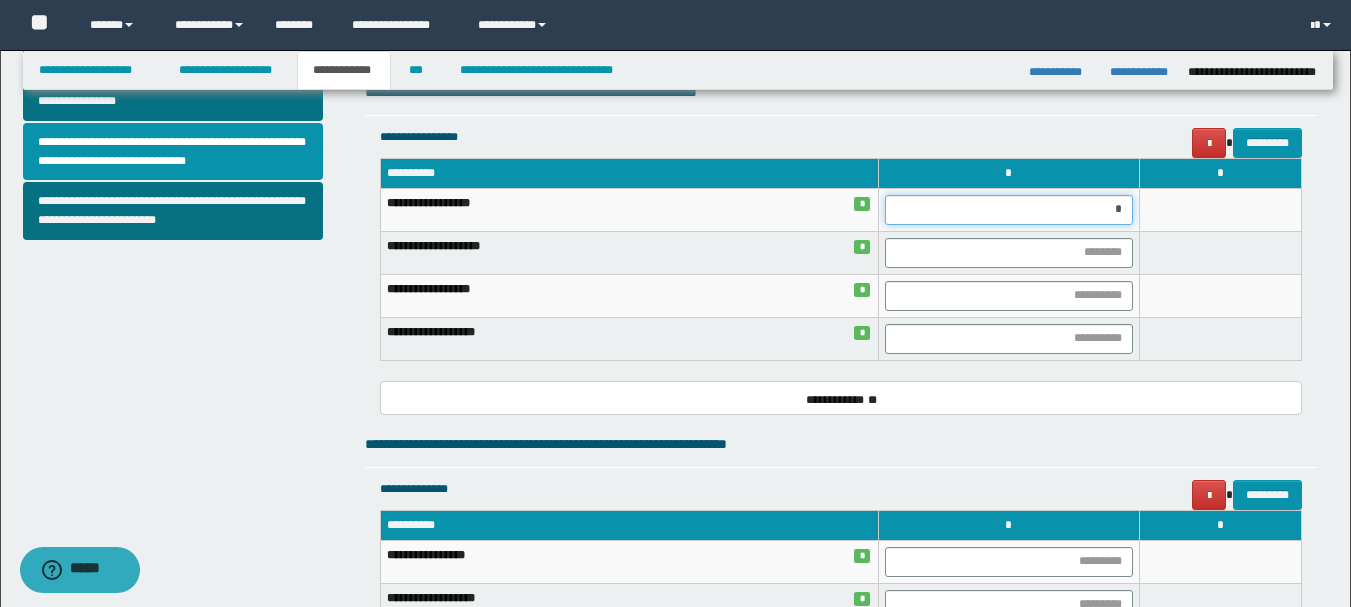 type on "**" 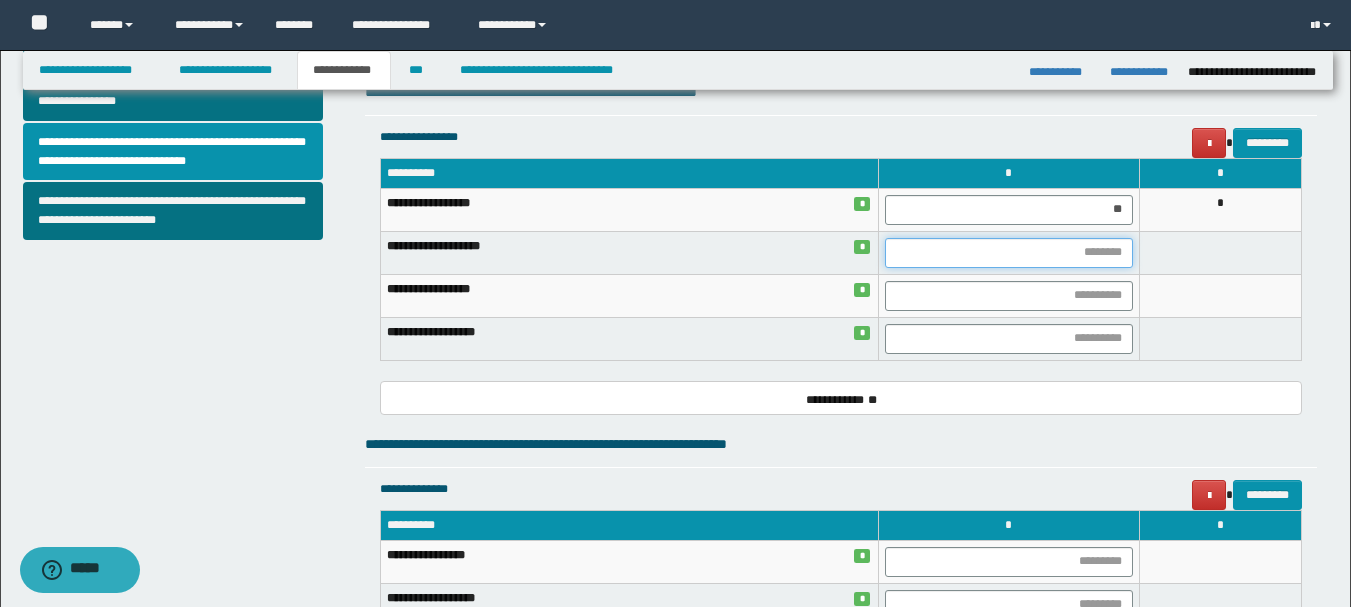 click at bounding box center [1009, 253] 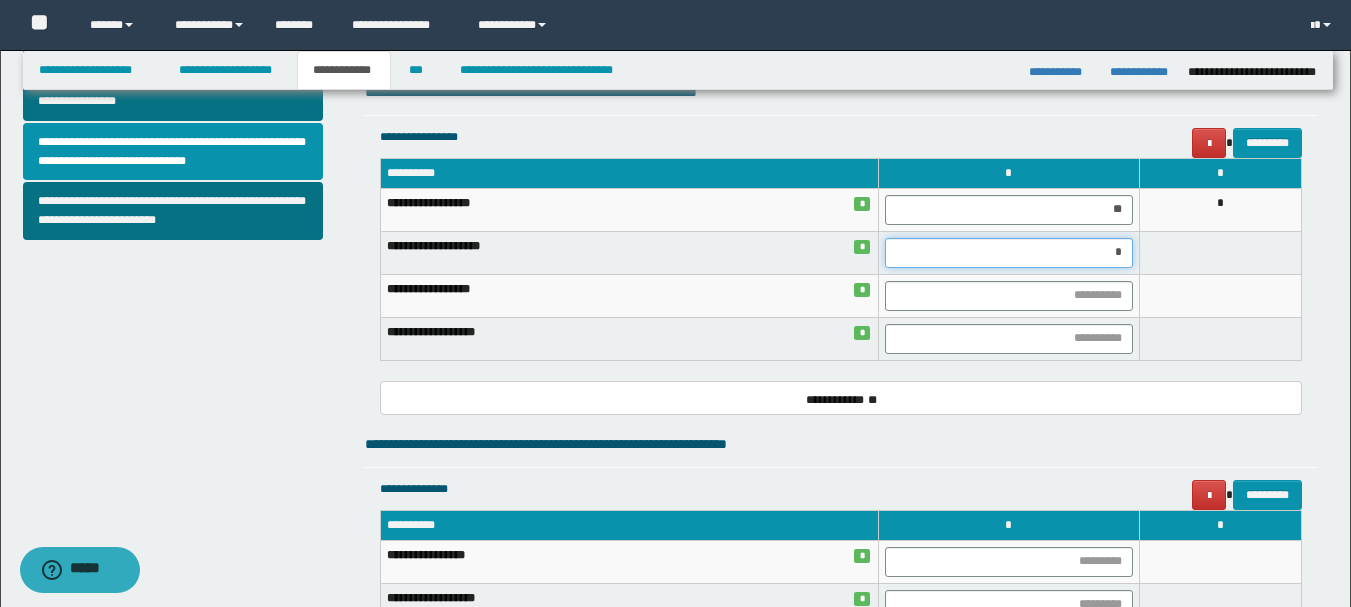 type on "**" 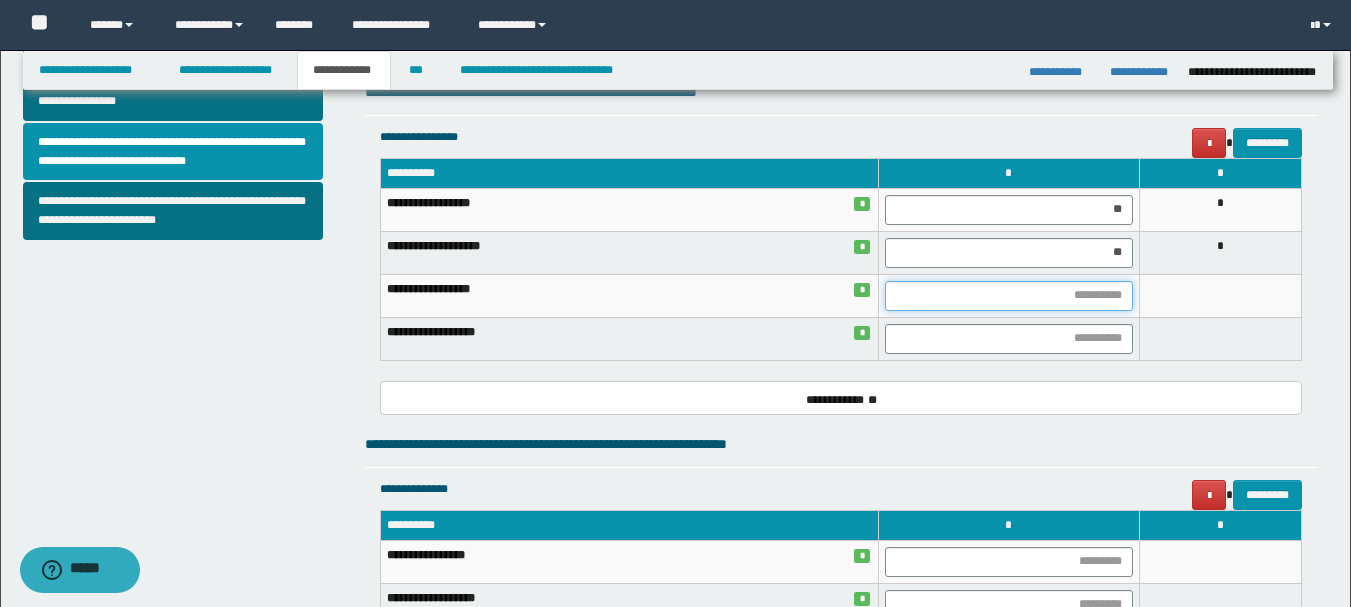click at bounding box center [1009, 296] 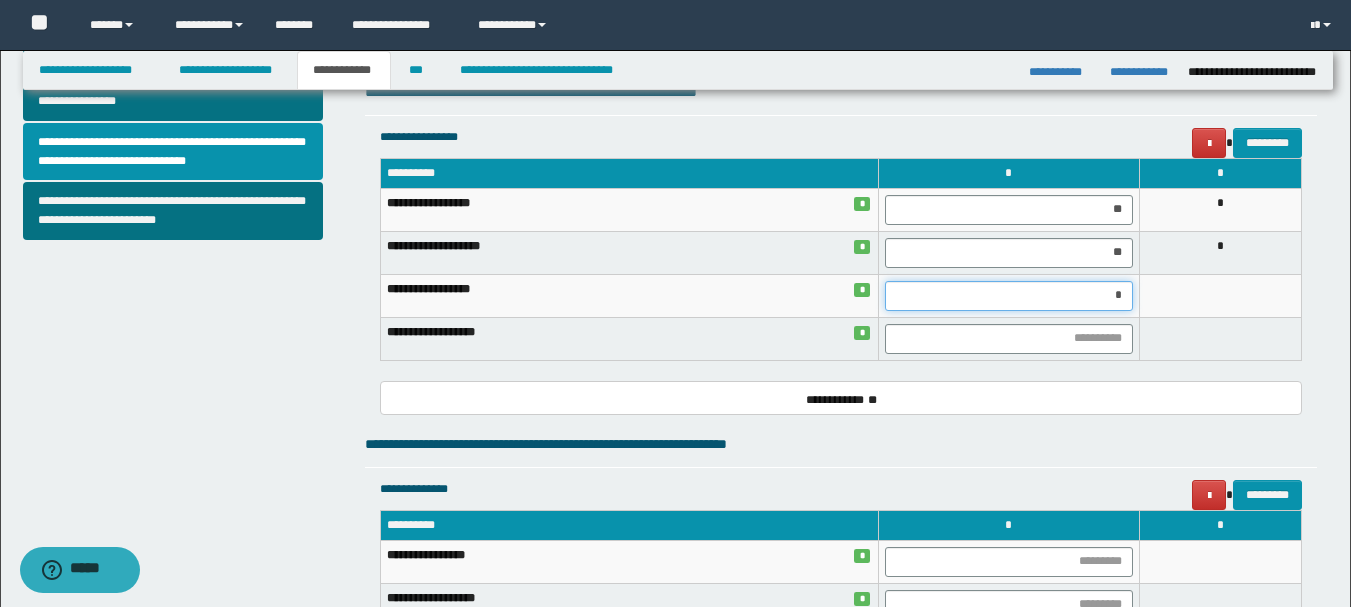 type on "**" 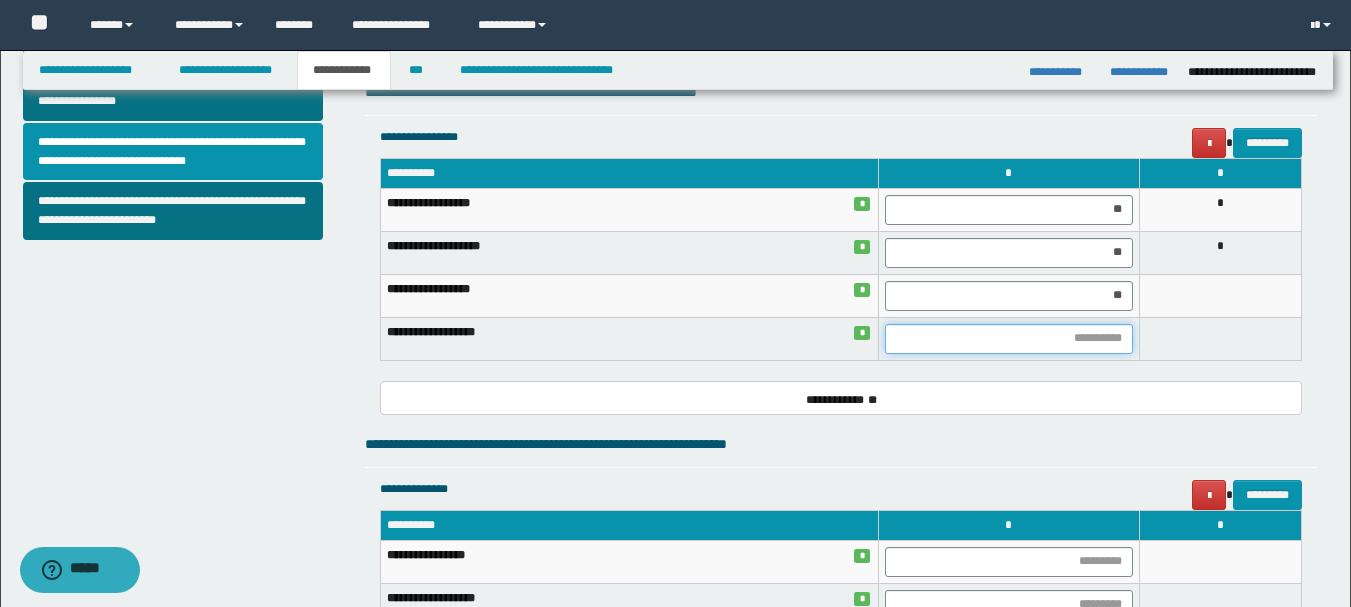 click at bounding box center [1009, 339] 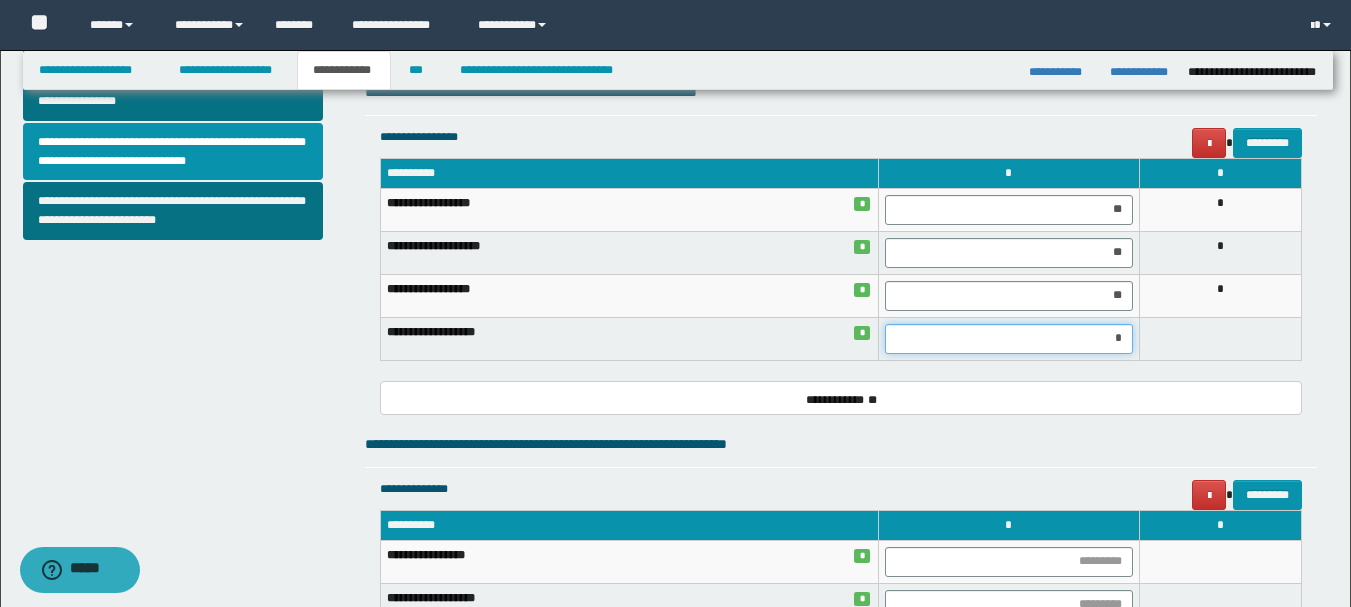 type on "**" 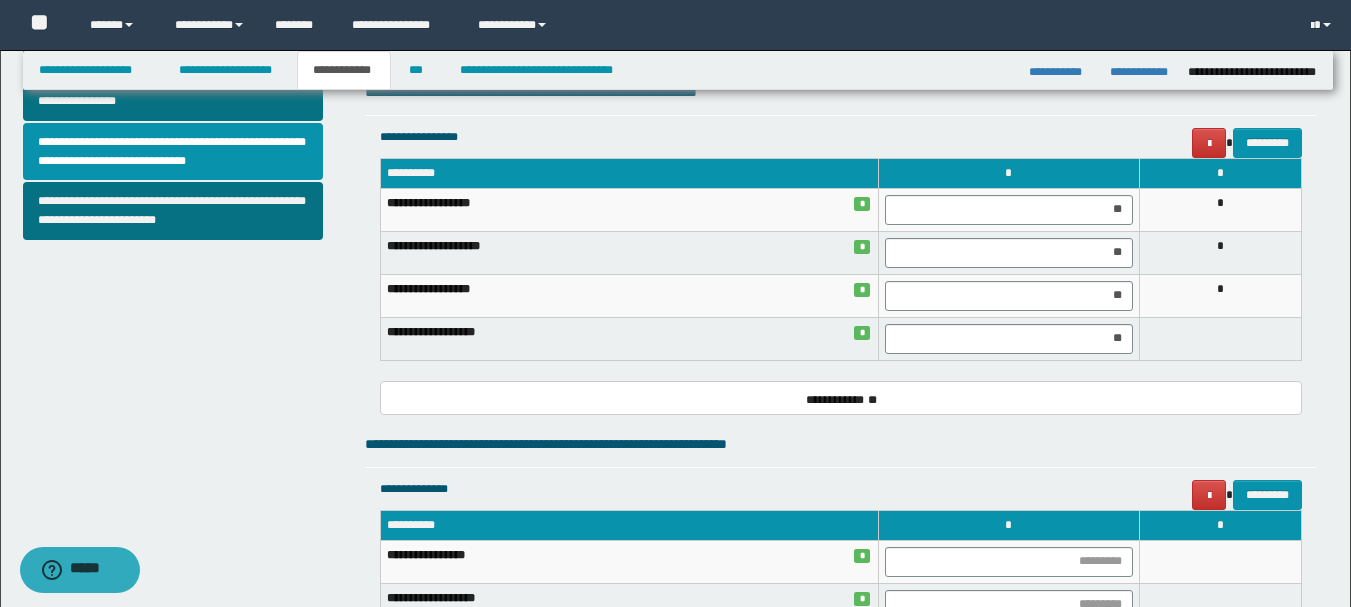 click on "**********" at bounding box center (841, 398) 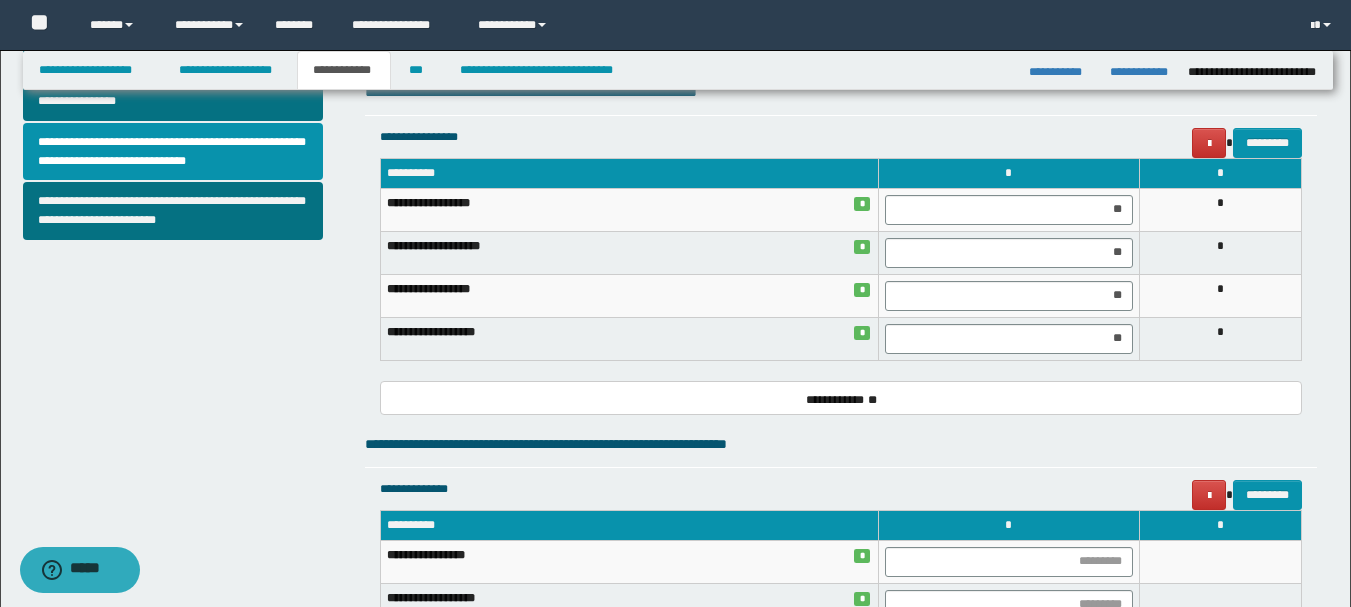 click on "**********" at bounding box center (841, 398) 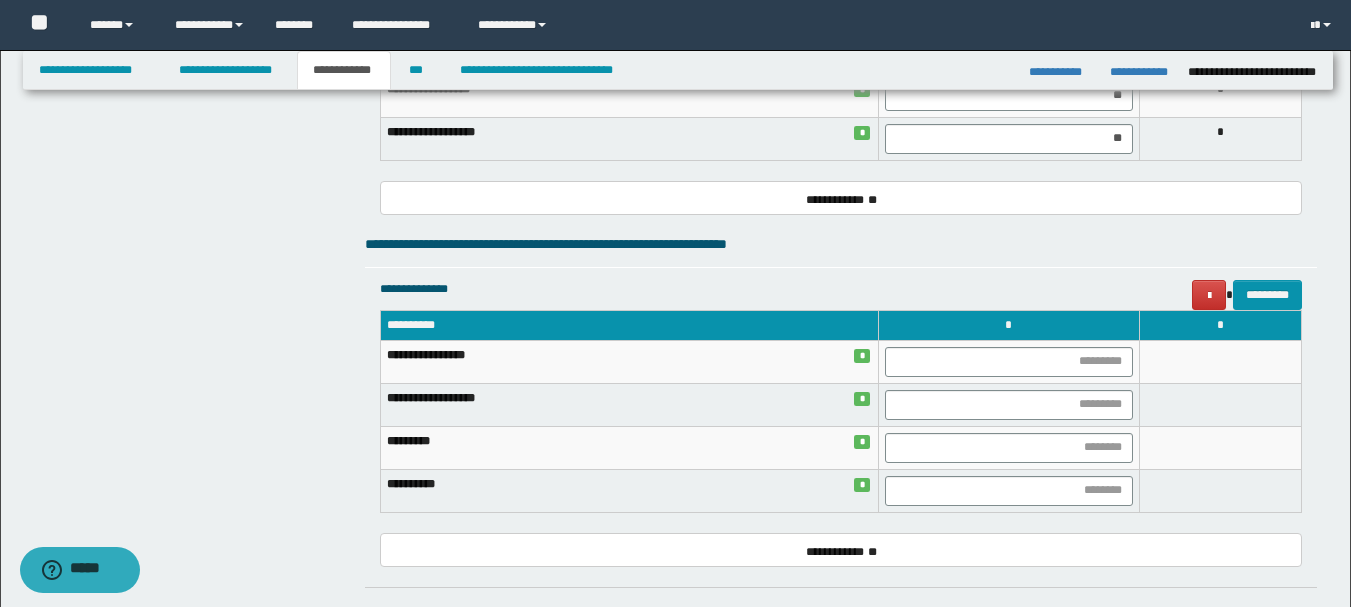 scroll, scrollTop: 1100, scrollLeft: 0, axis: vertical 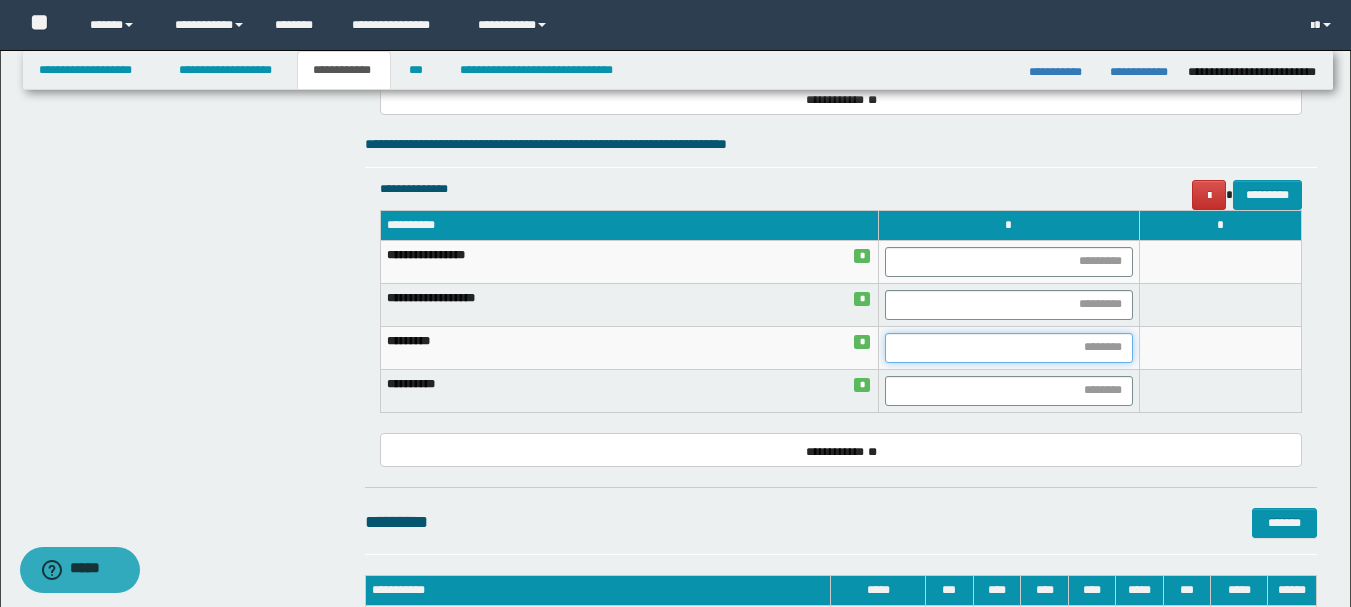 click at bounding box center [1009, 348] 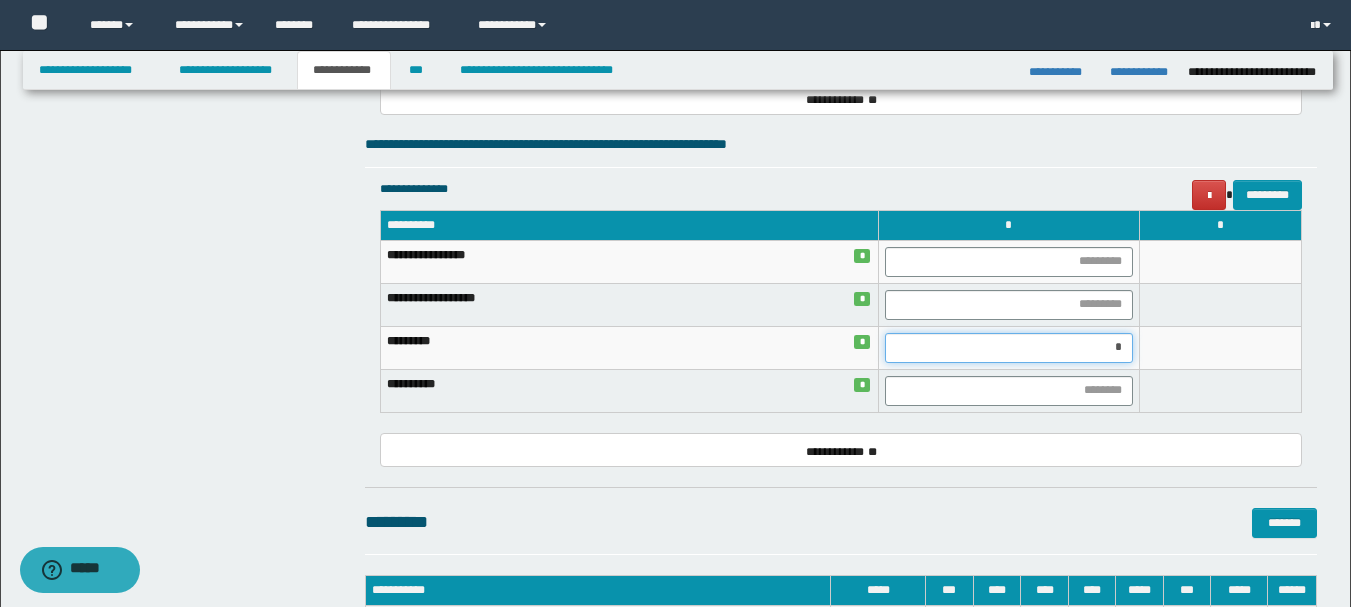 type on "**" 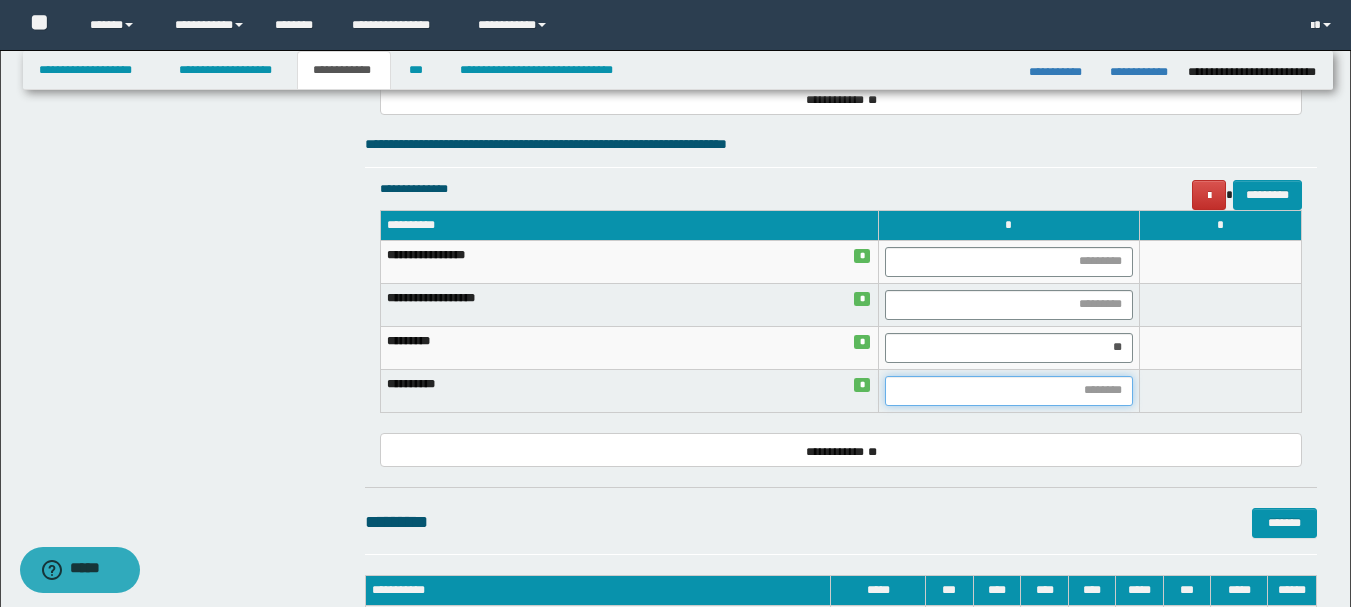 click at bounding box center (1009, 391) 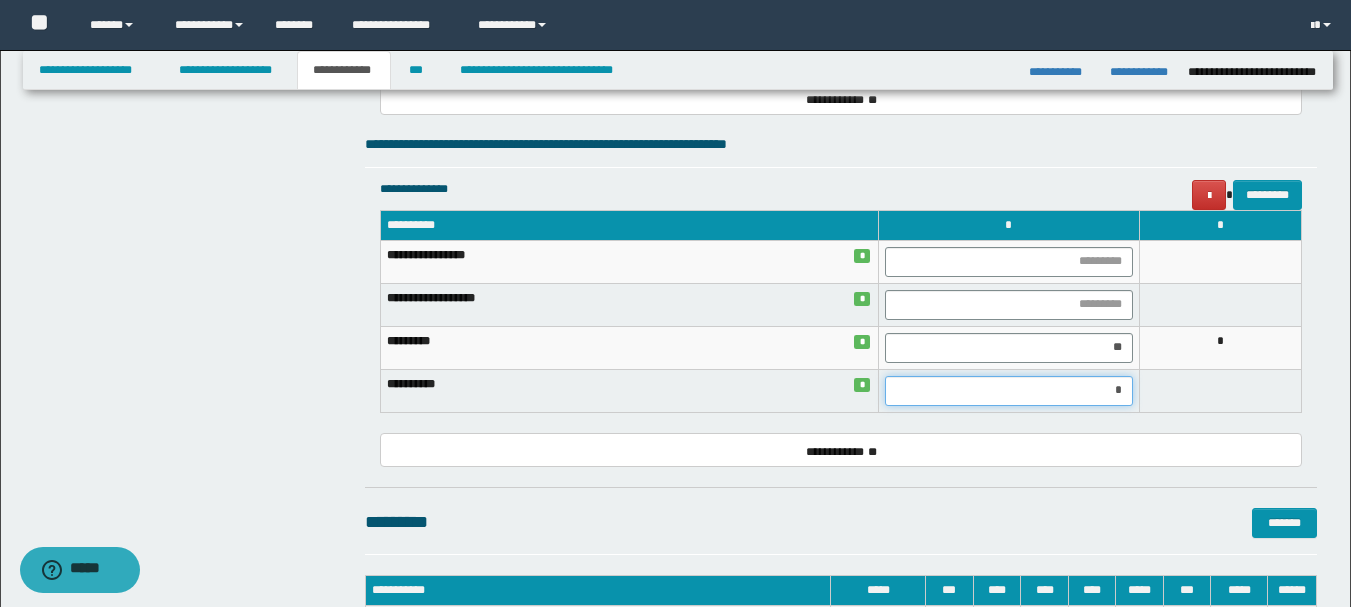 type on "**" 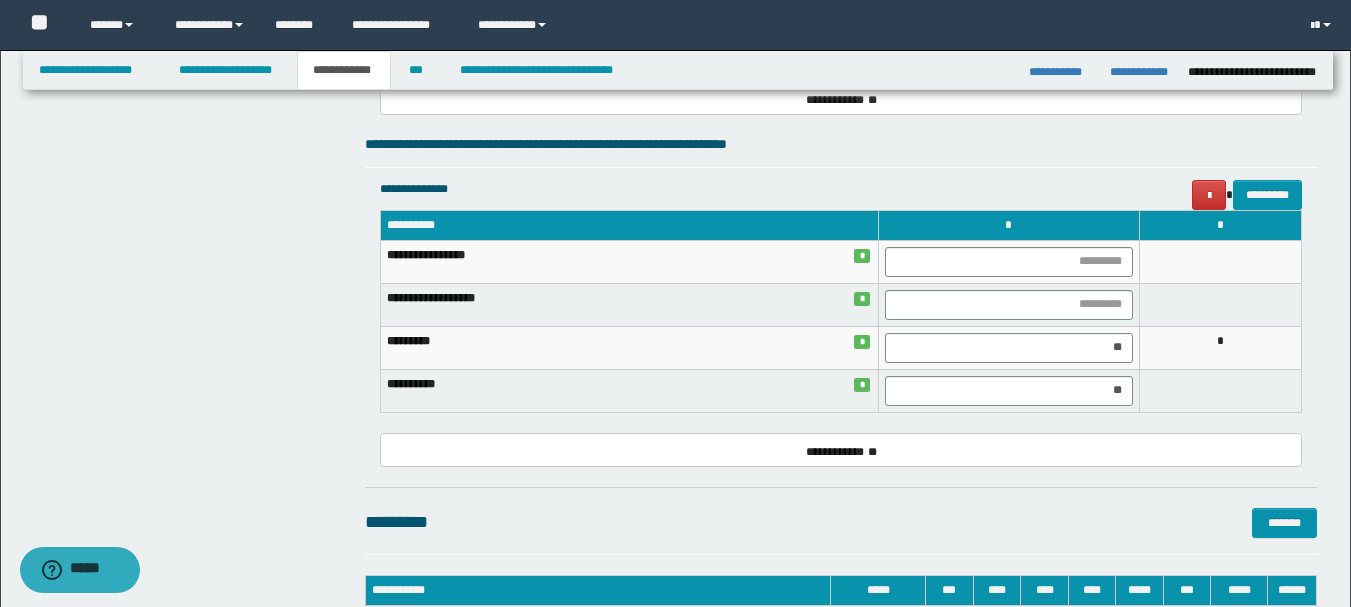 click on "**********" at bounding box center [841, 450] 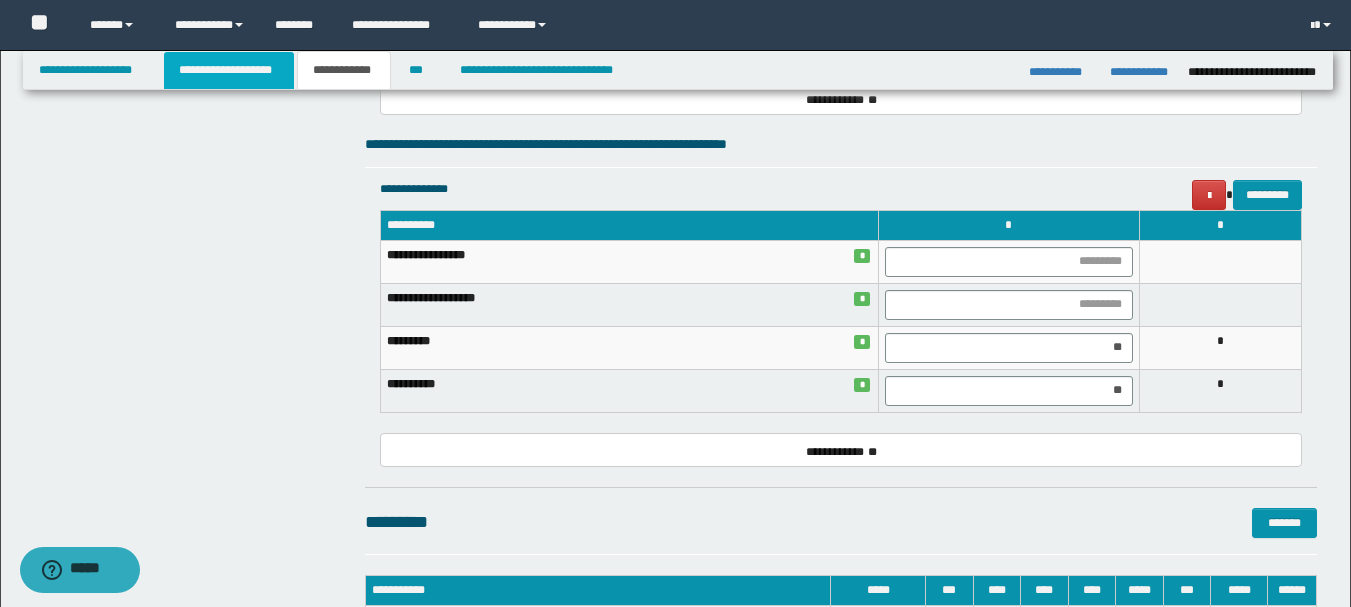 click on "**********" at bounding box center (229, 70) 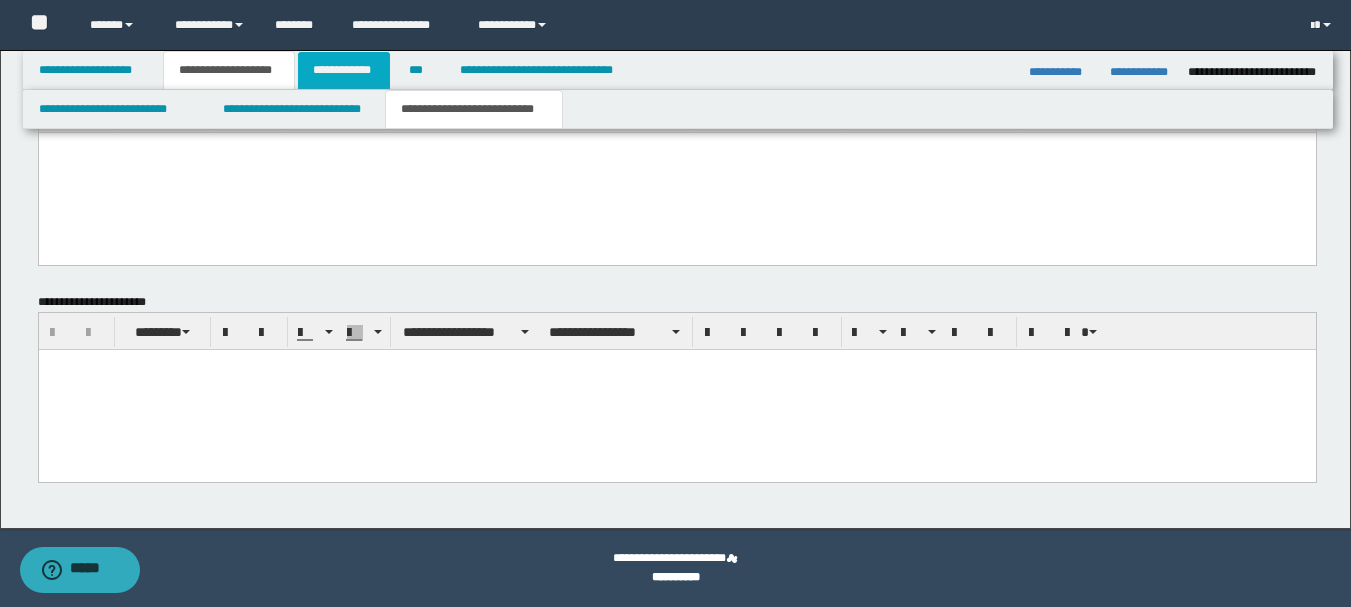 click on "**********" at bounding box center (344, 70) 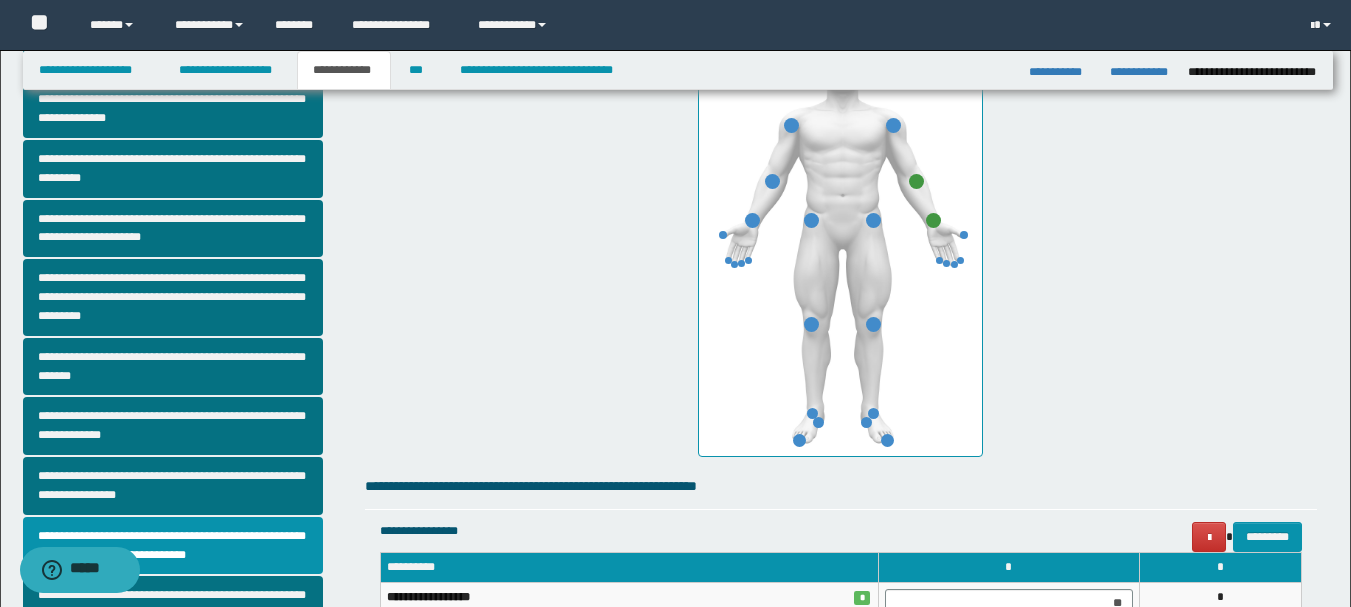 scroll, scrollTop: 605, scrollLeft: 0, axis: vertical 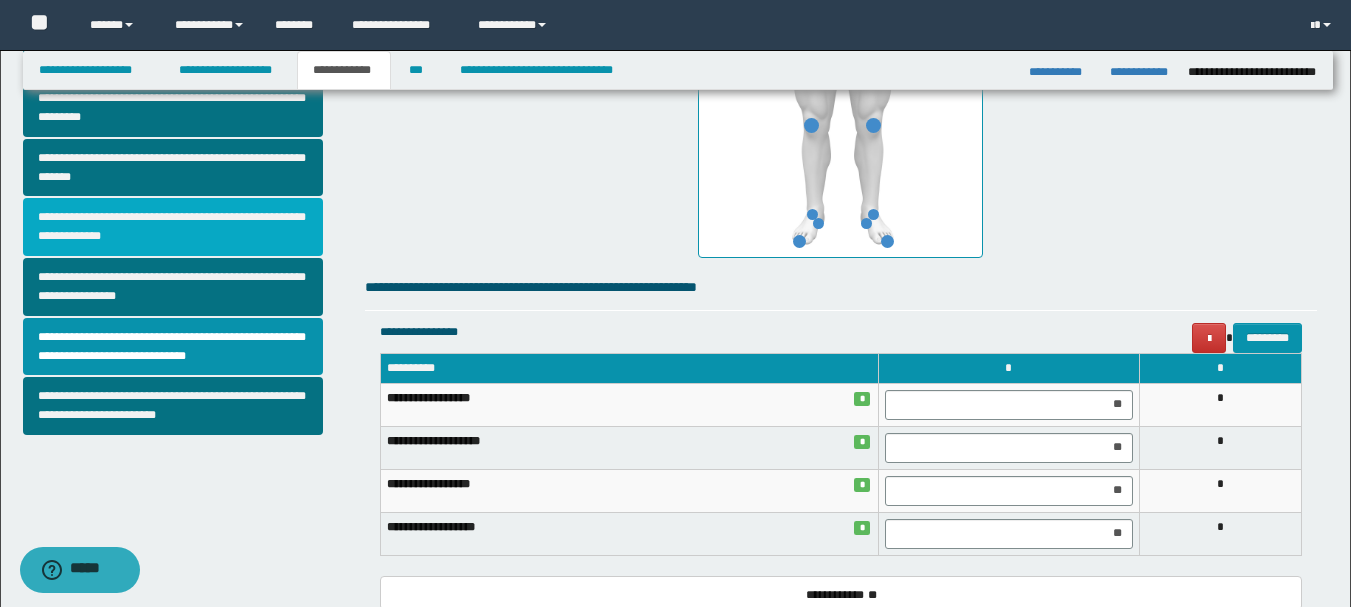 click on "**********" at bounding box center (173, 227) 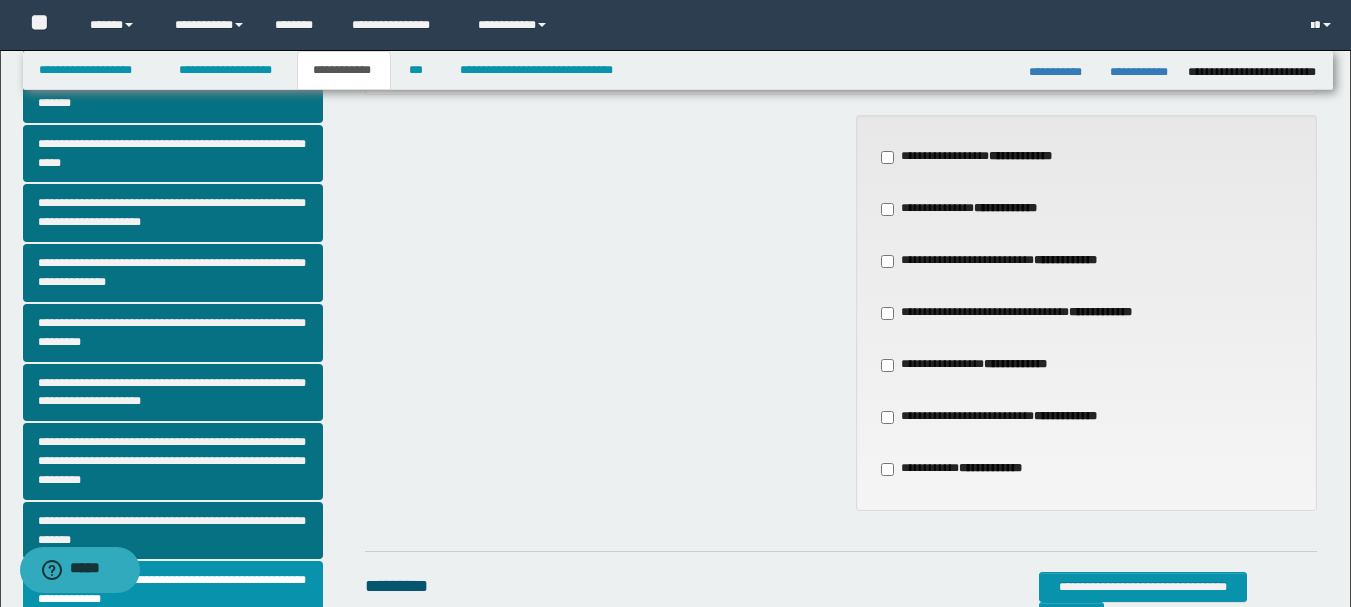 scroll, scrollTop: 300, scrollLeft: 0, axis: vertical 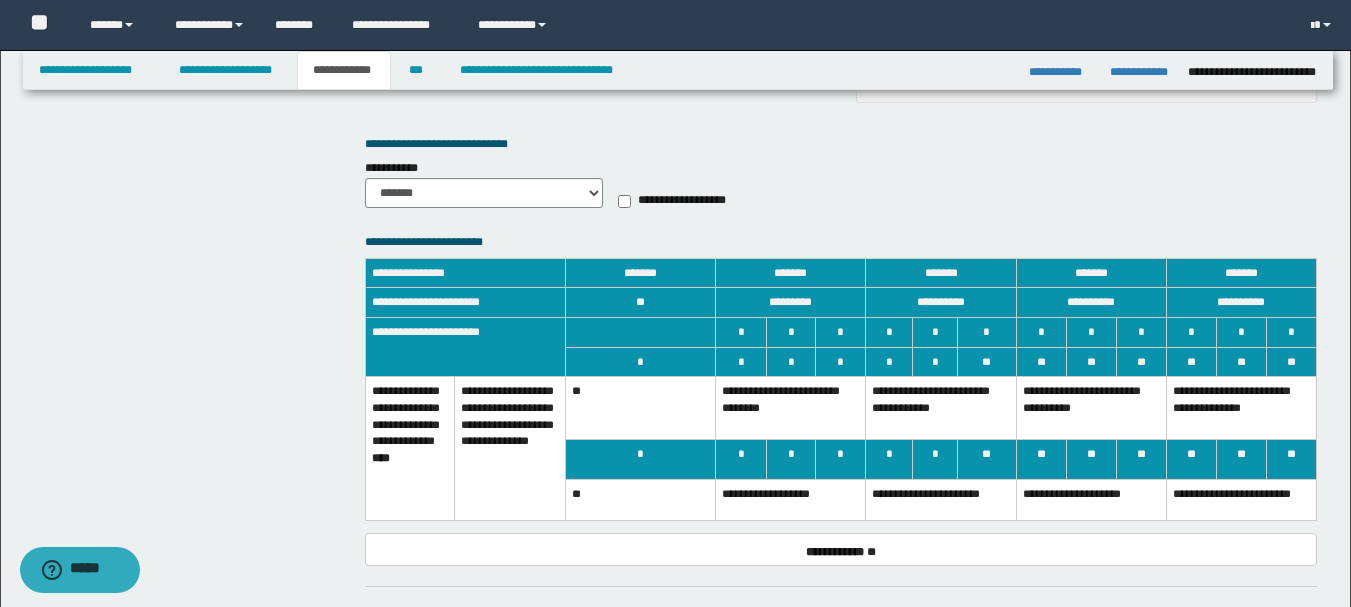 click on "**********" at bounding box center (791, 408) 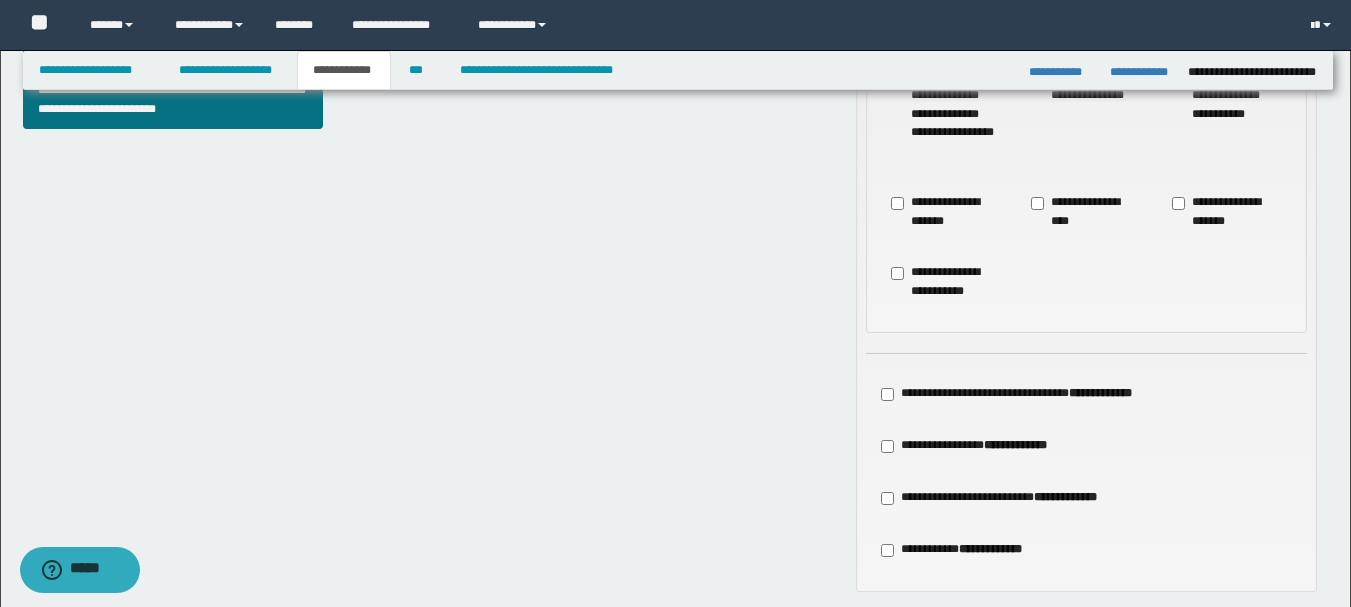 scroll, scrollTop: 700, scrollLeft: 0, axis: vertical 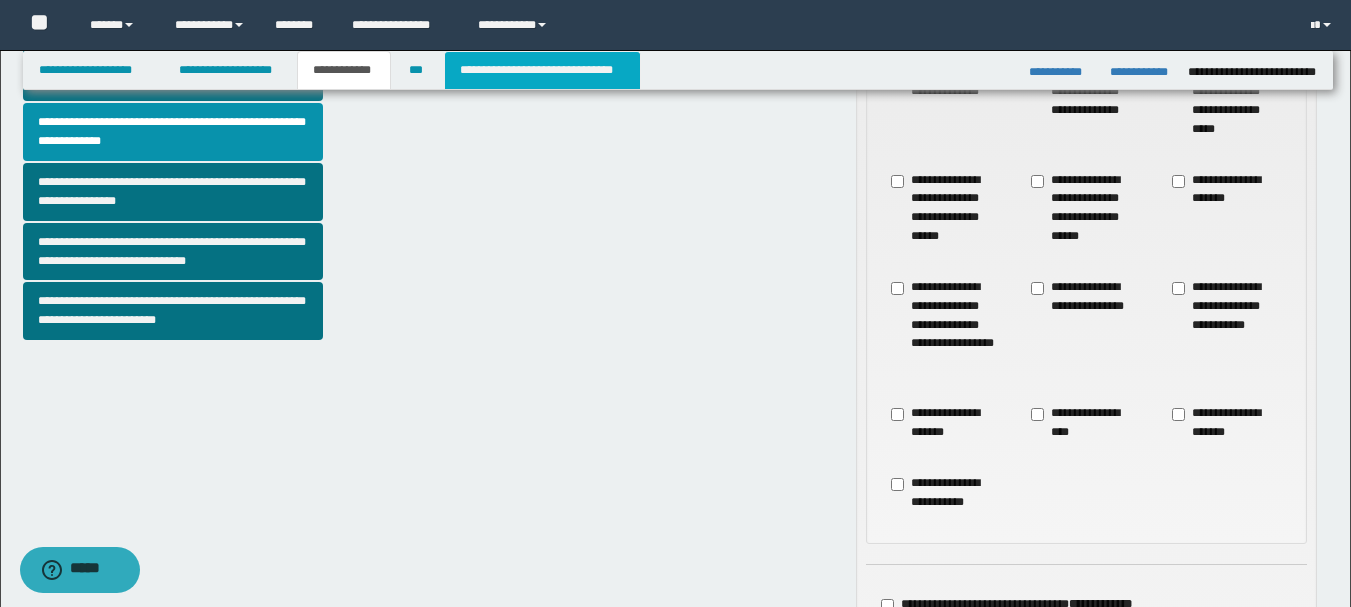 click on "**********" at bounding box center [542, 70] 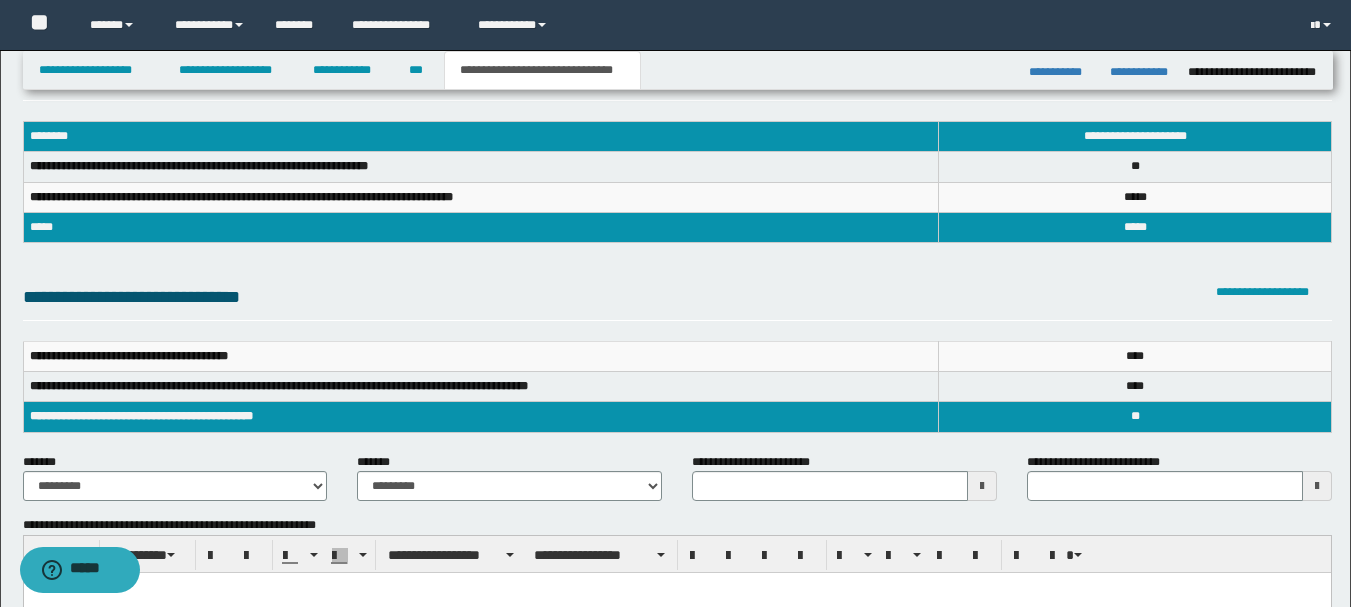 scroll, scrollTop: 100, scrollLeft: 0, axis: vertical 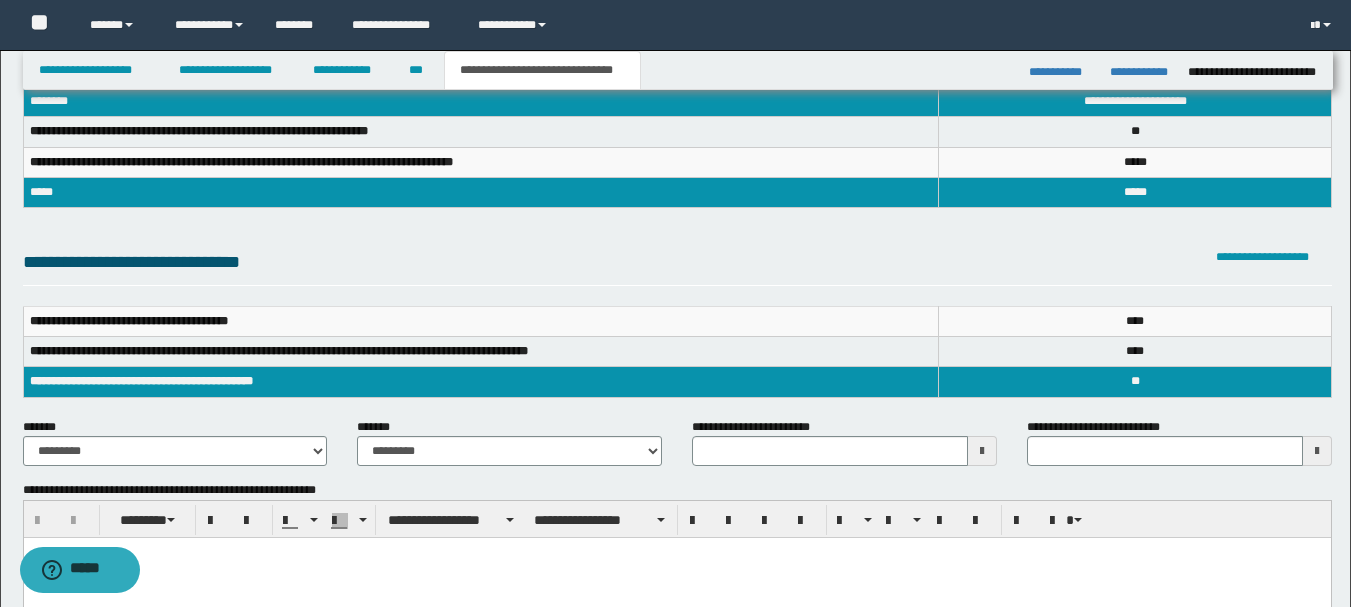 type 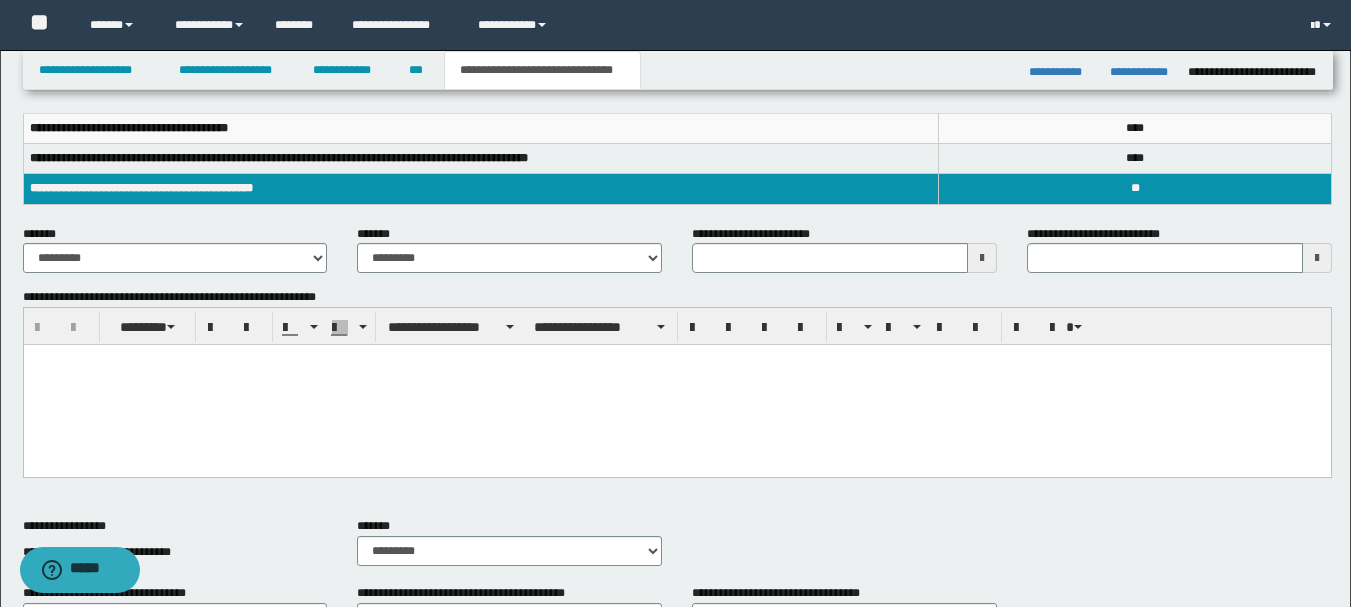 scroll, scrollTop: 300, scrollLeft: 0, axis: vertical 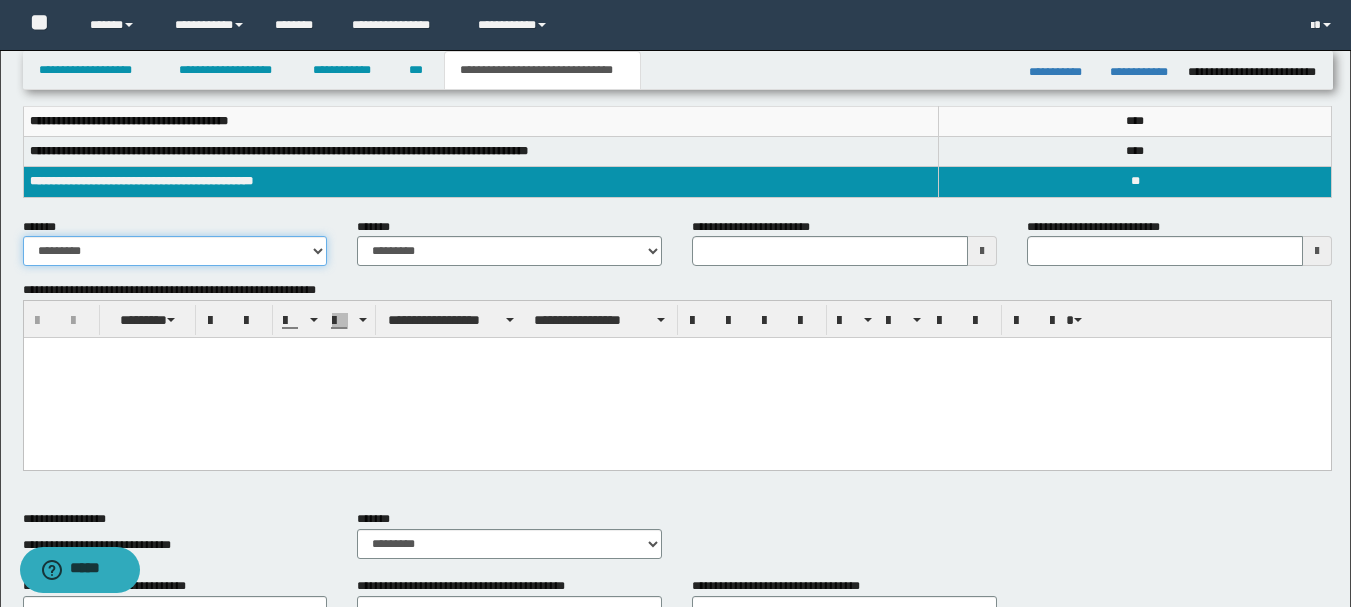 click on "**********" at bounding box center [175, 251] 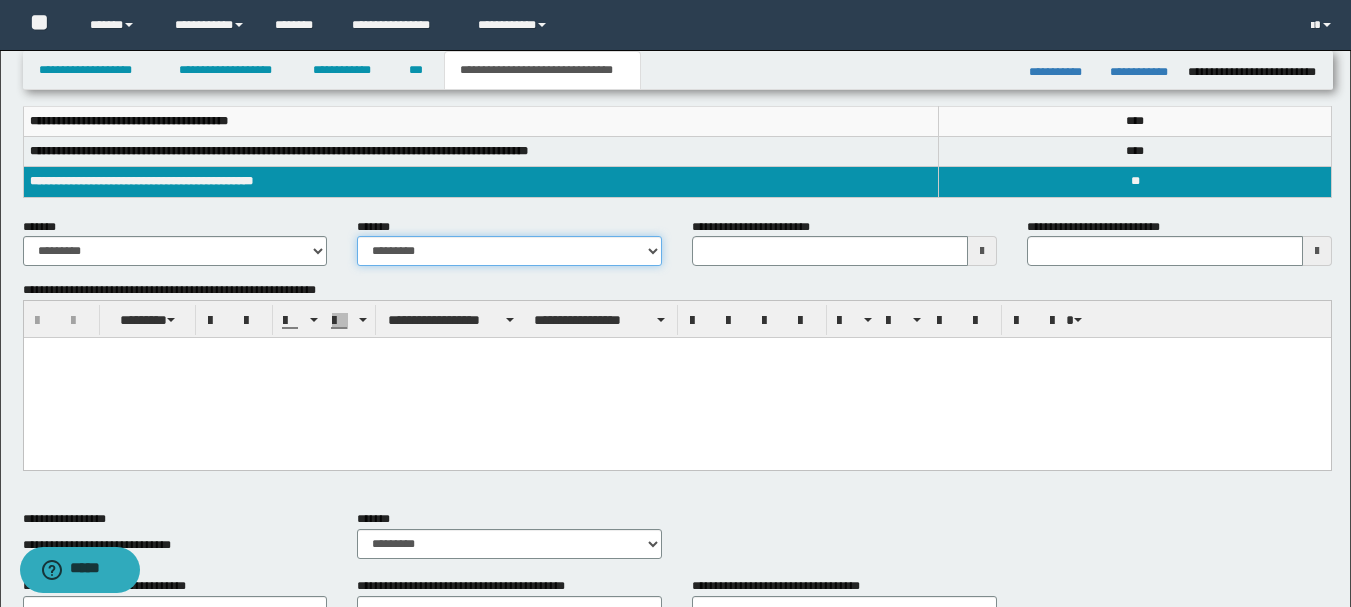 click on "**********" at bounding box center (509, 251) 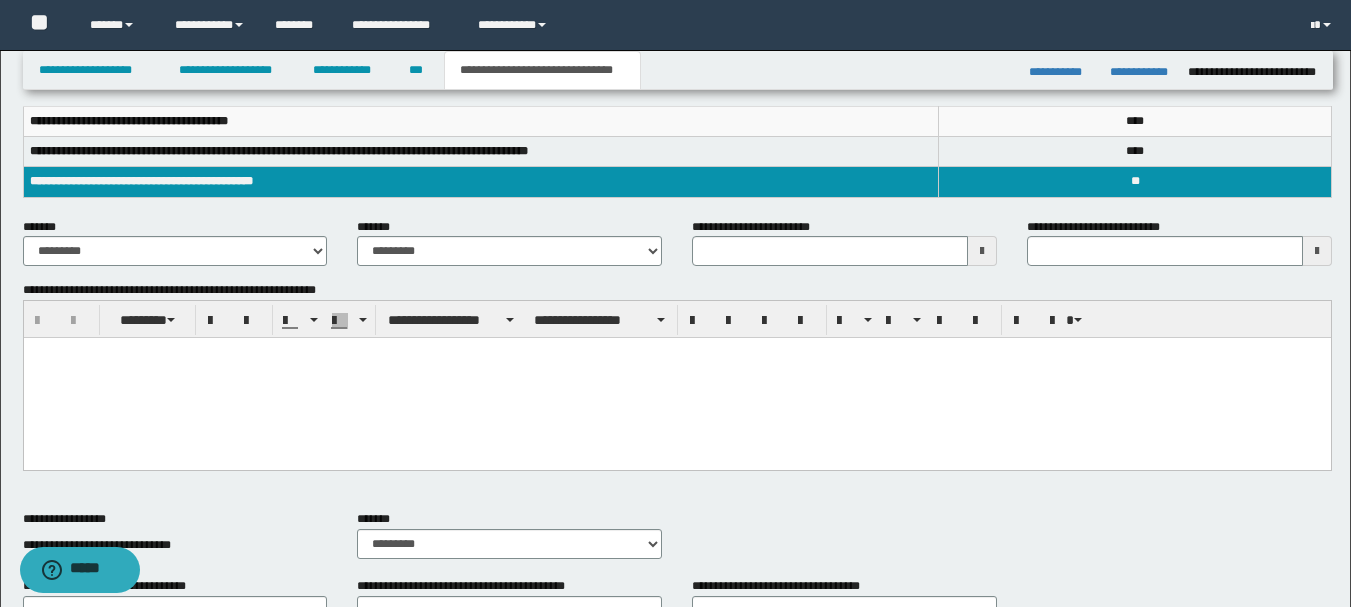 click at bounding box center [982, 251] 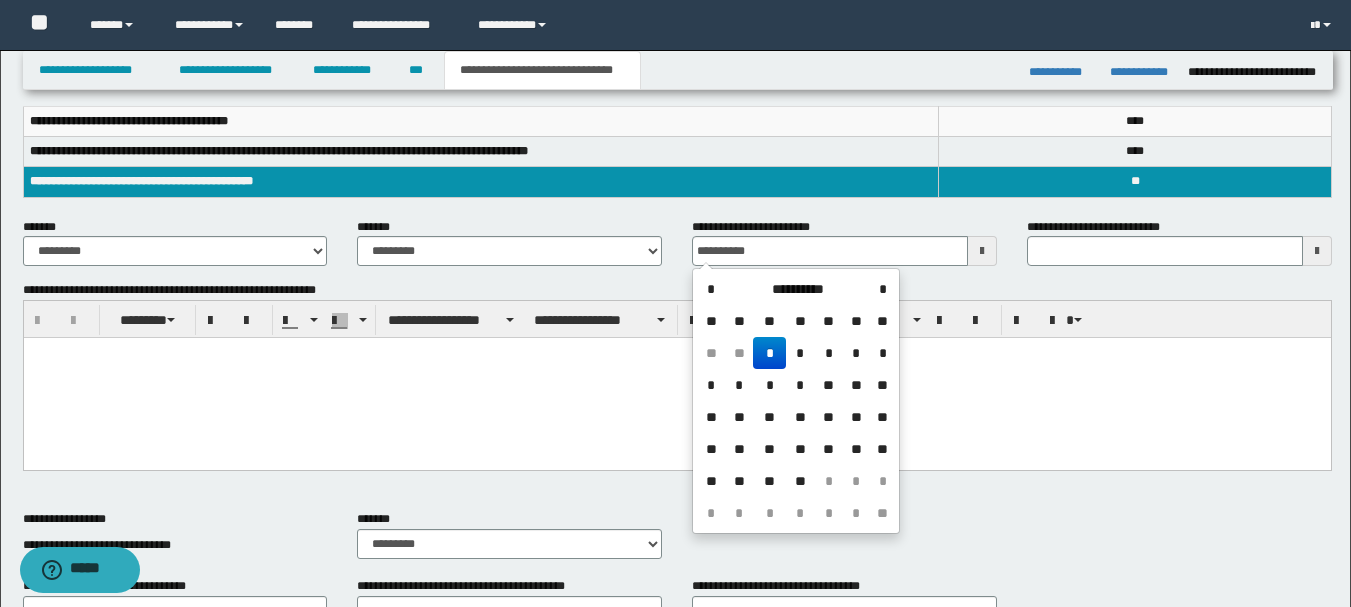drag, startPoint x: 776, startPoint y: 353, endPoint x: 745, endPoint y: 13, distance: 341.4103 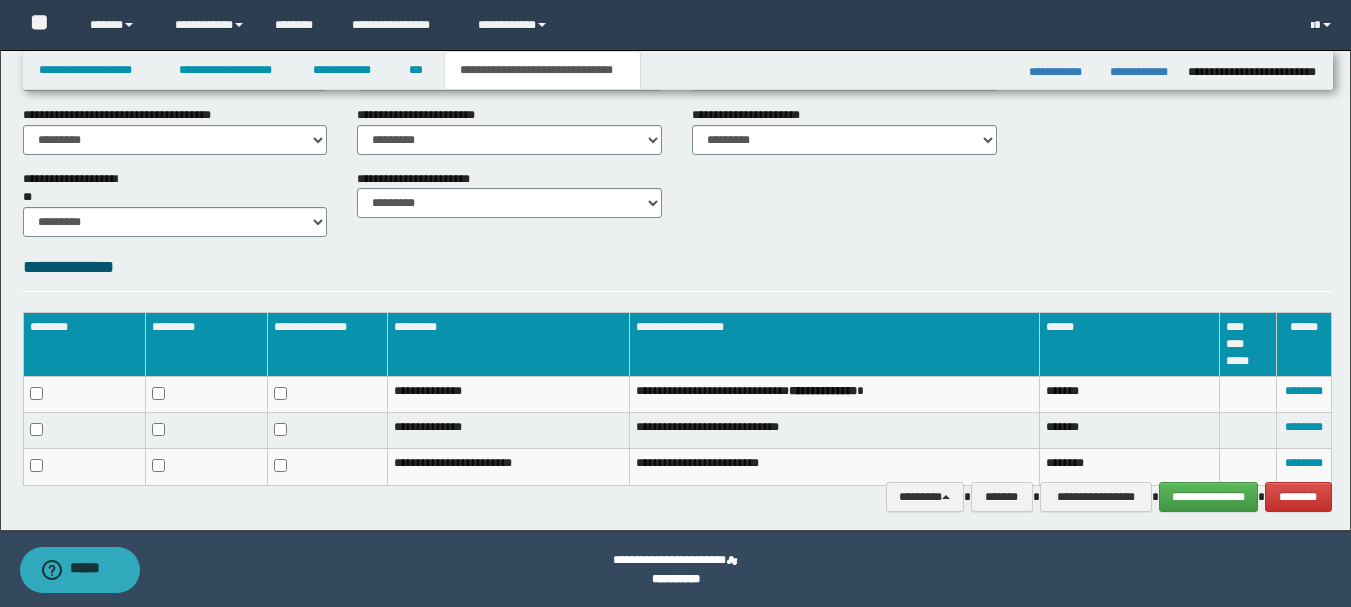 scroll, scrollTop: 837, scrollLeft: 0, axis: vertical 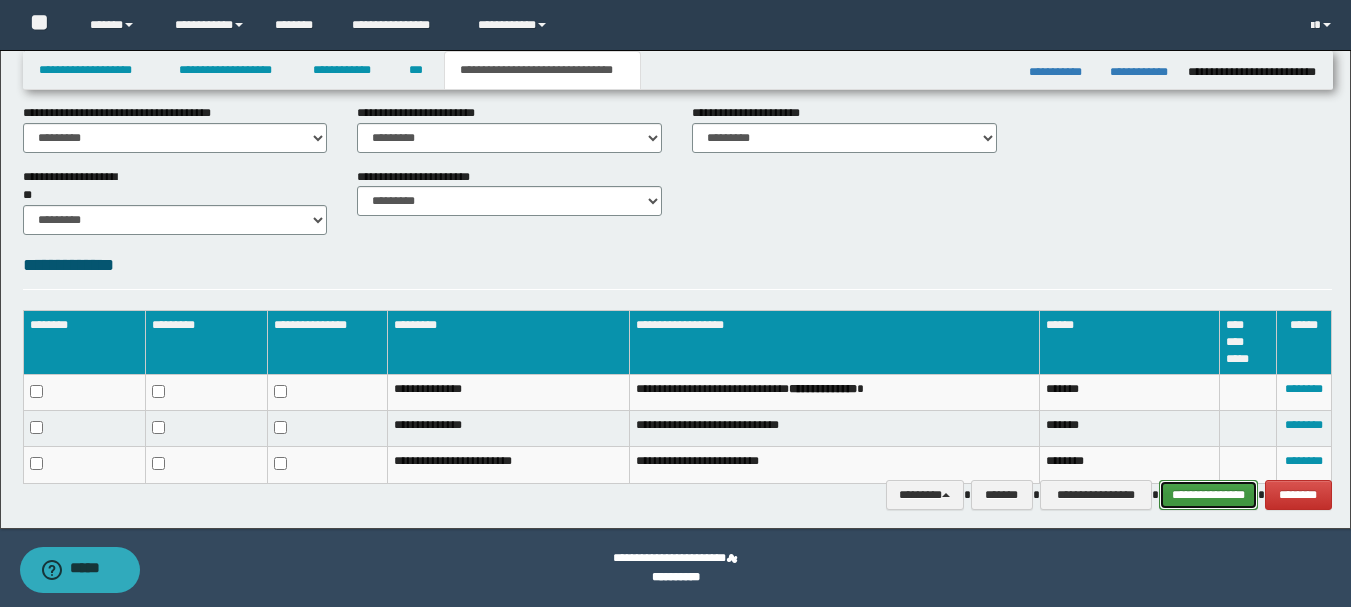 click on "**********" at bounding box center [1208, 495] 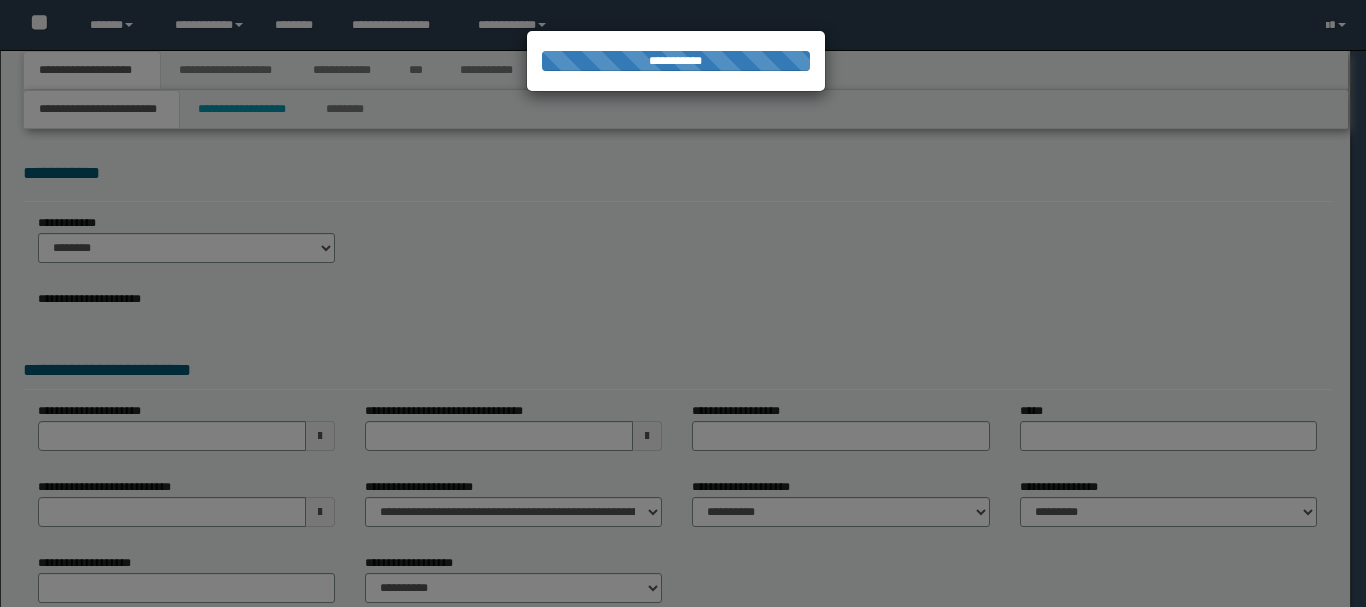 scroll, scrollTop: 0, scrollLeft: 0, axis: both 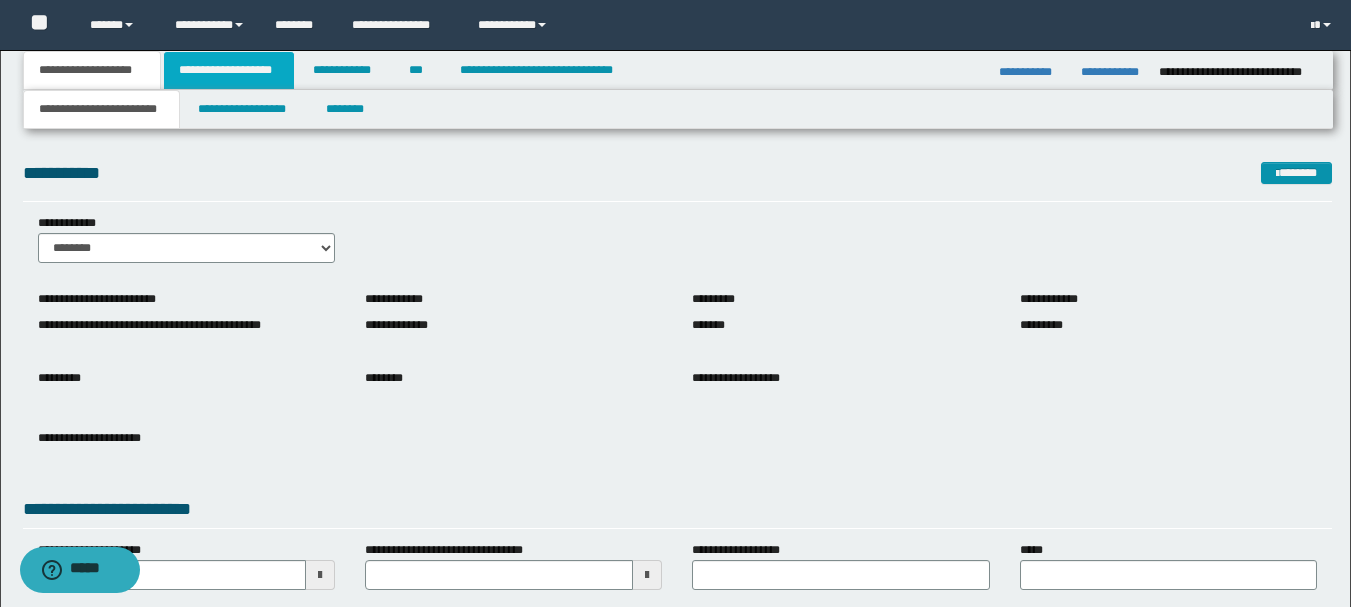 click on "**********" at bounding box center [229, 70] 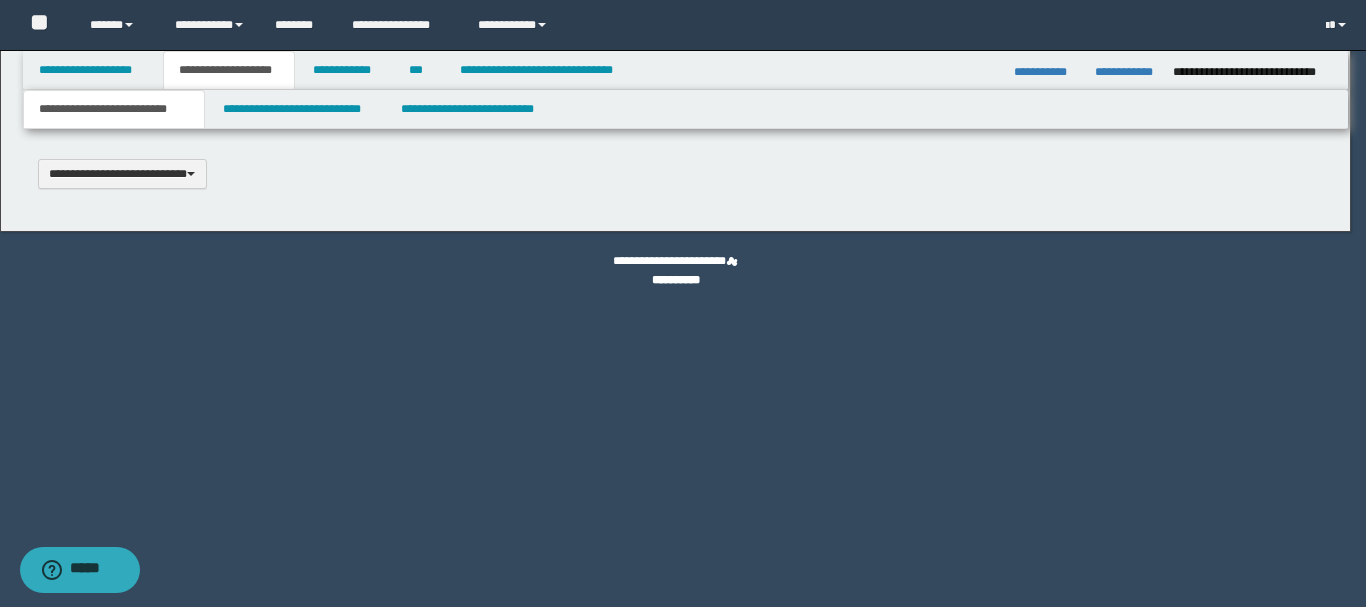 type 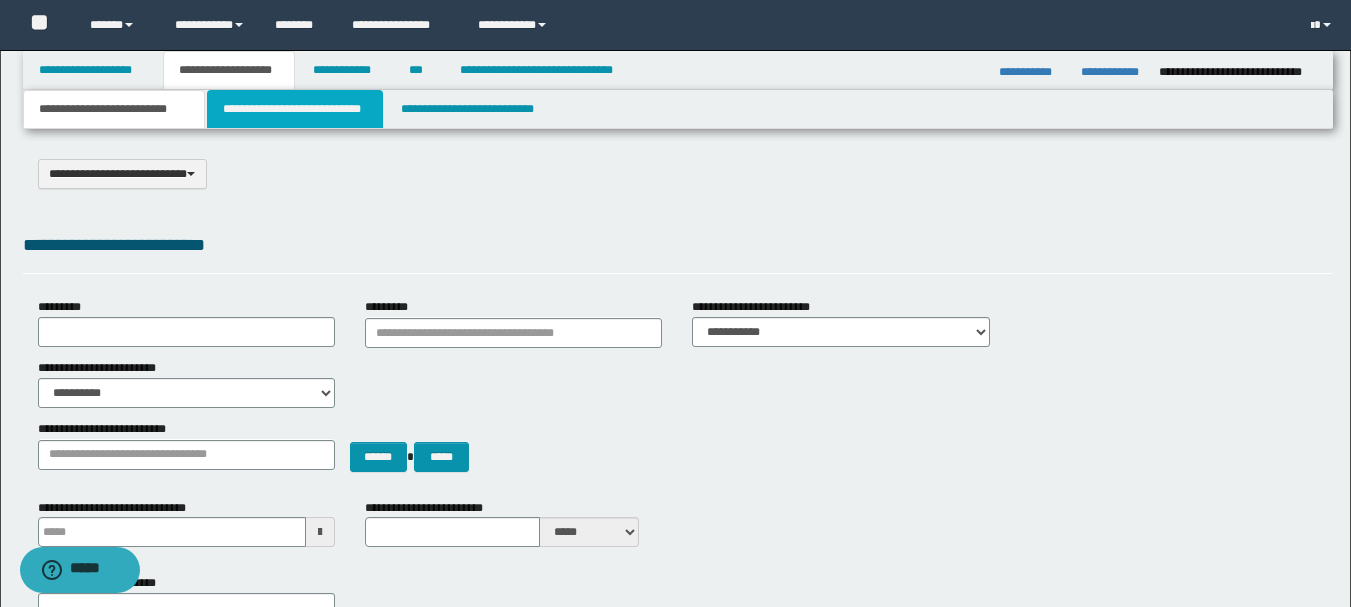 click on "**********" at bounding box center (295, 109) 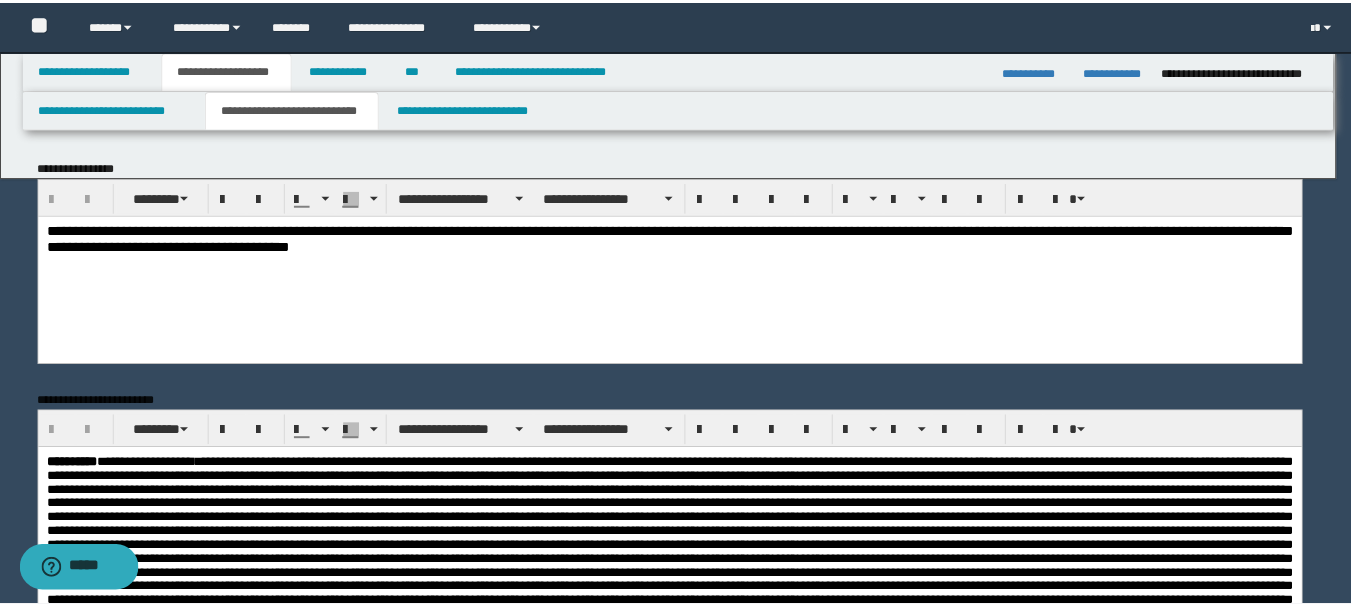 scroll, scrollTop: 0, scrollLeft: 0, axis: both 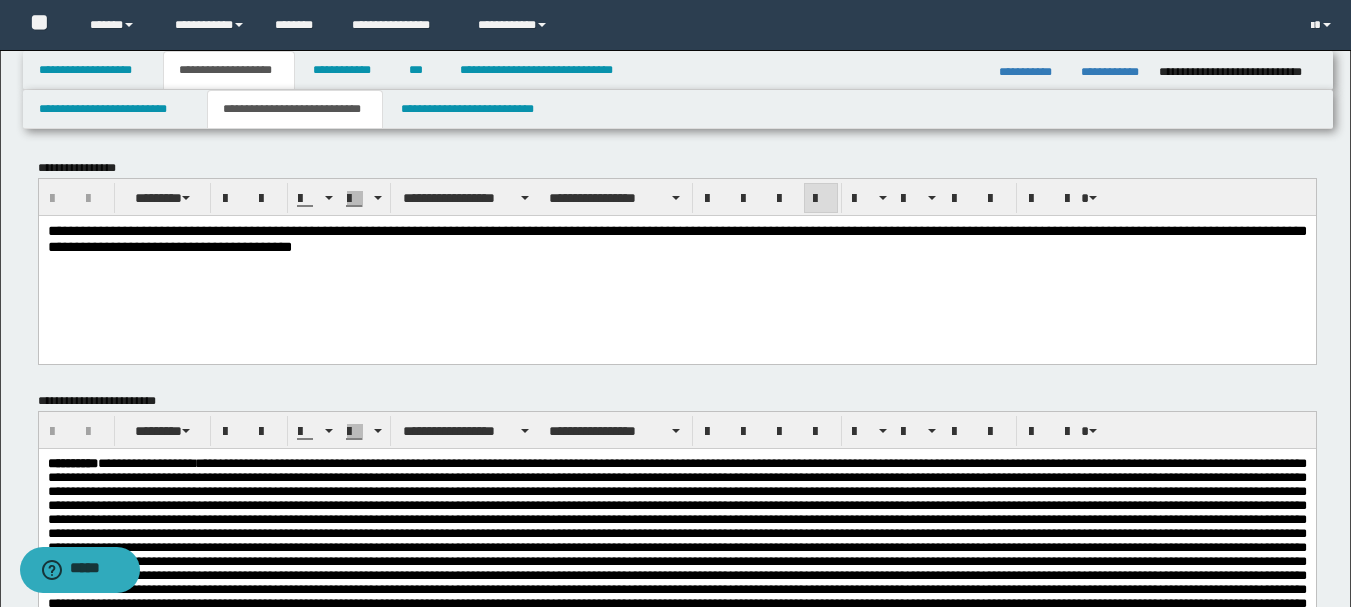 click on "**********" at bounding box center [676, 238] 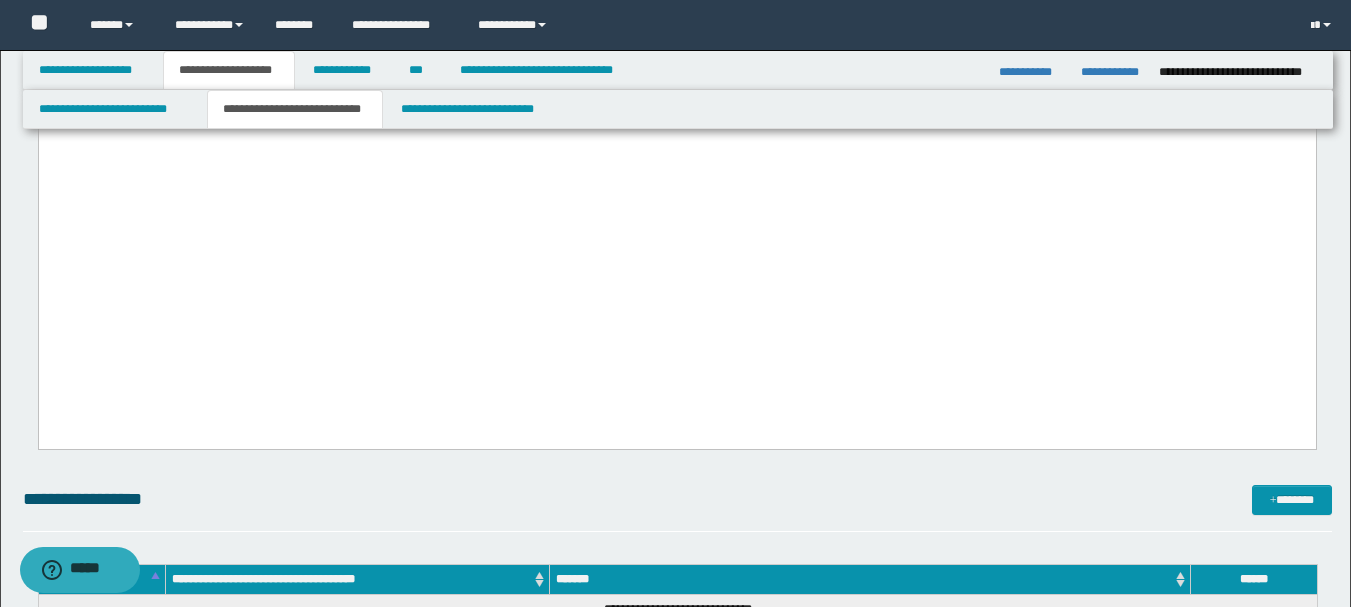 scroll, scrollTop: 900, scrollLeft: 0, axis: vertical 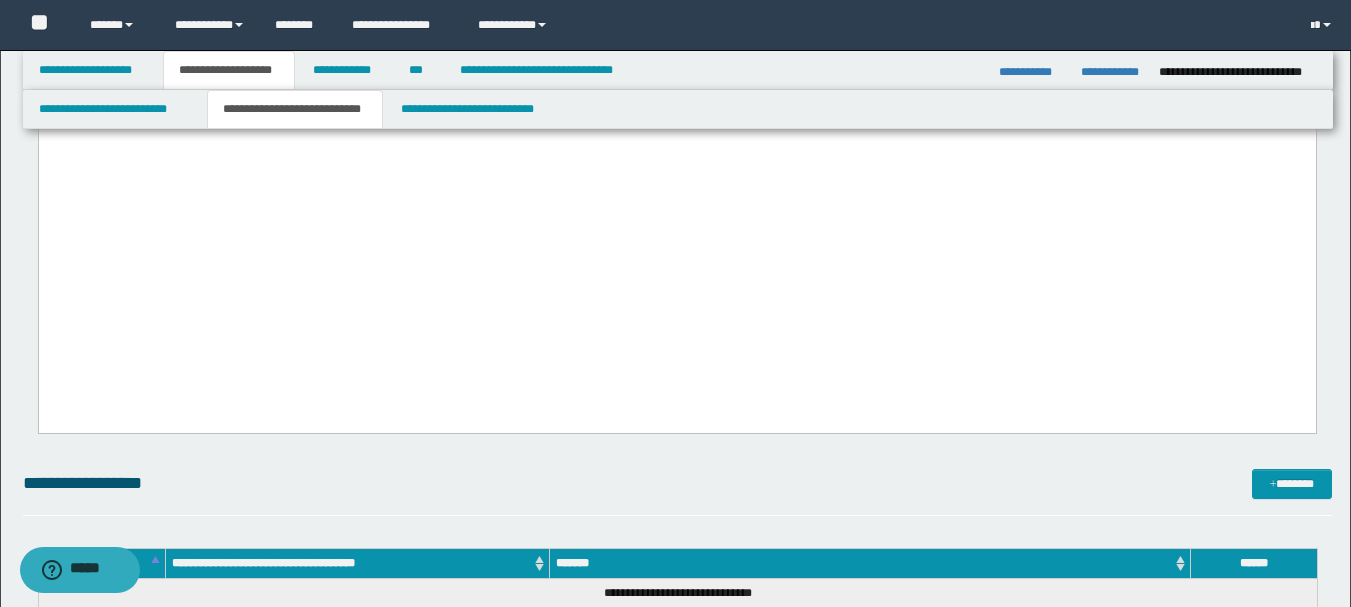 drag, startPoint x: 158, startPoint y: 299, endPoint x: 1176, endPoint y: 323, distance: 1018.2829 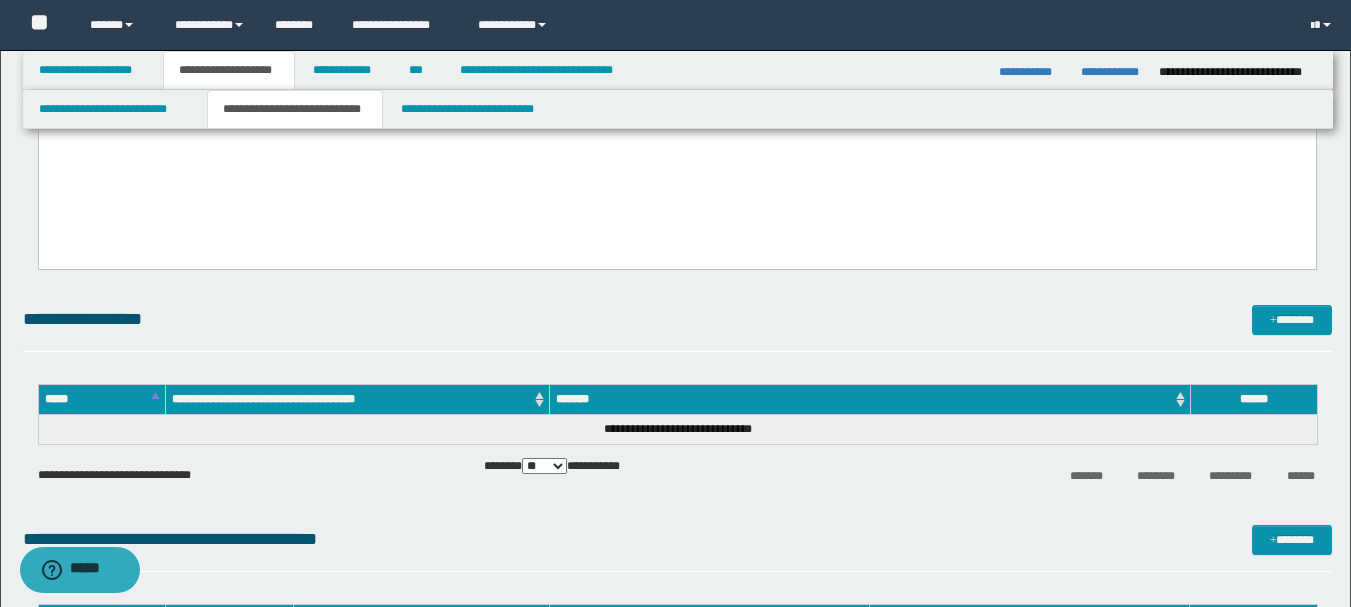 scroll, scrollTop: 1100, scrollLeft: 0, axis: vertical 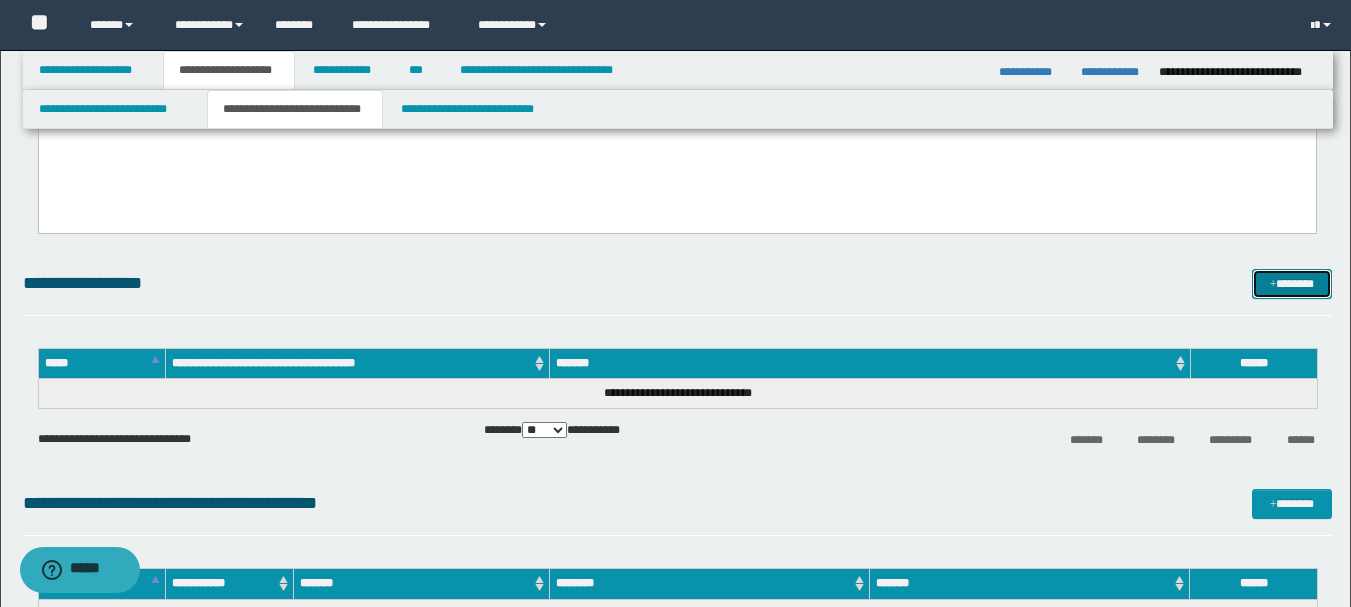 click on "*******" at bounding box center (1292, 284) 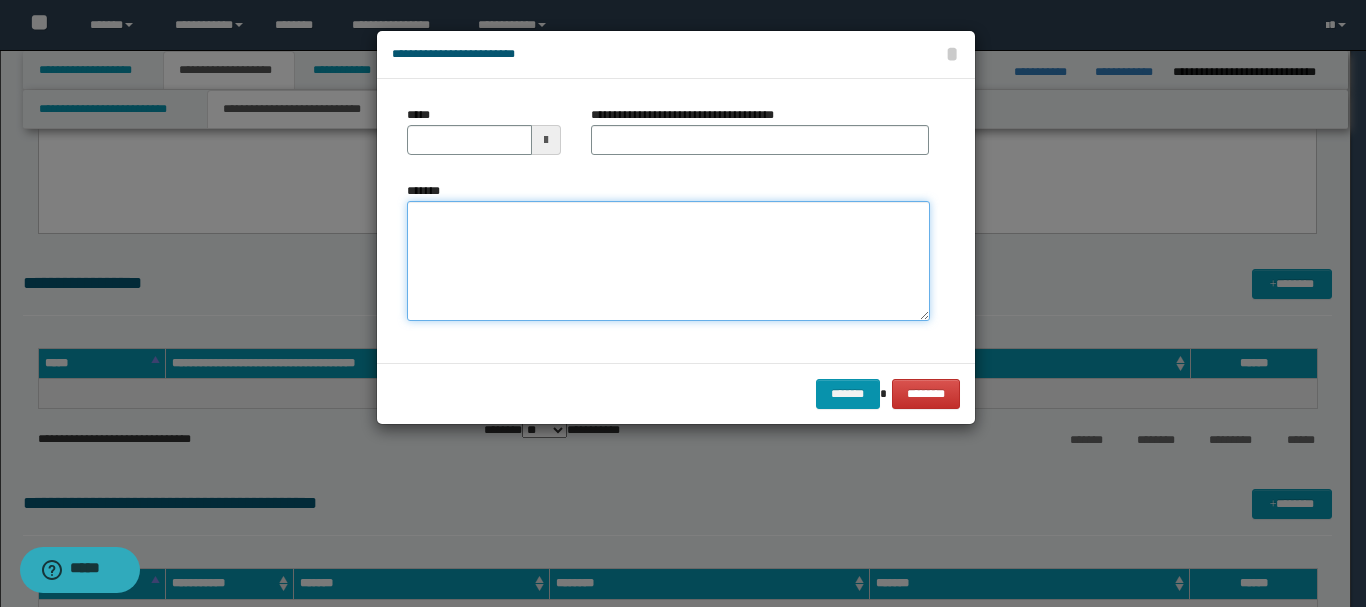 paste on "**********" 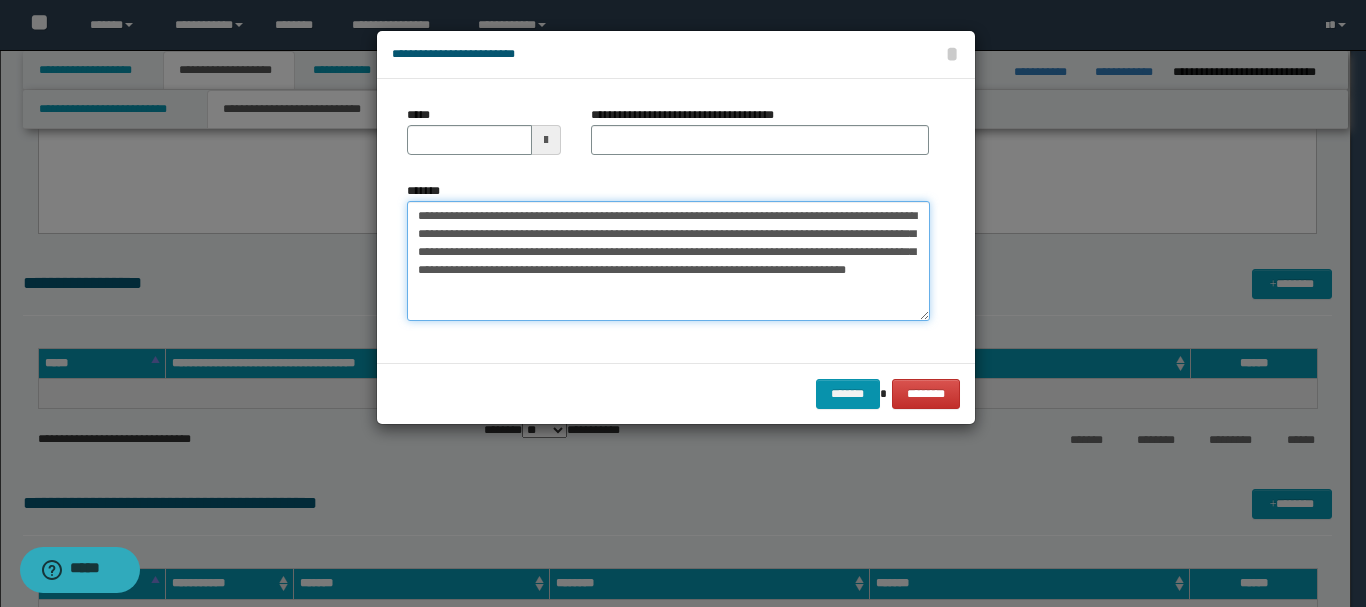 type on "**********" 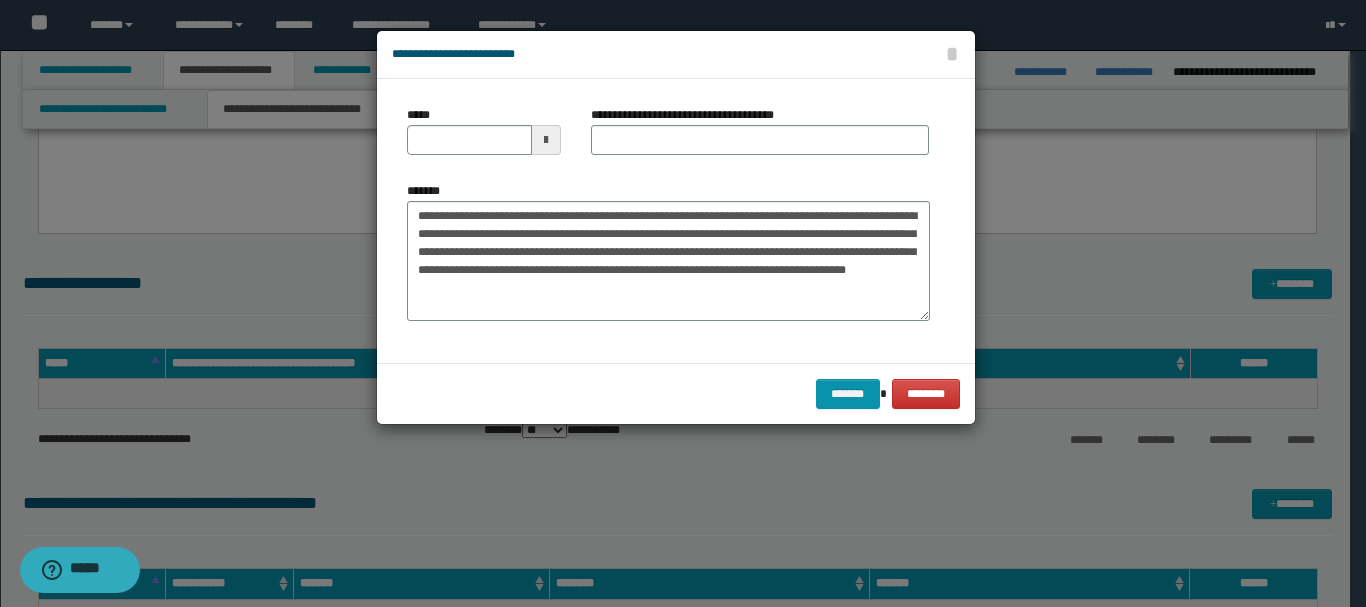 click at bounding box center [546, 140] 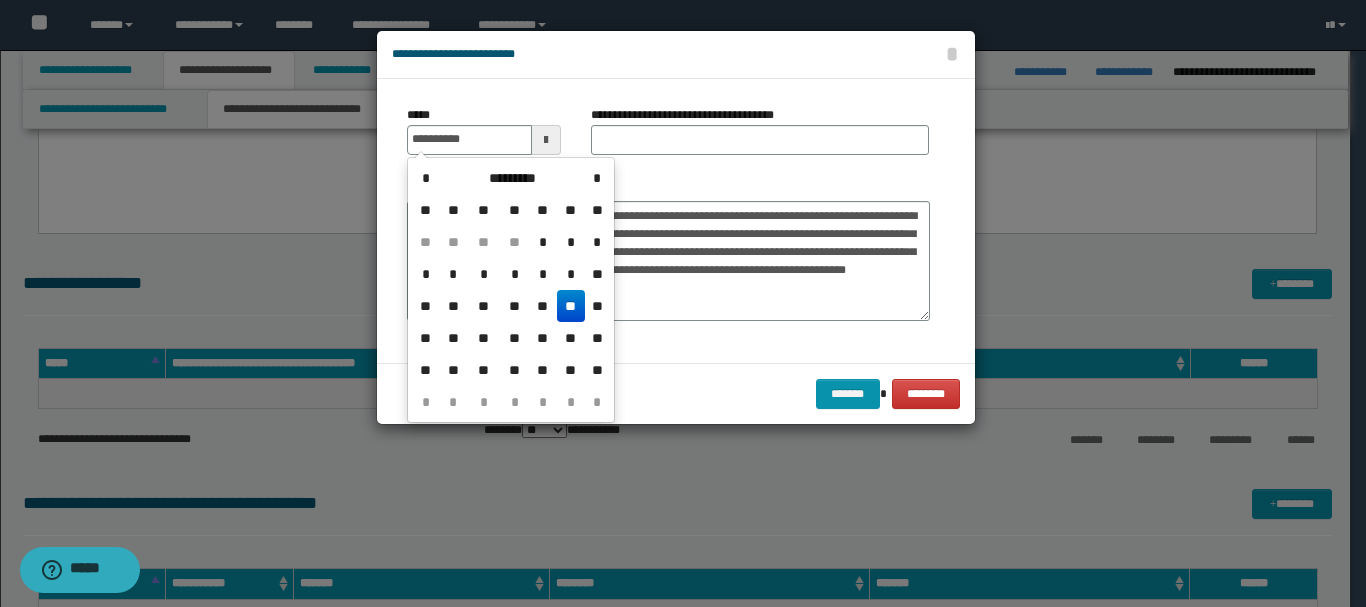 click on "**" at bounding box center [571, 306] 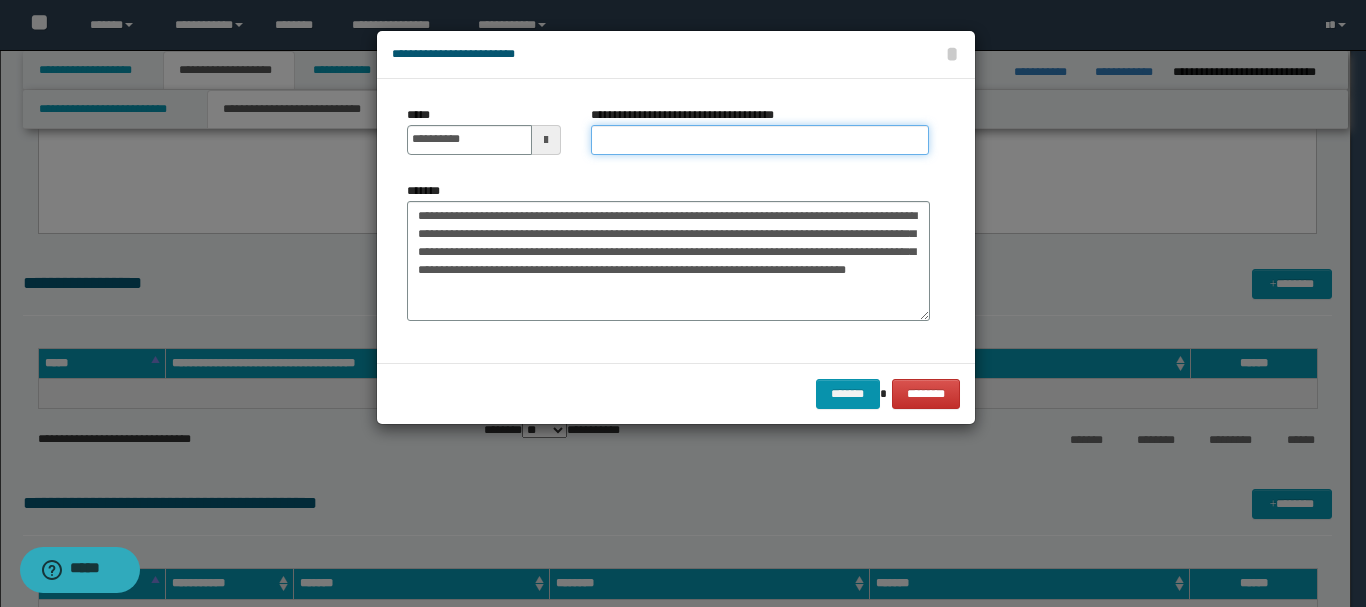 click on "**********" at bounding box center [760, 140] 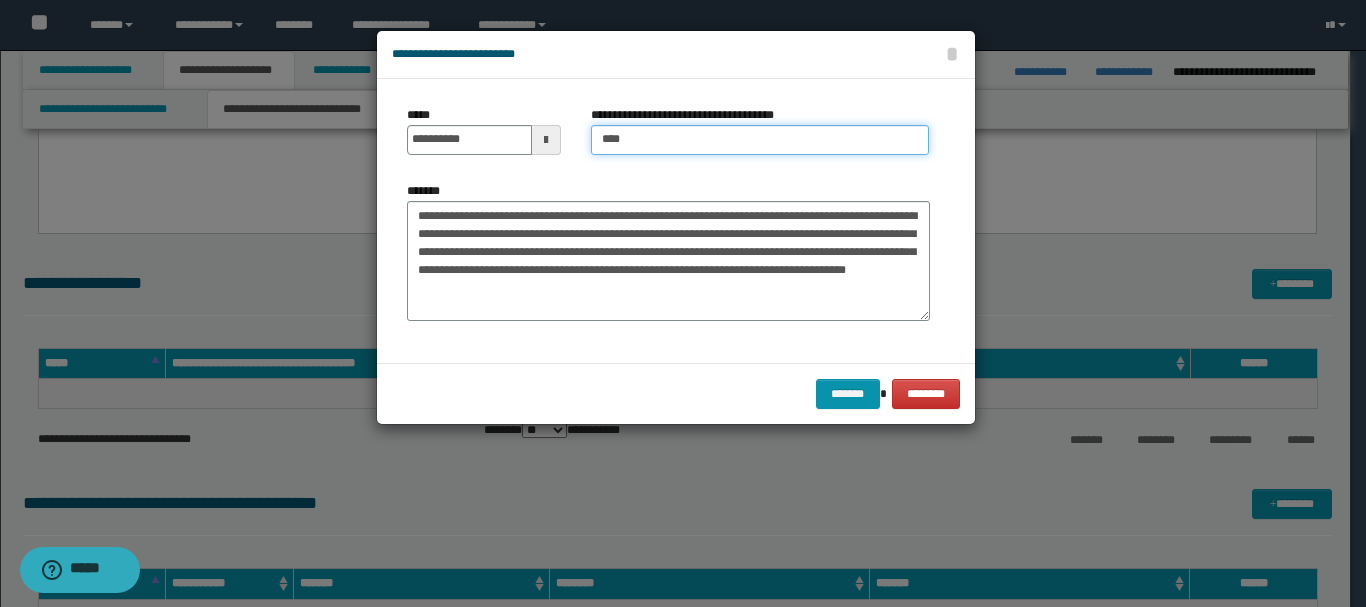 type on "**********" 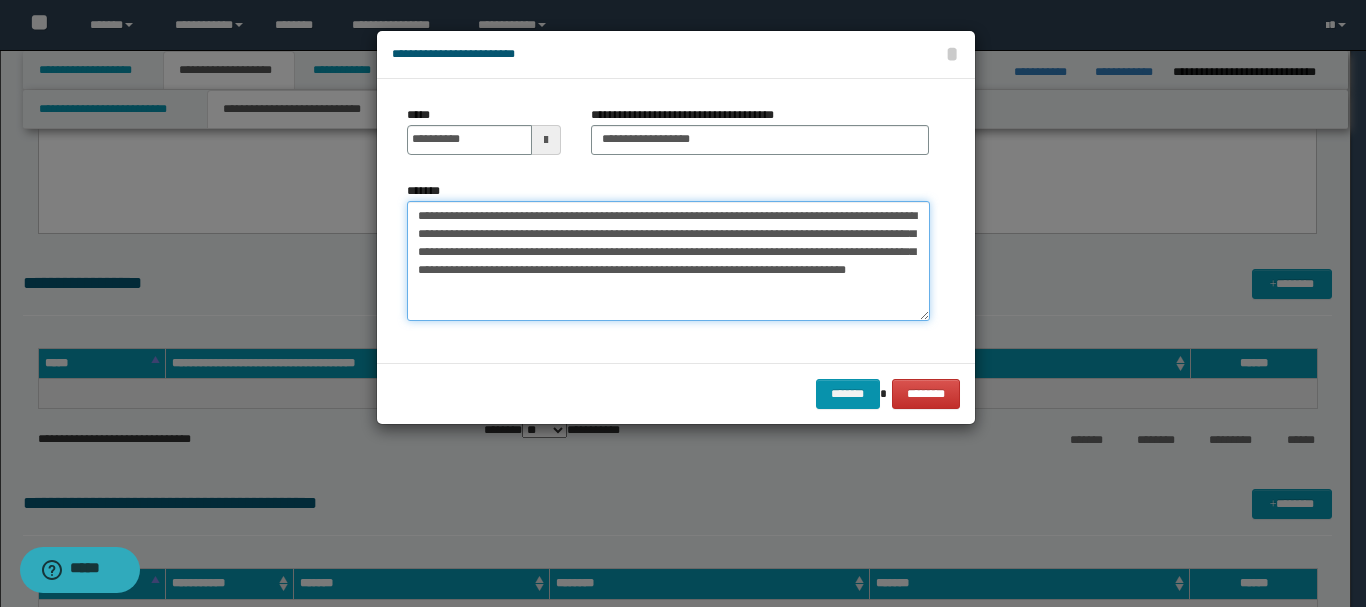 click on "**********" at bounding box center [668, 261] 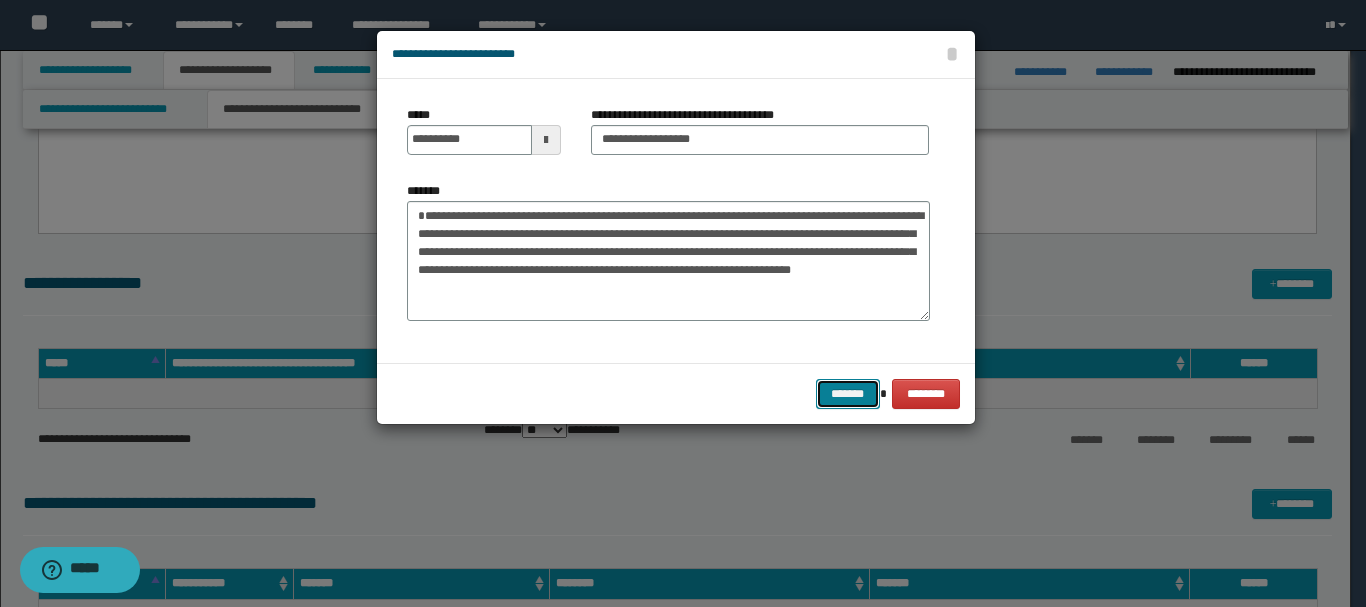 click on "*******" at bounding box center [848, 394] 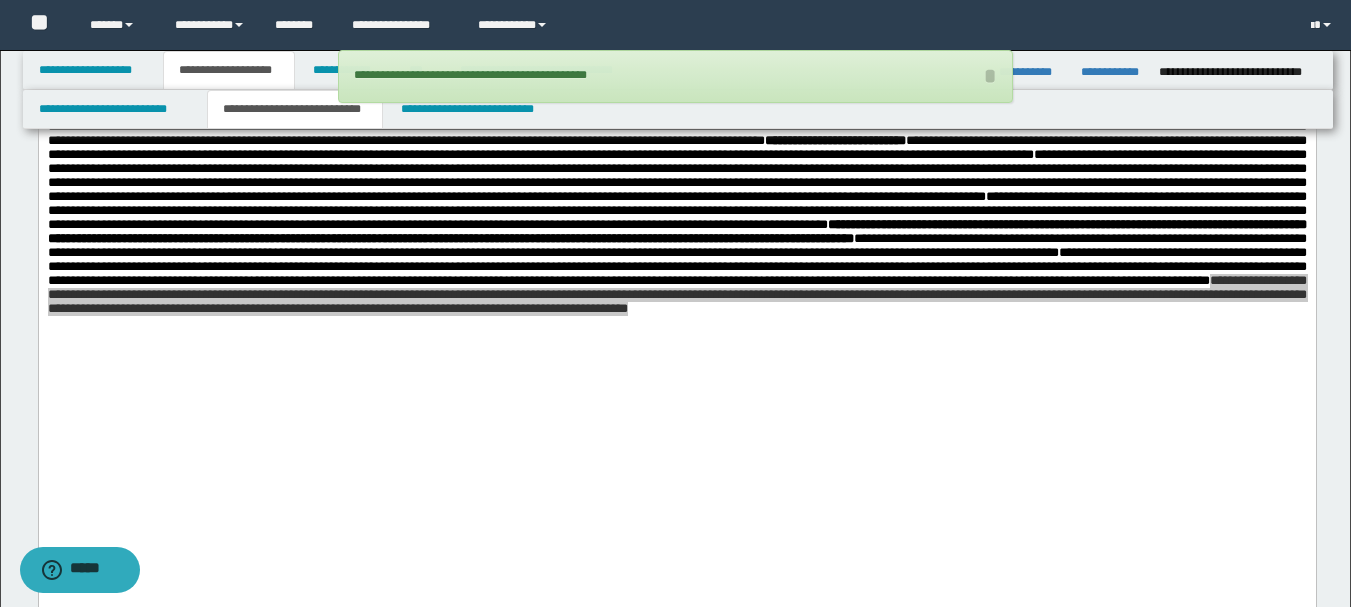 scroll, scrollTop: 700, scrollLeft: 0, axis: vertical 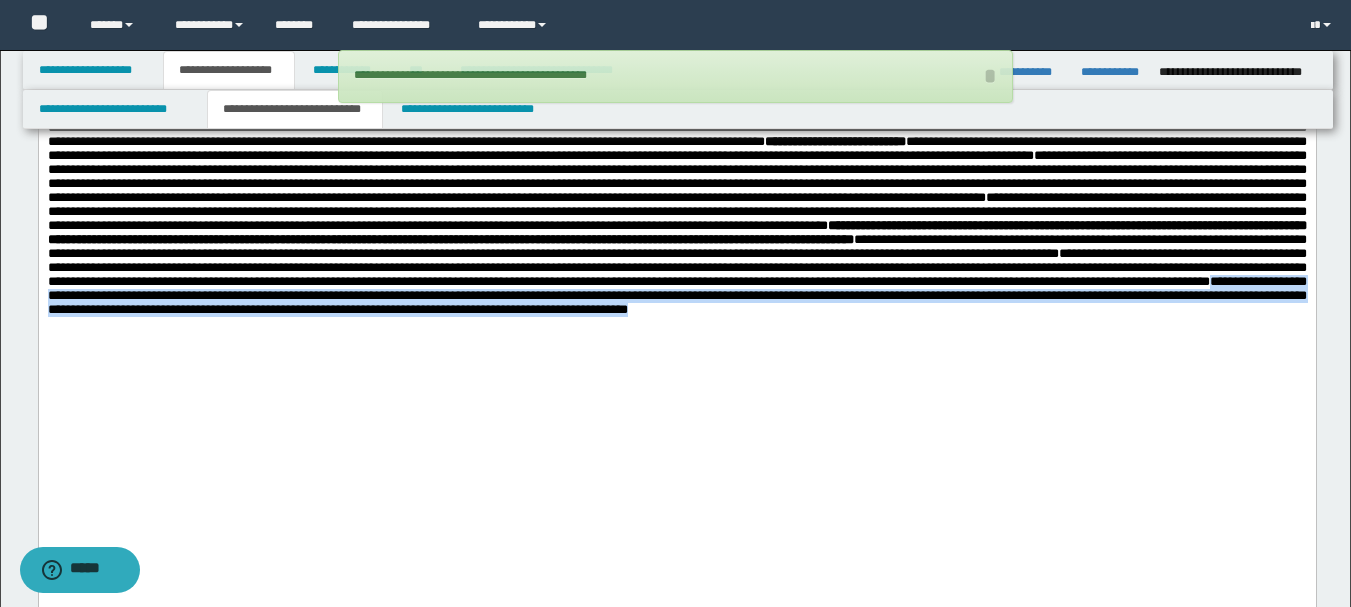 click on "**********" at bounding box center (676, 62) 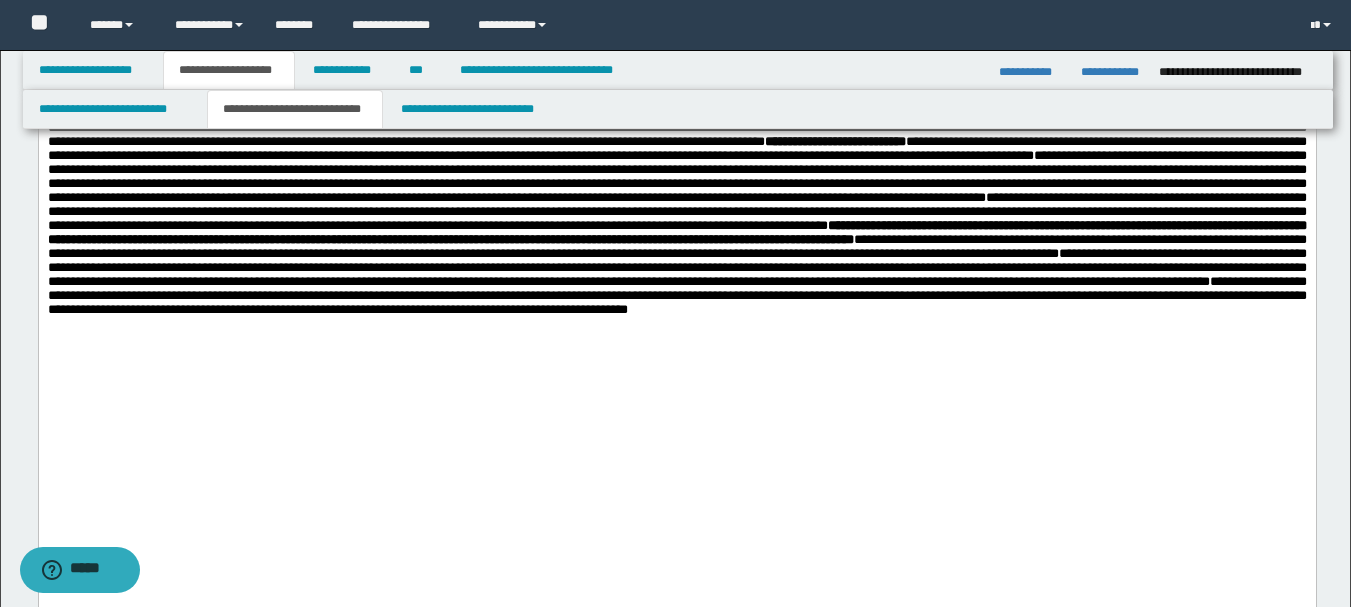click on "**********" at bounding box center (676, 267) 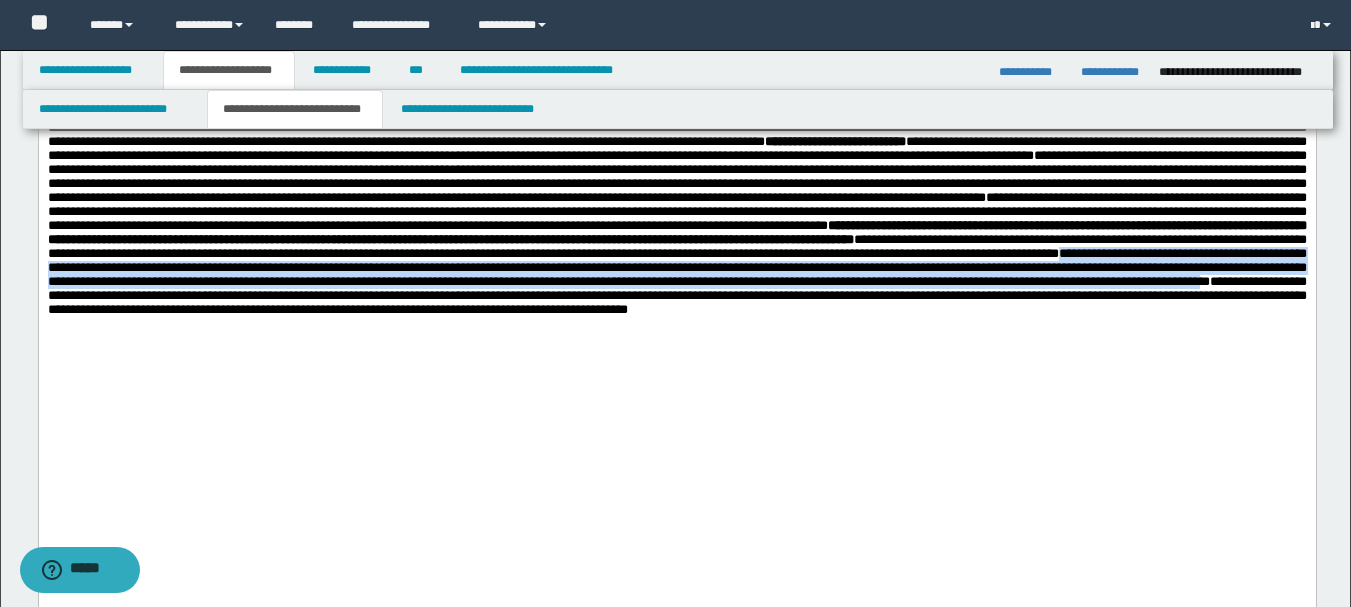 drag, startPoint x: 791, startPoint y: 450, endPoint x: 150, endPoint y: 500, distance: 642.94714 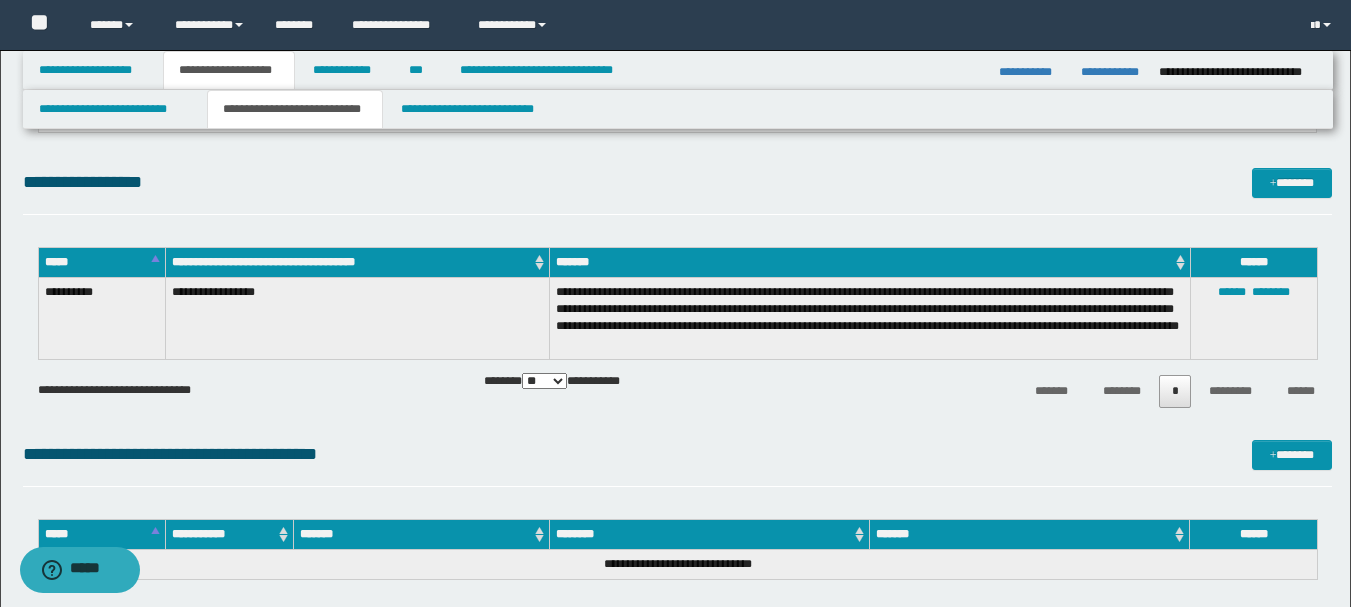 scroll, scrollTop: 1200, scrollLeft: 0, axis: vertical 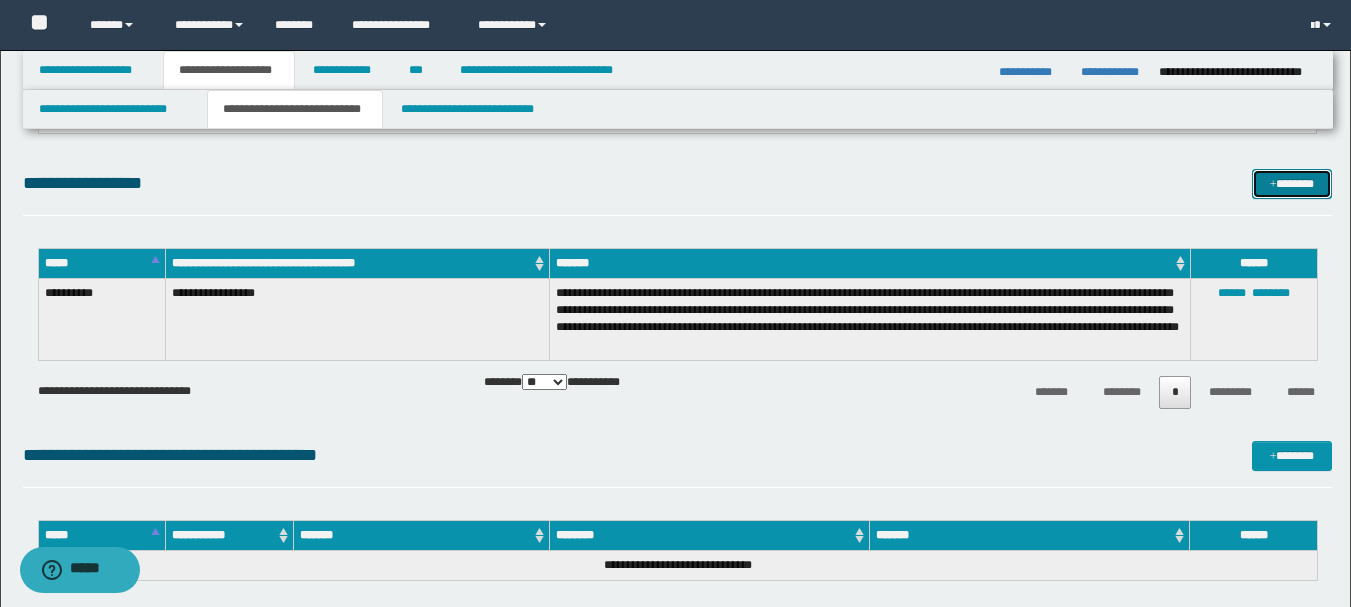 click on "*******" at bounding box center [1292, 184] 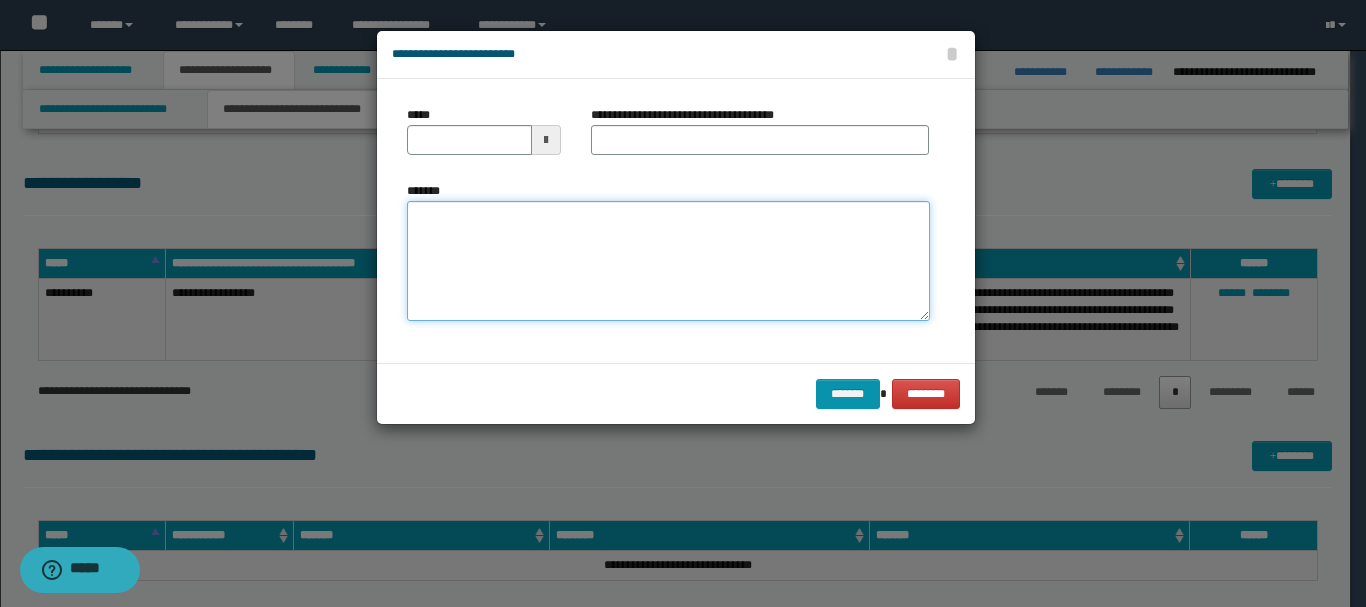 paste on "**********" 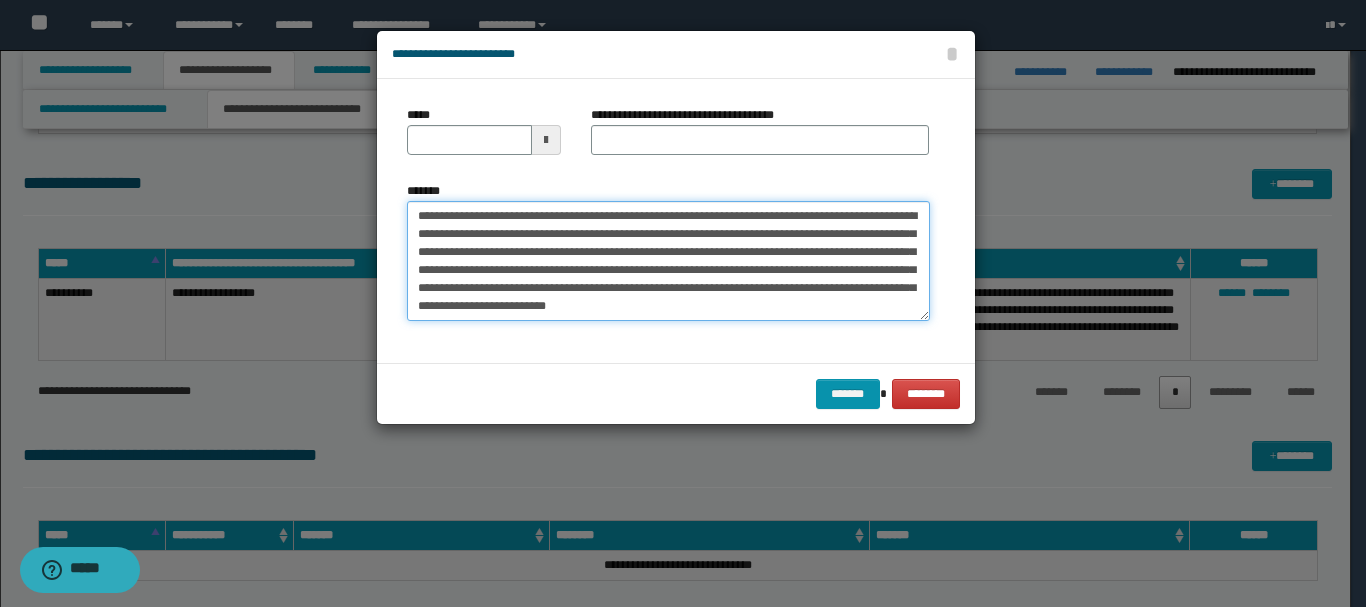 type on "**********" 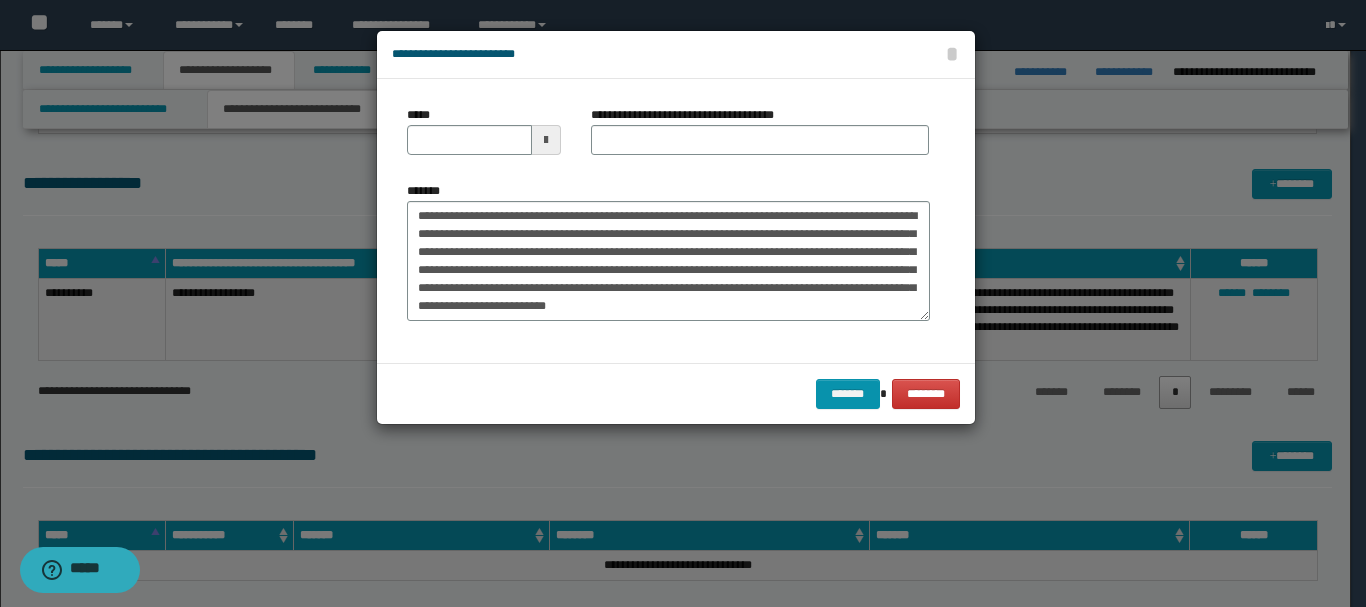click at bounding box center (546, 140) 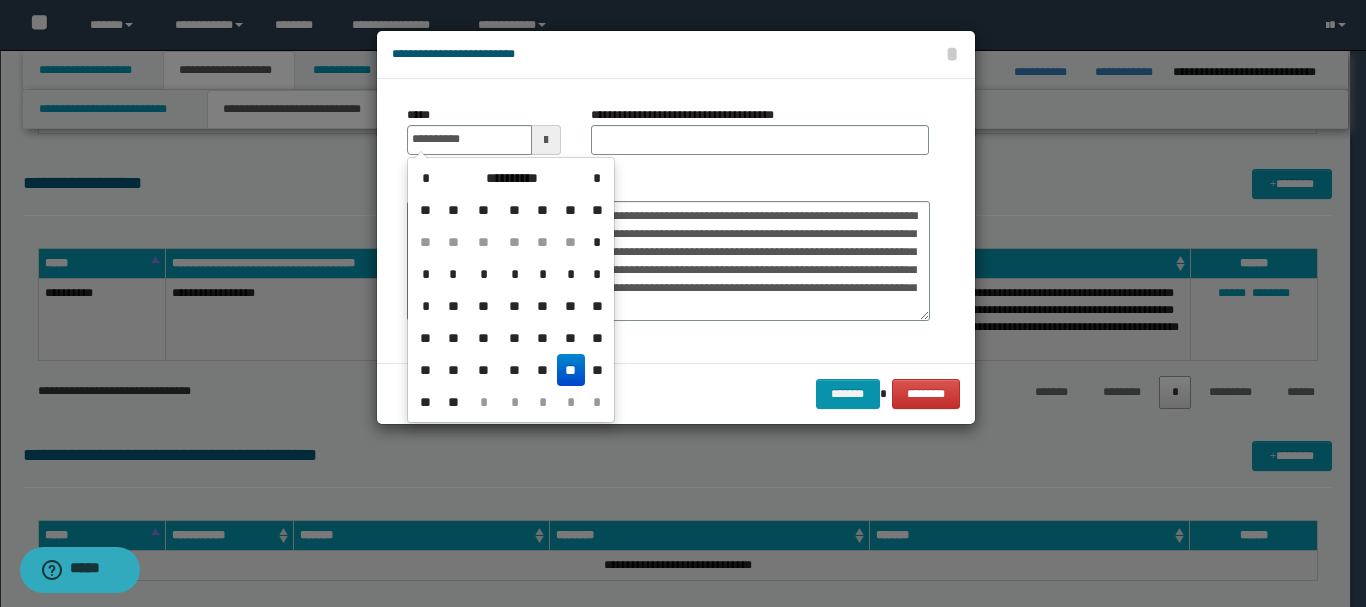 click on "**" at bounding box center [571, 370] 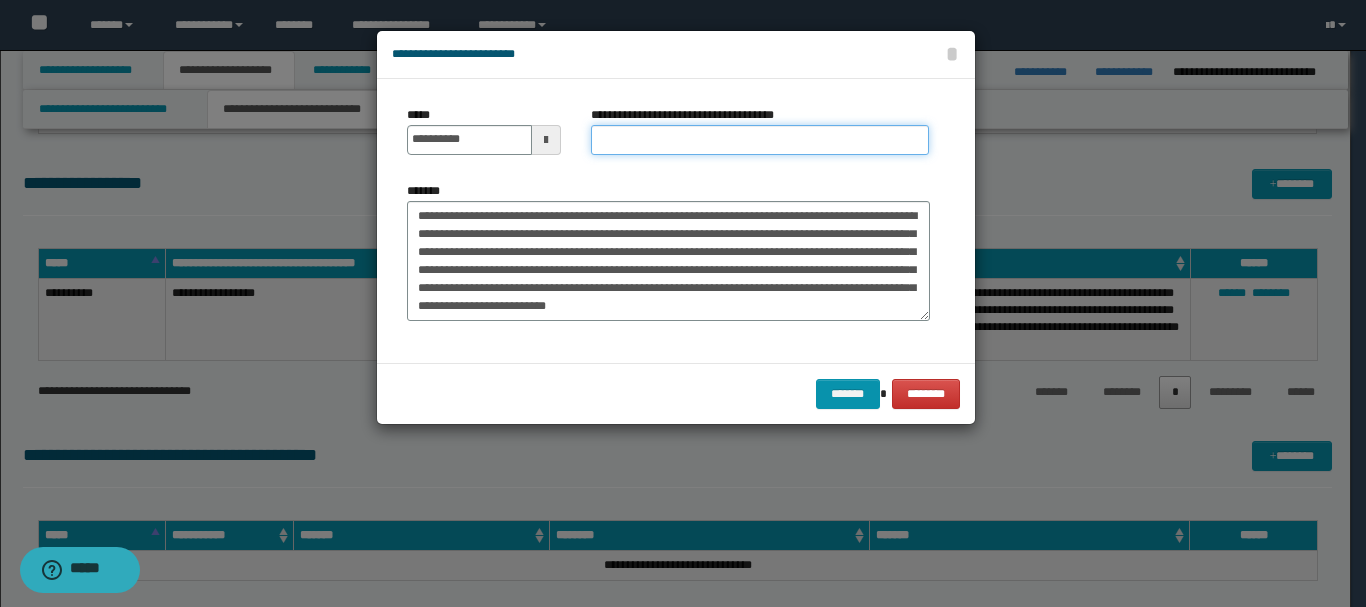click on "**********" at bounding box center [760, 140] 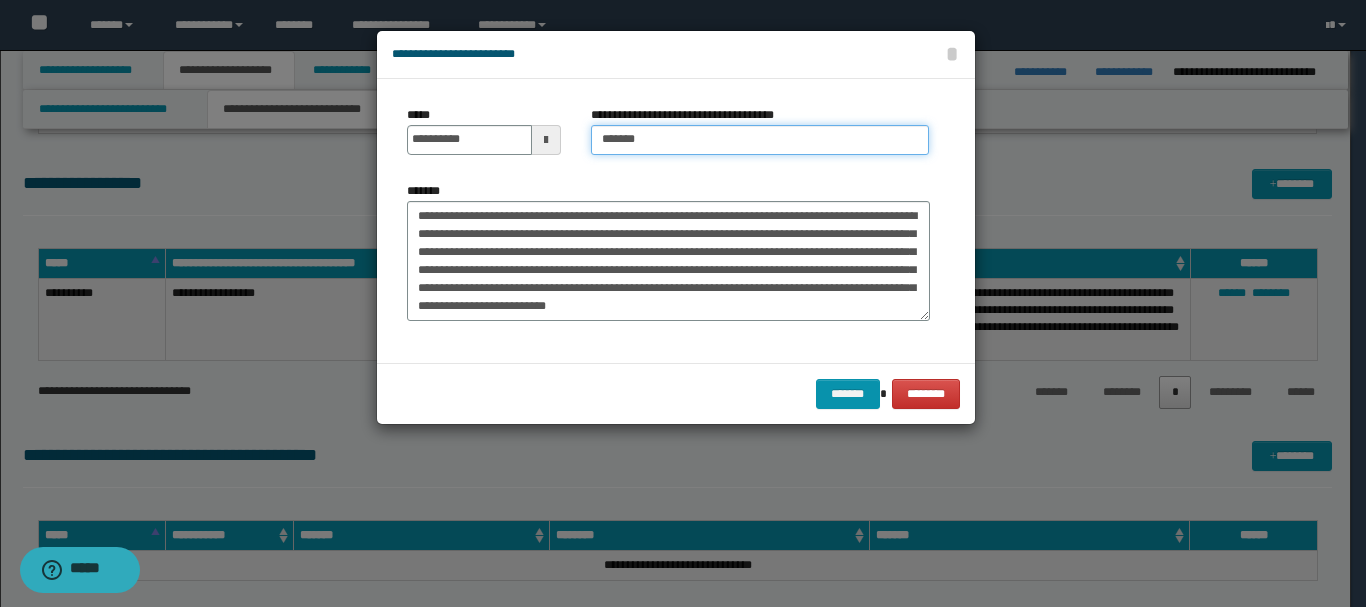 type on "**********" 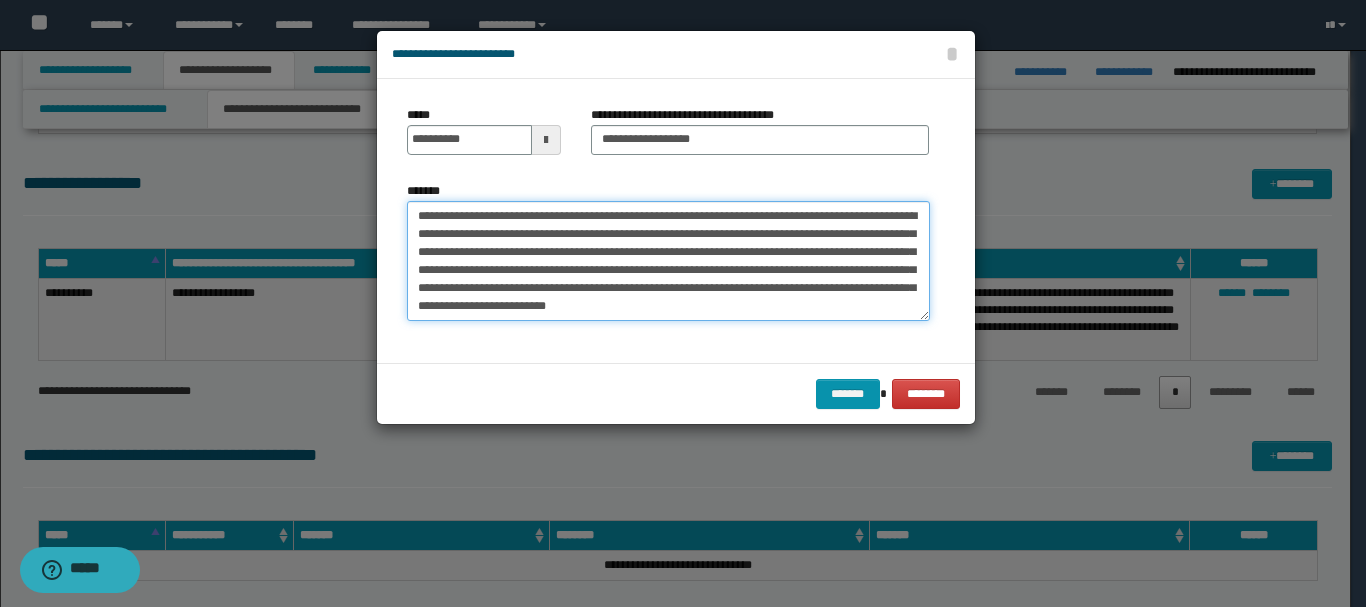 click on "**********" at bounding box center (668, 261) 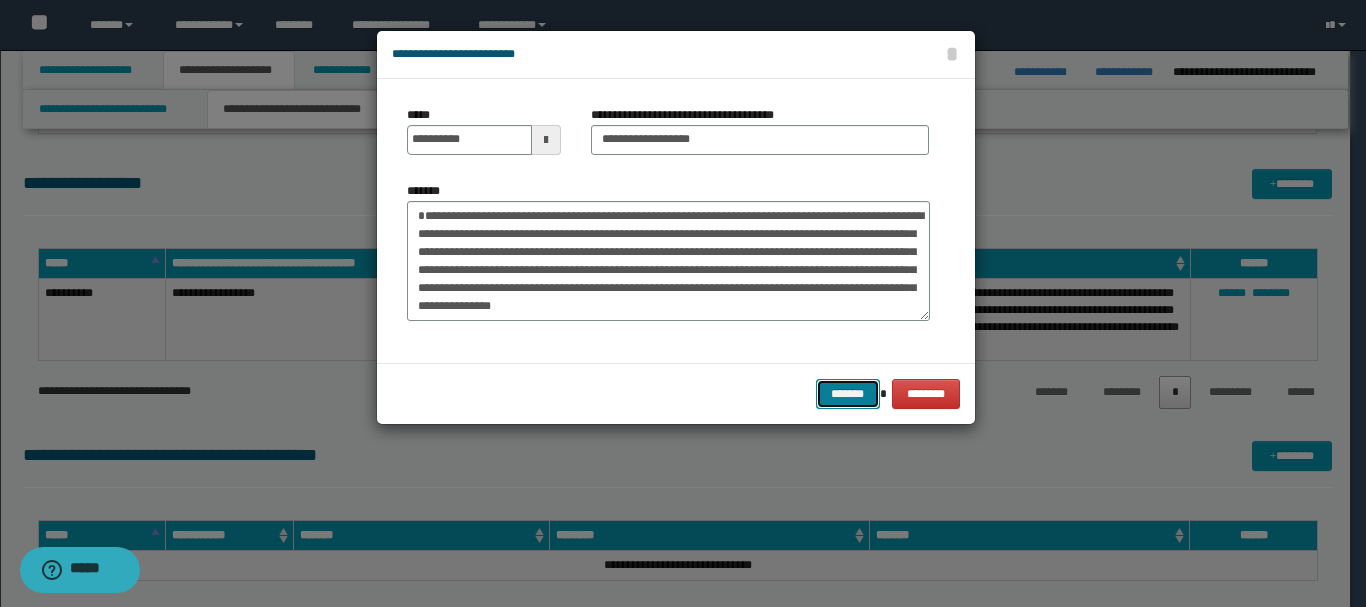 click on "*******" at bounding box center [848, 394] 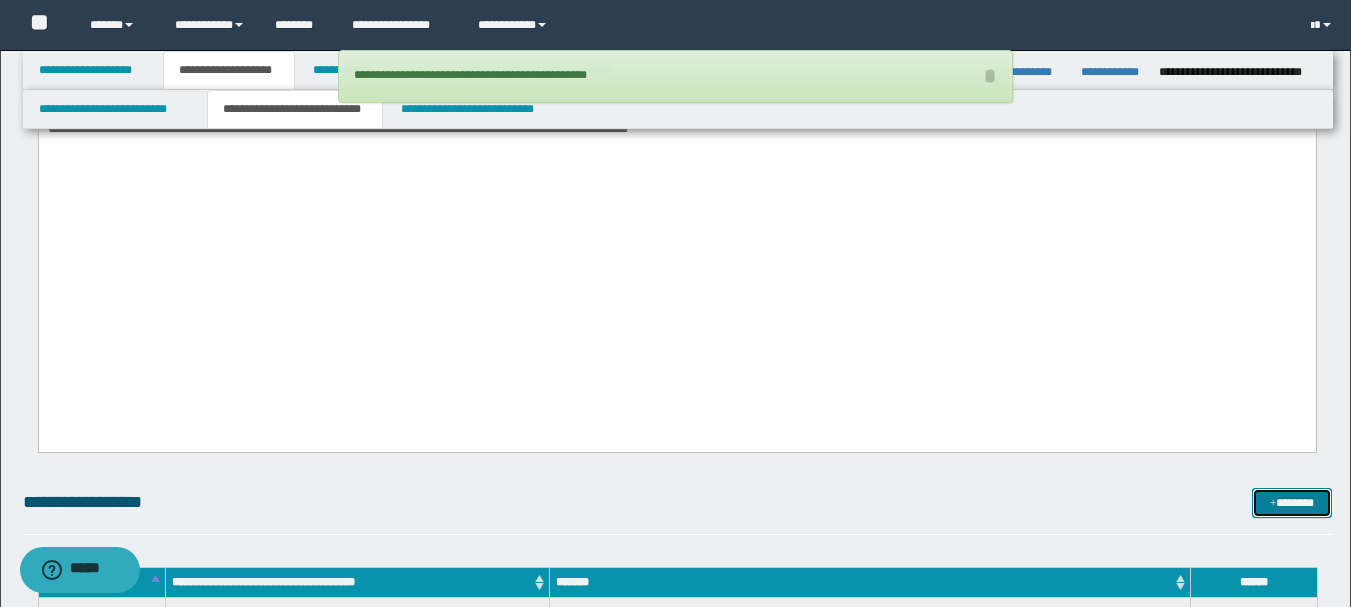 scroll, scrollTop: 900, scrollLeft: 0, axis: vertical 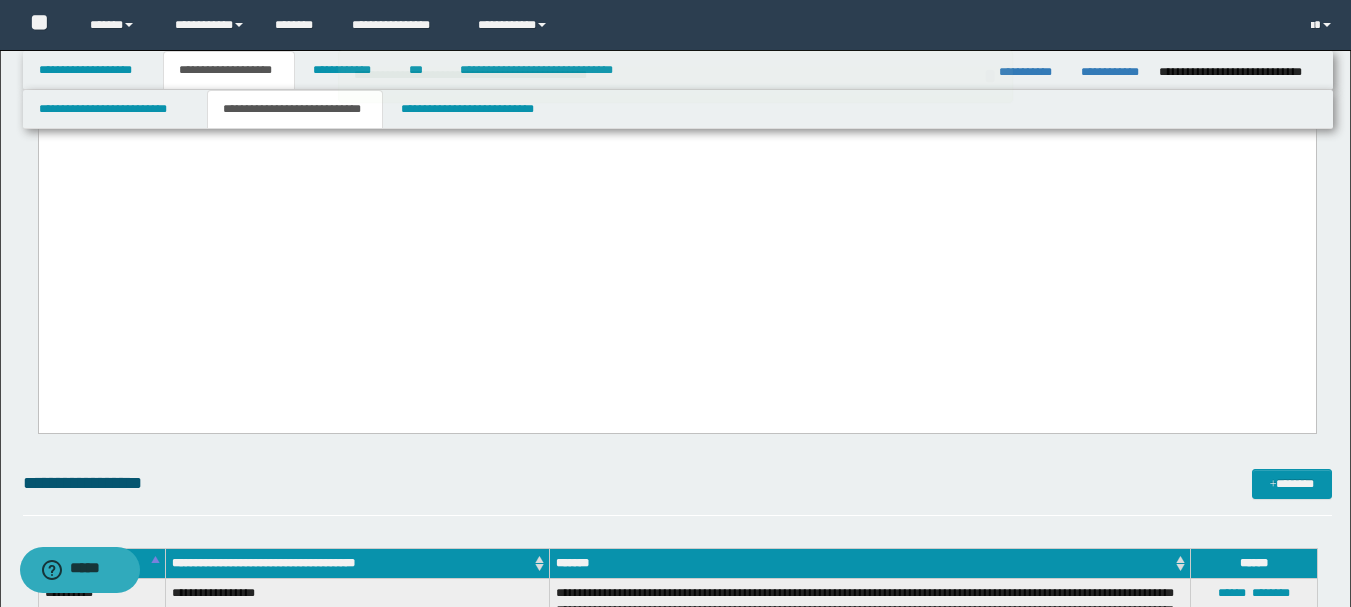 click on "**********" at bounding box center (676, -138) 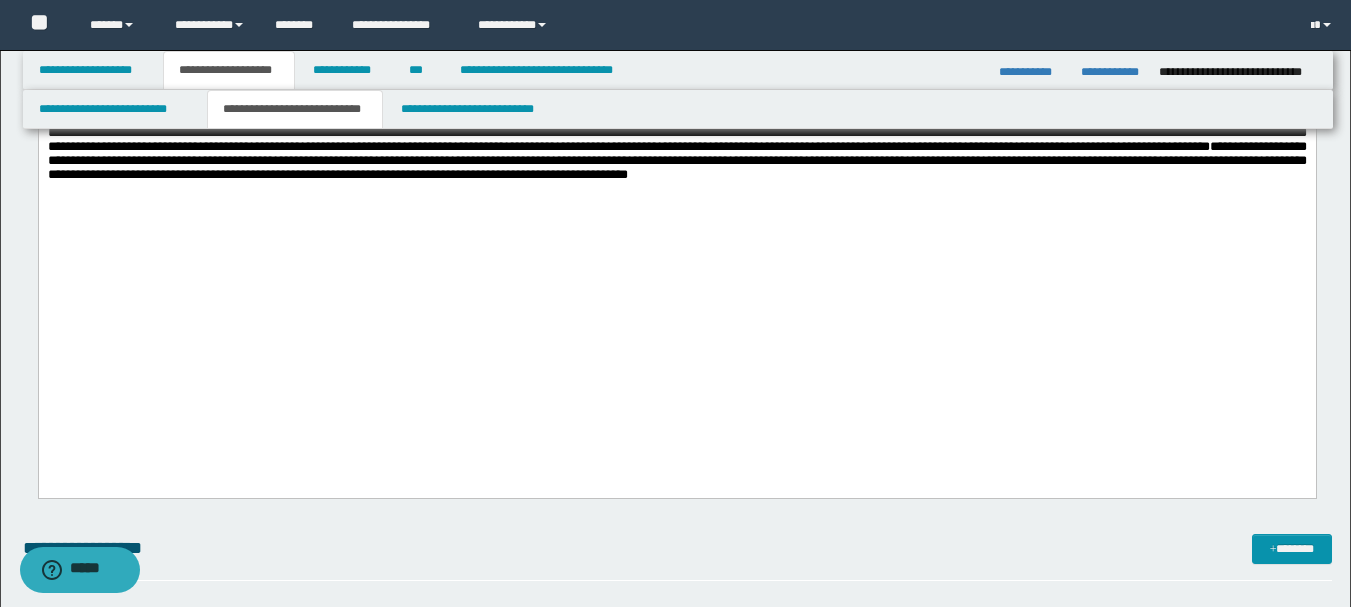 scroll, scrollTop: 800, scrollLeft: 0, axis: vertical 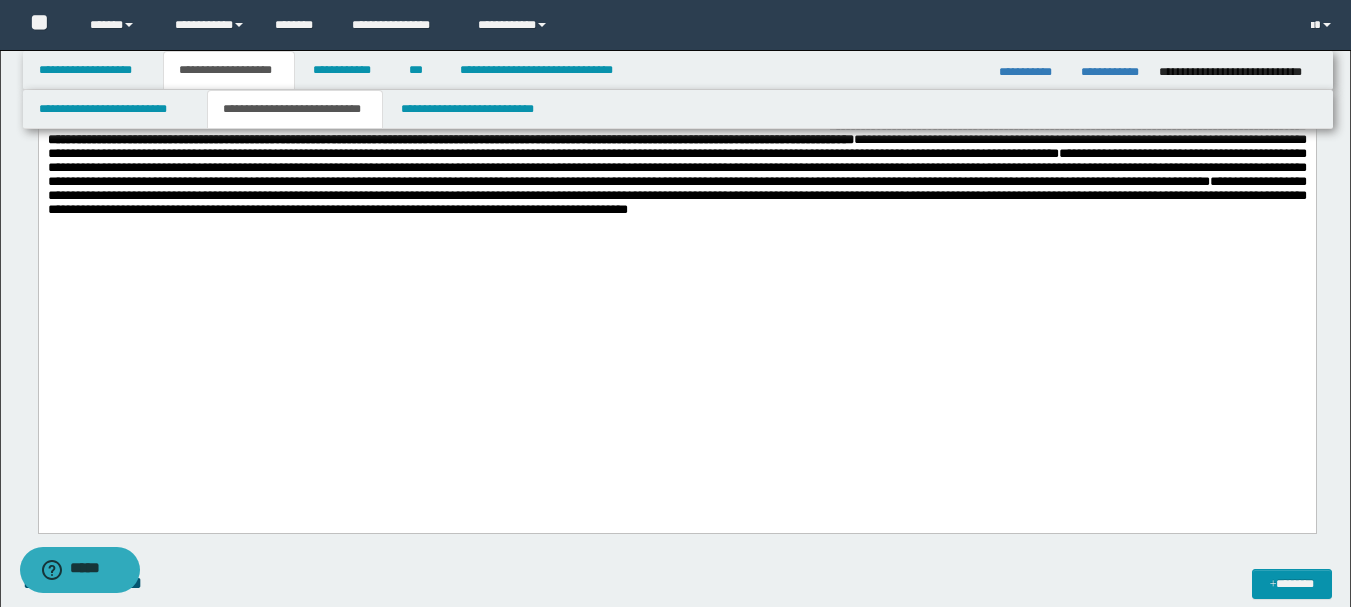 drag, startPoint x: 766, startPoint y: 191, endPoint x: 142, endPoint y: 228, distance: 625.096 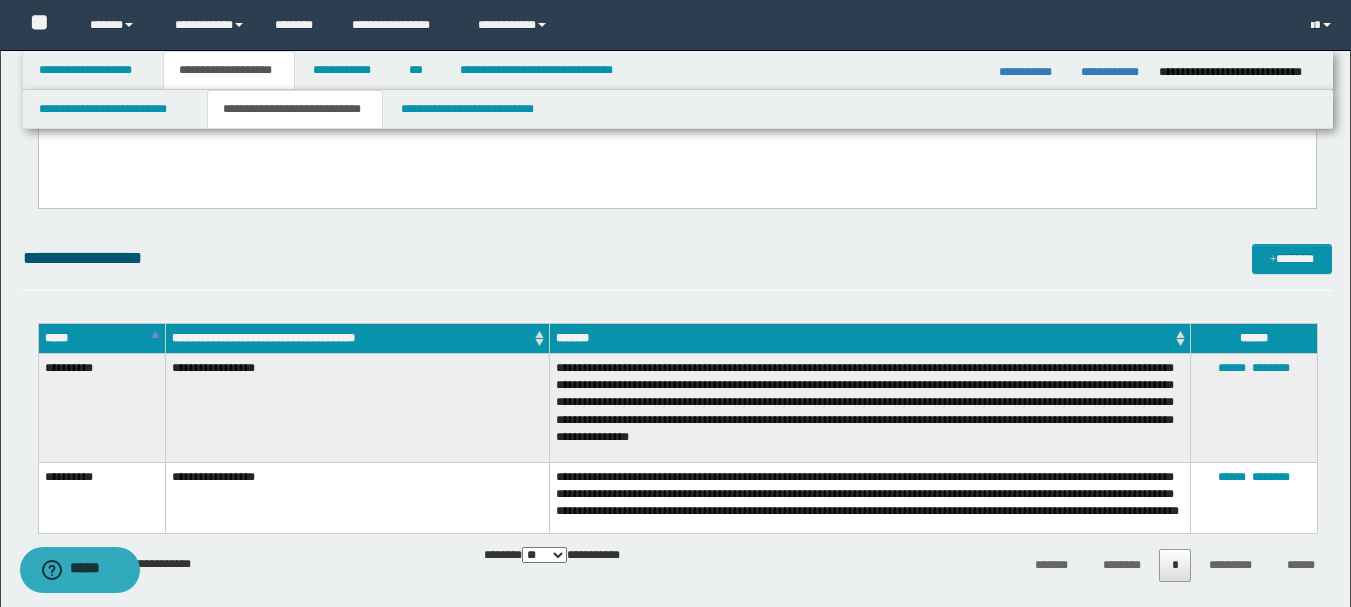 scroll, scrollTop: 1200, scrollLeft: 0, axis: vertical 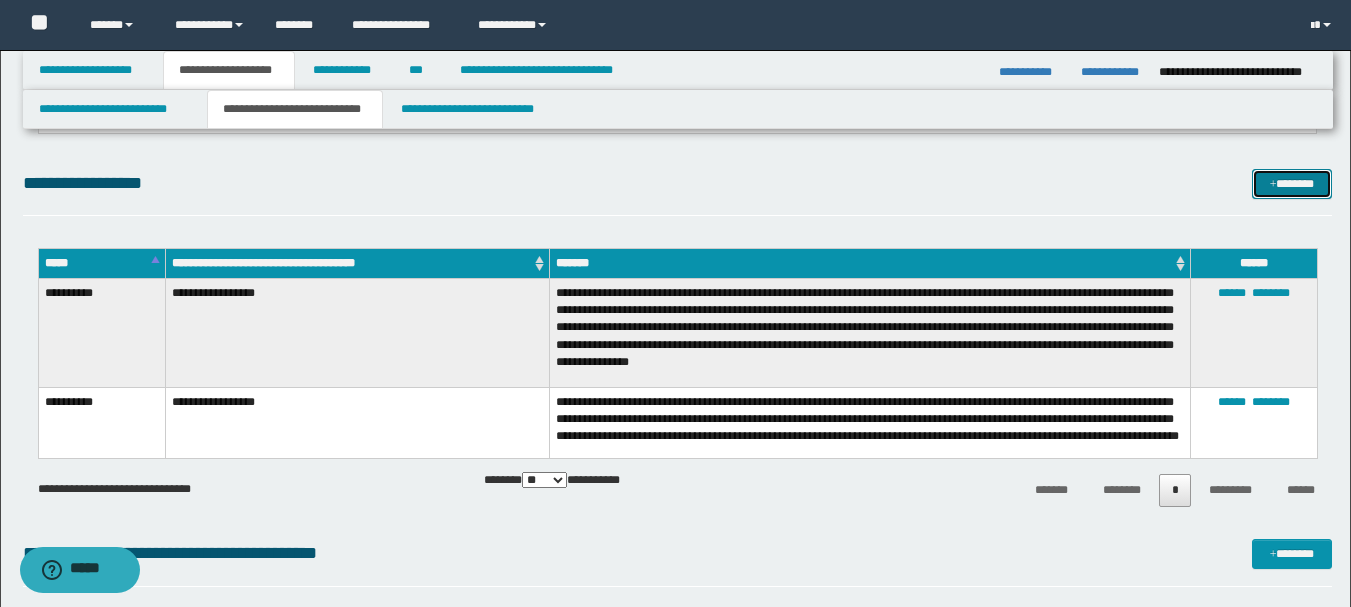click on "*******" at bounding box center [1292, 184] 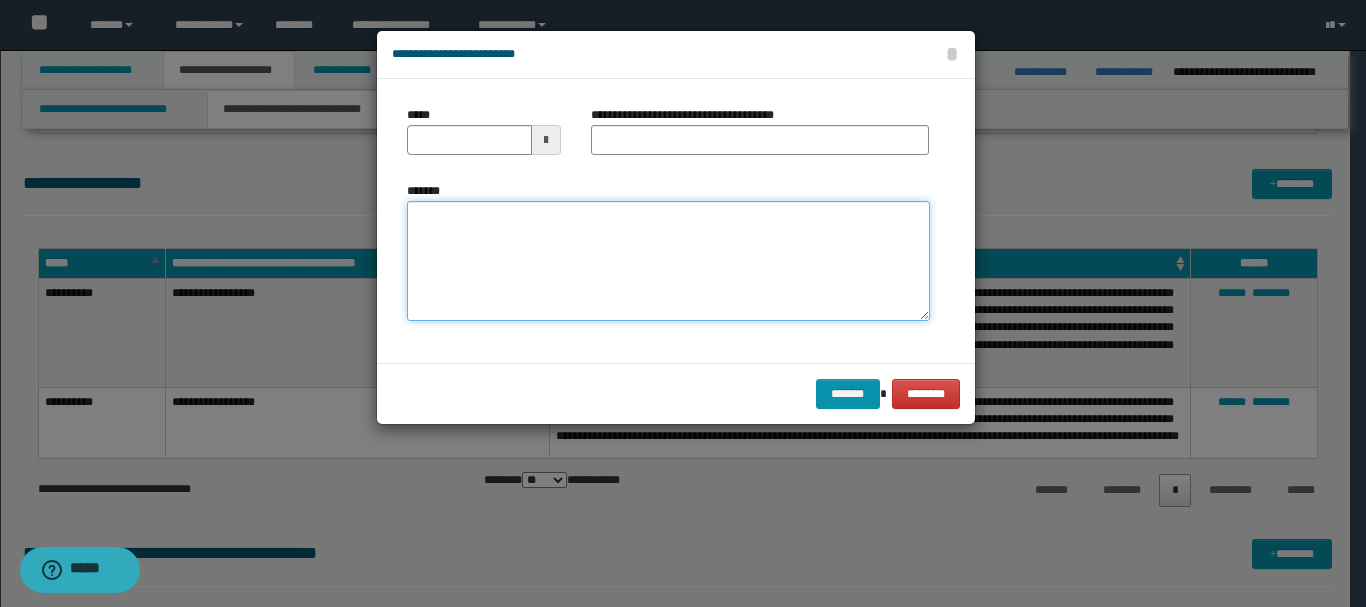 paste on "**********" 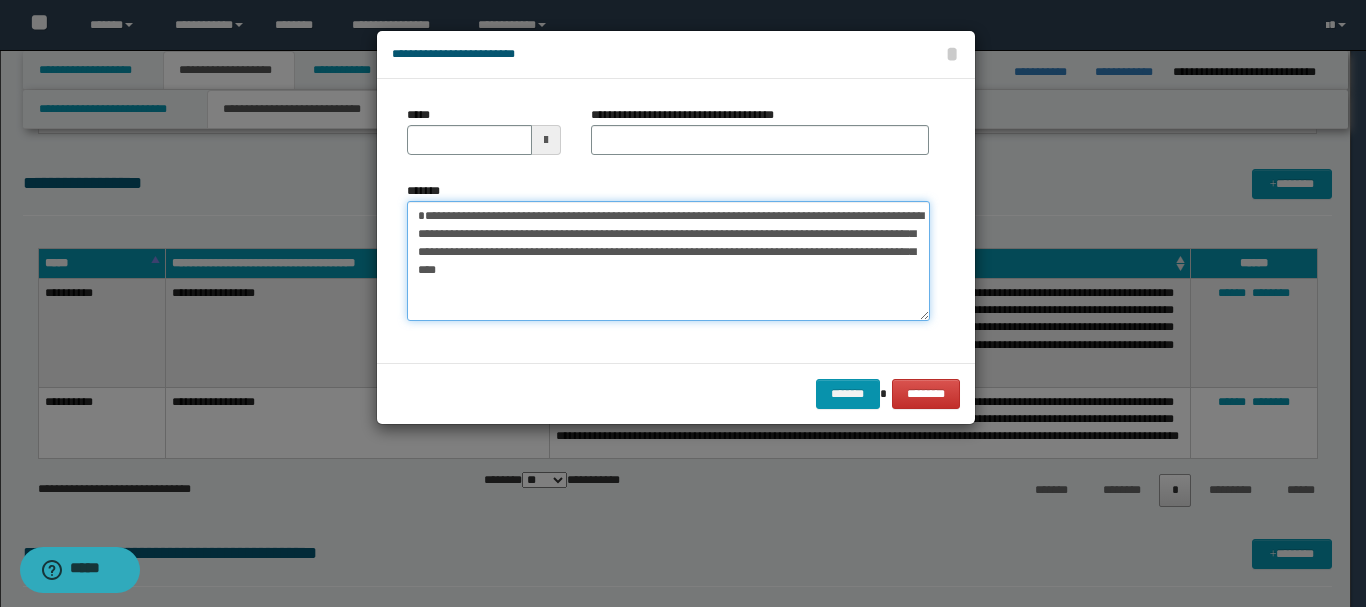 type on "**********" 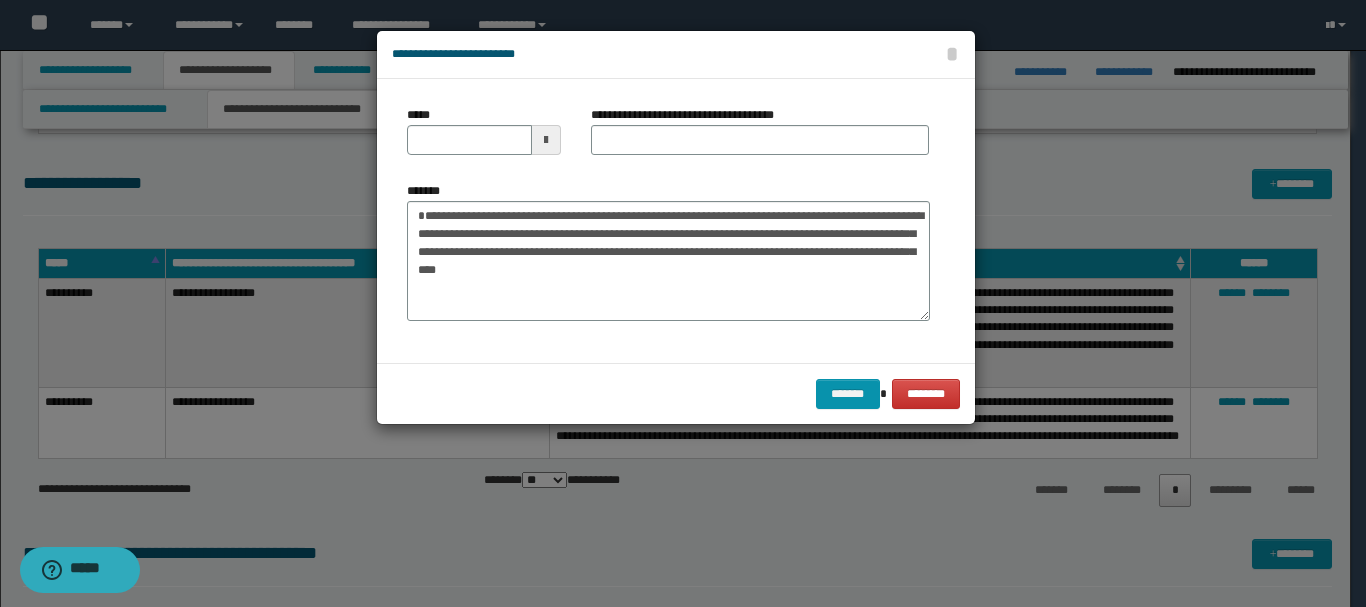 click at bounding box center (546, 140) 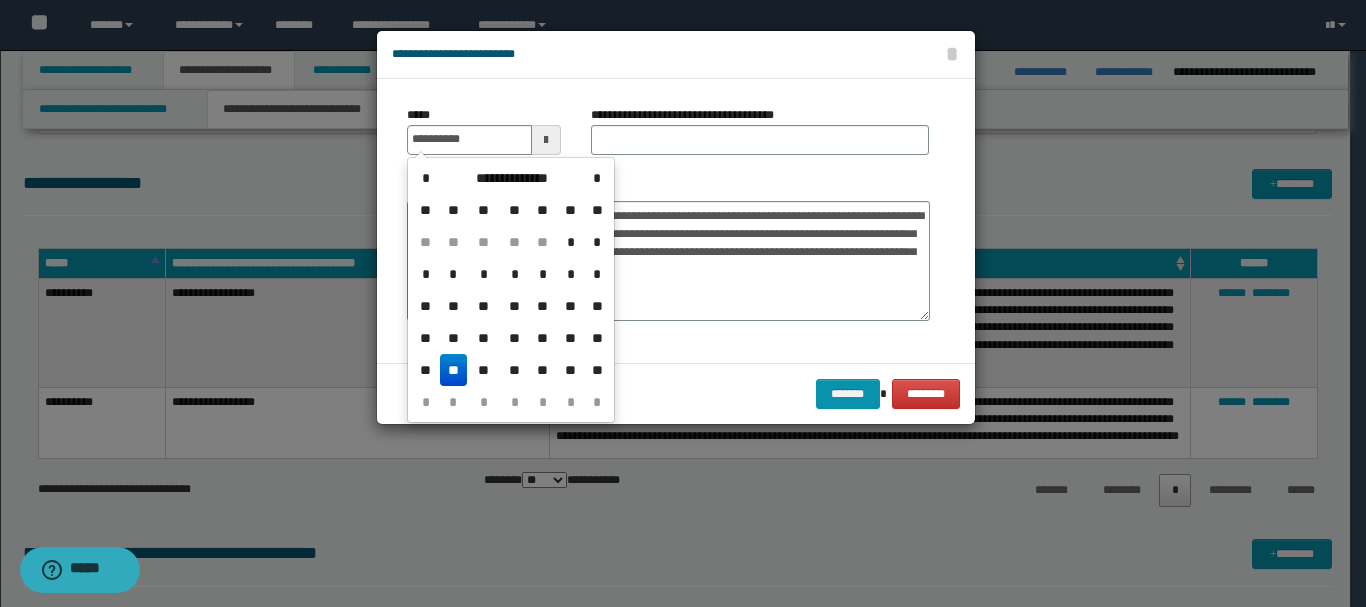 click on "**" at bounding box center [454, 370] 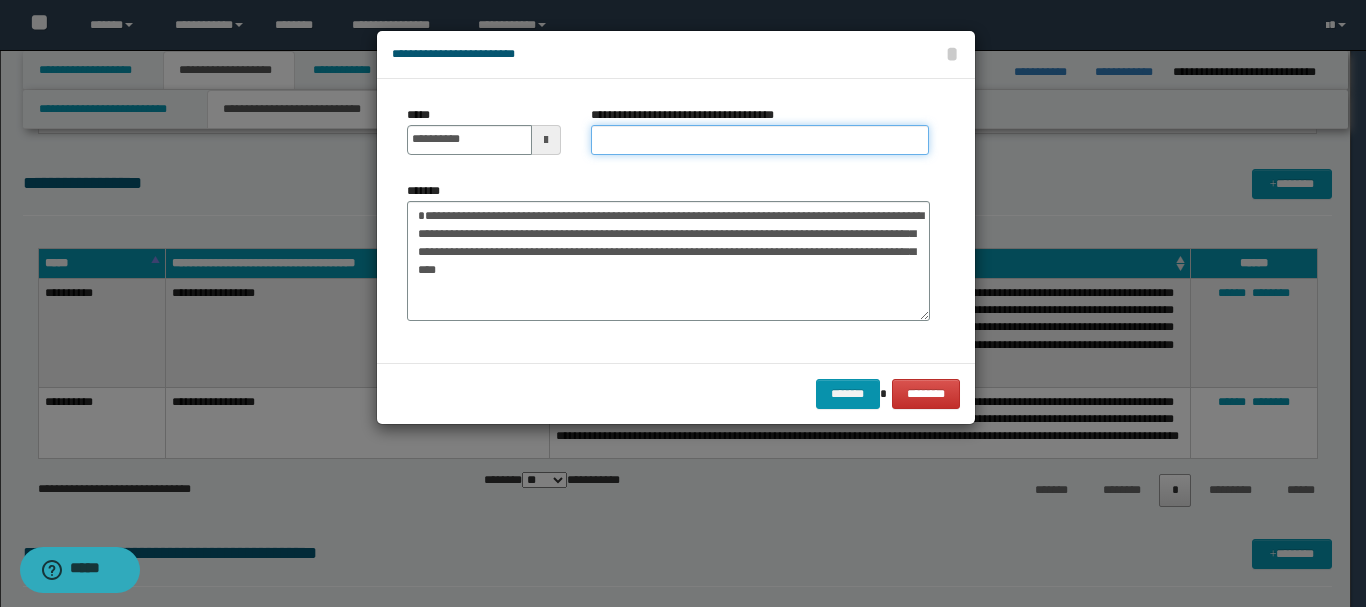 click on "**********" at bounding box center (760, 140) 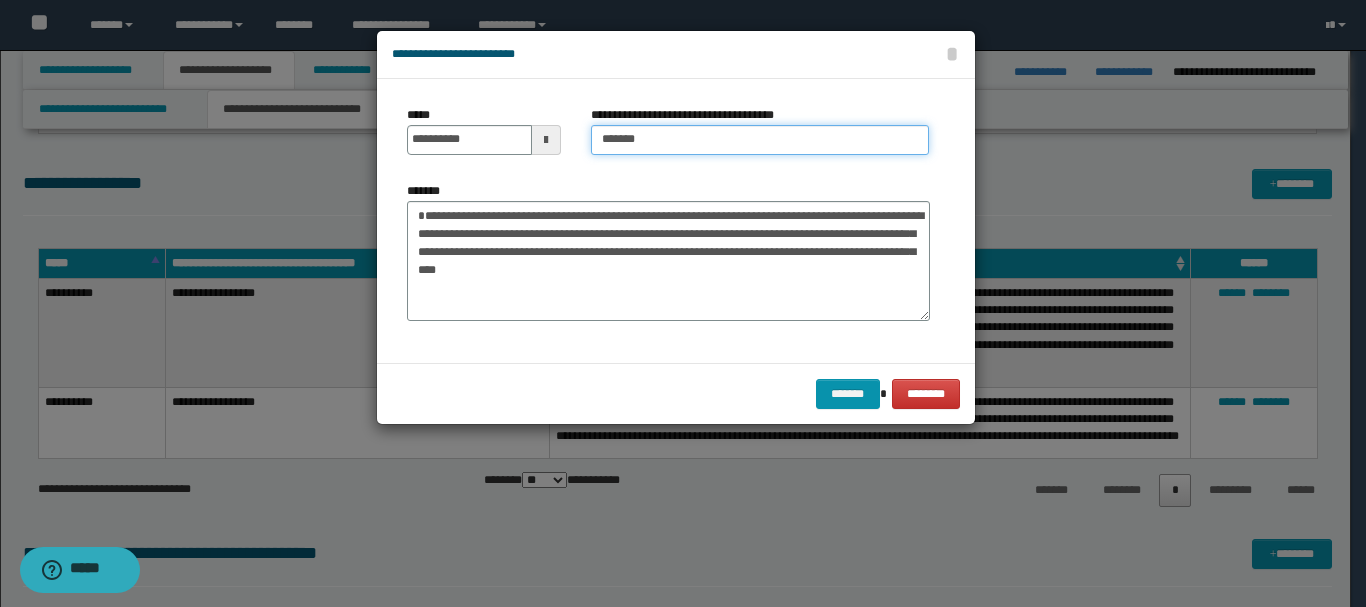 type on "**********" 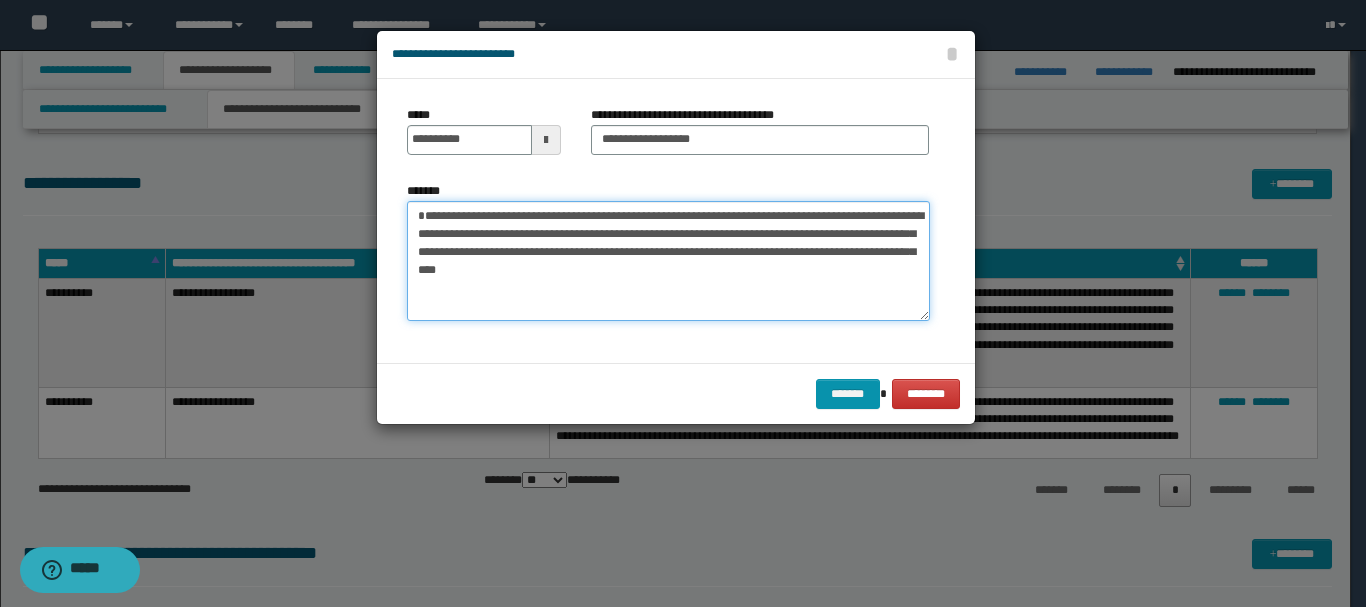 click on "**********" at bounding box center (668, 261) 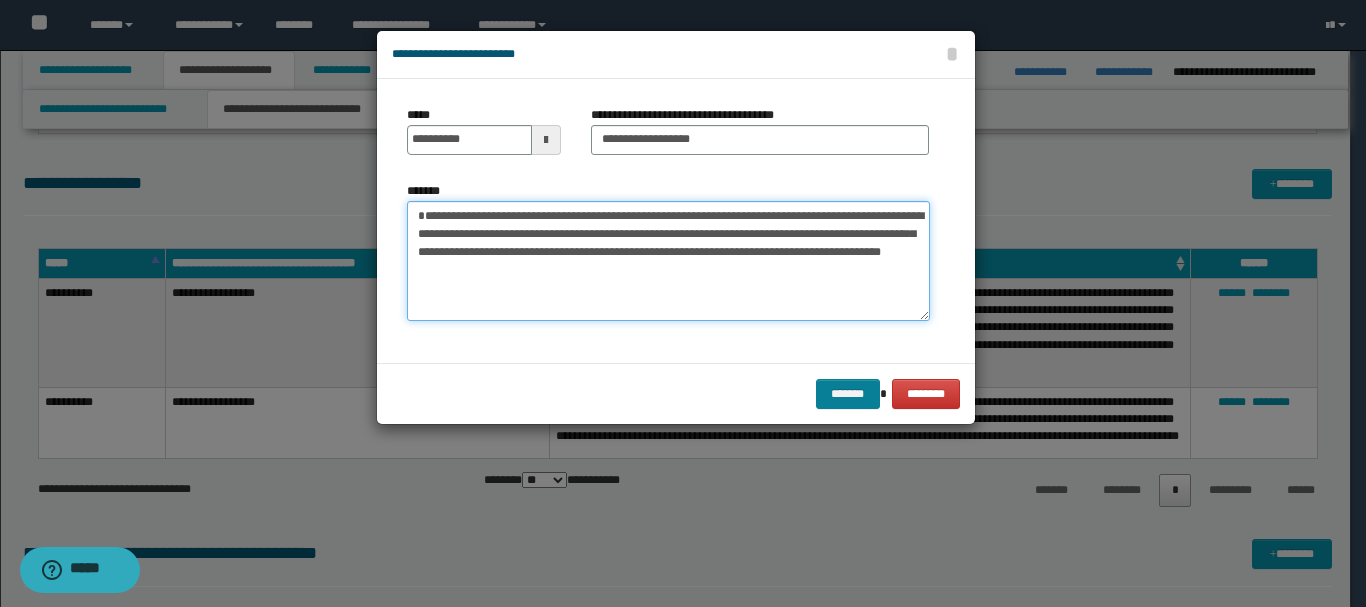 type on "**********" 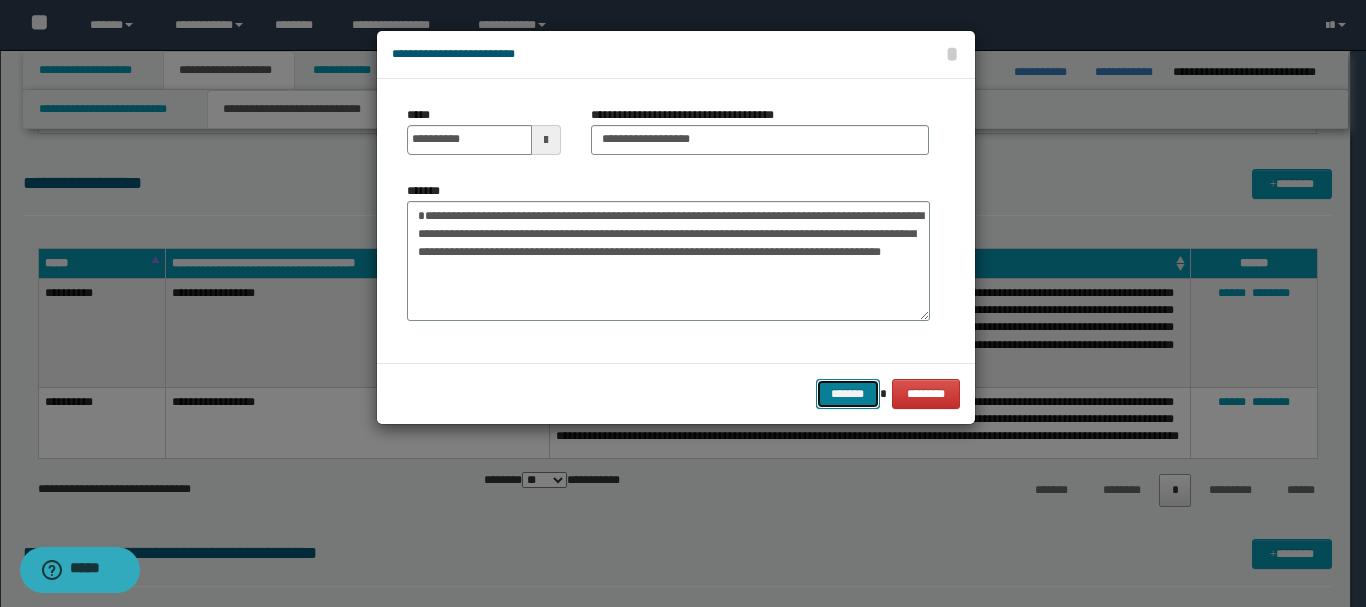 click on "*******" at bounding box center (848, 394) 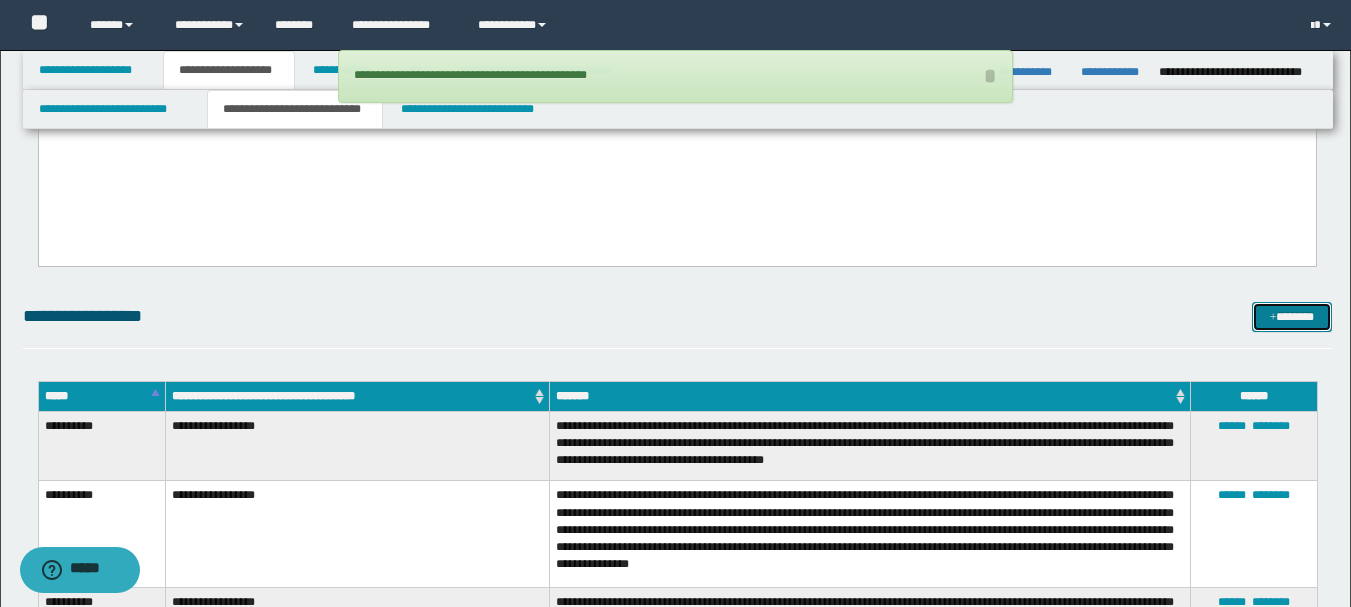 scroll, scrollTop: 700, scrollLeft: 0, axis: vertical 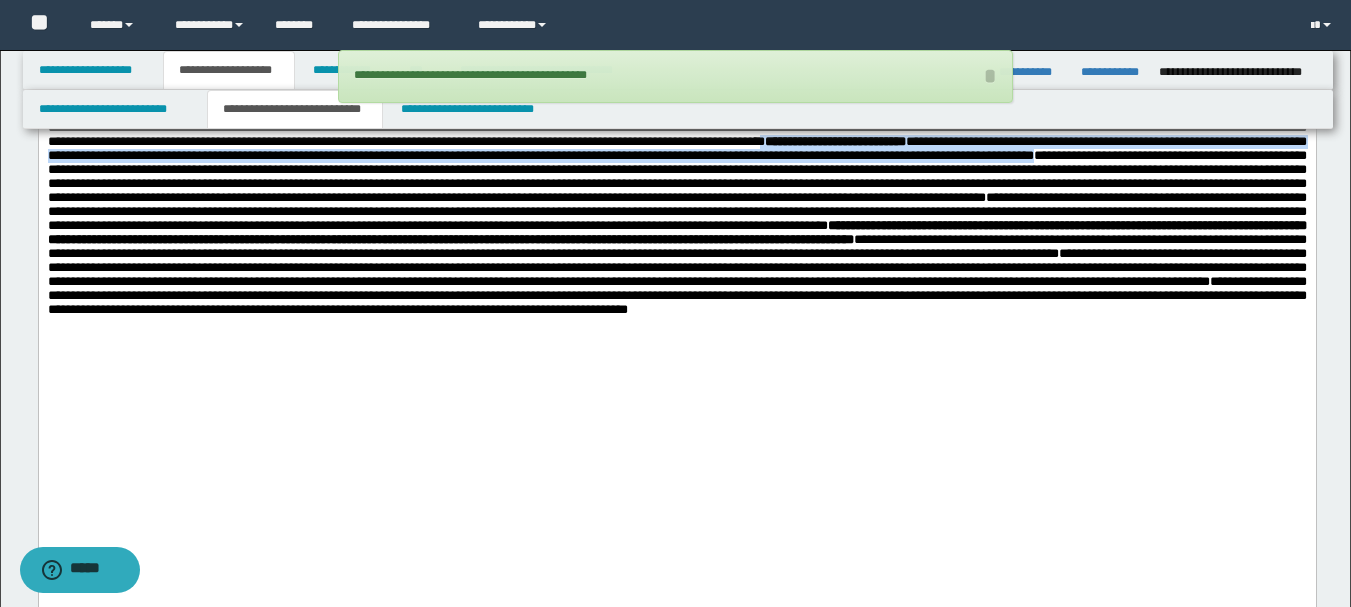 click on "**********" at bounding box center (676, 120) 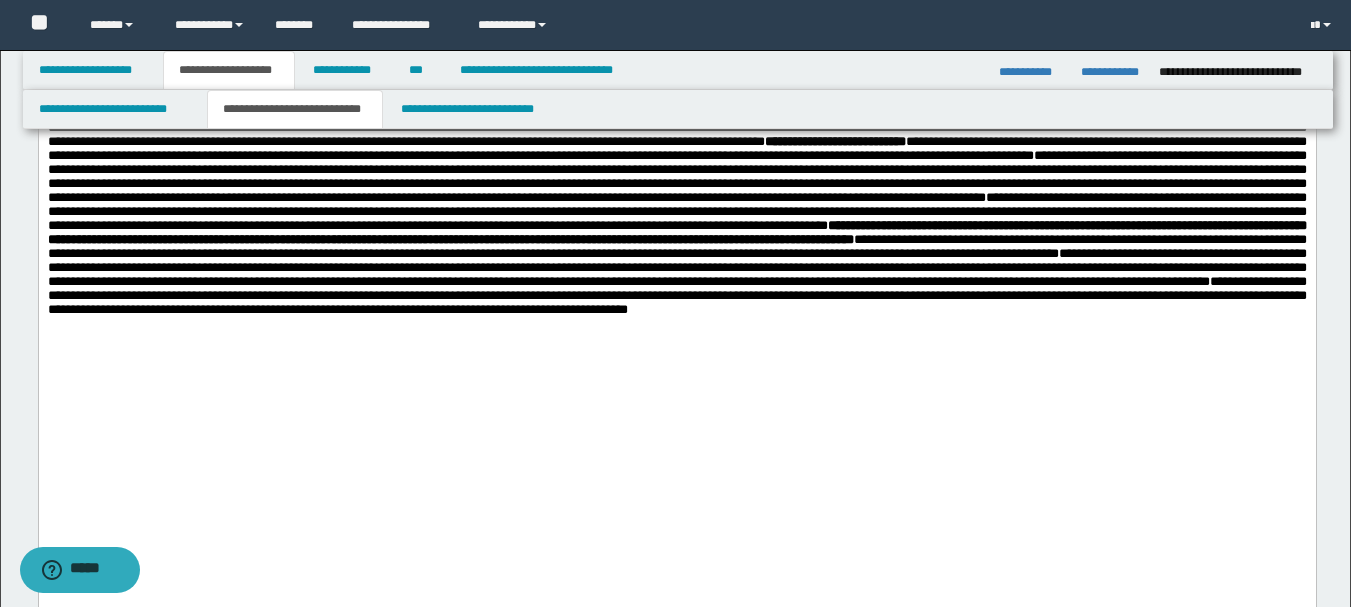 click on "**********" at bounding box center [676, 120] 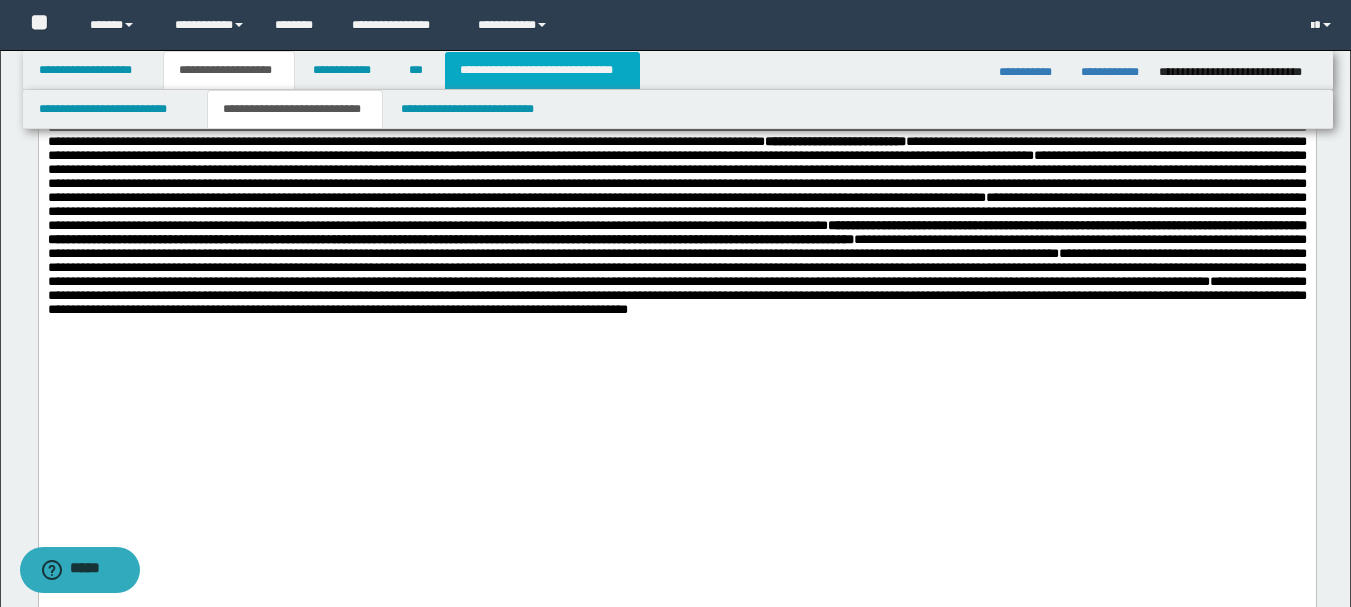 click on "**********" at bounding box center [542, 70] 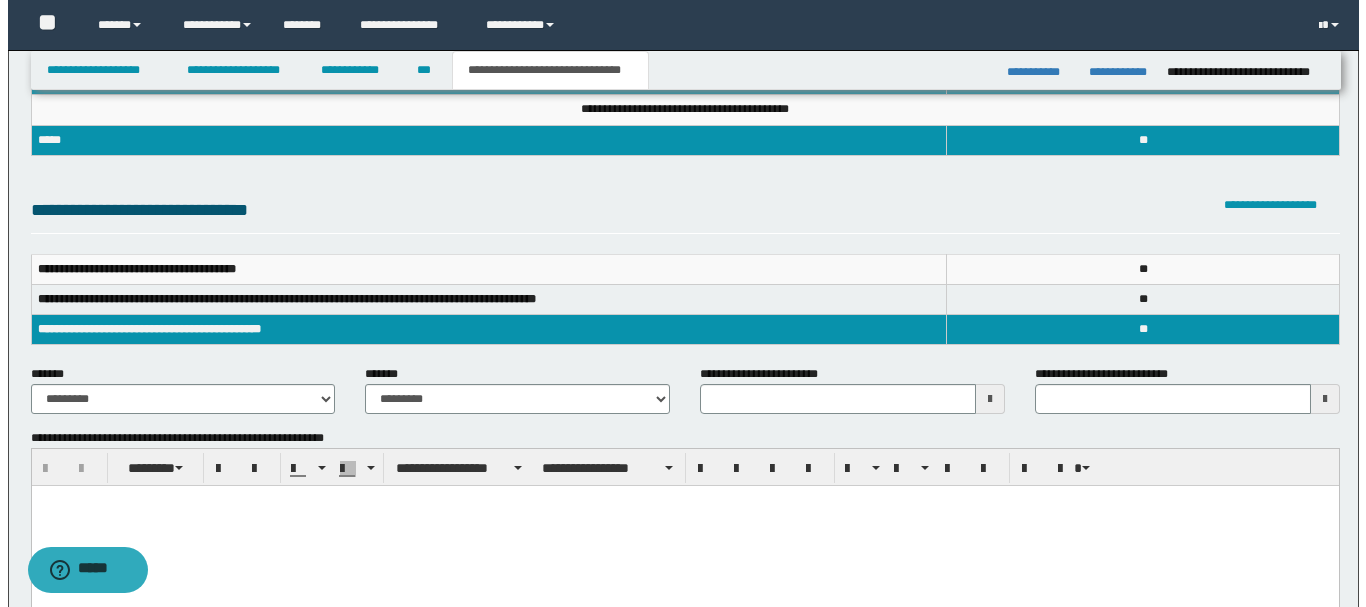scroll, scrollTop: 0, scrollLeft: 0, axis: both 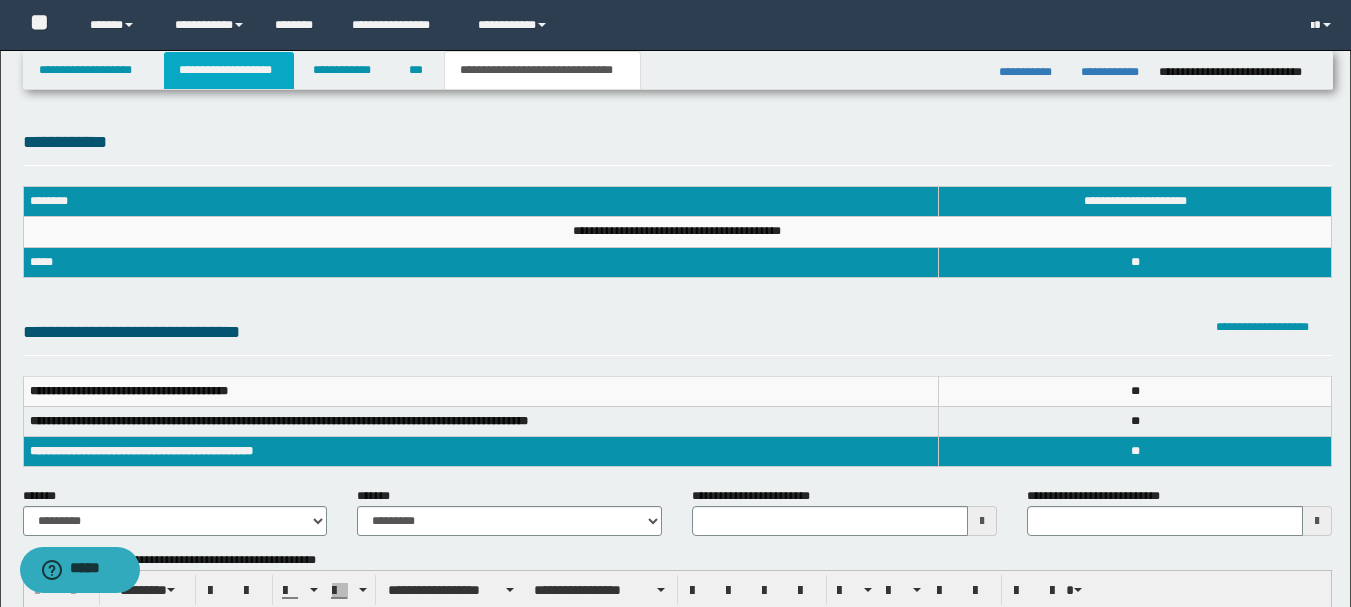 click on "**********" at bounding box center [229, 70] 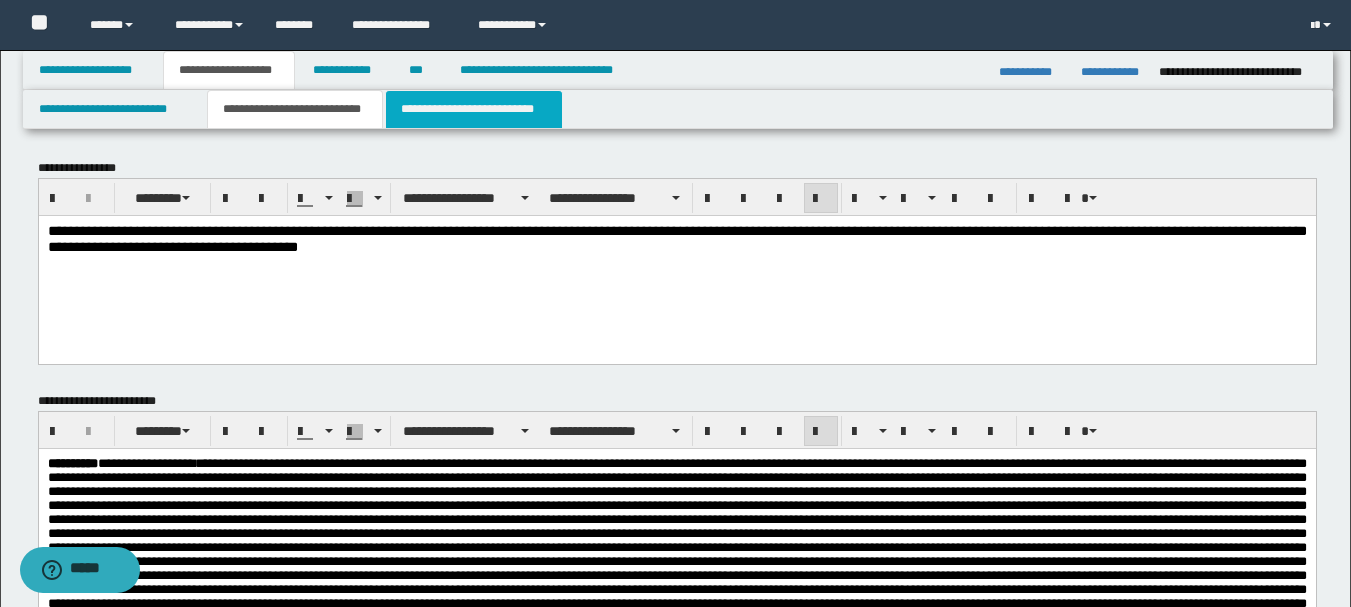 click on "**********" at bounding box center (474, 109) 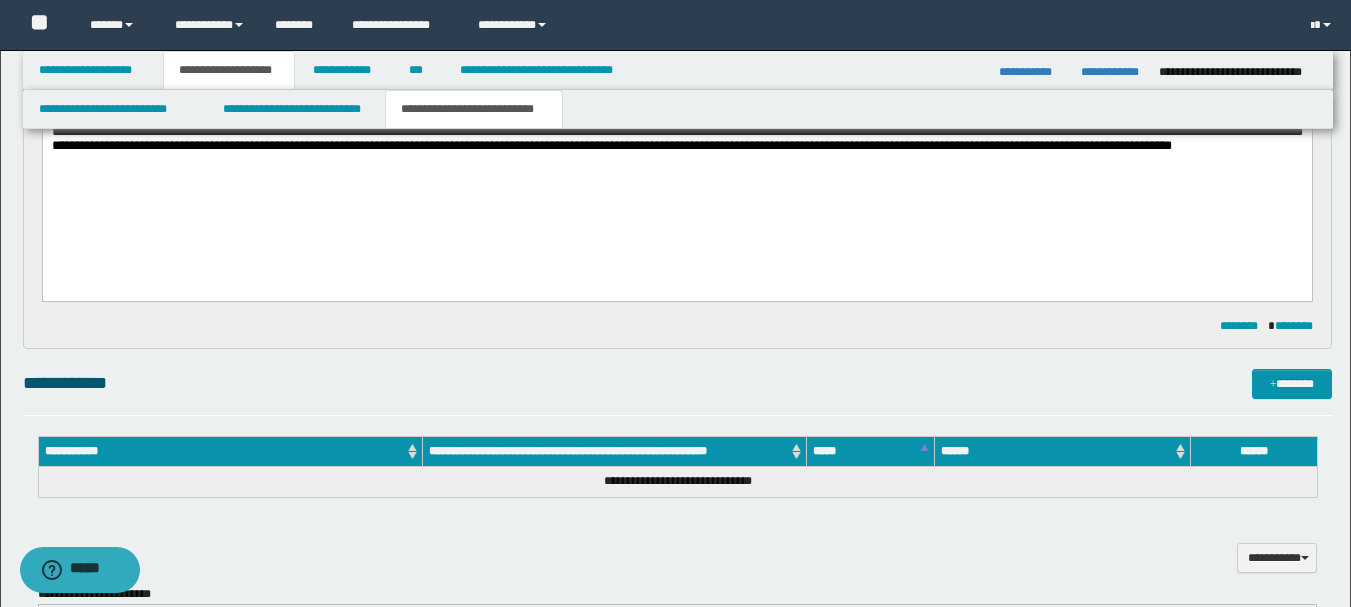 scroll, scrollTop: 300, scrollLeft: 0, axis: vertical 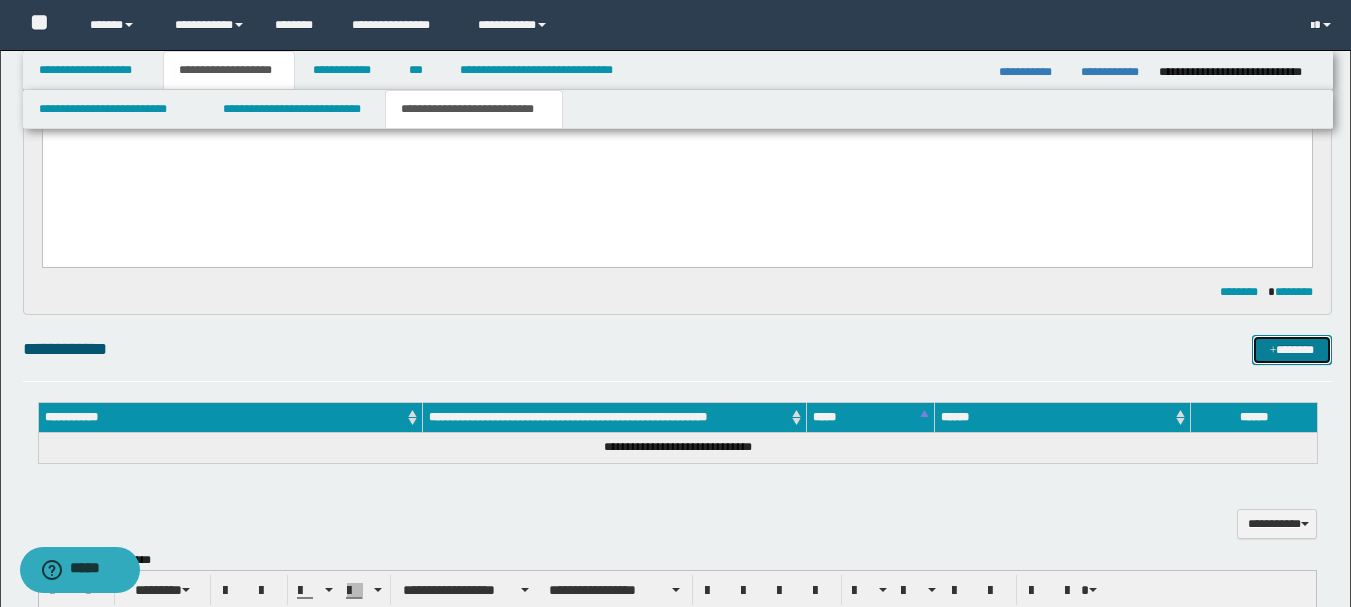 click on "*******" at bounding box center (1292, 350) 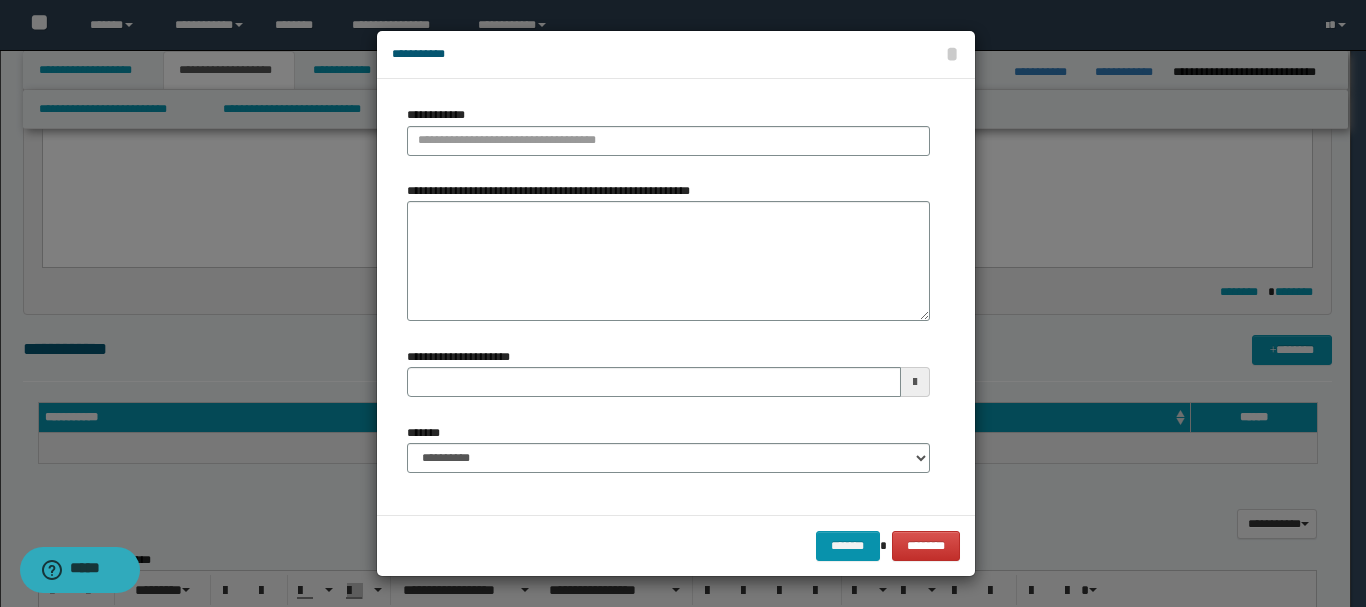 type 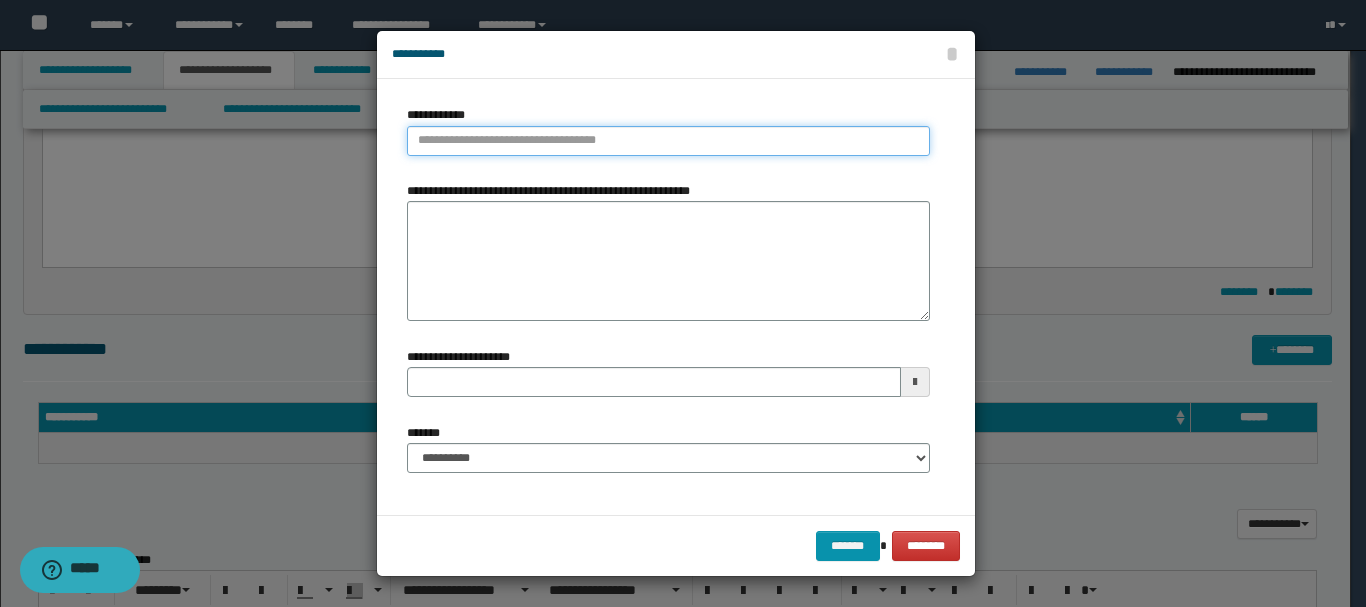 click on "**********" at bounding box center [668, 141] 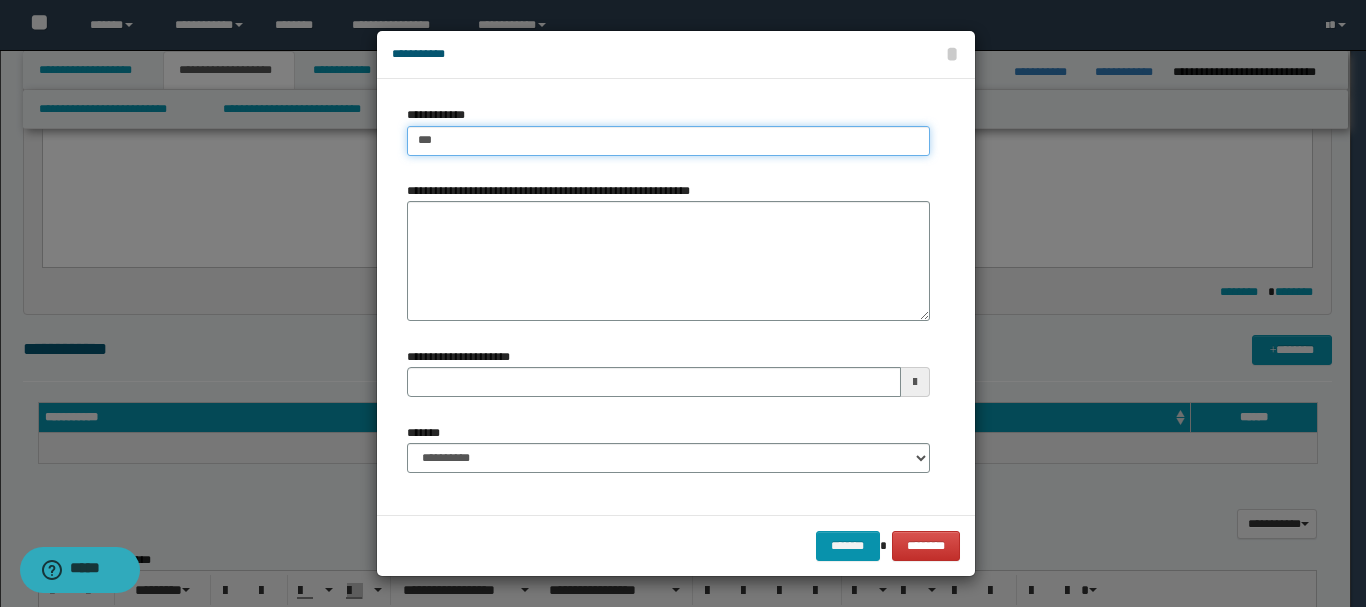 type on "****" 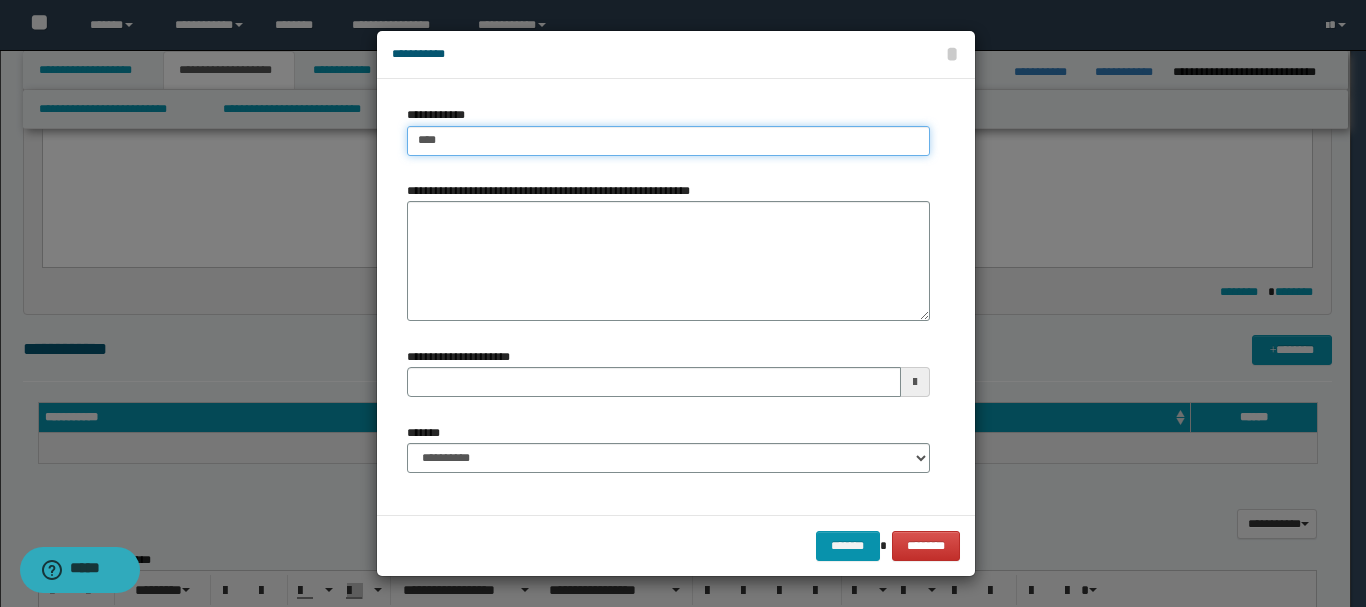 type on "****" 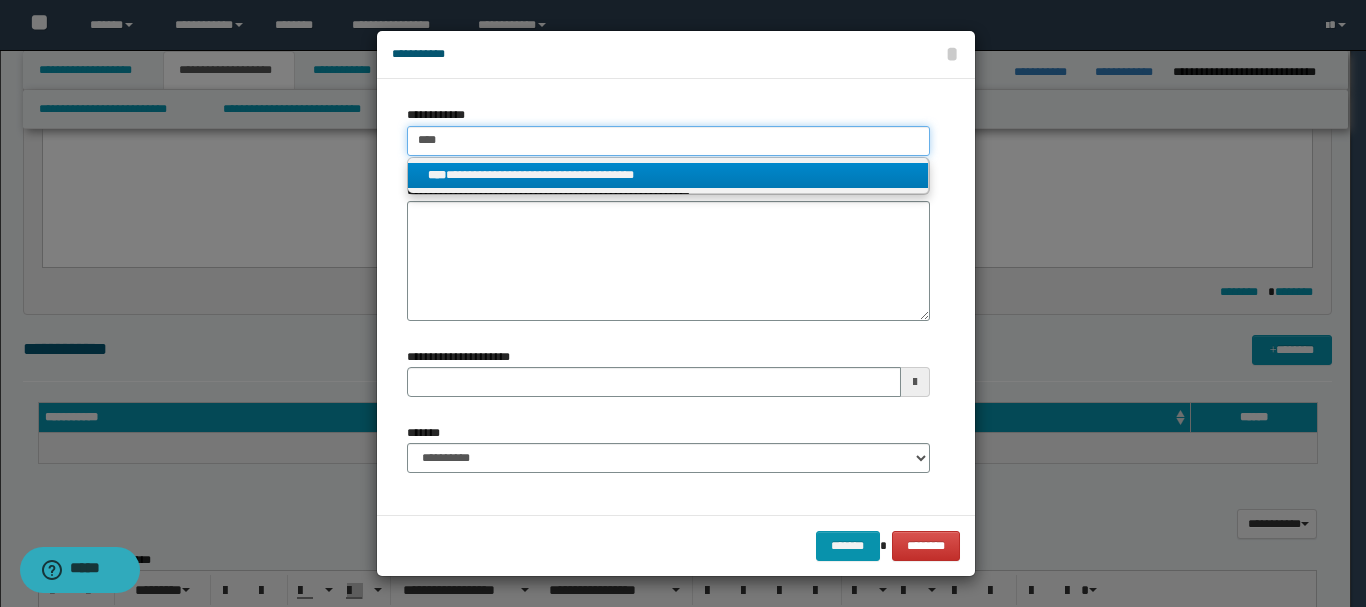 type on "****" 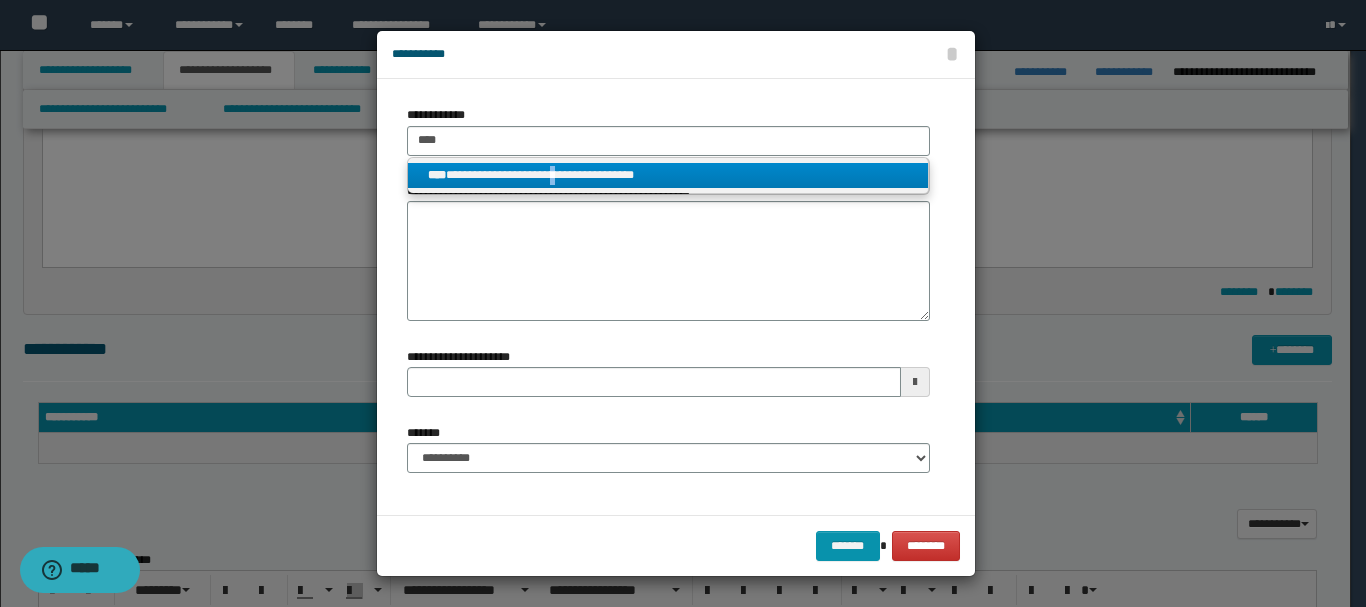 click on "**********" at bounding box center (668, 175) 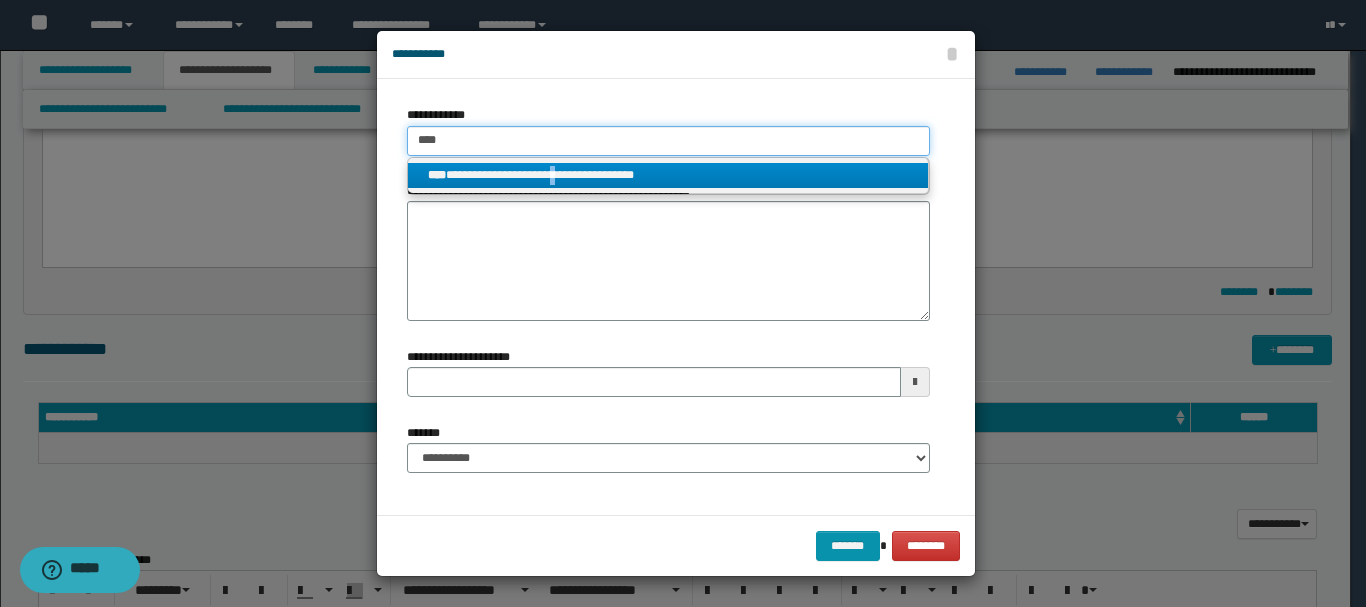 type 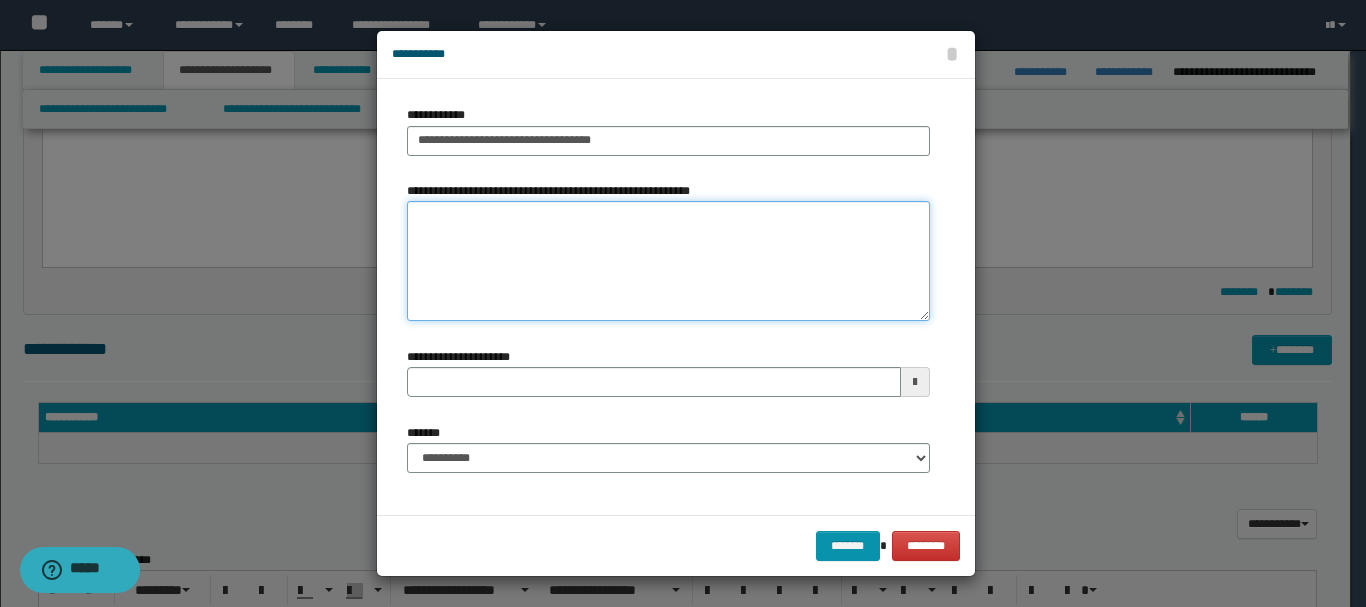 click on "**********" at bounding box center [668, 261] 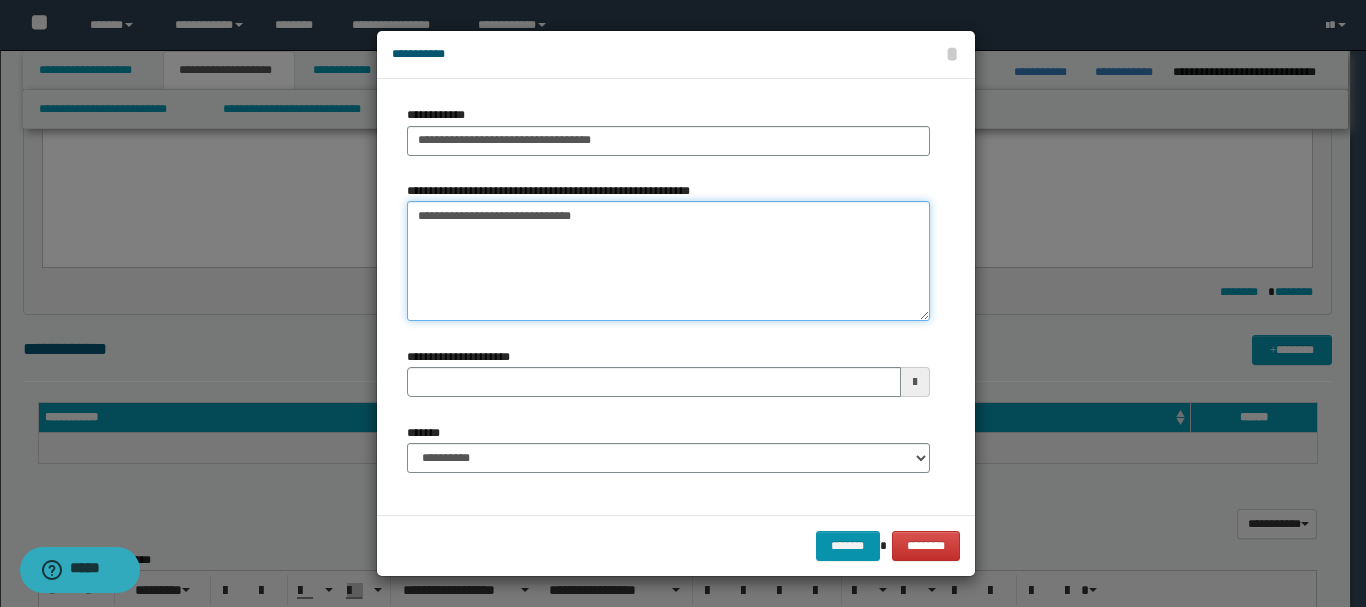 type on "**********" 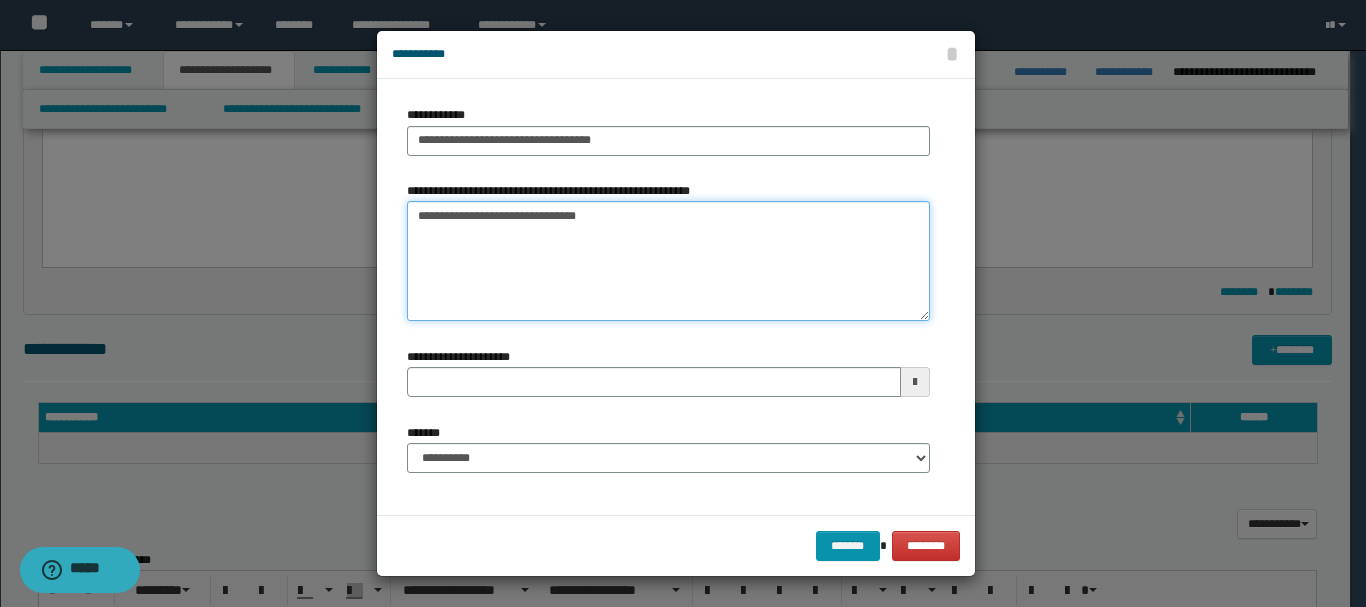 type 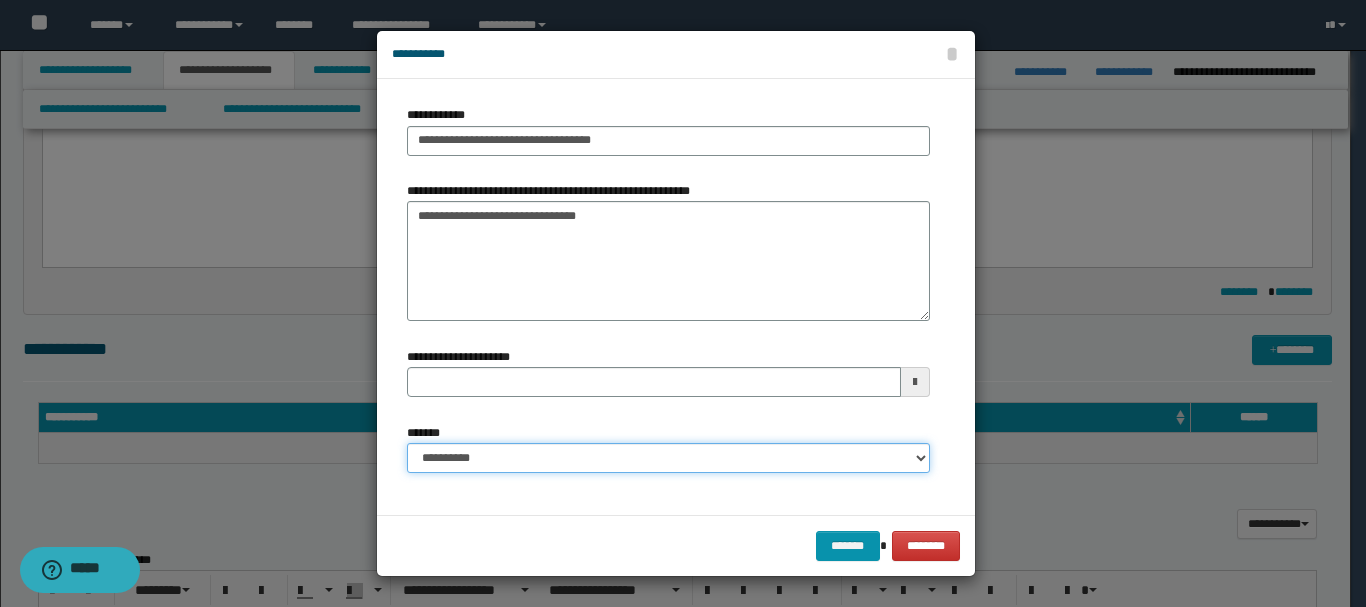 click on "**********" at bounding box center (668, 458) 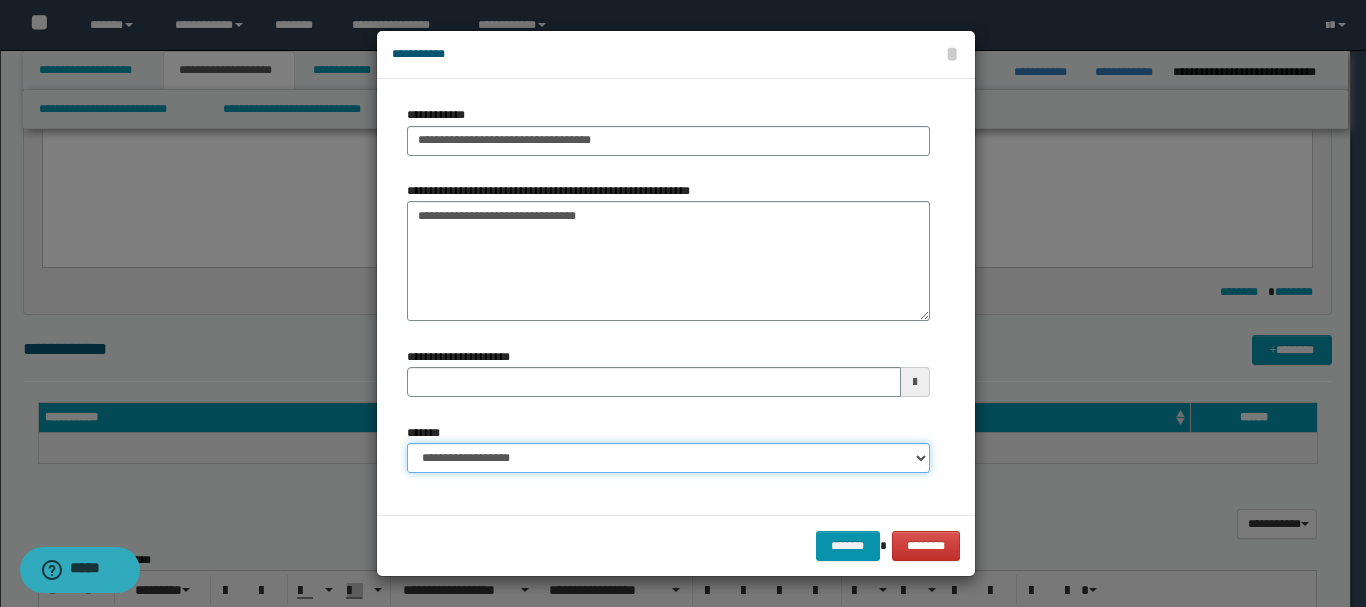 click on "**********" at bounding box center [668, 458] 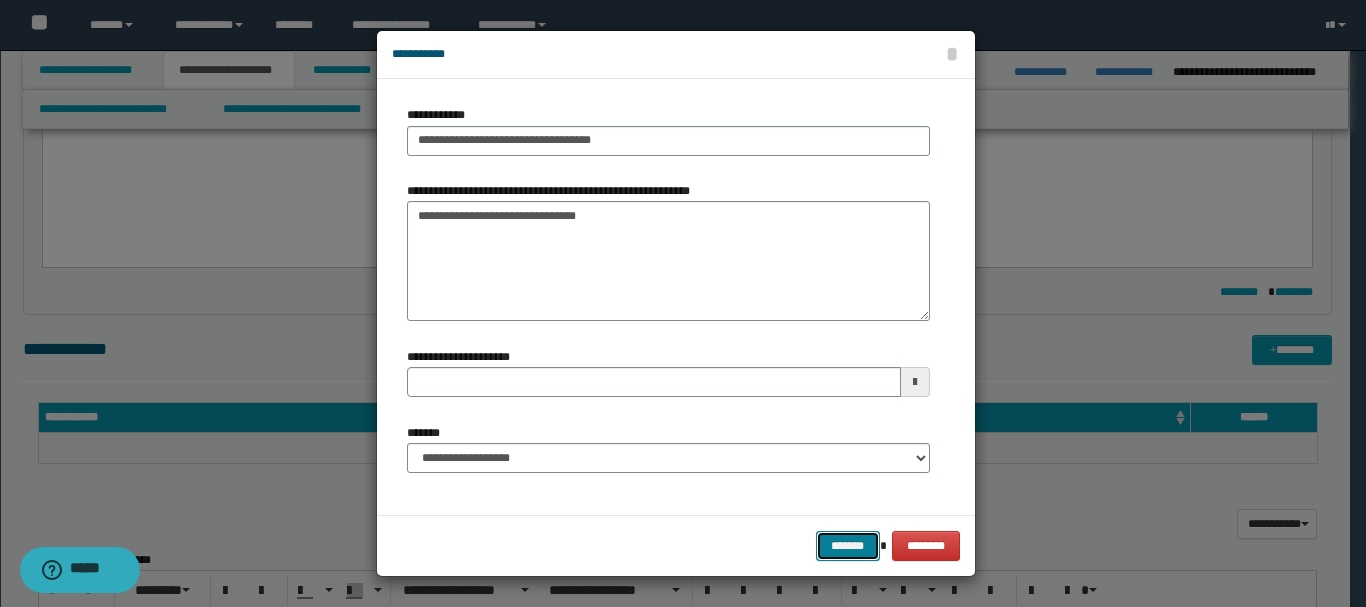 click on "*******" at bounding box center [848, 546] 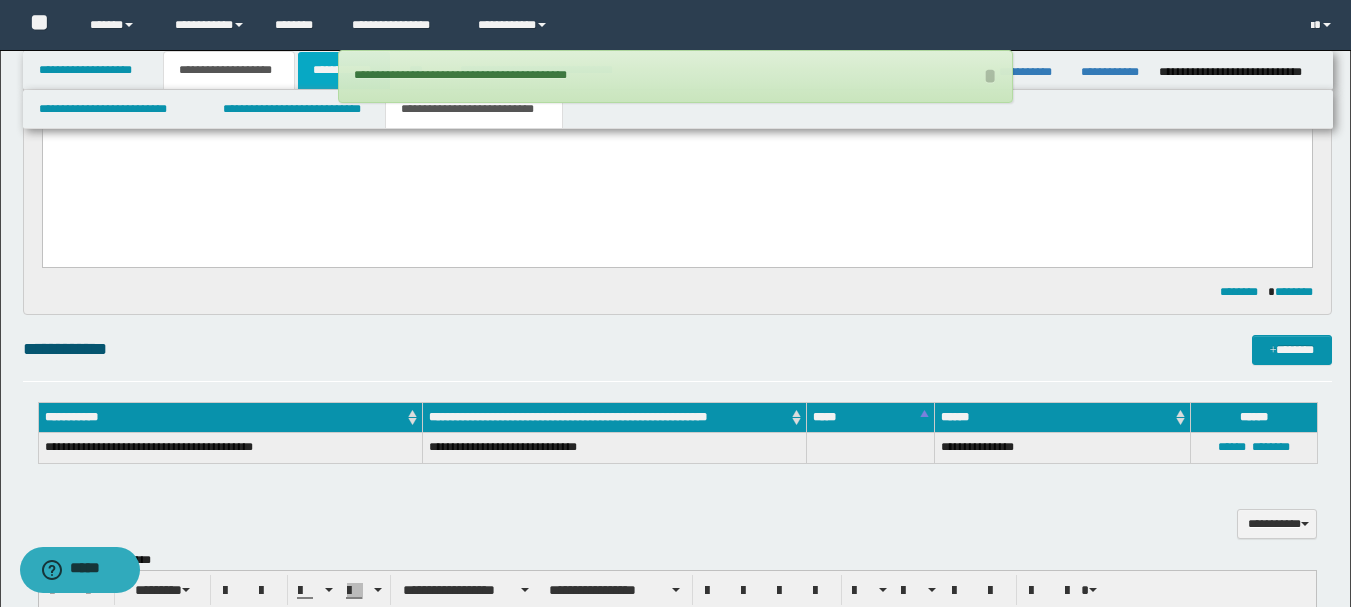 click on "**********" at bounding box center [344, 70] 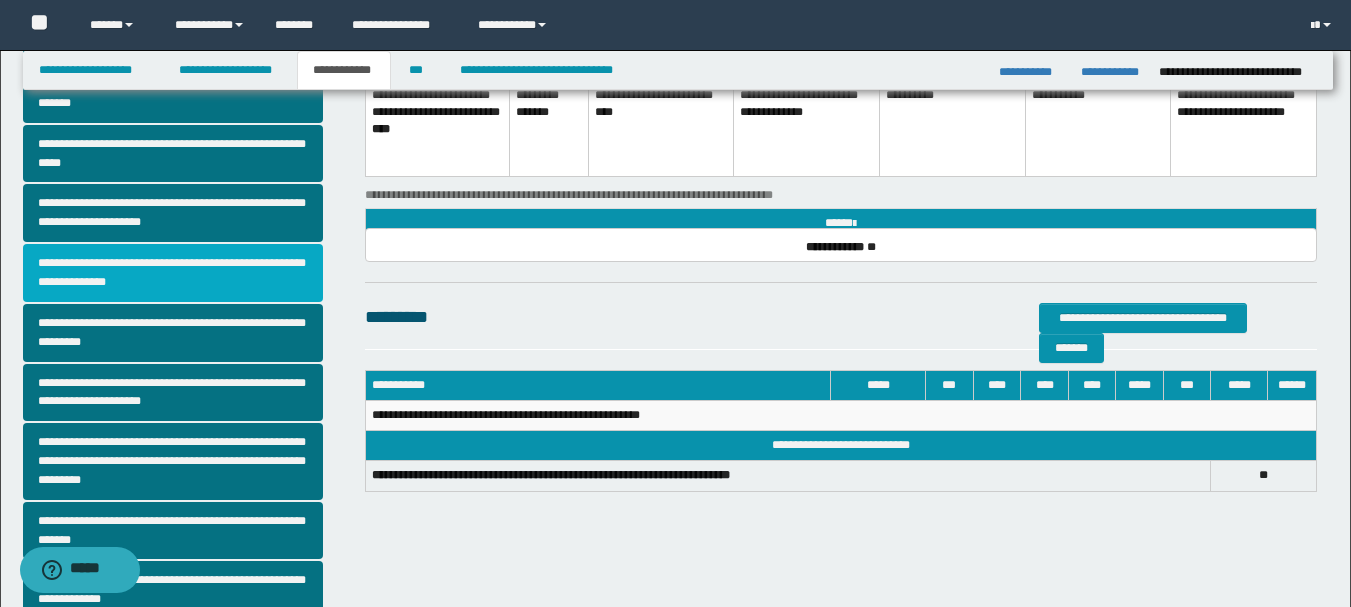scroll, scrollTop: 142, scrollLeft: 0, axis: vertical 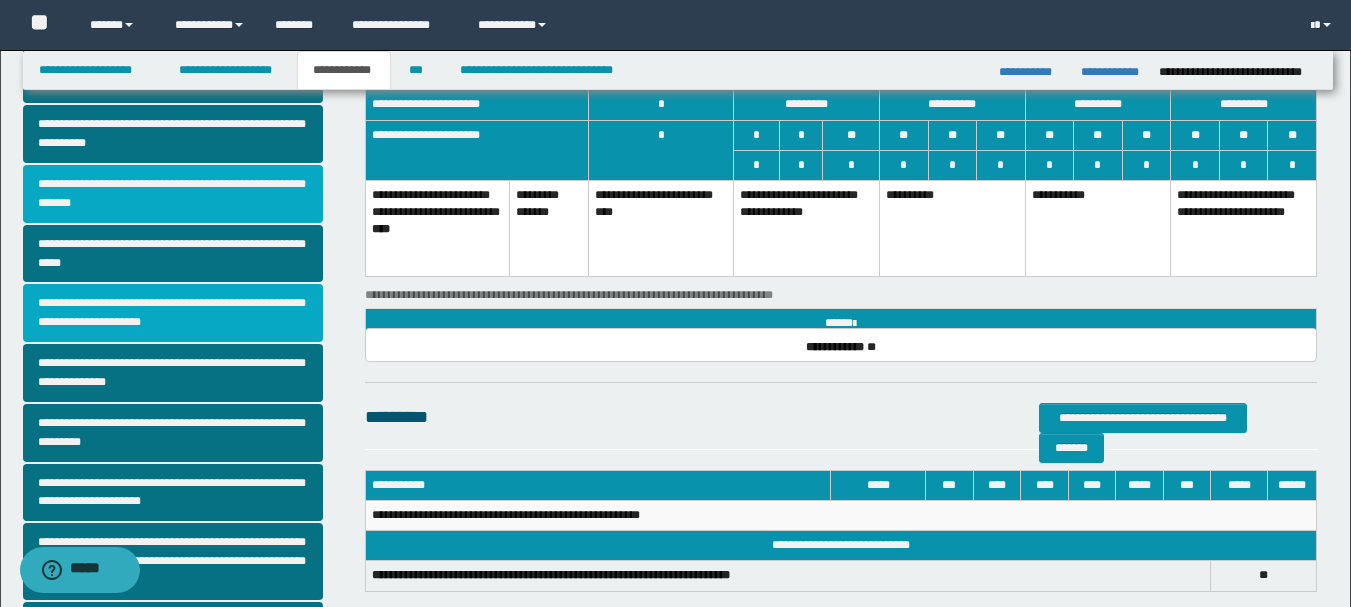 drag, startPoint x: 234, startPoint y: 308, endPoint x: 250, endPoint y: 307, distance: 16.03122 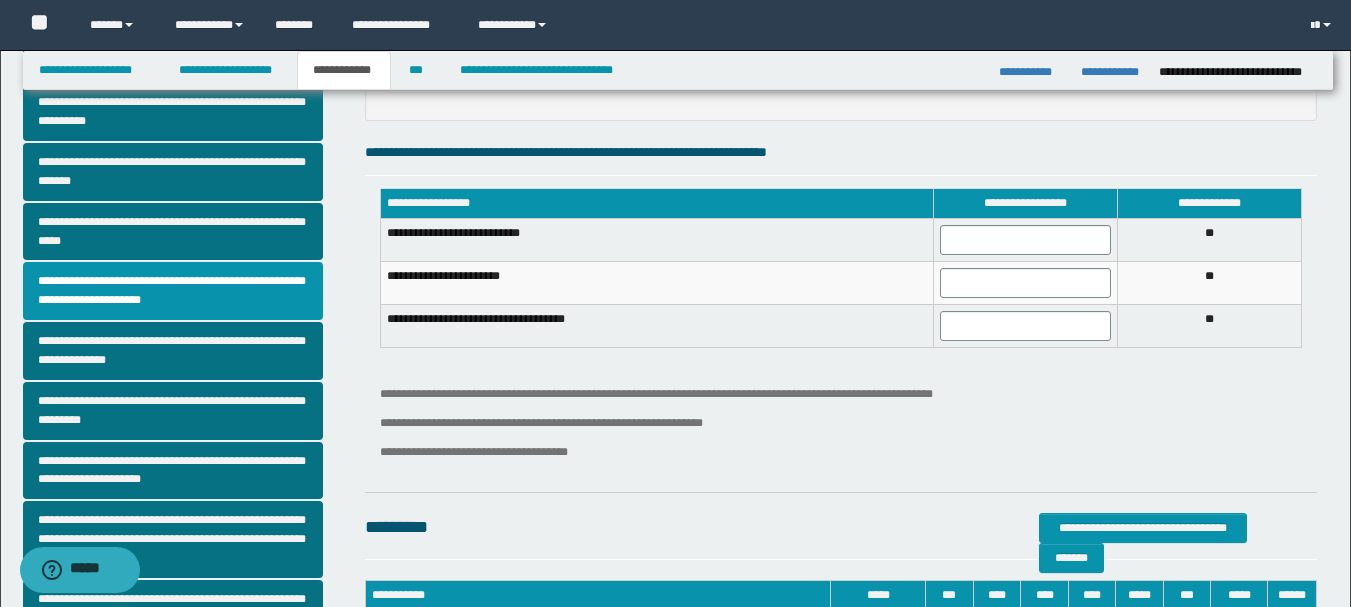 scroll, scrollTop: 200, scrollLeft: 0, axis: vertical 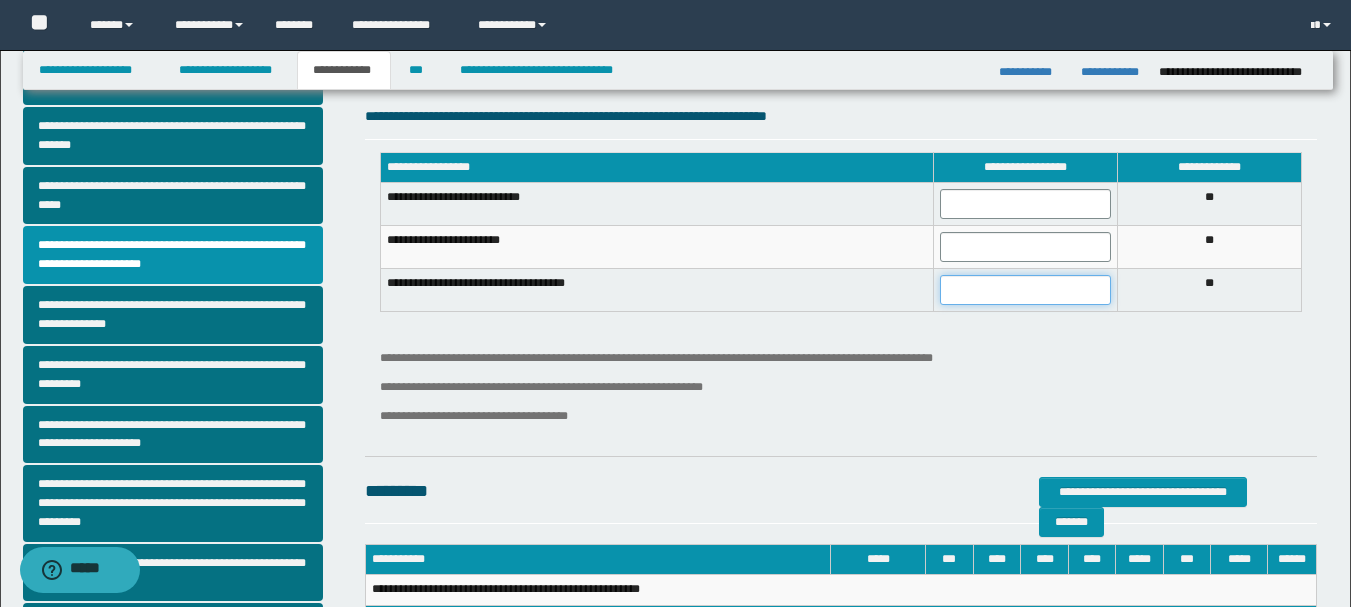 click at bounding box center (1025, 290) 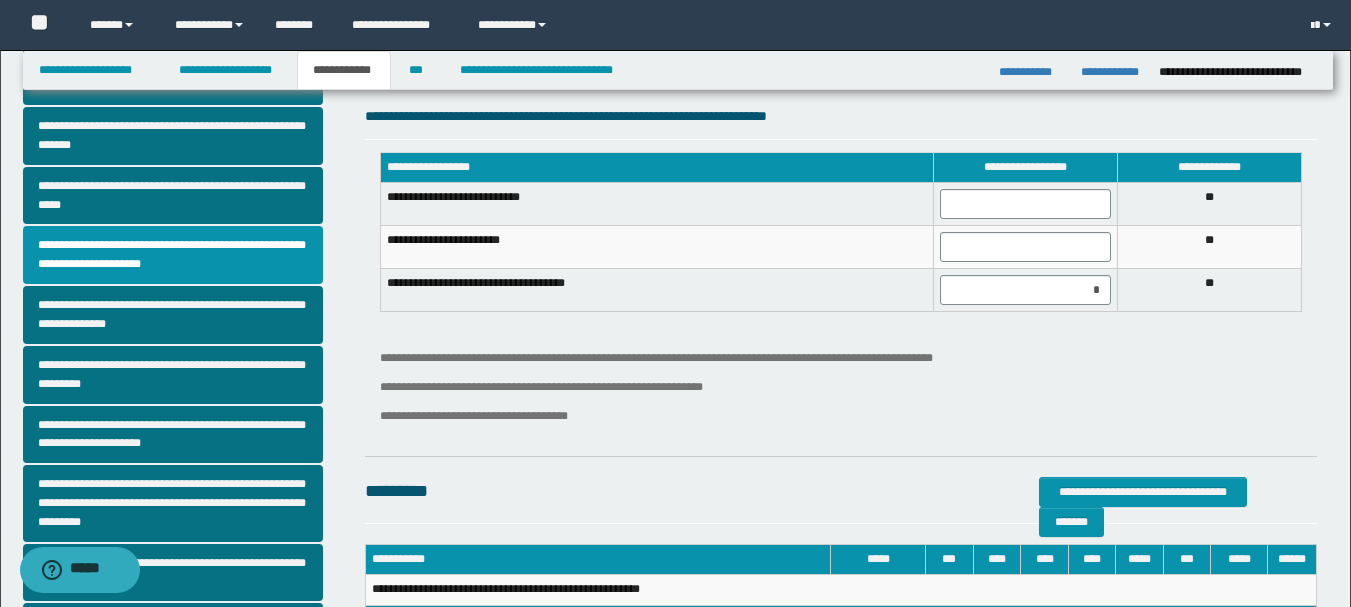 click on "**********" at bounding box center [841, 270] 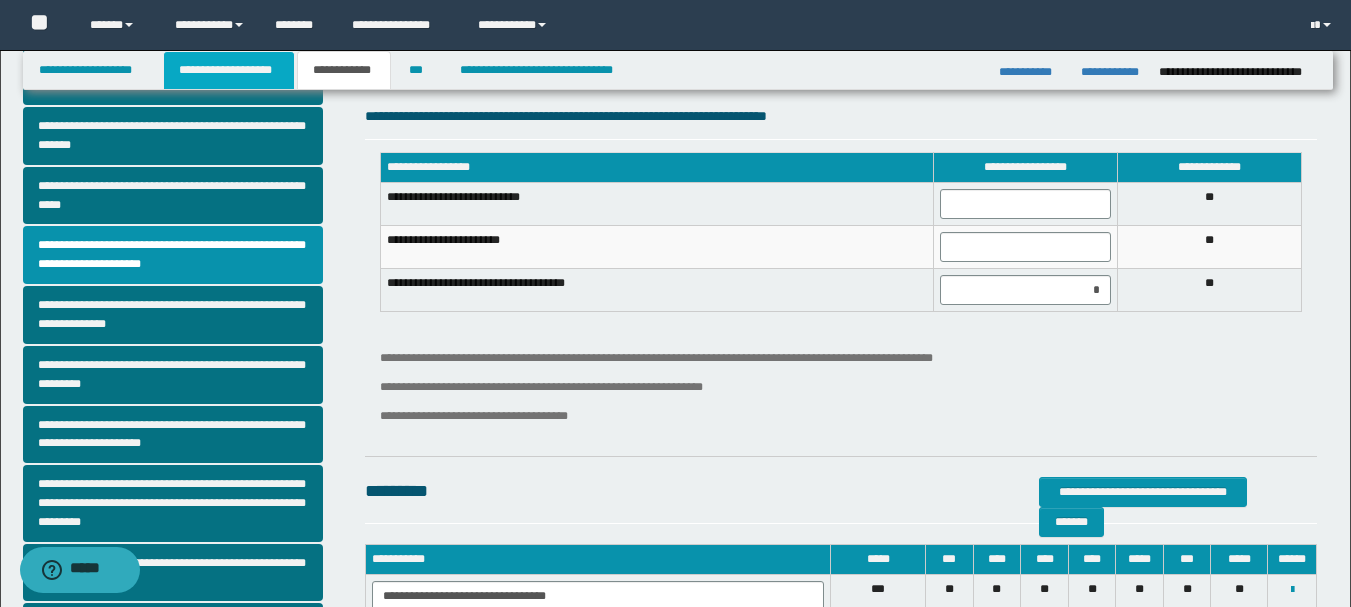 click on "**********" at bounding box center [229, 70] 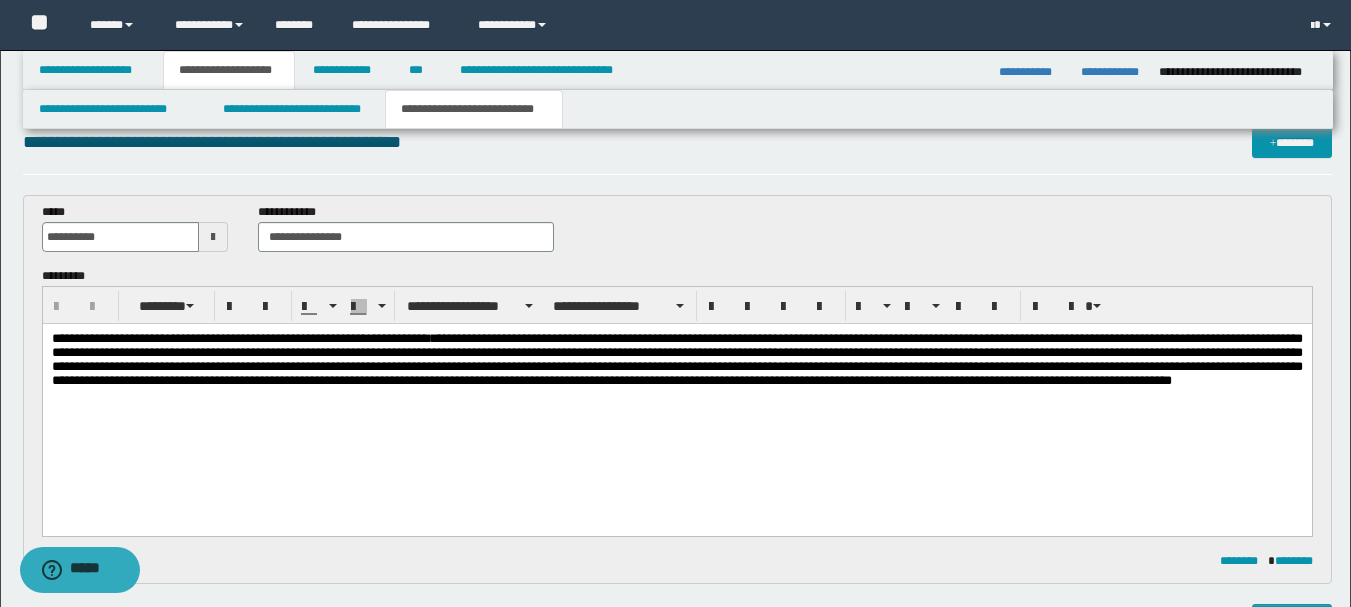 scroll, scrollTop: 0, scrollLeft: 0, axis: both 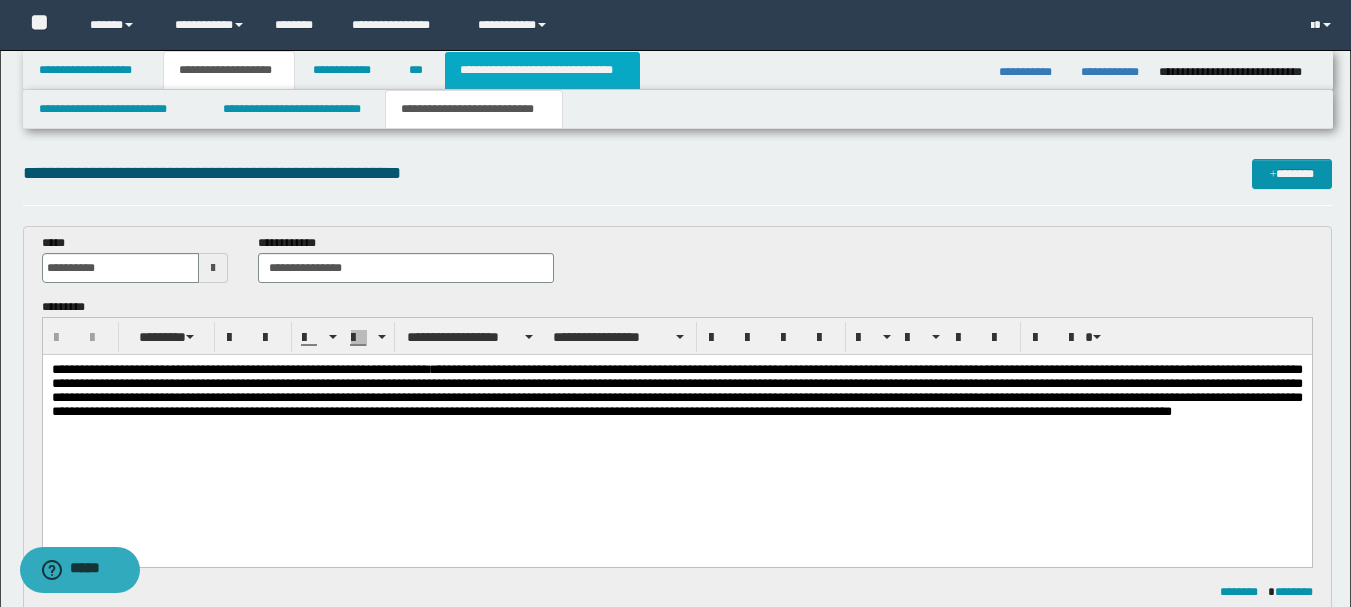 click on "**********" at bounding box center [542, 70] 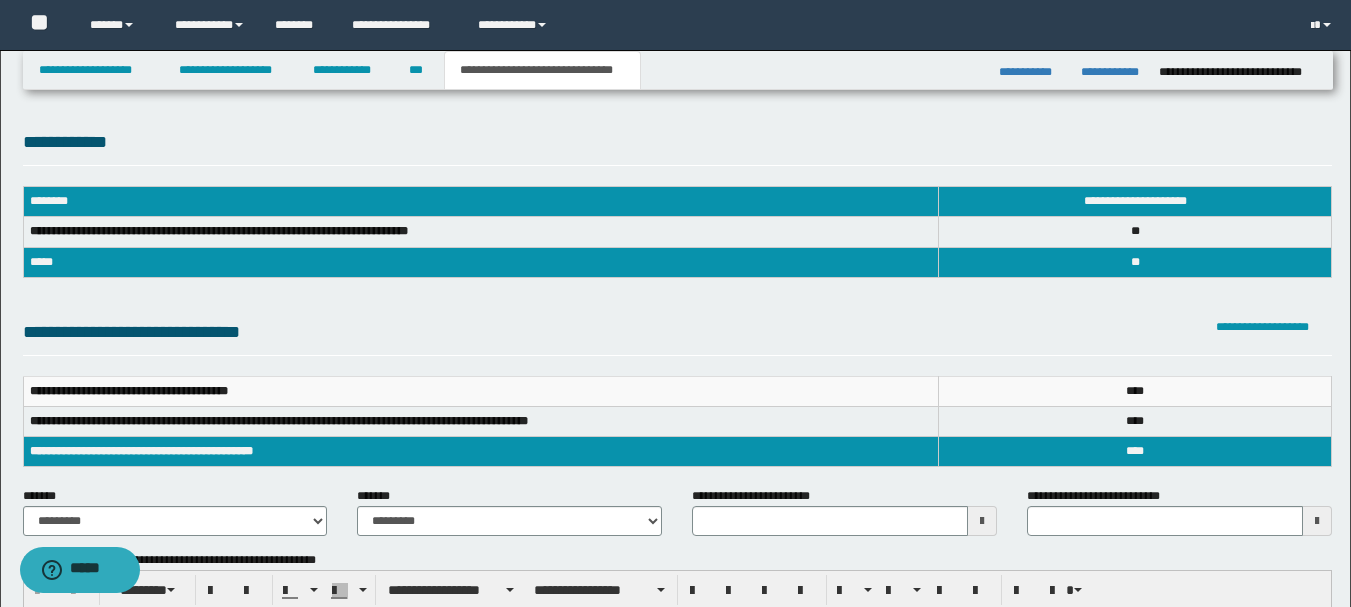 scroll, scrollTop: 100, scrollLeft: 0, axis: vertical 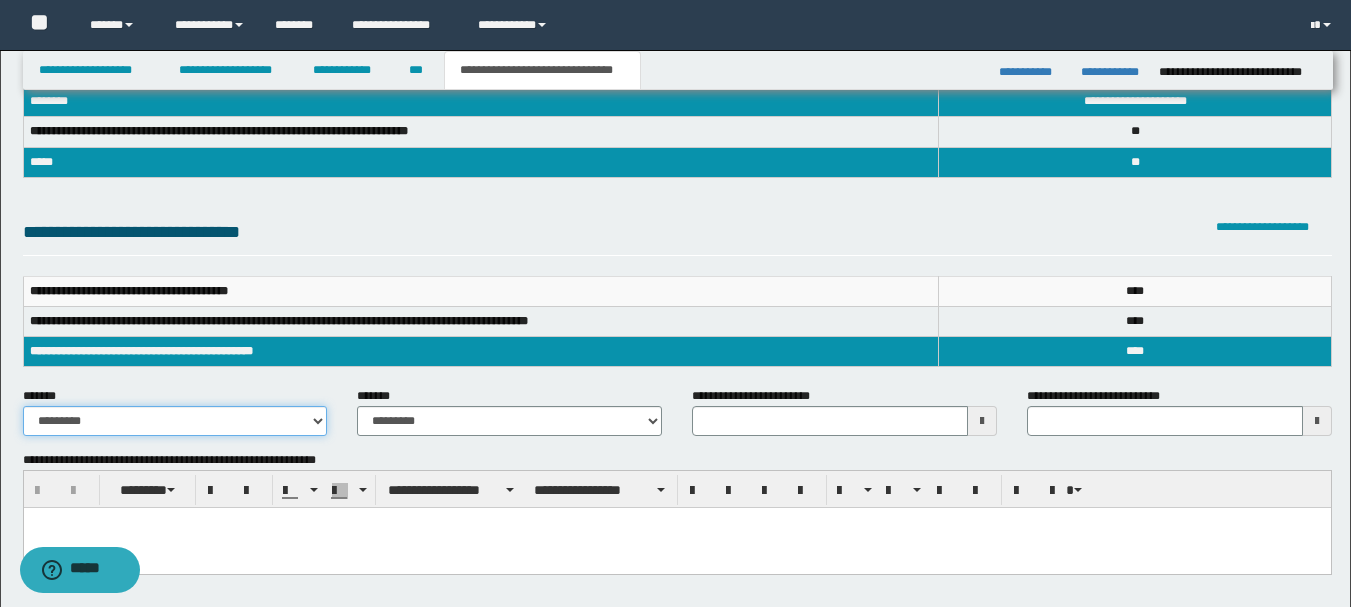 click on "**********" at bounding box center [175, 421] 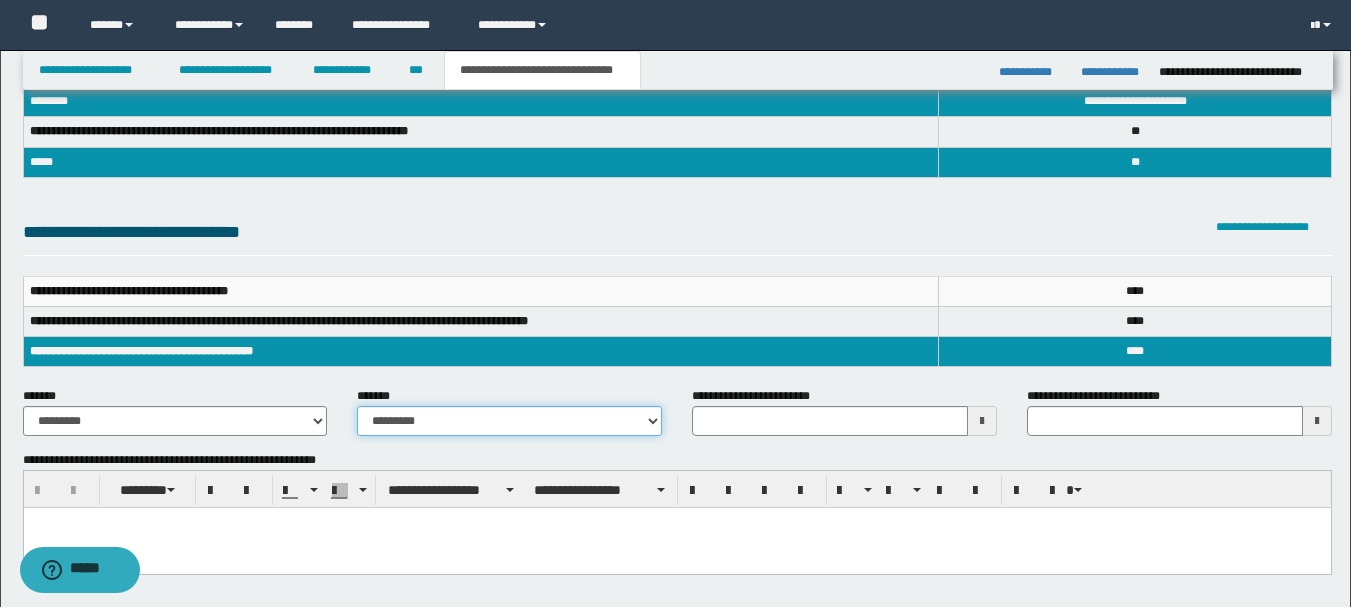 click on "**********" at bounding box center (509, 421) 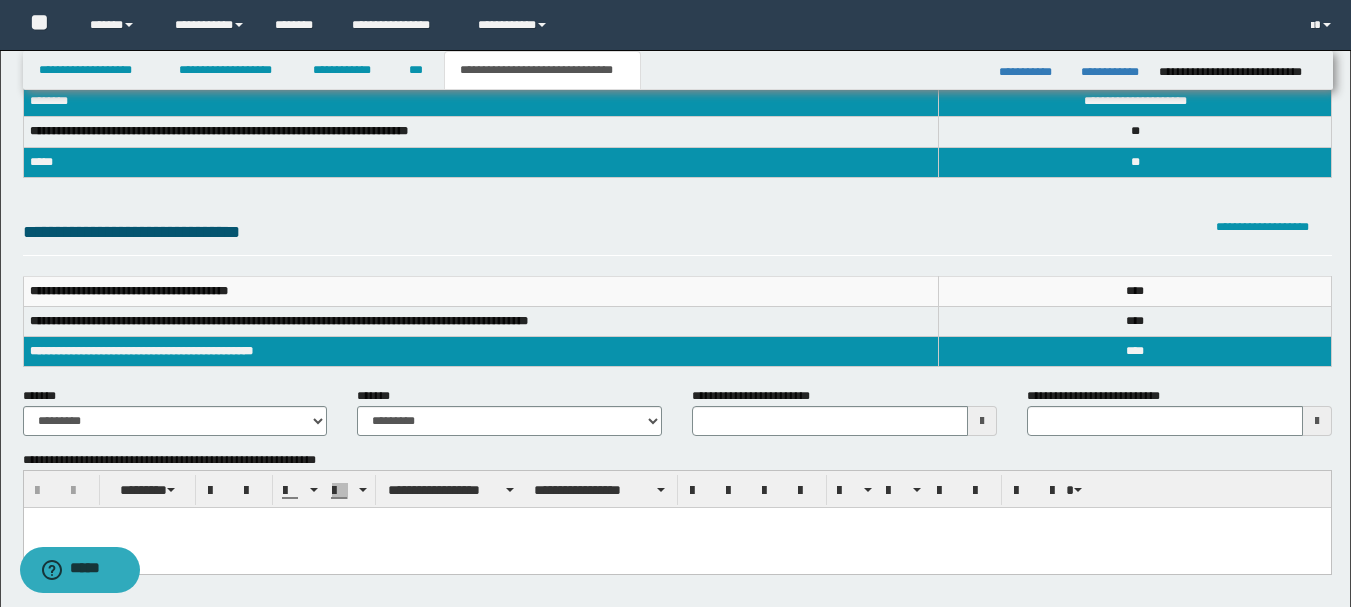 click at bounding box center (982, 421) 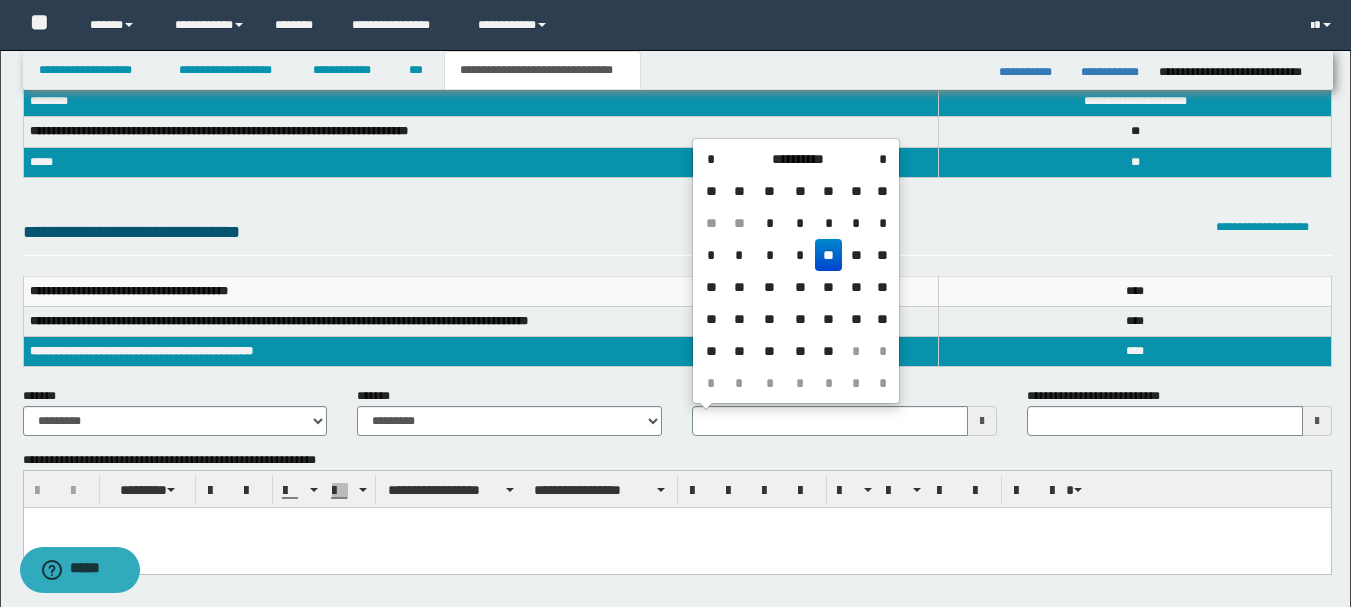 click at bounding box center [982, 421] 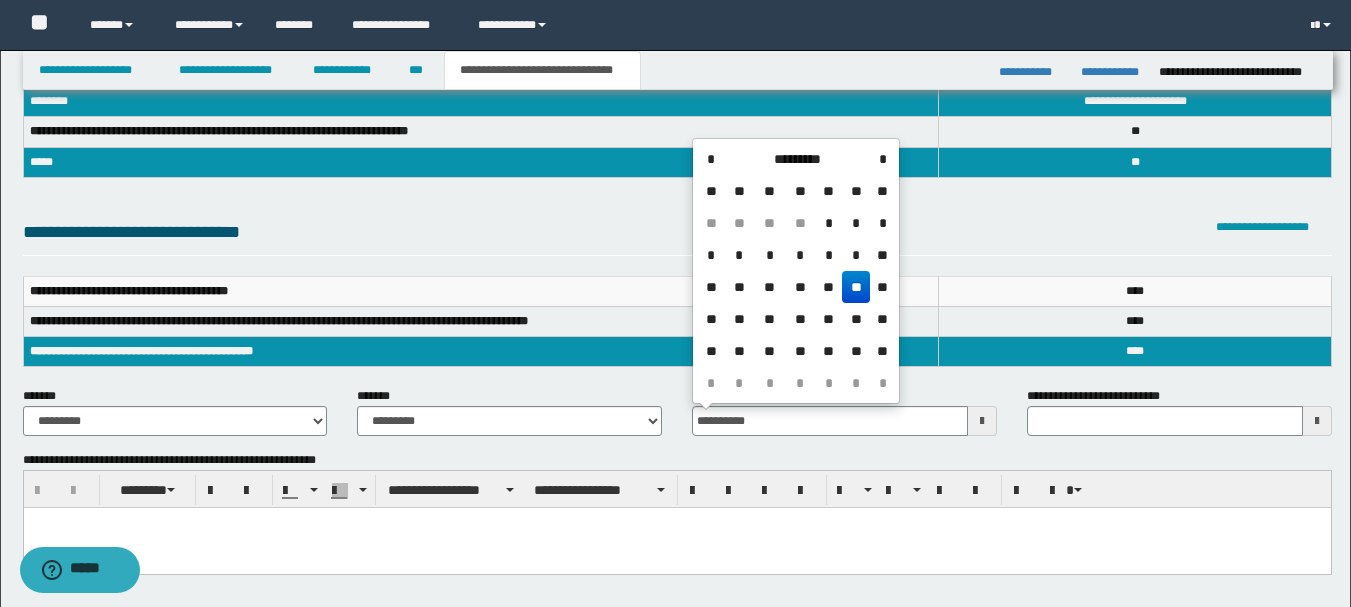click on "**" at bounding box center (882, 287) 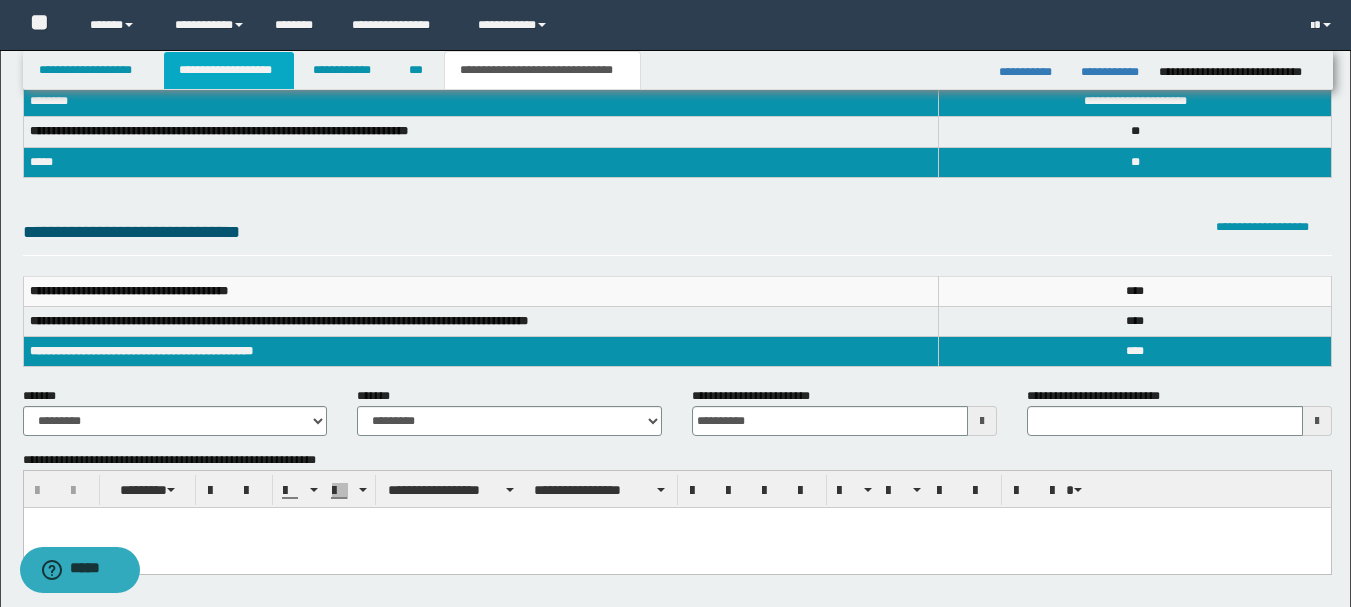 click on "**********" at bounding box center (229, 70) 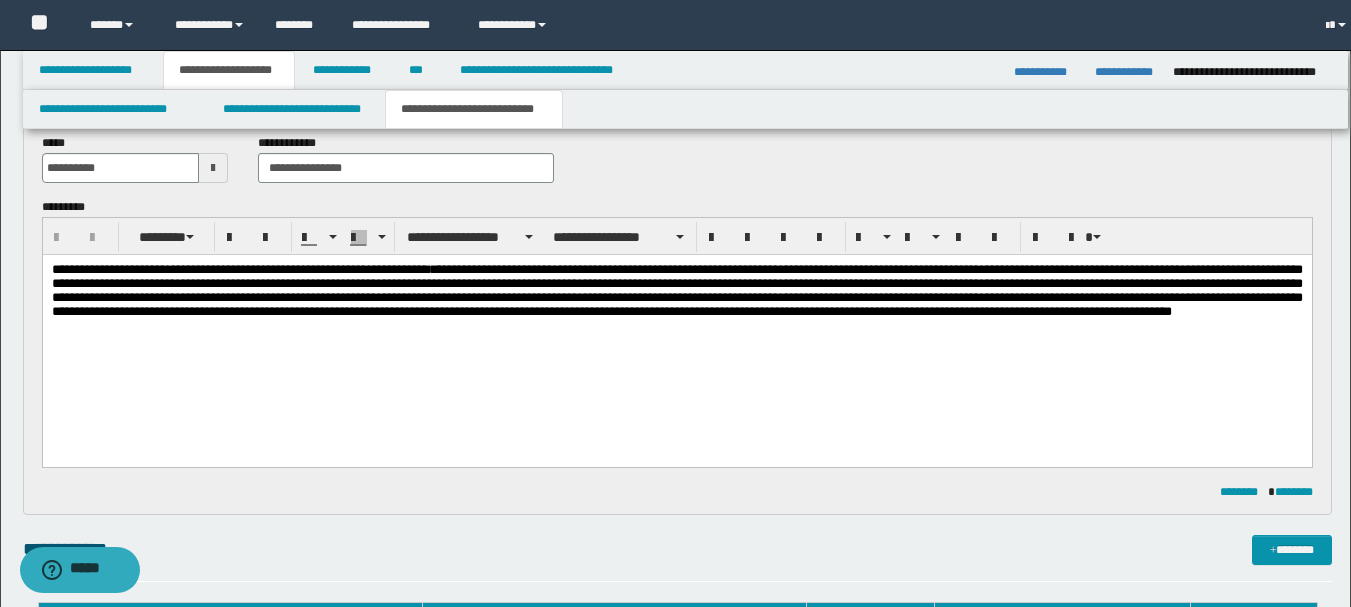 scroll, scrollTop: 131, scrollLeft: 0, axis: vertical 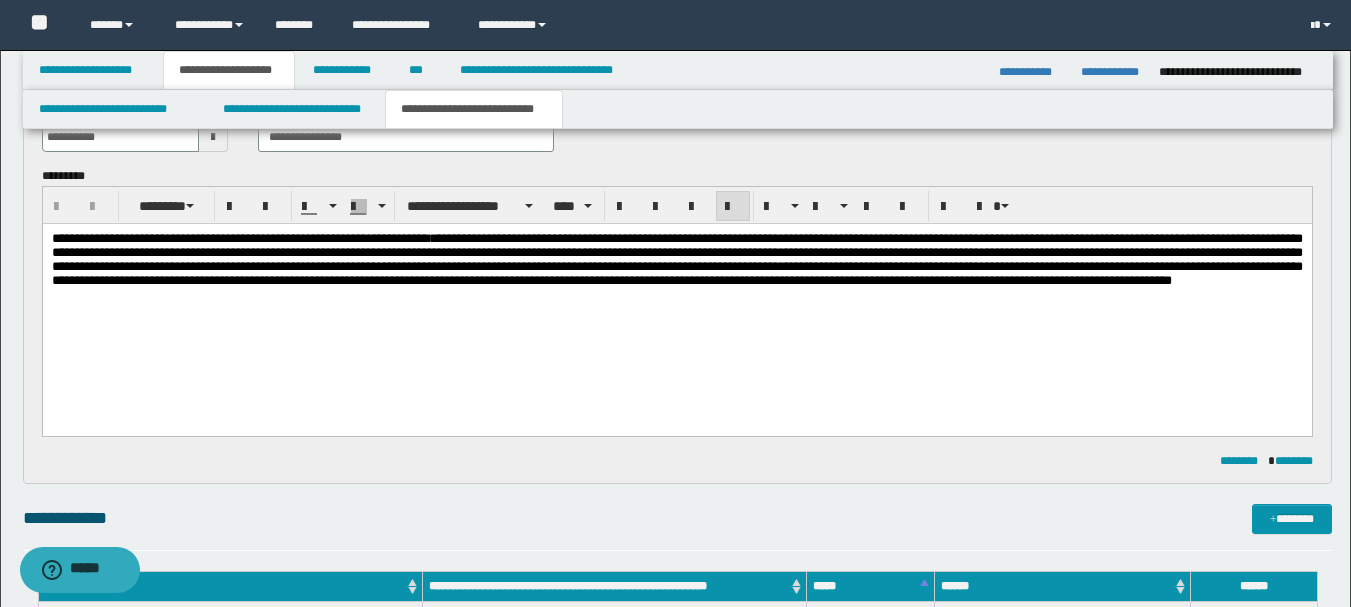 click on "**********" at bounding box center (676, 259) 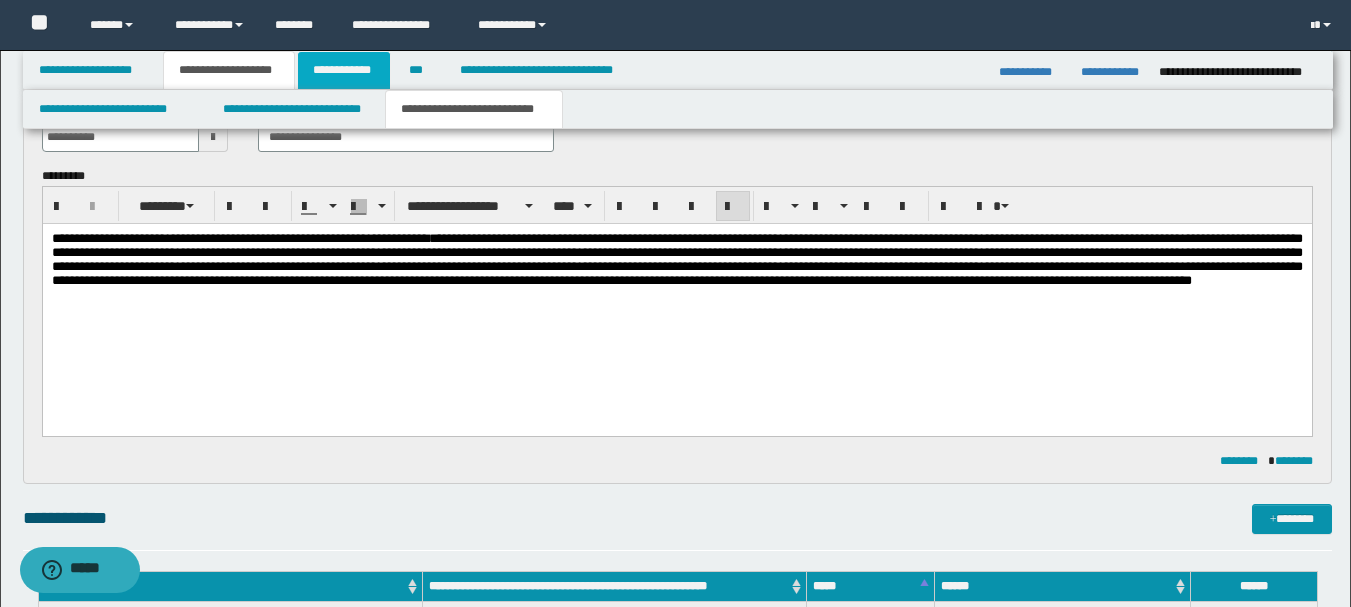 click on "**********" at bounding box center [344, 70] 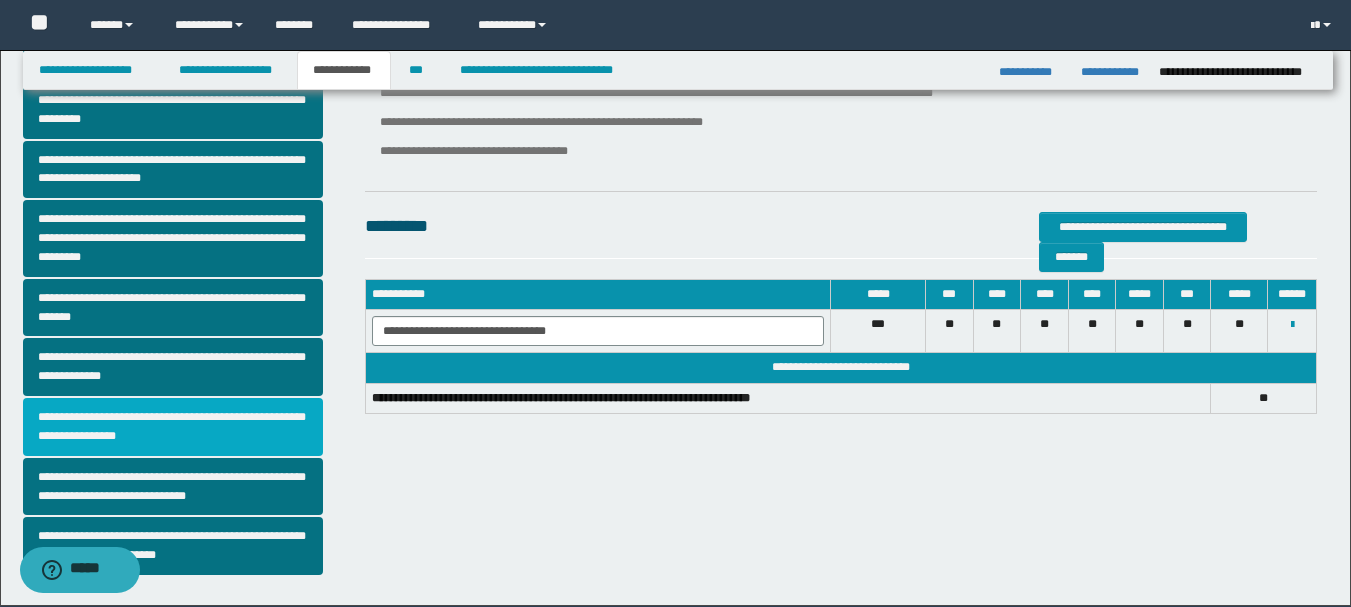 scroll, scrollTop: 542, scrollLeft: 0, axis: vertical 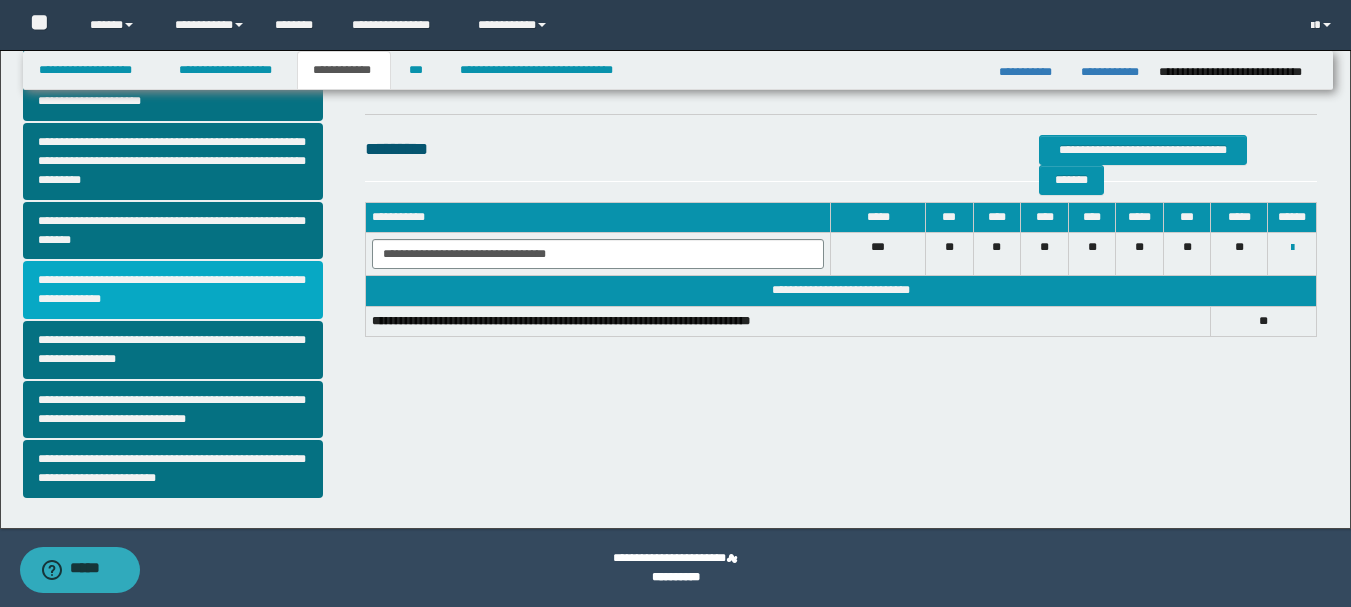 click on "**********" at bounding box center [173, 290] 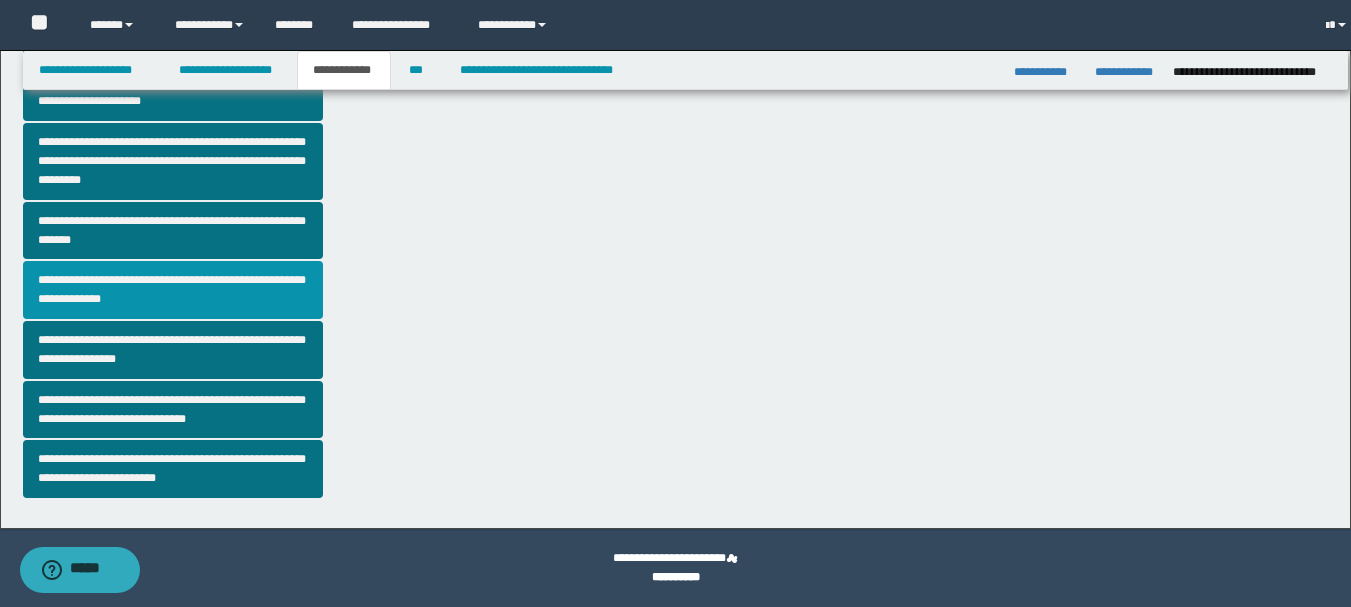 scroll, scrollTop: 0, scrollLeft: 0, axis: both 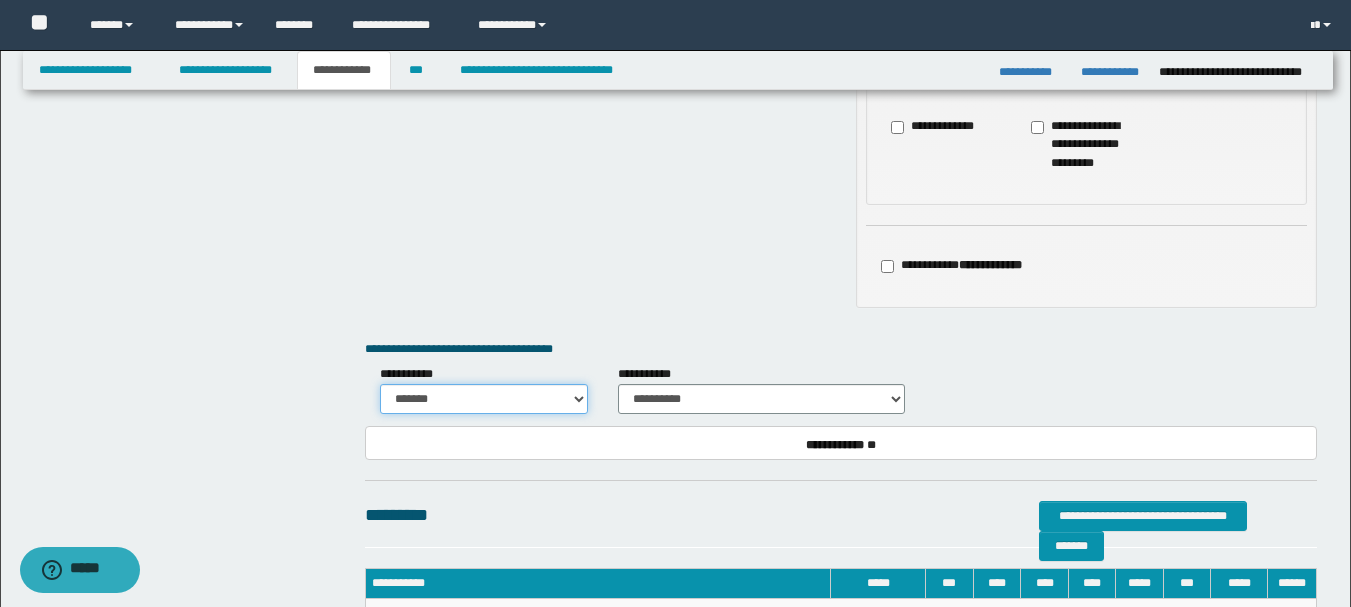 click on "*******
*********" at bounding box center (484, 399) 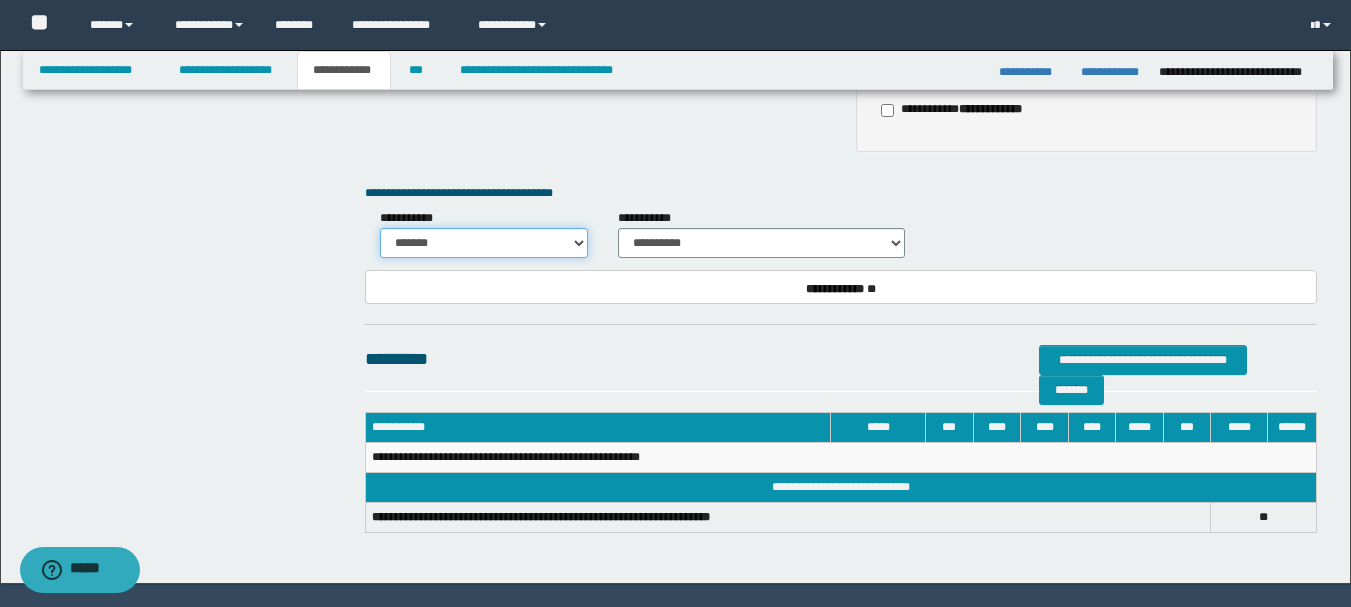 scroll, scrollTop: 1311, scrollLeft: 0, axis: vertical 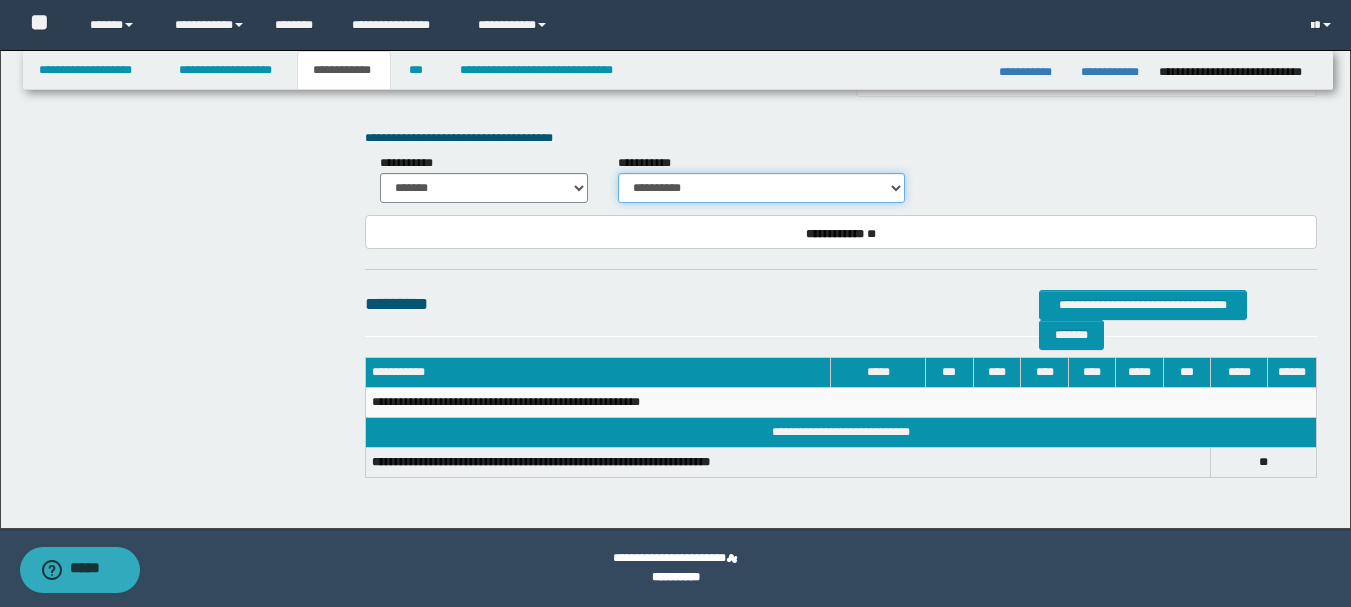 click on "**********" at bounding box center (761, 188) 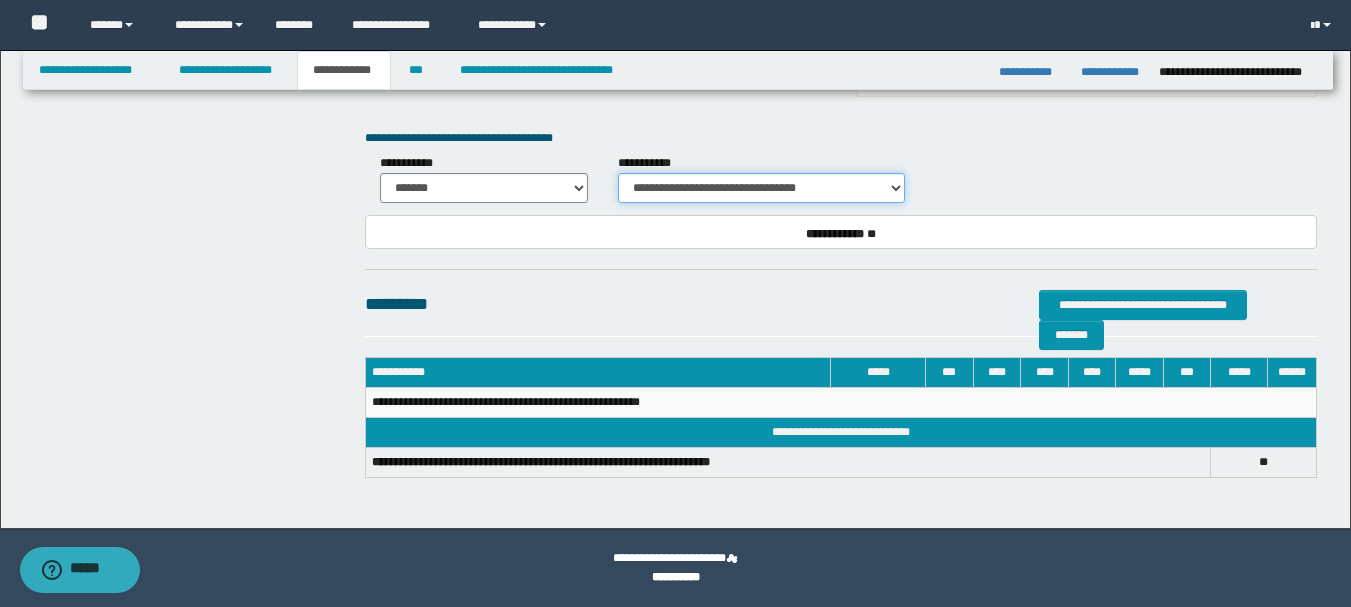 click on "**********" at bounding box center (761, 188) 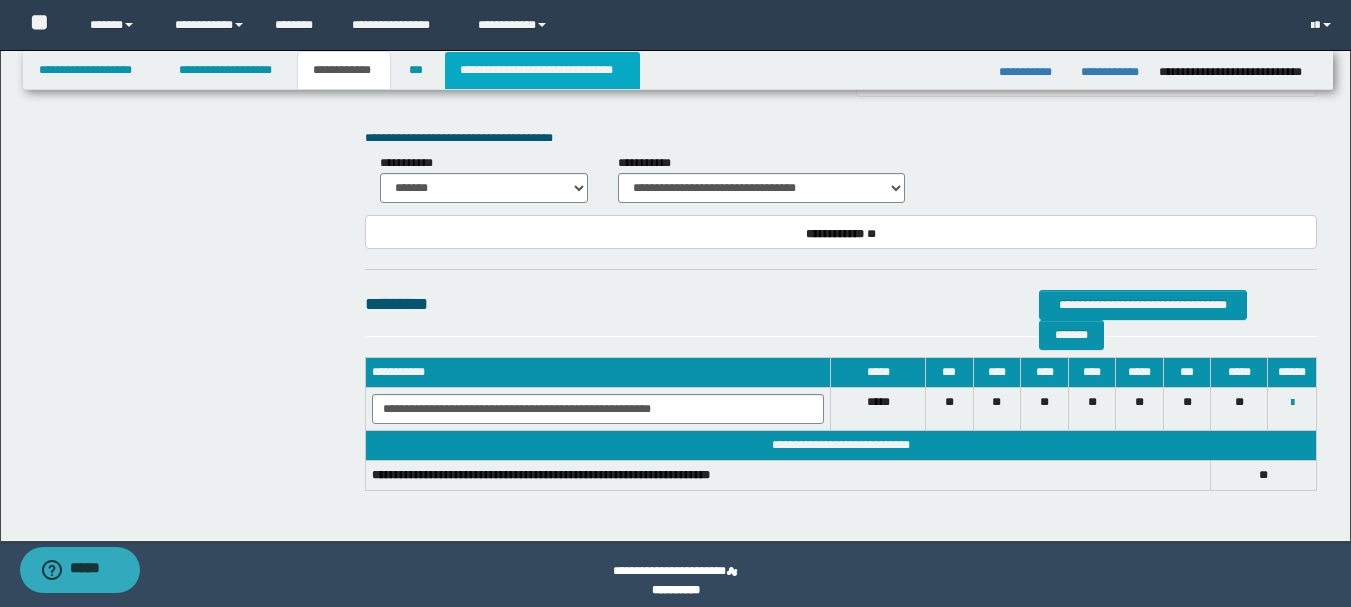 click on "**********" at bounding box center (542, 70) 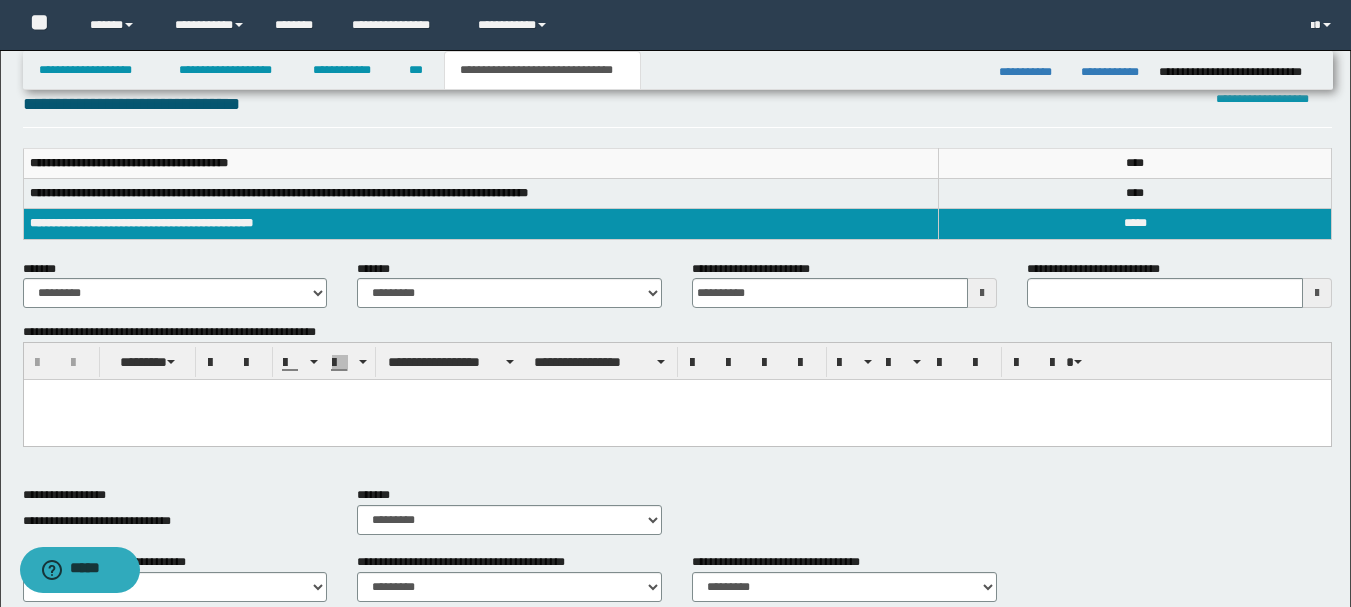 scroll, scrollTop: 271, scrollLeft: 0, axis: vertical 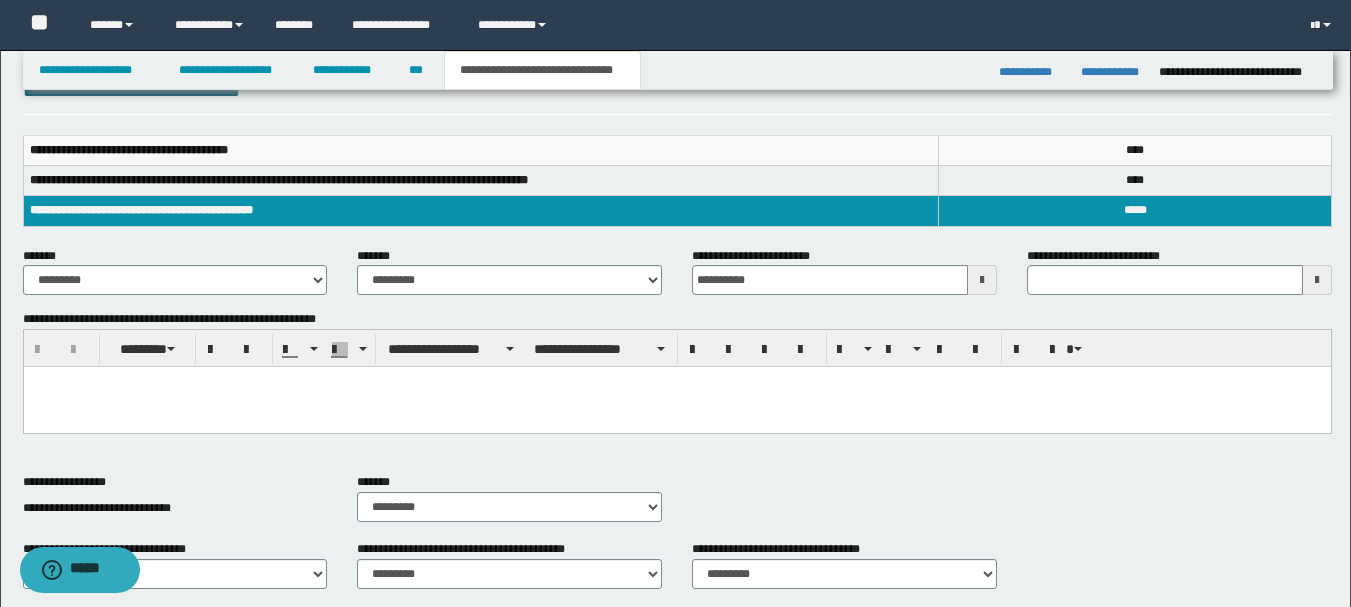 click at bounding box center (676, 382) 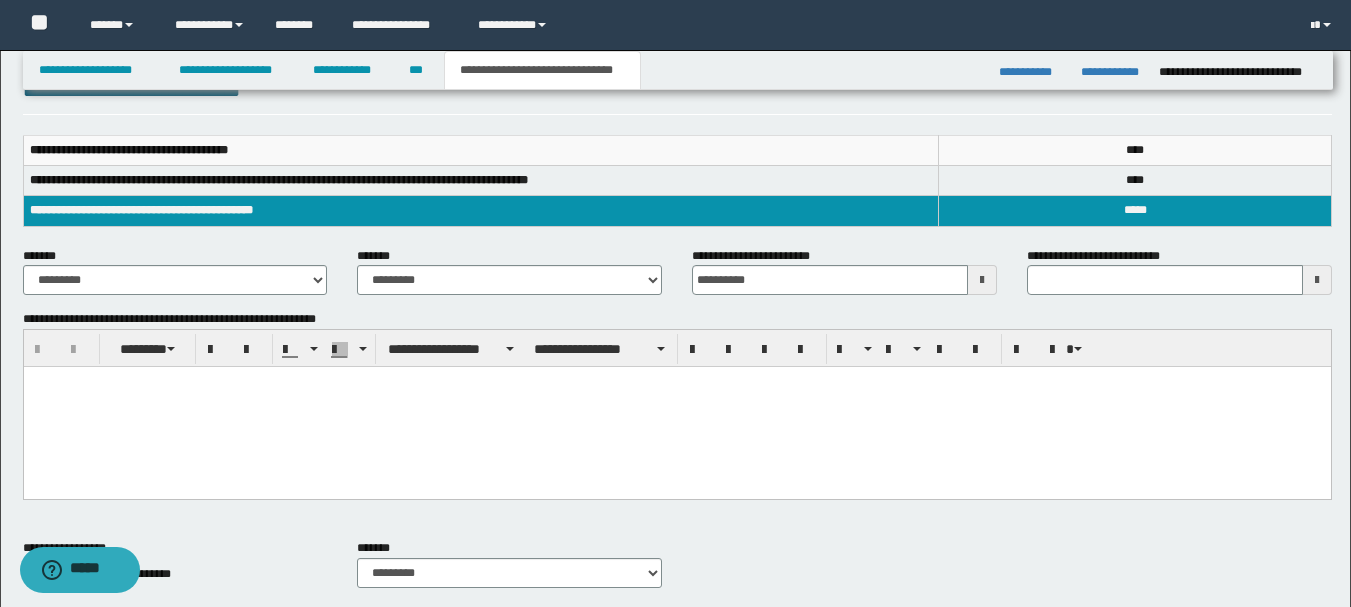 type 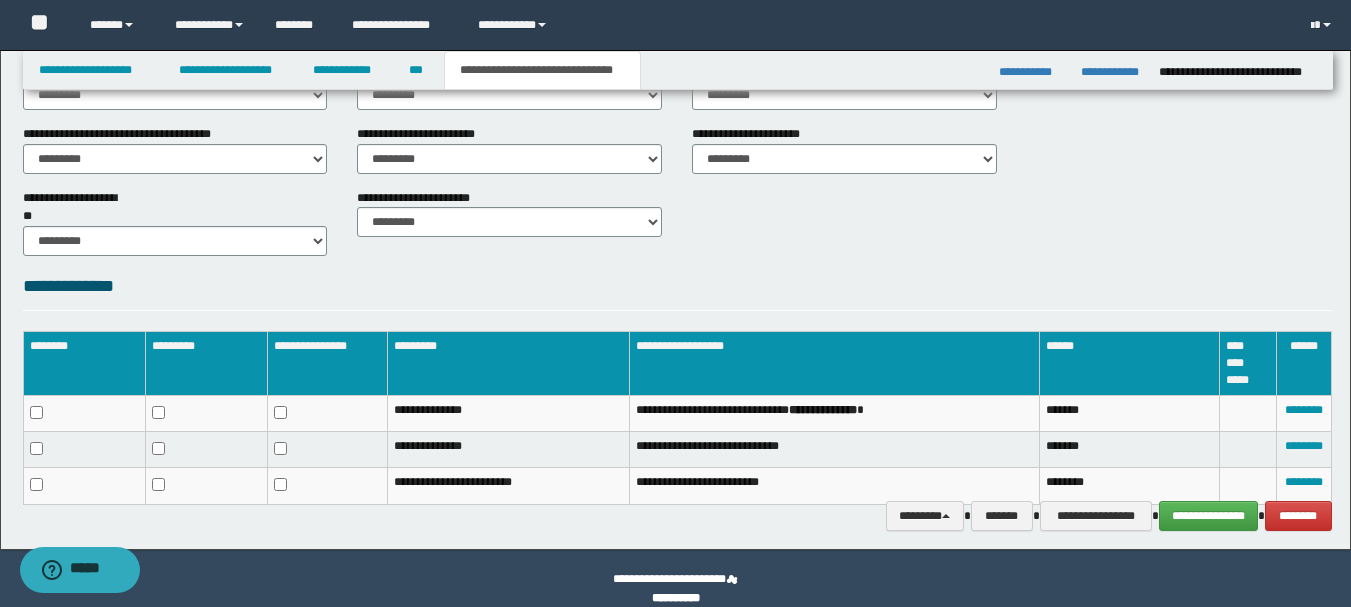 scroll, scrollTop: 837, scrollLeft: 0, axis: vertical 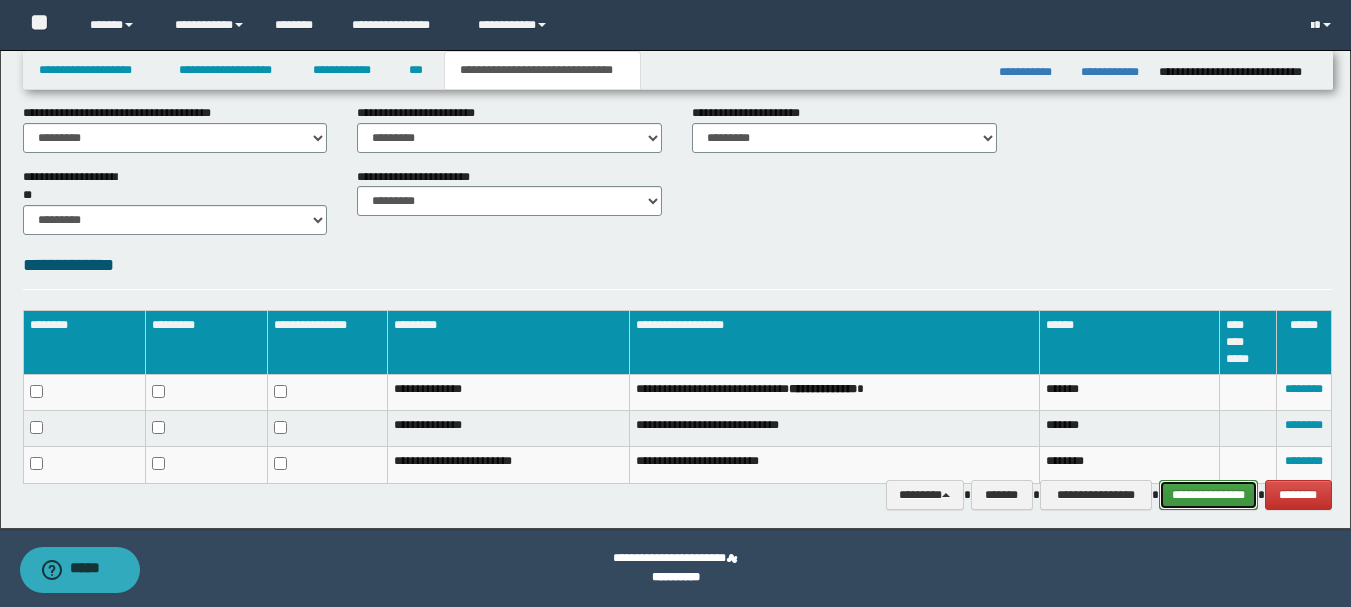click on "**********" at bounding box center [1208, 495] 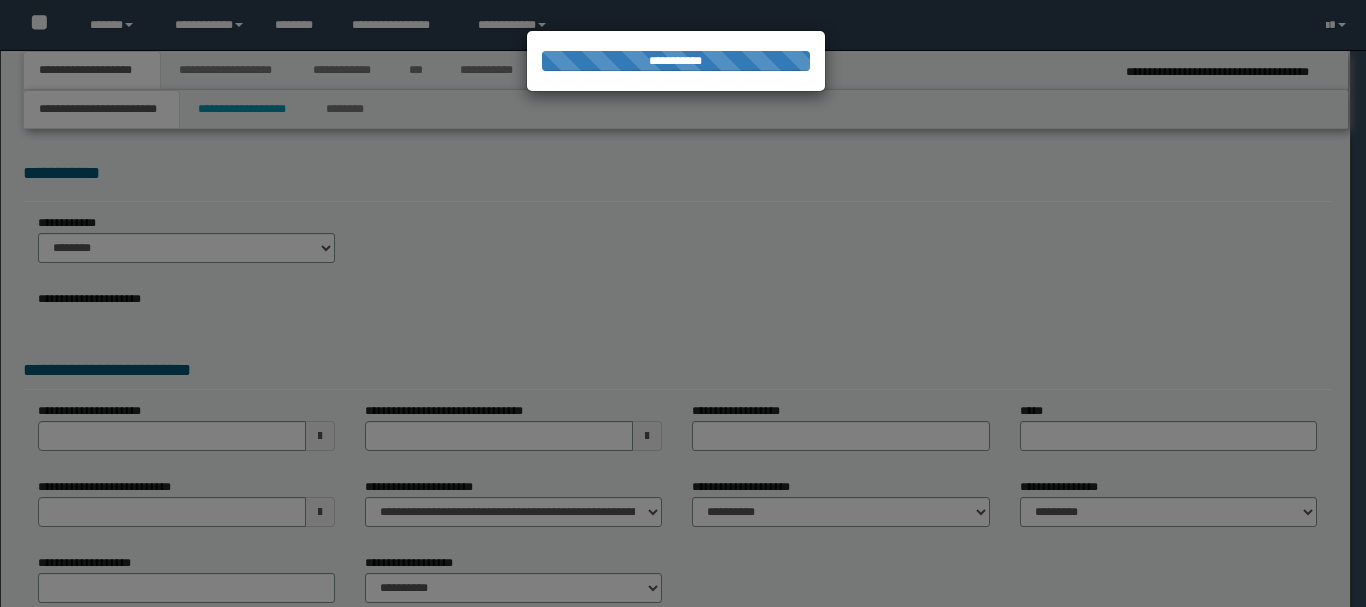scroll, scrollTop: 0, scrollLeft: 0, axis: both 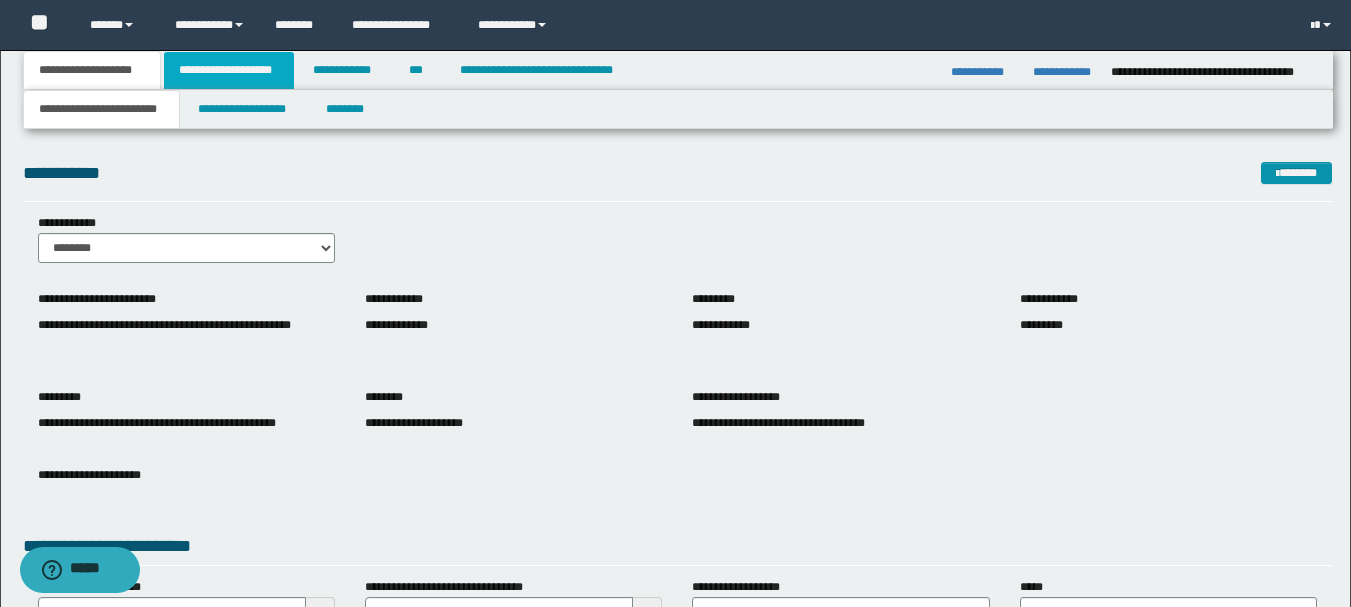click on "**********" at bounding box center (229, 70) 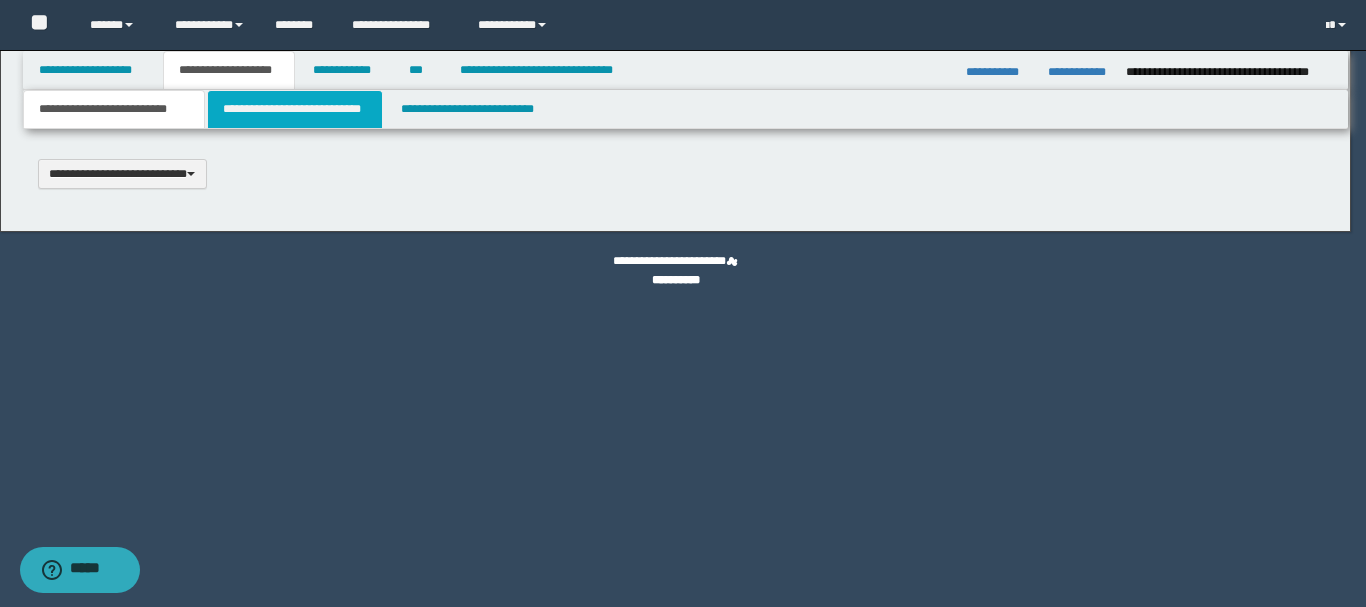 scroll, scrollTop: 0, scrollLeft: 0, axis: both 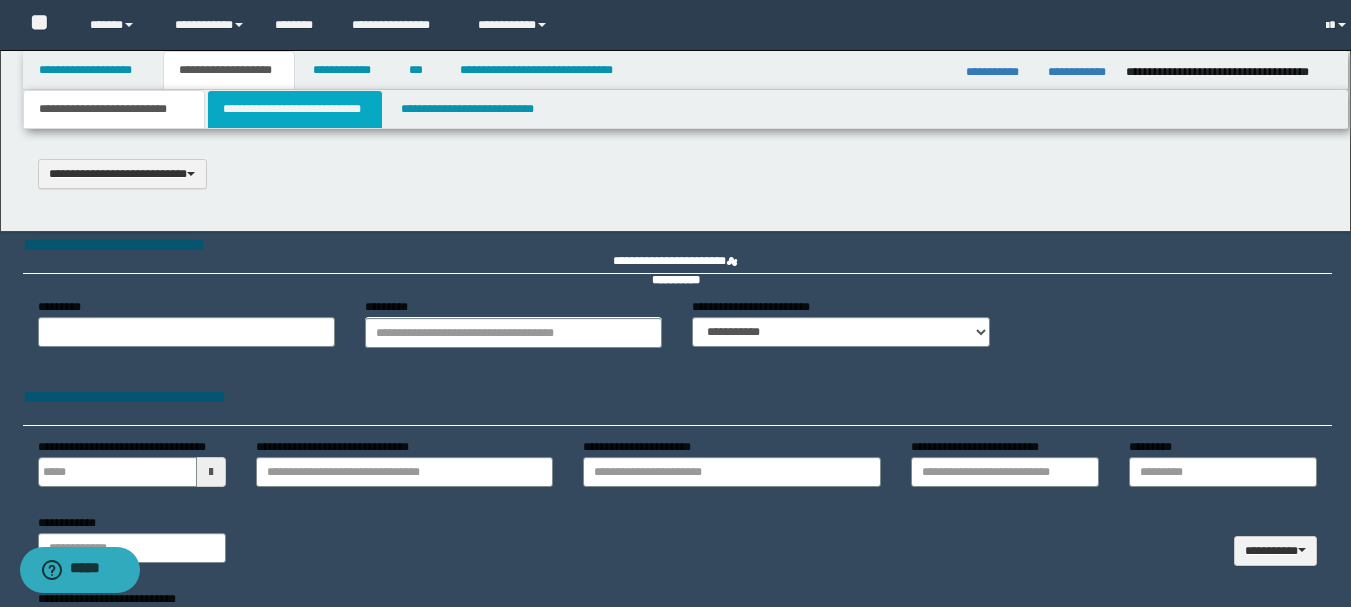 select on "*" 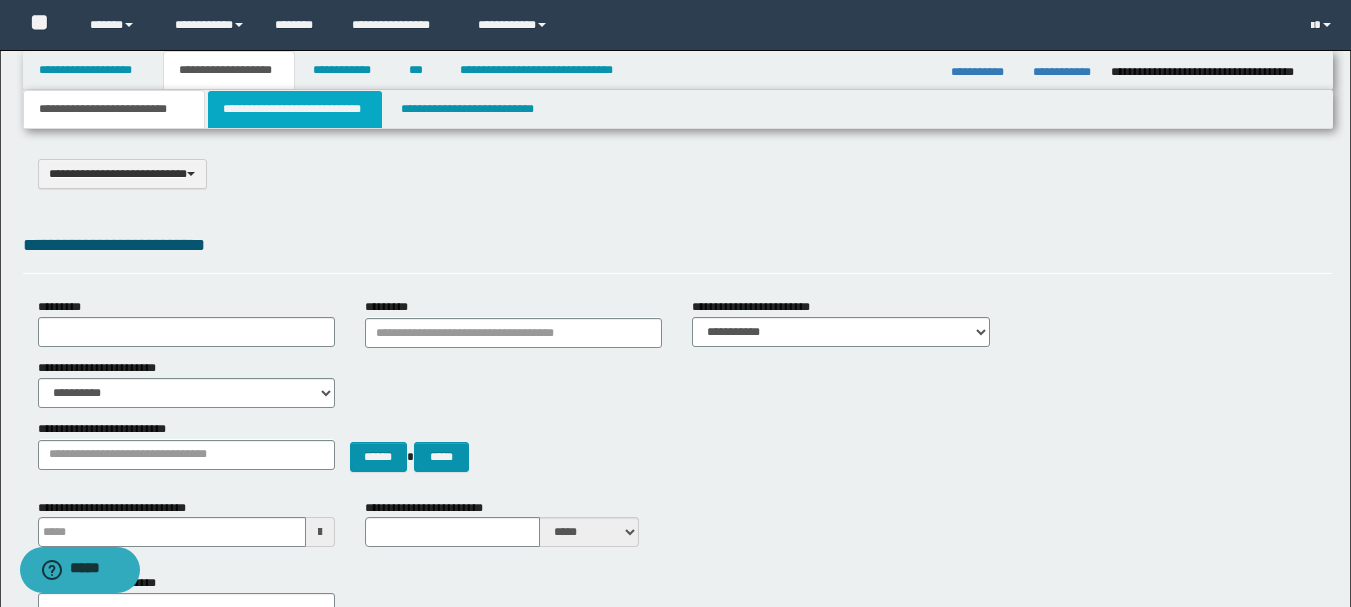 click on "**********" at bounding box center (295, 109) 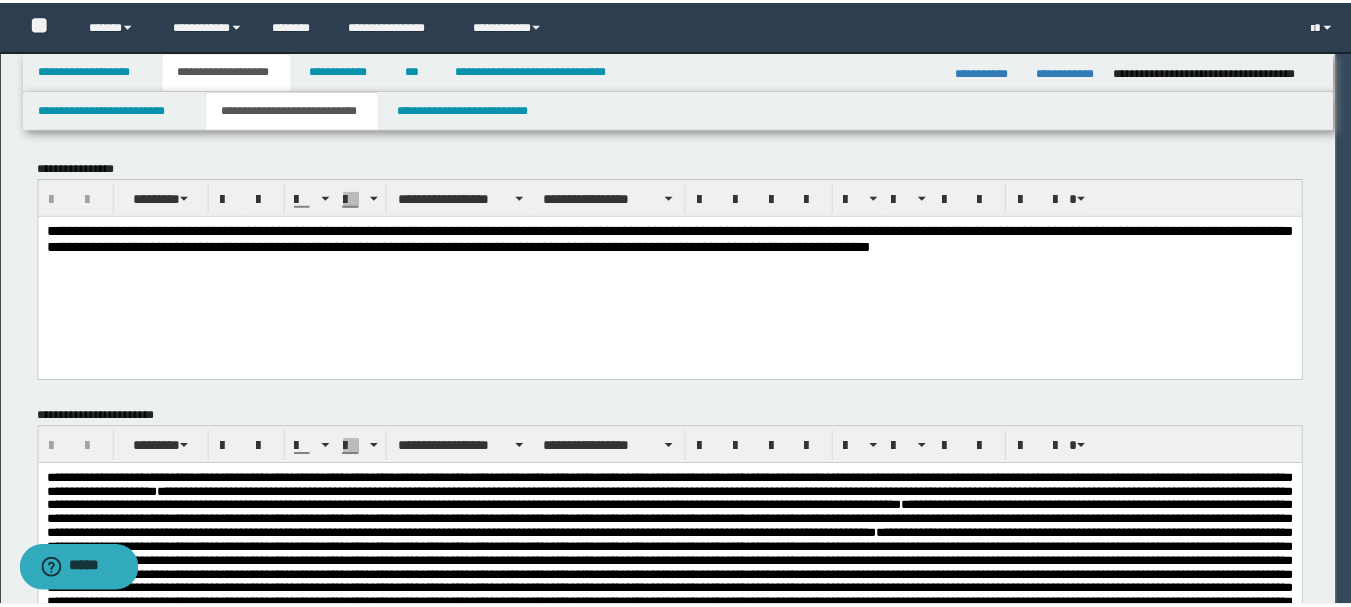 scroll, scrollTop: 0, scrollLeft: 0, axis: both 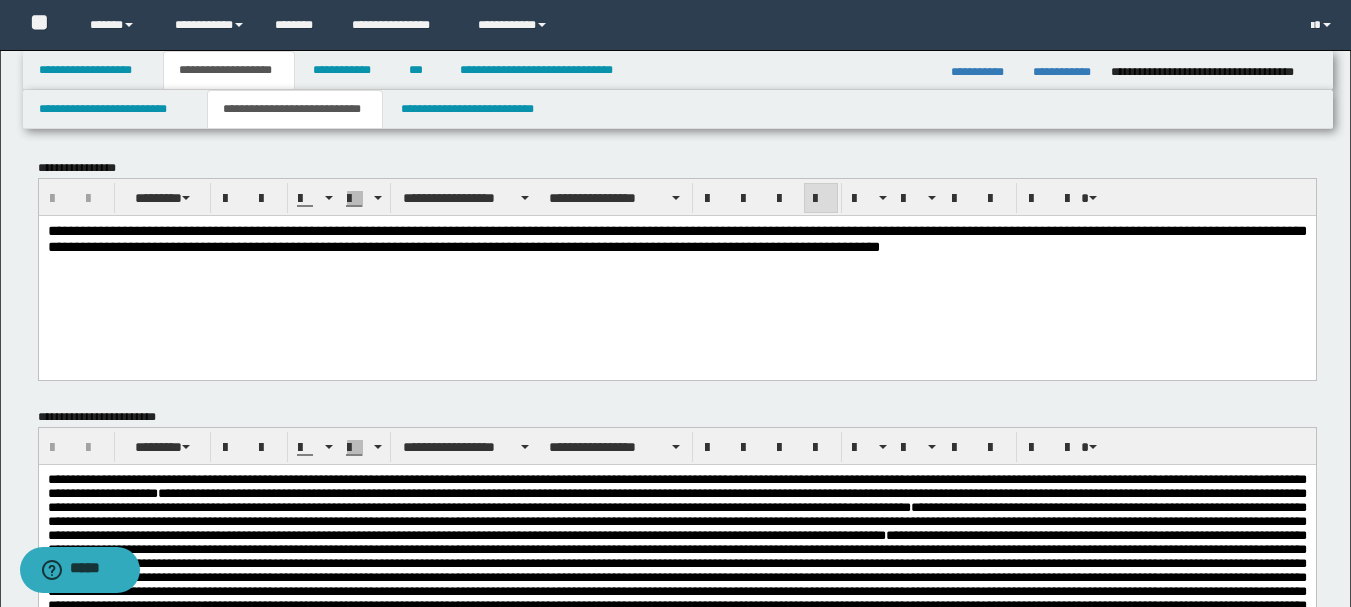 click on "**********" at bounding box center (676, 238) 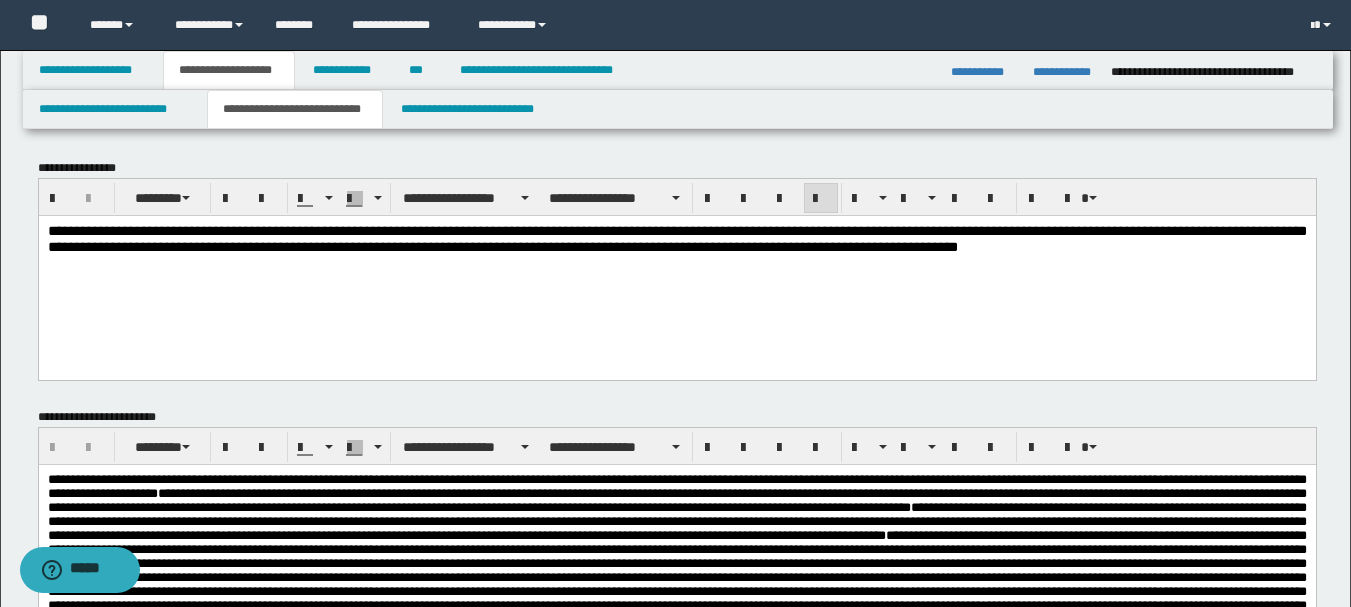 click on "**********" at bounding box center (676, 238) 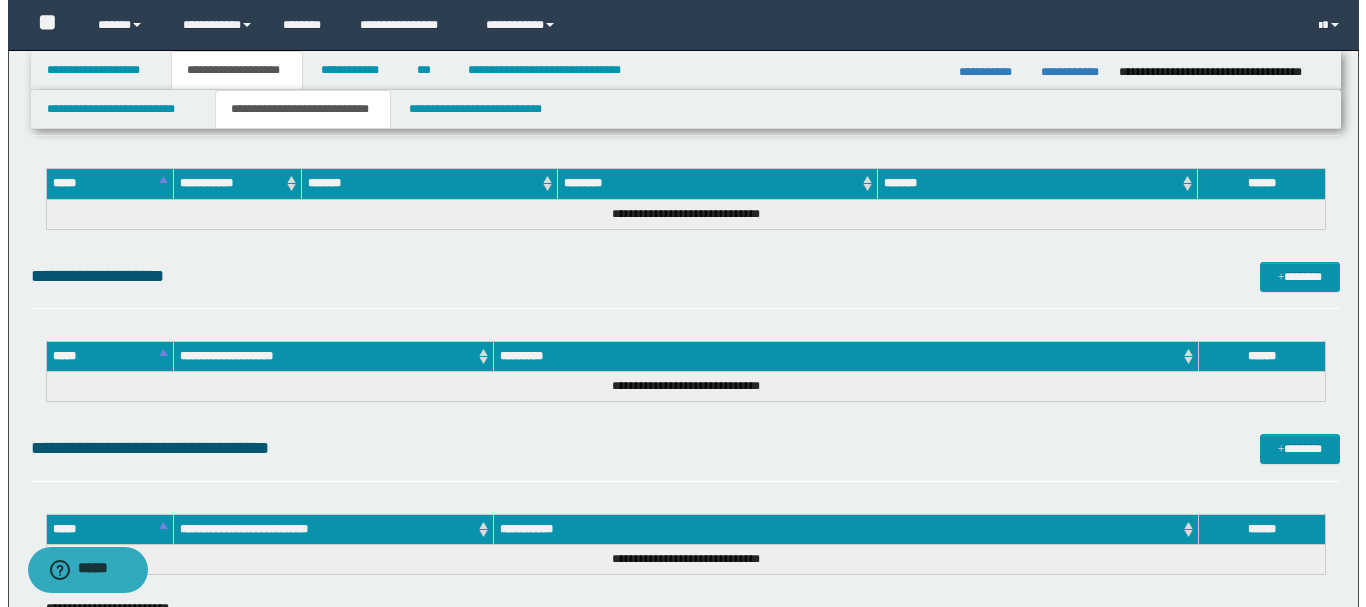 scroll, scrollTop: 1700, scrollLeft: 0, axis: vertical 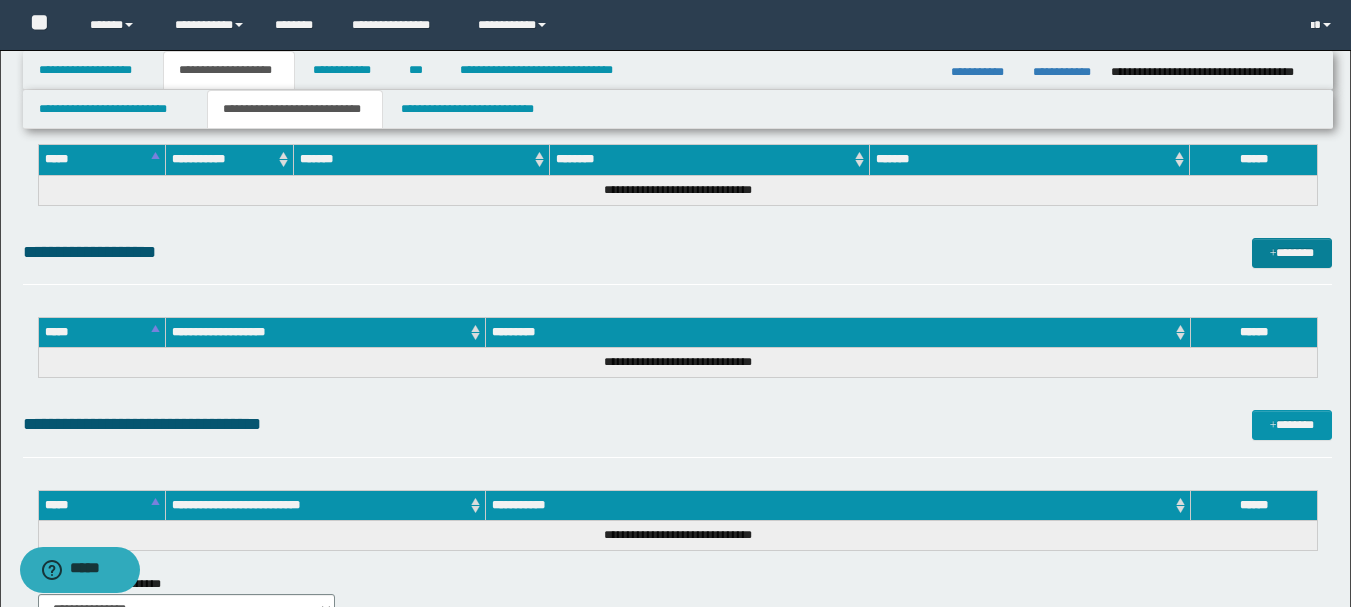 click at bounding box center [1273, 254] 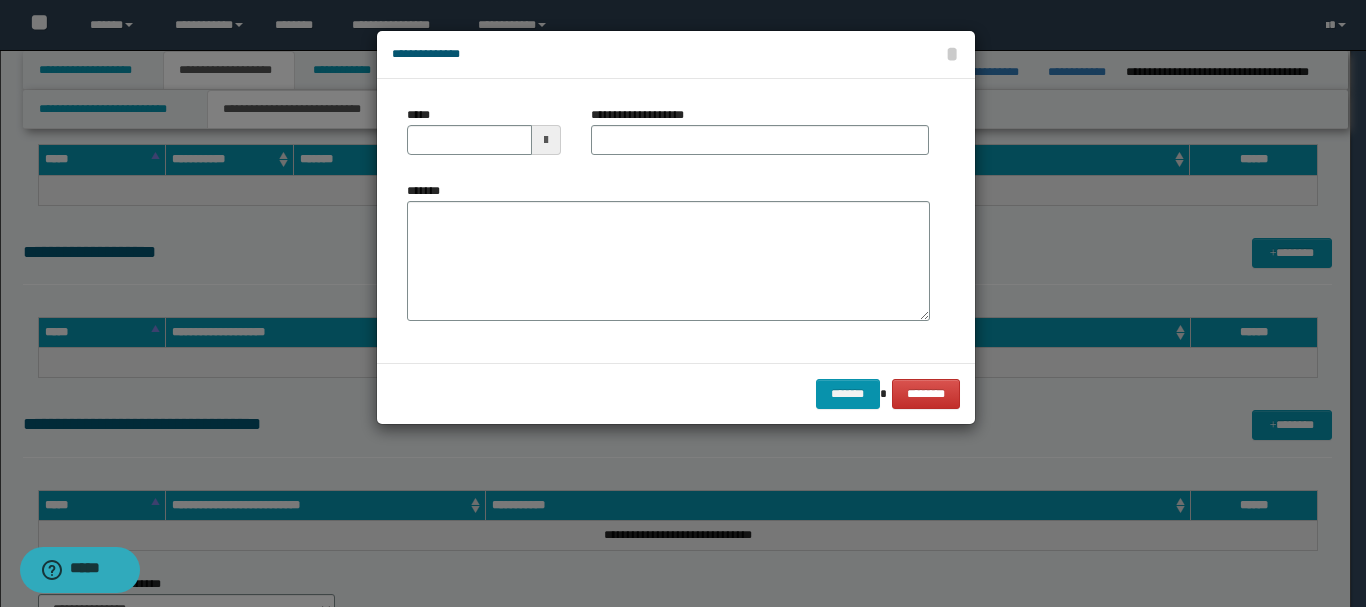 click at bounding box center [546, 140] 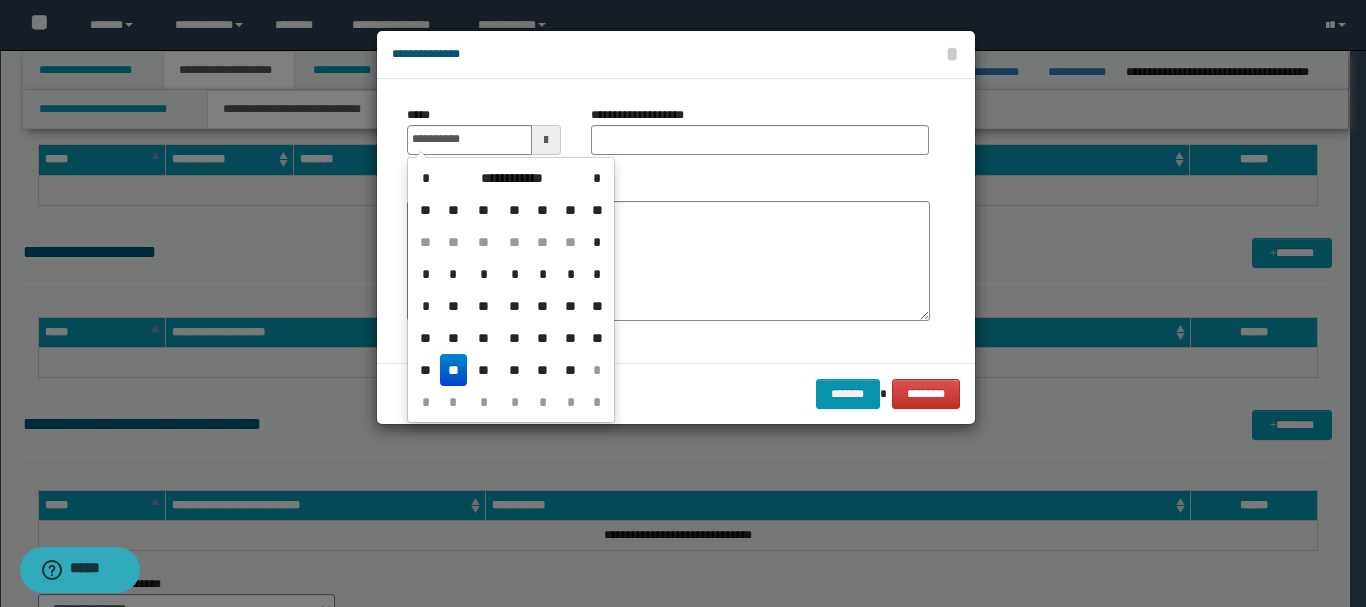 click on "**" at bounding box center (454, 370) 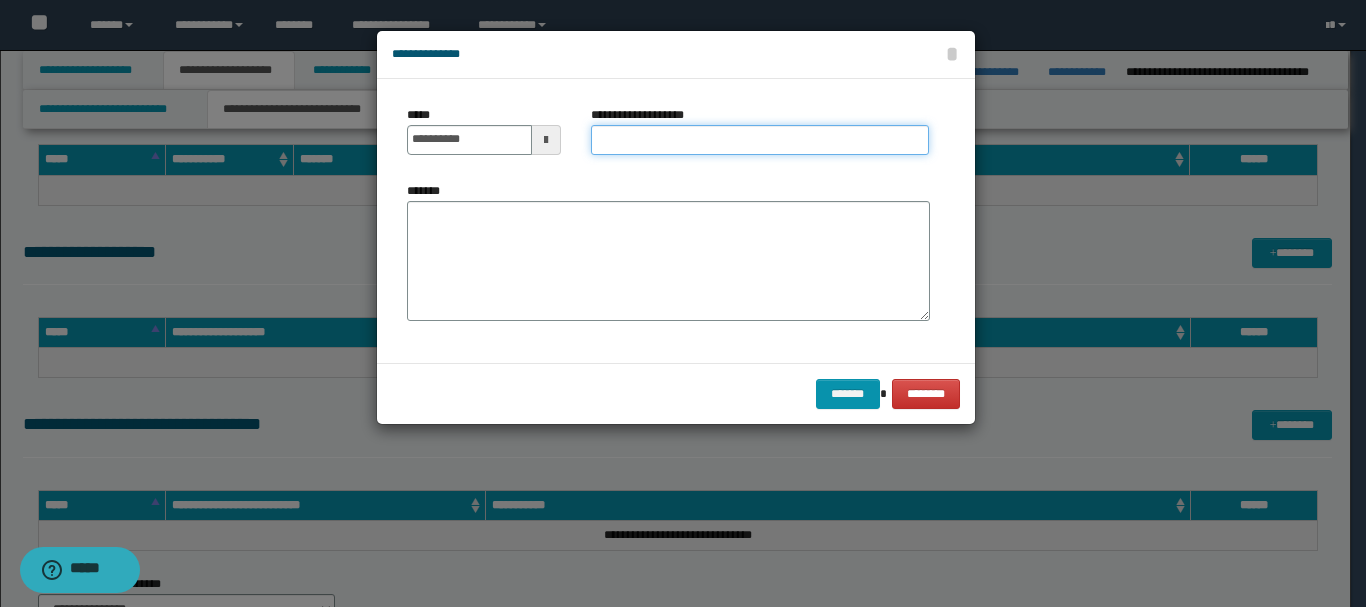 click on "**********" at bounding box center [760, 140] 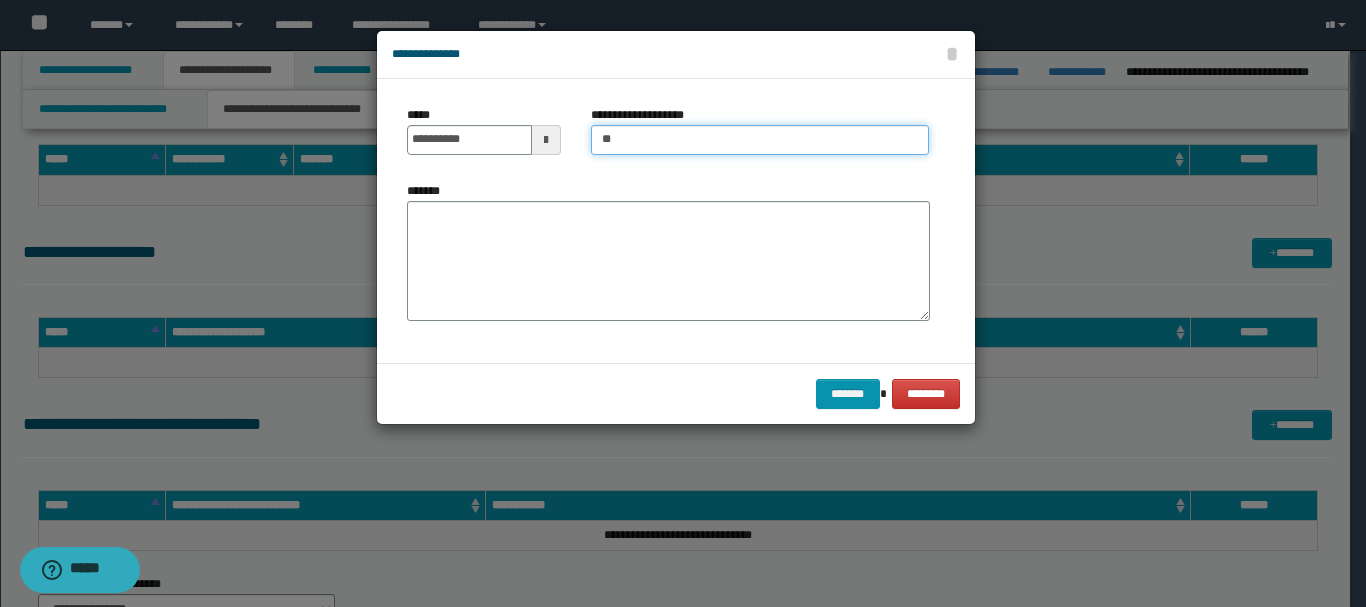 type on "*" 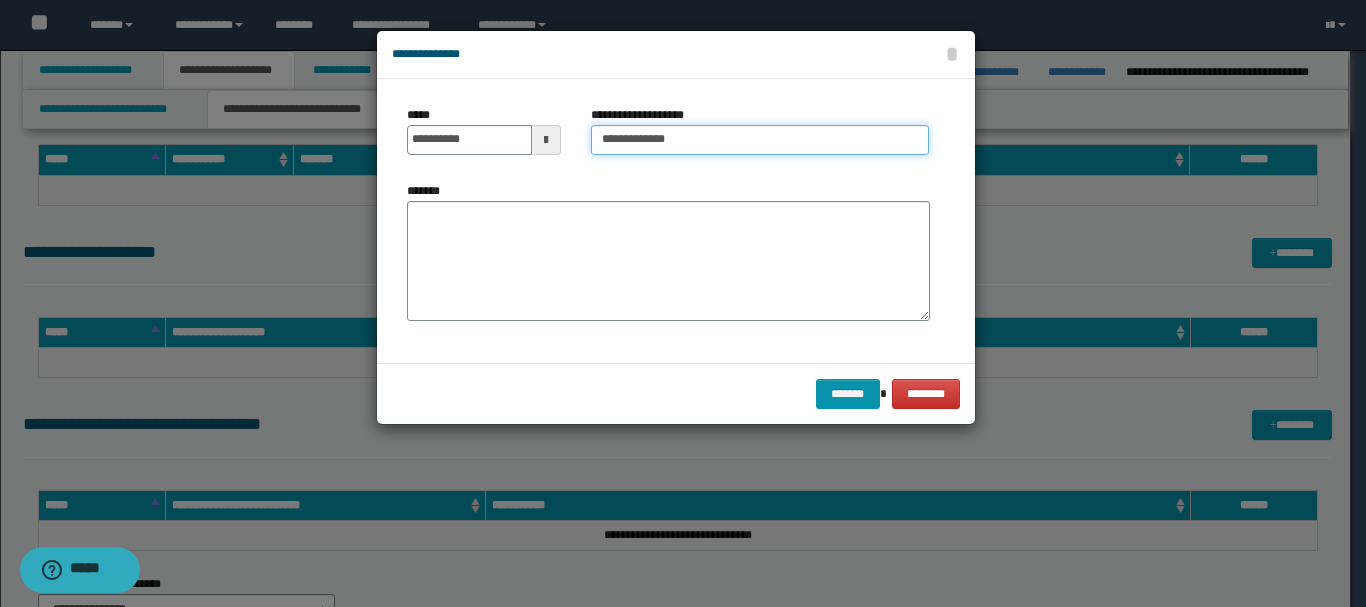 type on "**********" 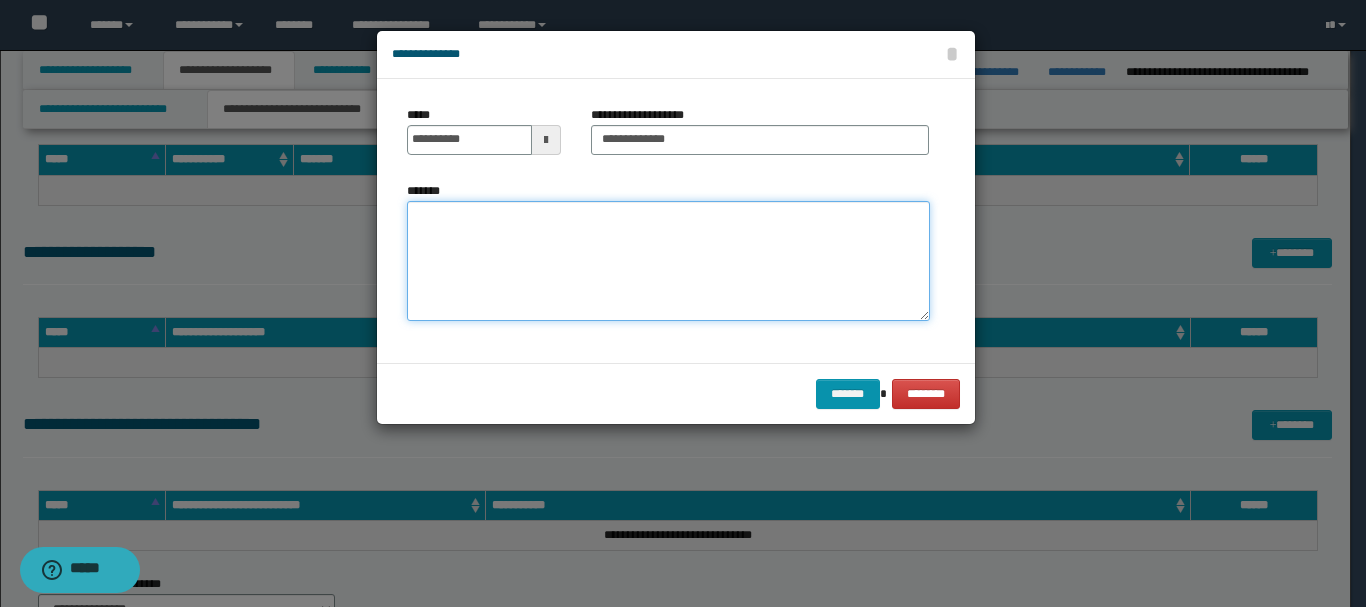 click on "*******" at bounding box center [668, 261] 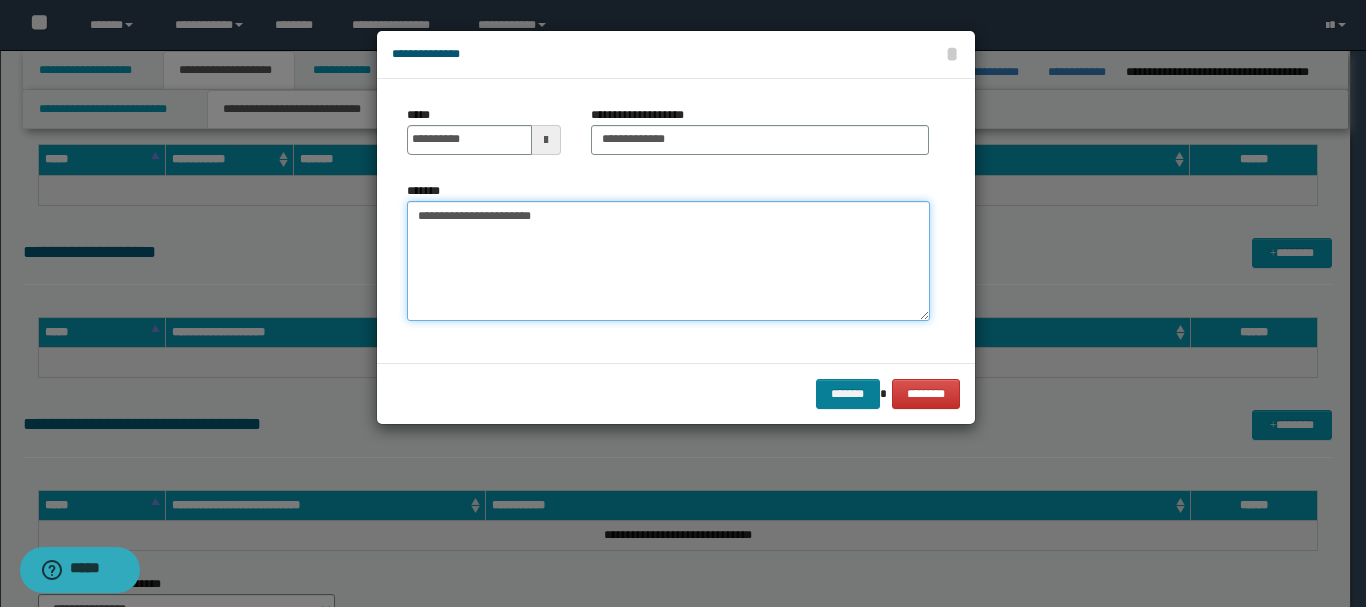 type on "**********" 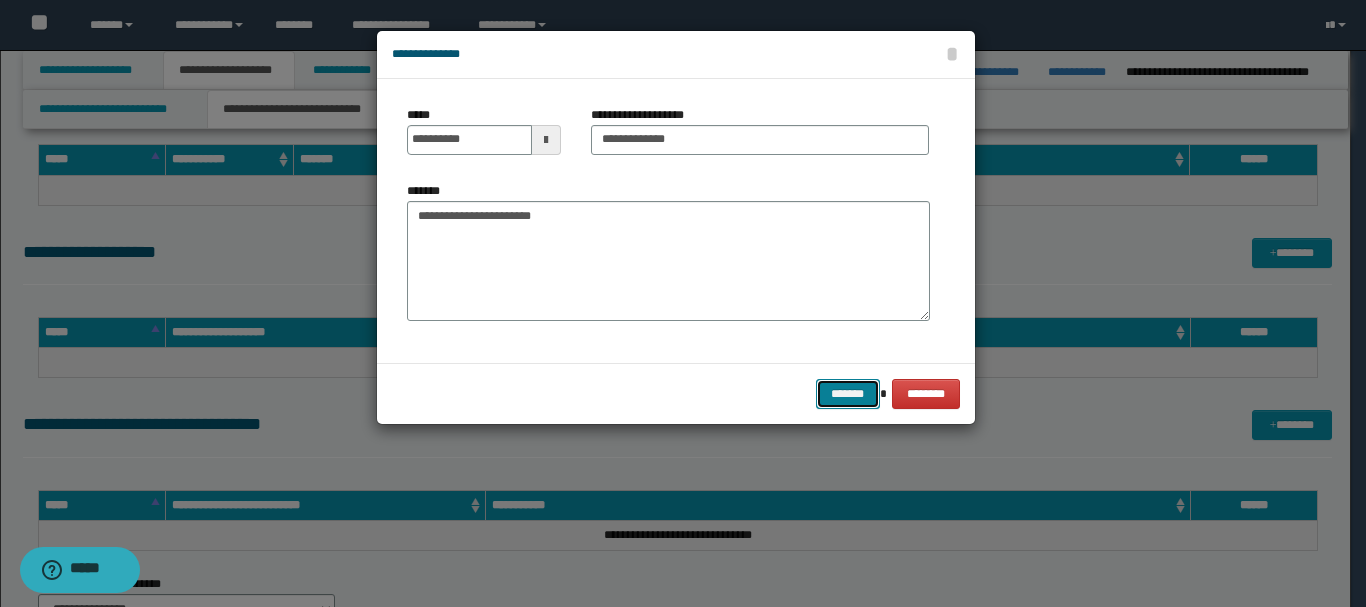 click on "*******" at bounding box center (848, 394) 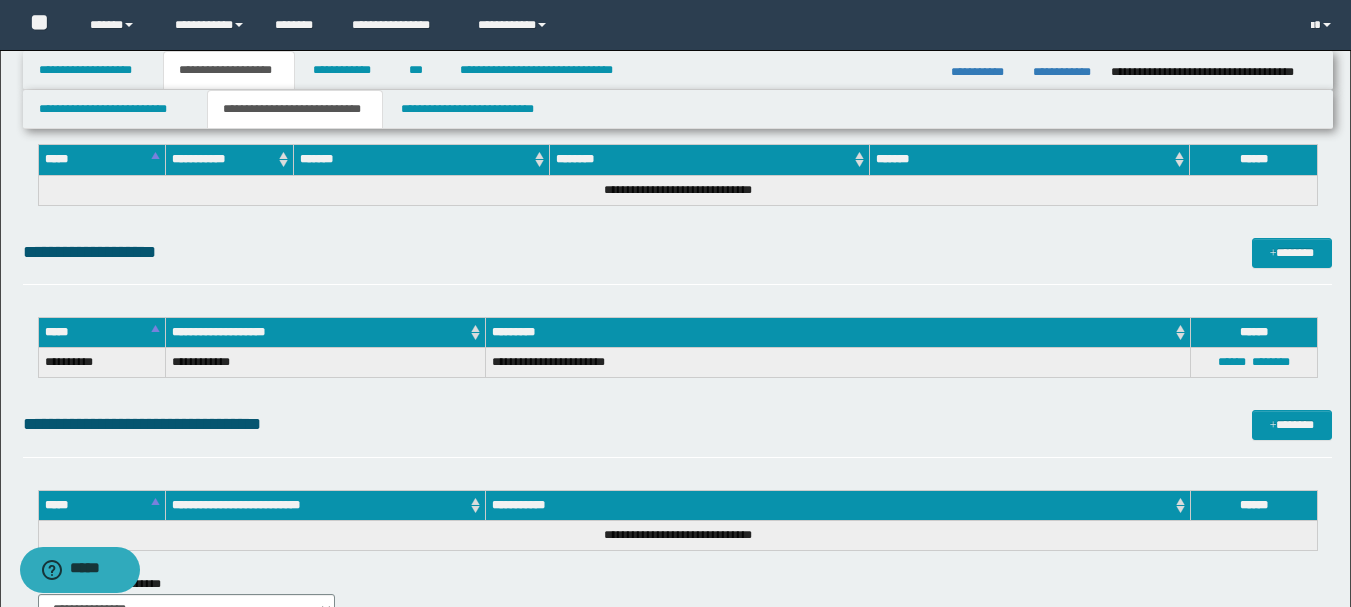 click on "**********" at bounding box center (295, 109) 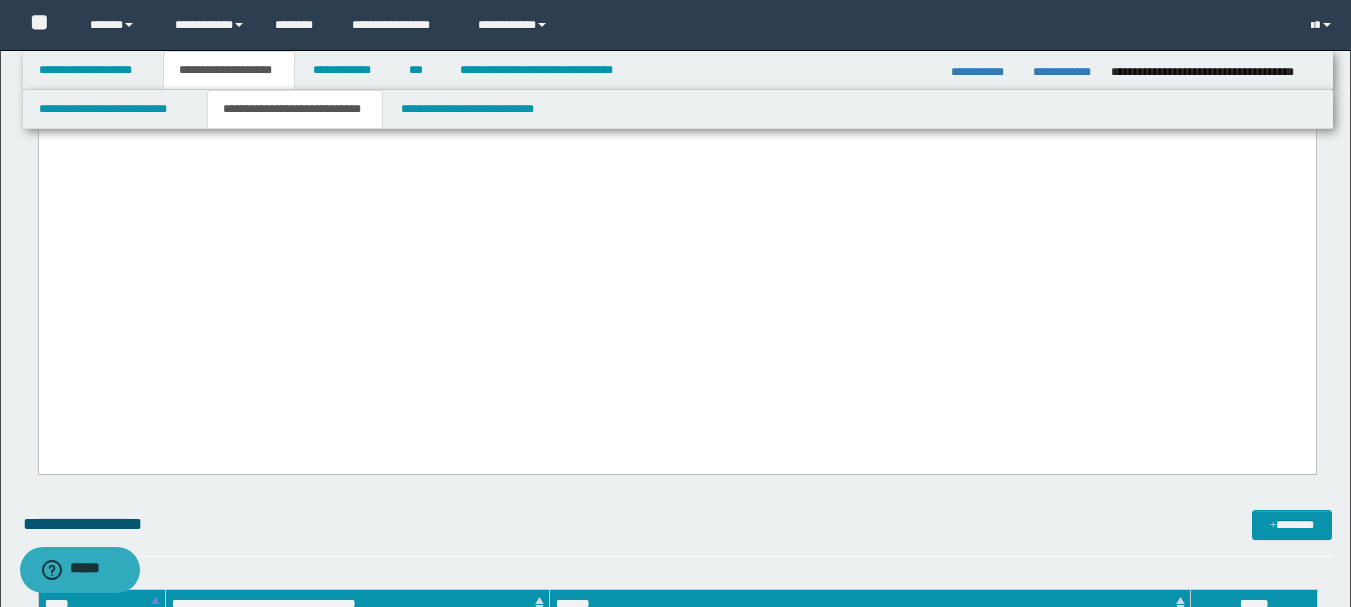 scroll, scrollTop: 1000, scrollLeft: 0, axis: vertical 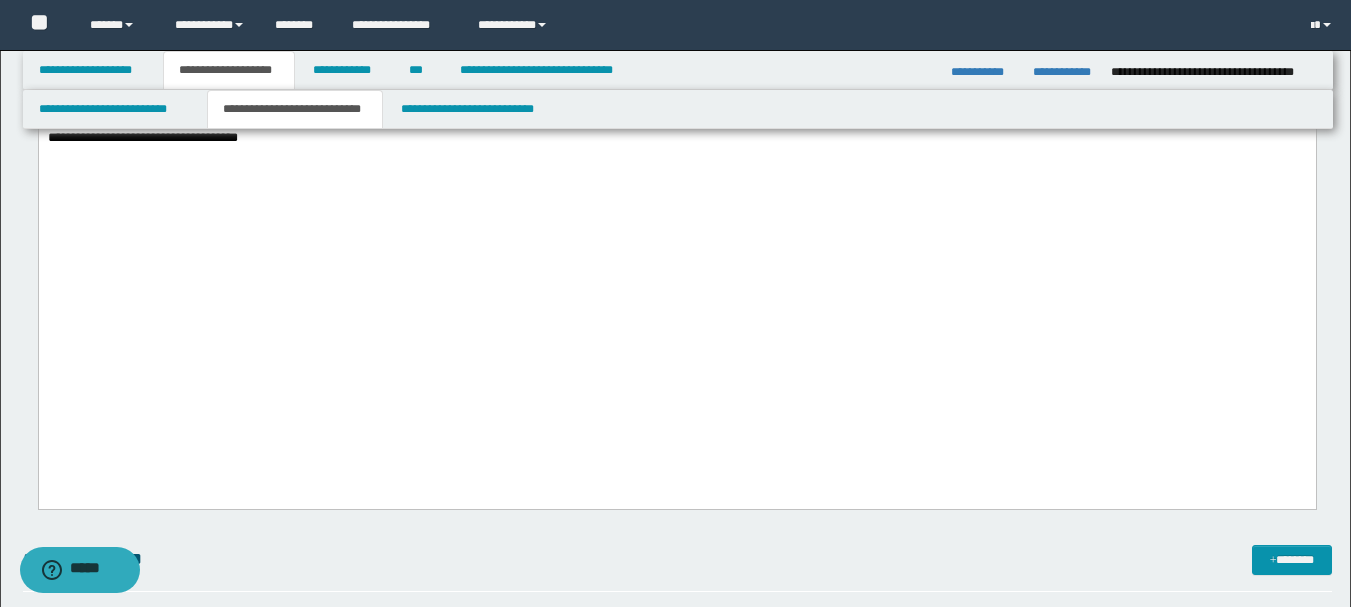 drag, startPoint x: 1088, startPoint y: 214, endPoint x: 1157, endPoint y: 219, distance: 69.18092 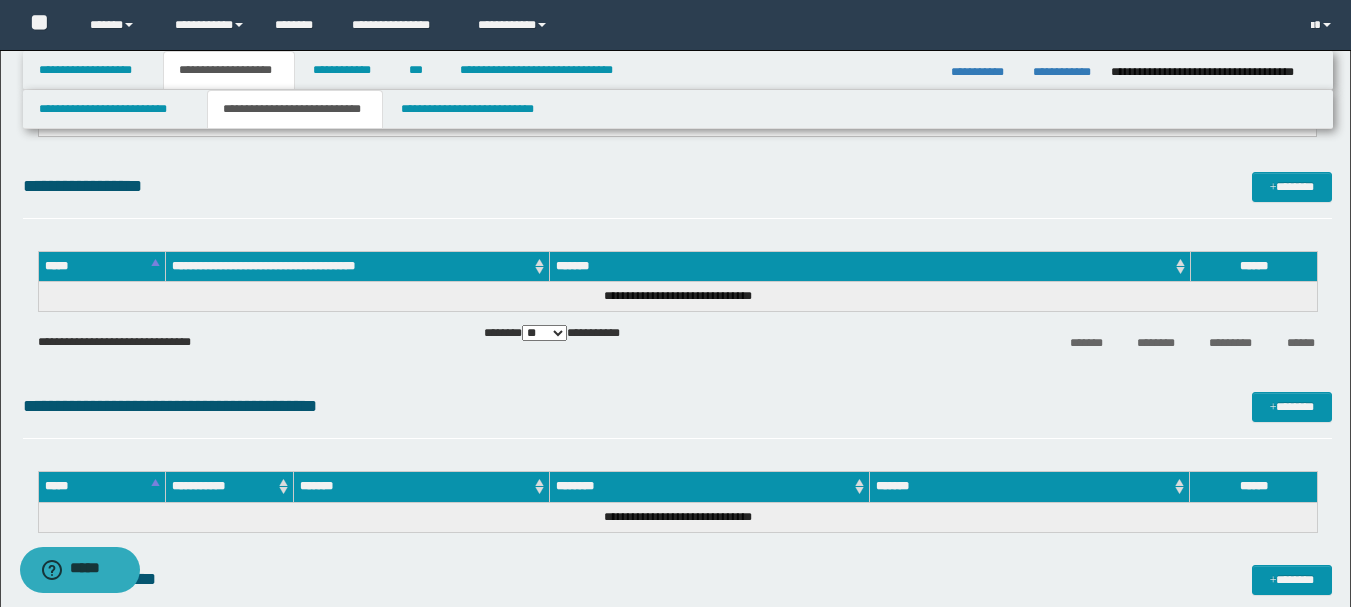 scroll, scrollTop: 1400, scrollLeft: 0, axis: vertical 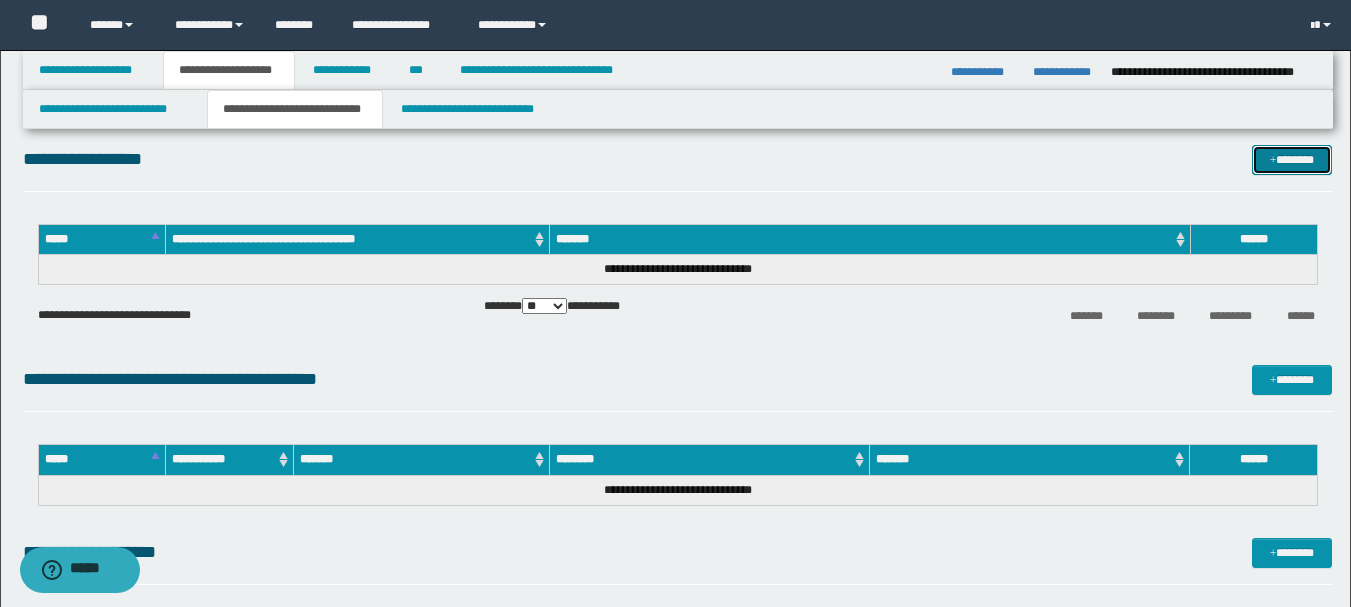 click on "*******" at bounding box center [1292, 160] 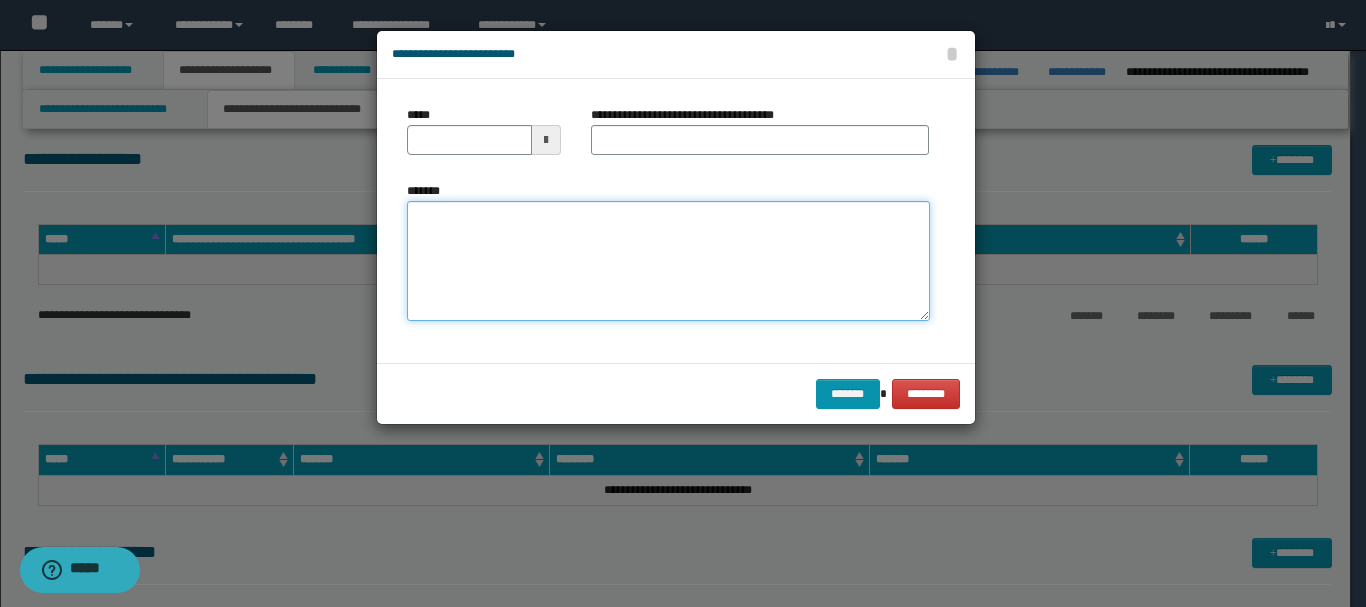 paste on "**********" 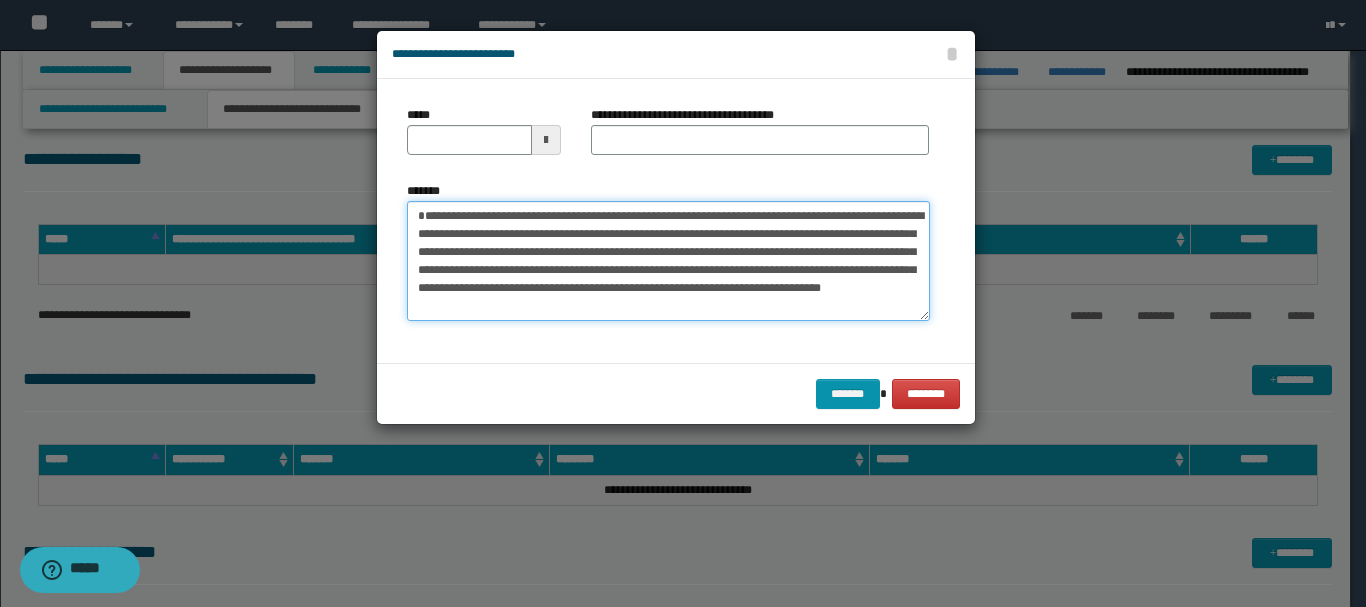 type on "**********" 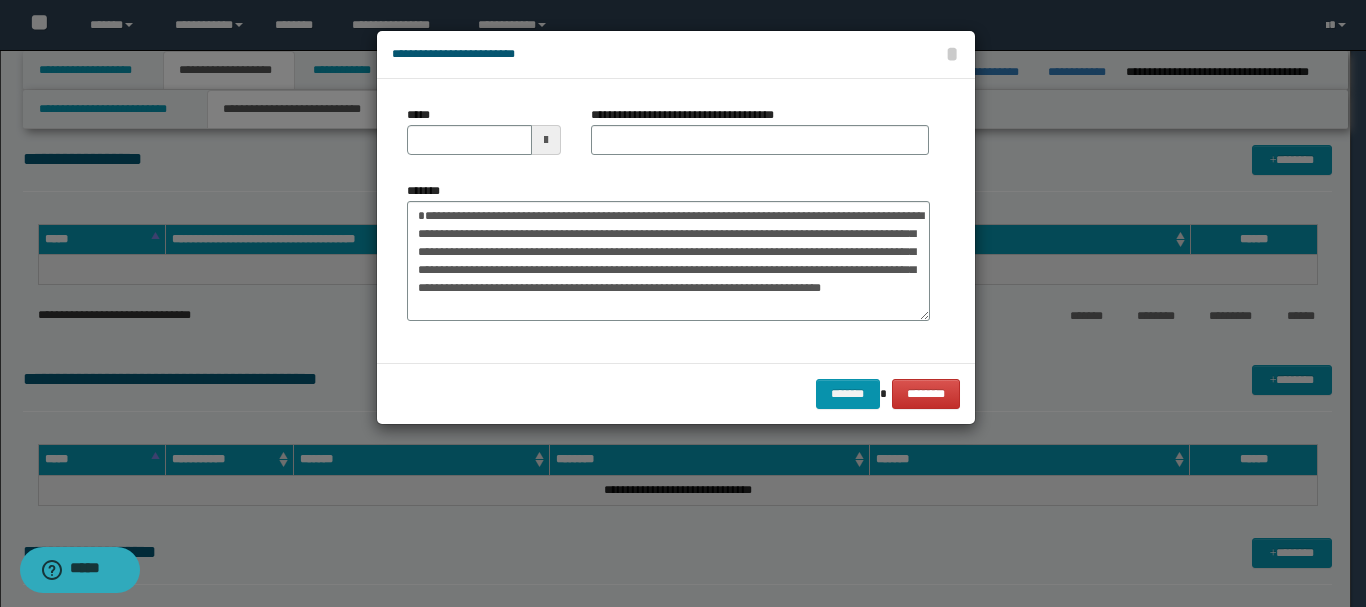 click at bounding box center (546, 140) 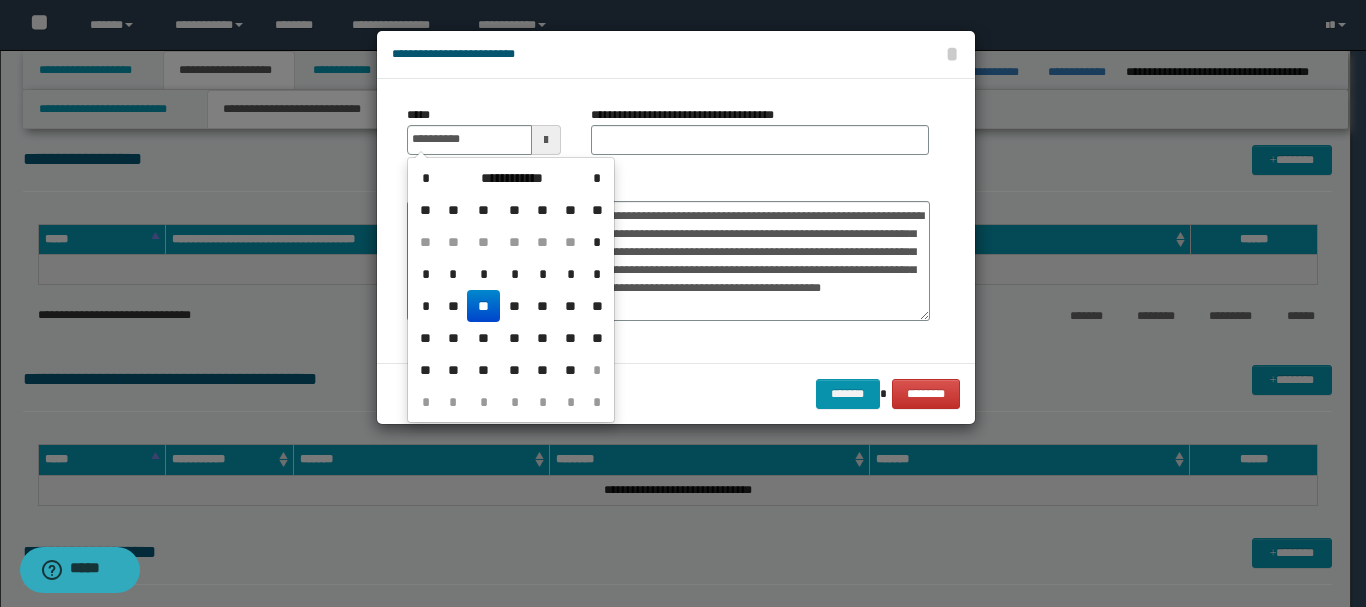 drag, startPoint x: 490, startPoint y: 308, endPoint x: 501, endPoint y: 284, distance: 26.400757 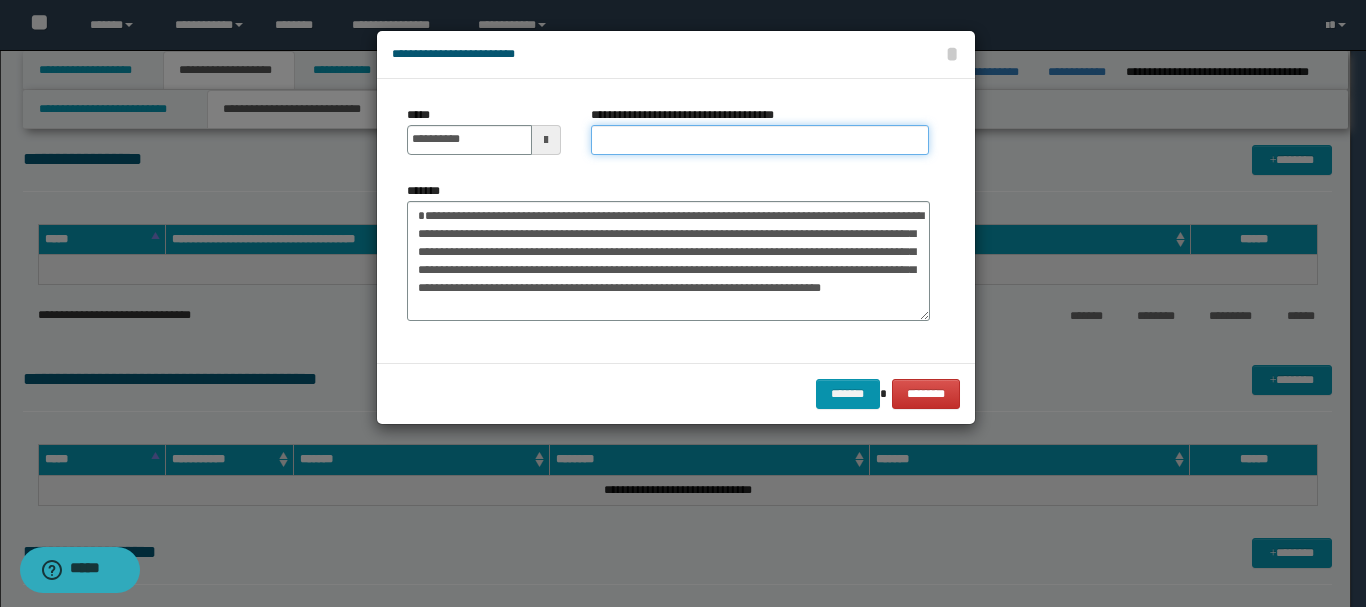 click on "**********" at bounding box center [760, 140] 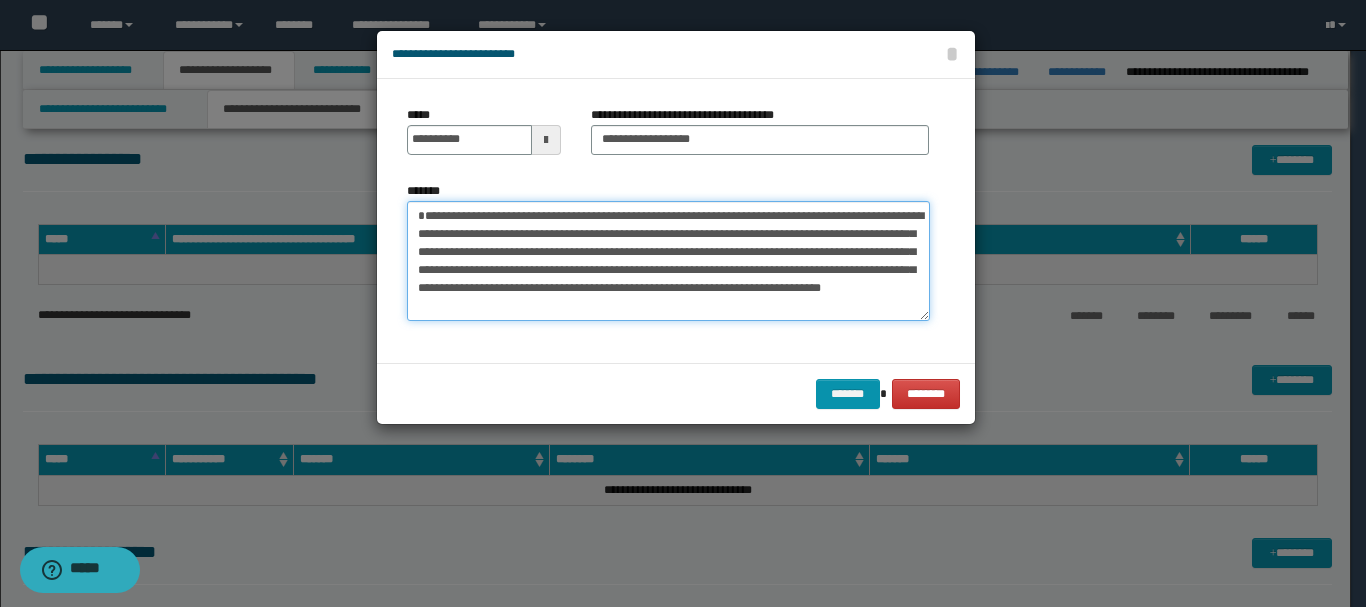click on "**********" at bounding box center (668, 261) 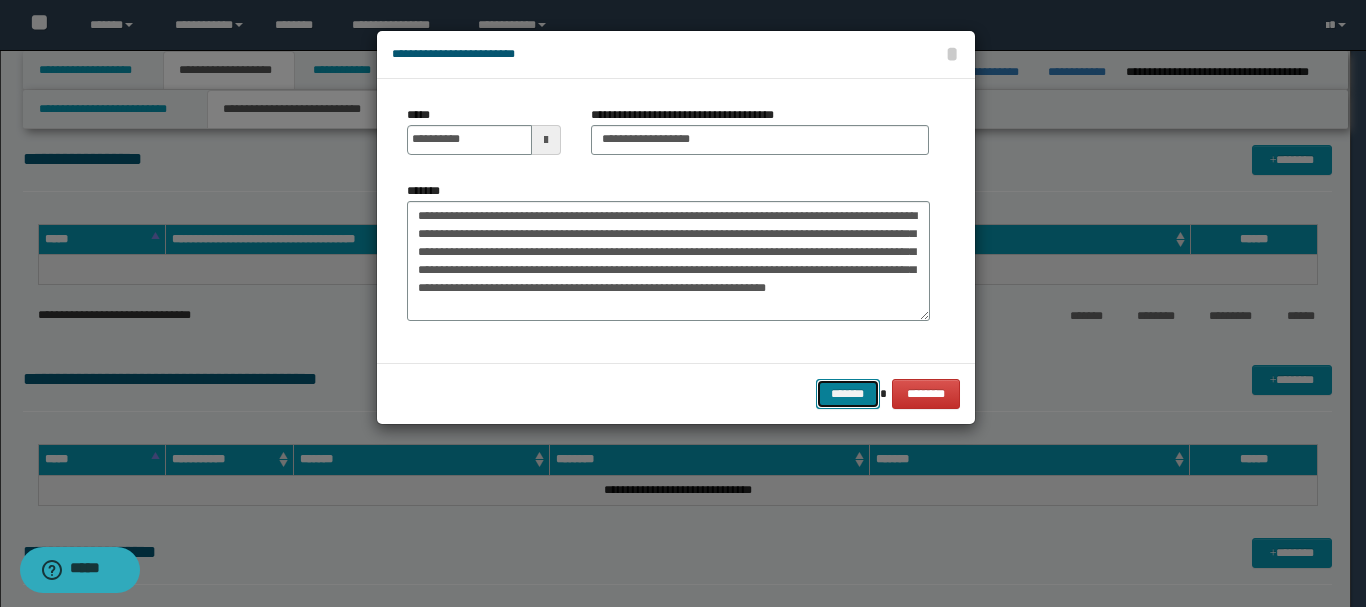 click on "*******" at bounding box center (848, 394) 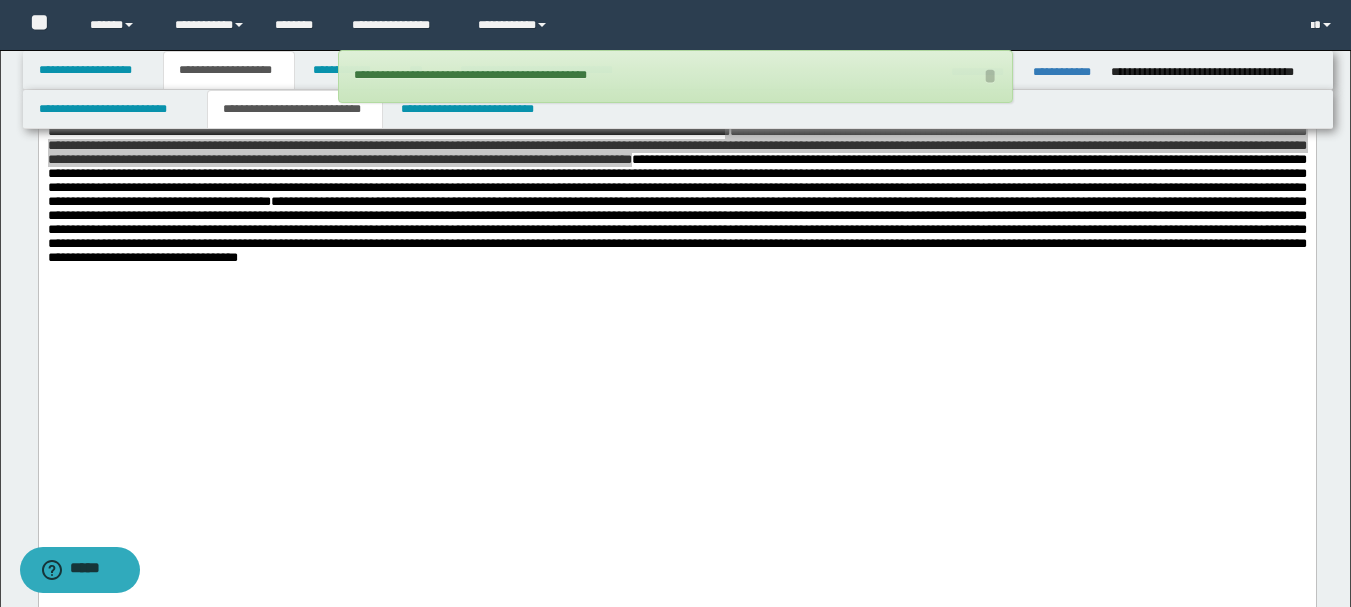 scroll, scrollTop: 1000, scrollLeft: 0, axis: vertical 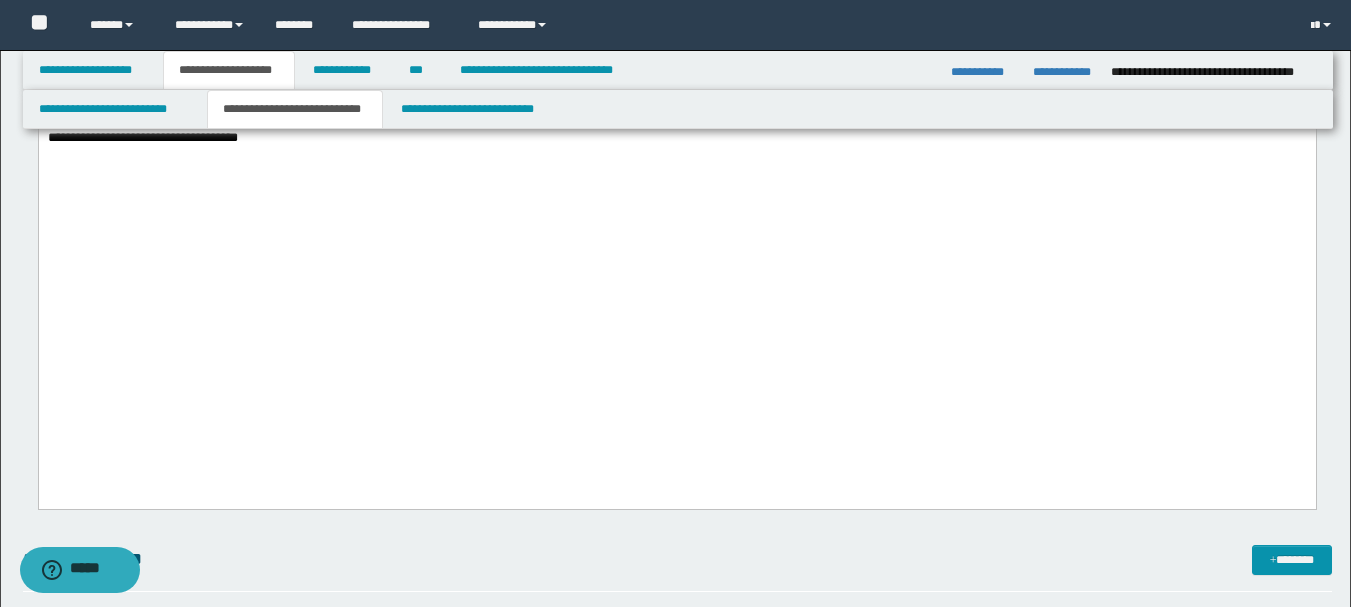 click on "**********" at bounding box center [676, 109] 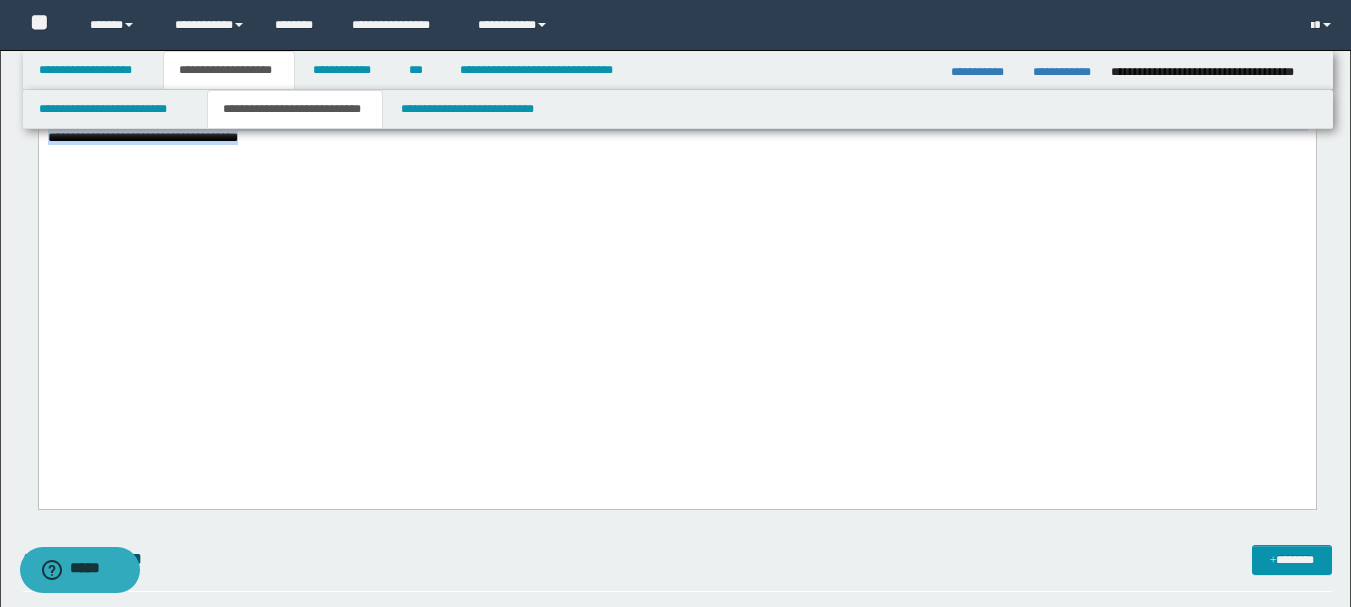 drag, startPoint x: 614, startPoint y: 310, endPoint x: 744, endPoint y: 390, distance: 152.64337 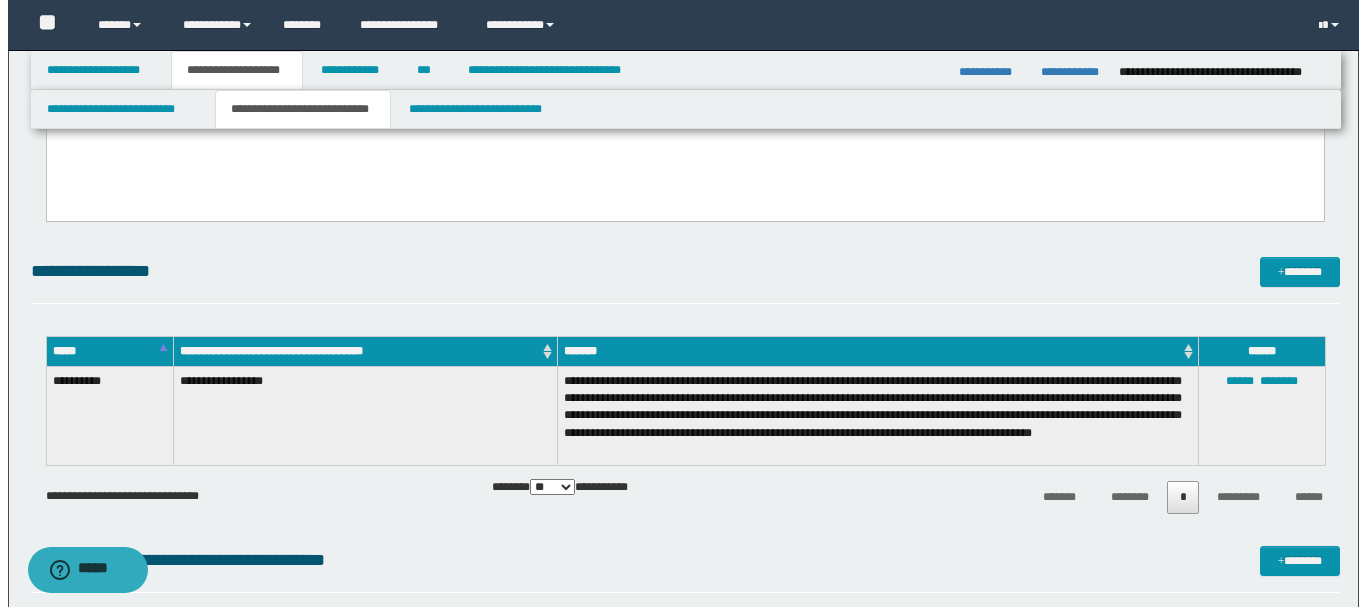 scroll, scrollTop: 1300, scrollLeft: 0, axis: vertical 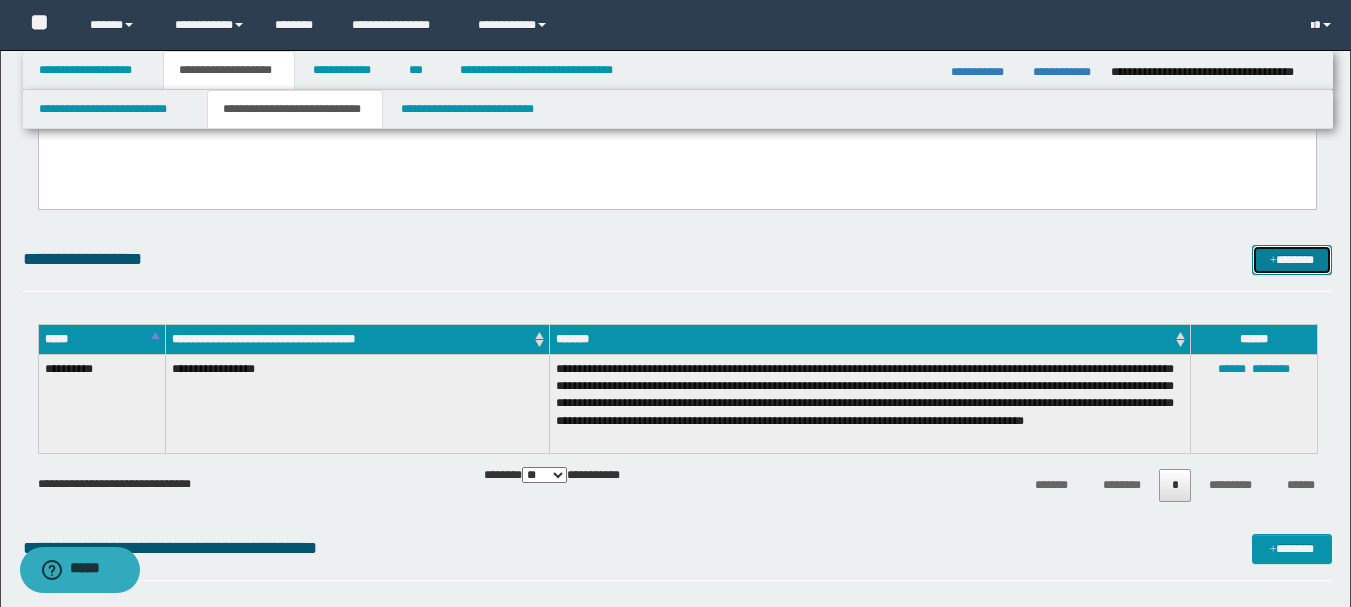 click on "*******" at bounding box center [1292, 260] 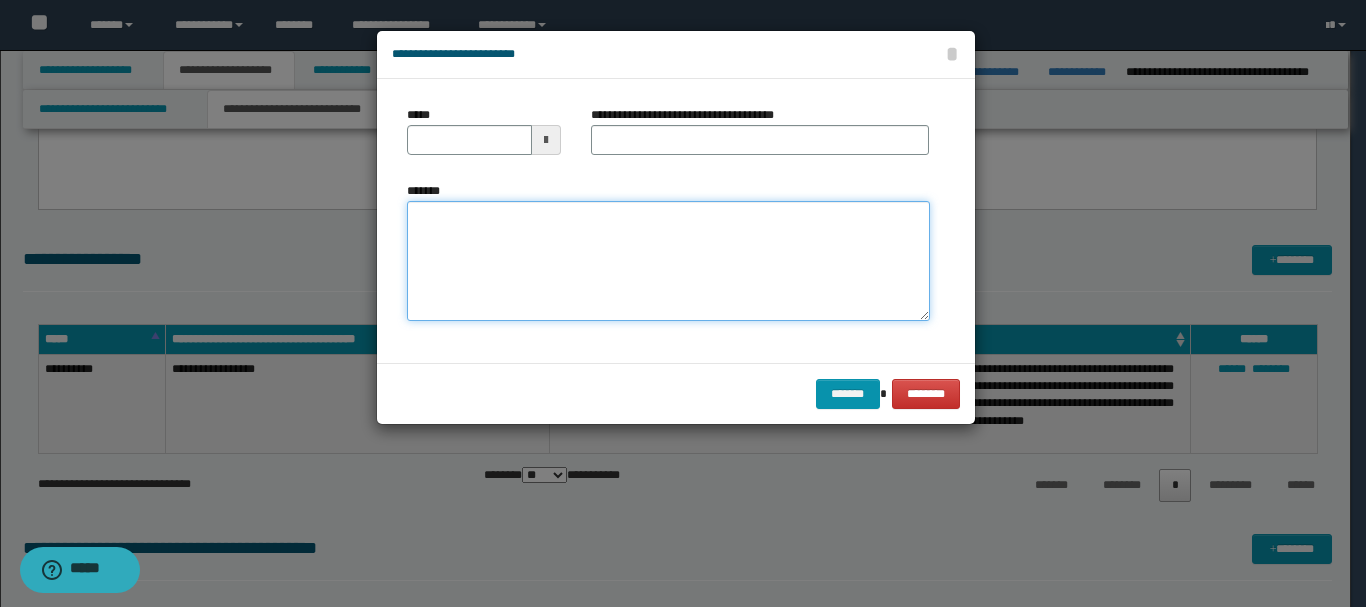 paste on "**********" 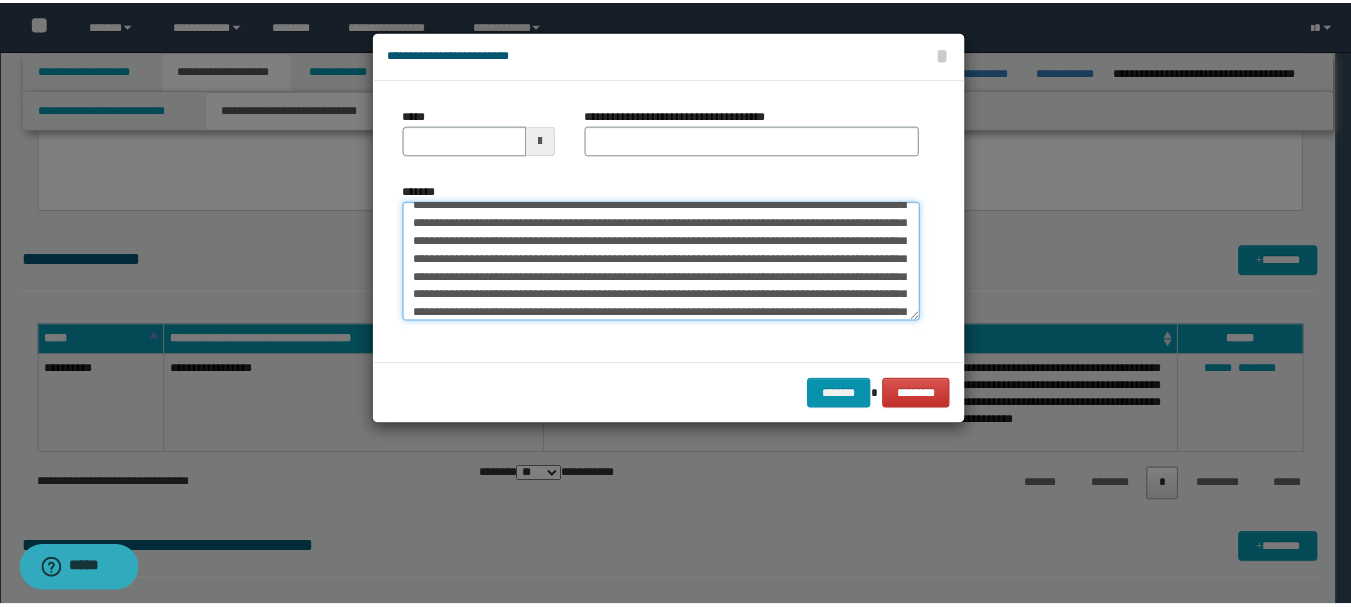 scroll, scrollTop: 0, scrollLeft: 0, axis: both 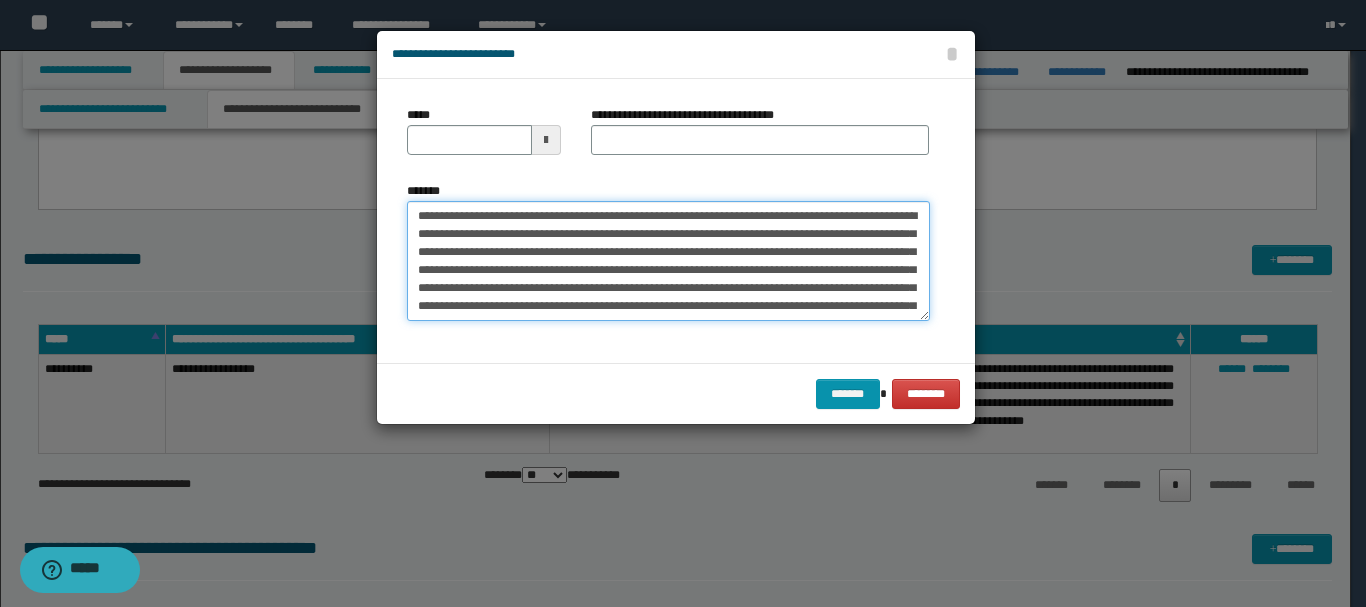 type on "**********" 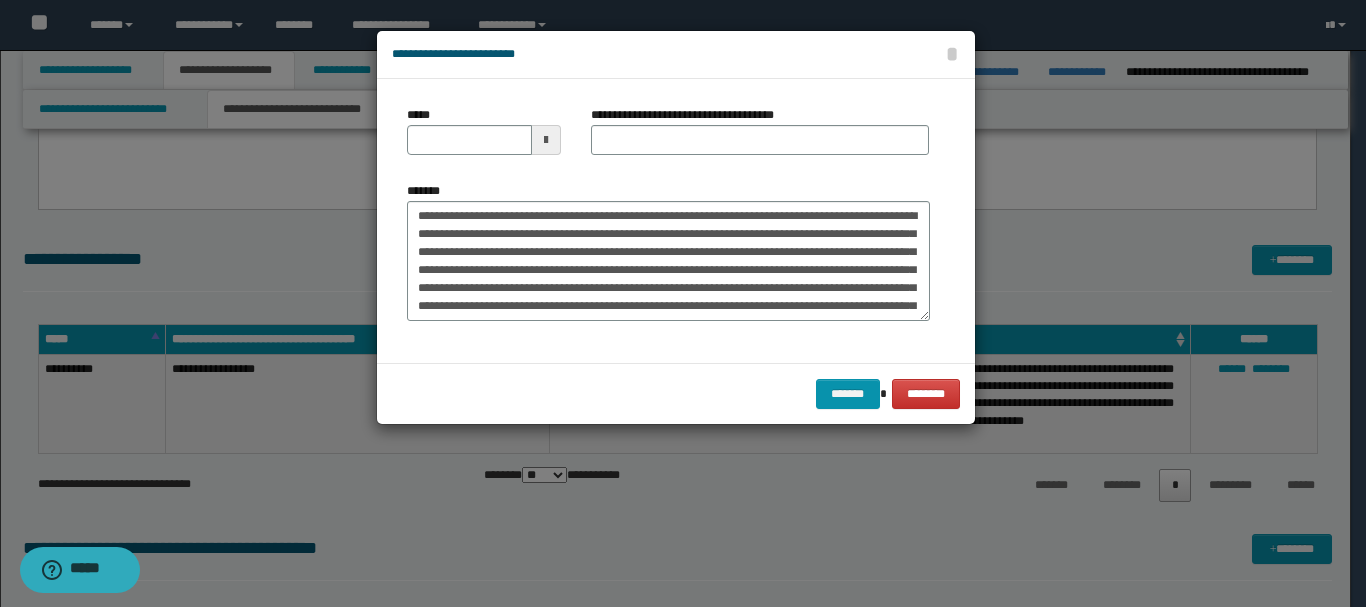 click at bounding box center [546, 140] 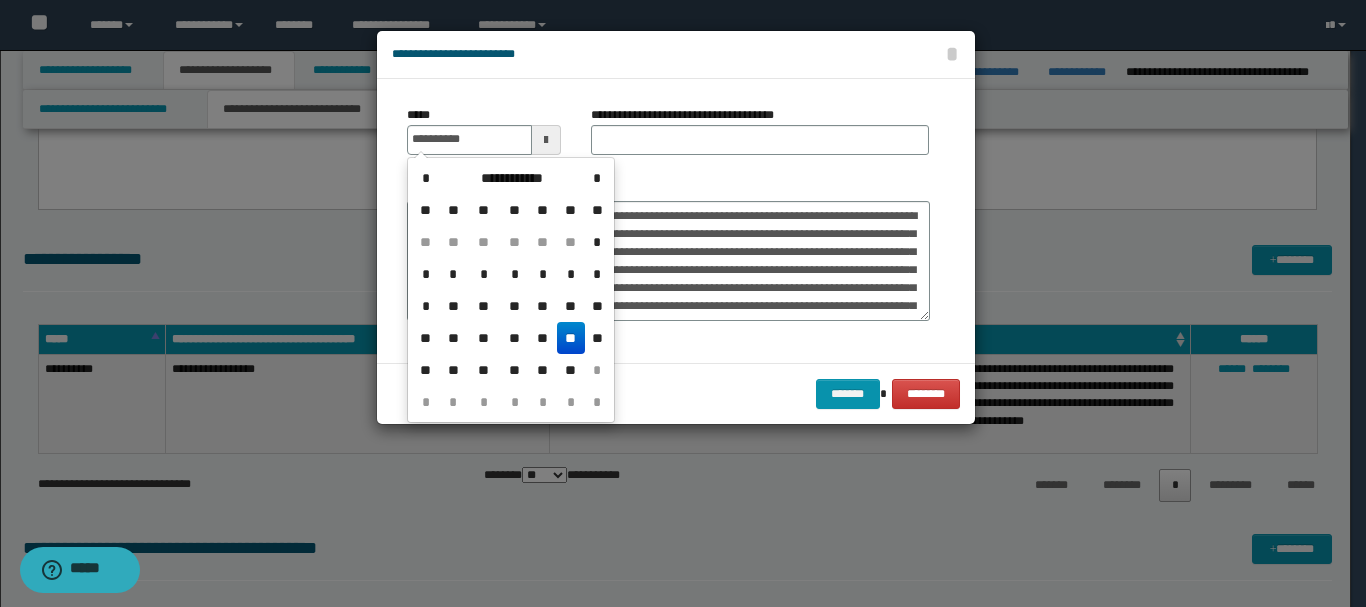 click on "**" at bounding box center (571, 338) 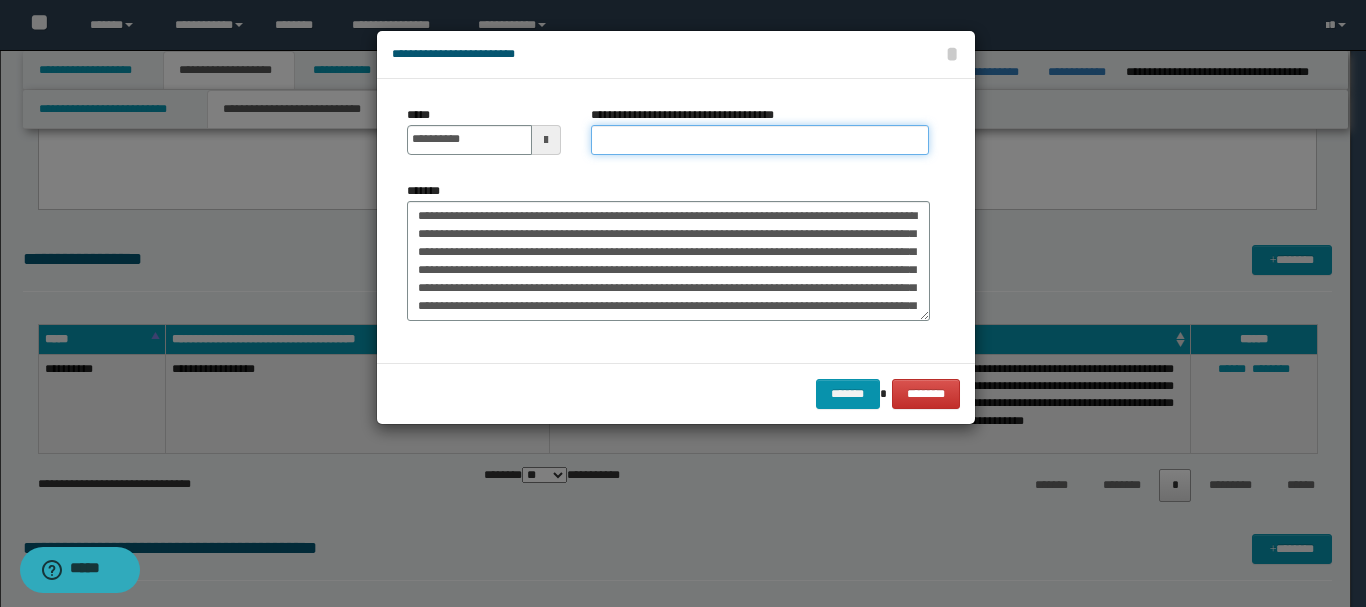 click on "**********" at bounding box center (760, 140) 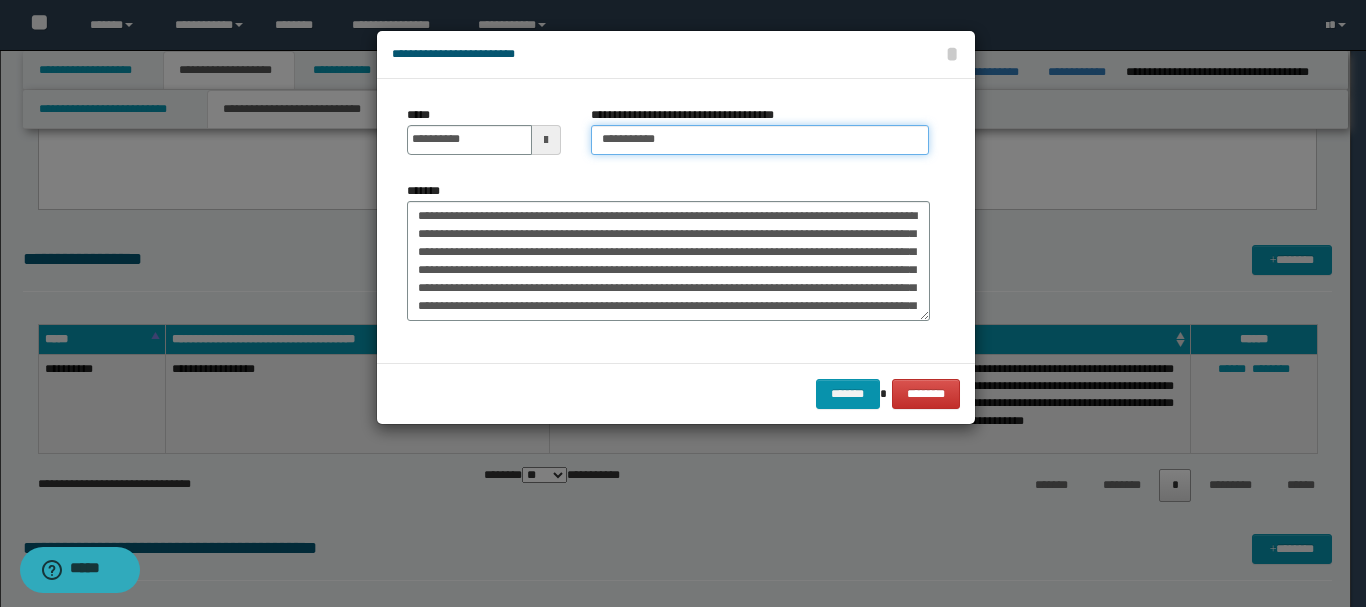 type on "**********" 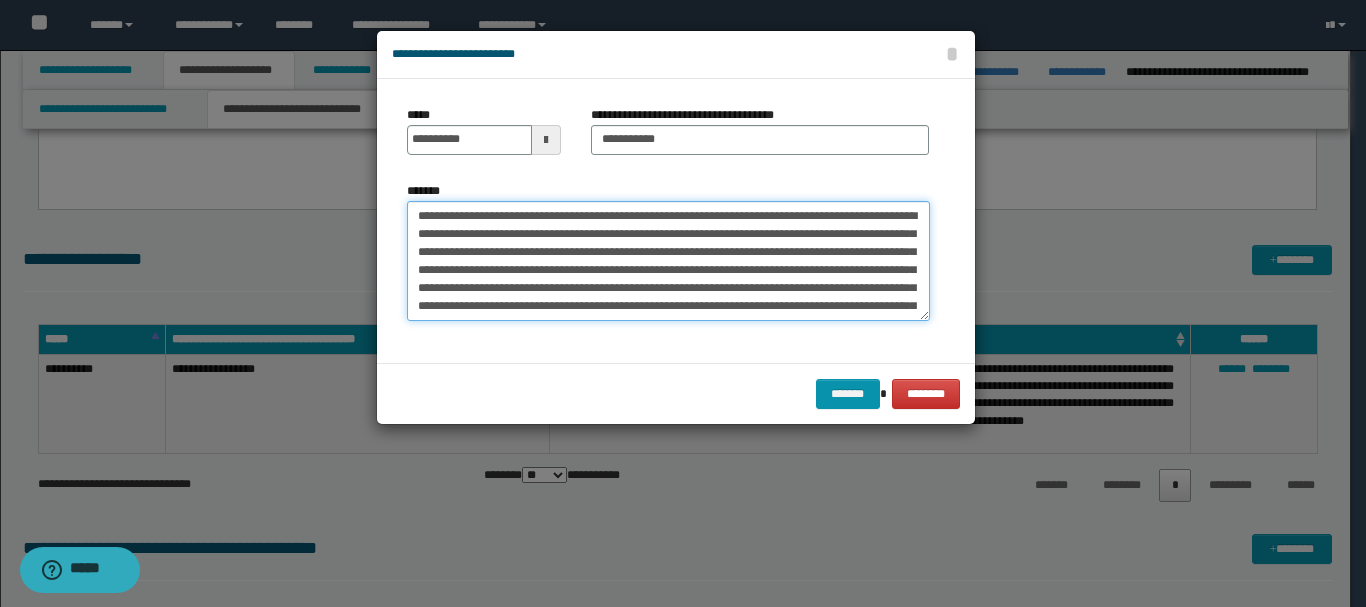 click on "**********" at bounding box center [668, 261] 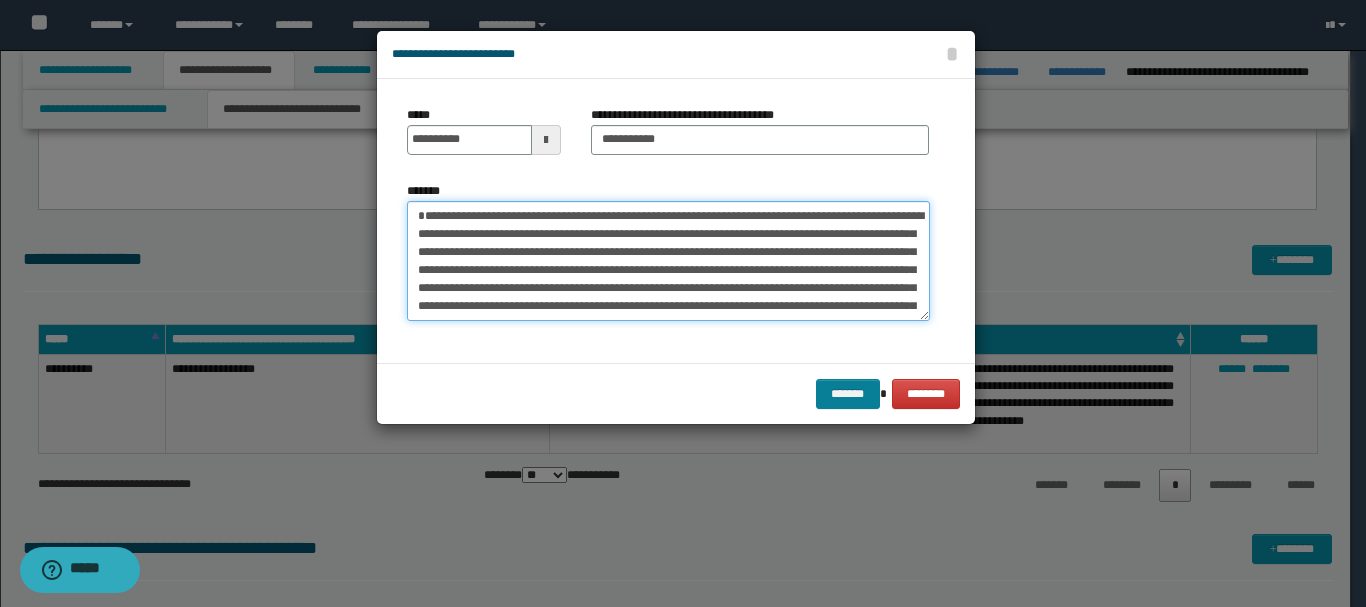 type on "**********" 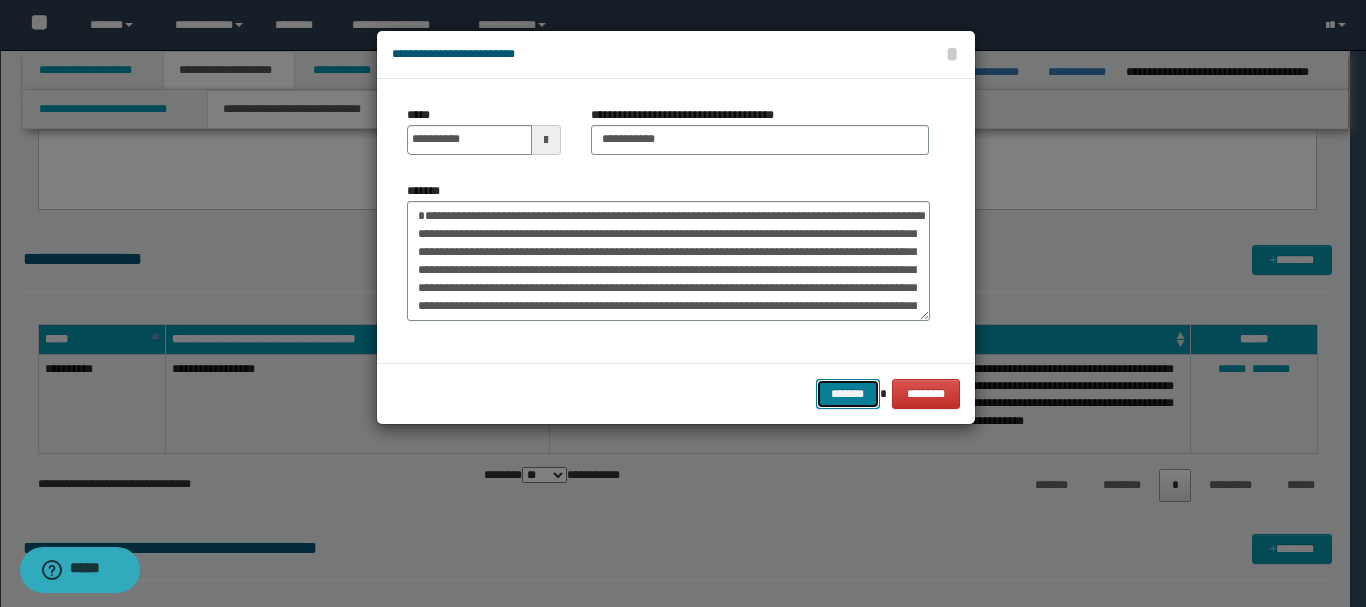 click on "*******" at bounding box center (848, 394) 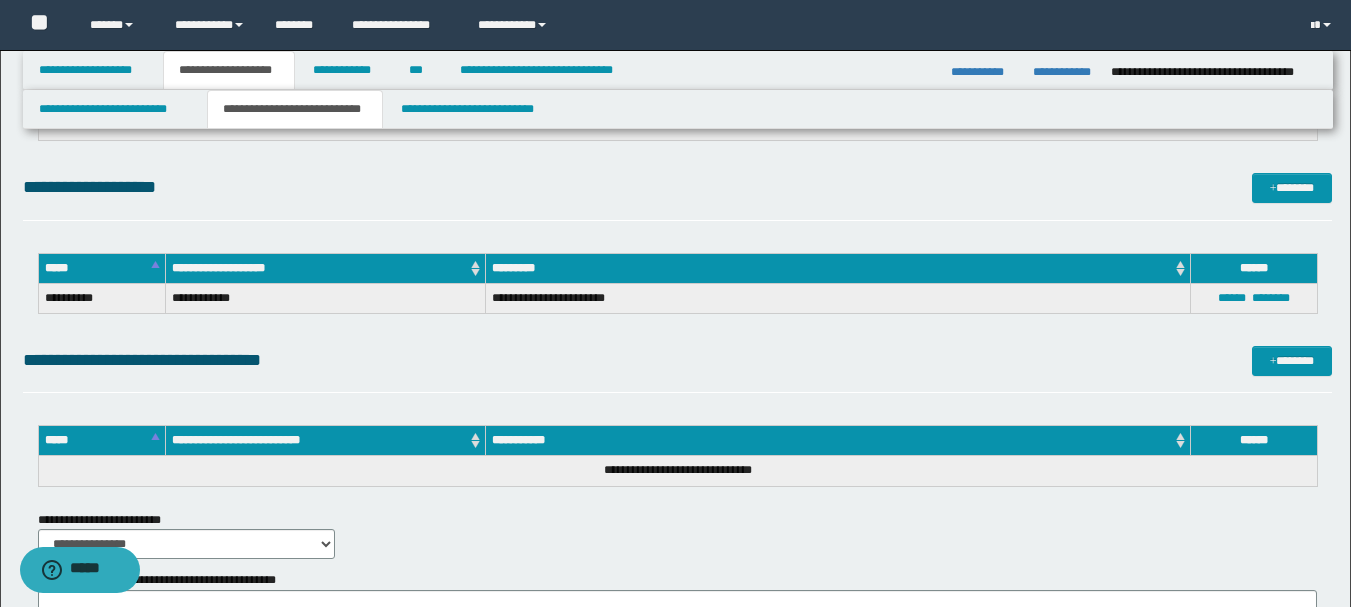 scroll, scrollTop: 1900, scrollLeft: 0, axis: vertical 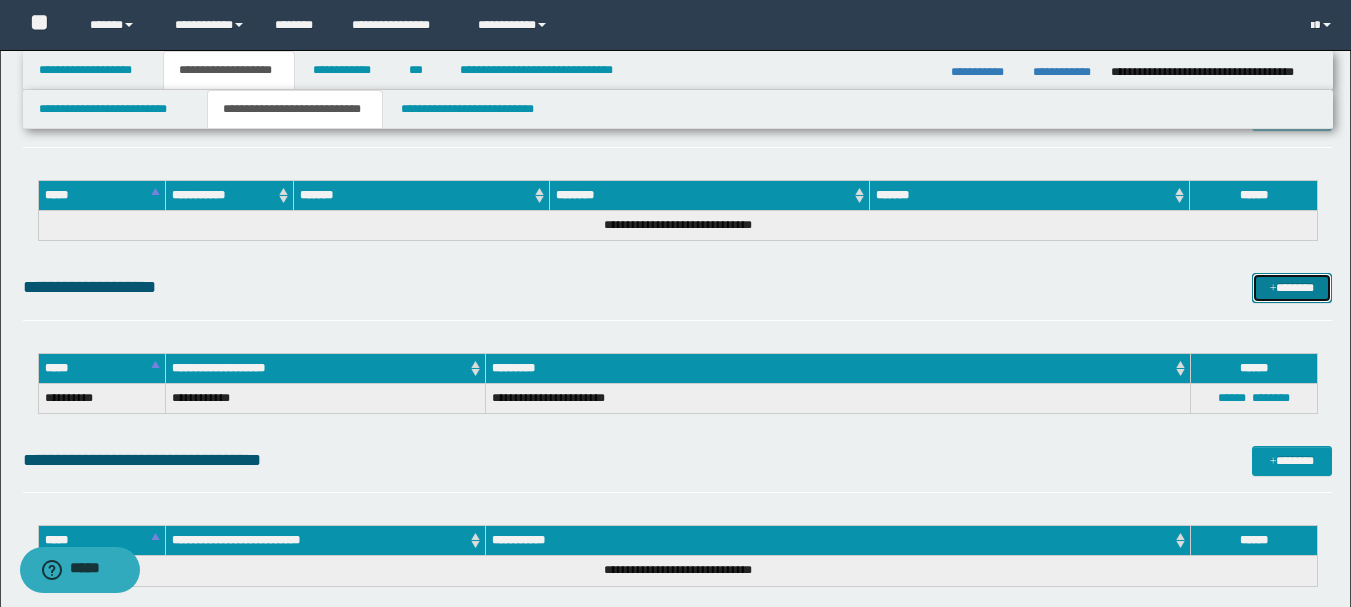 drag, startPoint x: 1273, startPoint y: 287, endPoint x: 1259, endPoint y: 276, distance: 17.804493 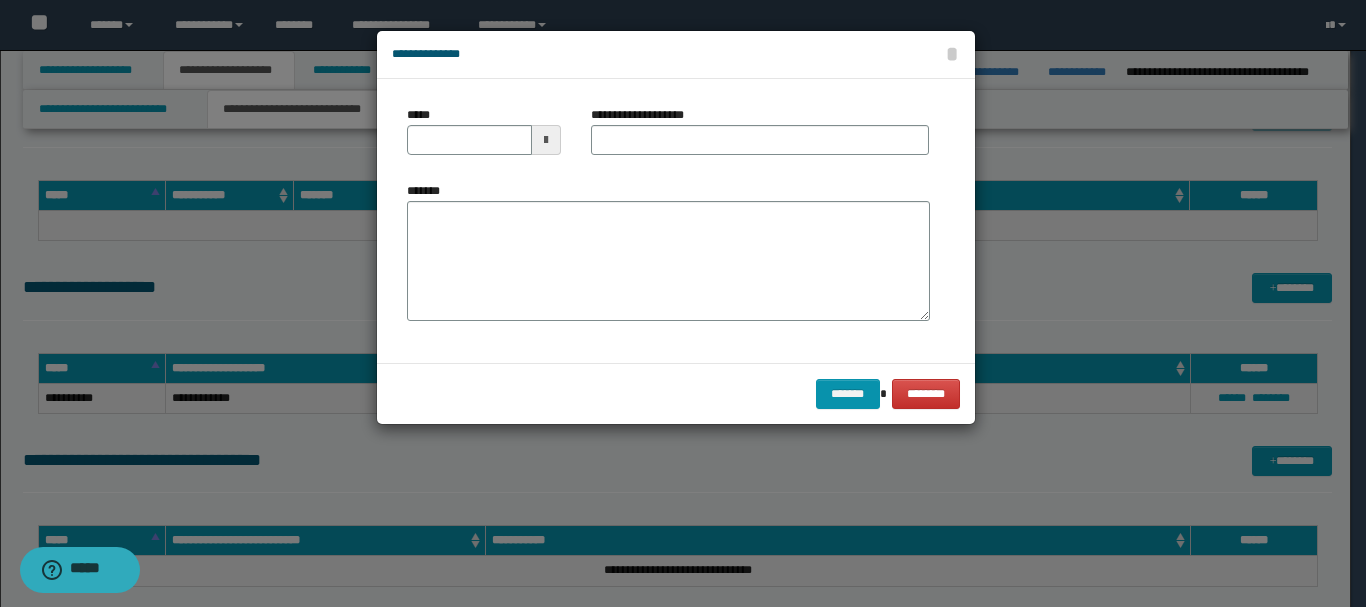 click at bounding box center [546, 140] 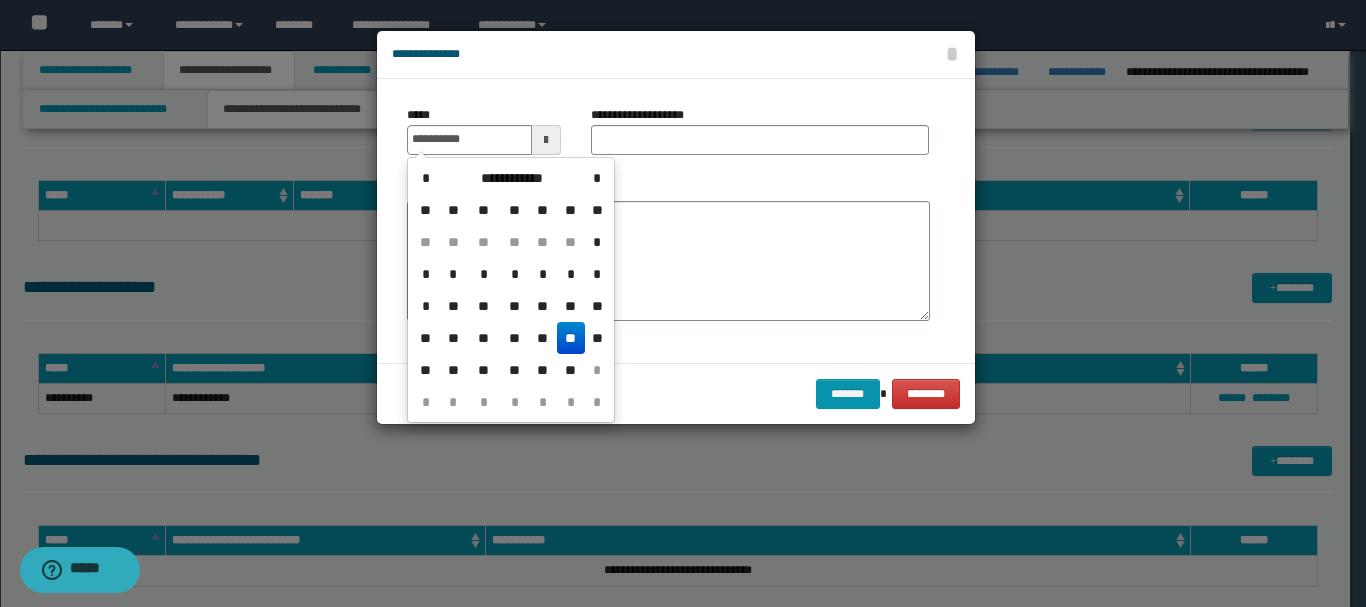 drag, startPoint x: 565, startPoint y: 343, endPoint x: 659, endPoint y: 182, distance: 186.4323 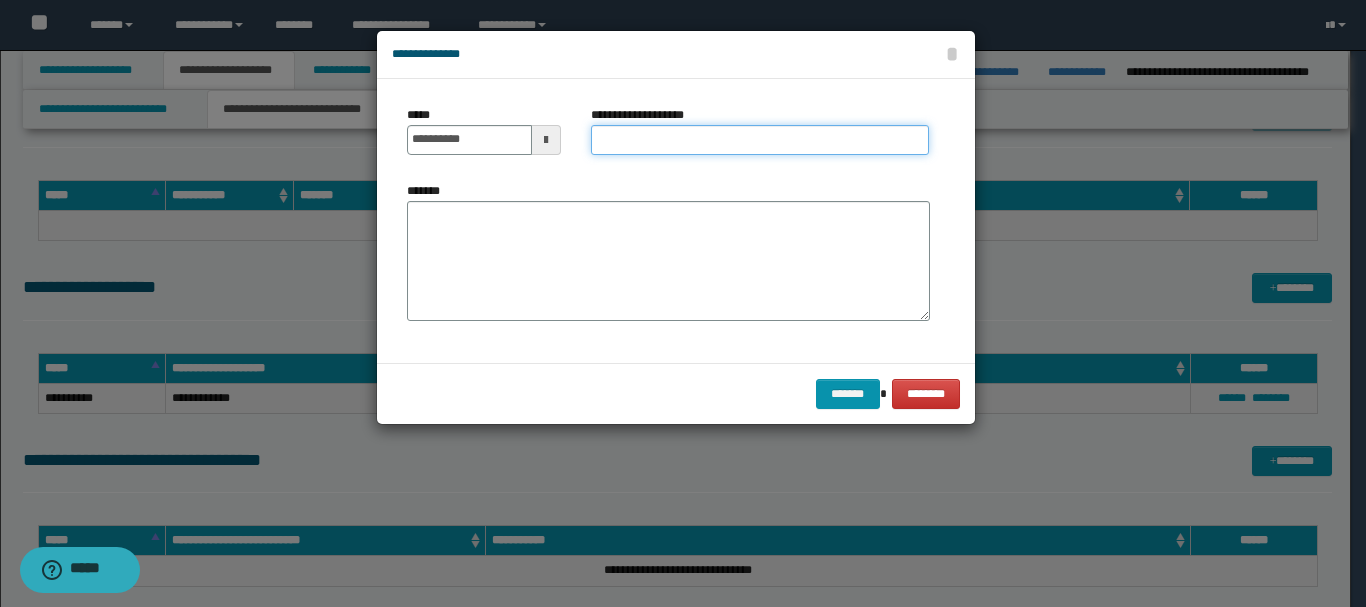 click on "**********" at bounding box center [760, 140] 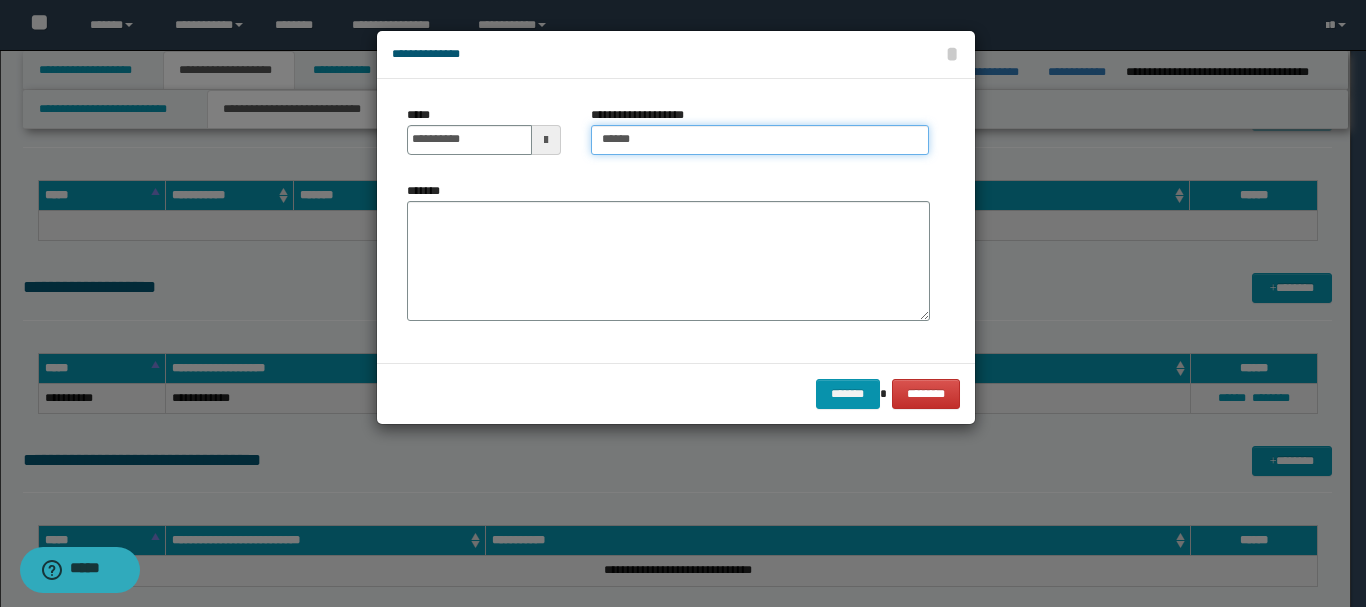 type on "**********" 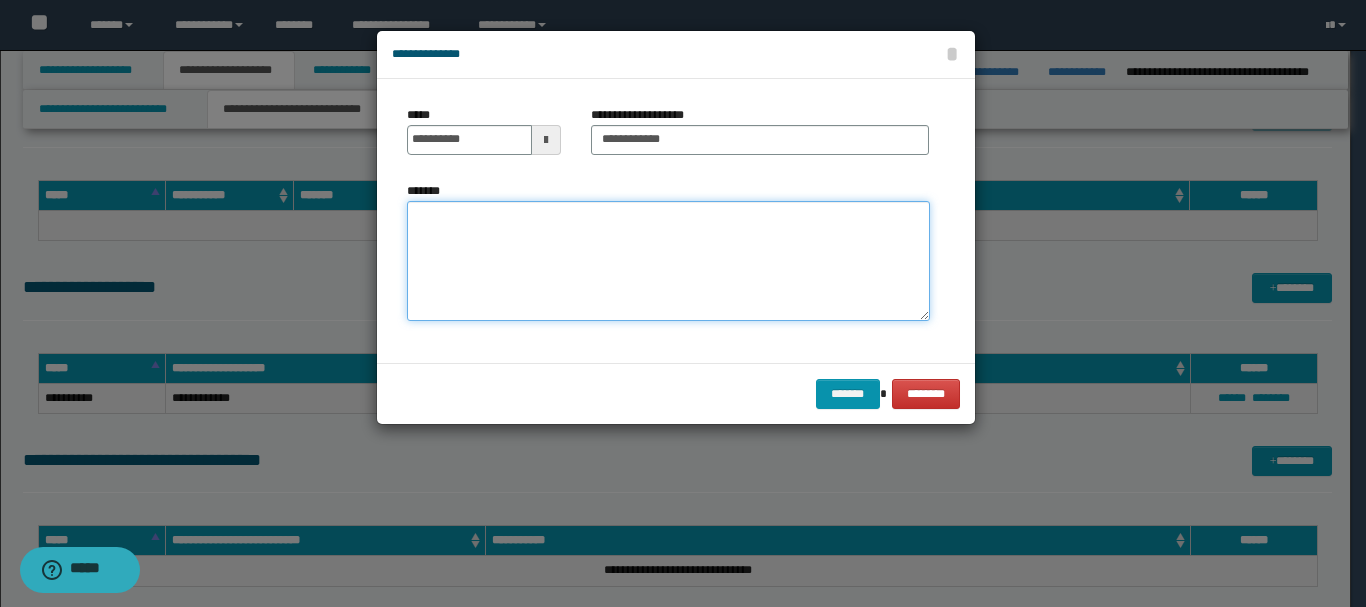 click on "*******" at bounding box center [668, 261] 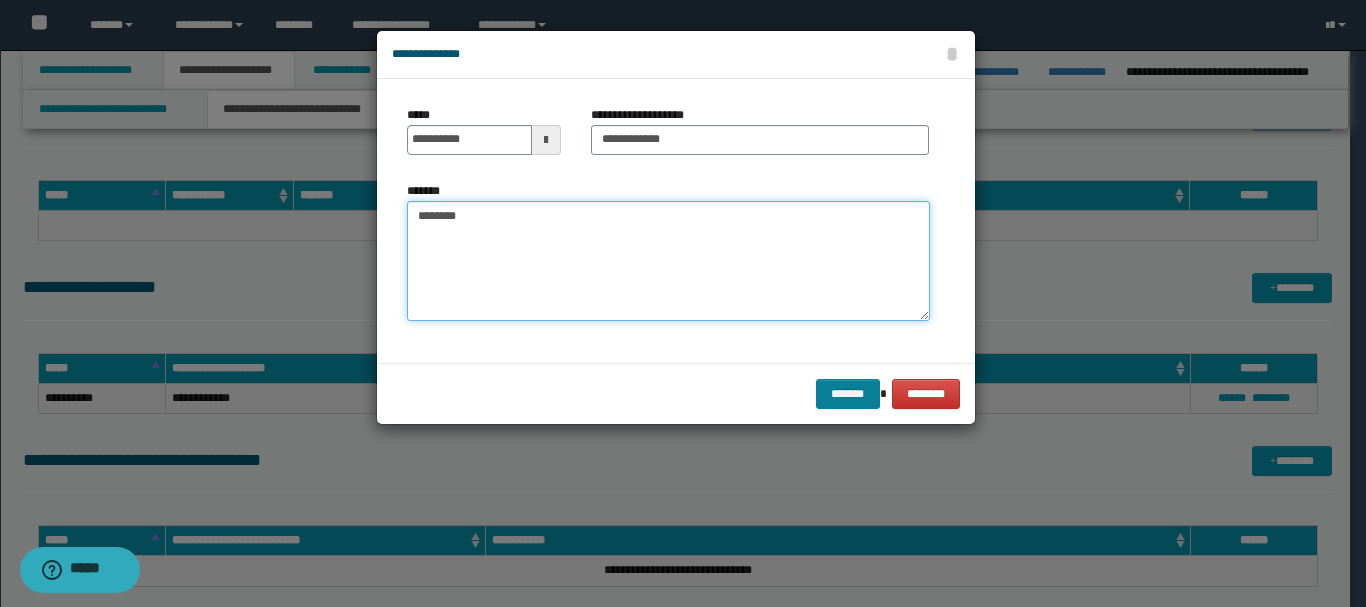 type on "*******" 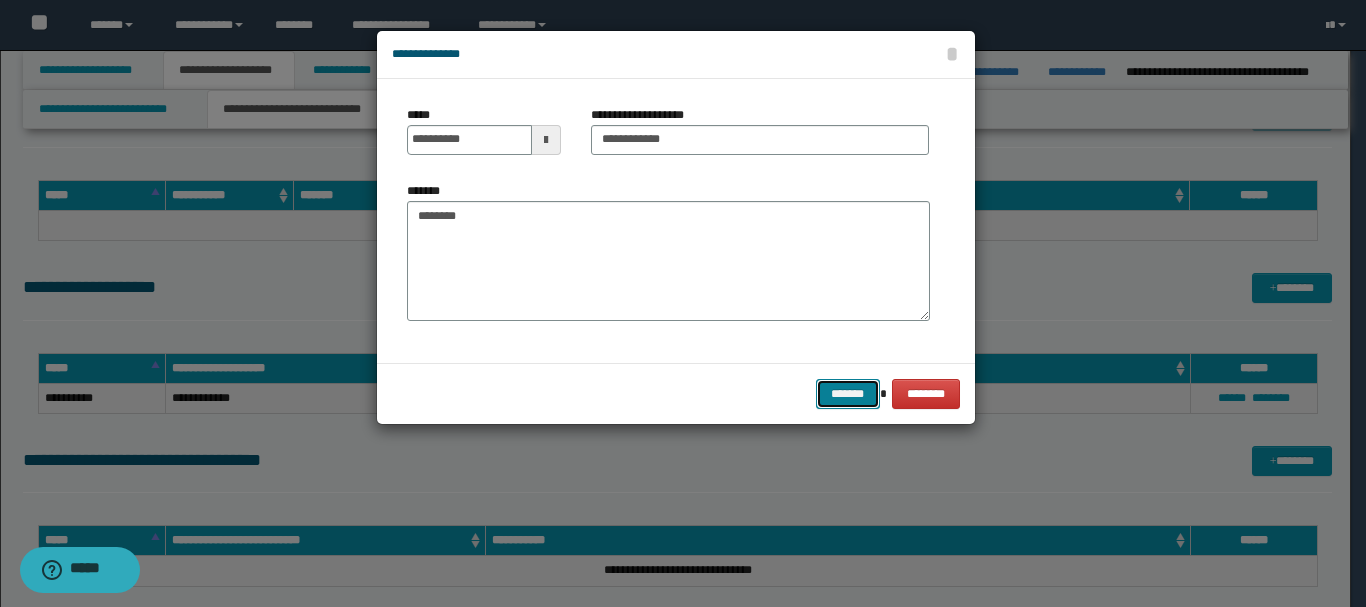 click on "*******" at bounding box center [848, 394] 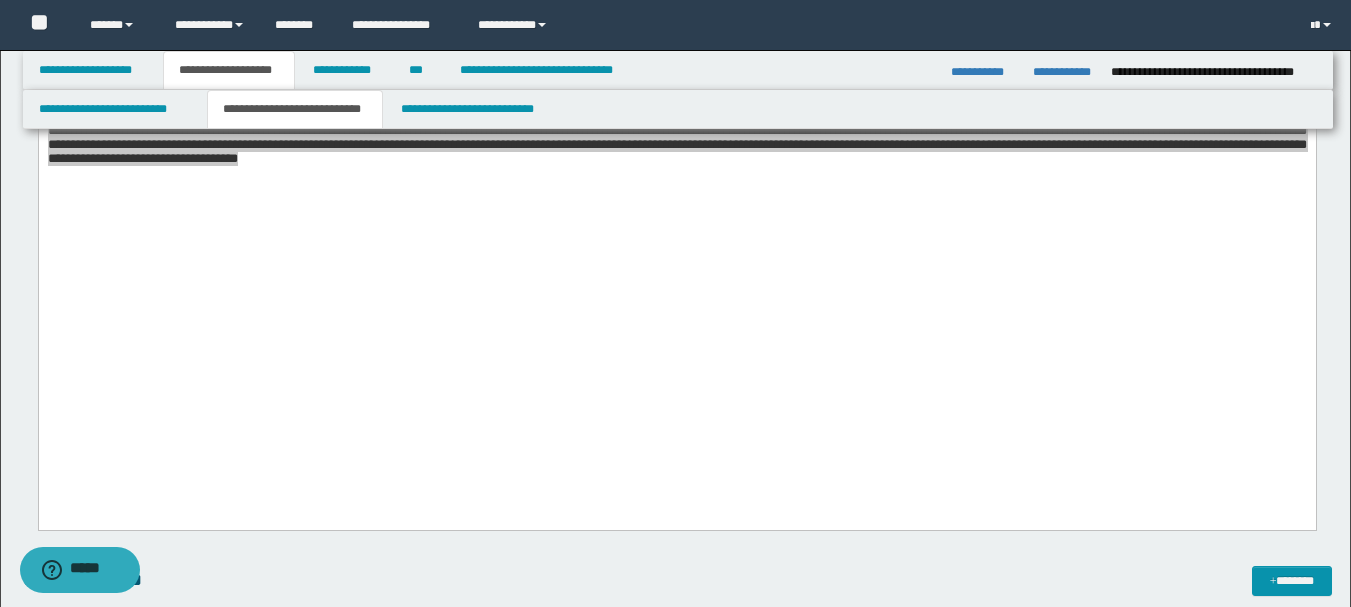 scroll, scrollTop: 1200, scrollLeft: 0, axis: vertical 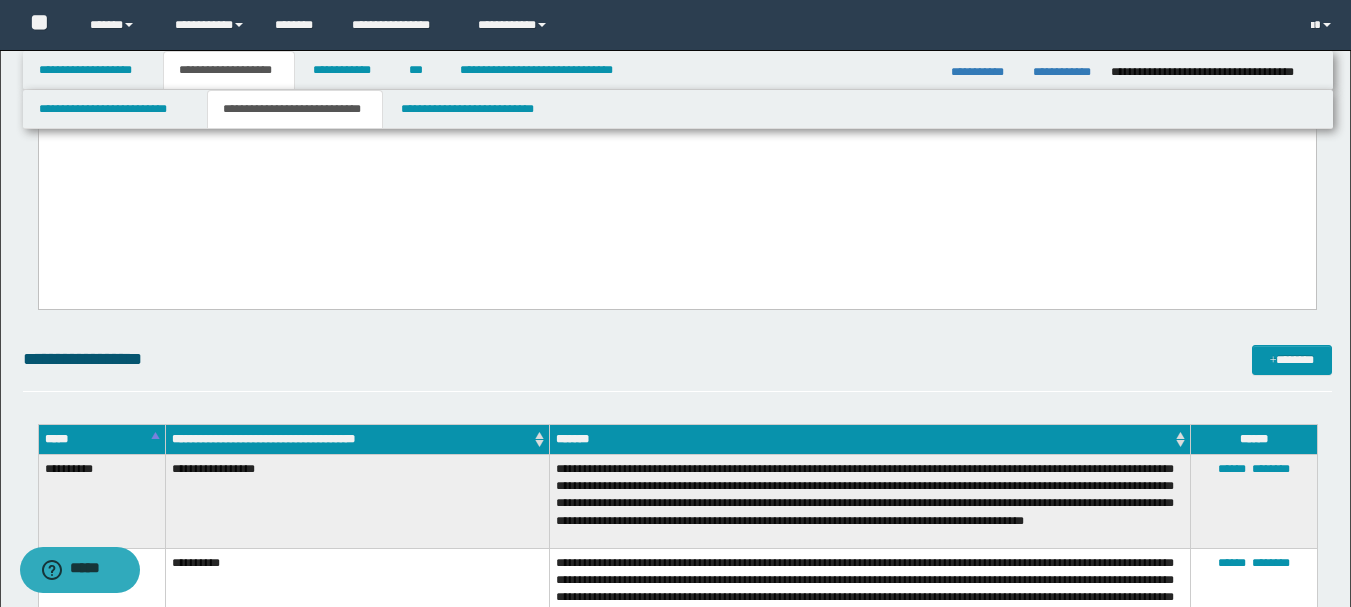 click on "**********" at bounding box center [676, -238] 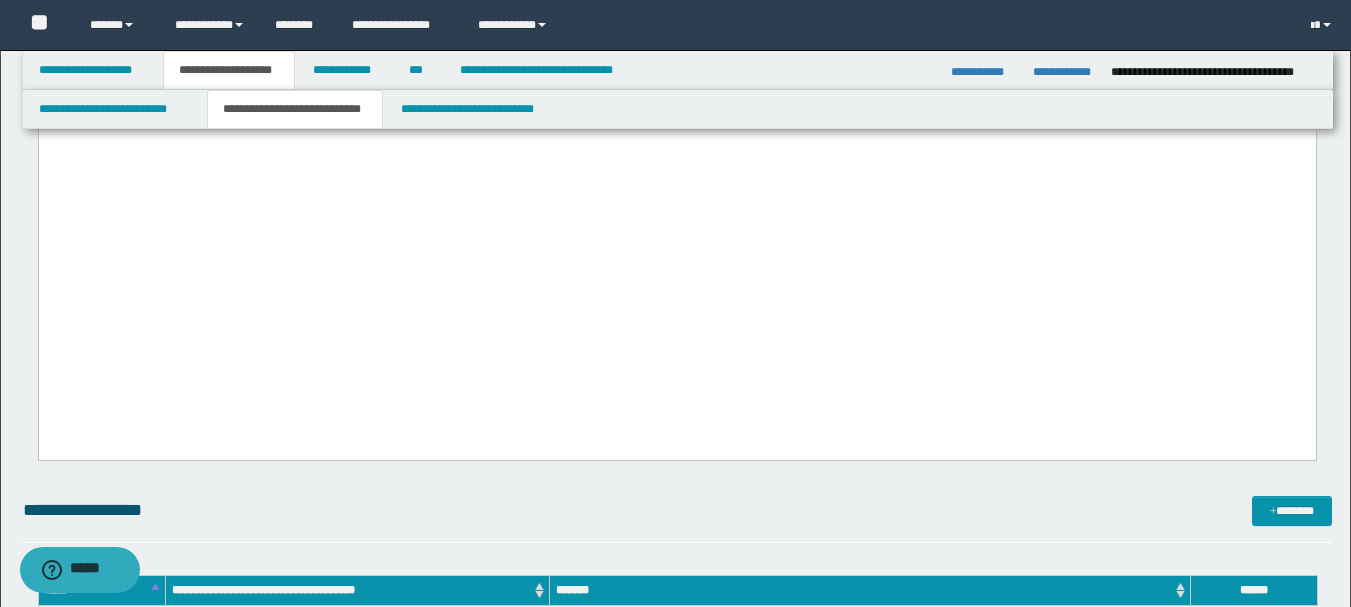 scroll, scrollTop: 900, scrollLeft: 0, axis: vertical 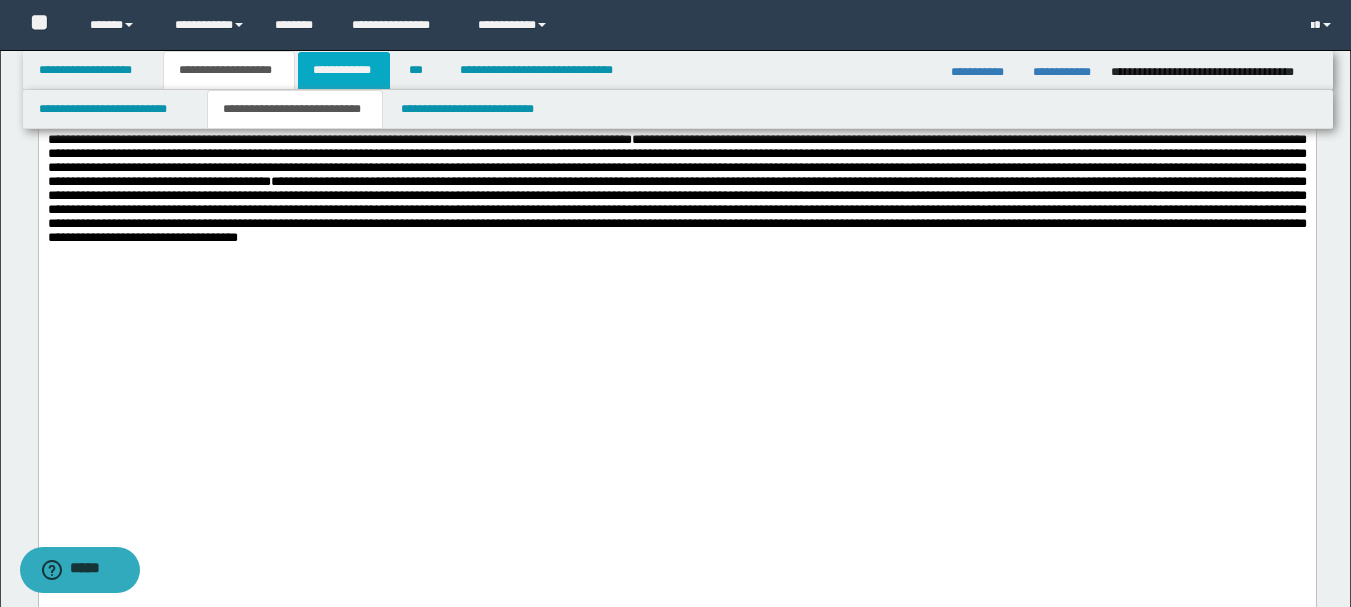 click on "**********" at bounding box center (344, 70) 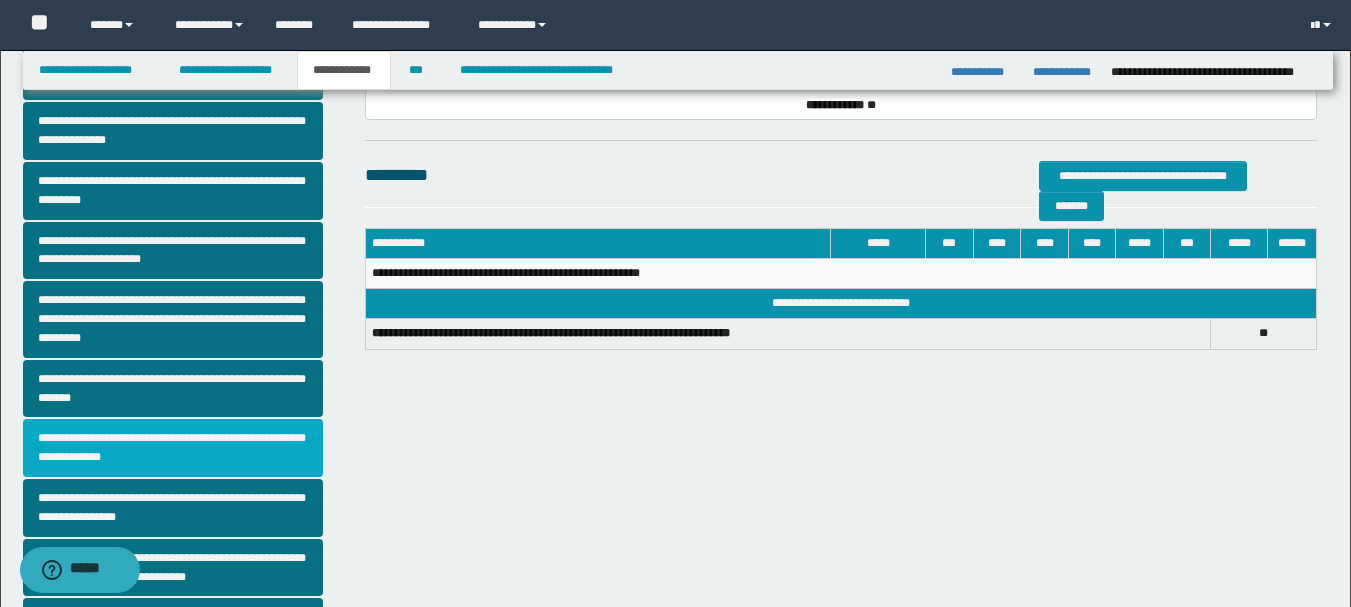 scroll, scrollTop: 342, scrollLeft: 0, axis: vertical 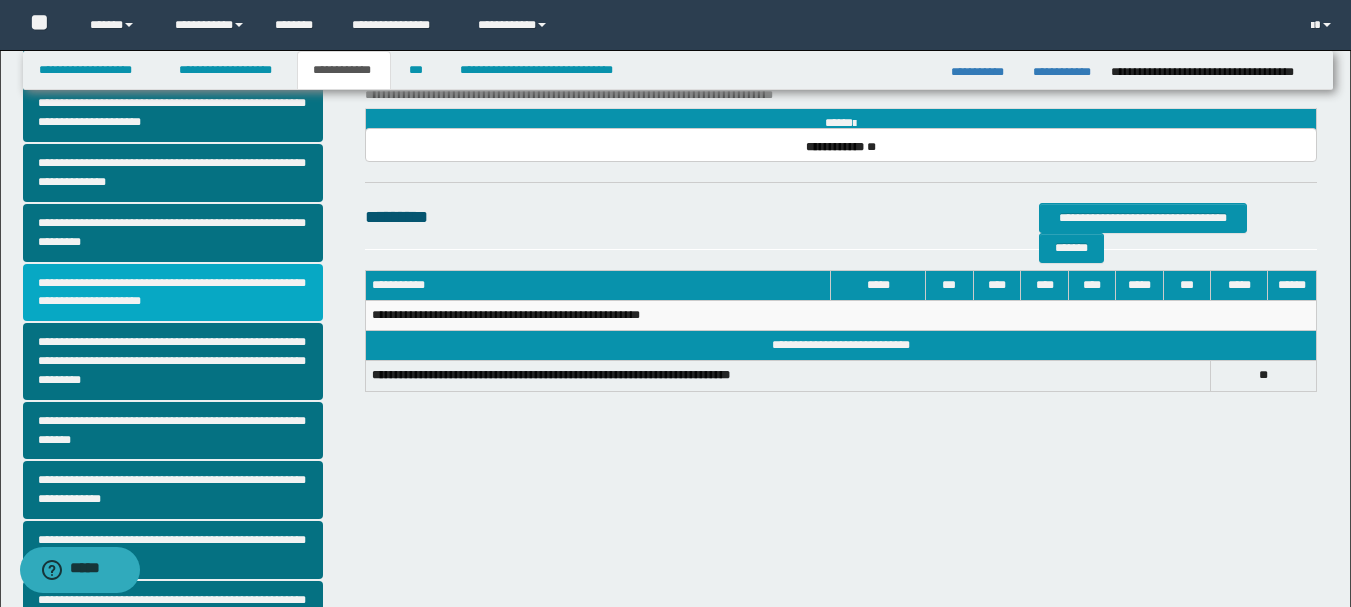 click on "**********" at bounding box center (173, 293) 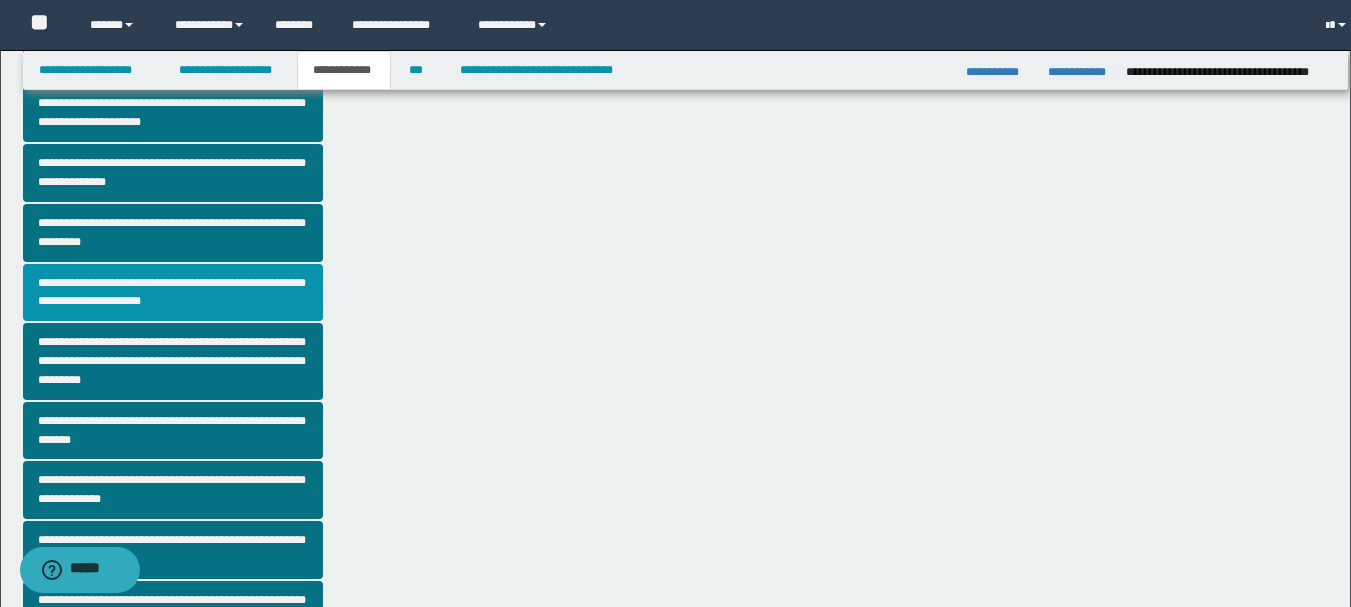 scroll, scrollTop: 0, scrollLeft: 0, axis: both 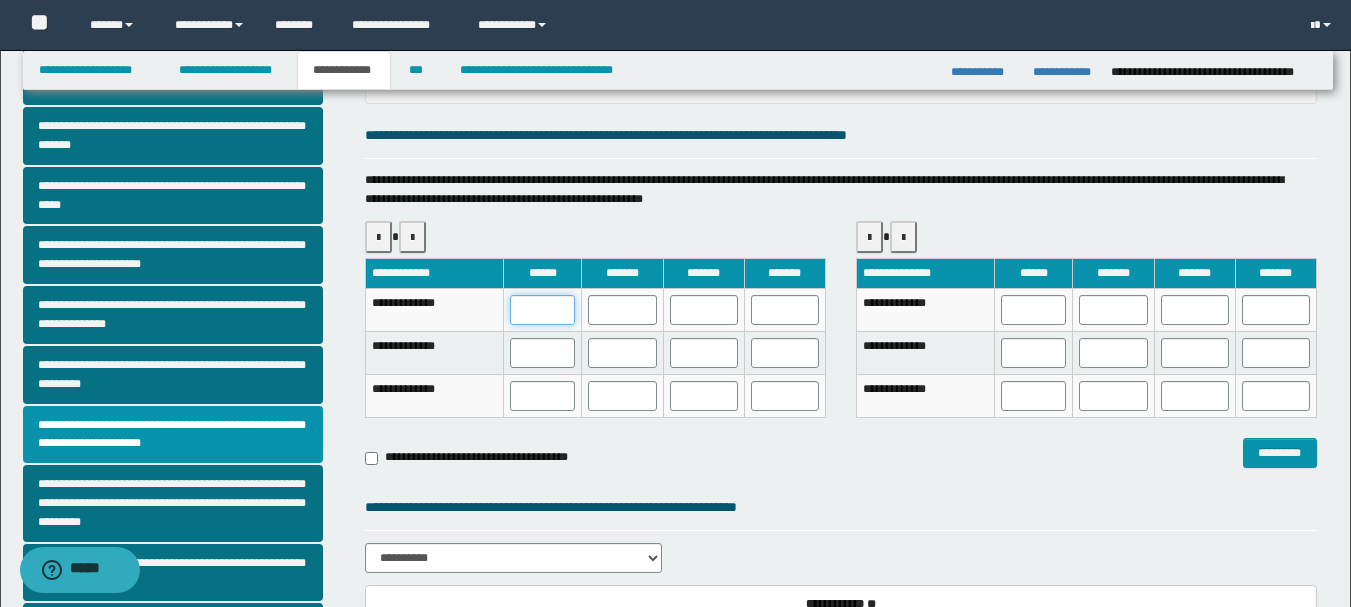 click at bounding box center [542, 310] 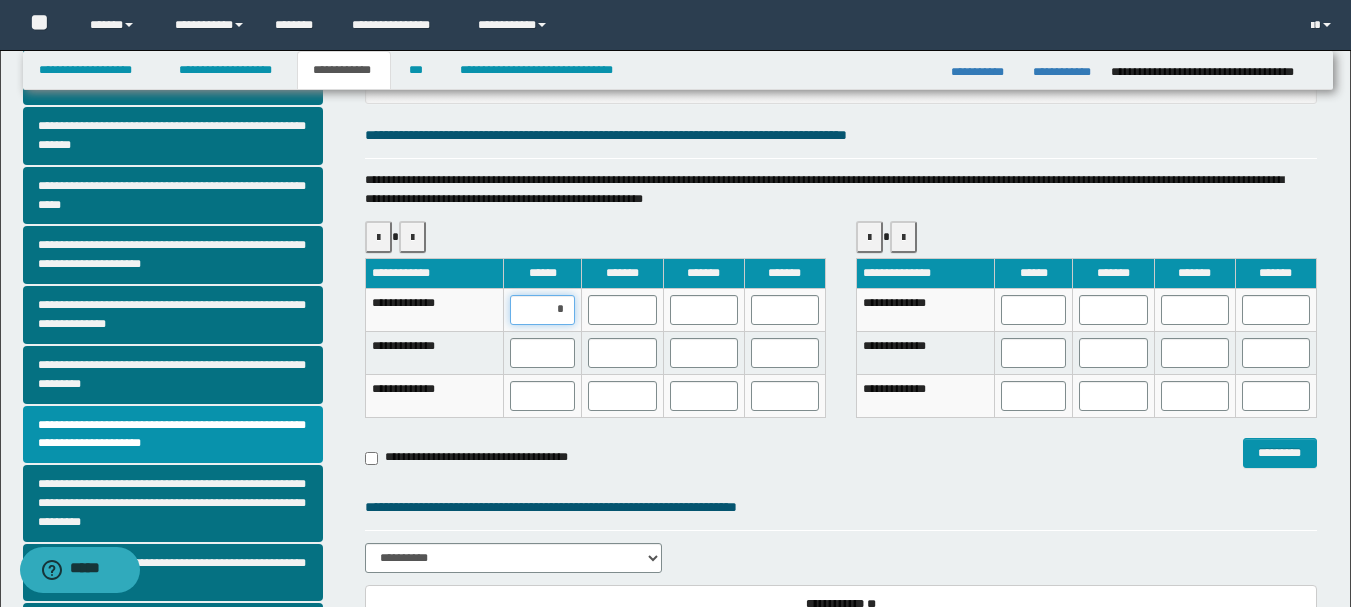 type on "**" 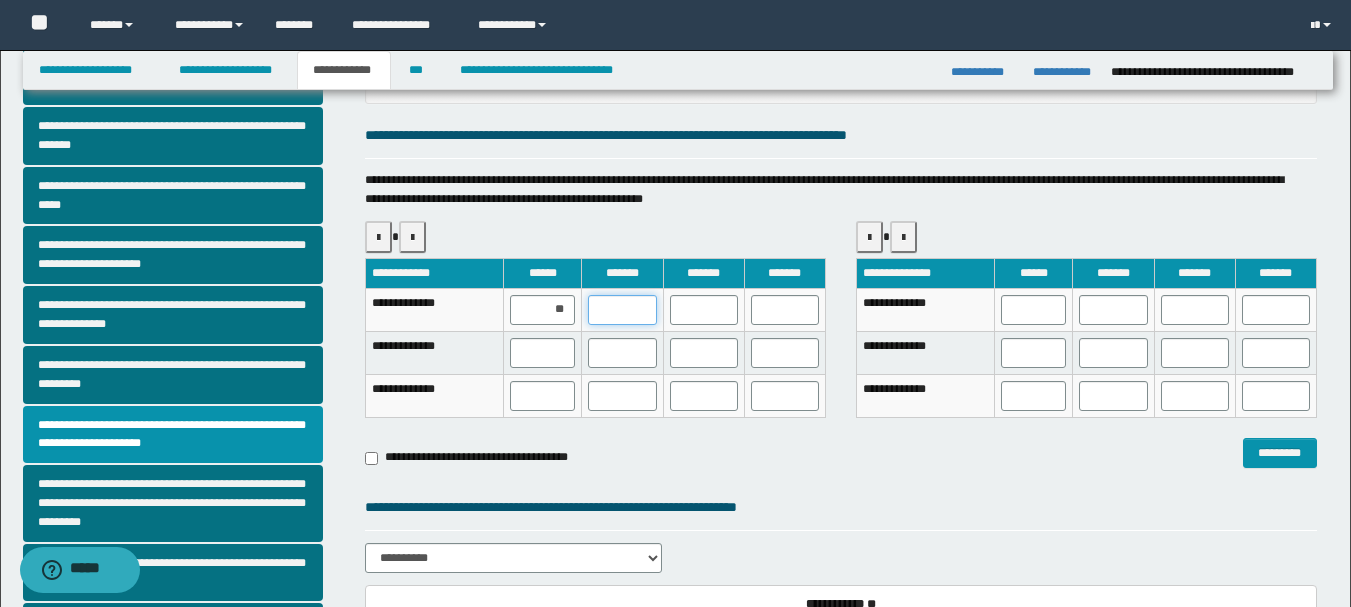 click at bounding box center (622, 310) 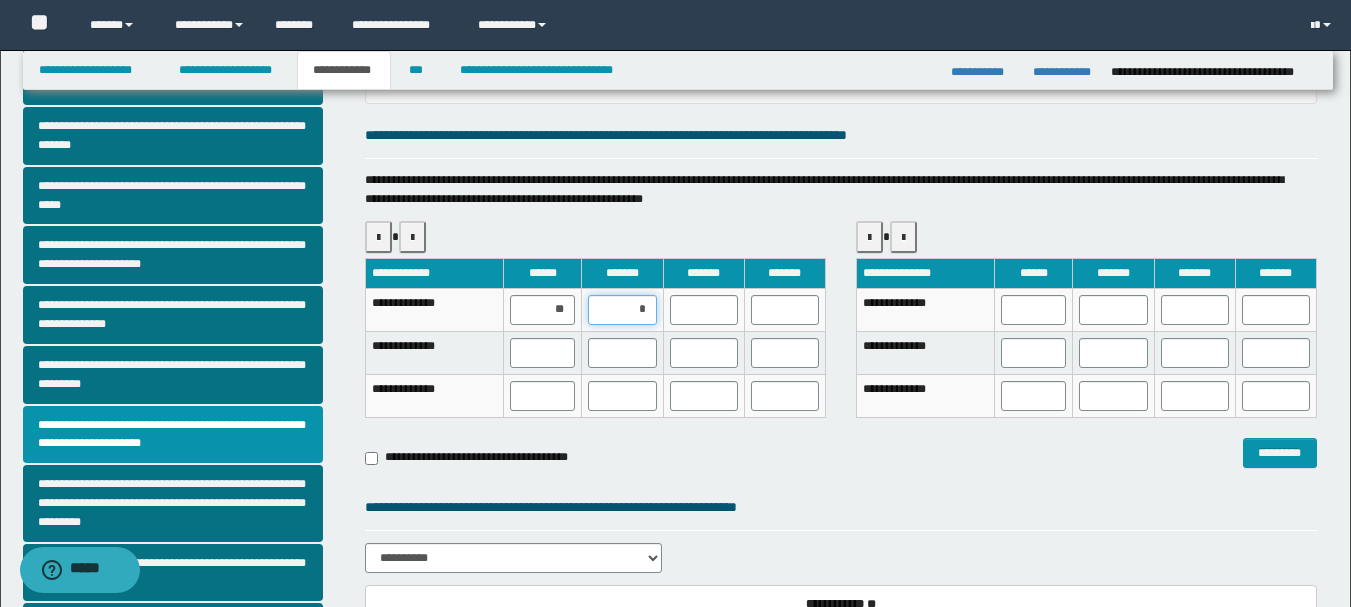 type on "**" 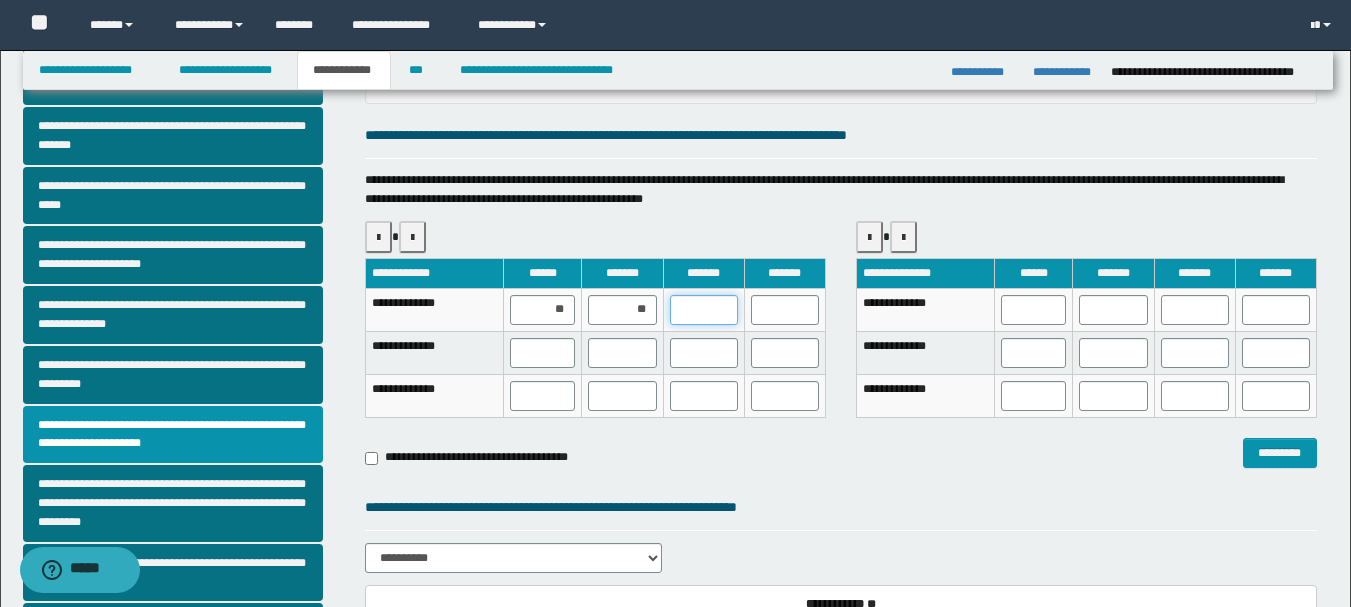 click at bounding box center (704, 310) 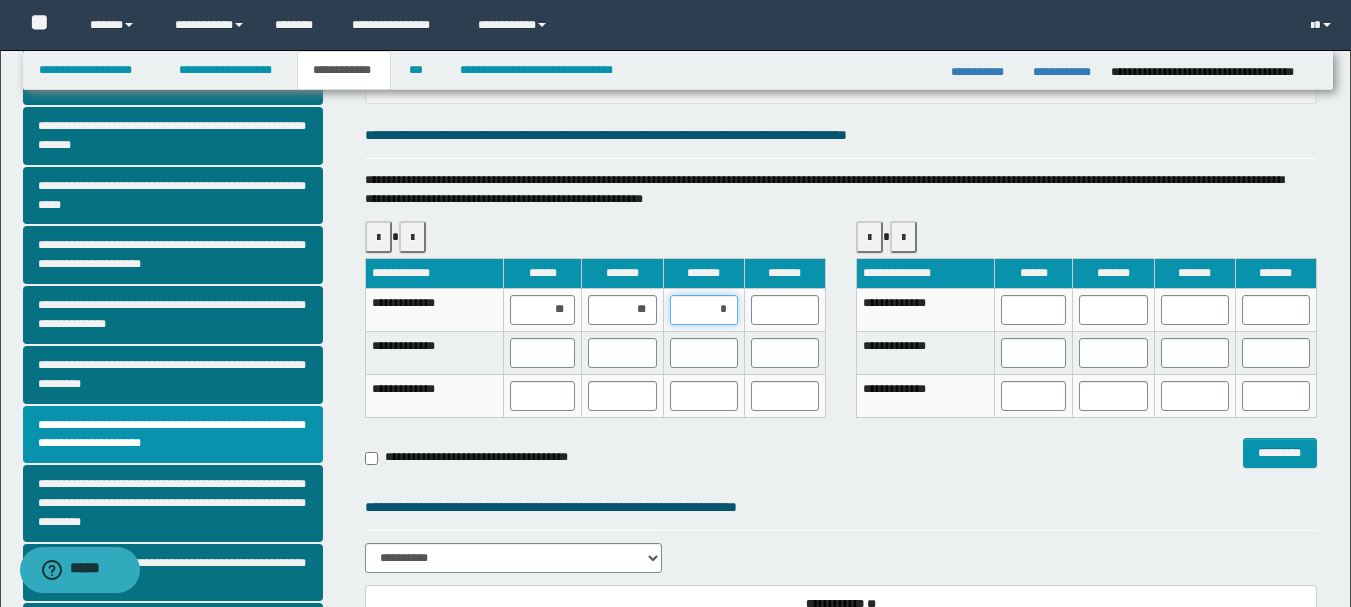 type on "**" 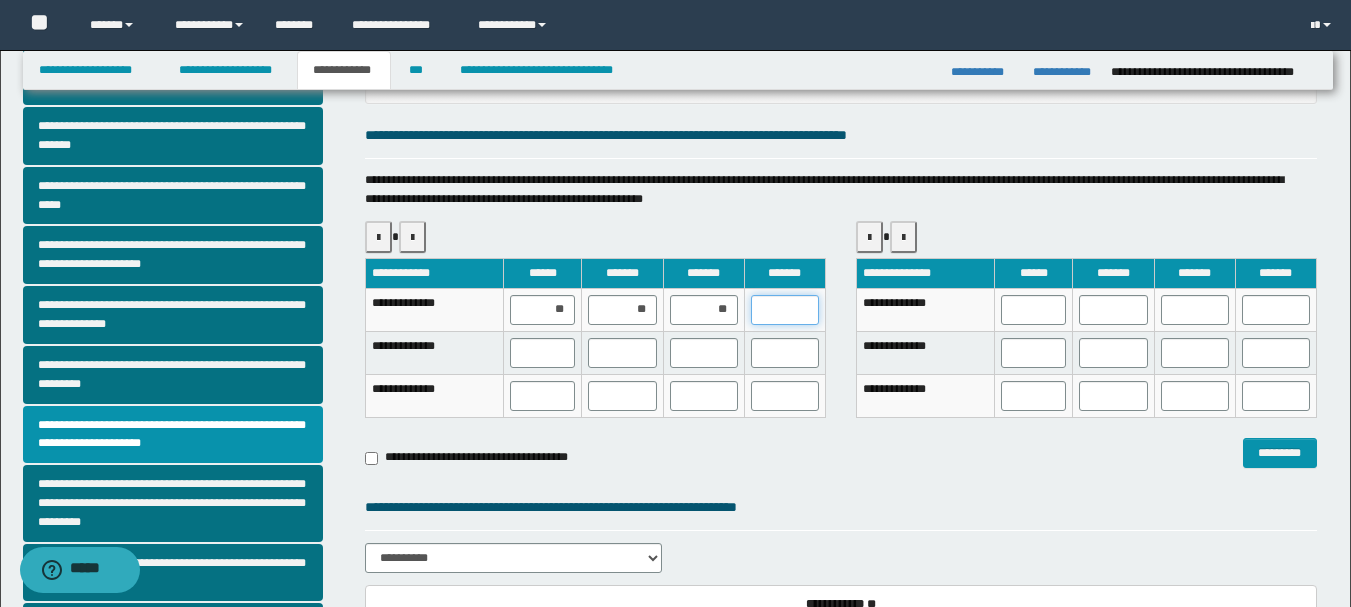 click at bounding box center (785, 310) 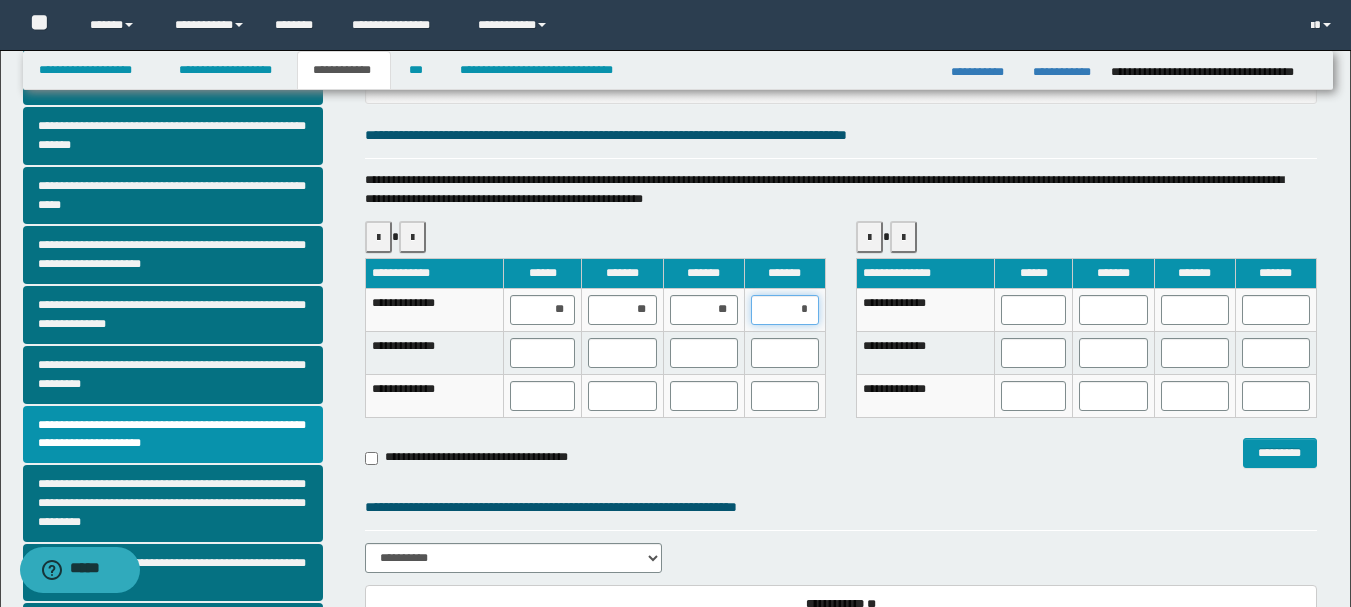 type on "**" 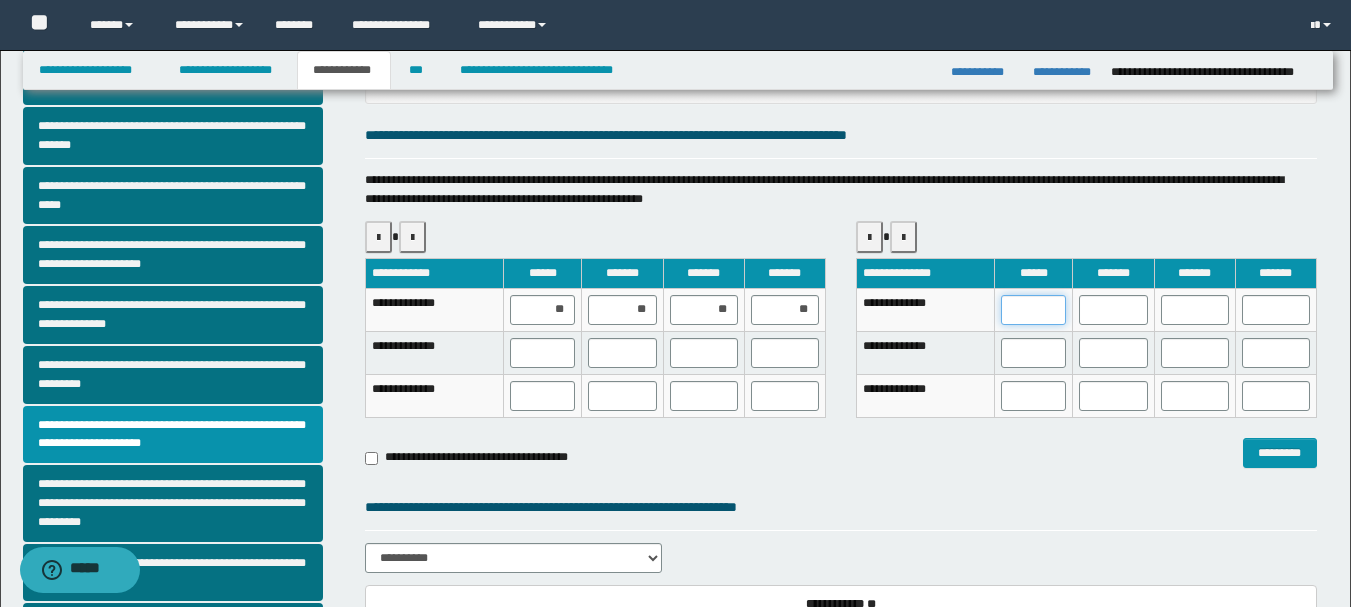 click at bounding box center [1033, 310] 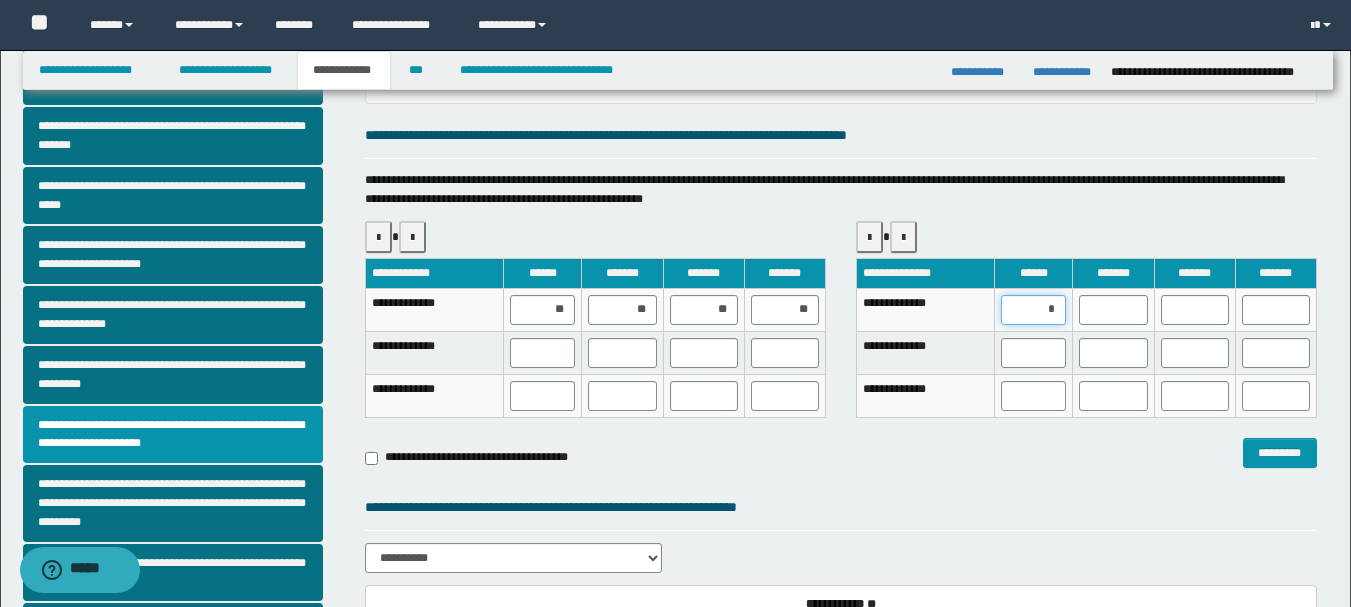 type on "**" 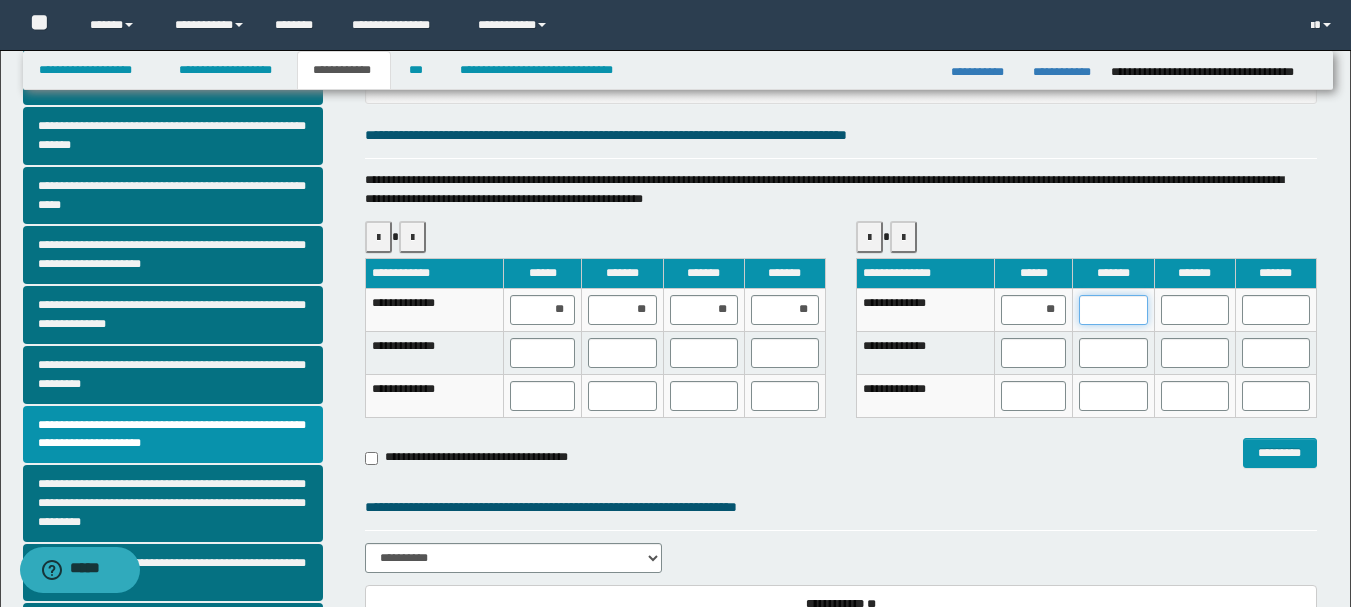 click at bounding box center (1113, 310) 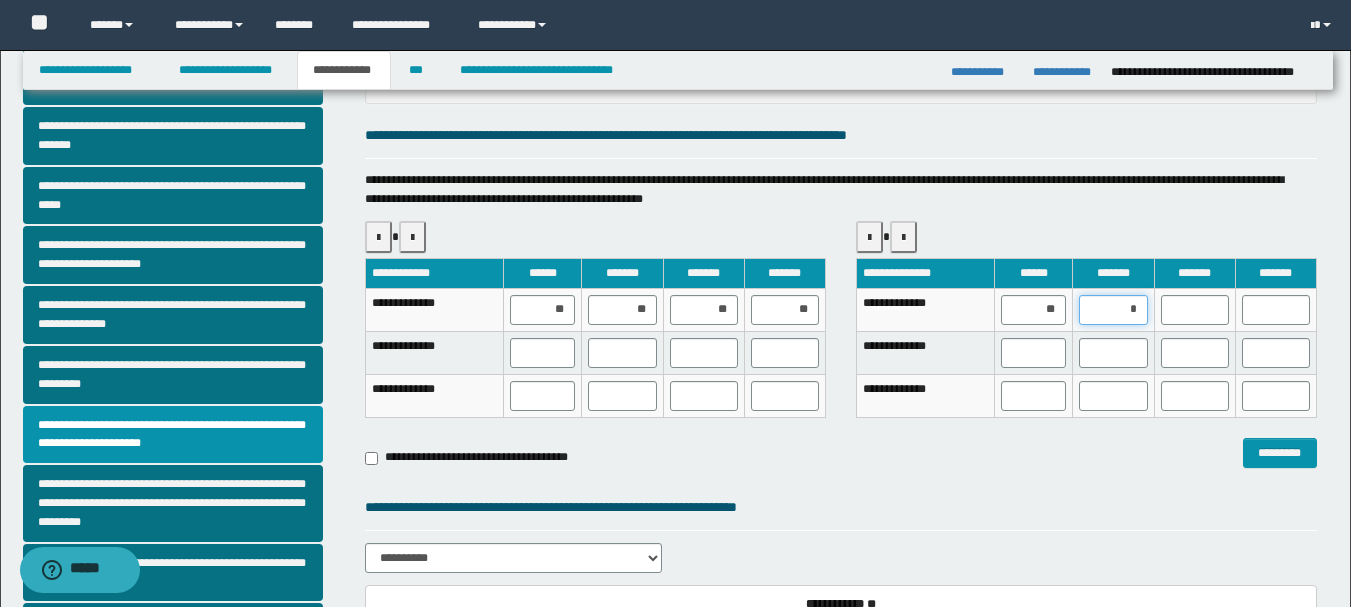 type on "**" 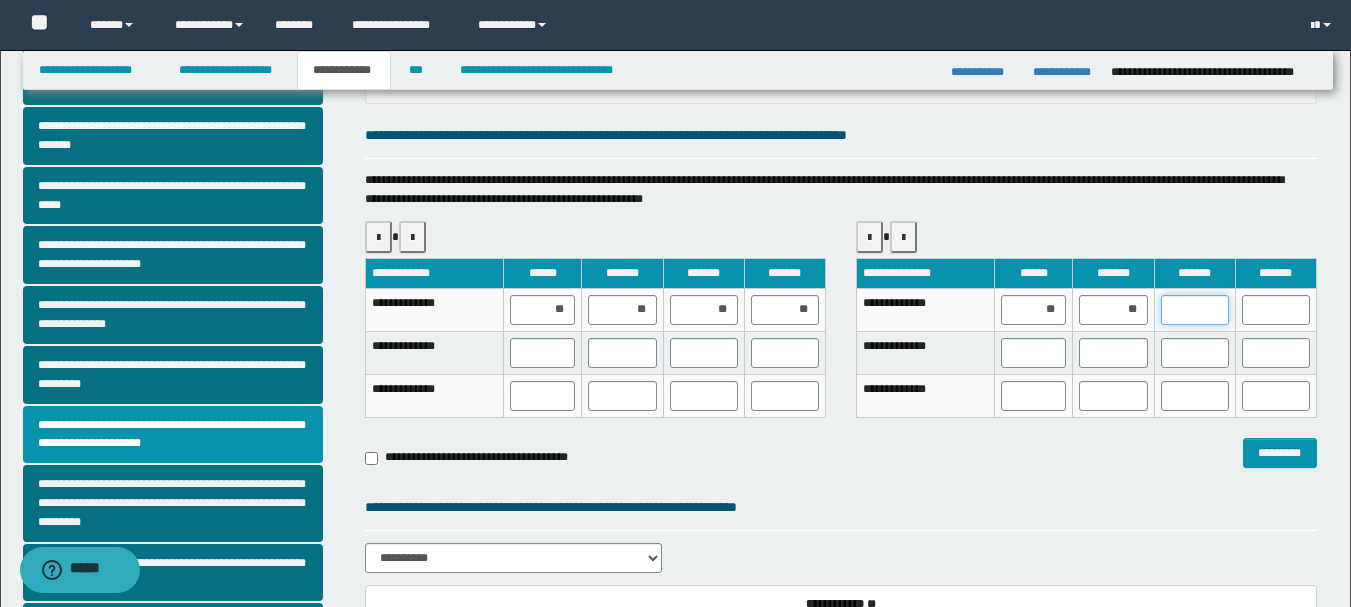 click at bounding box center (1195, 310) 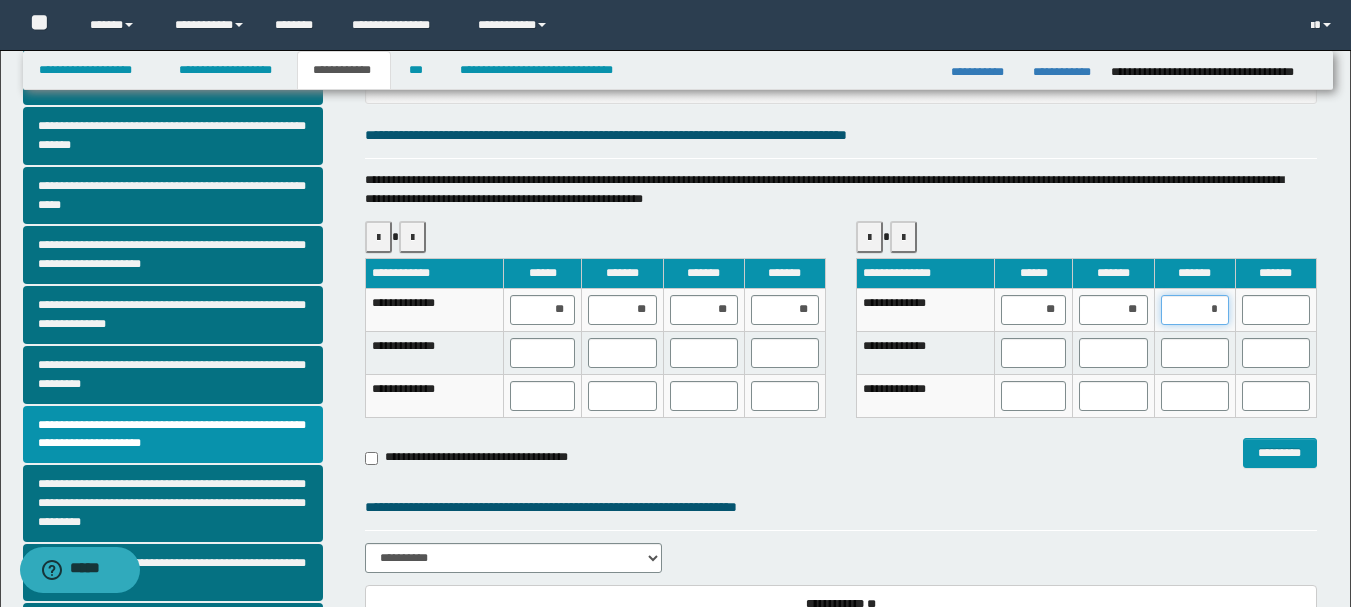 type on "**" 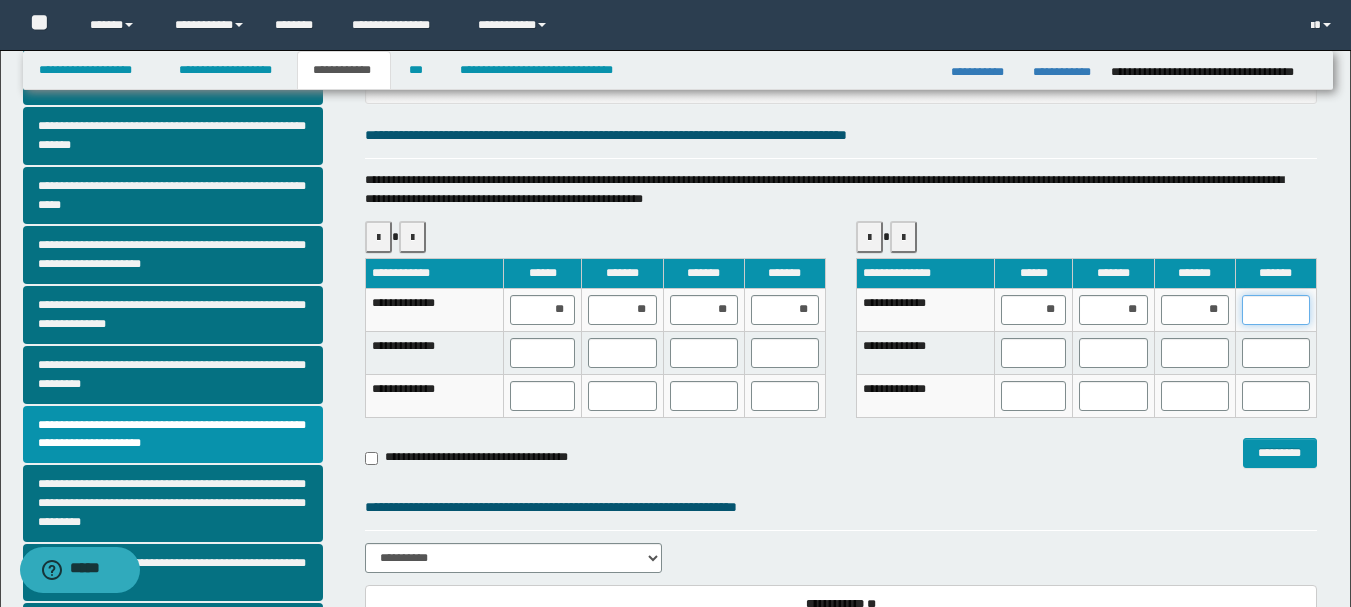 click at bounding box center [1276, 310] 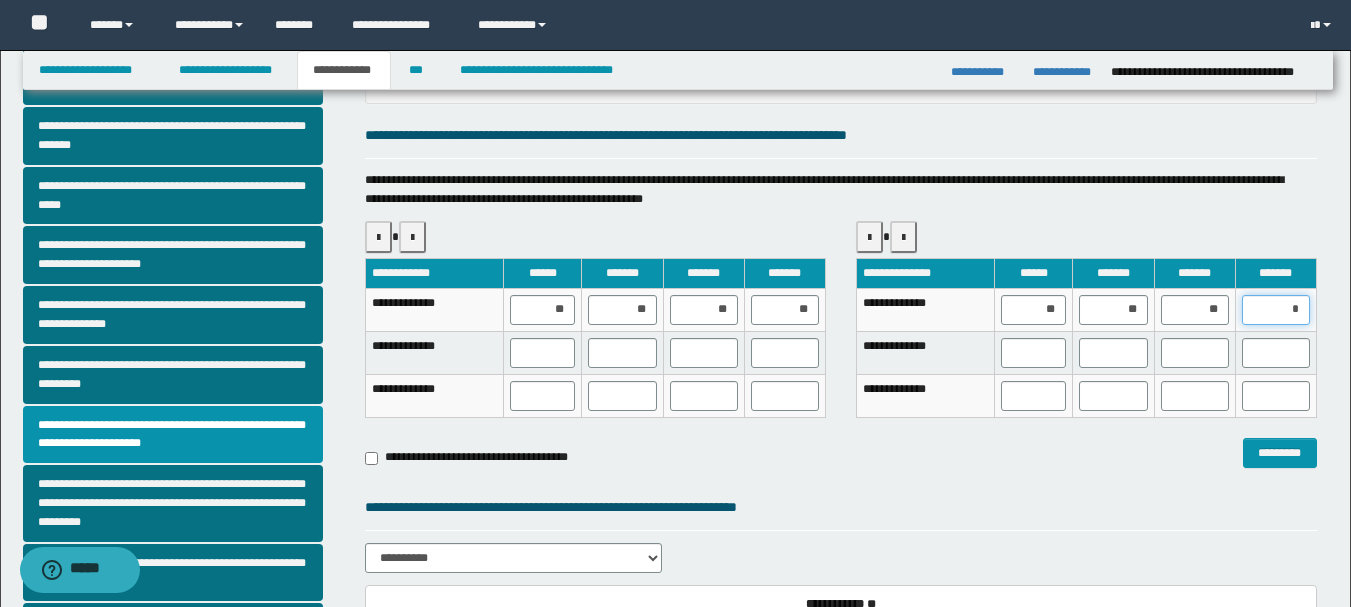 type on "**" 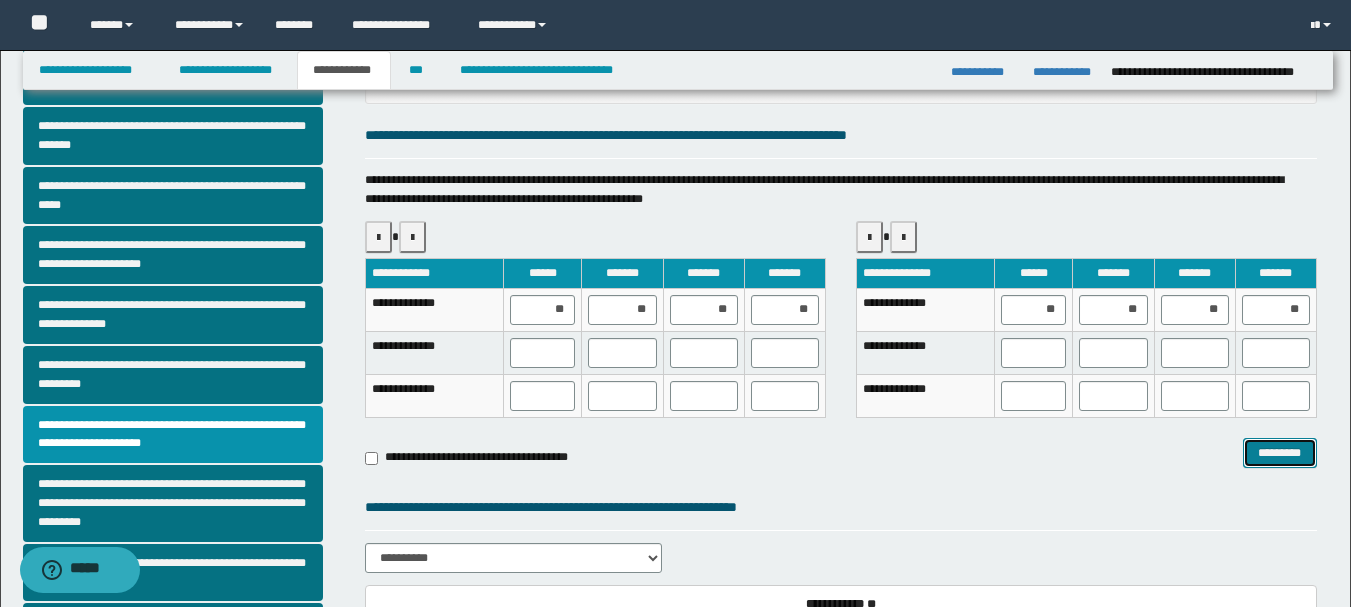 click on "*********" at bounding box center (1280, 453) 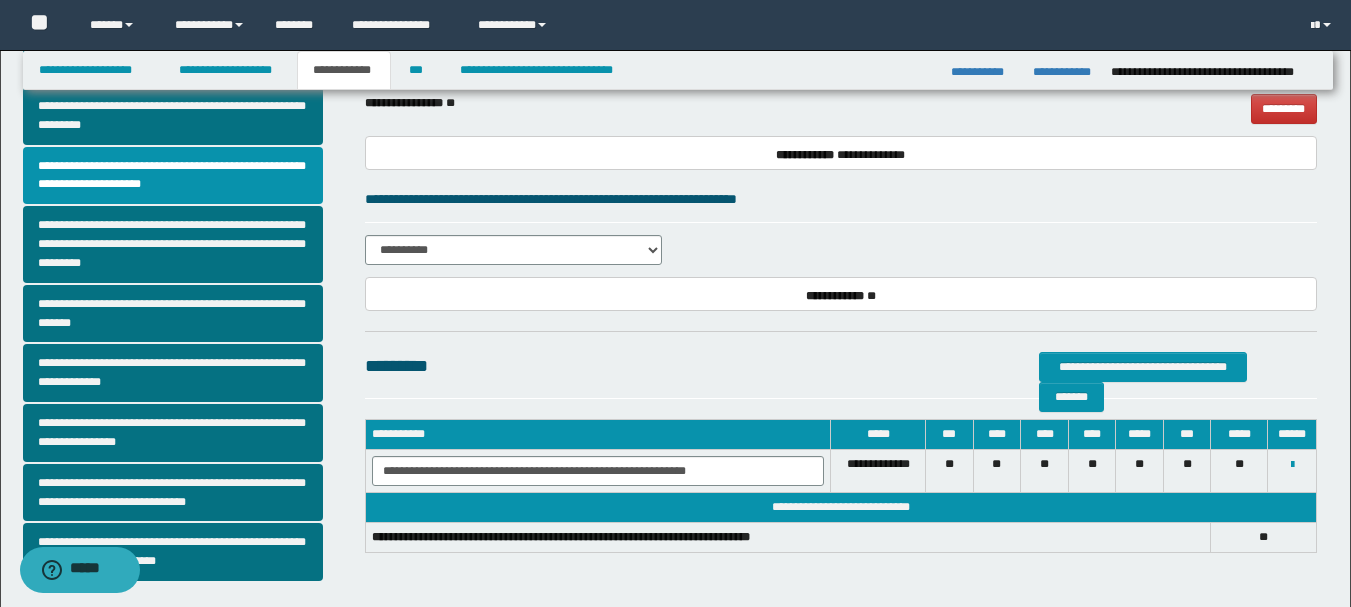 scroll, scrollTop: 500, scrollLeft: 0, axis: vertical 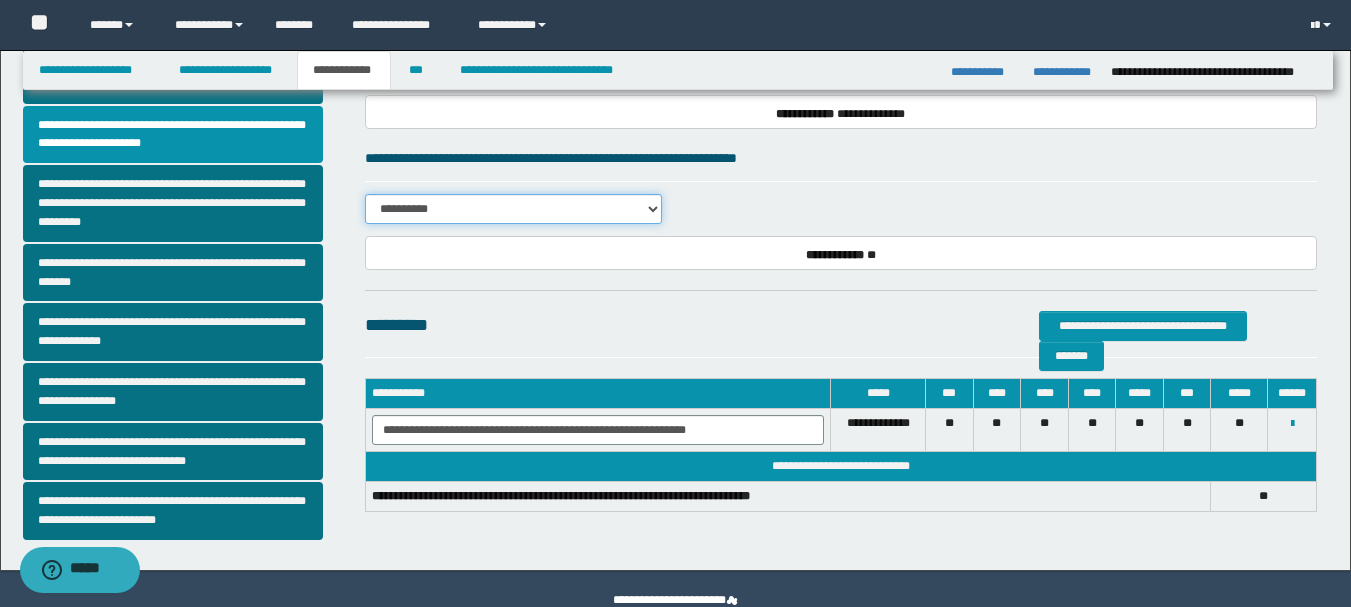 click on "**********" at bounding box center (513, 209) 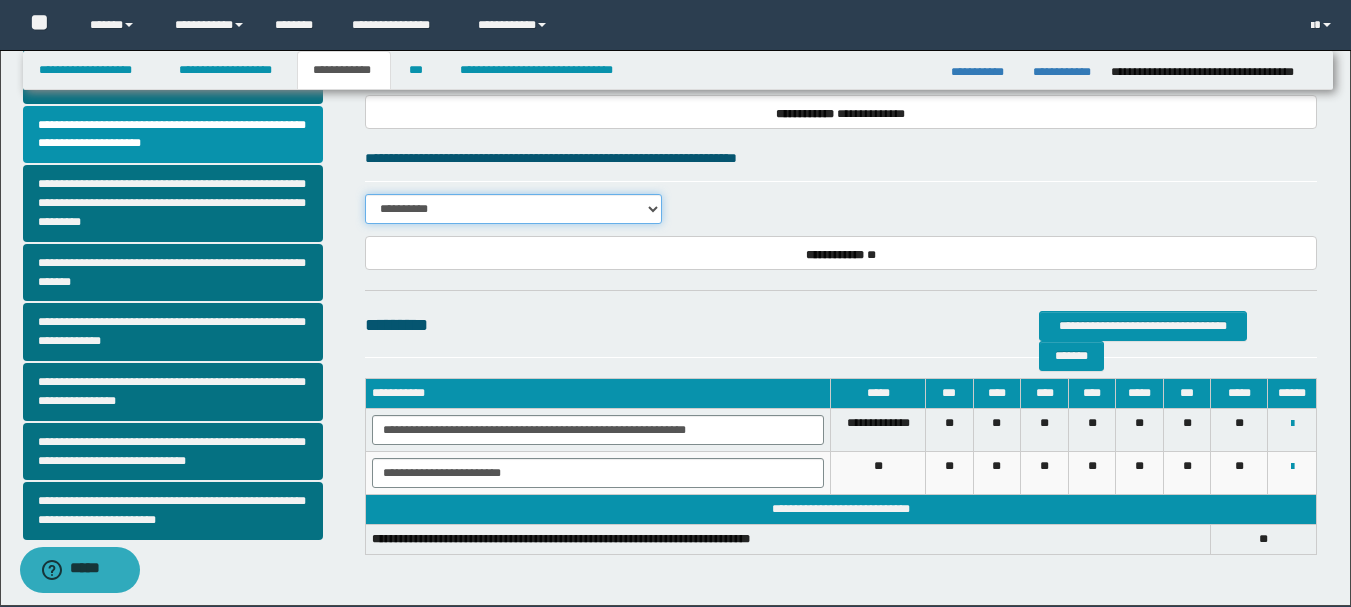 click on "**********" at bounding box center (513, 209) 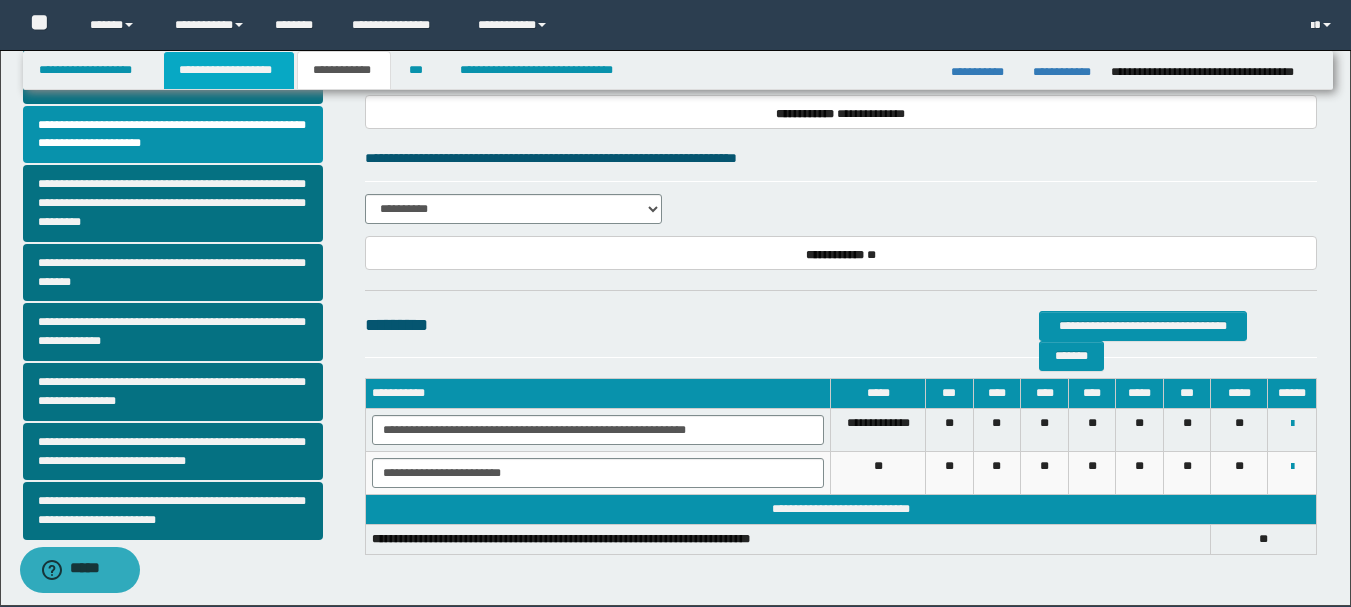 click on "**********" at bounding box center [229, 70] 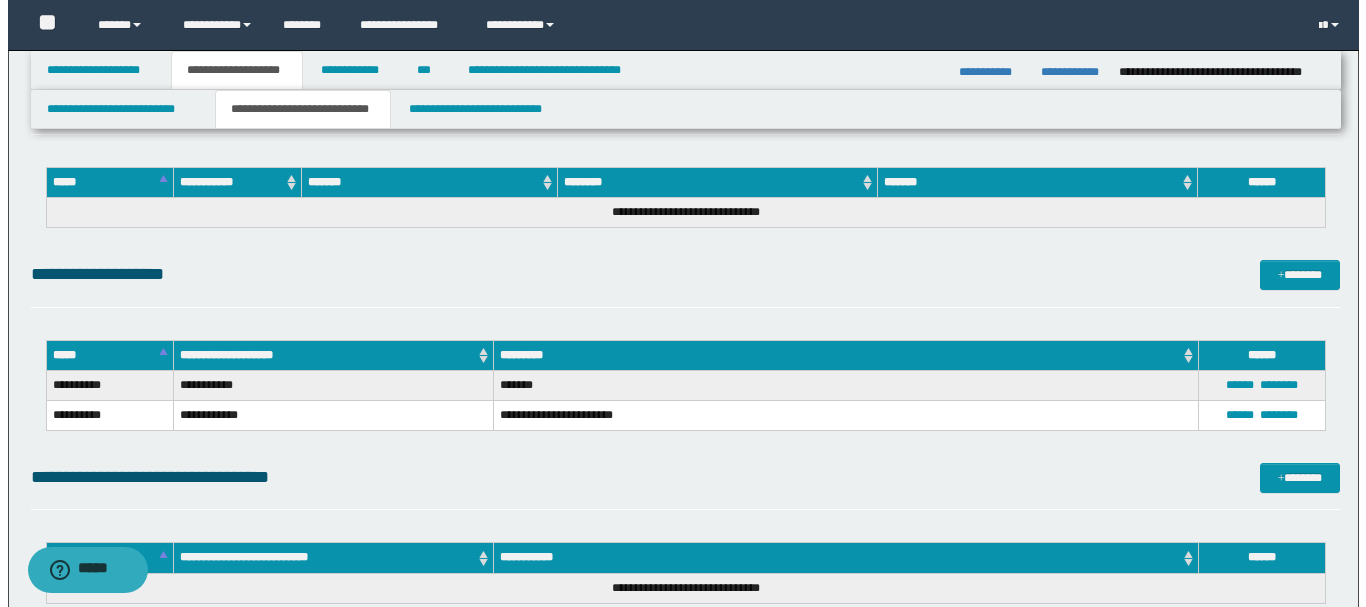 scroll, scrollTop: 2031, scrollLeft: 0, axis: vertical 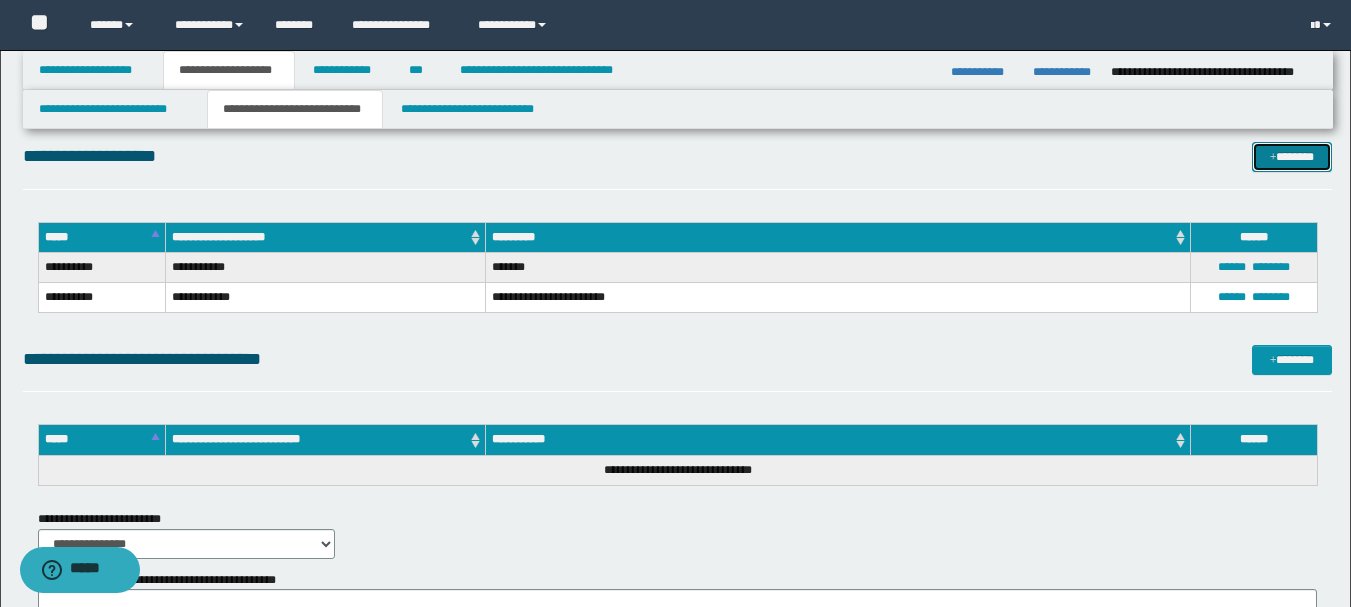 click on "*******" at bounding box center [1292, 157] 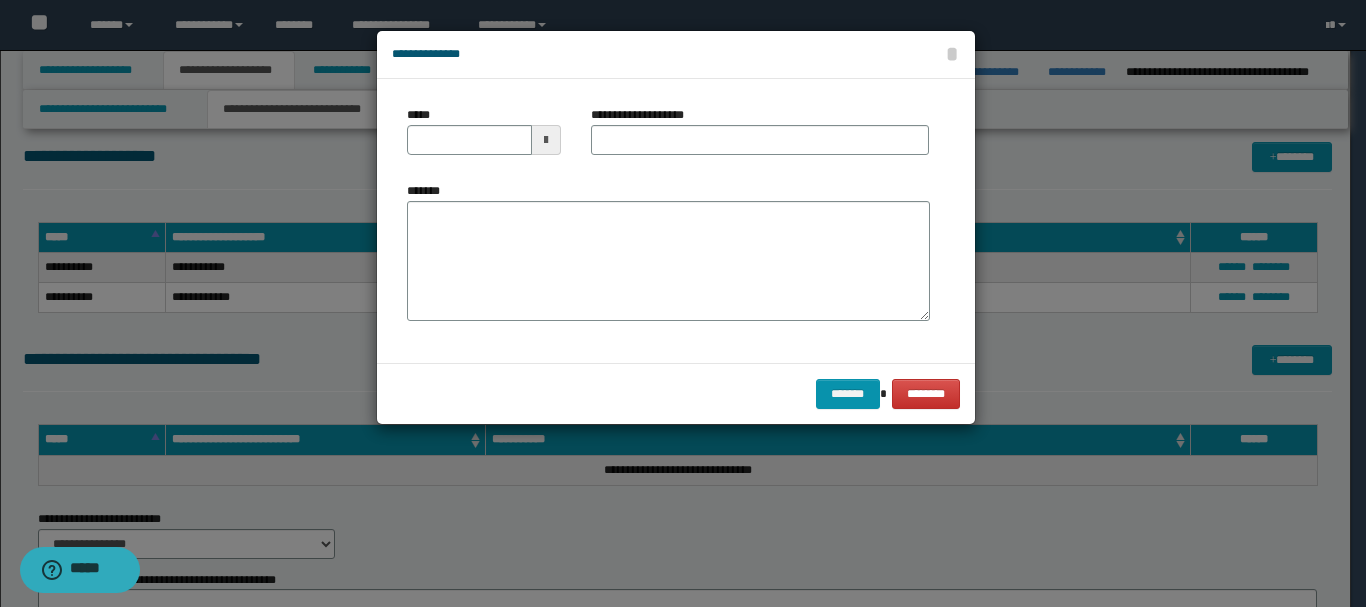 click at bounding box center (546, 140) 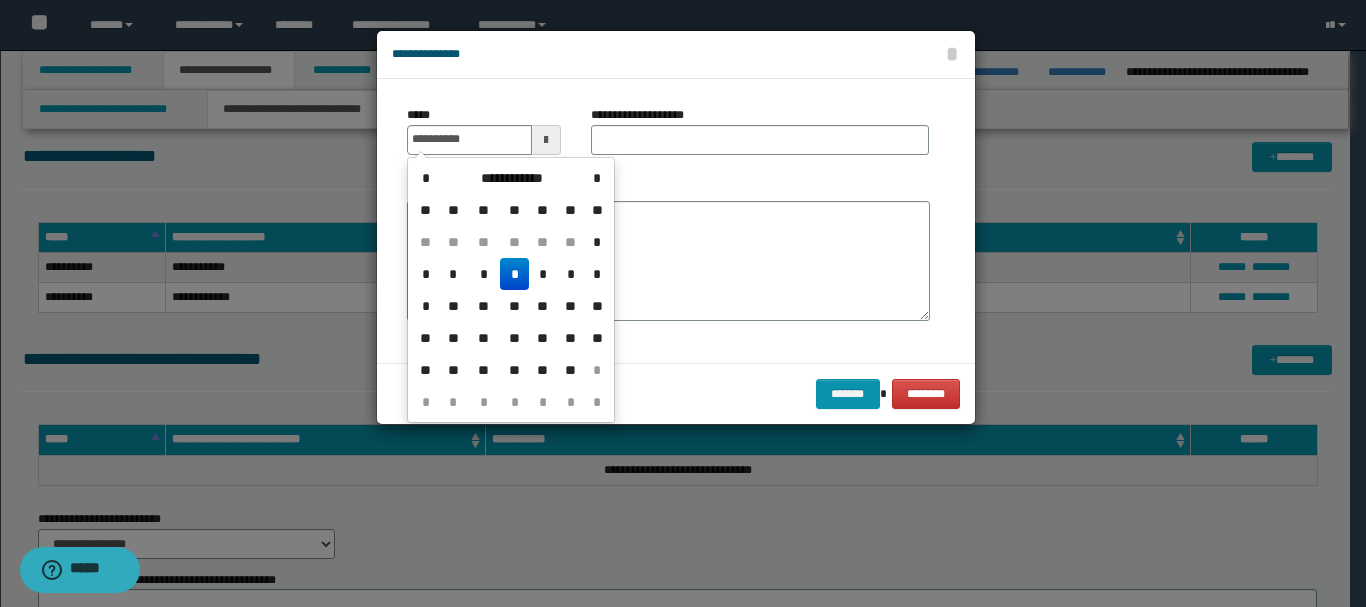click on "*" at bounding box center (514, 274) 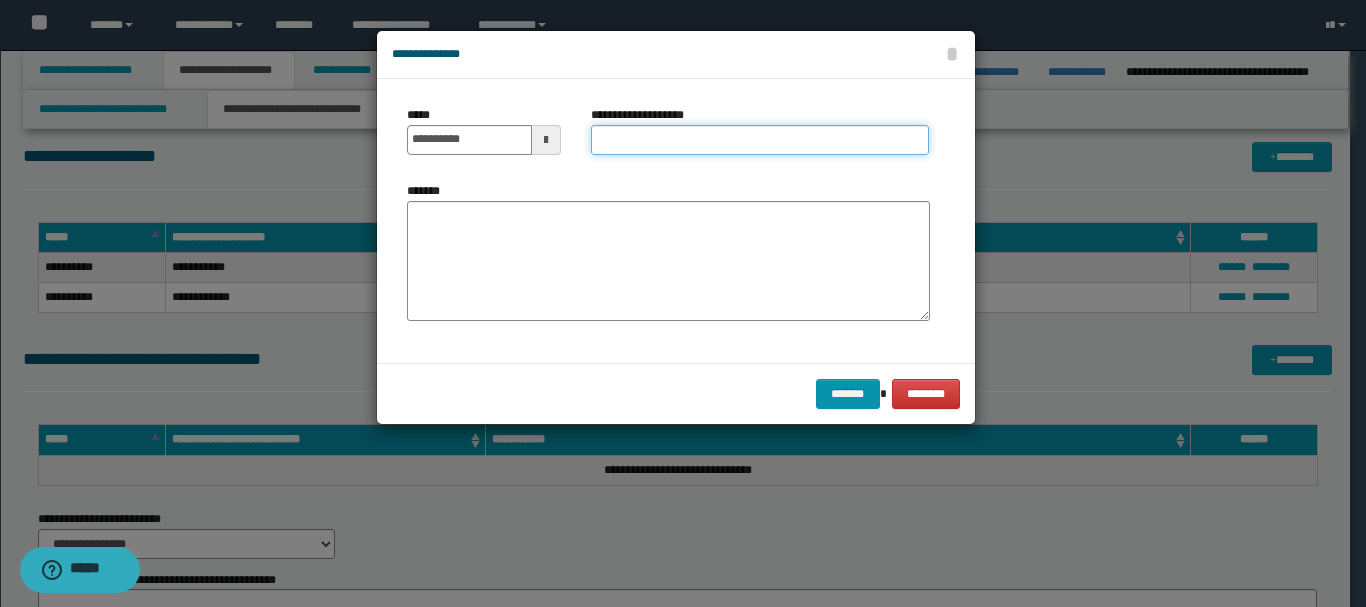 click on "**********" at bounding box center [760, 140] 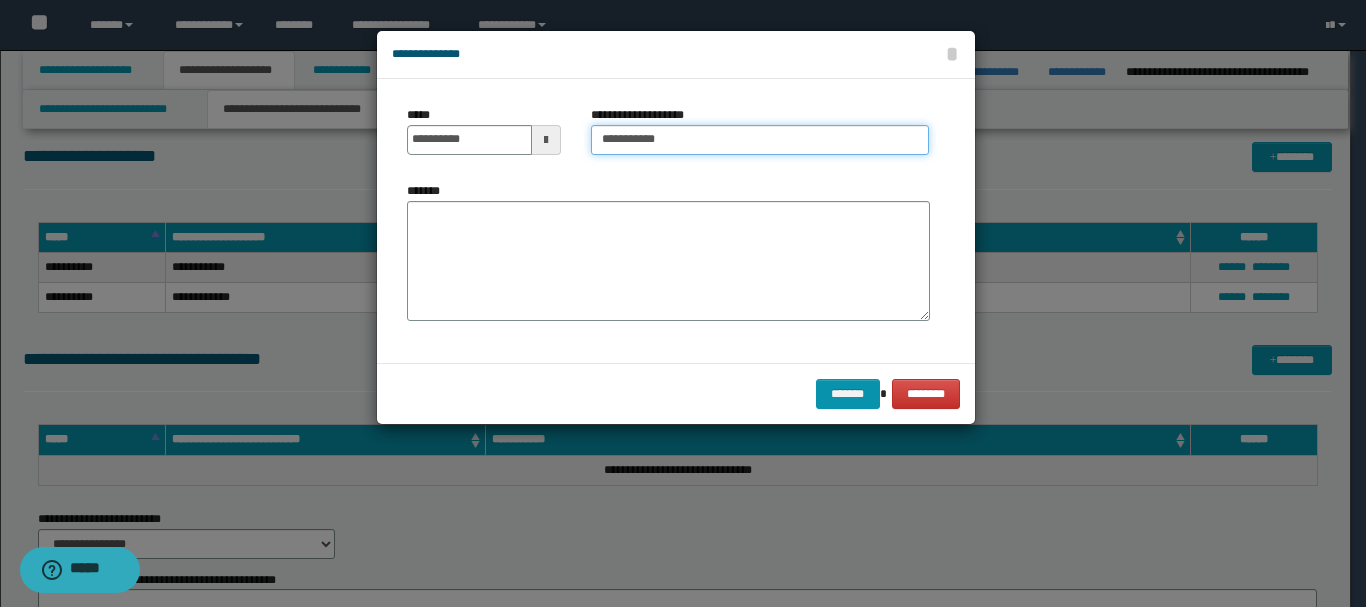 type on "**********" 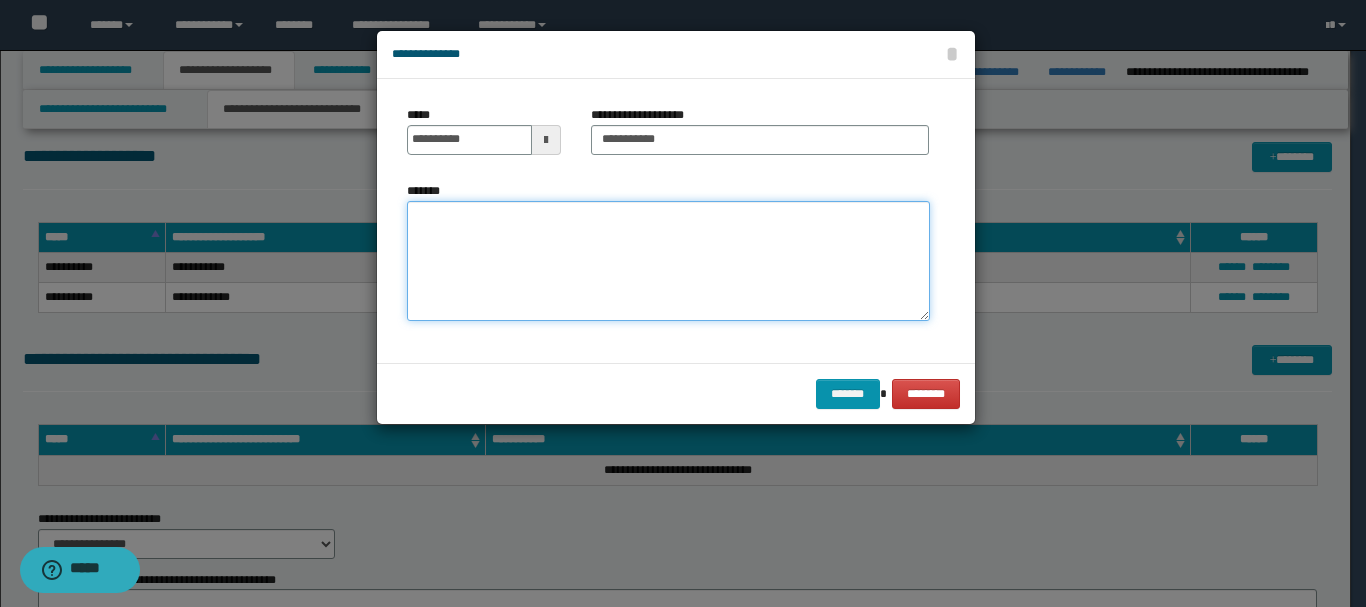 click on "*******" at bounding box center [668, 261] 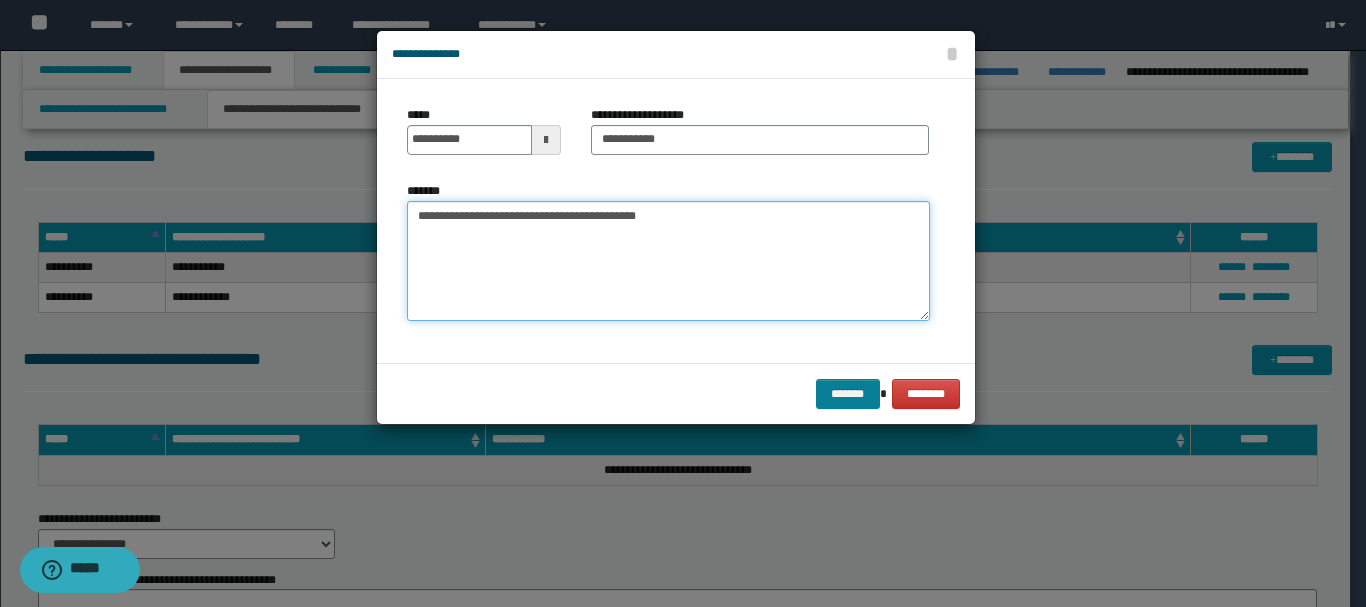 type on "**********" 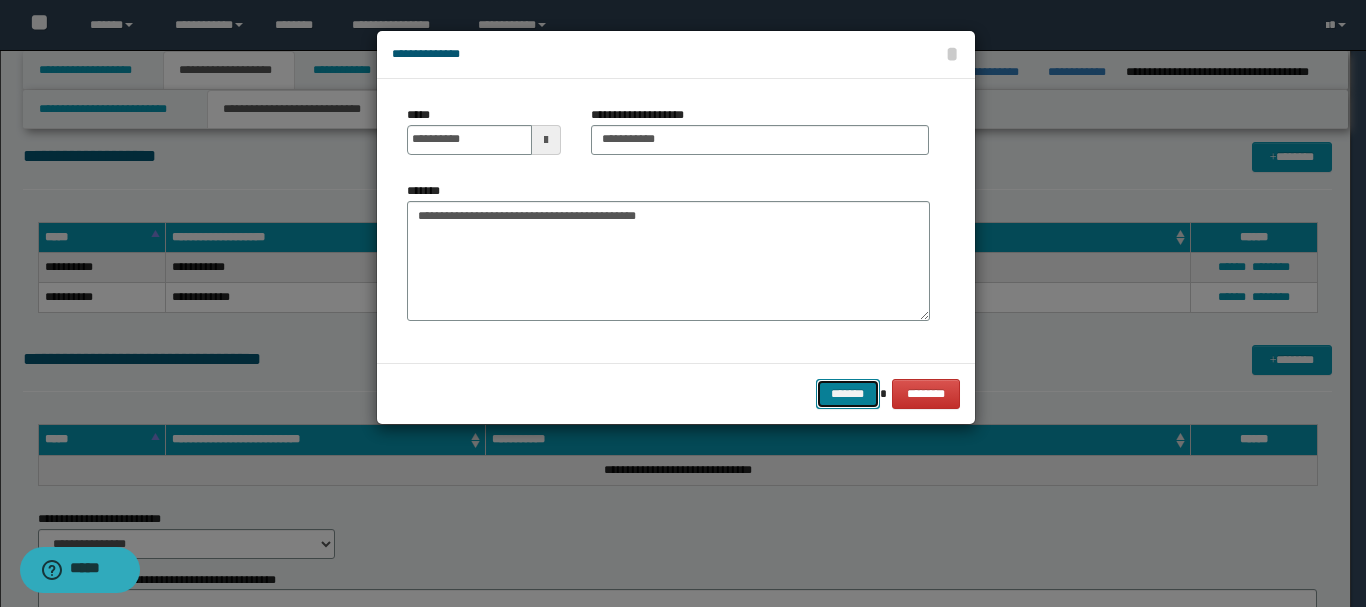 click on "*******" at bounding box center [848, 394] 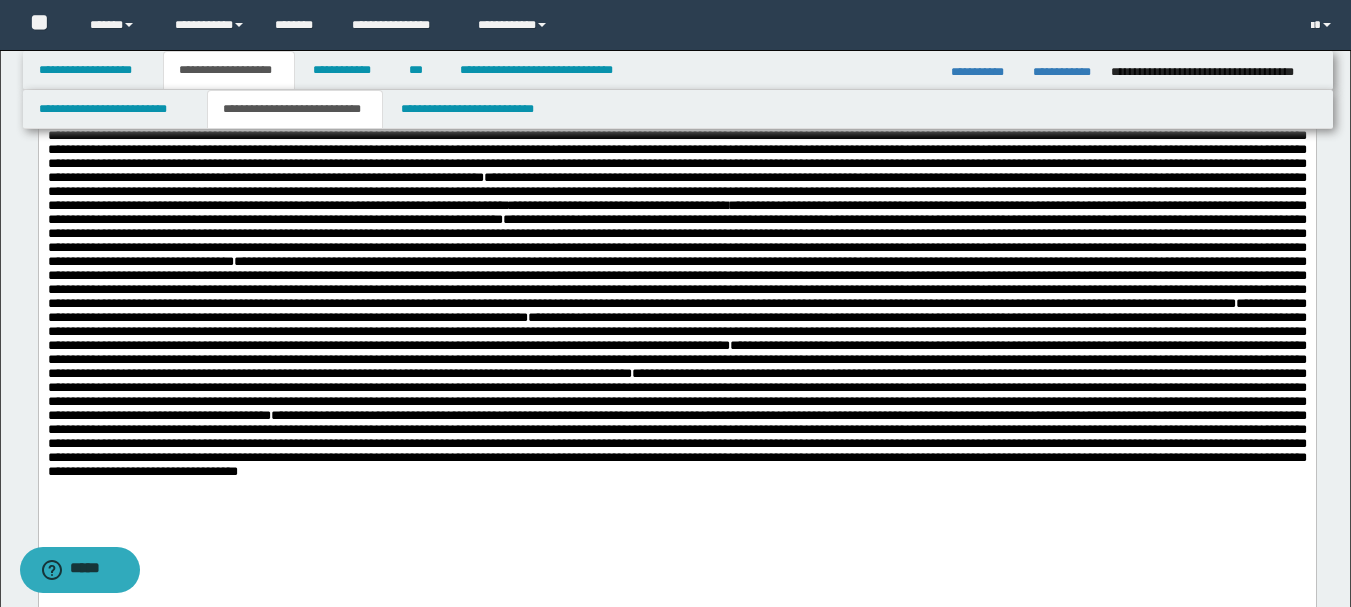 scroll, scrollTop: 631, scrollLeft: 0, axis: vertical 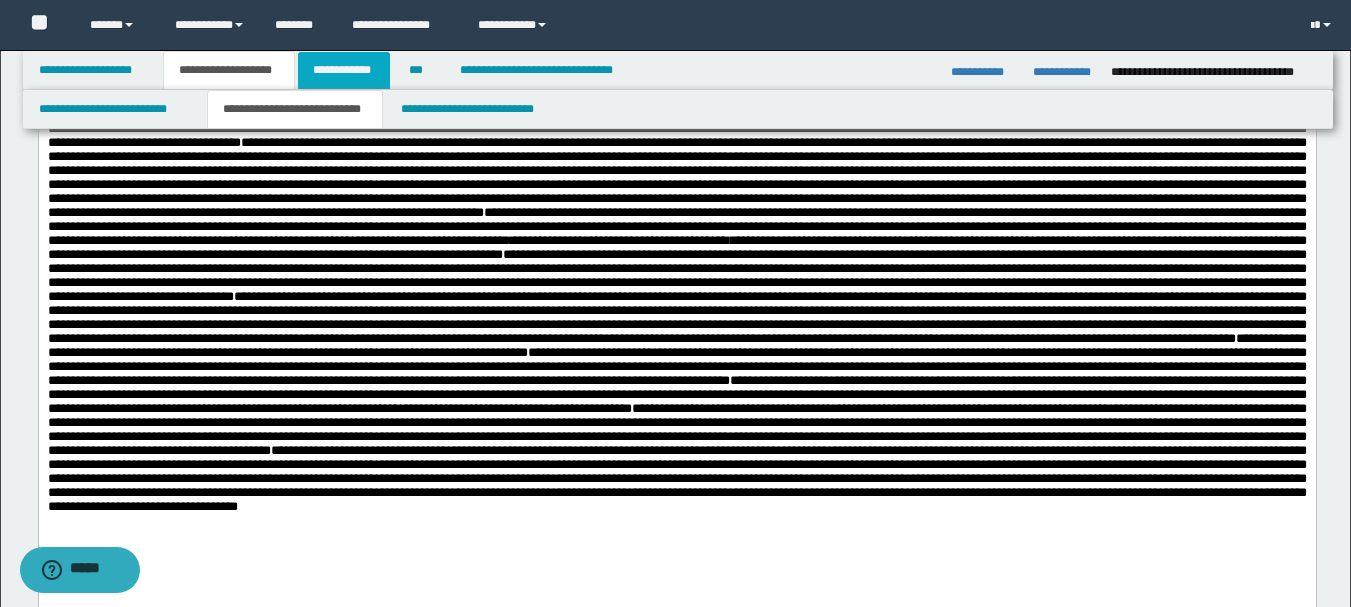 click on "**********" at bounding box center [344, 70] 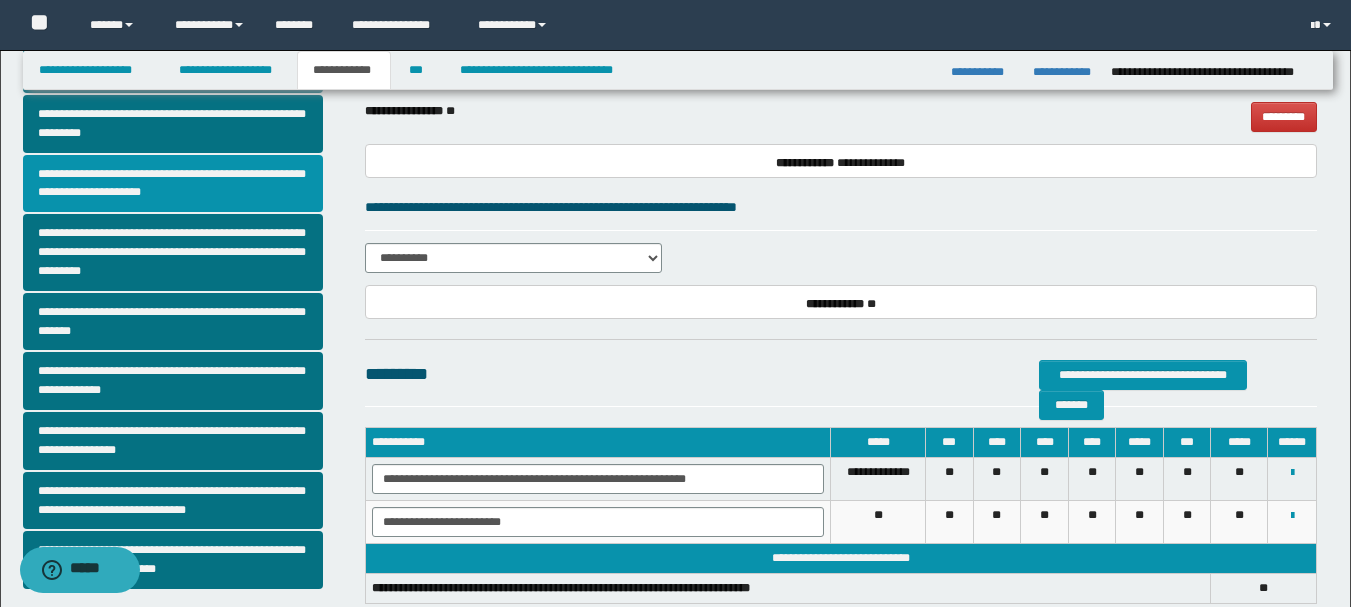 scroll, scrollTop: 477, scrollLeft: 0, axis: vertical 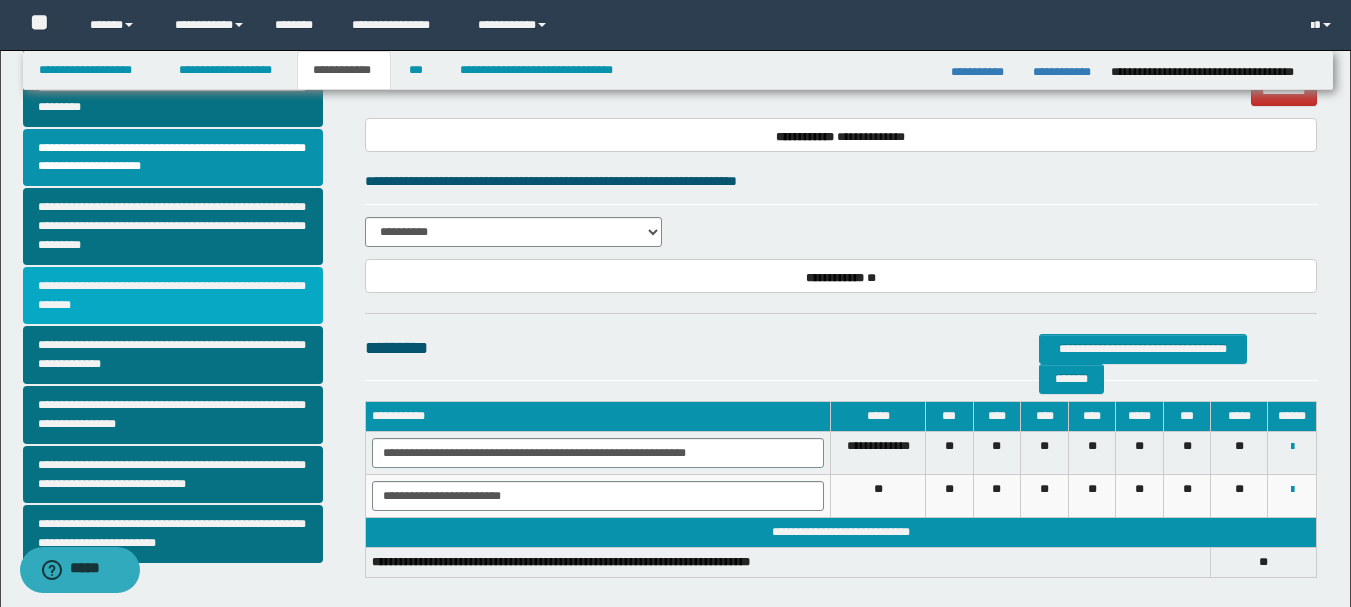 click on "**********" at bounding box center [173, 296] 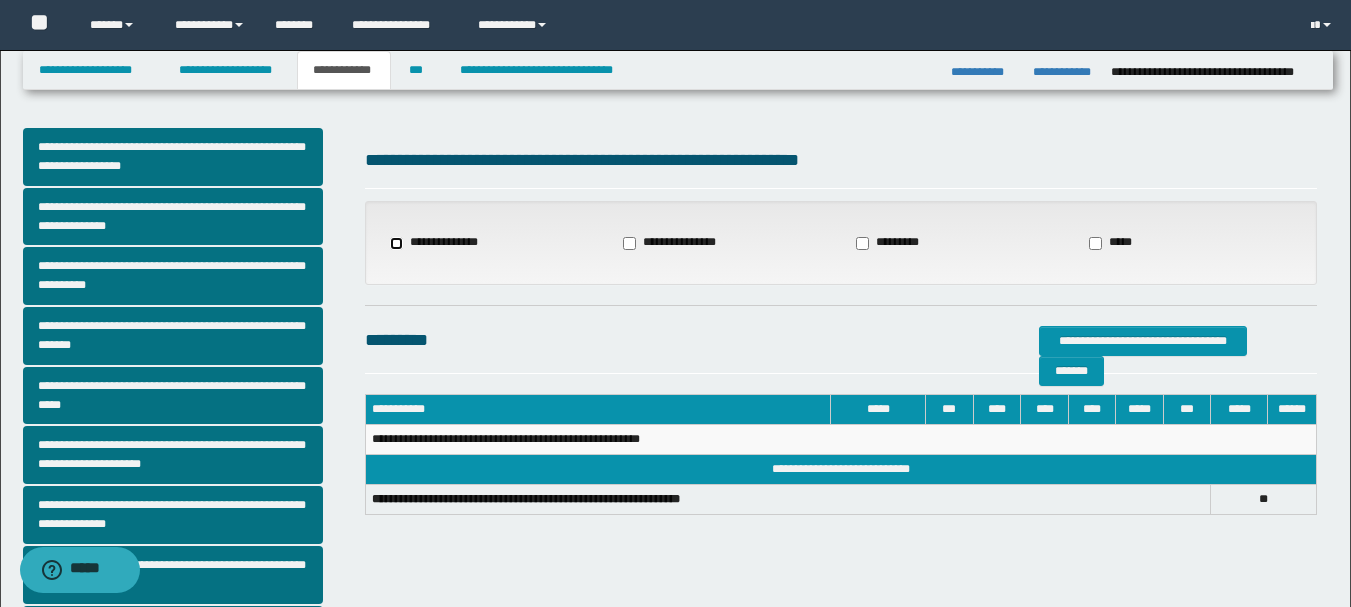 select on "*" 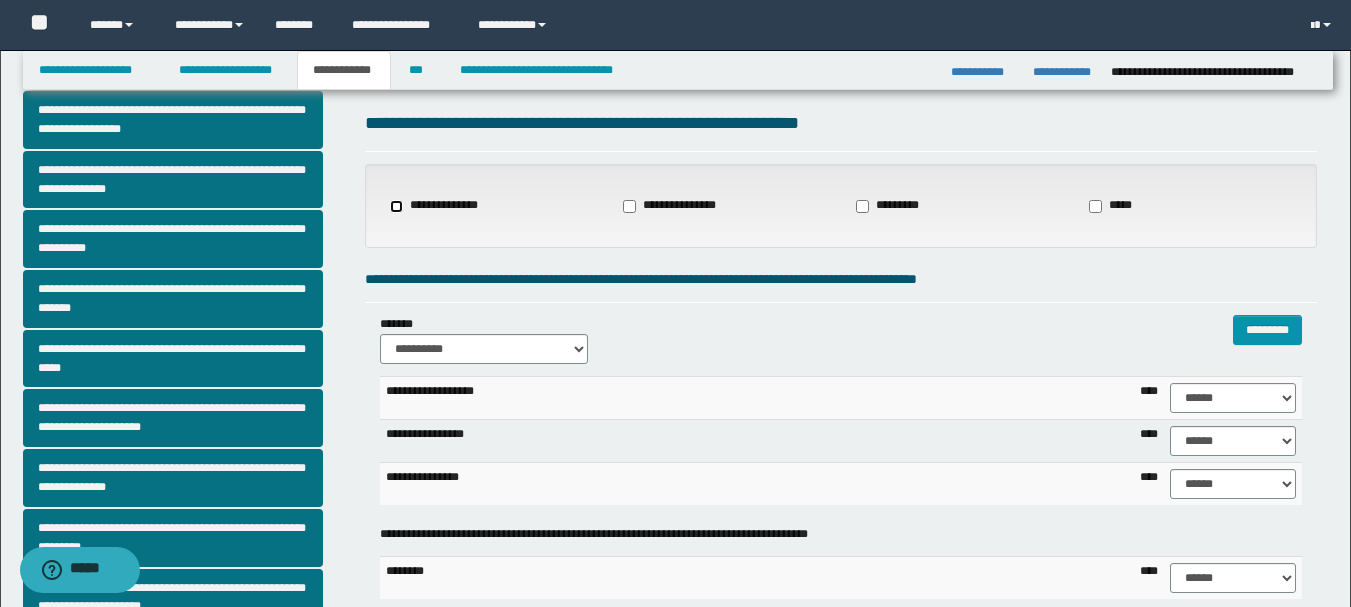 scroll, scrollTop: 100, scrollLeft: 0, axis: vertical 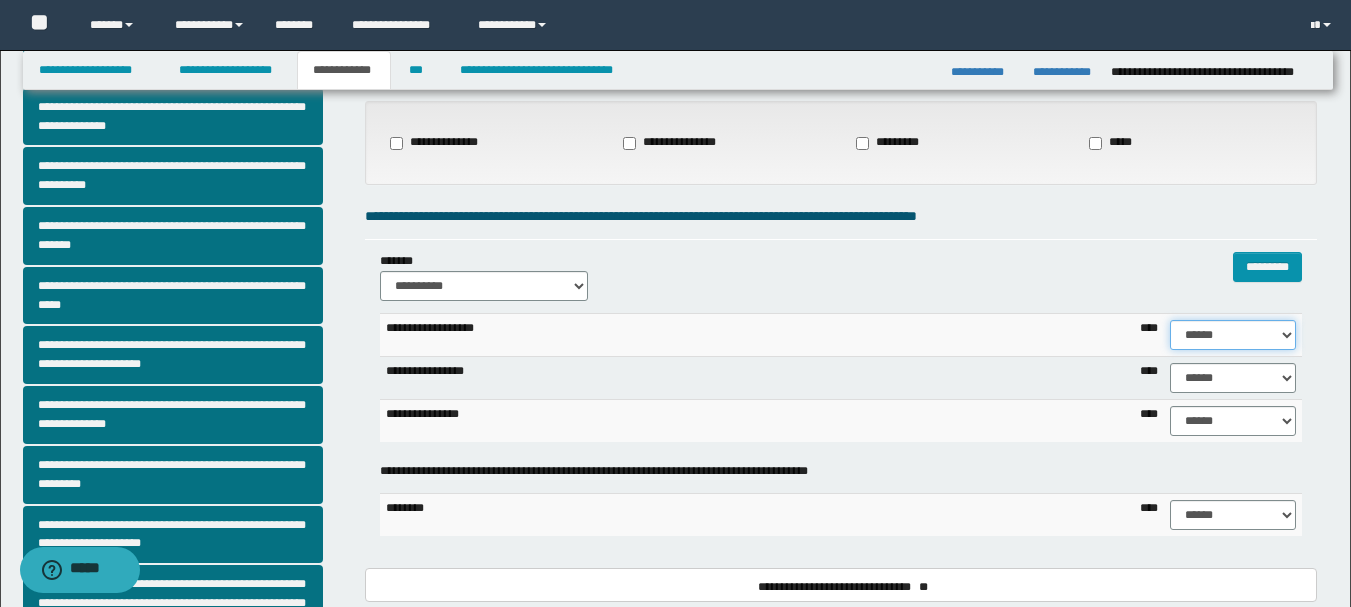 click on "******
****
**
**
**
**
**
**
**
**
***
***
***
***
***
***
***
***
***
***
****
****
****
****" at bounding box center (1233, 335) 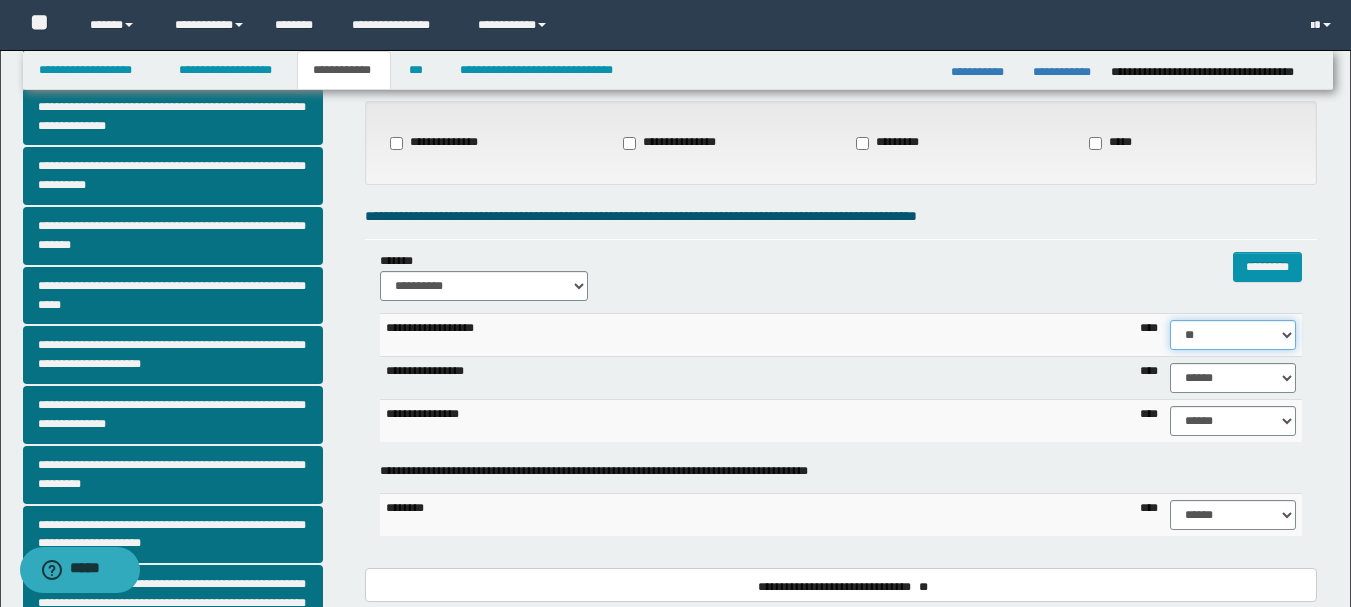 click on "******
****
**
**
**
**
**
**
**
**
***
***
***
***
***
***
***
***
***
***
****
****
****
****" at bounding box center (1233, 335) 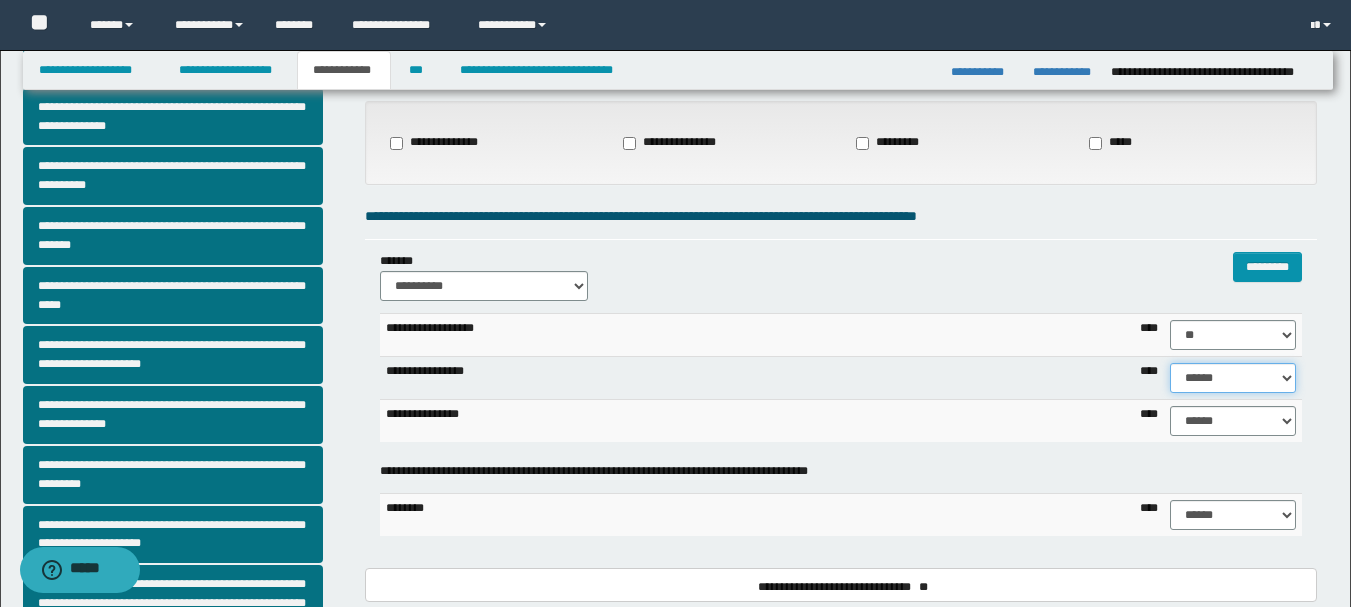click on "******
****
**
**
**
**
**
**
**
**
***
***
***
***
***
***
***
***
***
***
****
****
****
****" at bounding box center [1233, 378] 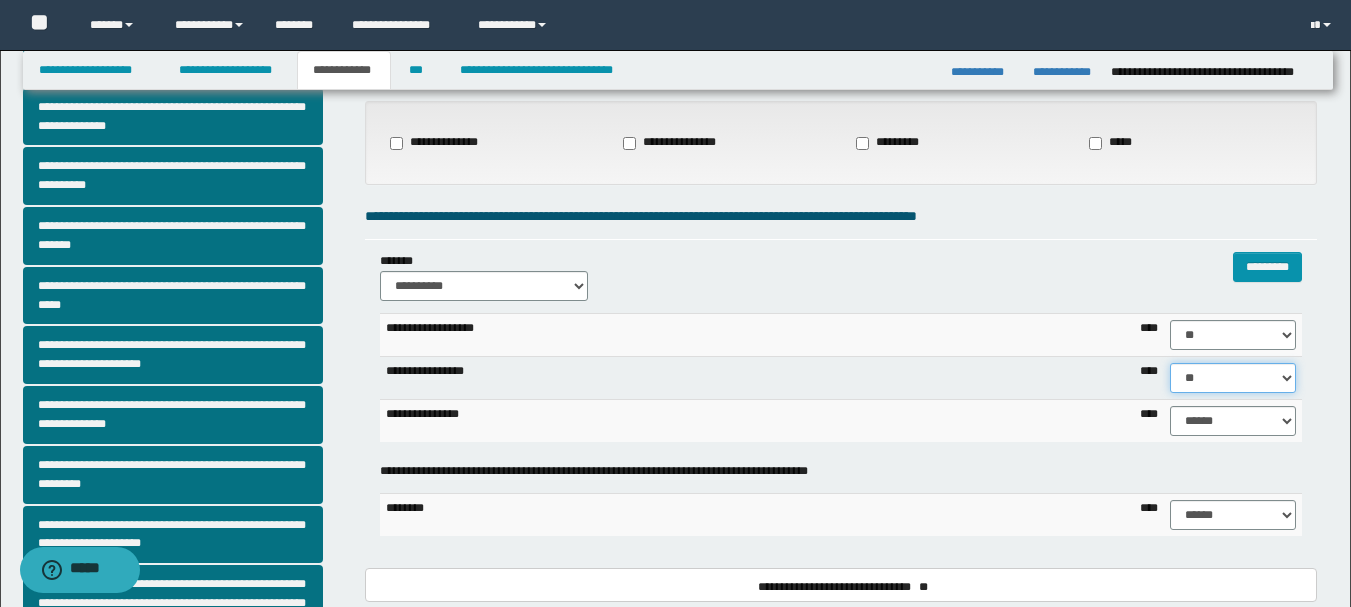 click on "******
****
**
**
**
**
**
**
**
**
***
***
***
***
***
***
***
***
***
***
****
****
****
****" at bounding box center (1233, 378) 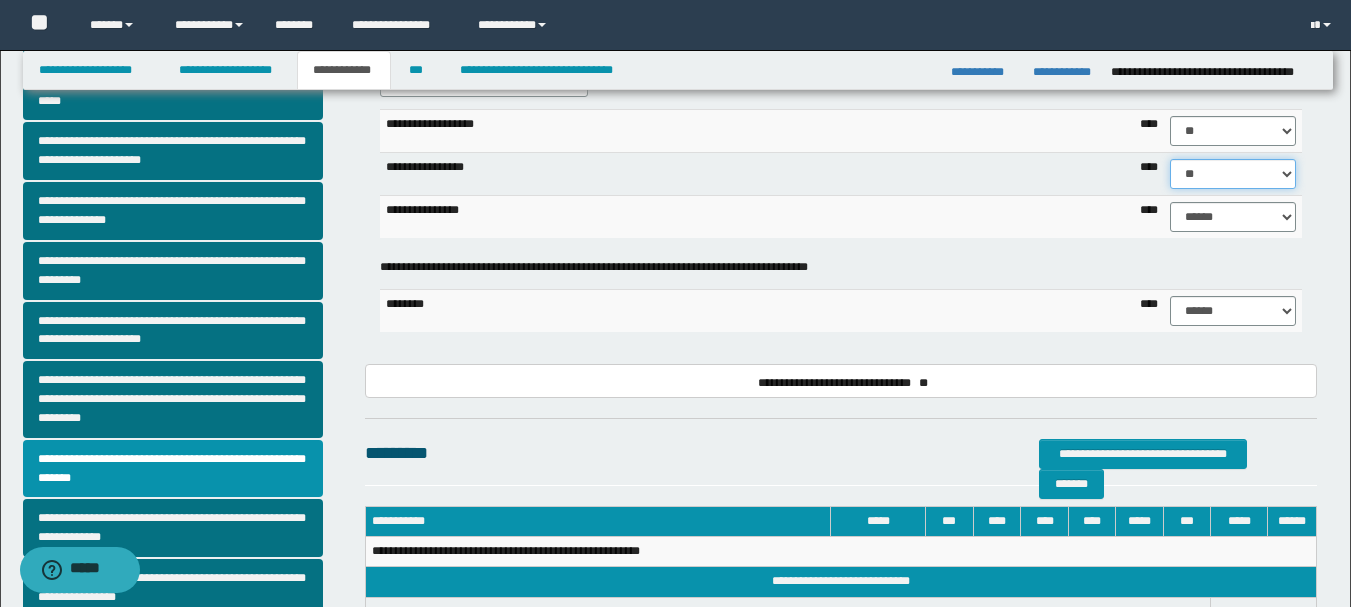 scroll, scrollTop: 200, scrollLeft: 0, axis: vertical 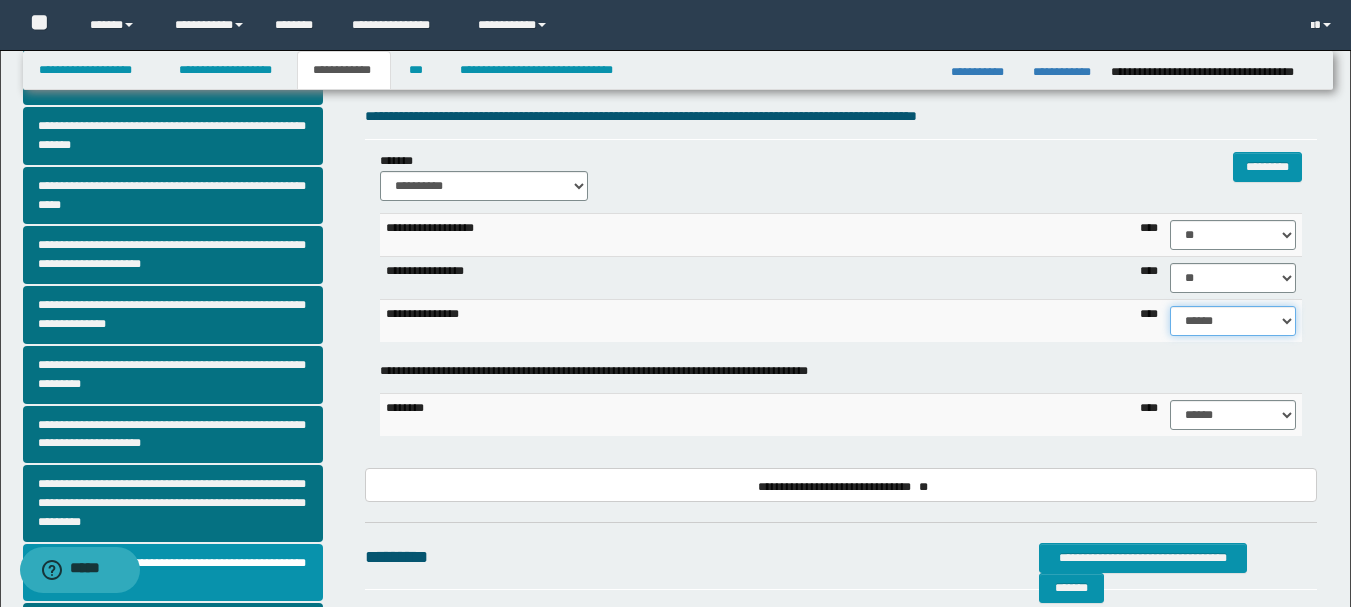 click on "******
****
**
**
**
**
**
**
**
**
***
***
***
***
***
***
***
***
***
***
****
****
****
****" at bounding box center [1233, 321] 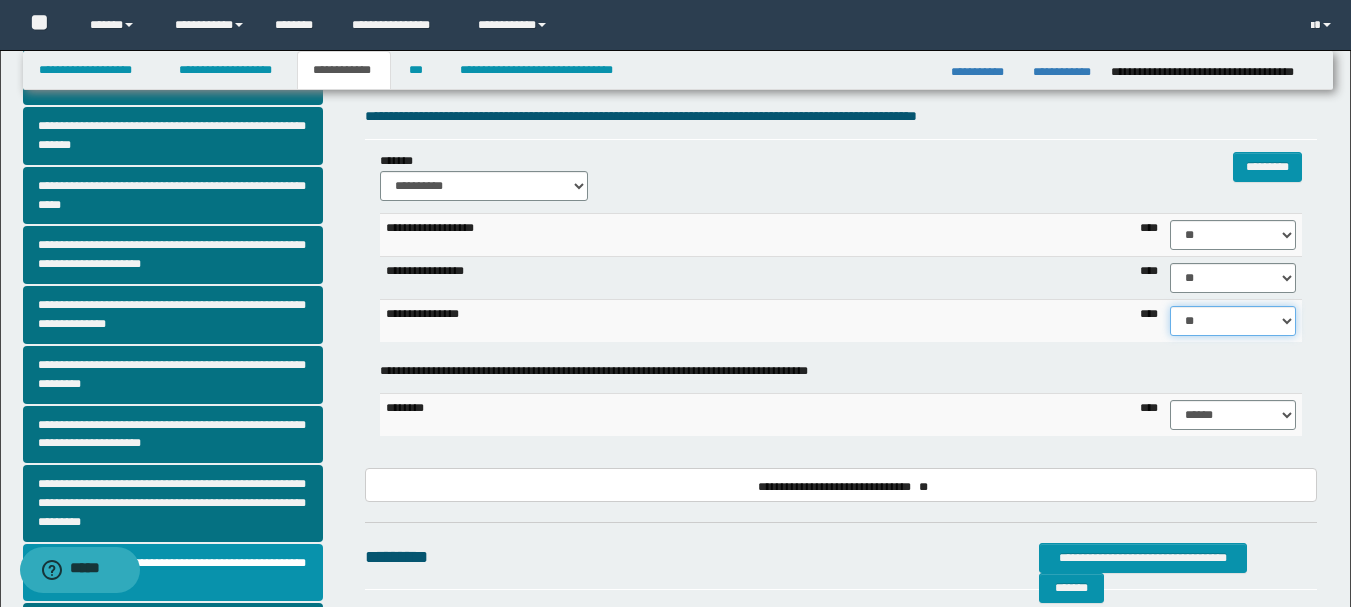 click on "******
****
**
**
**
**
**
**
**
**
***
***
***
***
***
***
***
***
***
***
****
****
****
****" at bounding box center (1233, 321) 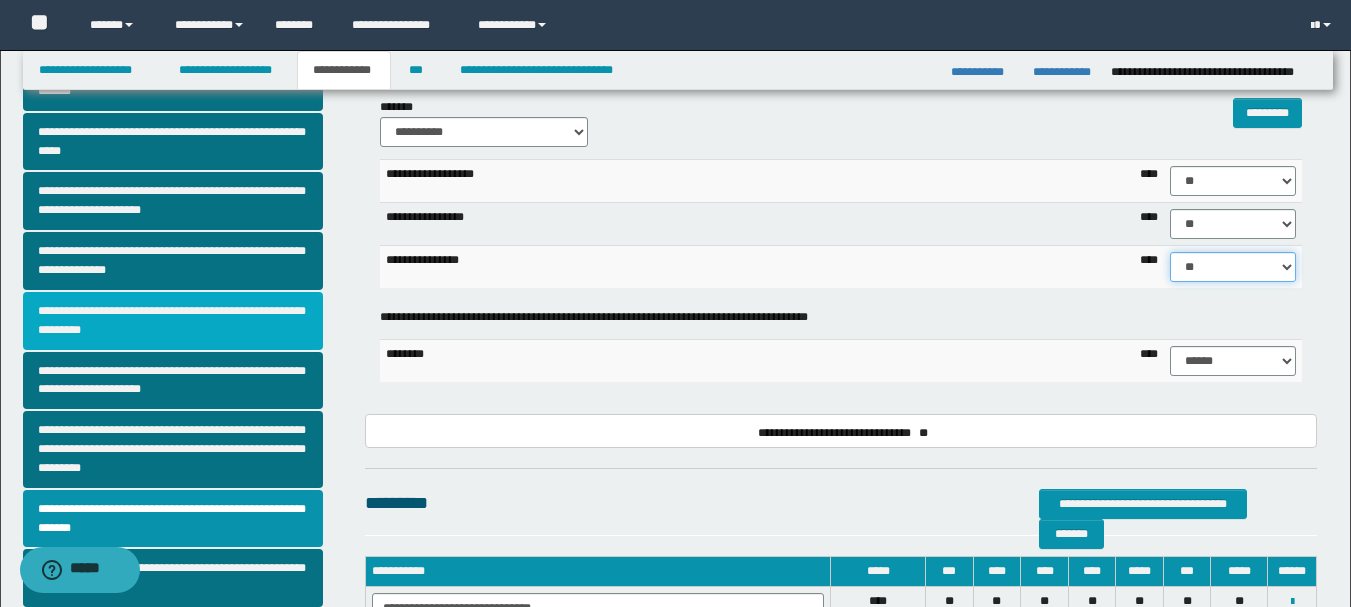 scroll, scrollTop: 242, scrollLeft: 0, axis: vertical 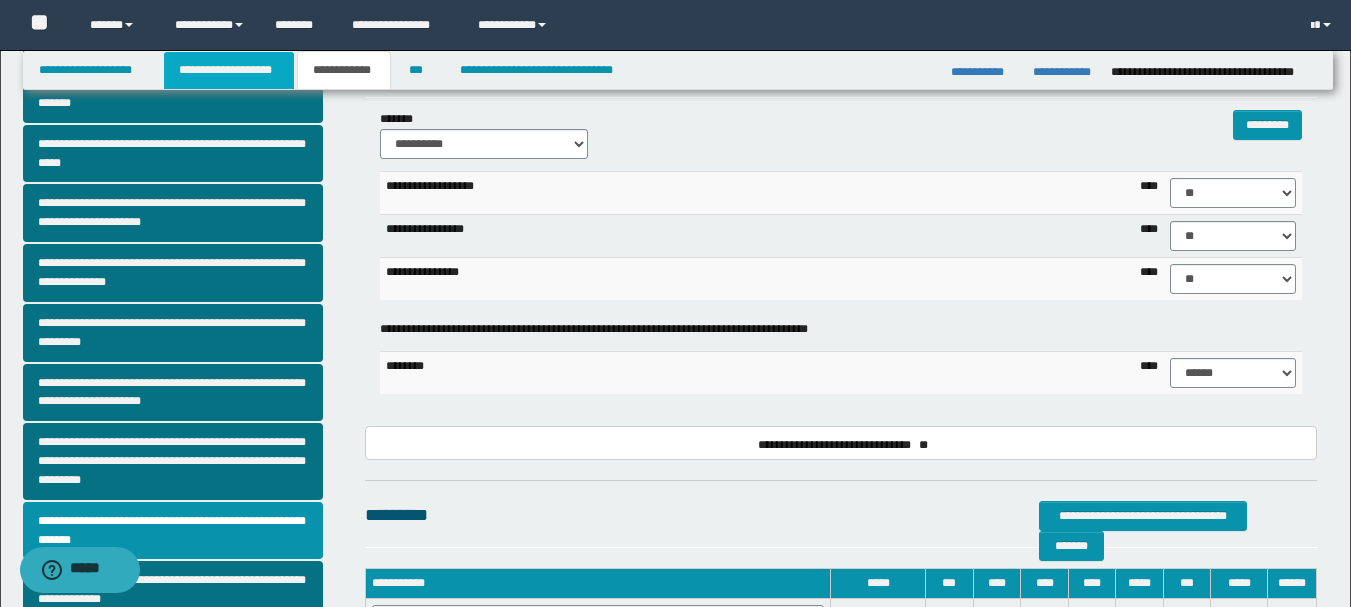 click on "**********" at bounding box center [229, 70] 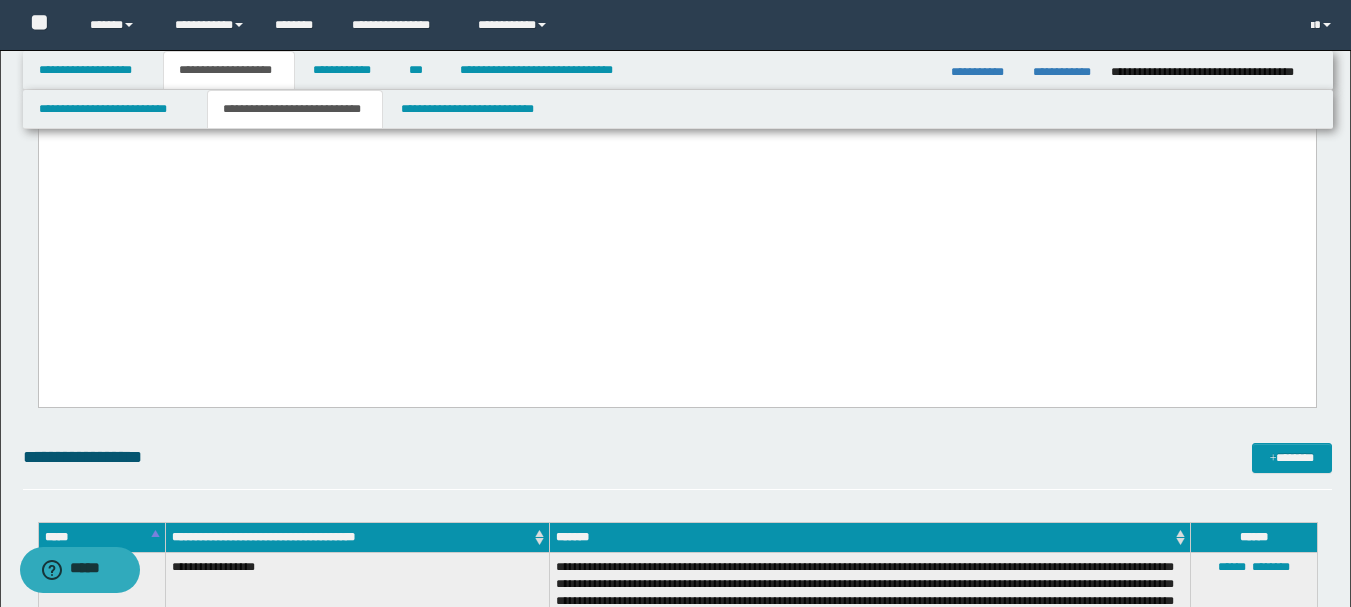 scroll, scrollTop: 1373, scrollLeft: 0, axis: vertical 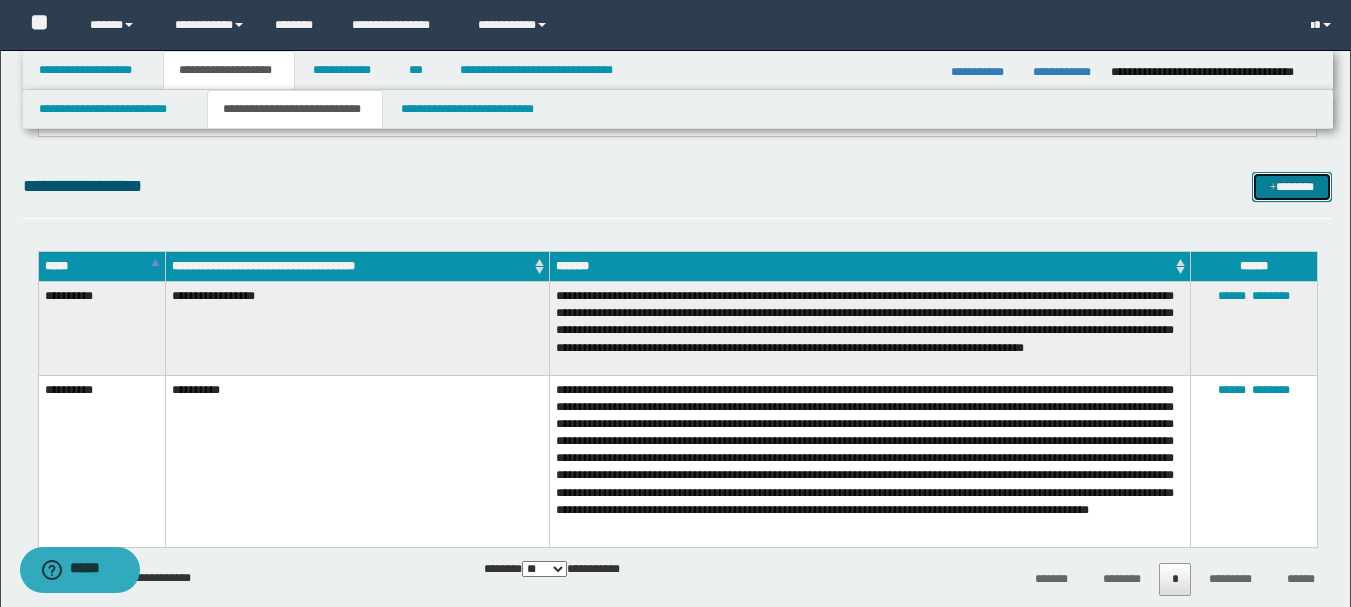click on "*******" at bounding box center [1292, 187] 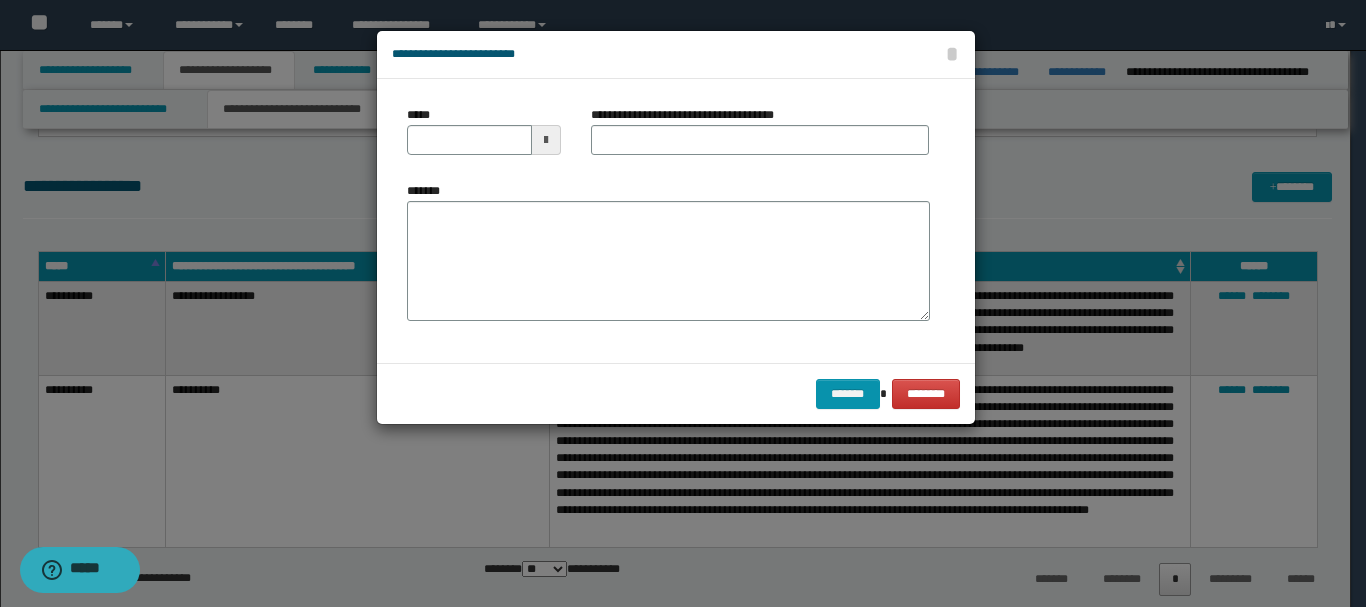 click at bounding box center [546, 140] 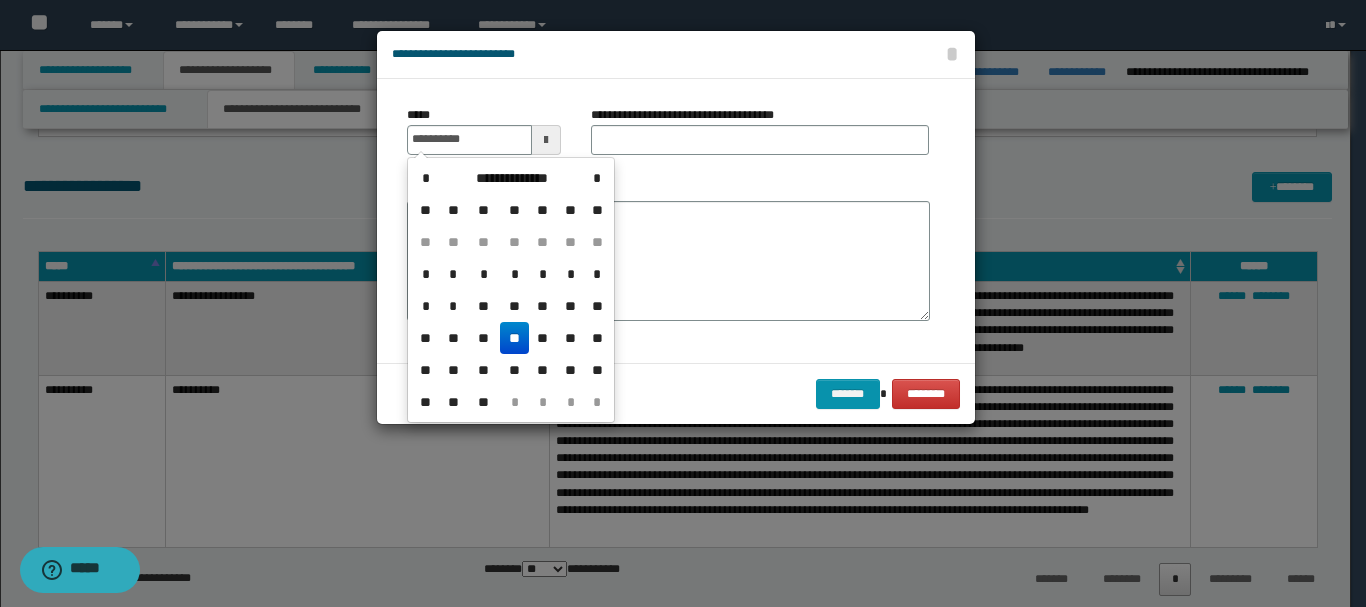 drag, startPoint x: 522, startPoint y: 332, endPoint x: 590, endPoint y: 217, distance: 133.60014 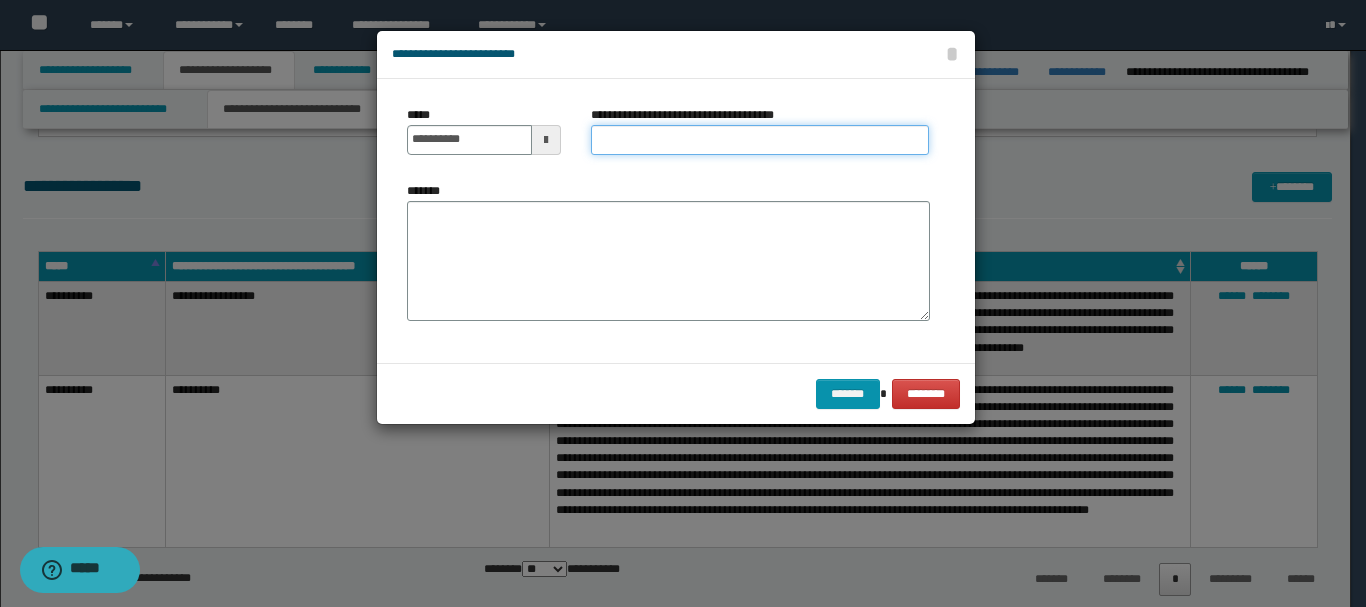 click on "**********" at bounding box center (760, 140) 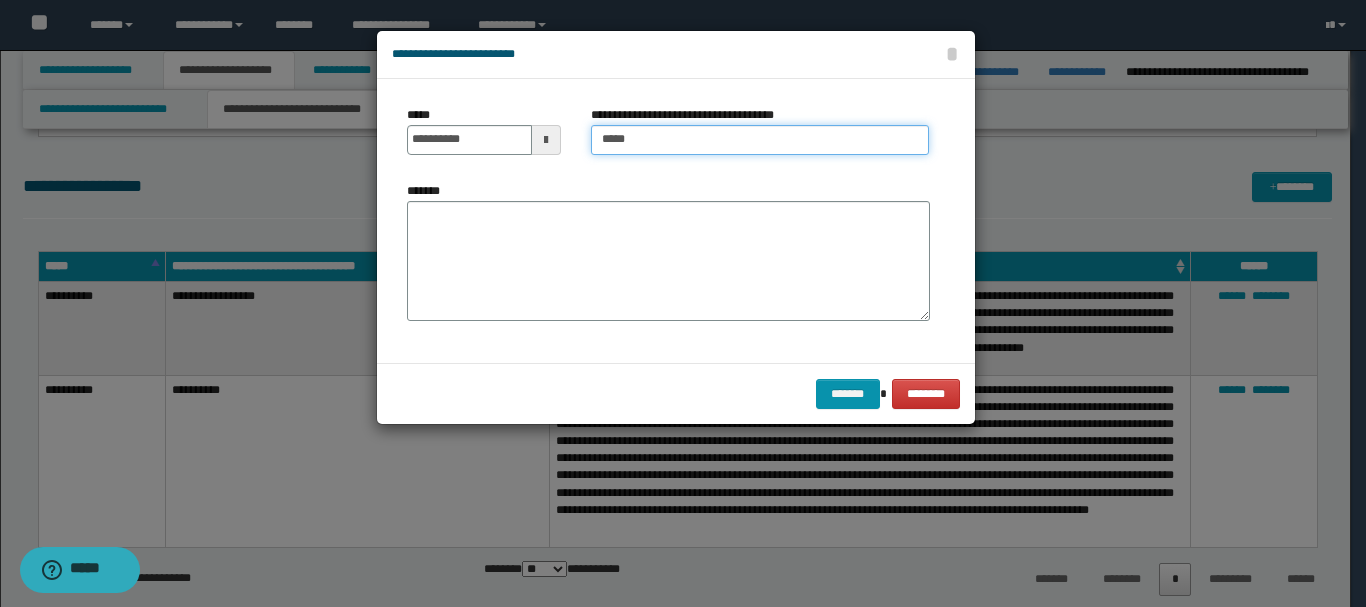type on "**********" 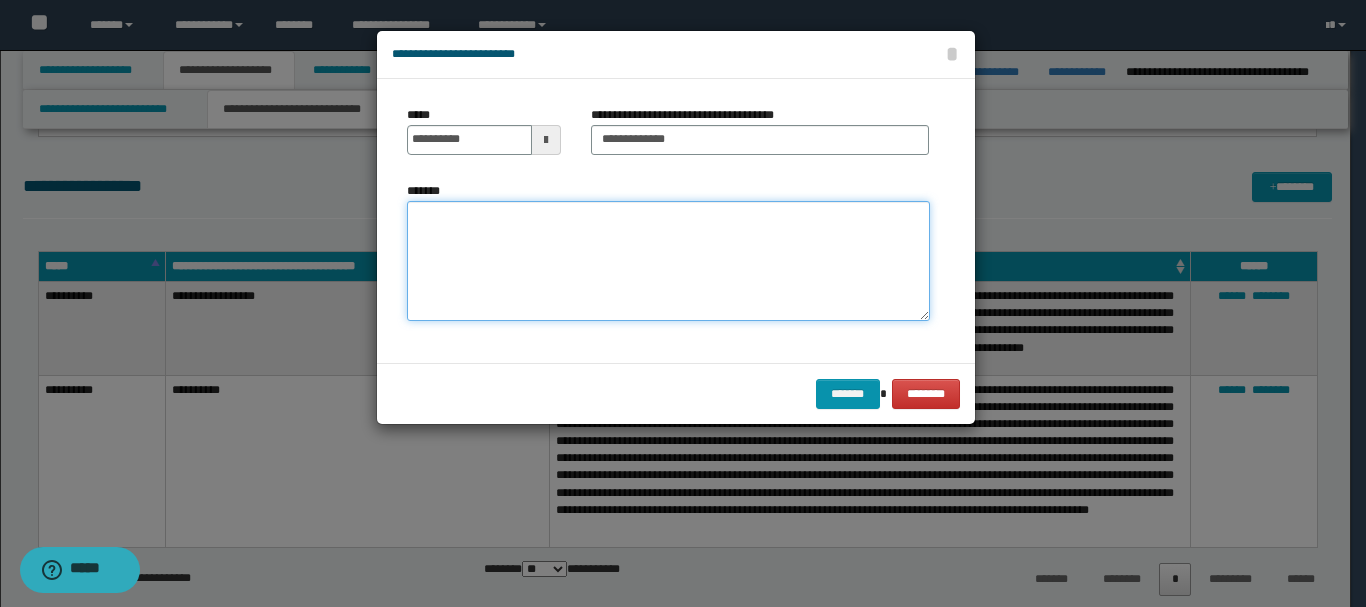 click on "*******" at bounding box center [668, 261] 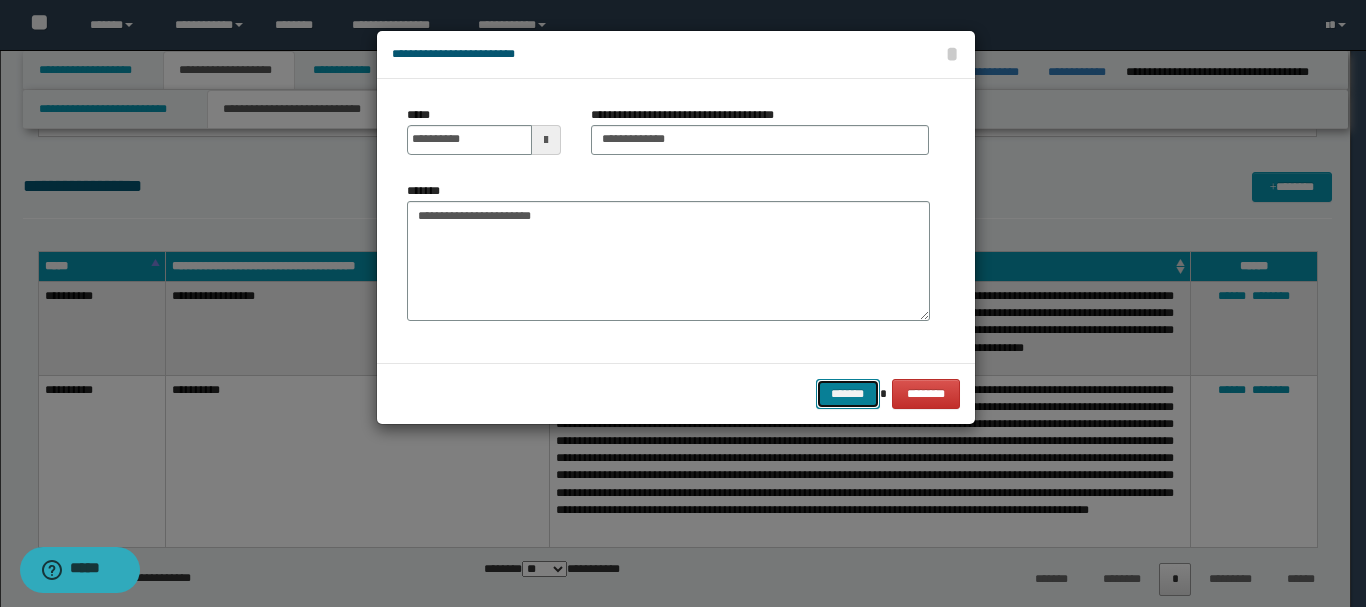 click on "*******" at bounding box center (848, 394) 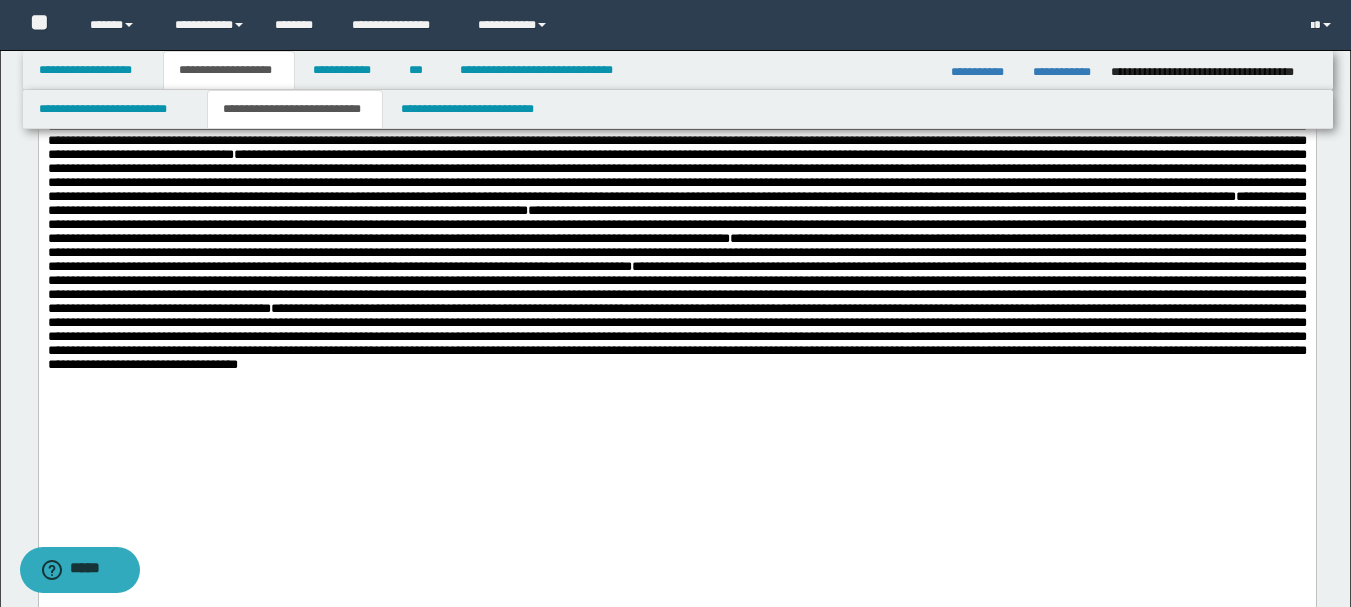scroll, scrollTop: 673, scrollLeft: 0, axis: vertical 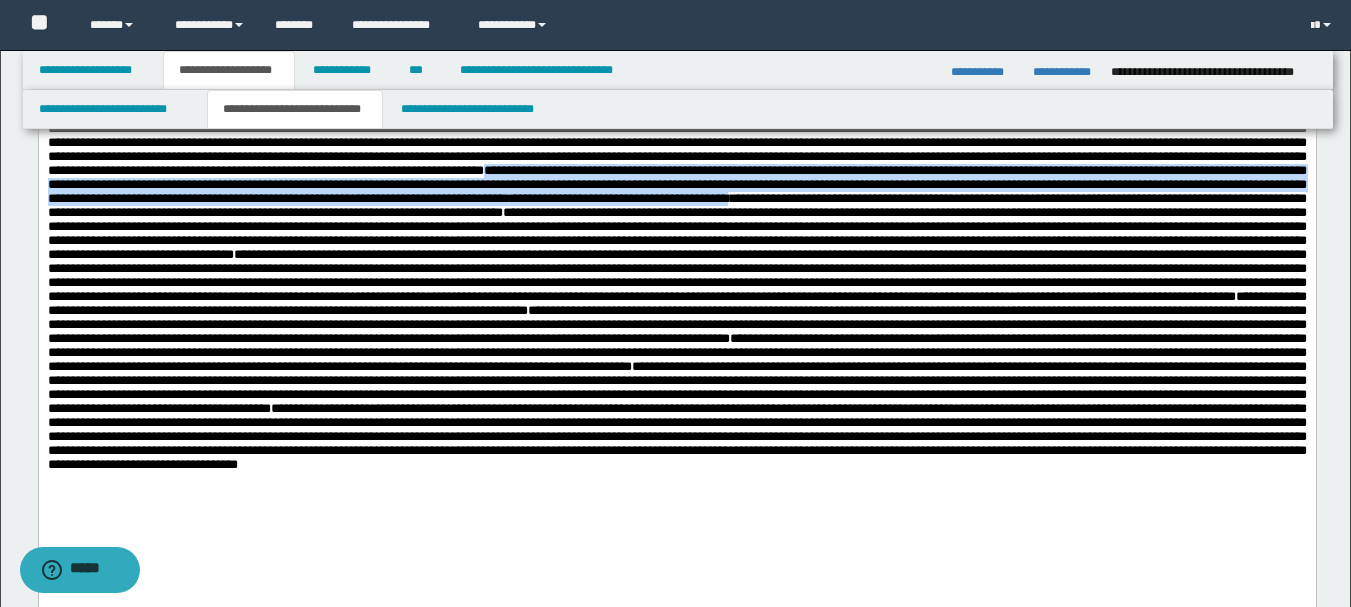 drag, startPoint x: 86, startPoint y: 318, endPoint x: 881, endPoint y: 354, distance: 795.8147 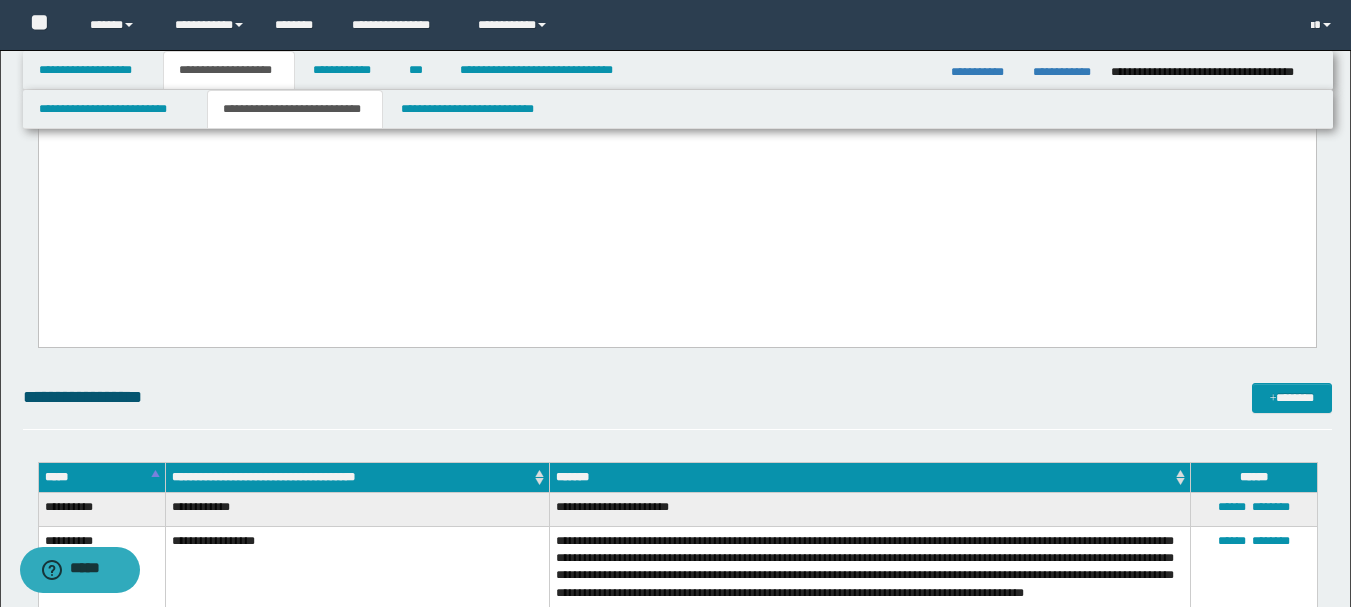 scroll, scrollTop: 1173, scrollLeft: 0, axis: vertical 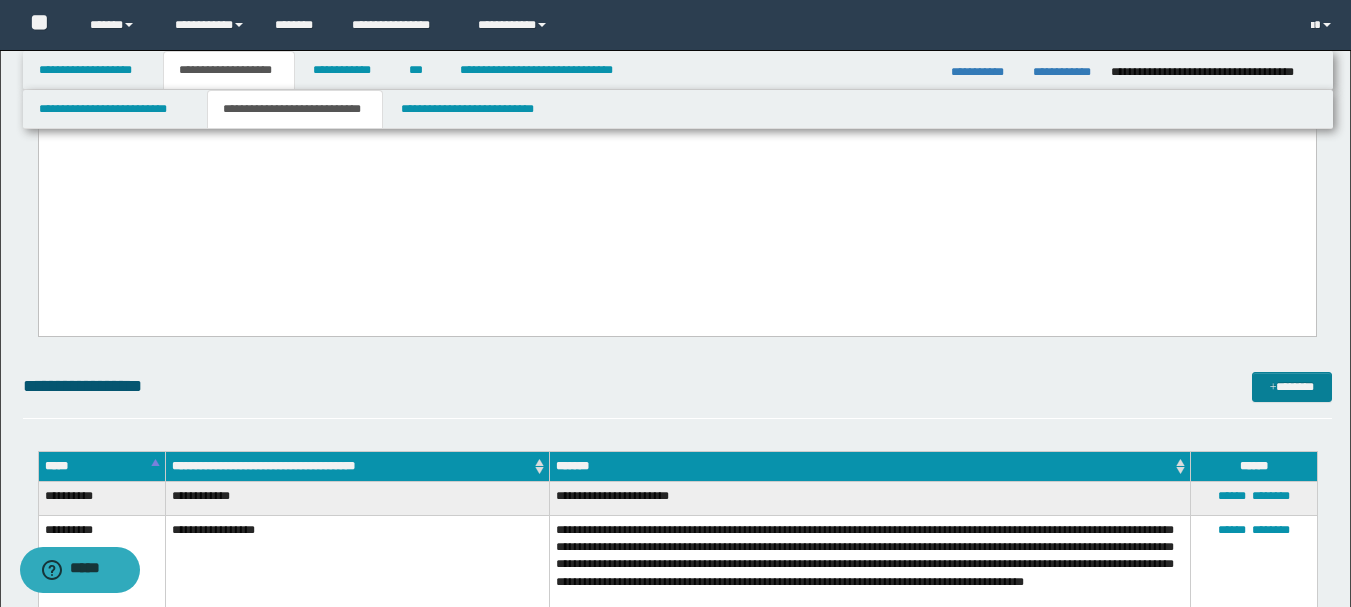 click at bounding box center (1273, 388) 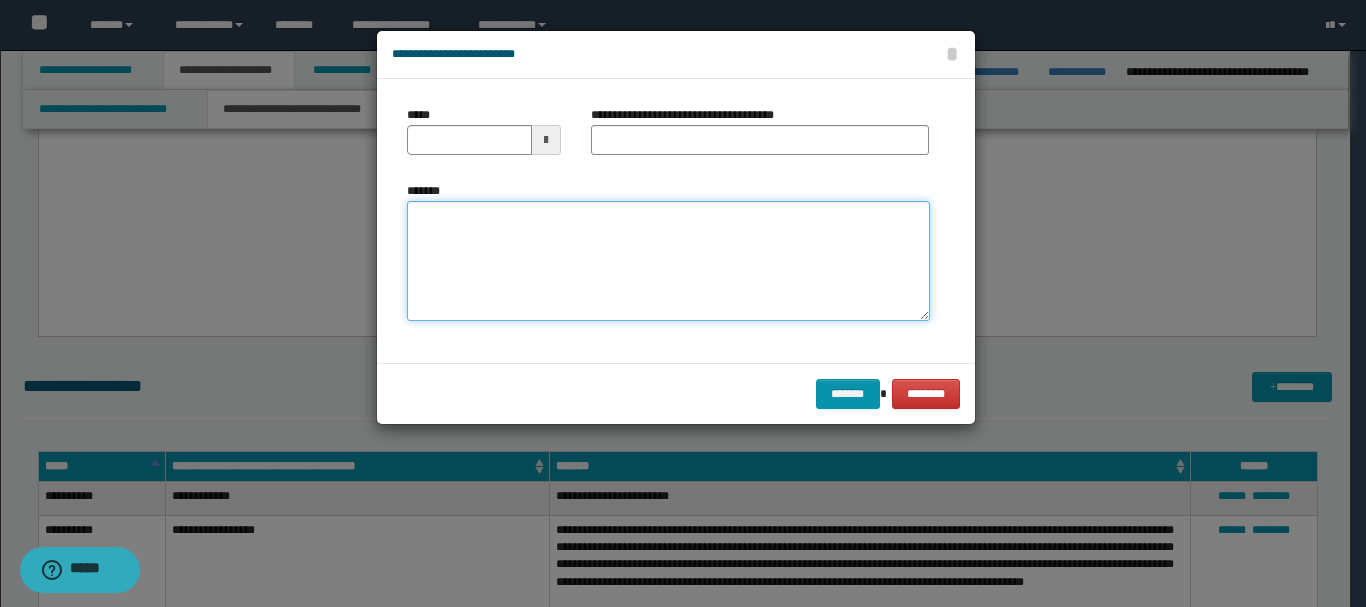 paste on "**********" 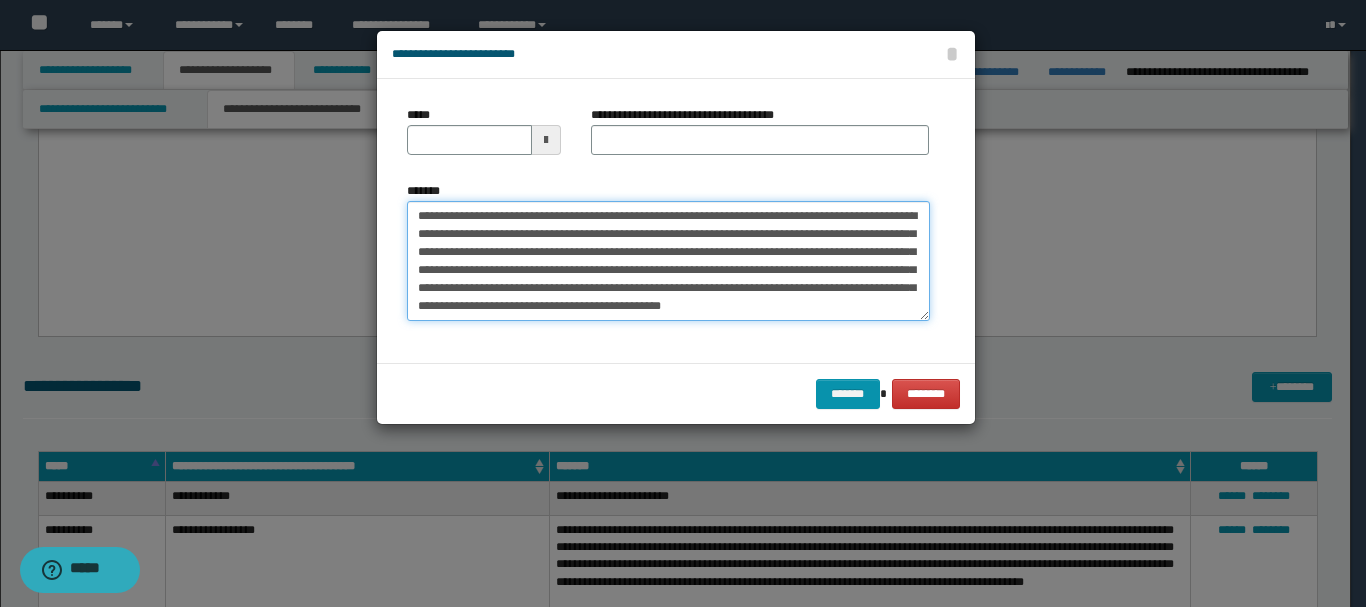 type on "**********" 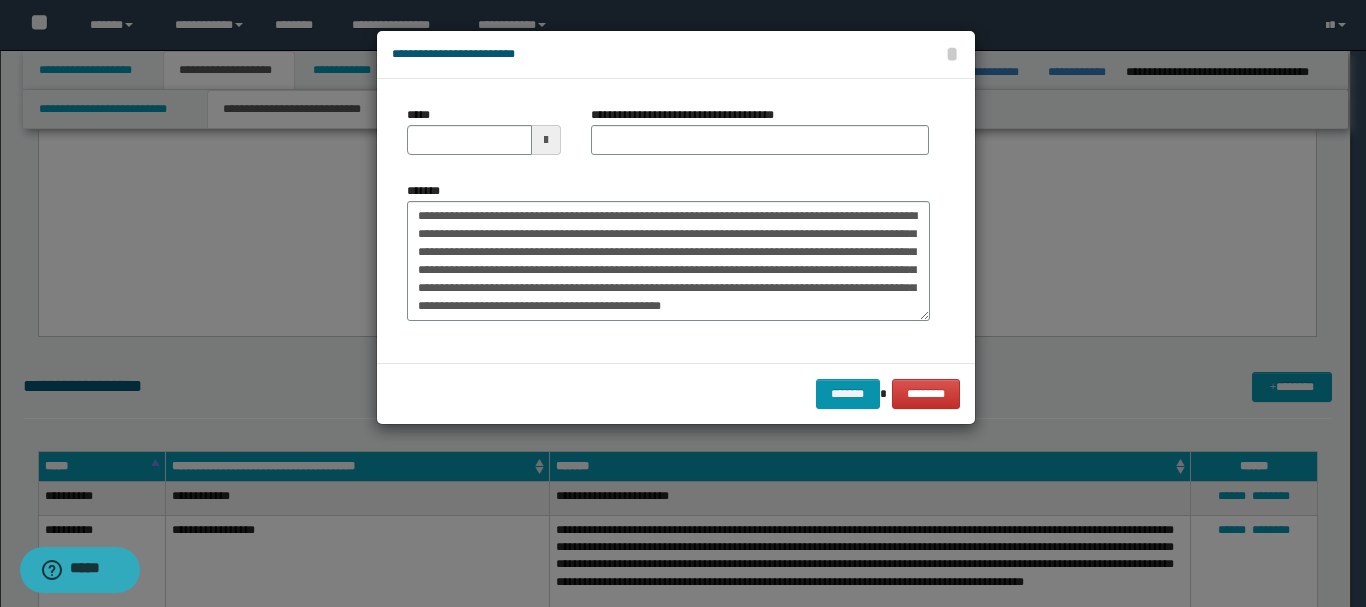 click at bounding box center (546, 140) 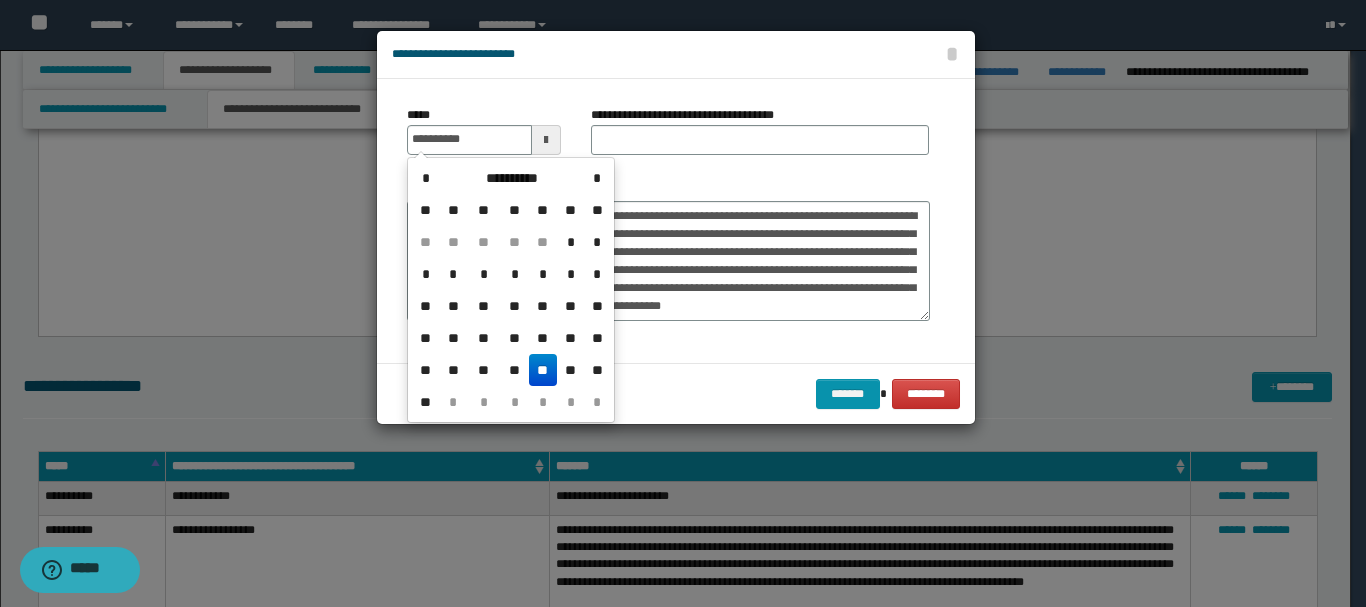 click on "**" at bounding box center [543, 370] 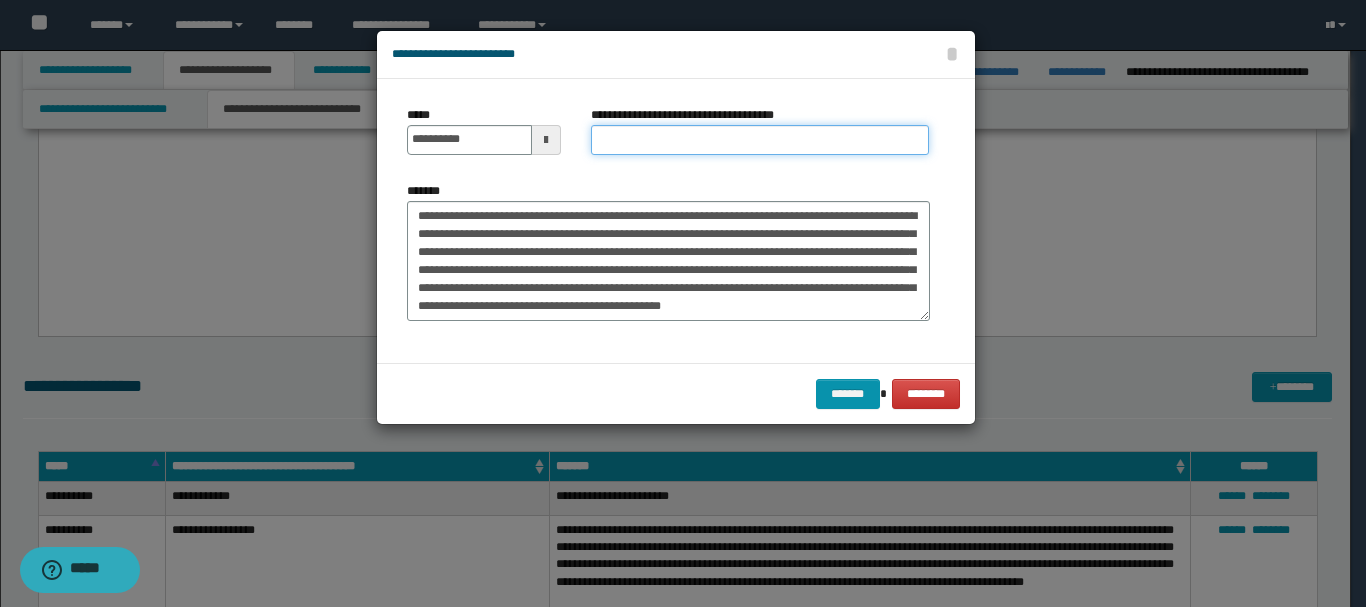 click on "**********" at bounding box center [760, 140] 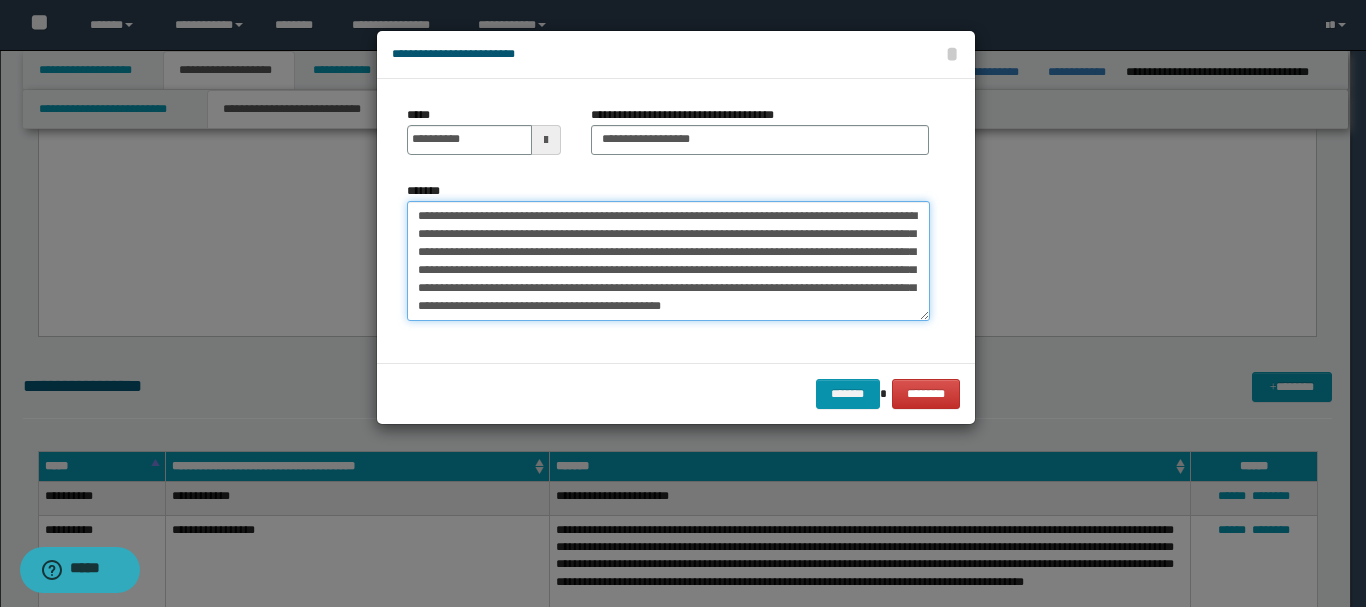 click on "**********" at bounding box center [668, 261] 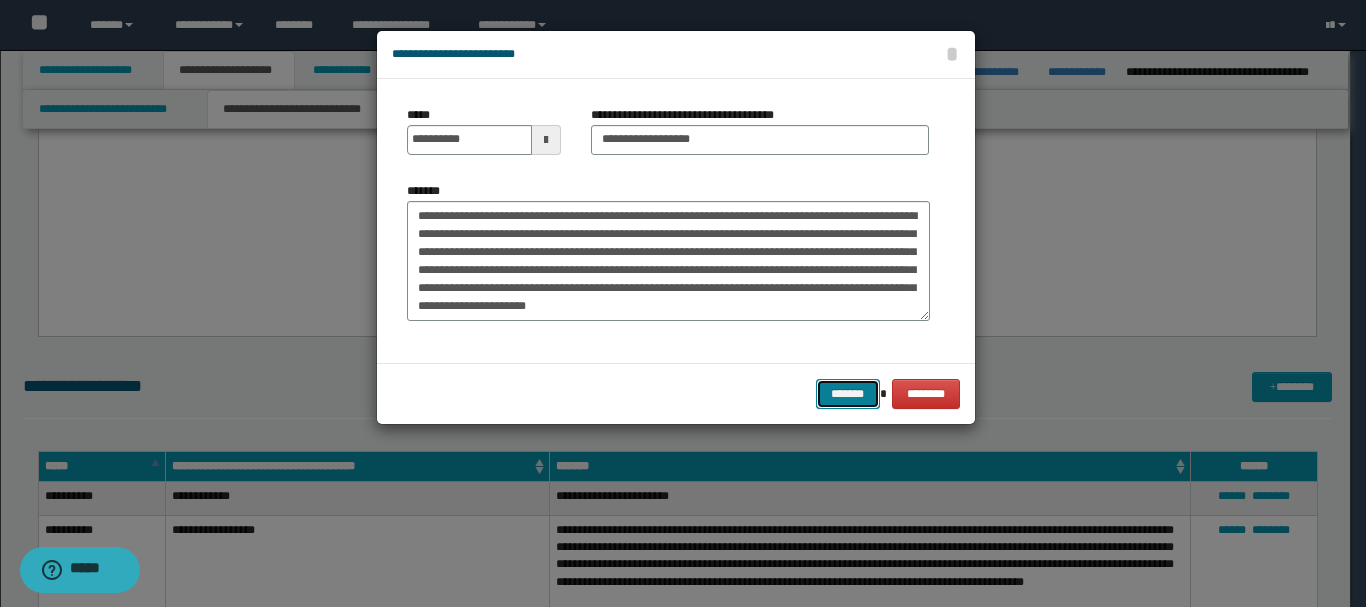 click on "*******" at bounding box center [848, 394] 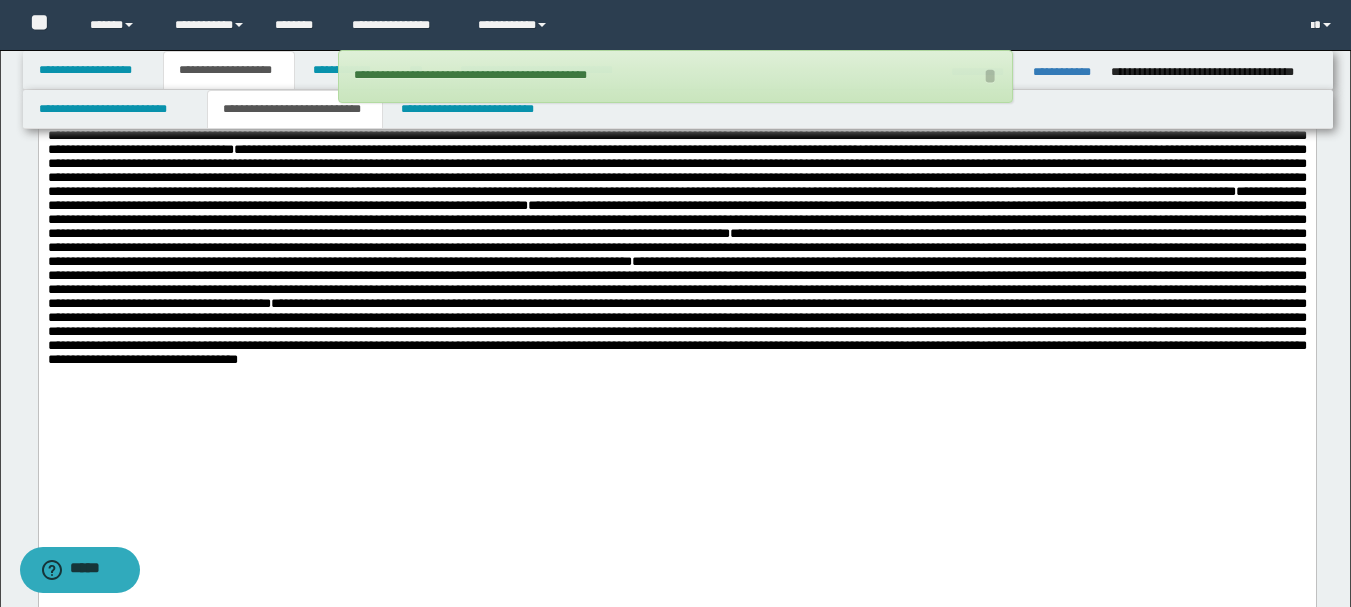 scroll, scrollTop: 773, scrollLeft: 0, axis: vertical 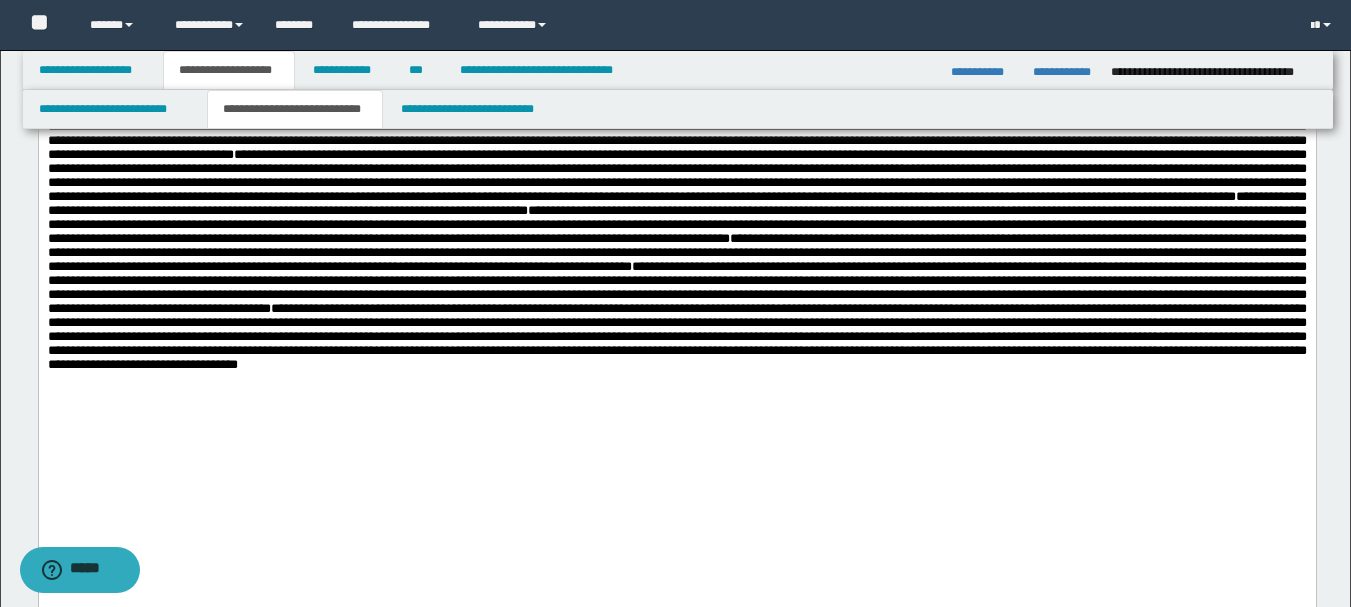 click on "**********" at bounding box center [618, 98] 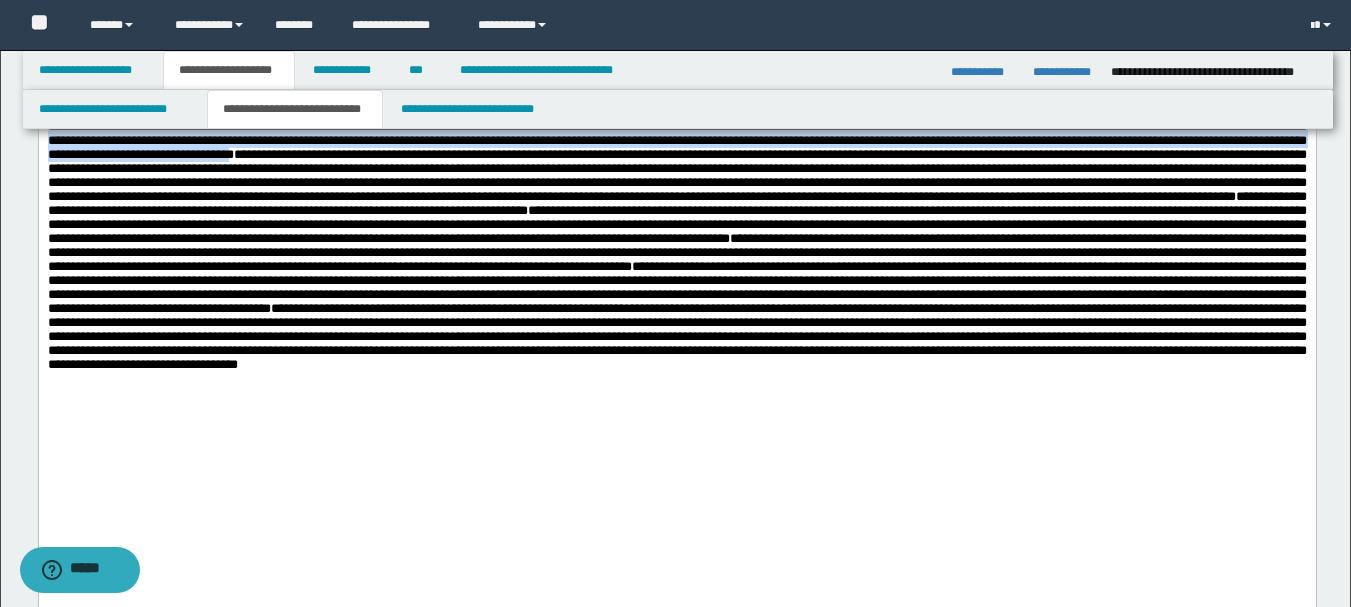 drag, startPoint x: 879, startPoint y: 253, endPoint x: 112, endPoint y: 333, distance: 771.1608 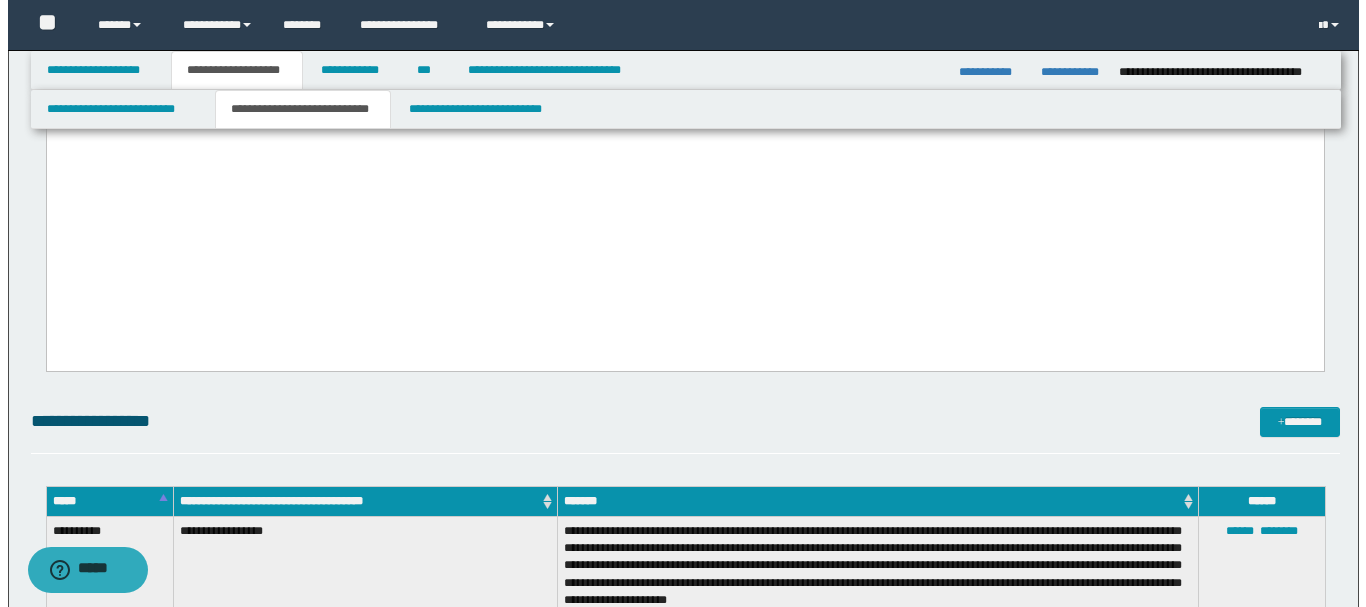 scroll, scrollTop: 1173, scrollLeft: 0, axis: vertical 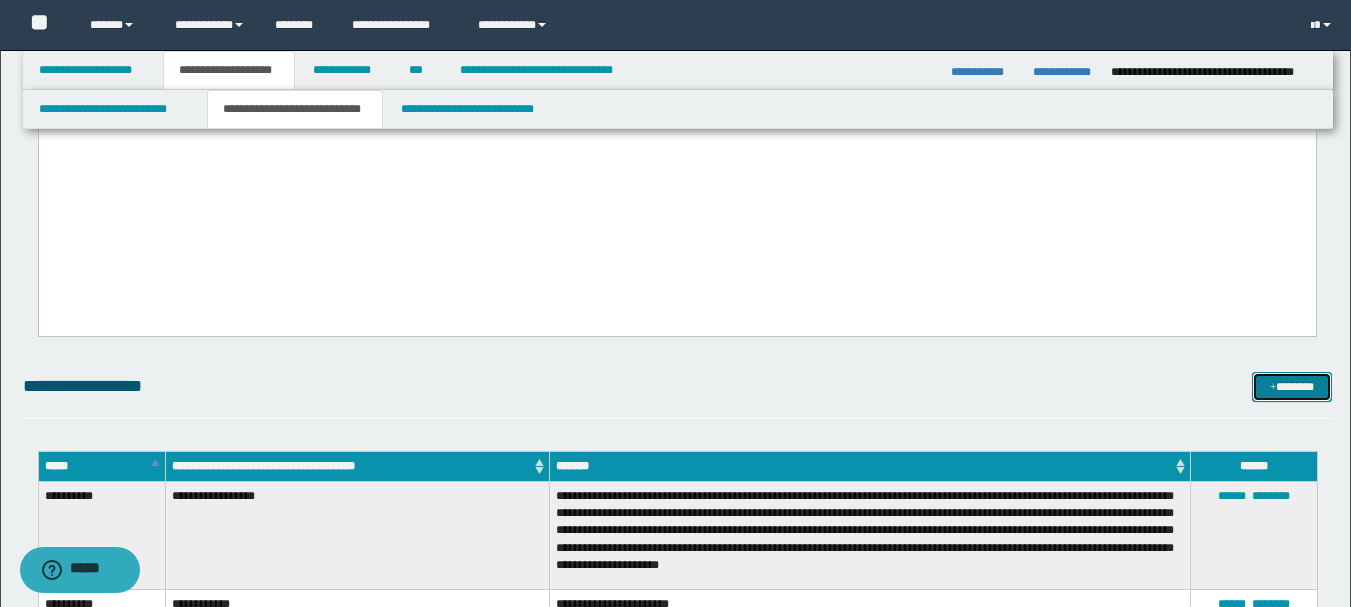 click on "*******" at bounding box center (1292, 387) 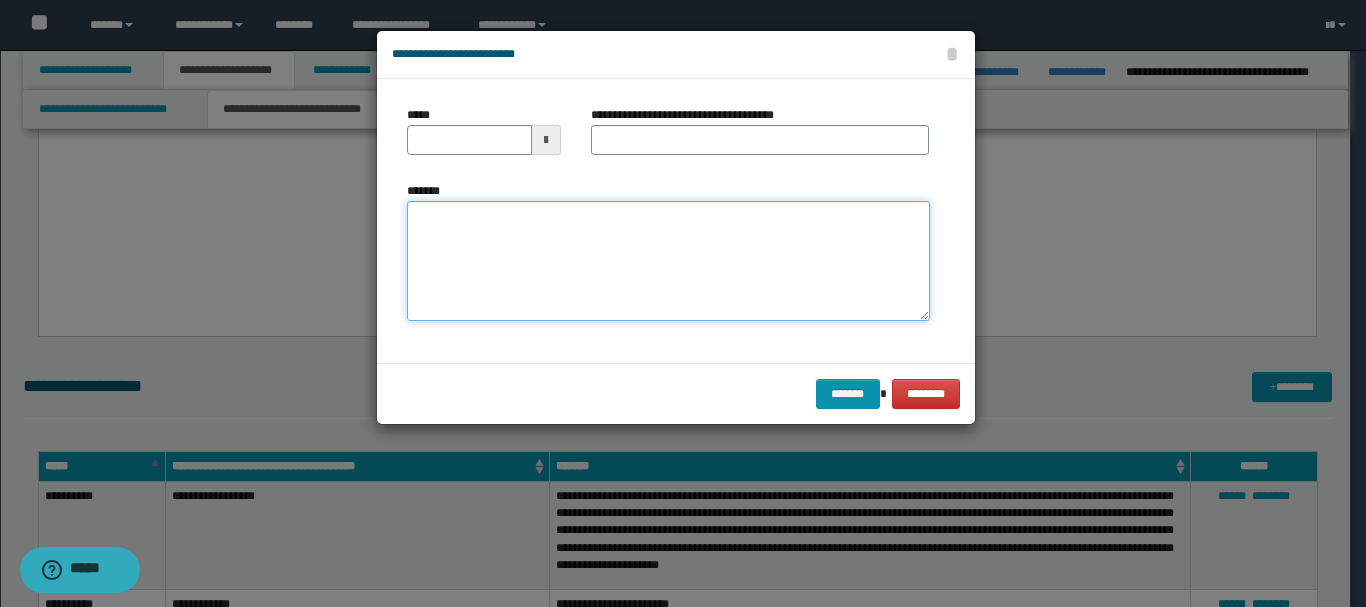 paste on "**********" 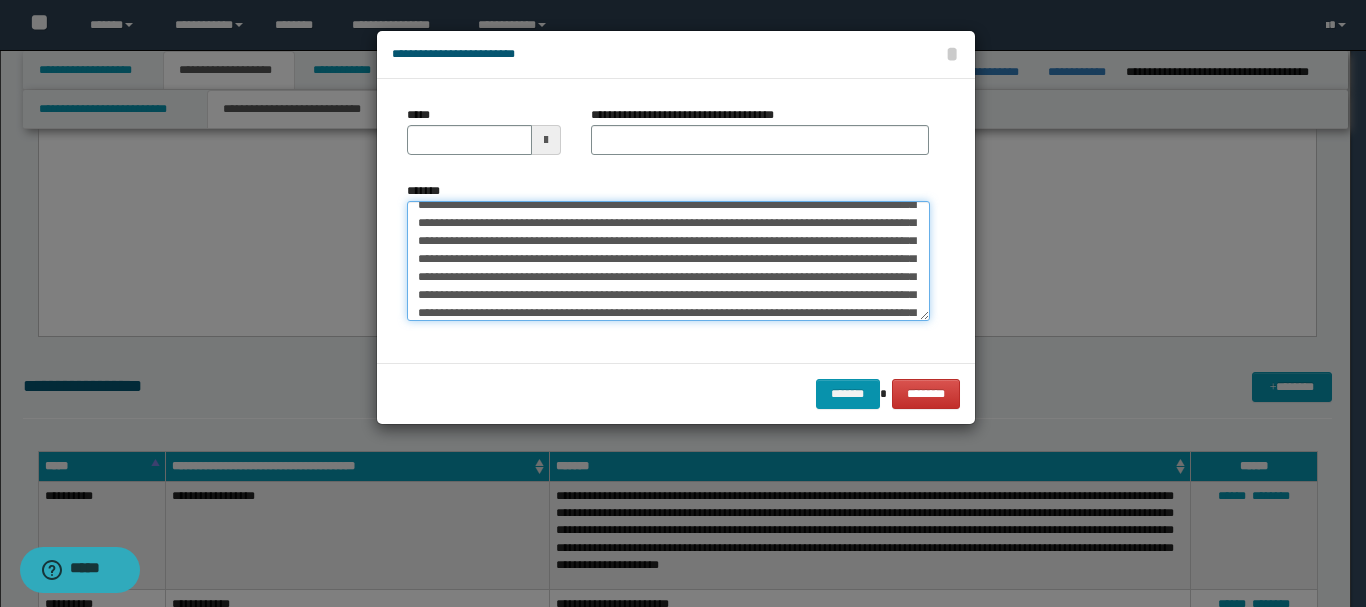 scroll, scrollTop: 0, scrollLeft: 0, axis: both 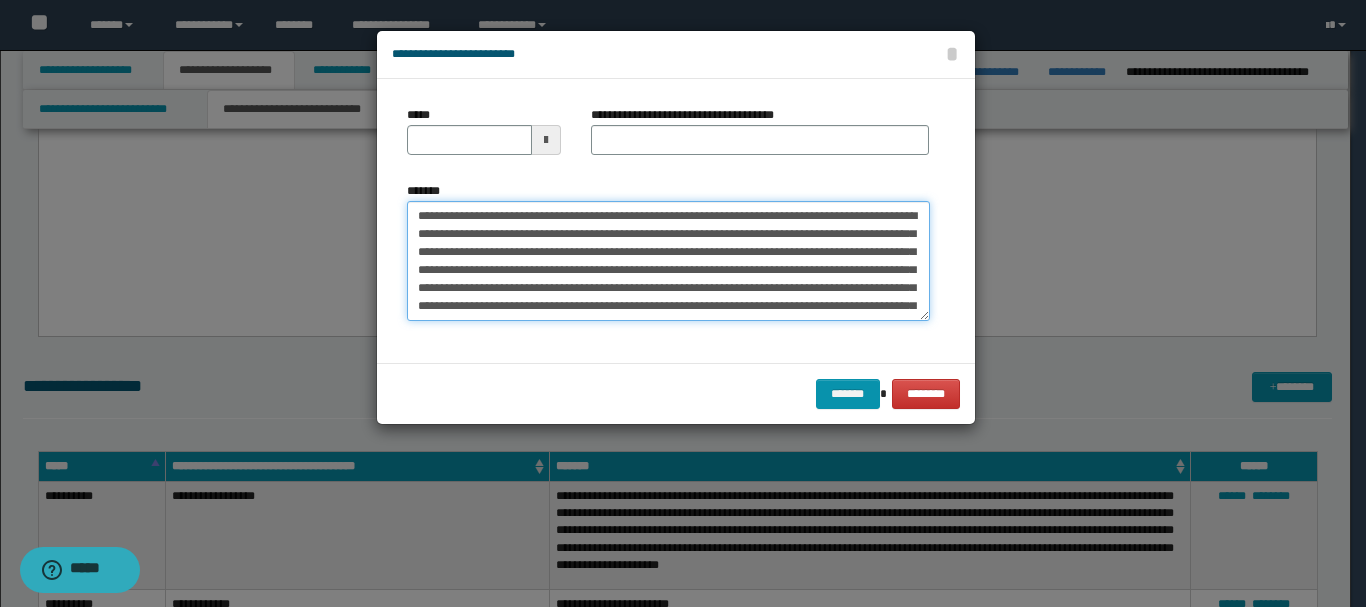 type on "**********" 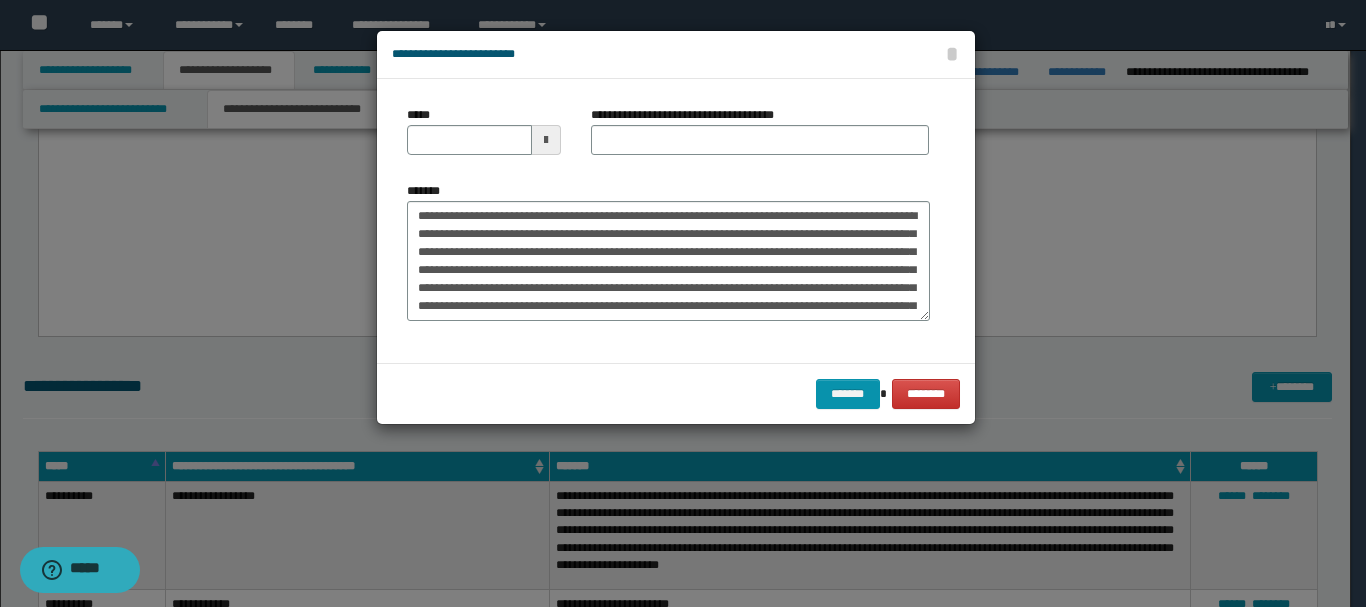 click at bounding box center (546, 140) 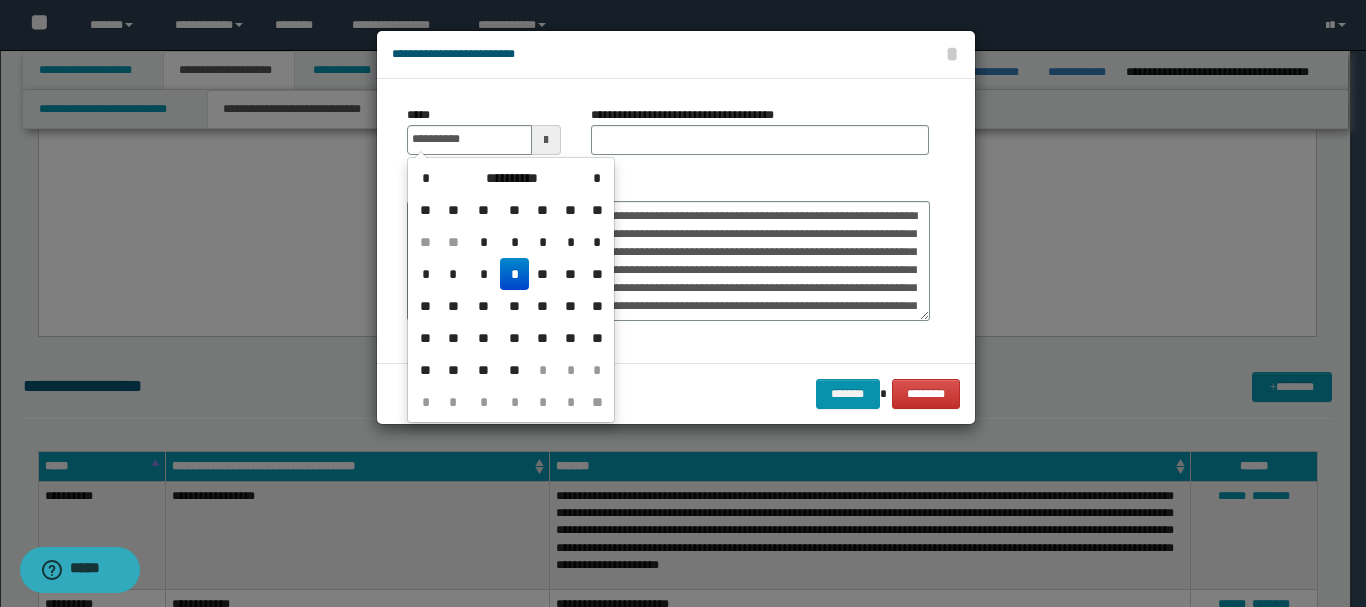 click on "*" at bounding box center (514, 274) 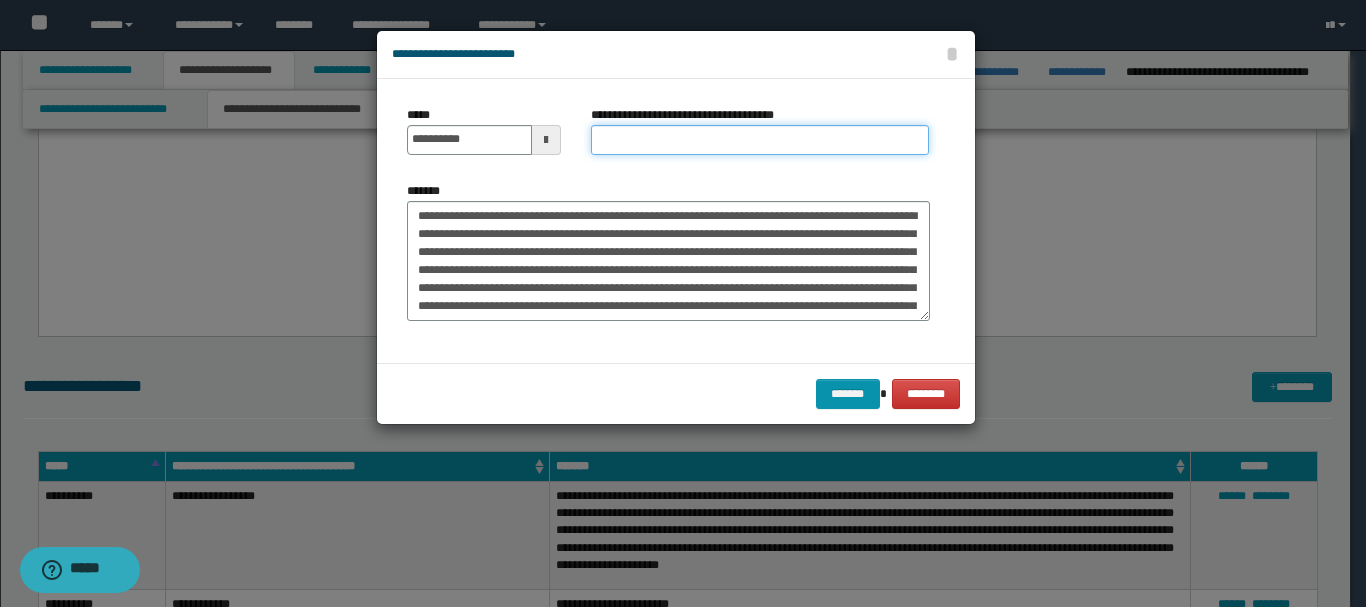 click on "**********" at bounding box center (760, 140) 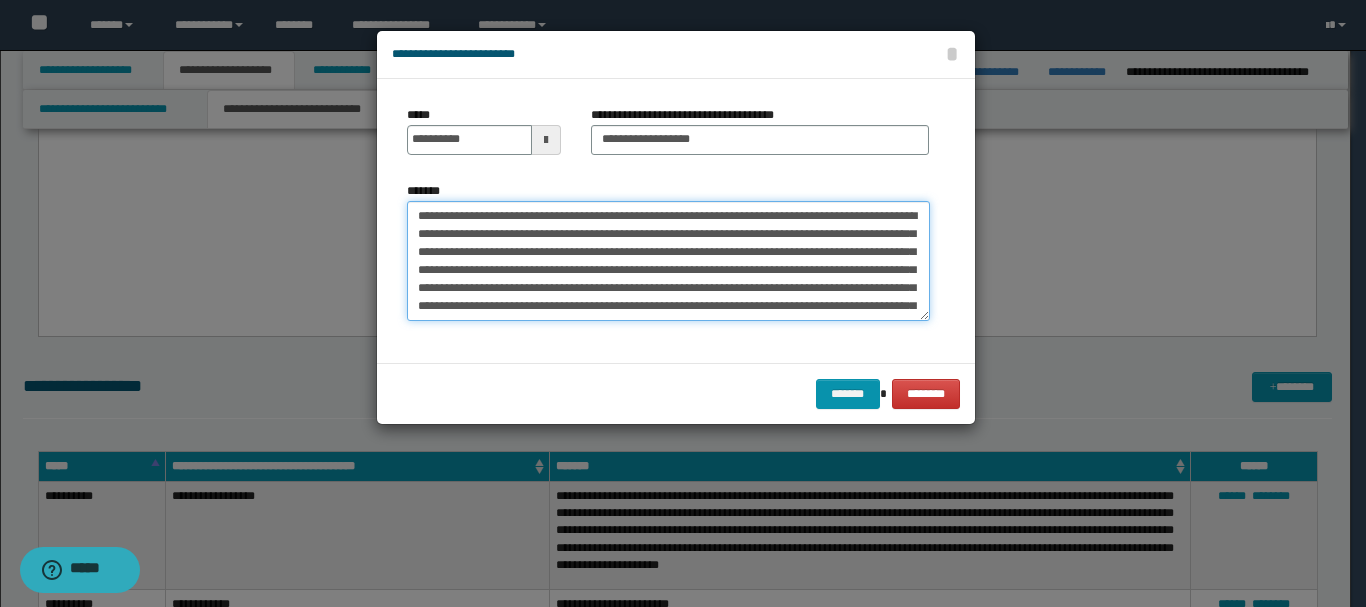 click on "**********" at bounding box center (668, 261) 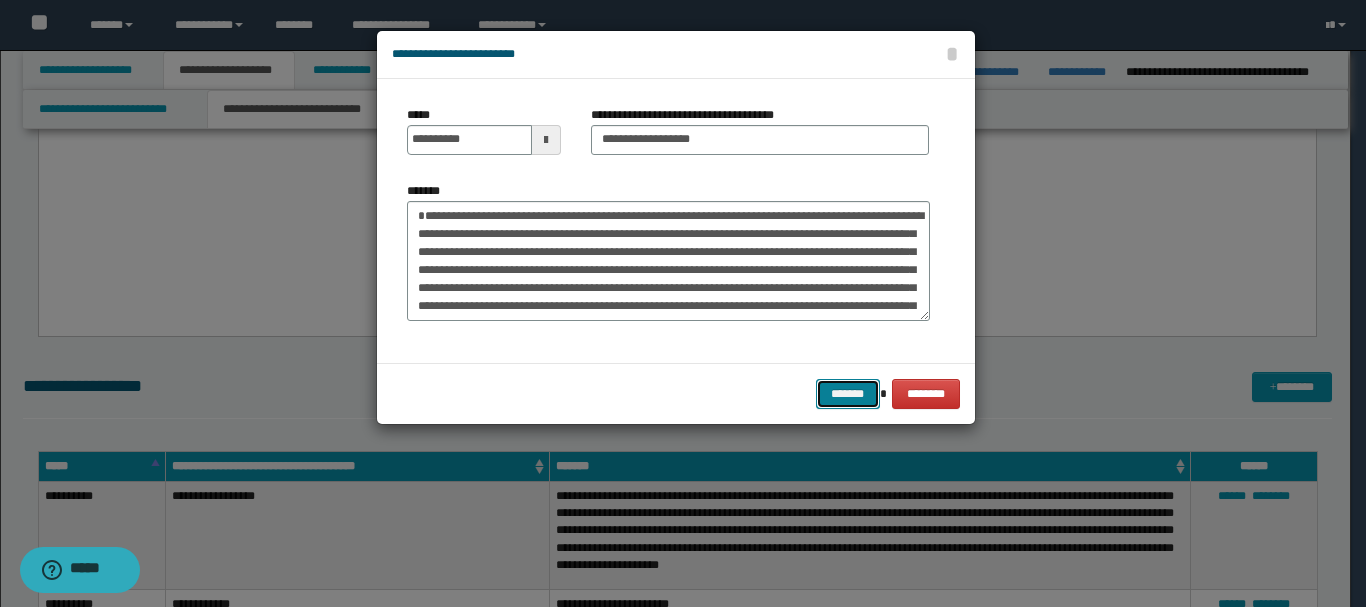 click on "*******" at bounding box center [848, 394] 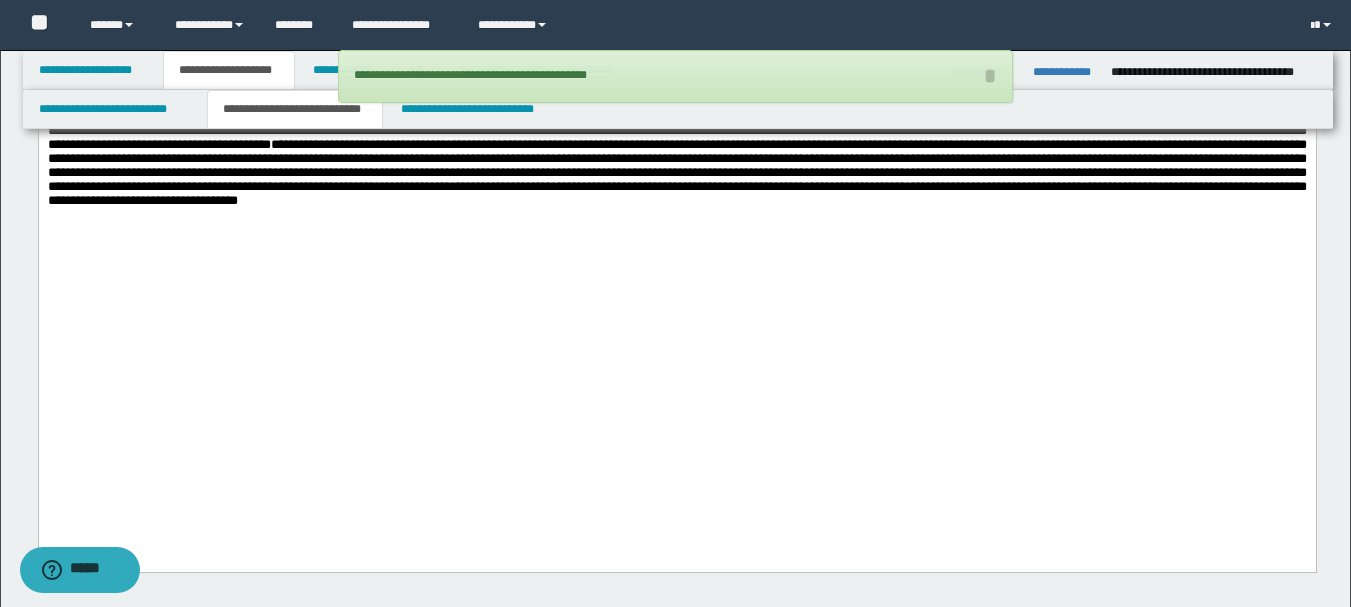 scroll, scrollTop: 873, scrollLeft: 0, axis: vertical 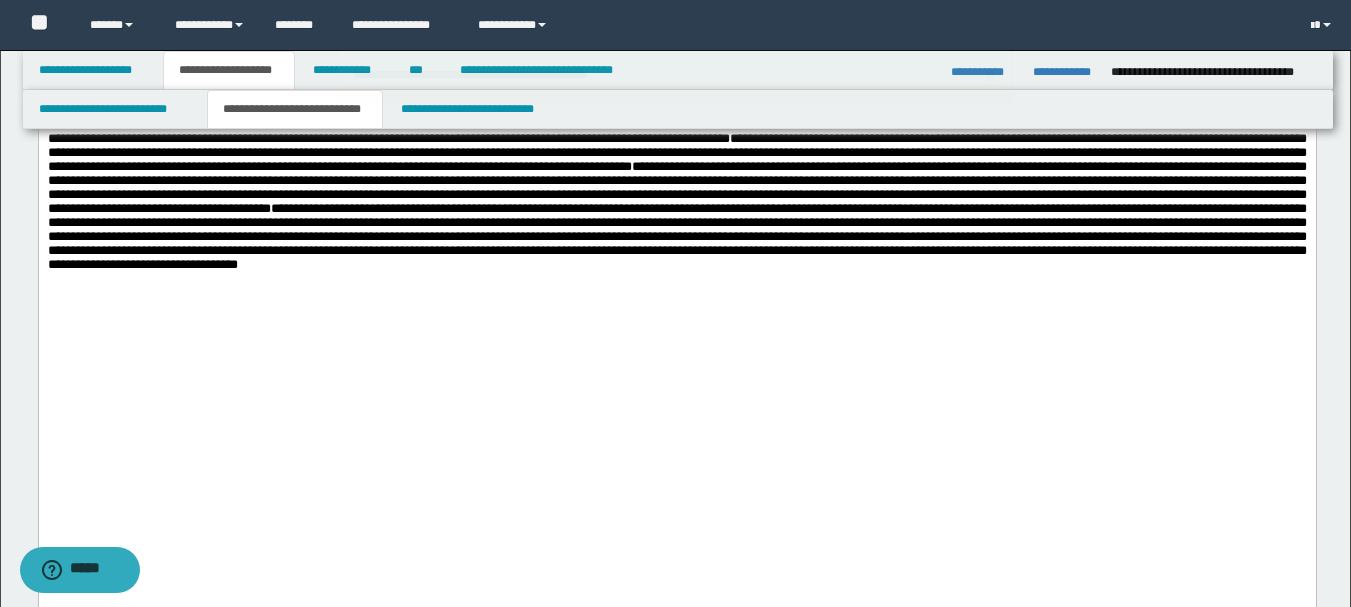 click on "**********" at bounding box center [676, 75] 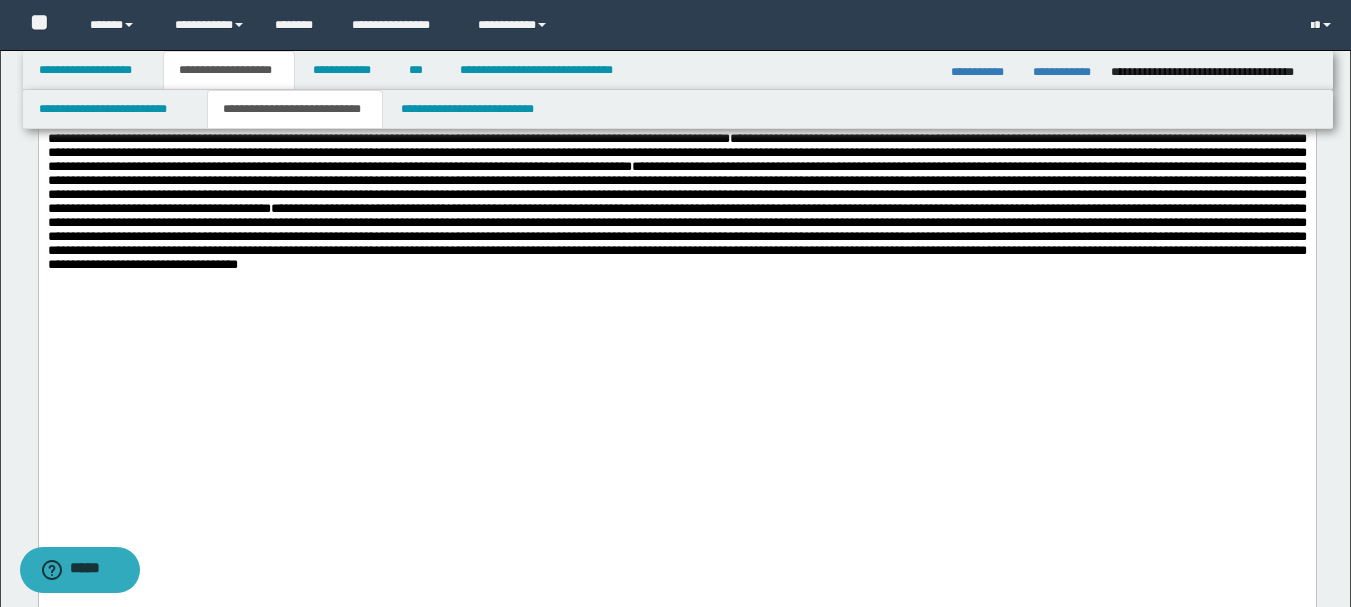 click on "**********" at bounding box center (676, 75) 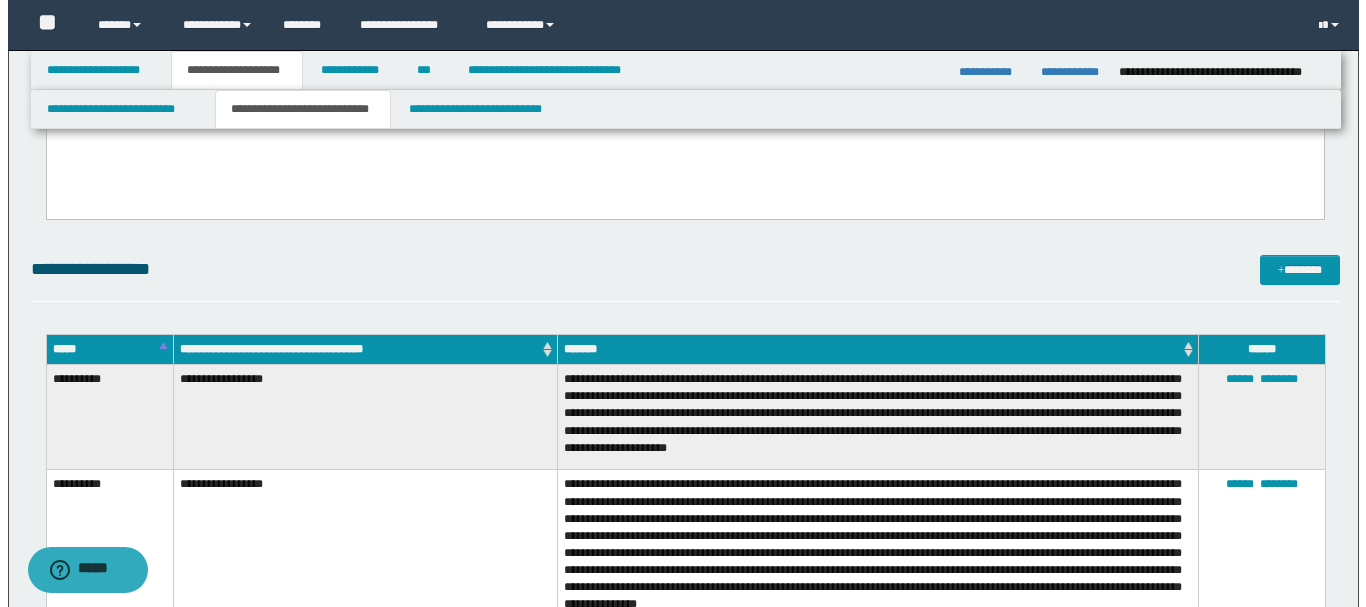 scroll, scrollTop: 1373, scrollLeft: 0, axis: vertical 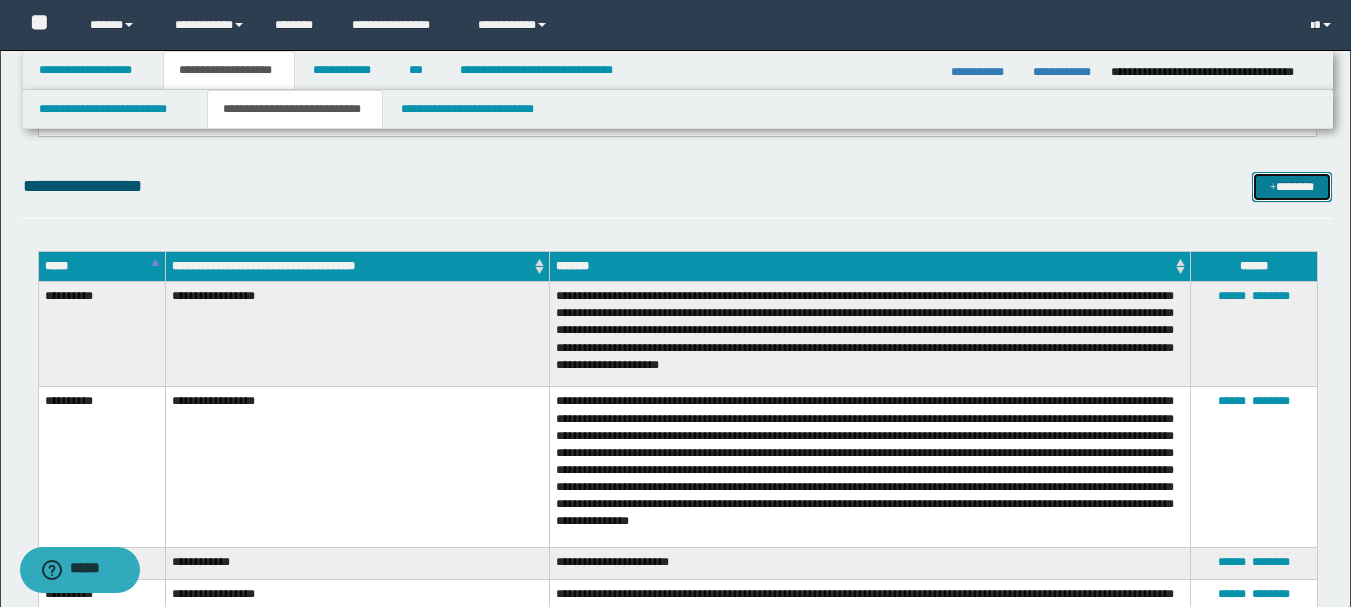 click on "*******" at bounding box center (1292, 187) 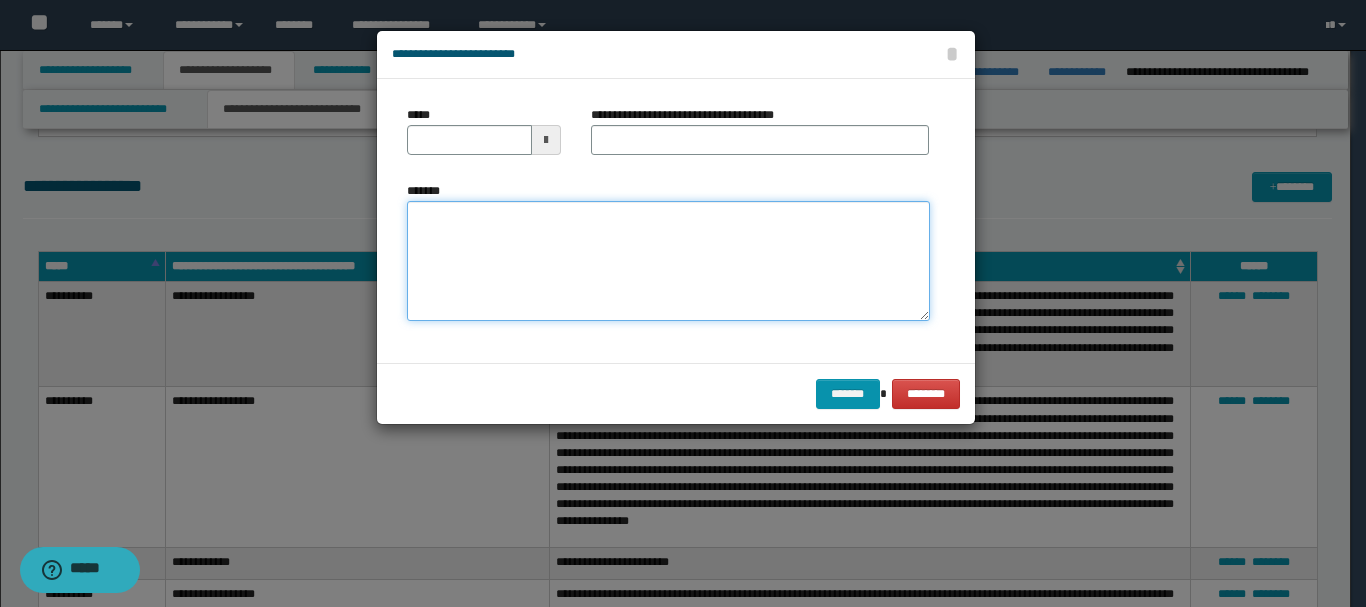 paste on "**********" 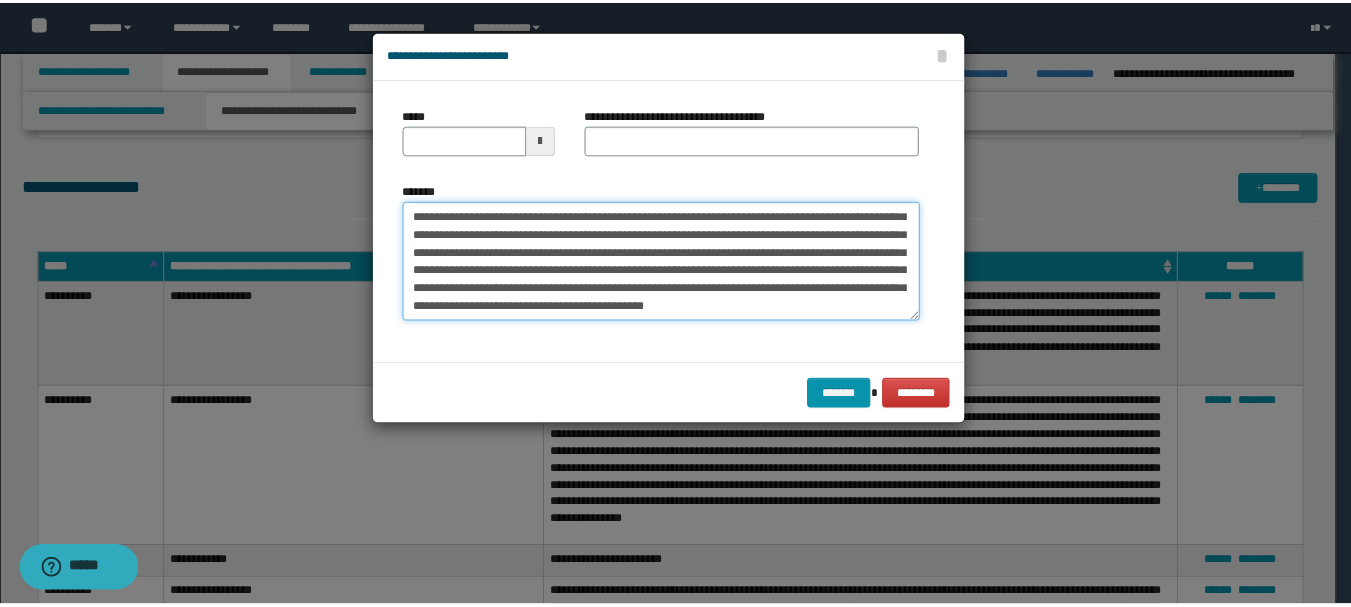 scroll, scrollTop: 0, scrollLeft: 0, axis: both 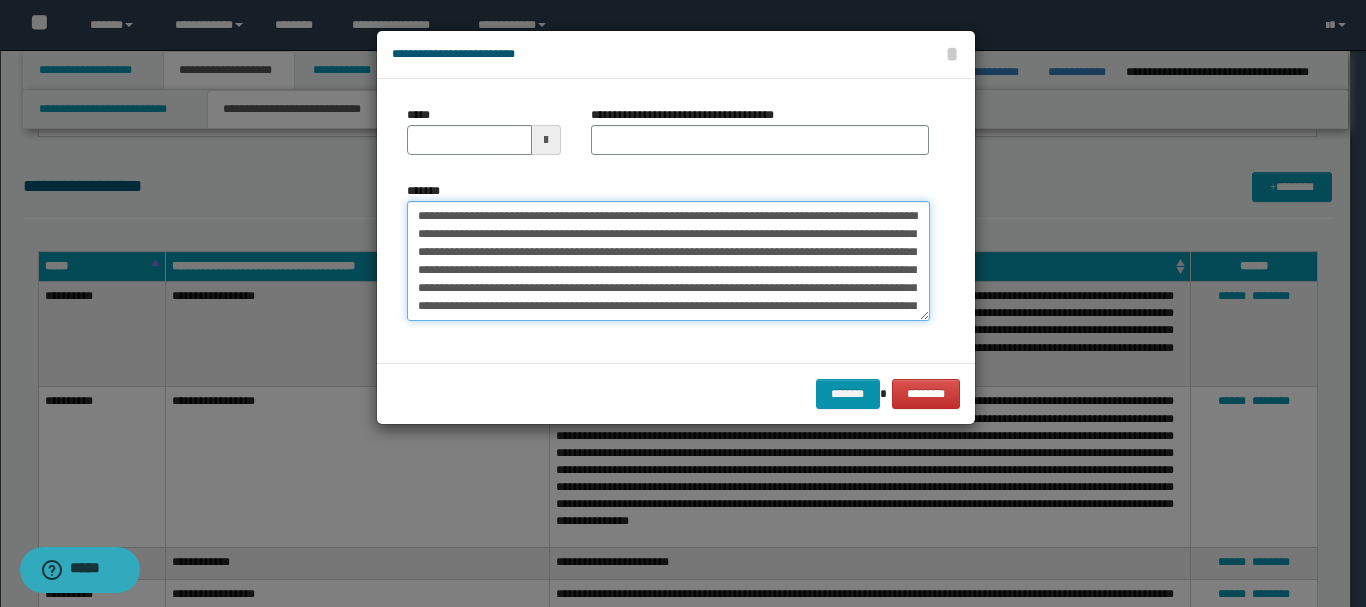 type on "**********" 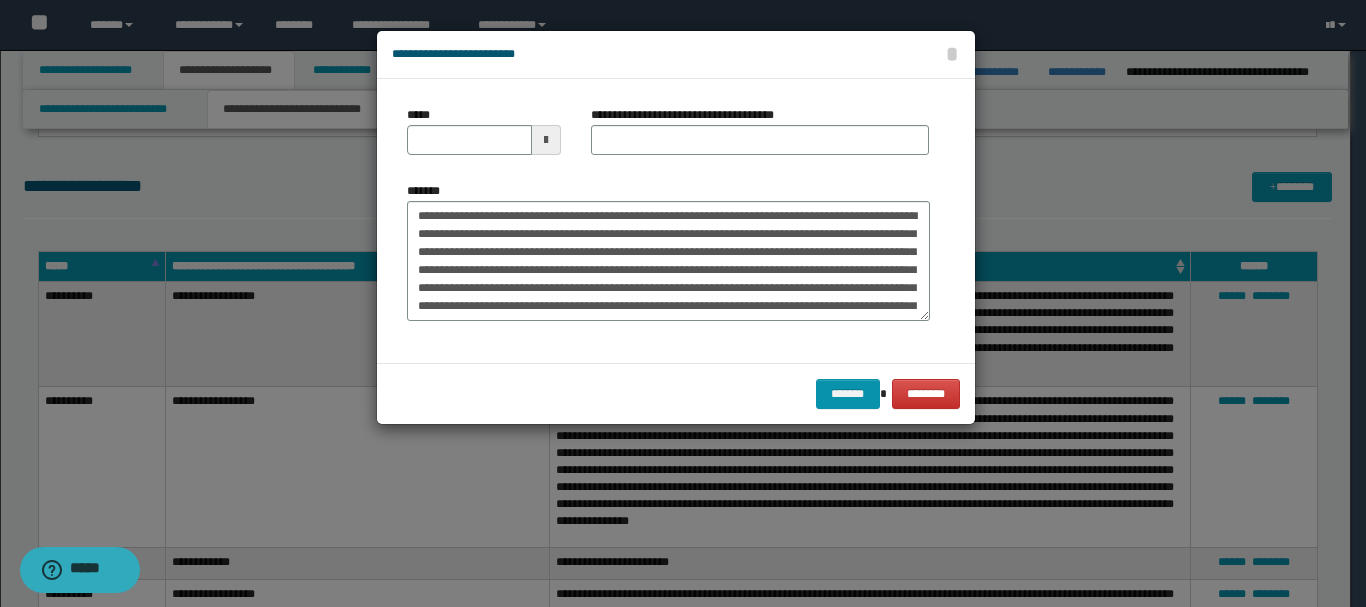 click at bounding box center (546, 140) 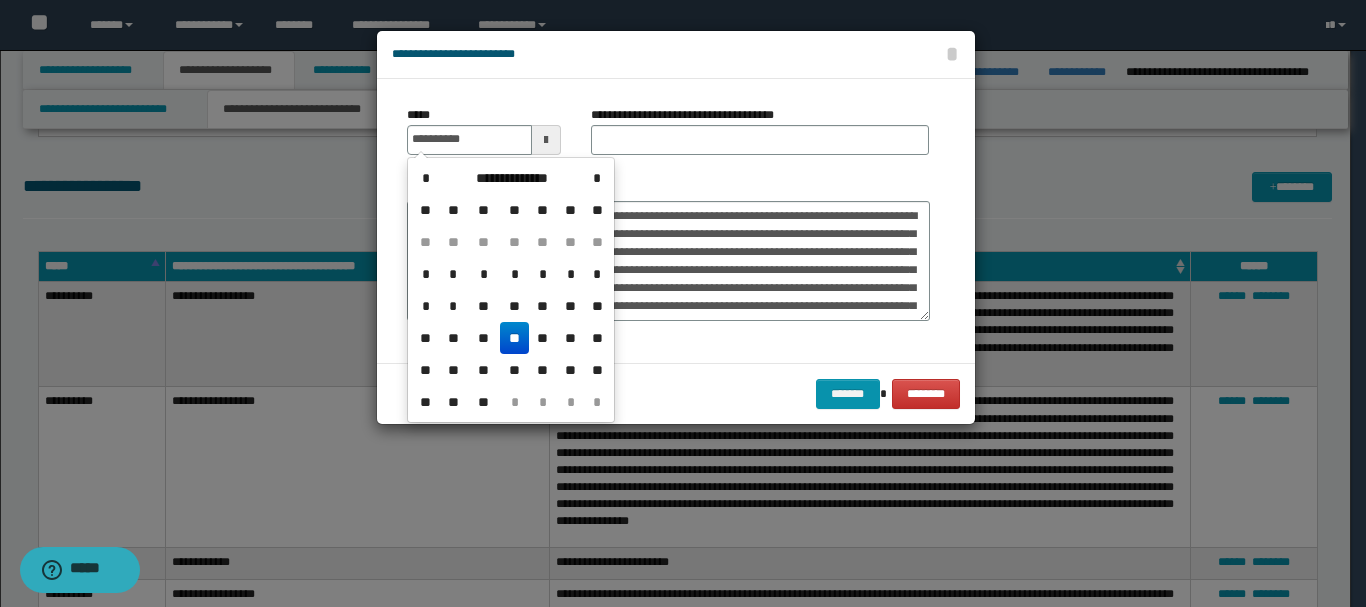 drag, startPoint x: 515, startPoint y: 337, endPoint x: 552, endPoint y: 280, distance: 67.95587 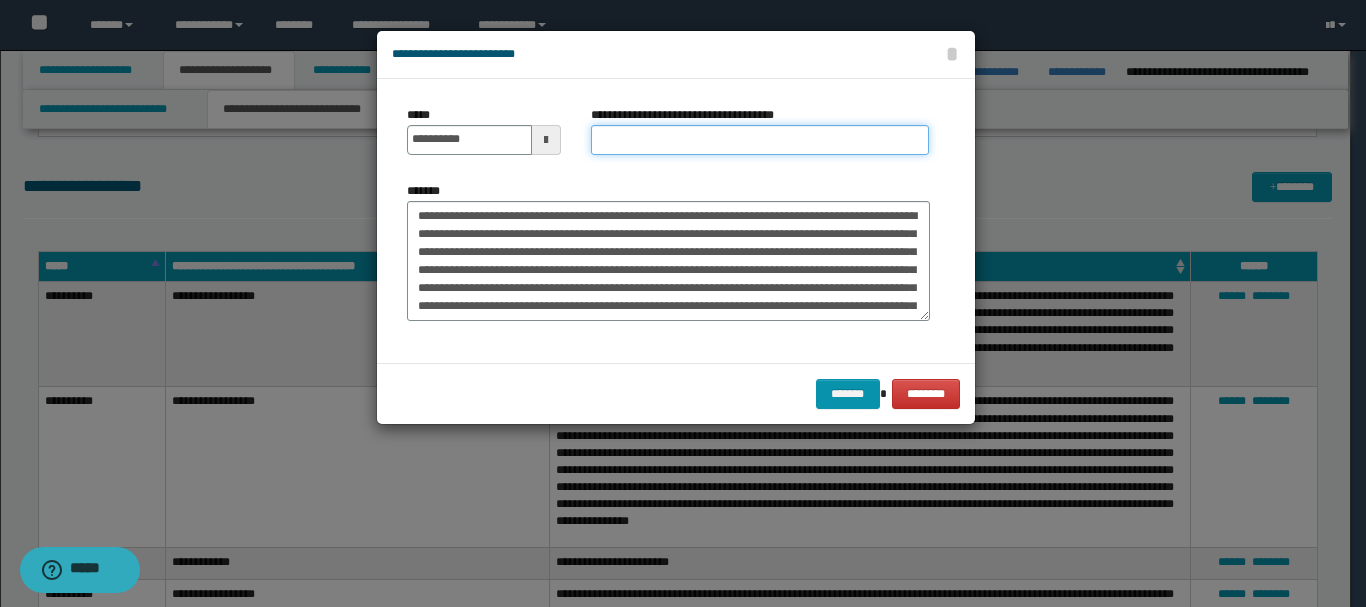 click on "**********" at bounding box center (760, 140) 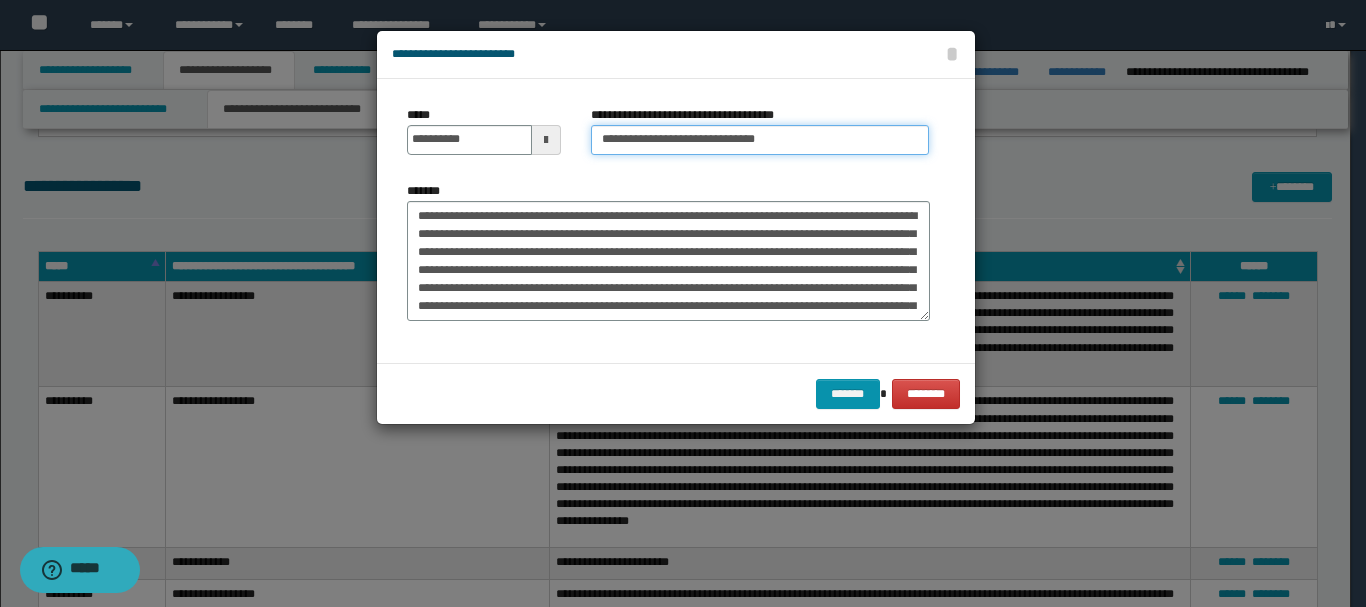 type on "**********" 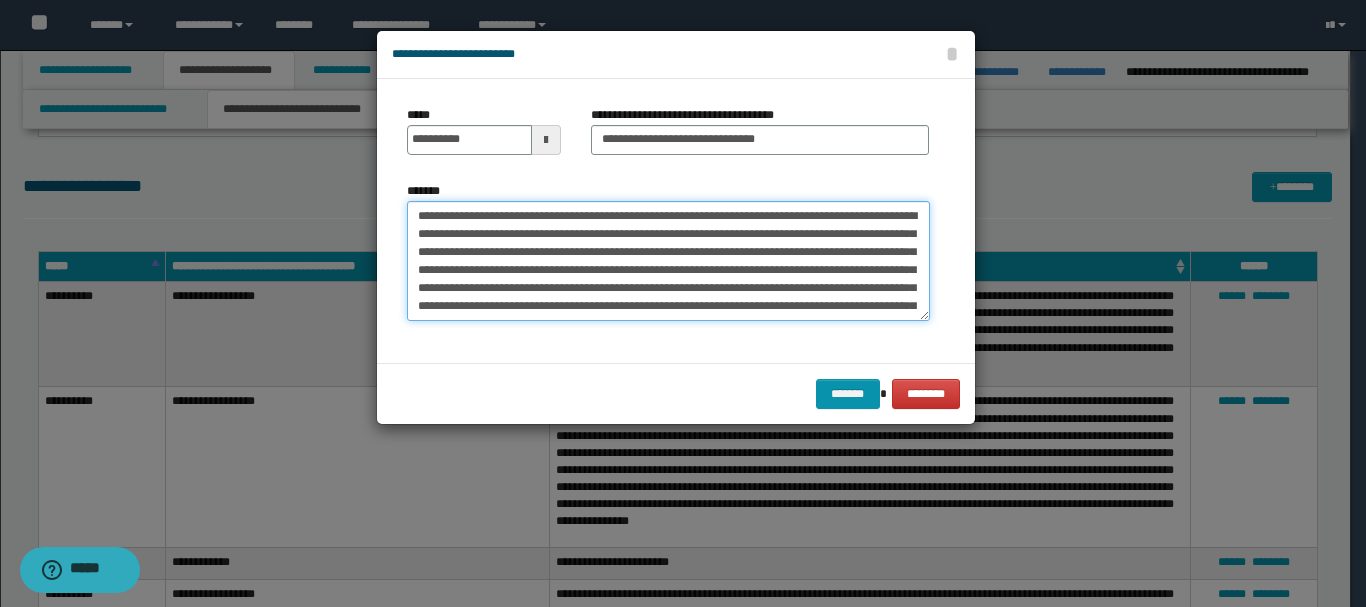 click on "**********" at bounding box center (668, 261) 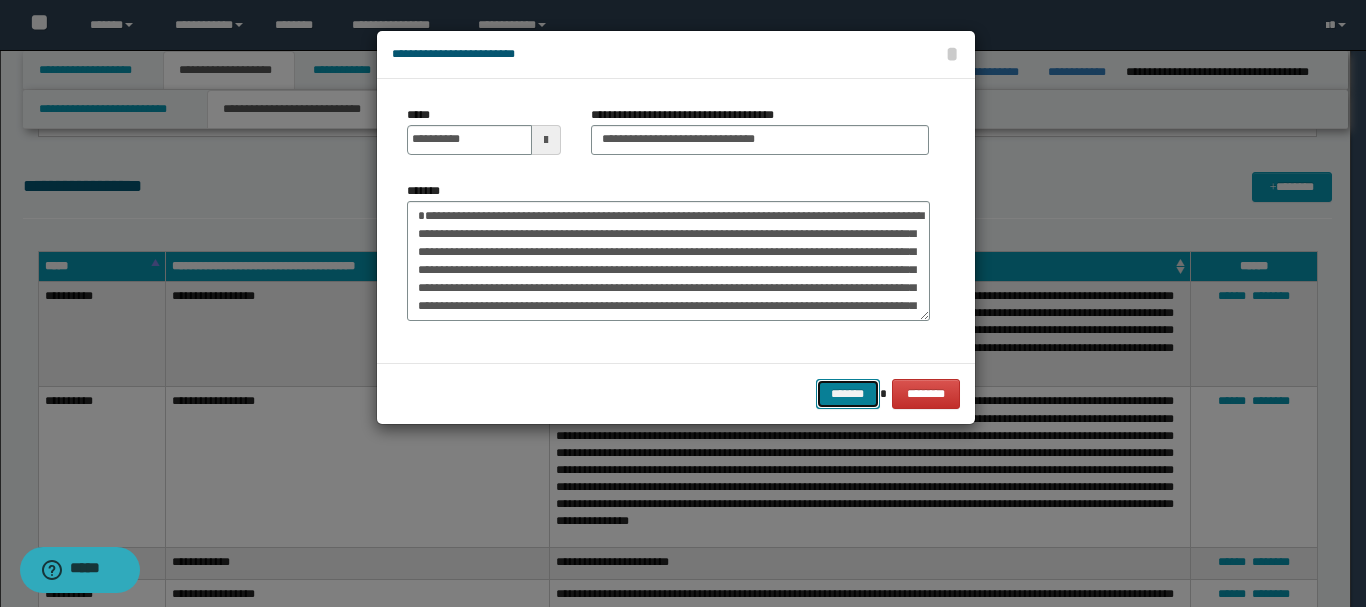 click on "*******" at bounding box center (848, 394) 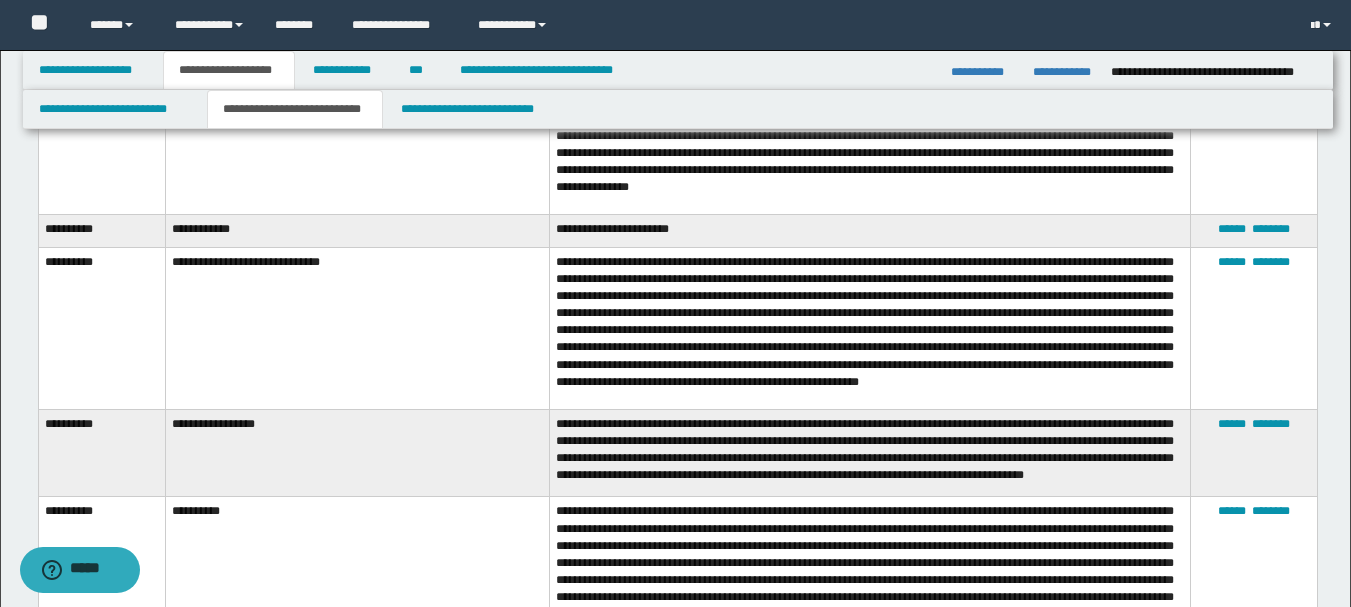 scroll, scrollTop: 1673, scrollLeft: 0, axis: vertical 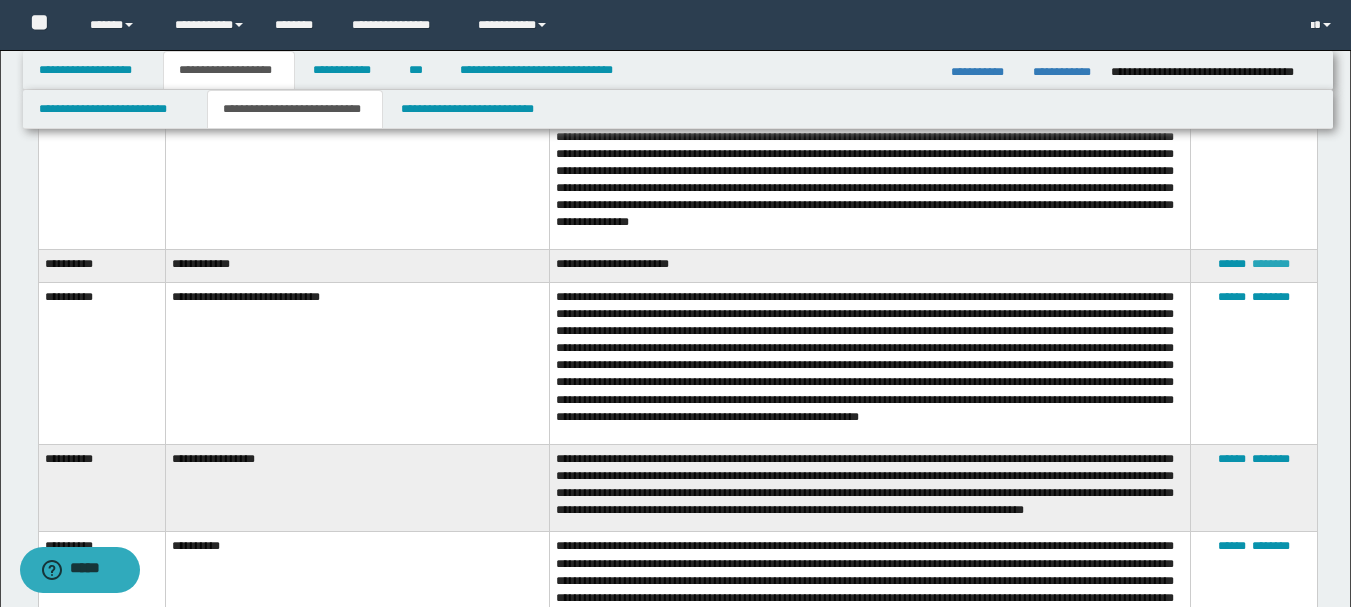 click on "********" at bounding box center (1271, 264) 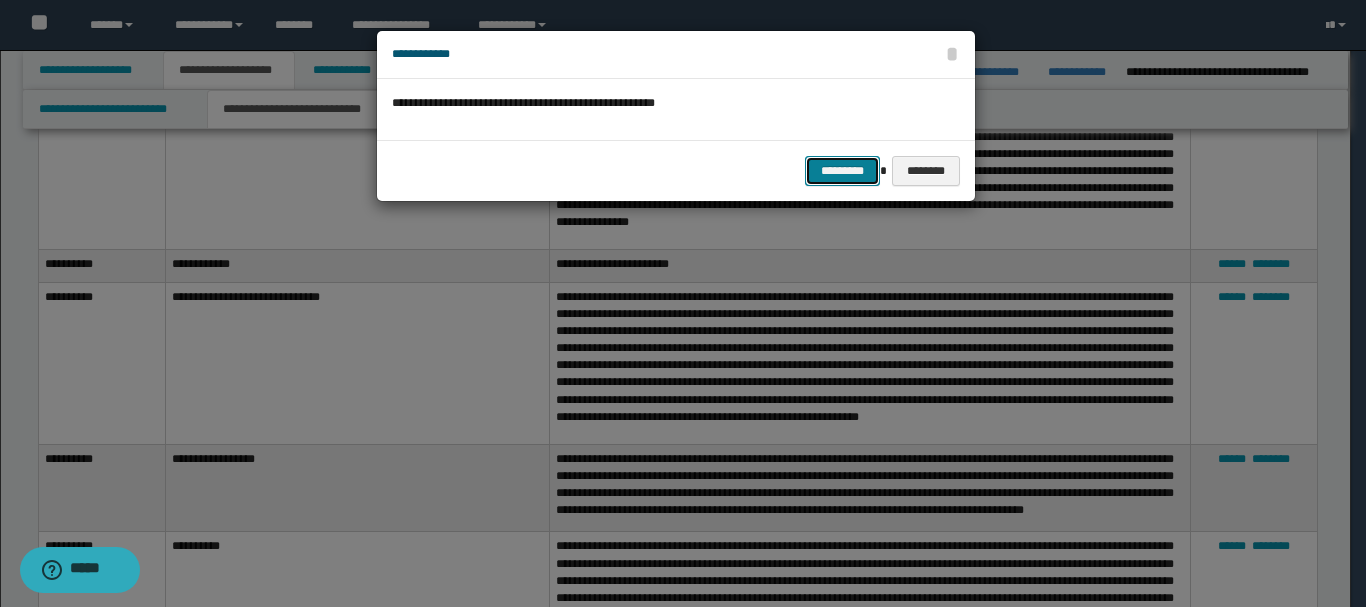 click on "*********" at bounding box center (842, 171) 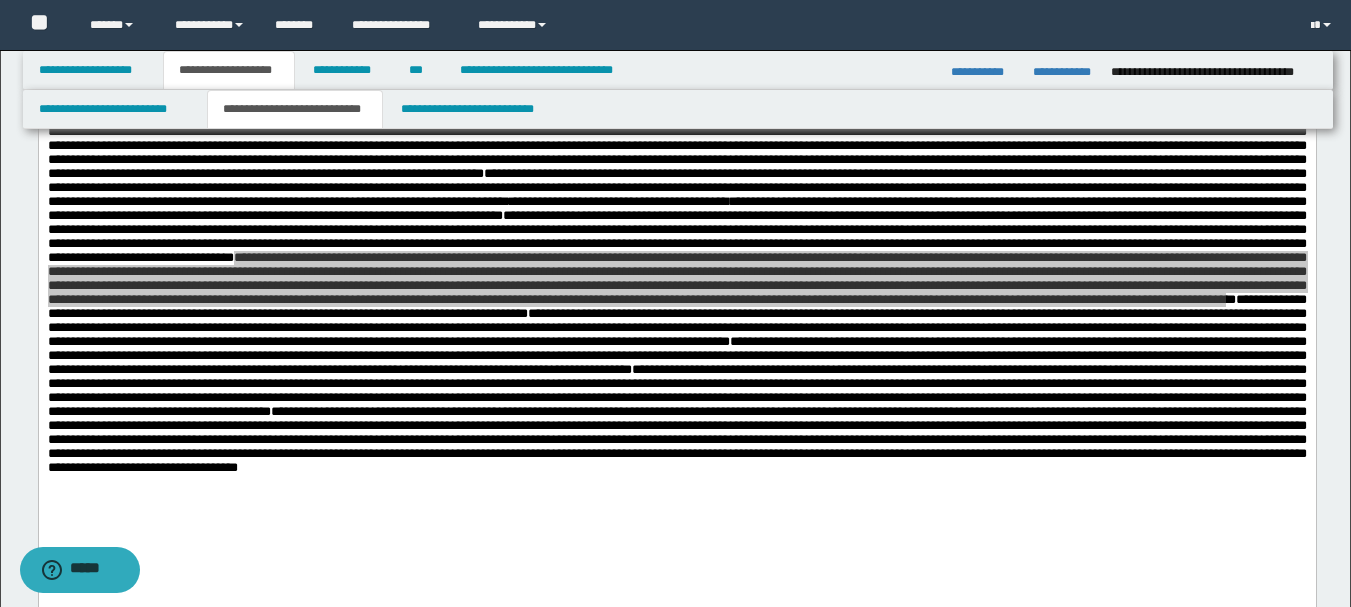 scroll, scrollTop: 673, scrollLeft: 0, axis: vertical 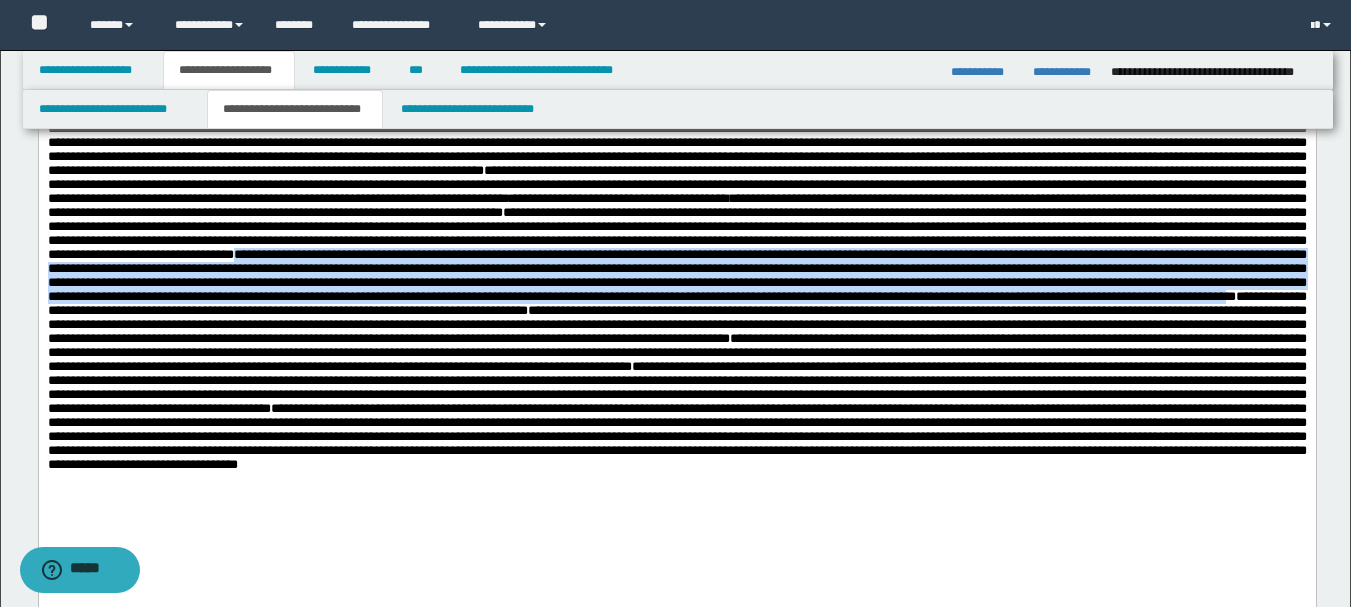 click on "**********" at bounding box center [676, 233] 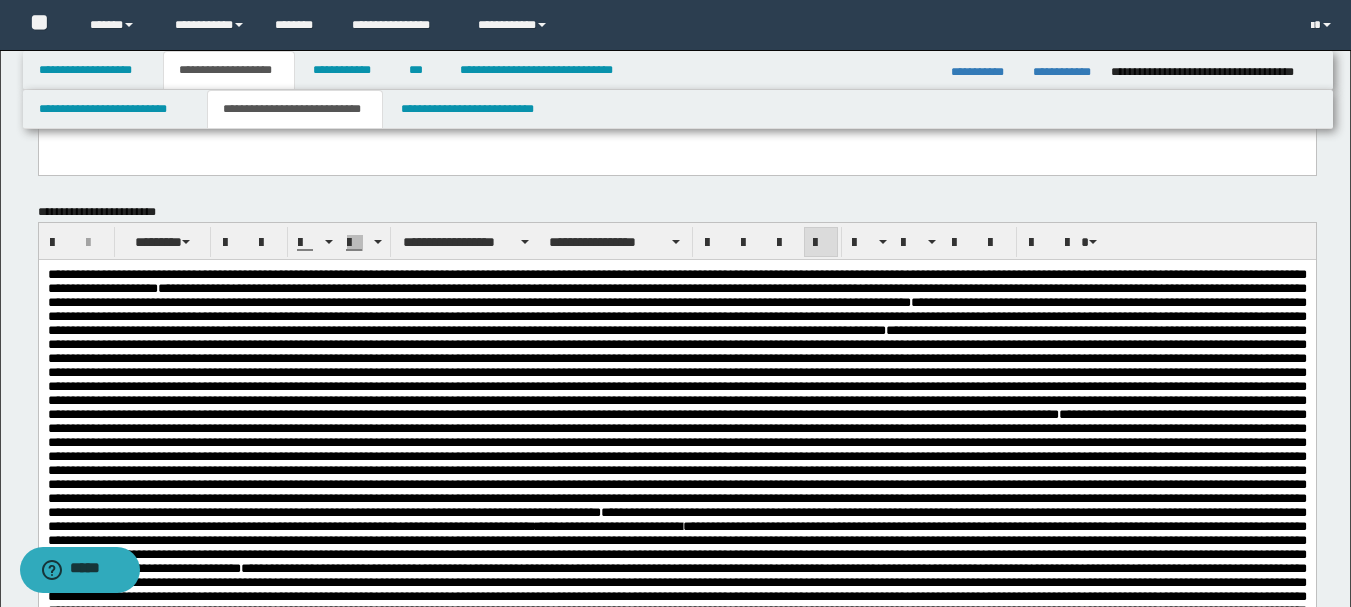 scroll, scrollTop: 173, scrollLeft: 0, axis: vertical 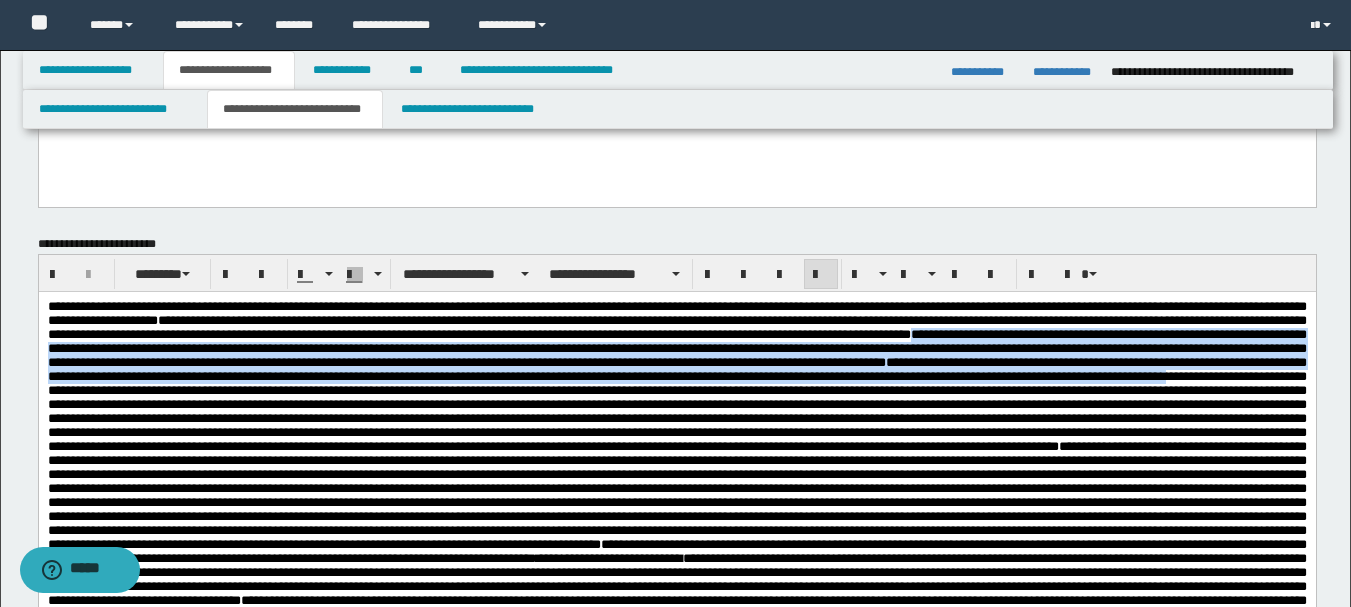 drag, startPoint x: 381, startPoint y: 355, endPoint x: 363, endPoint y: 420, distance: 67.44627 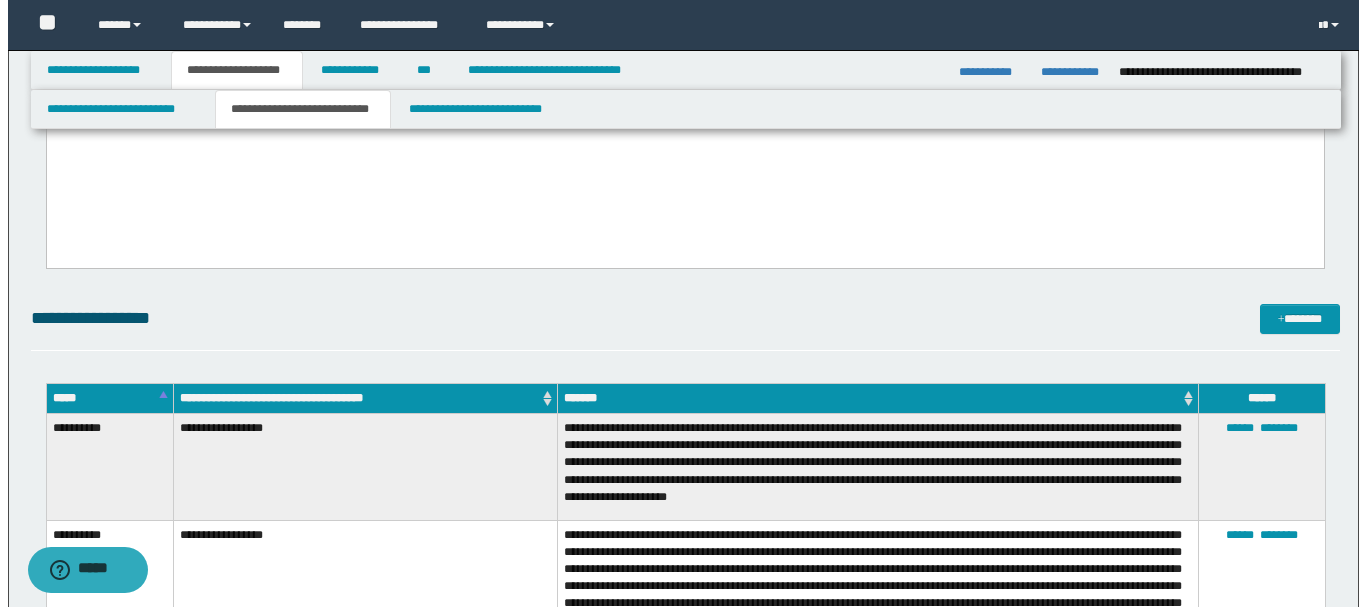 scroll, scrollTop: 1273, scrollLeft: 0, axis: vertical 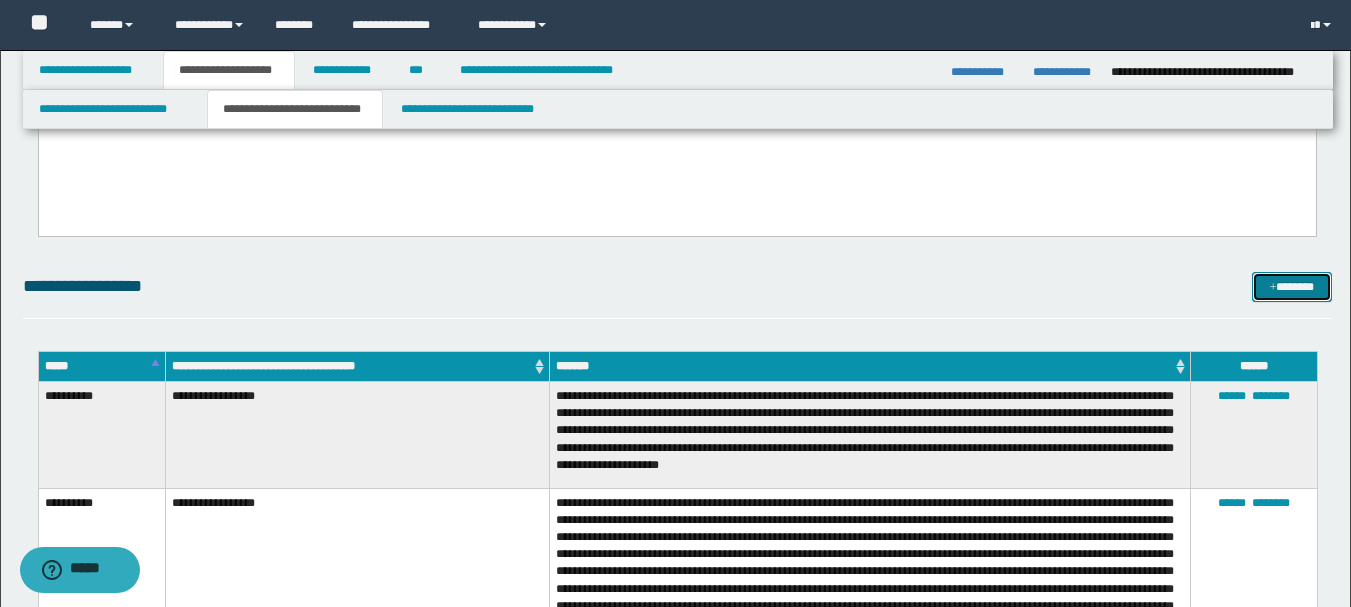 click at bounding box center (1273, 288) 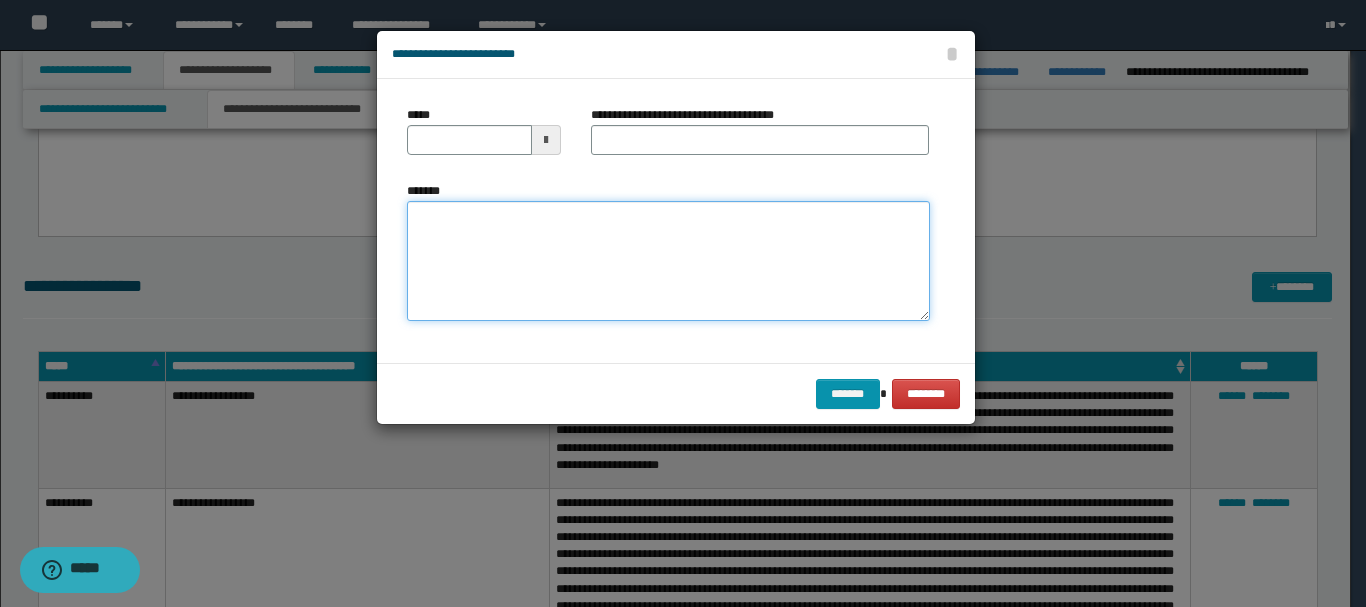 paste on "**********" 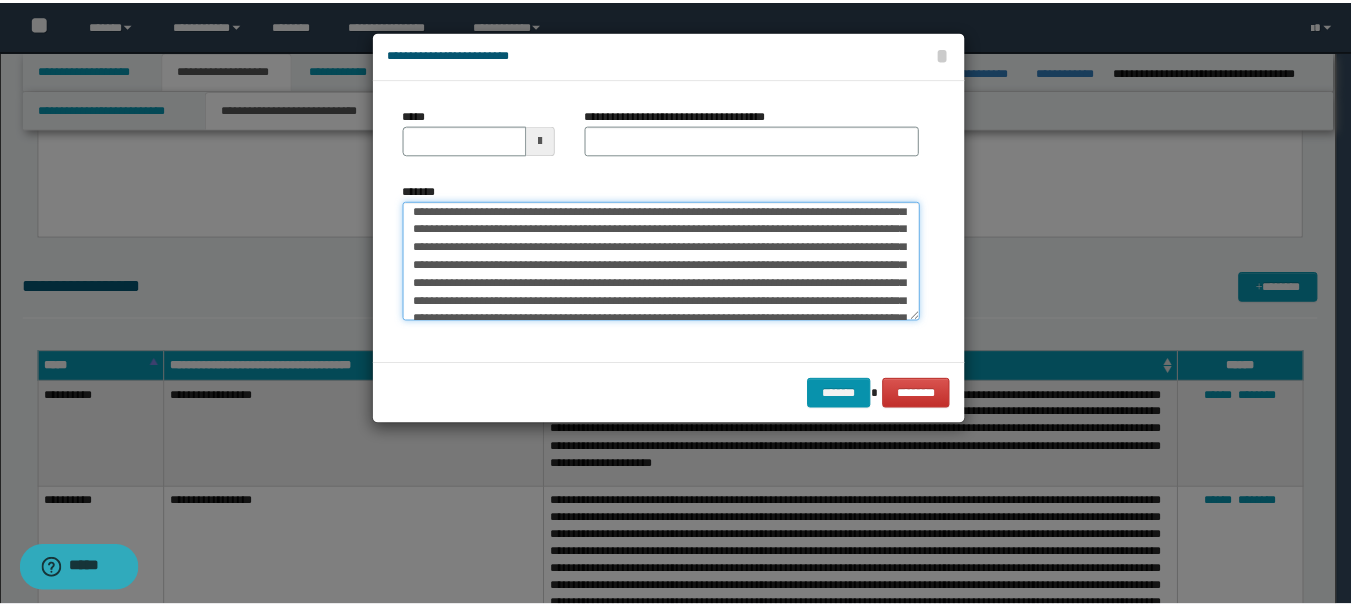 scroll, scrollTop: 0, scrollLeft: 0, axis: both 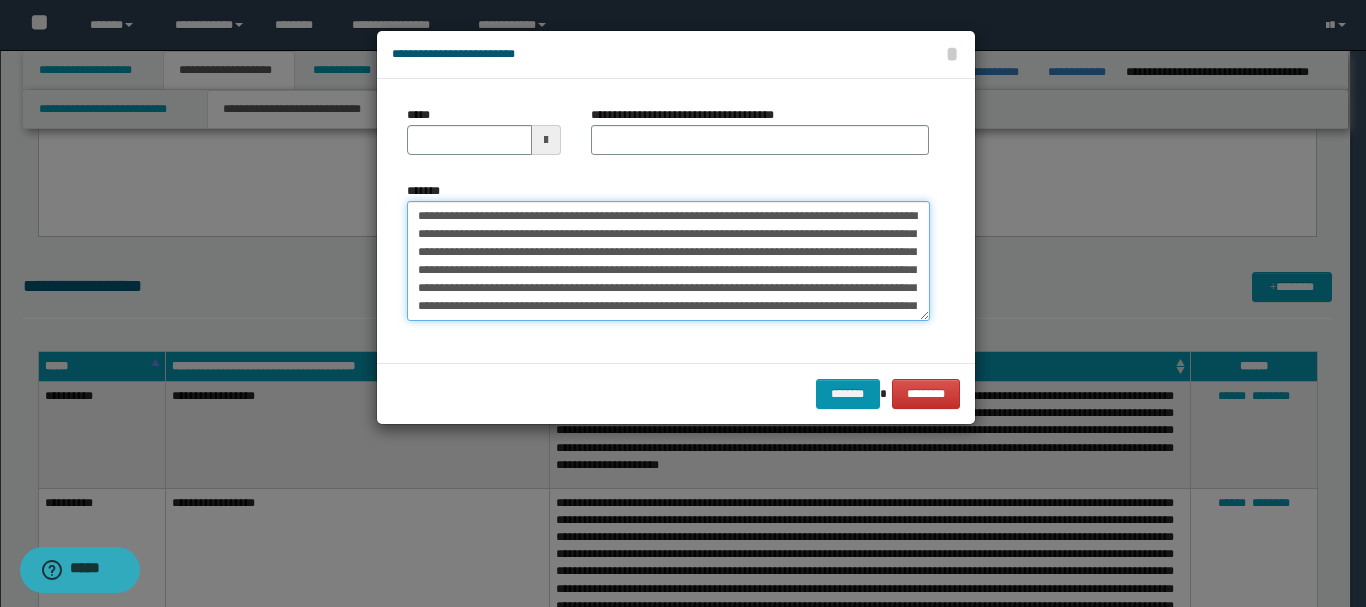 type 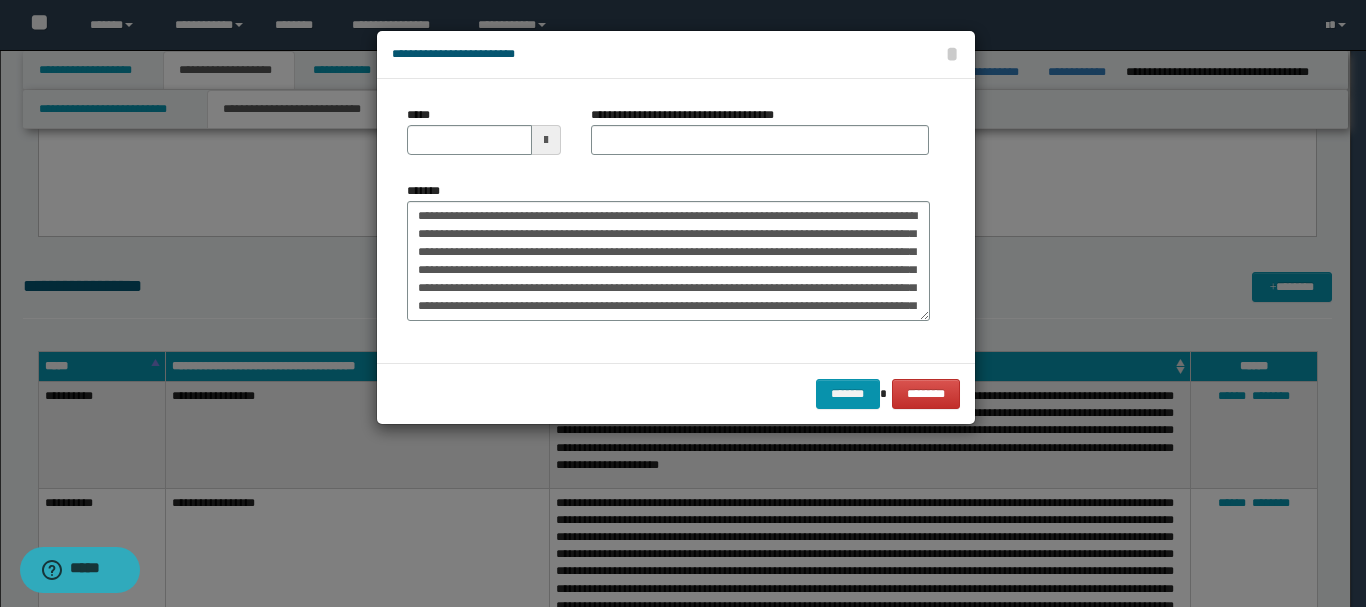 click at bounding box center (546, 140) 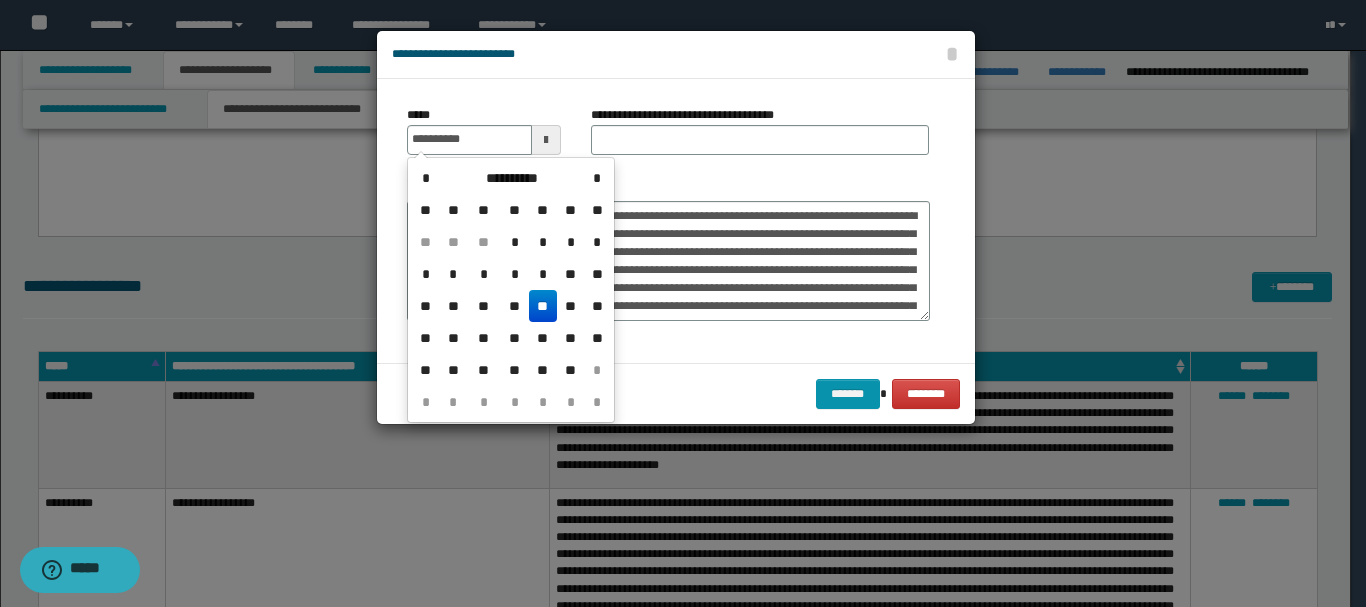 click on "**" at bounding box center (543, 306) 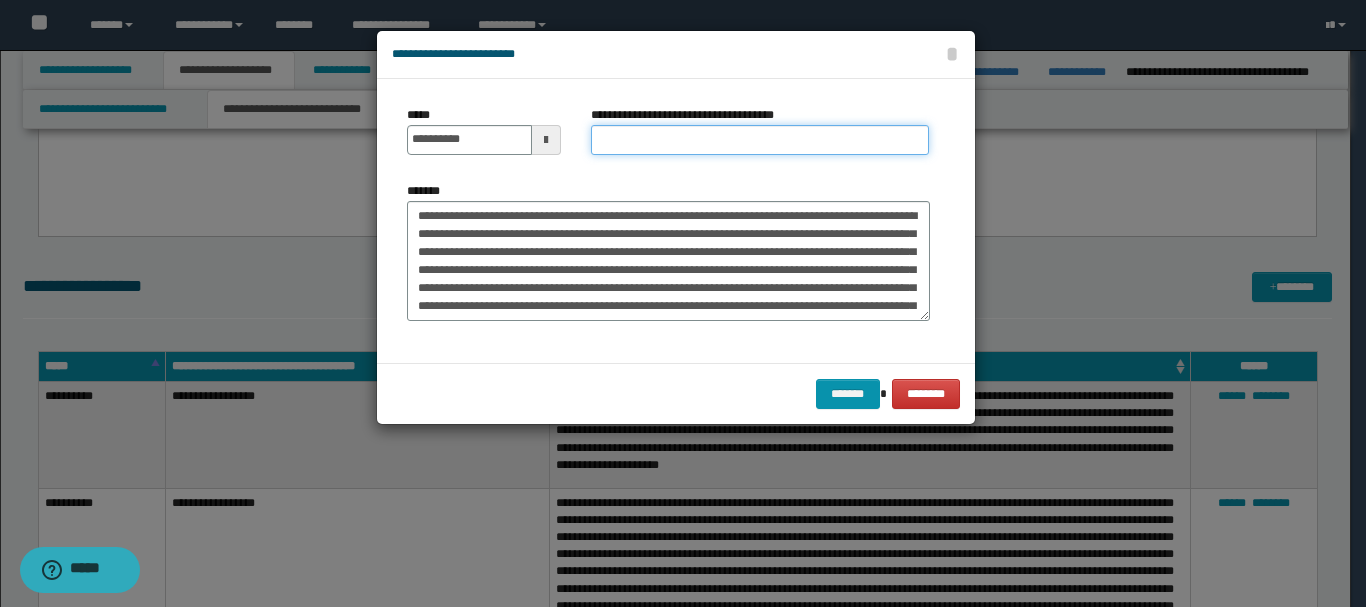 click on "**********" at bounding box center (760, 140) 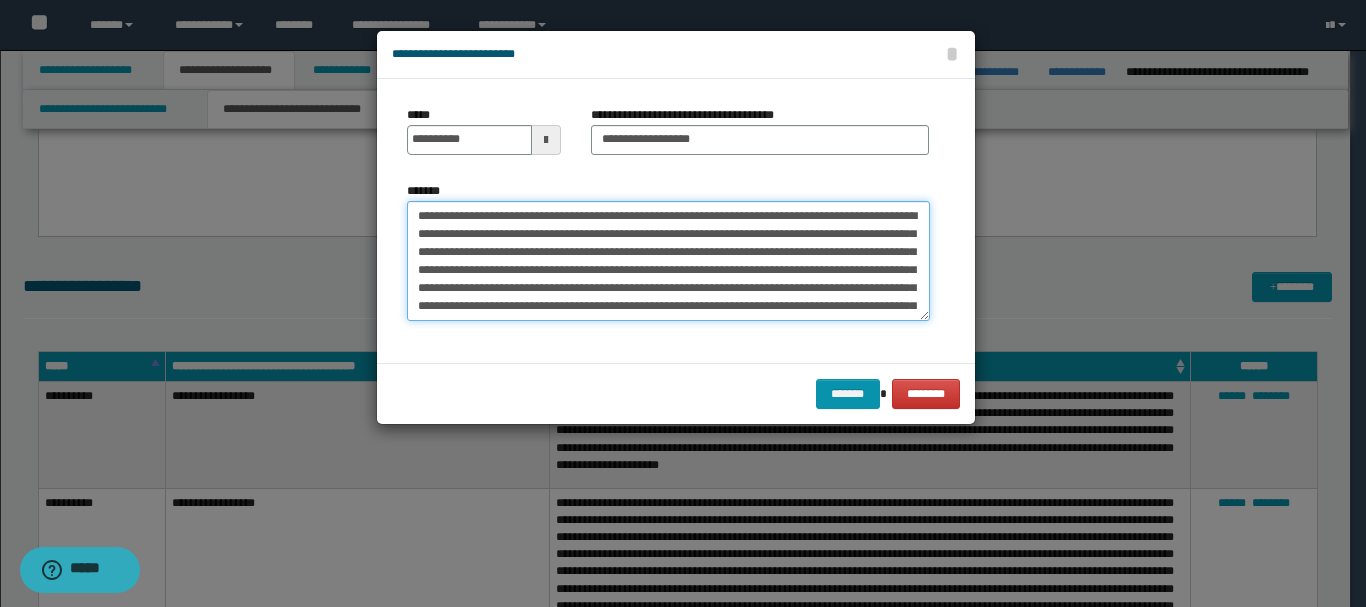 click on "**********" at bounding box center (668, 261) 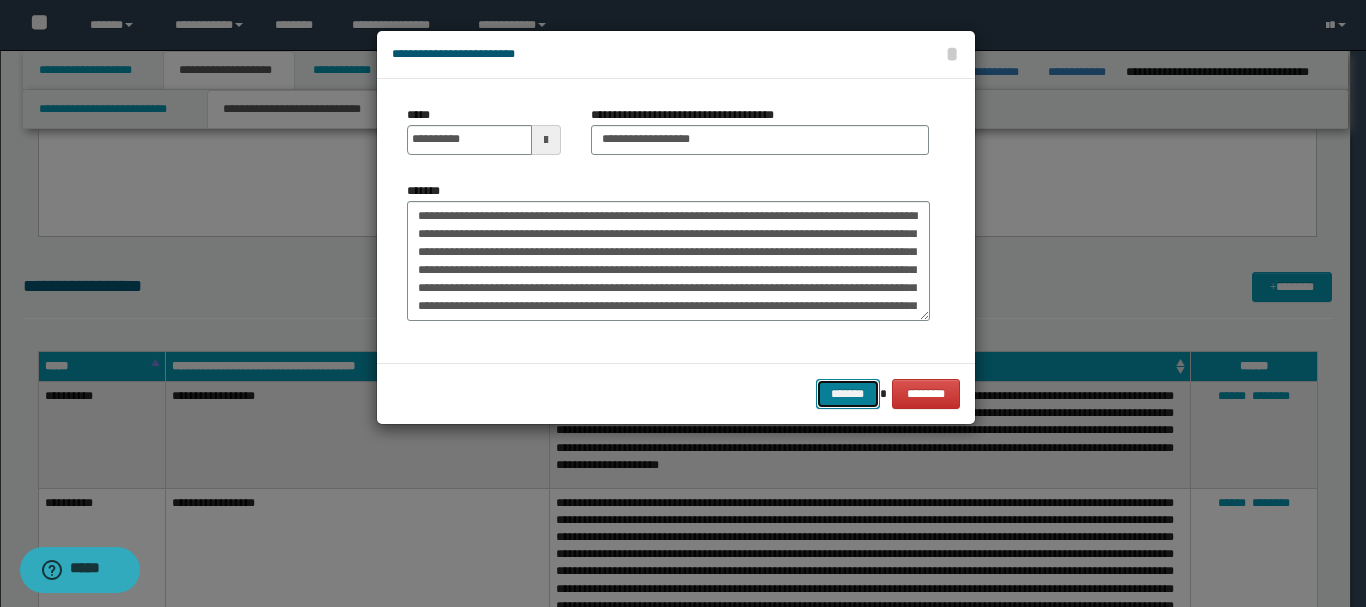 click on "*******" at bounding box center (848, 394) 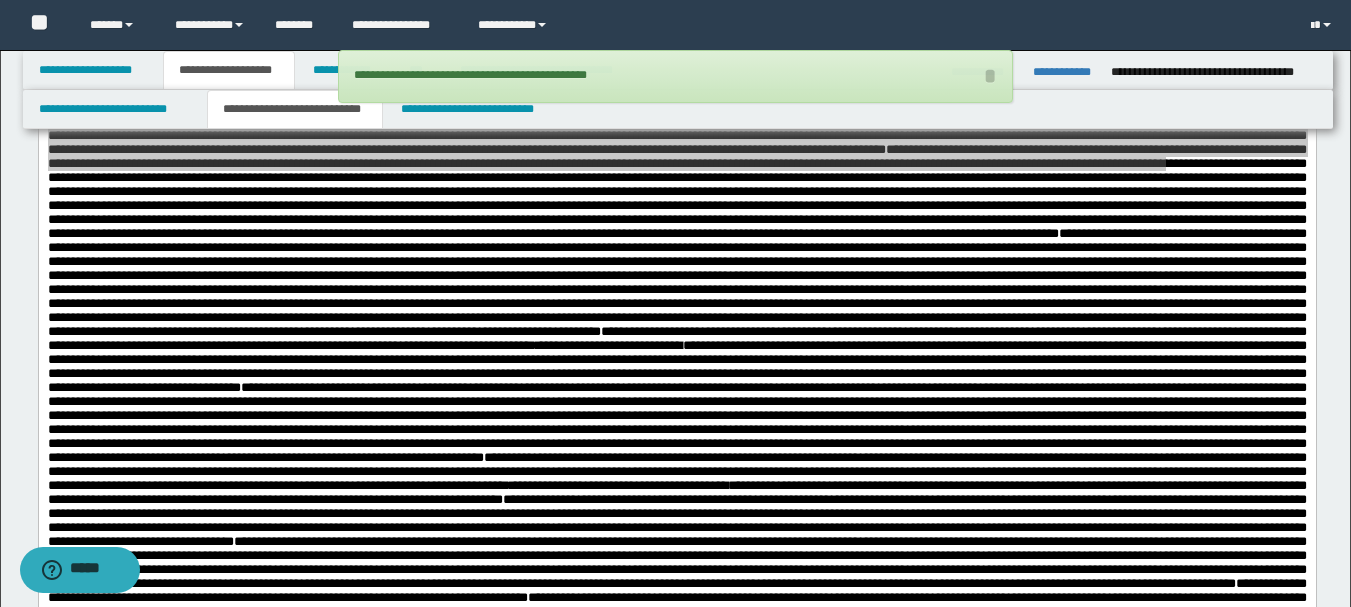 scroll, scrollTop: 373, scrollLeft: 0, axis: vertical 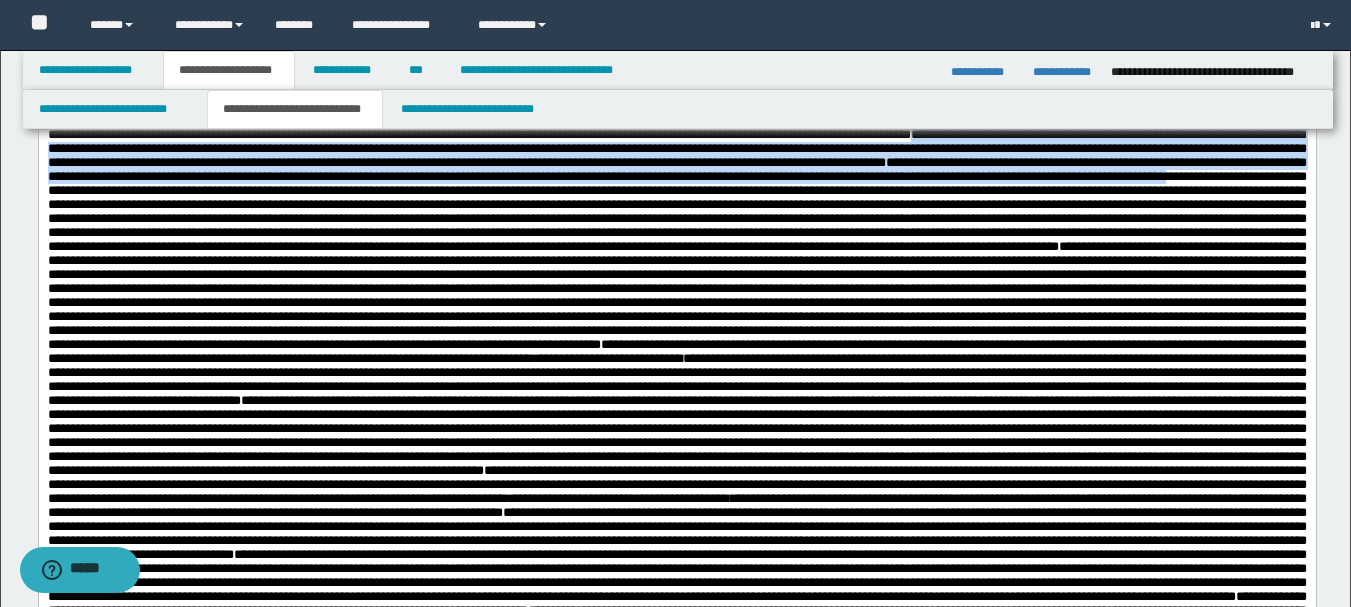 click at bounding box center [676, 203] 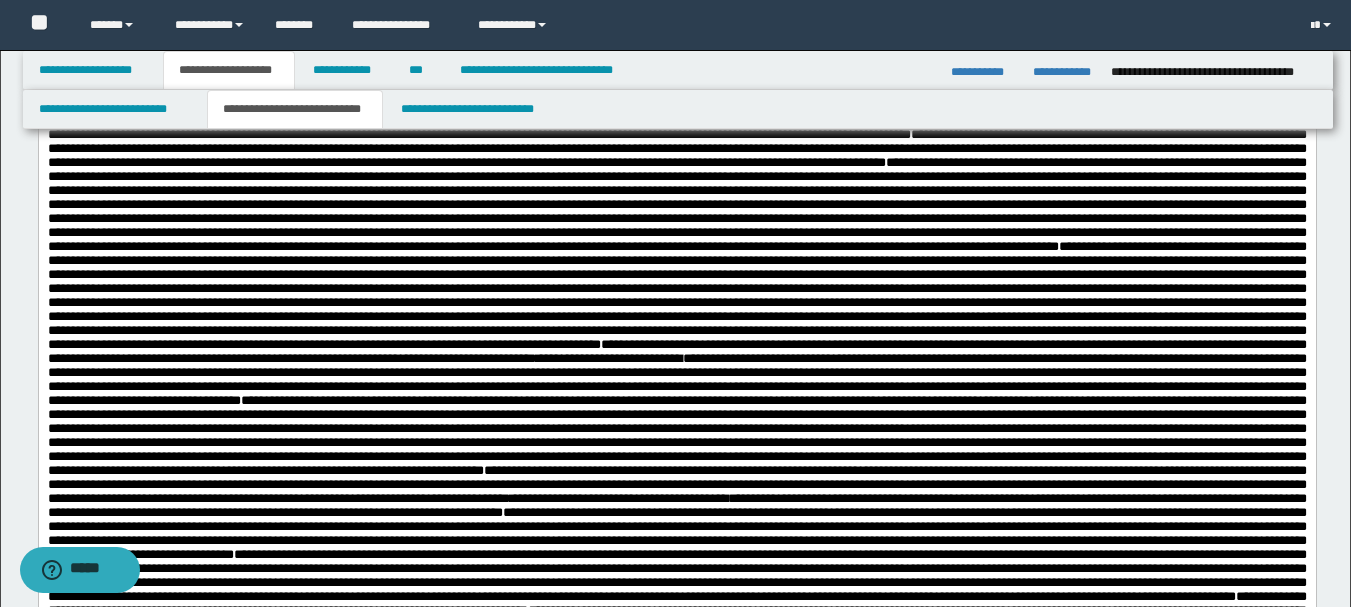 click at bounding box center (676, 203) 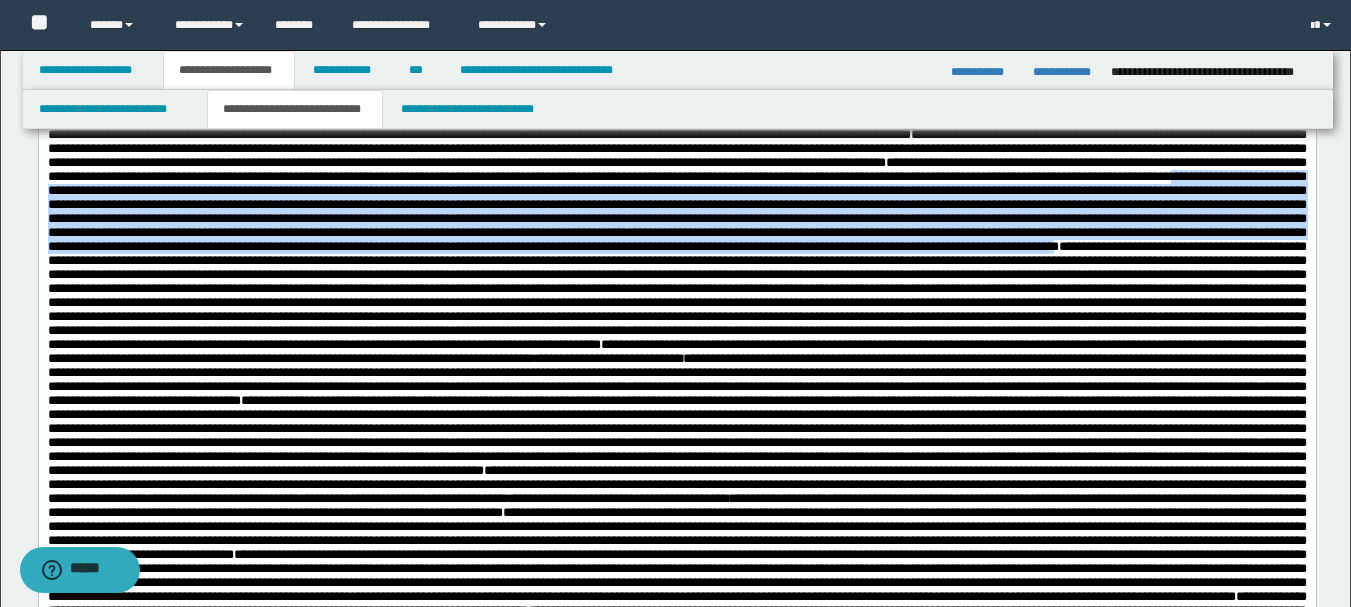 drag, startPoint x: 369, startPoint y: 220, endPoint x: 232, endPoint y: 320, distance: 169.61427 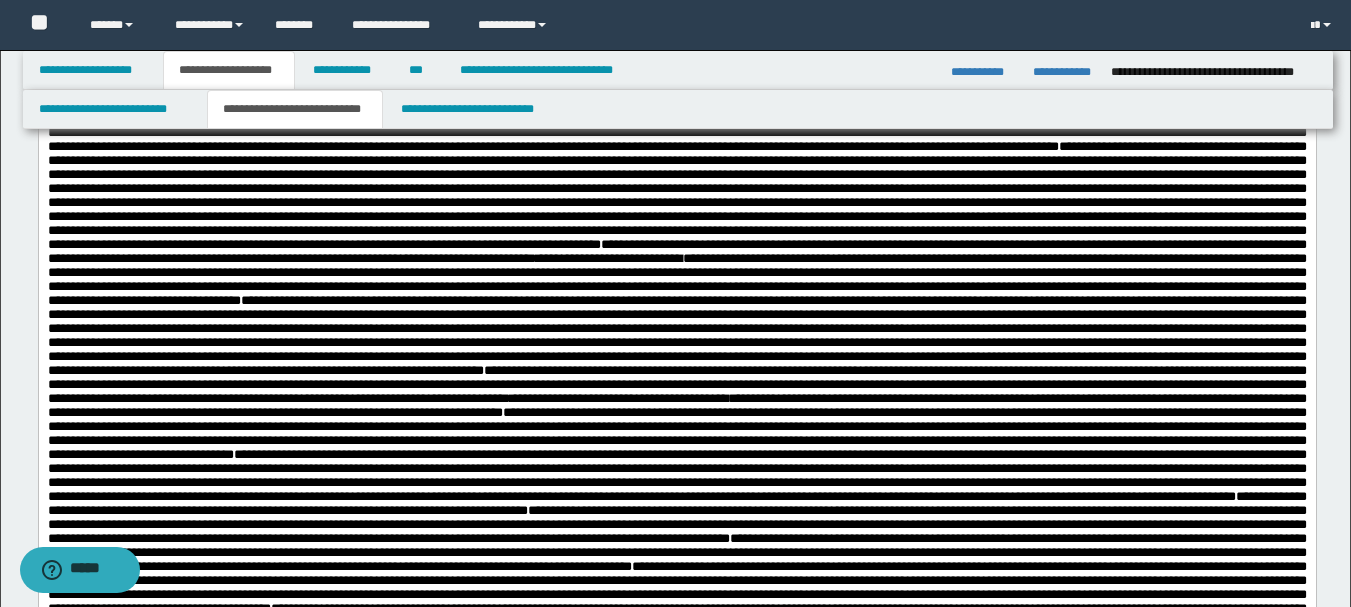 click on "**********" at bounding box center [676, 251] 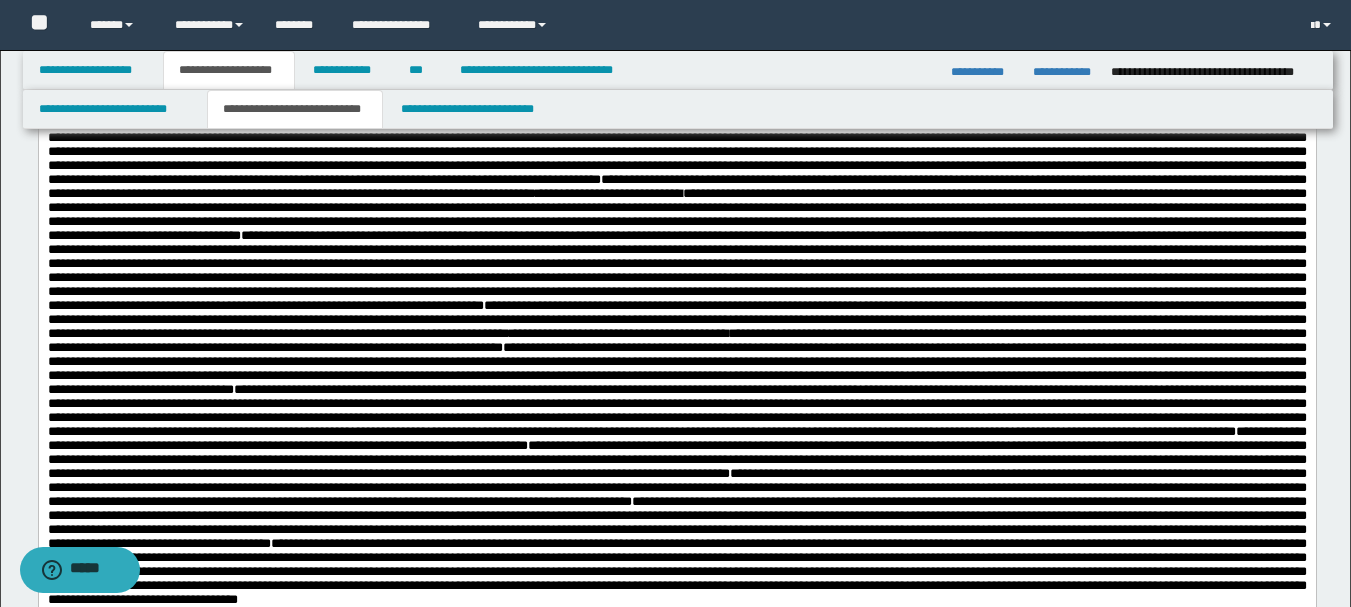scroll, scrollTop: 573, scrollLeft: 0, axis: vertical 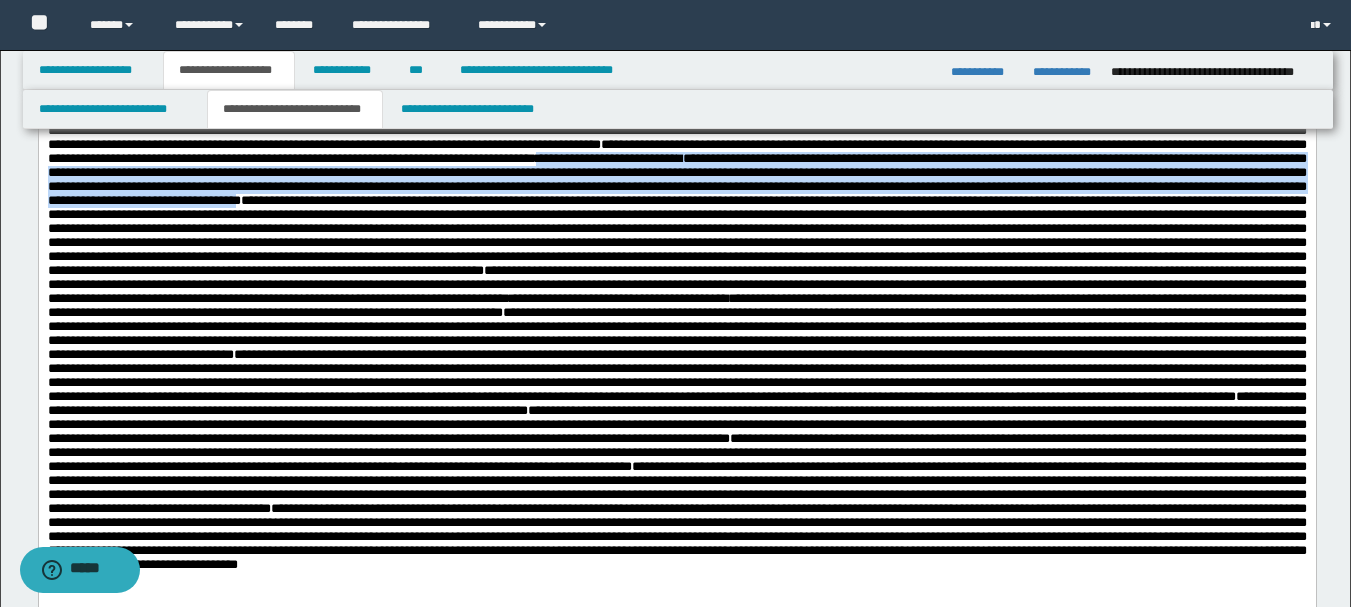drag, startPoint x: 368, startPoint y: 259, endPoint x: 860, endPoint y: 310, distance: 494.63623 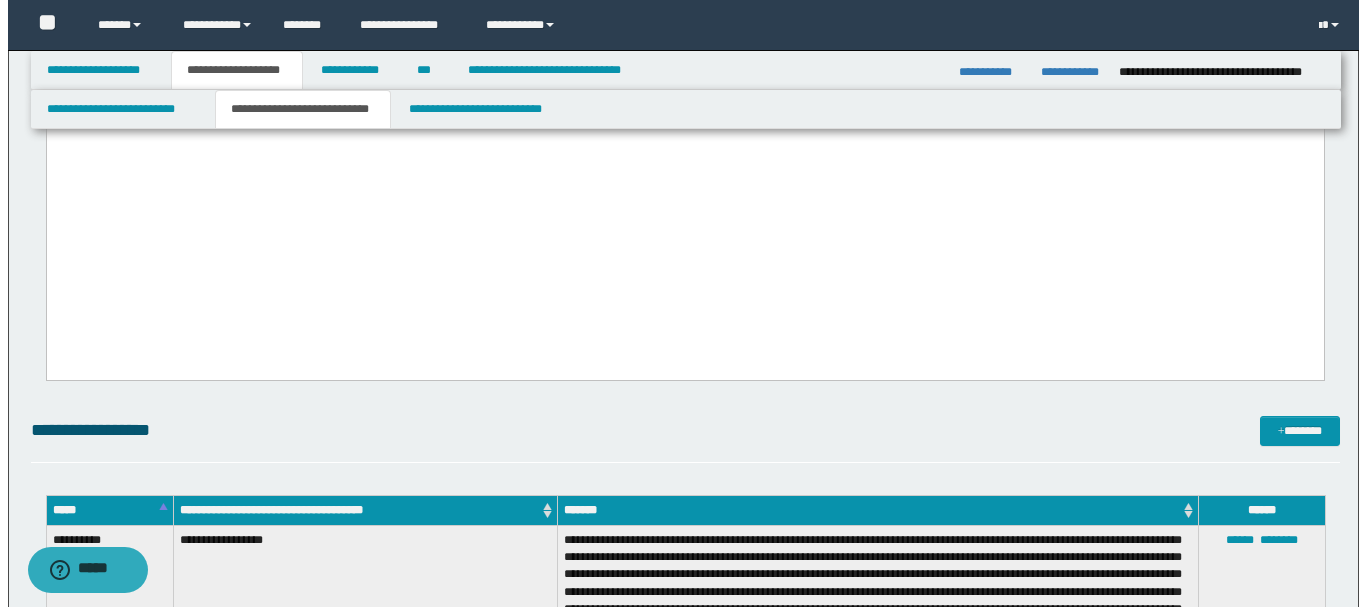 scroll, scrollTop: 1173, scrollLeft: 0, axis: vertical 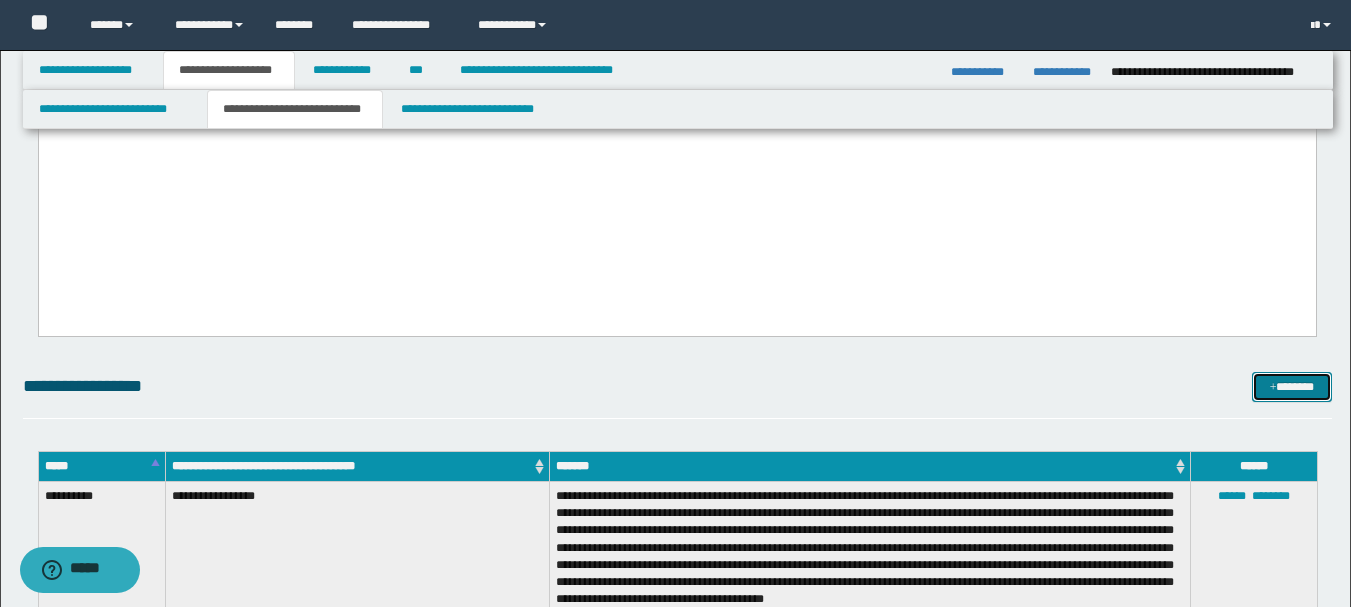 click on "*******" at bounding box center (1292, 387) 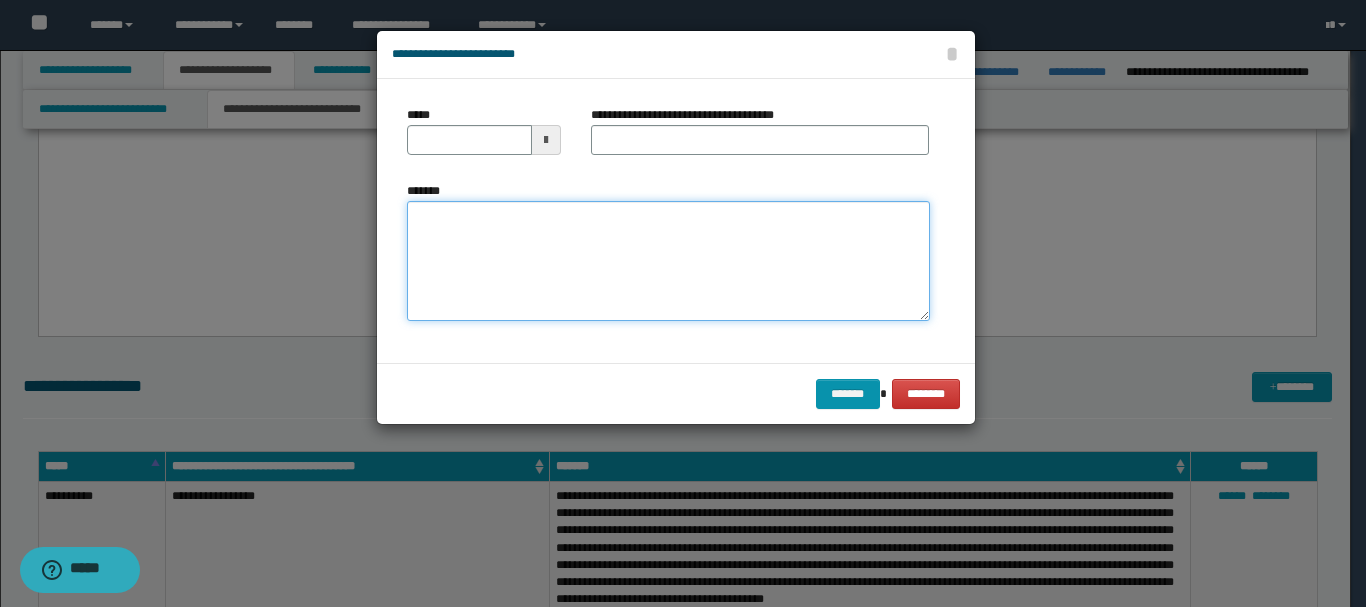 paste on "**********" 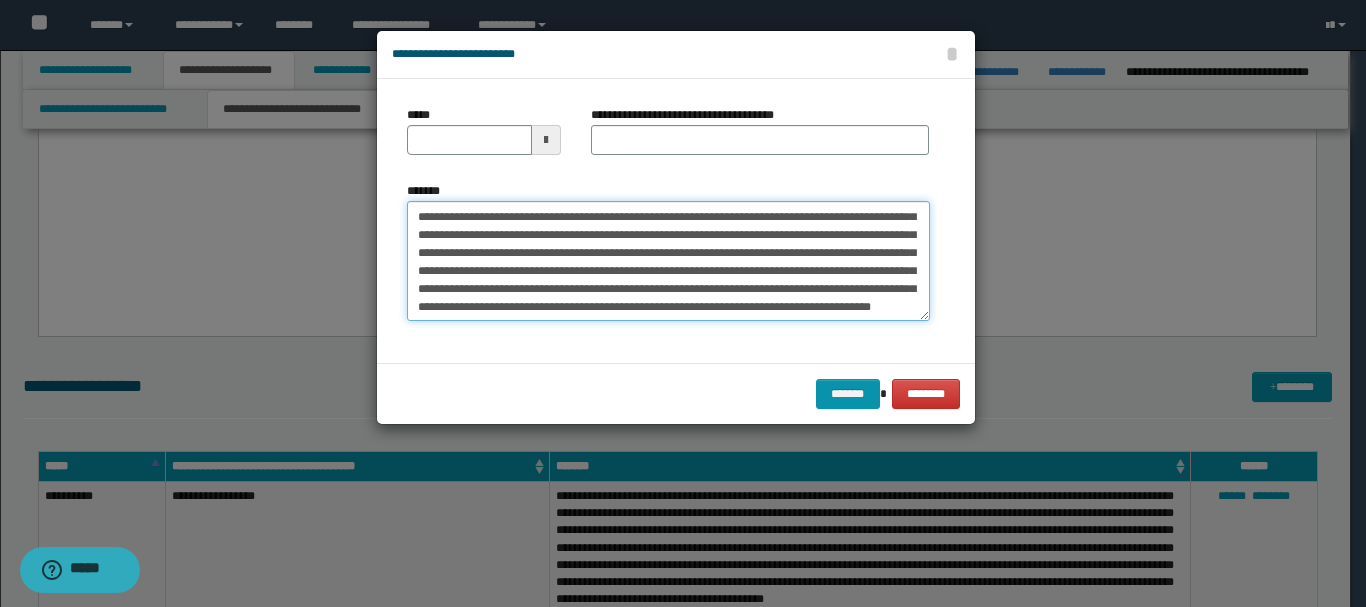 scroll, scrollTop: 0, scrollLeft: 0, axis: both 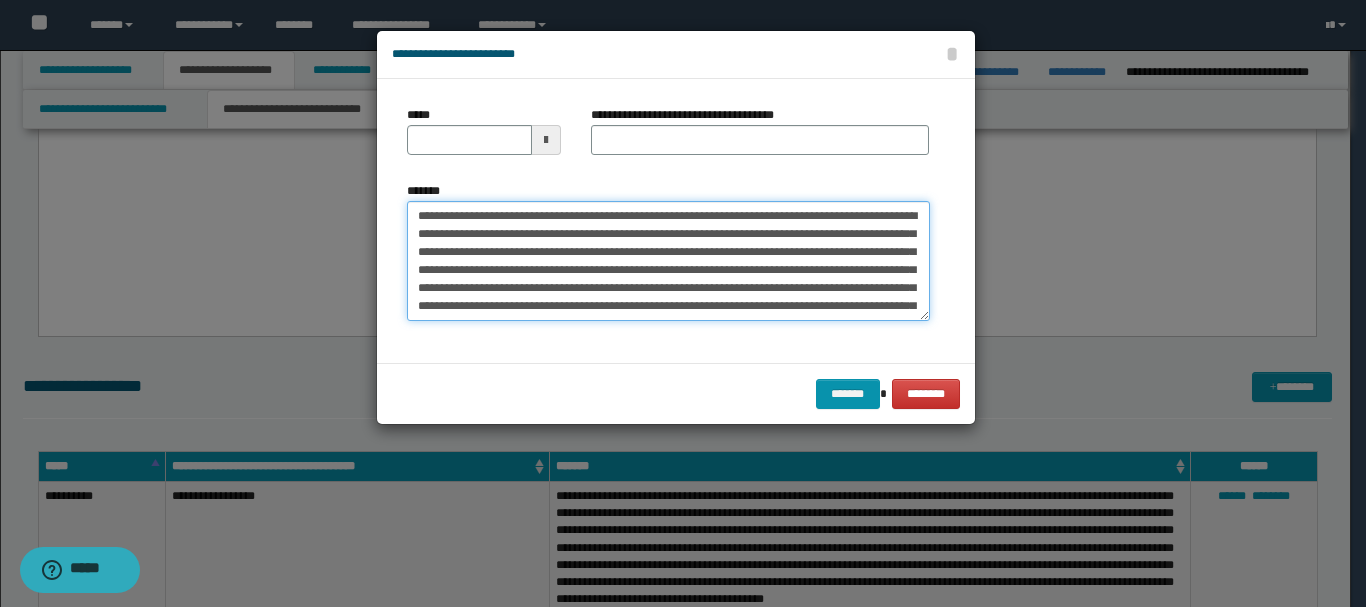type on "**********" 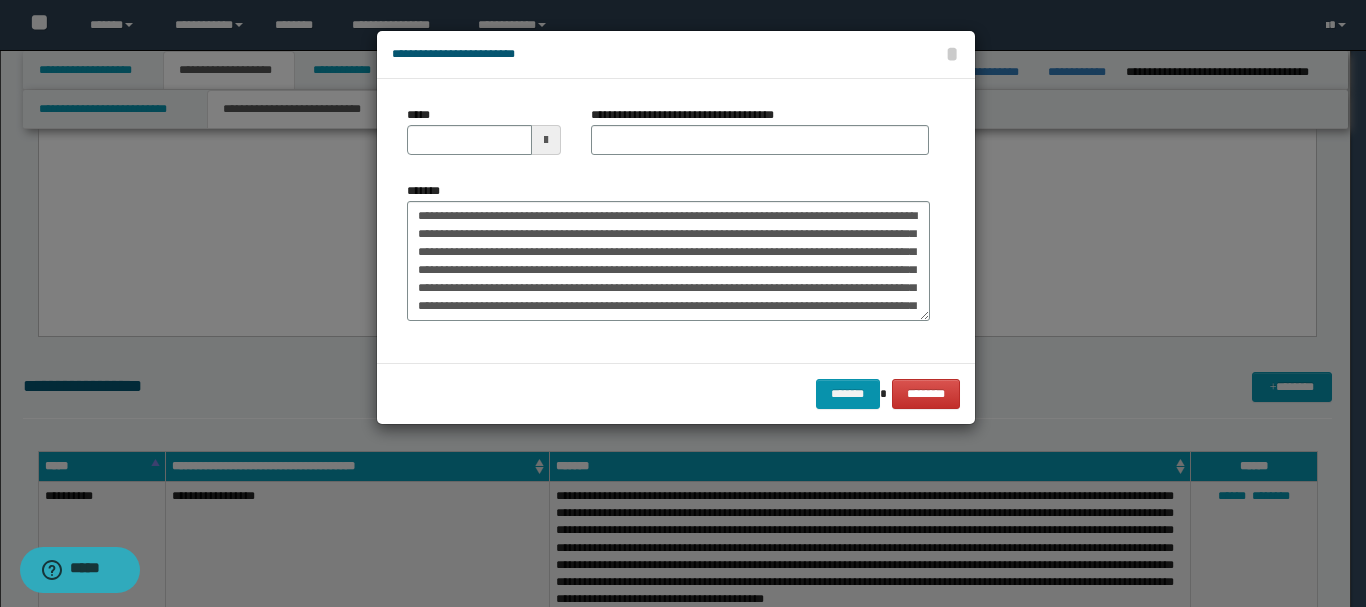 click at bounding box center [546, 140] 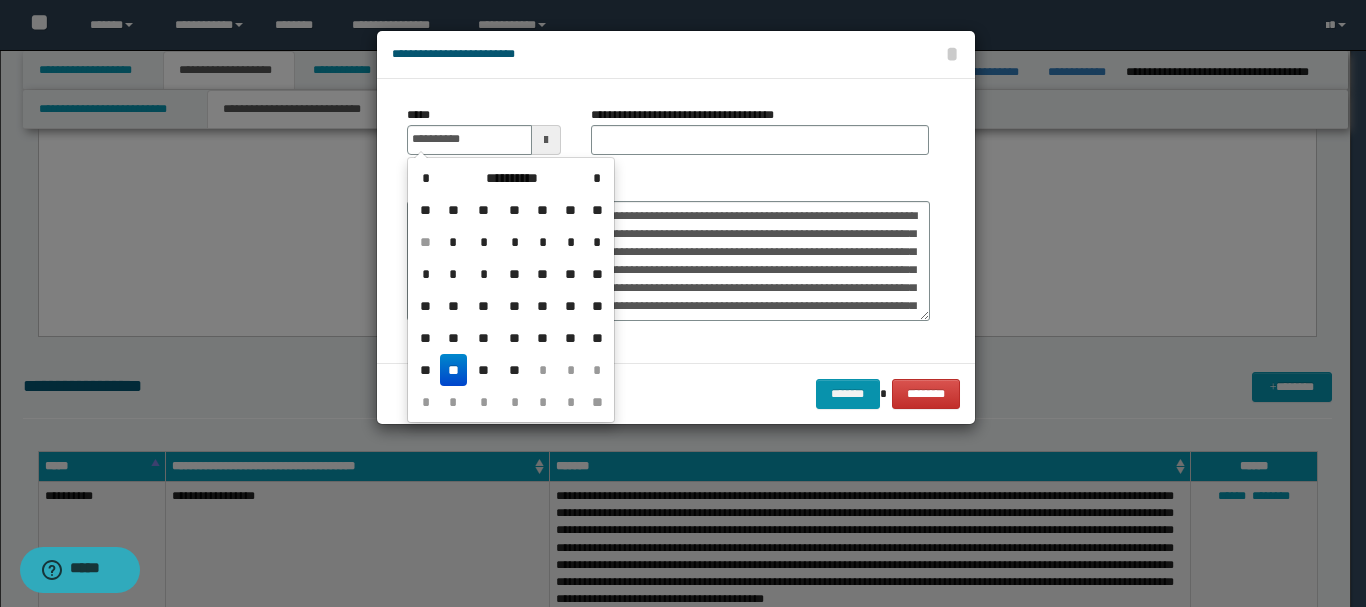click on "**" at bounding box center [454, 370] 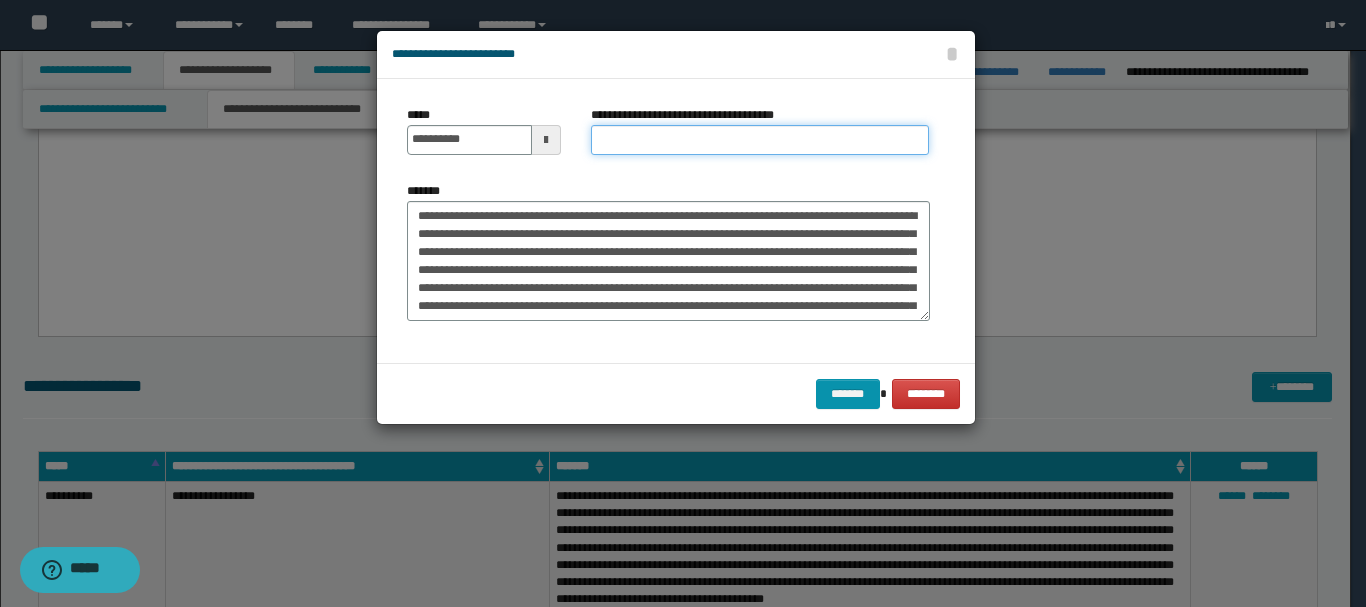 click on "**********" at bounding box center (760, 140) 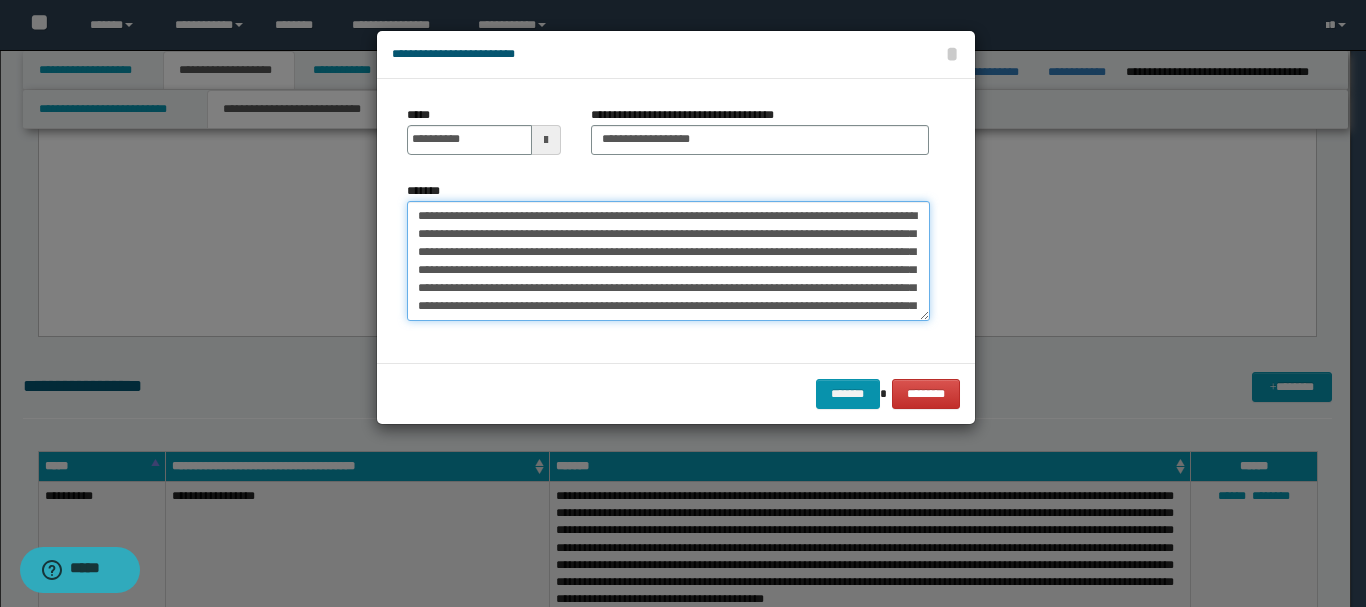 click on "**********" at bounding box center (668, 261) 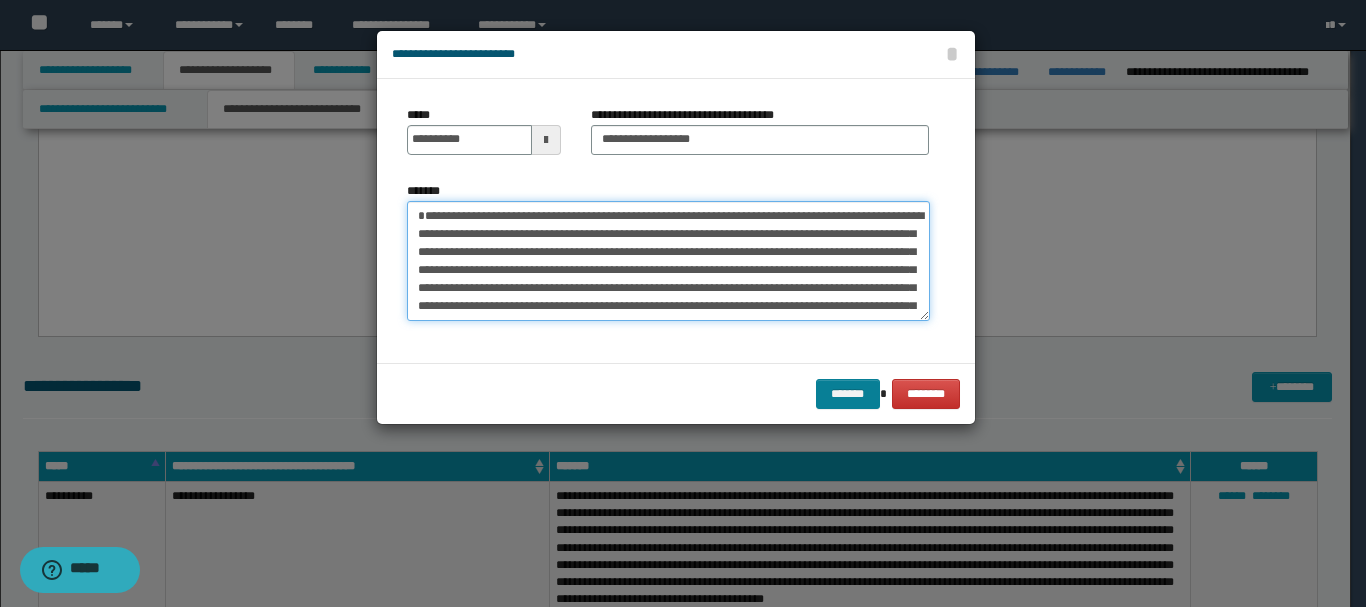 type on "**********" 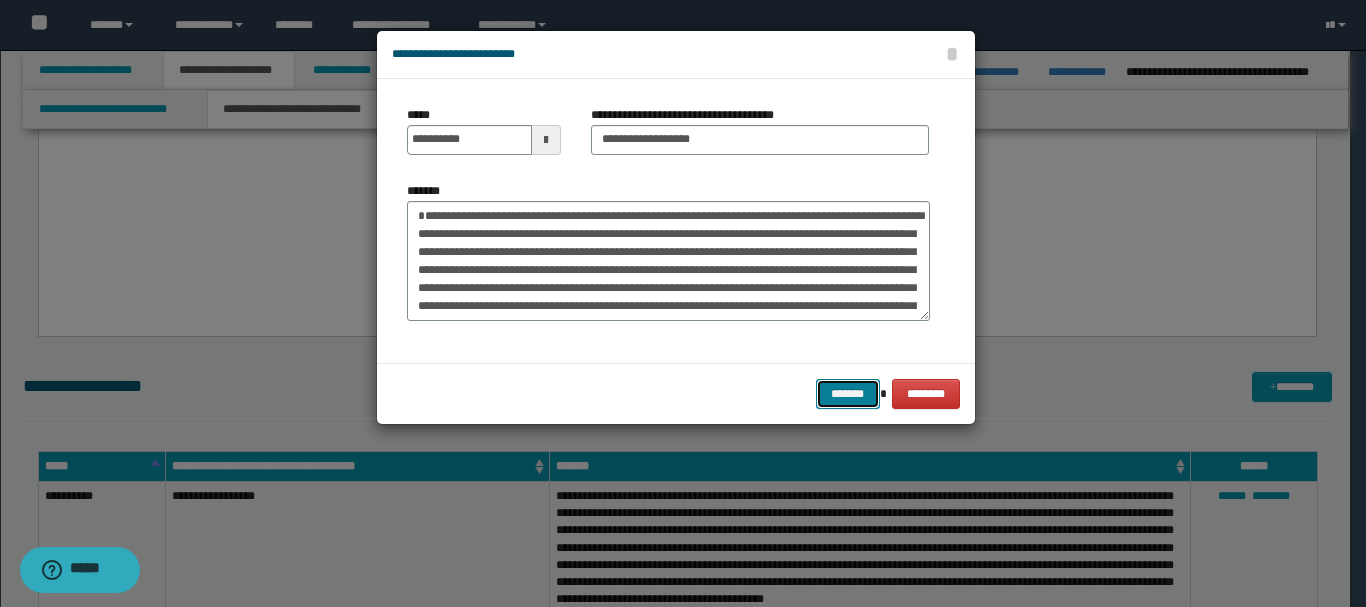click on "*******" at bounding box center [848, 394] 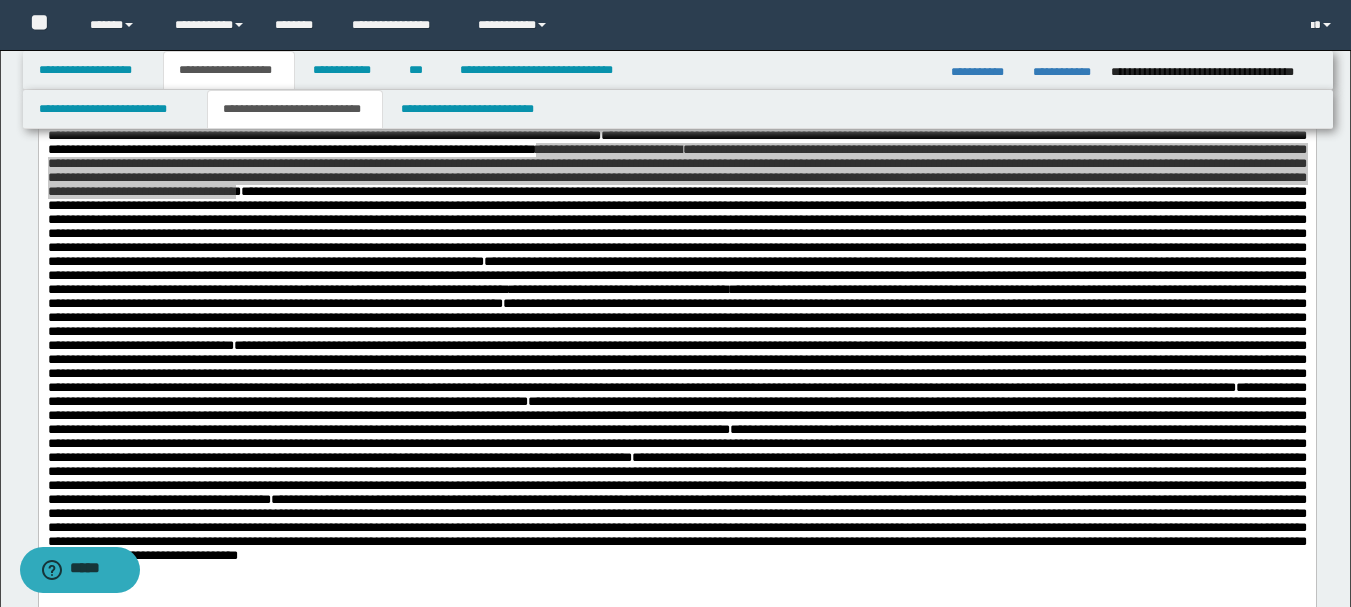 scroll, scrollTop: 573, scrollLeft: 0, axis: vertical 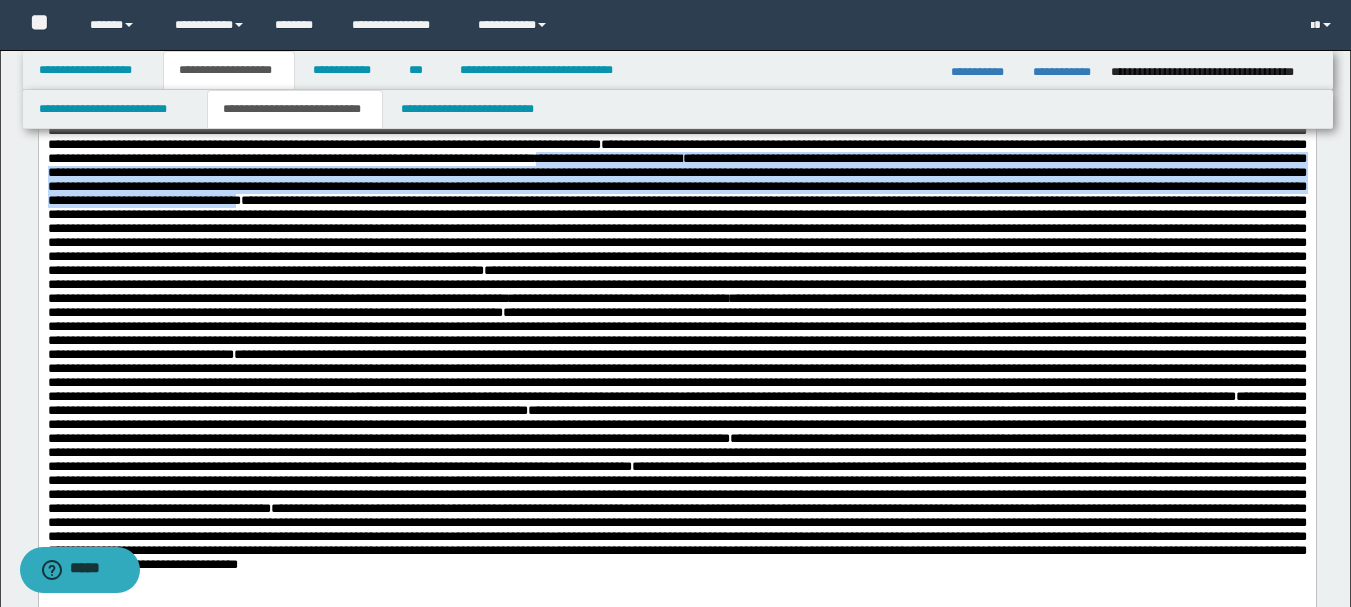 click on "**********" at bounding box center [605, 158] 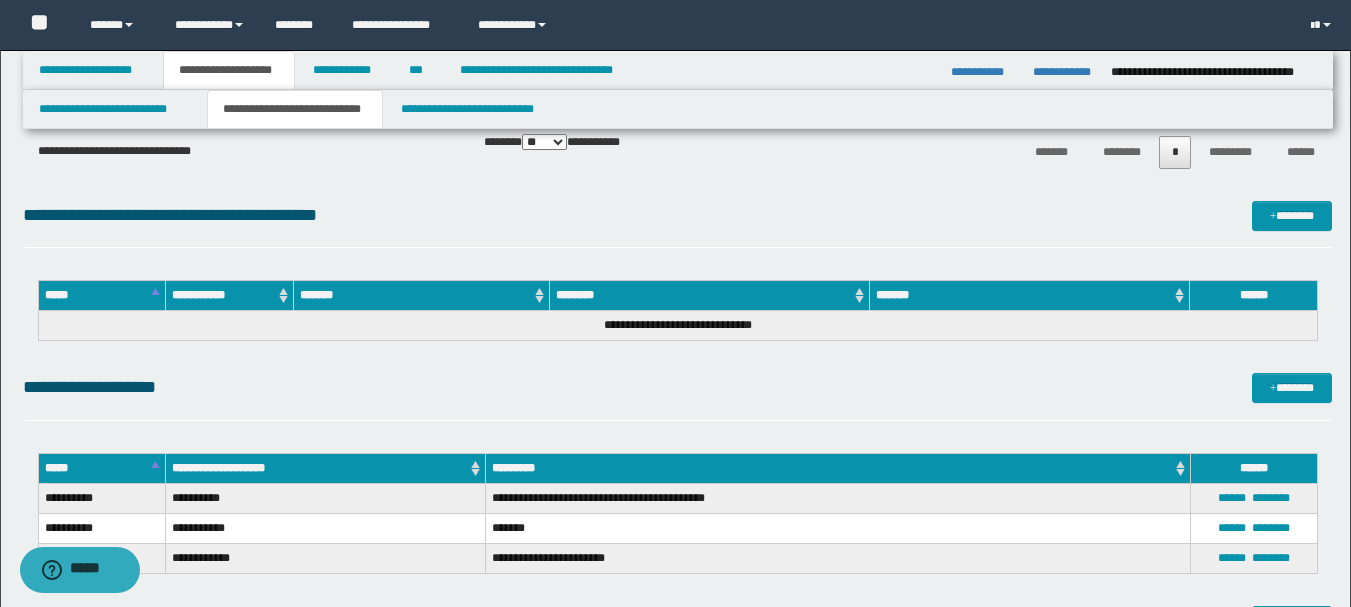 scroll, scrollTop: 2373, scrollLeft: 0, axis: vertical 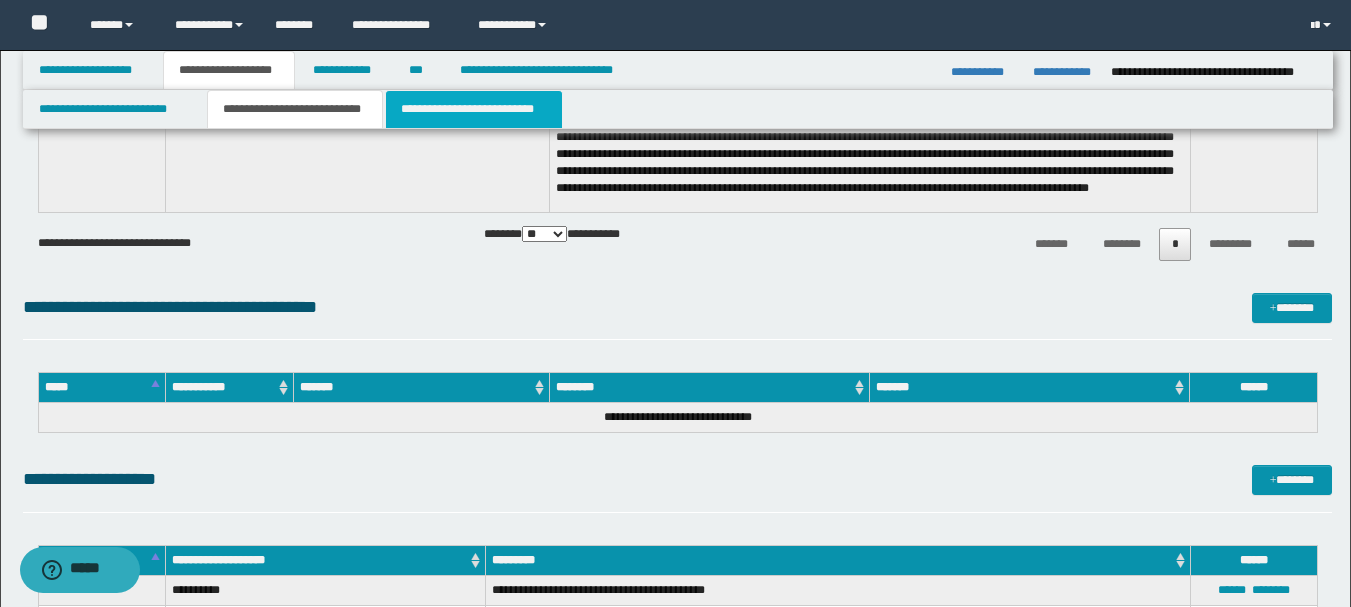click on "**********" at bounding box center [474, 109] 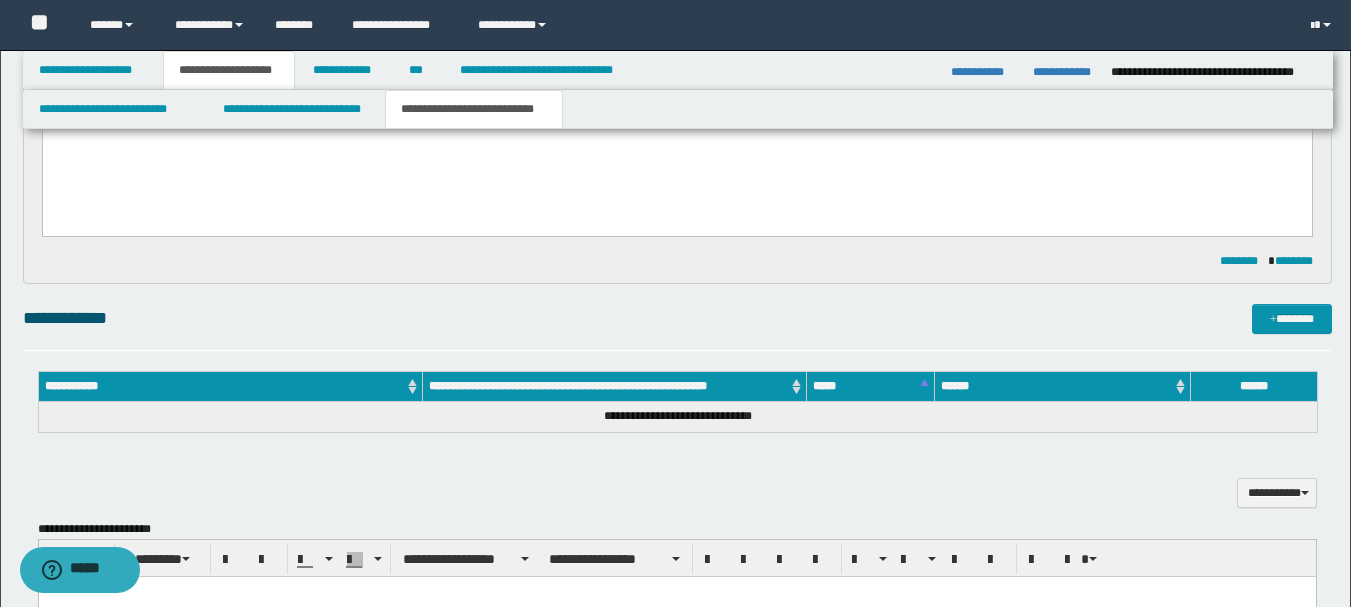 scroll, scrollTop: 300, scrollLeft: 0, axis: vertical 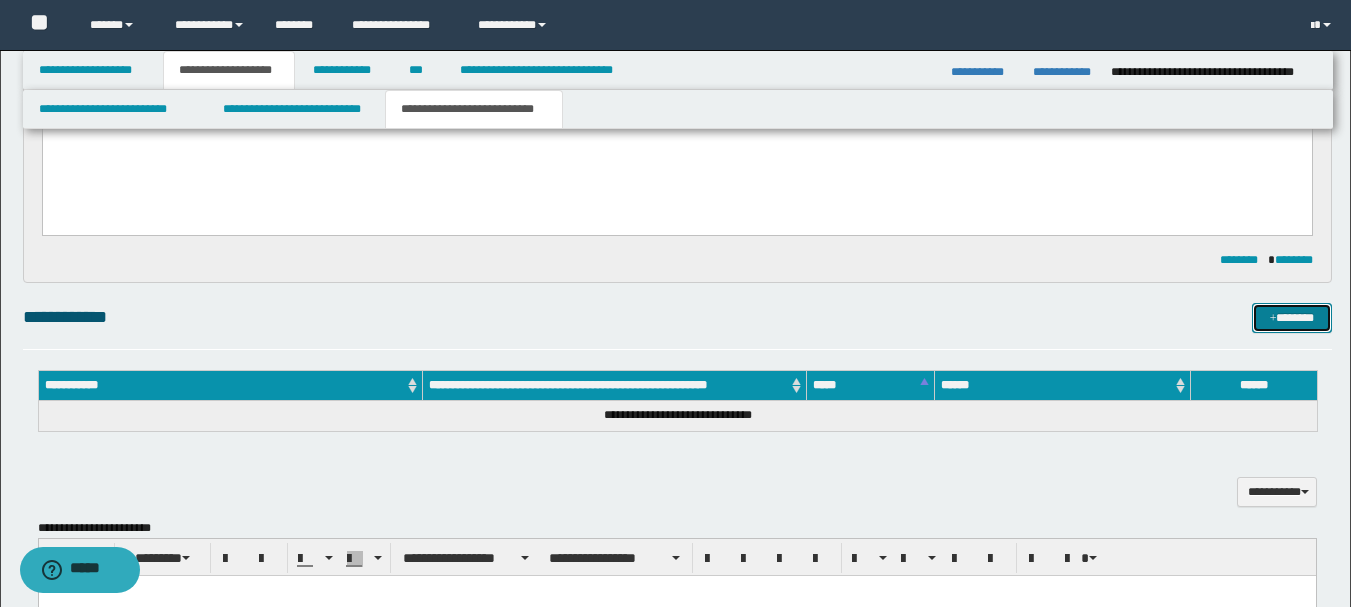 click on "*******" at bounding box center [1292, 318] 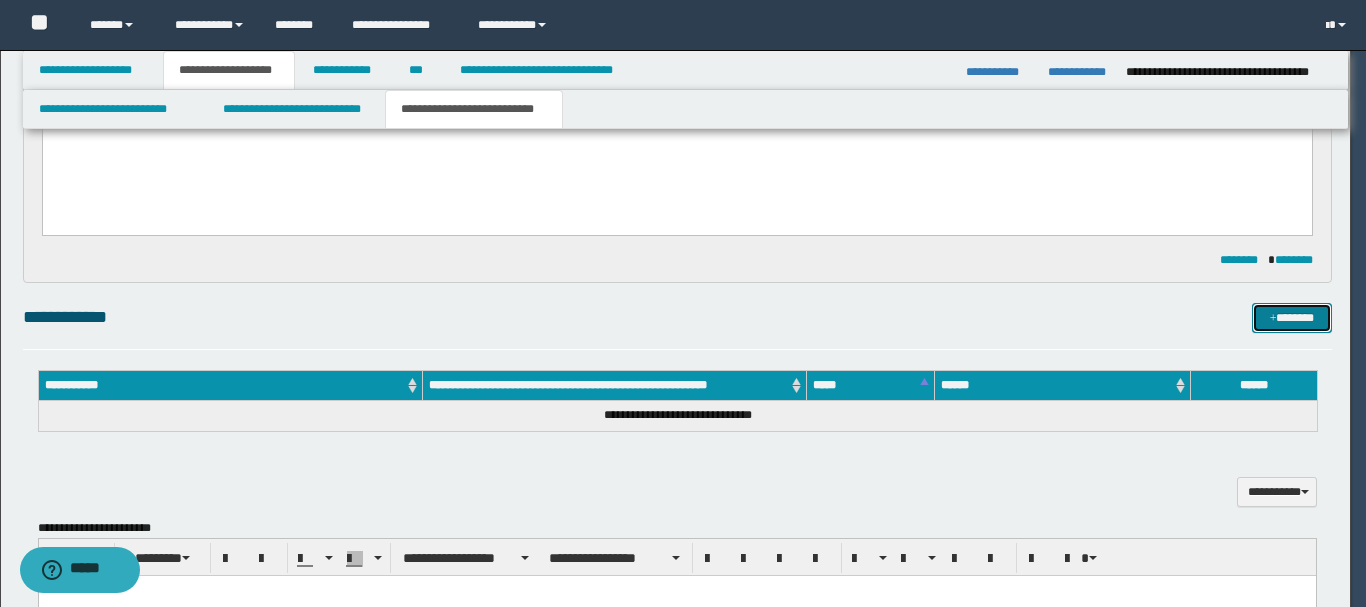type 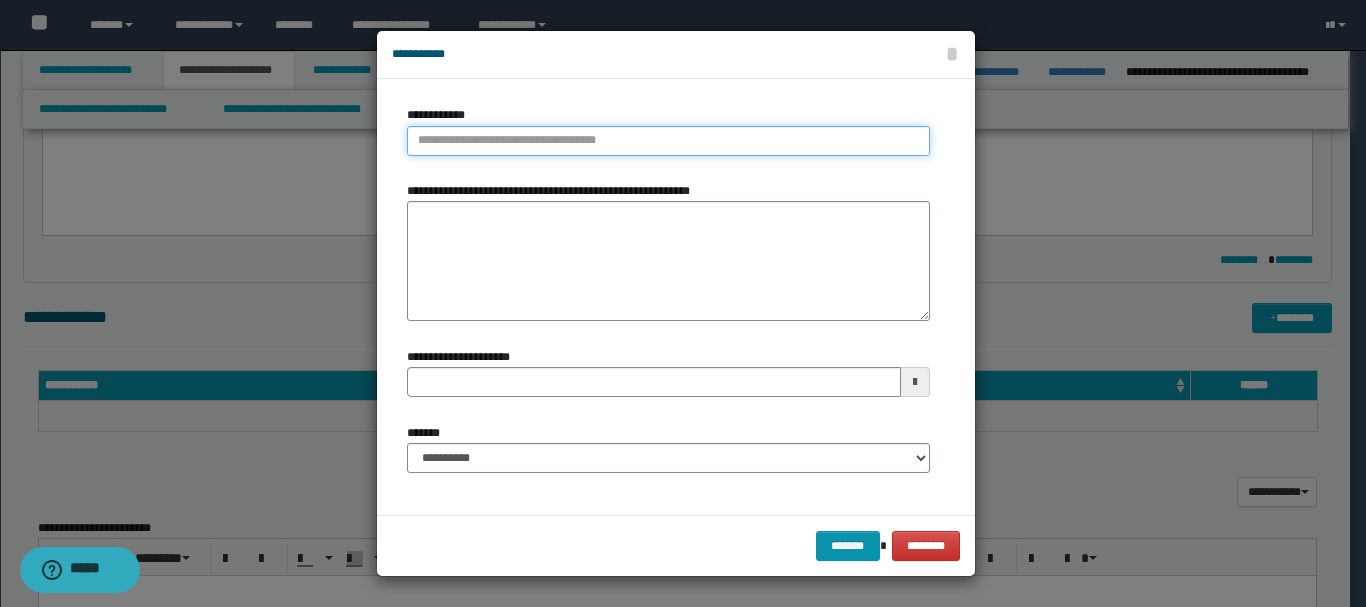 click on "**********" at bounding box center [668, 141] 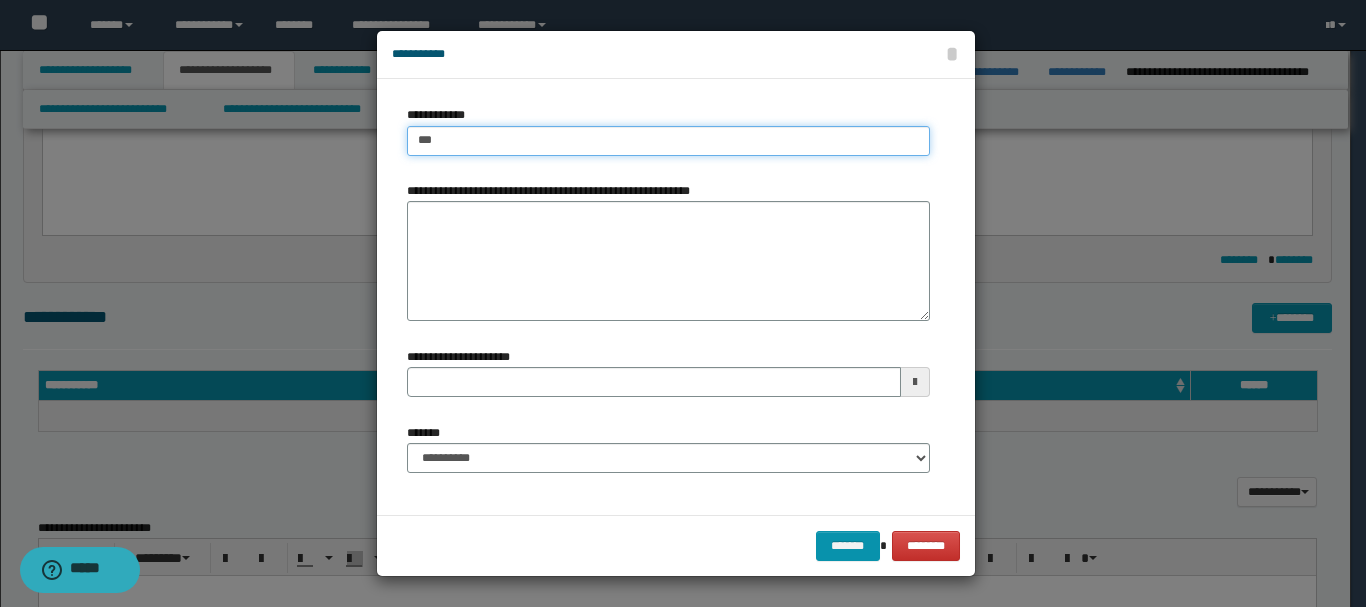 type on "****" 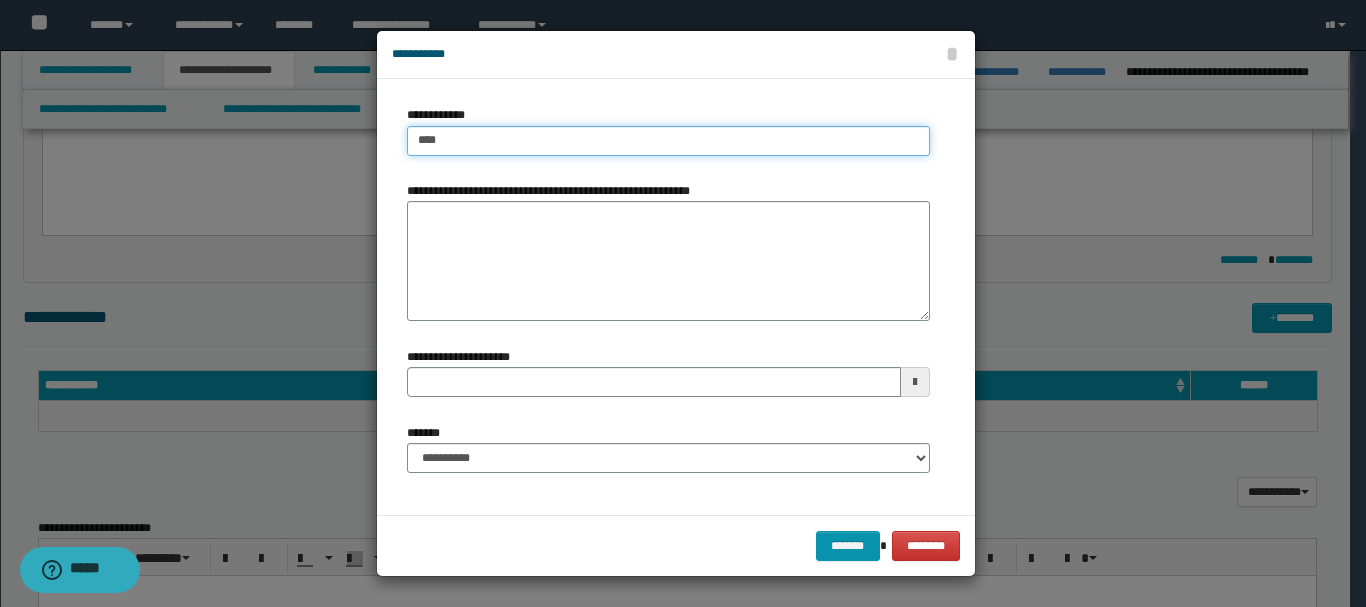 type on "****" 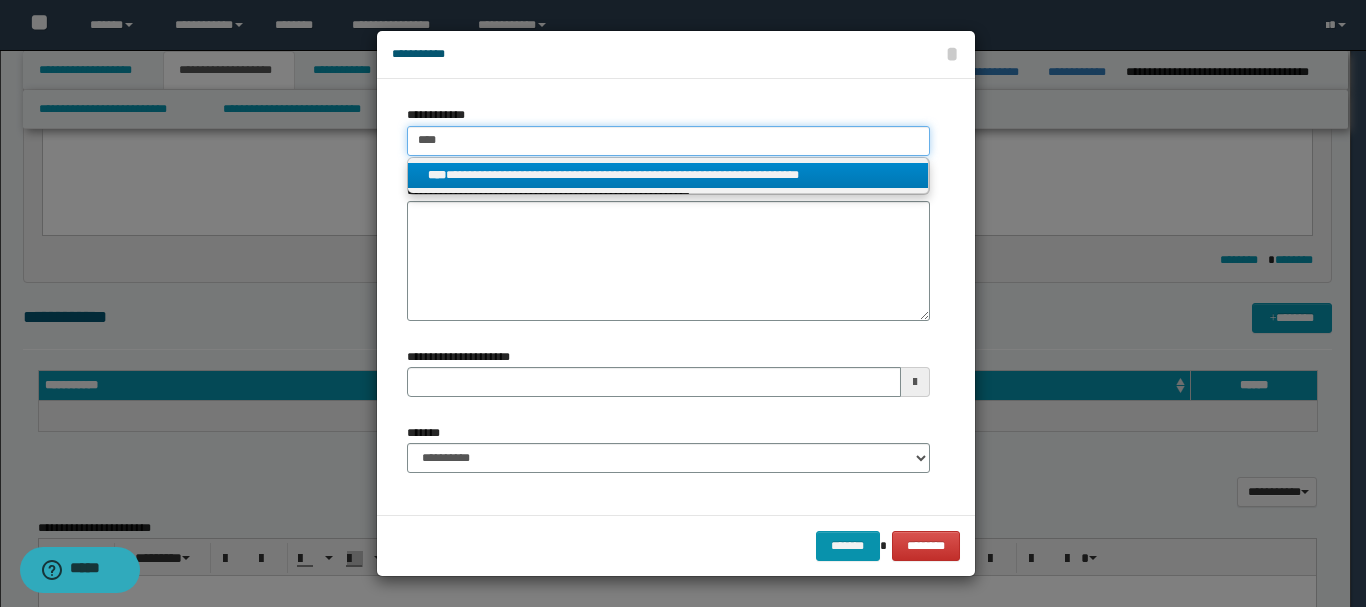 type on "****" 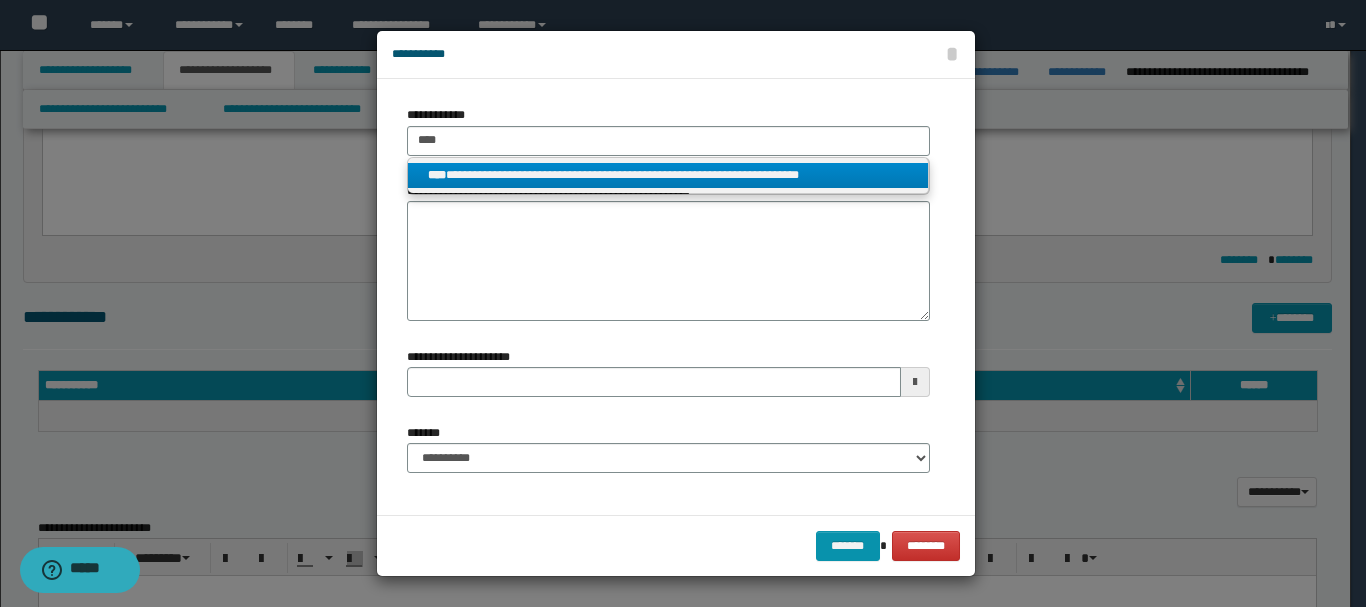 click on "**********" at bounding box center (668, 175) 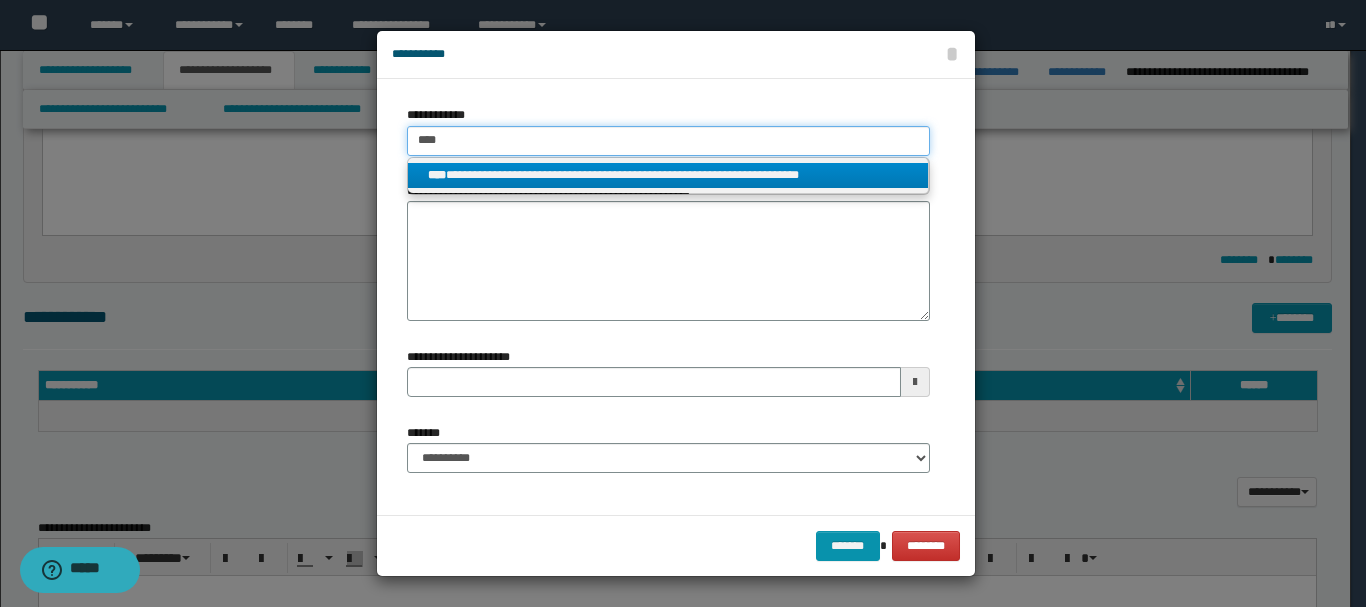 type 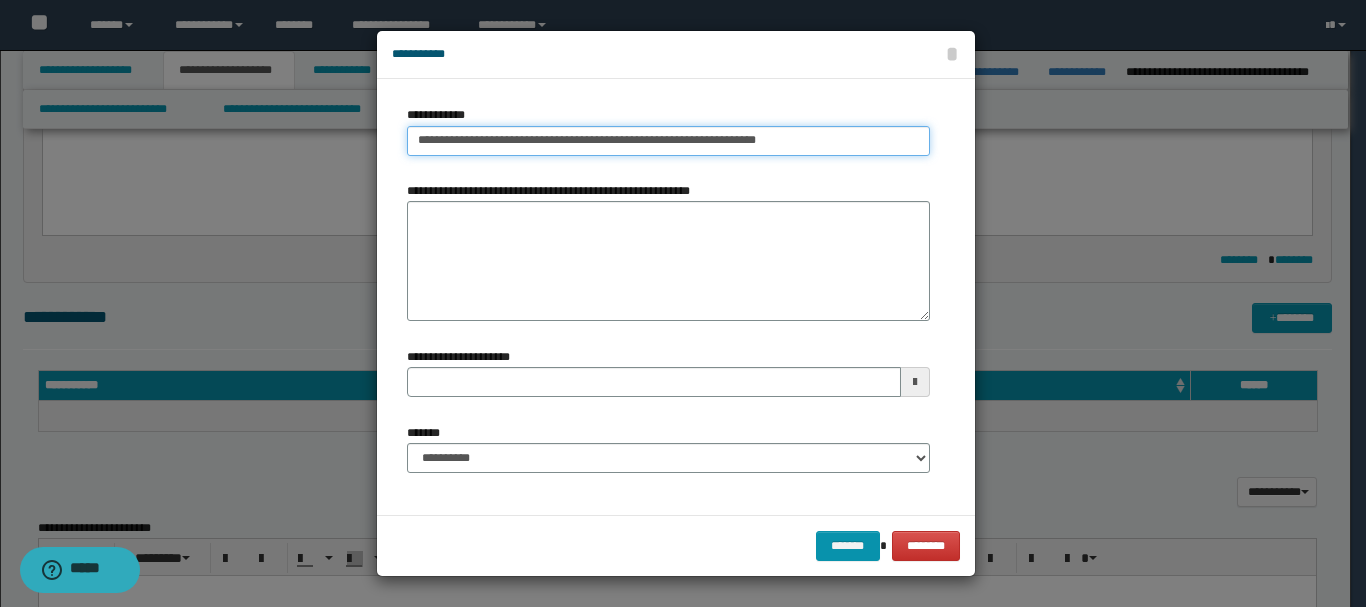 type 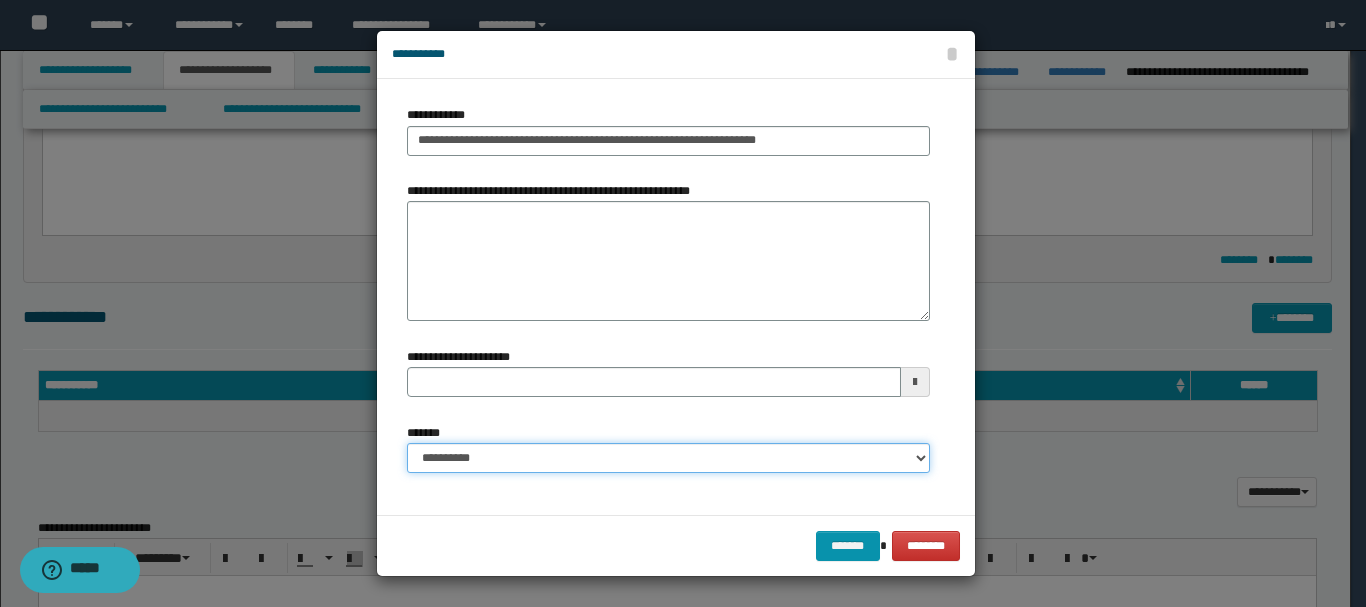 click on "**********" at bounding box center (668, 458) 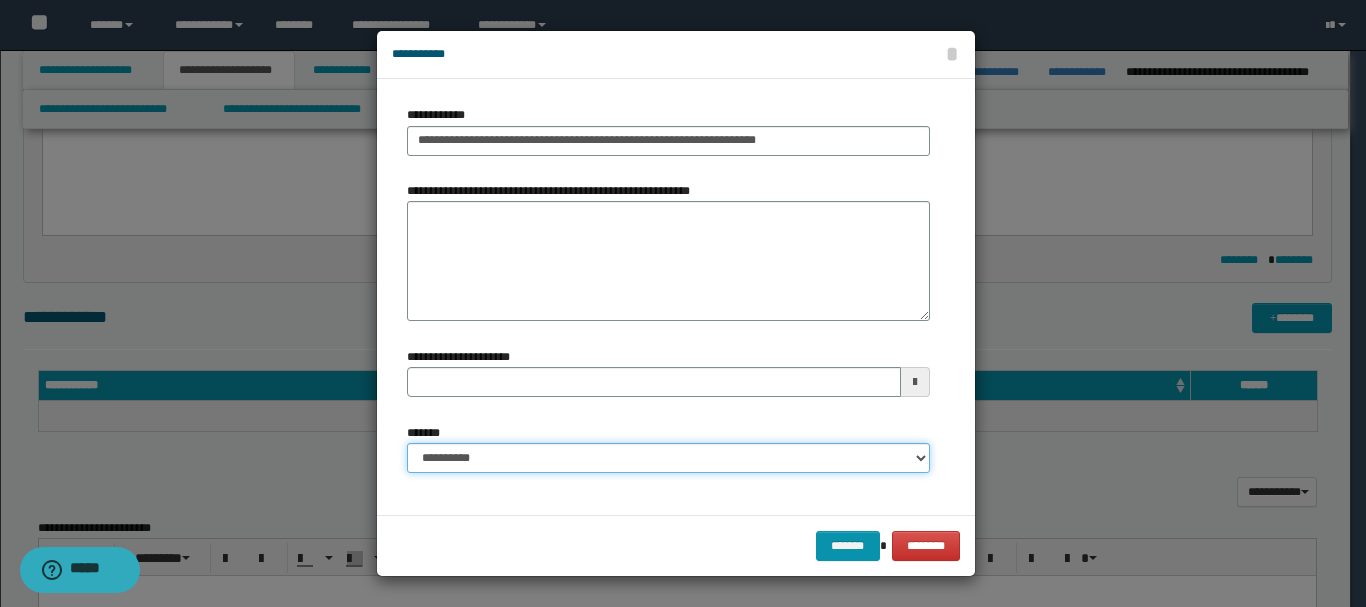 select on "*" 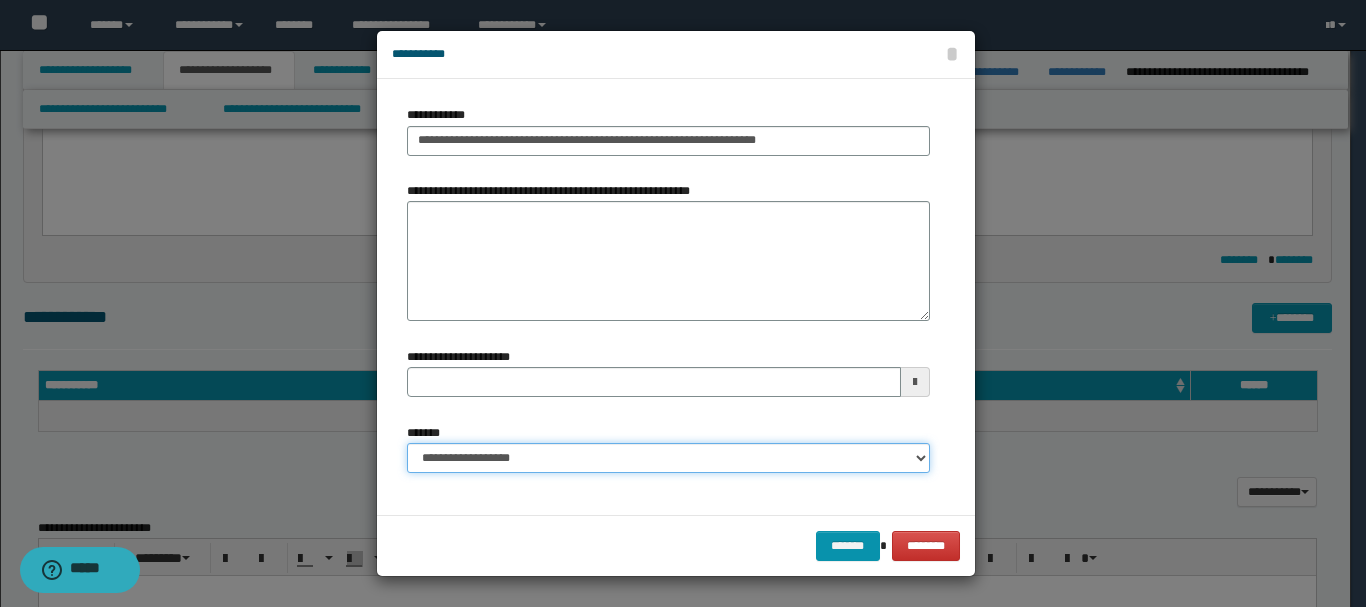 type 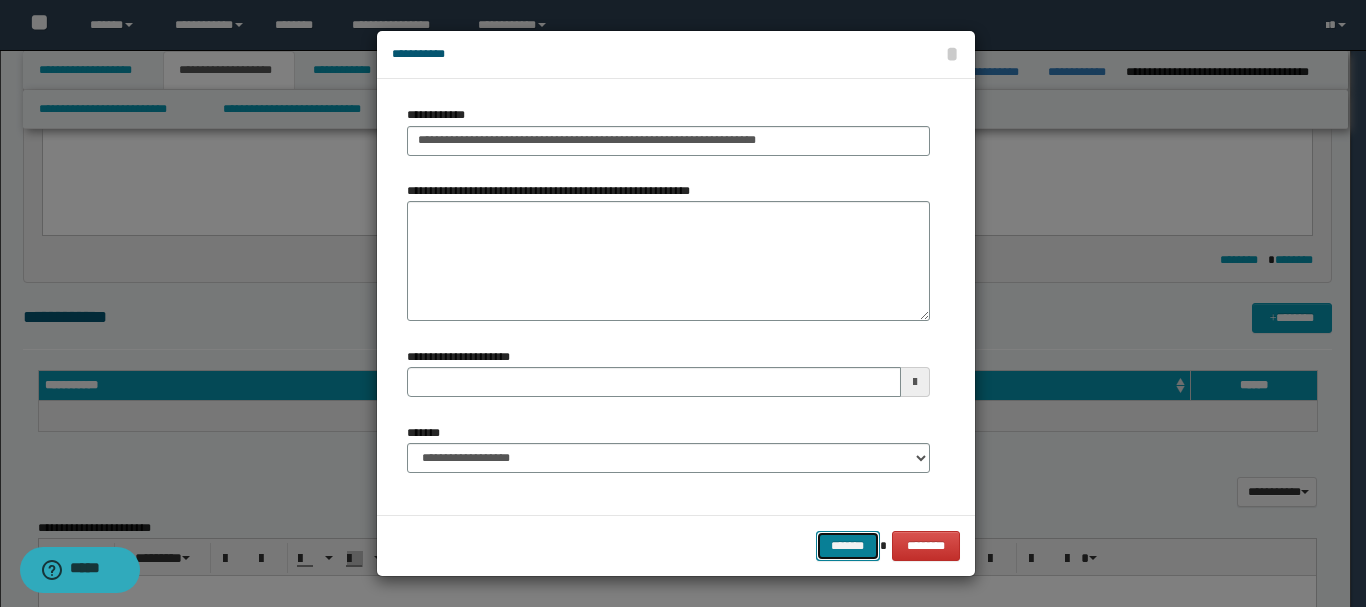 click on "*******" at bounding box center [848, 546] 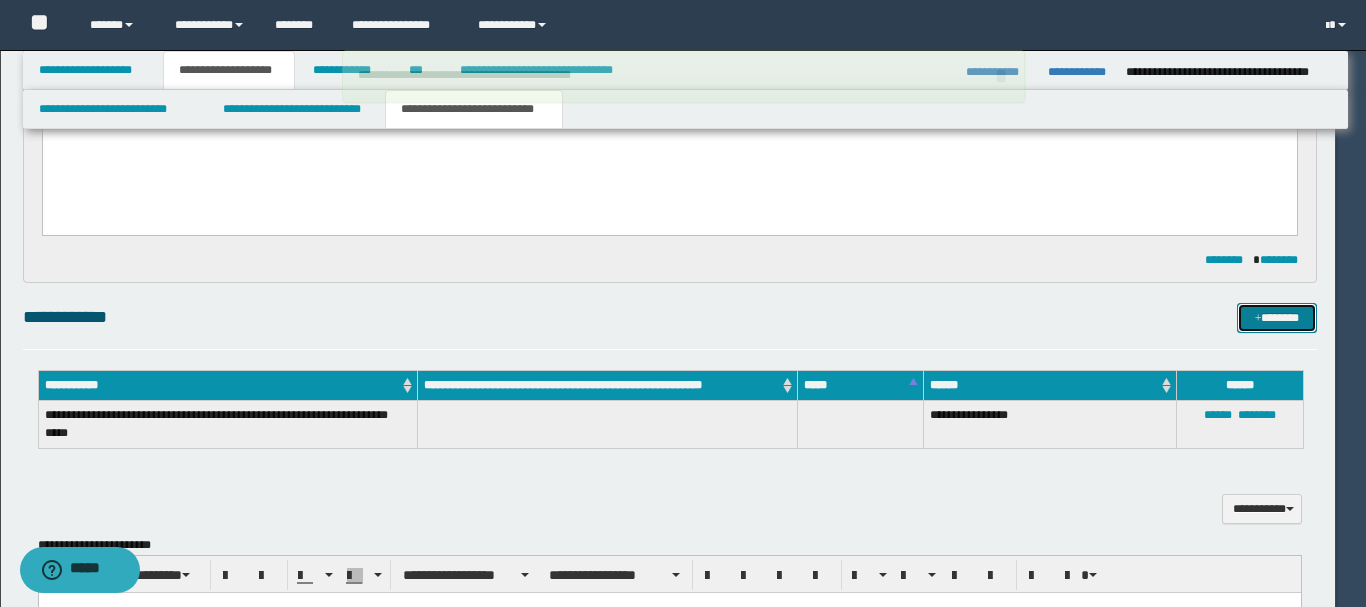 type 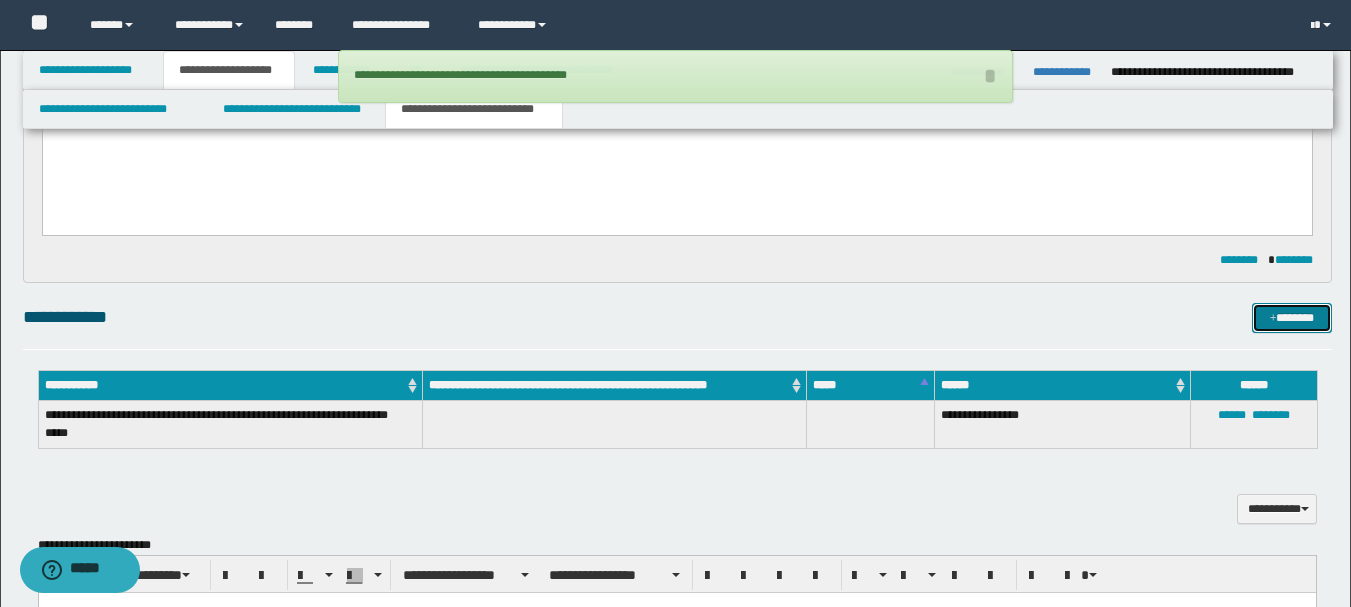 click on "*******" at bounding box center [1292, 318] 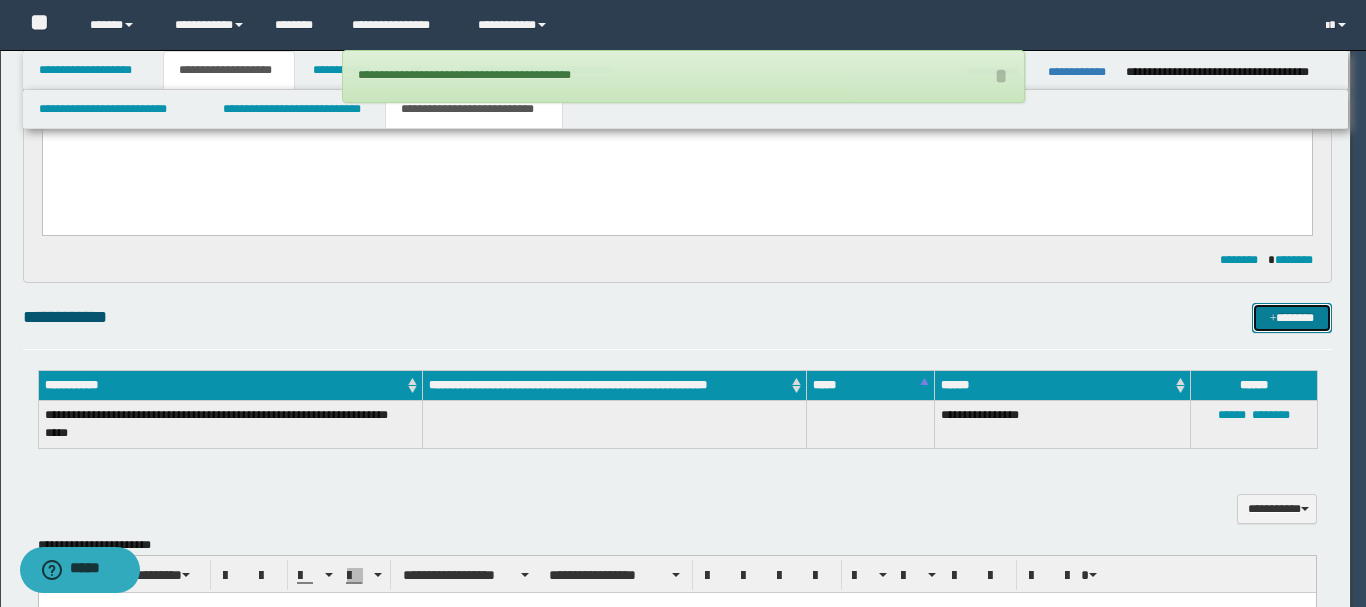 type 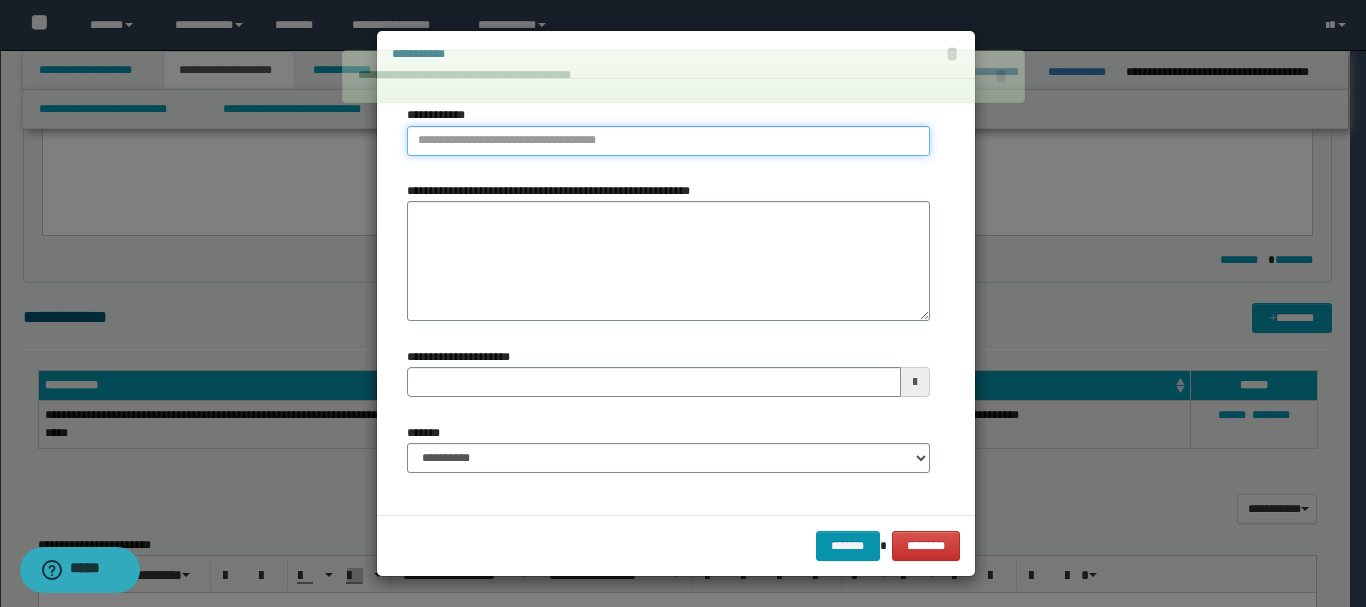 type on "**********" 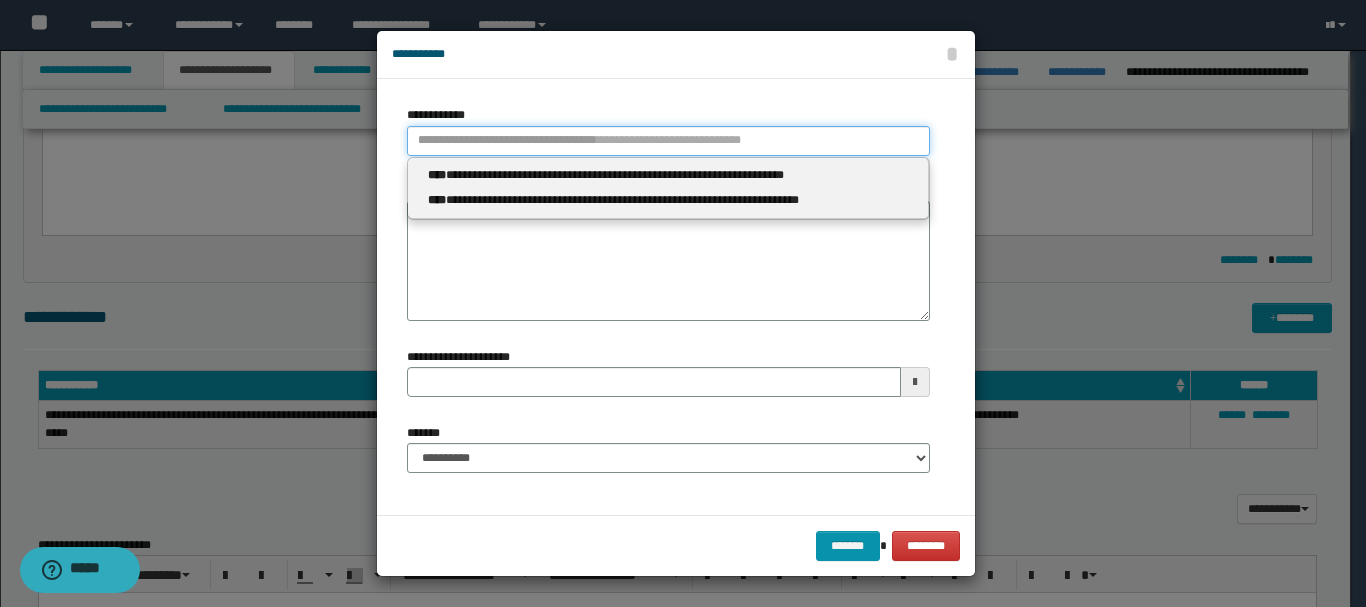 click on "**********" at bounding box center (668, 141) 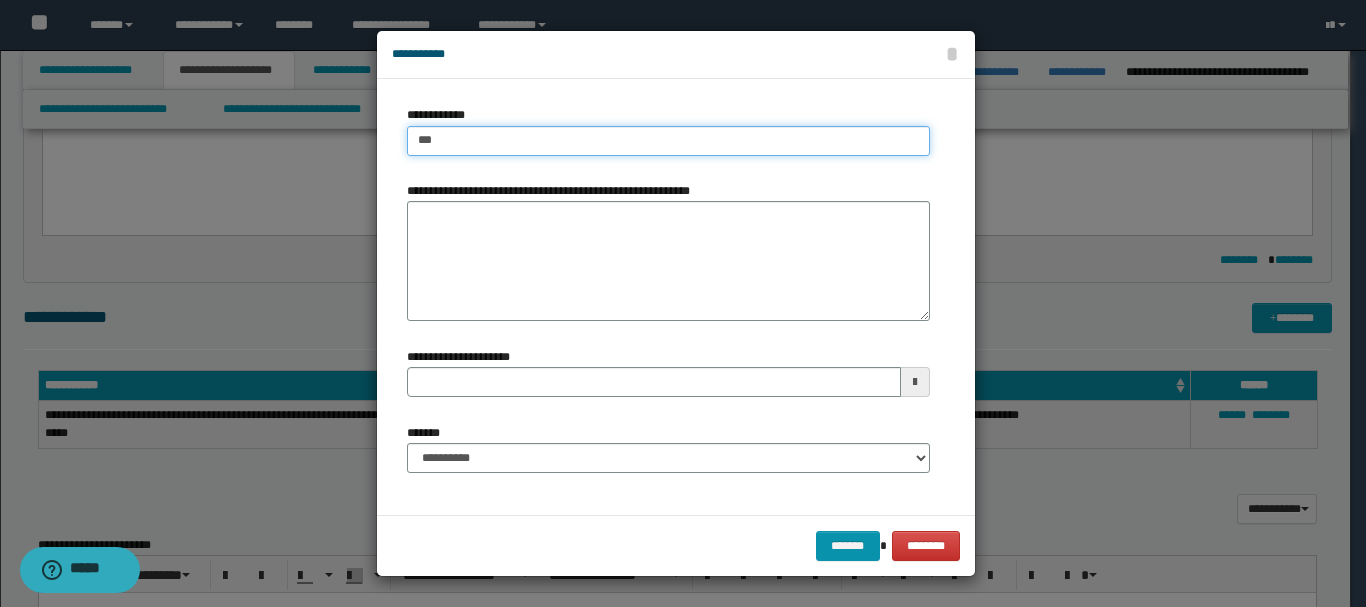 type on "****" 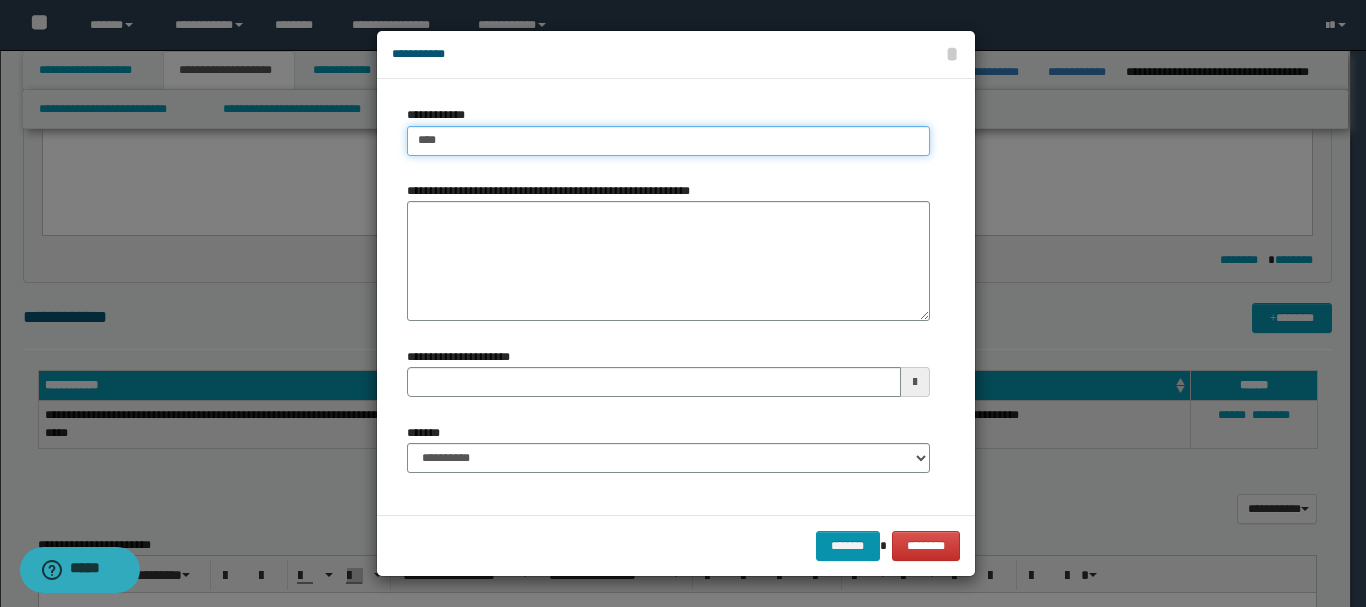 type on "****" 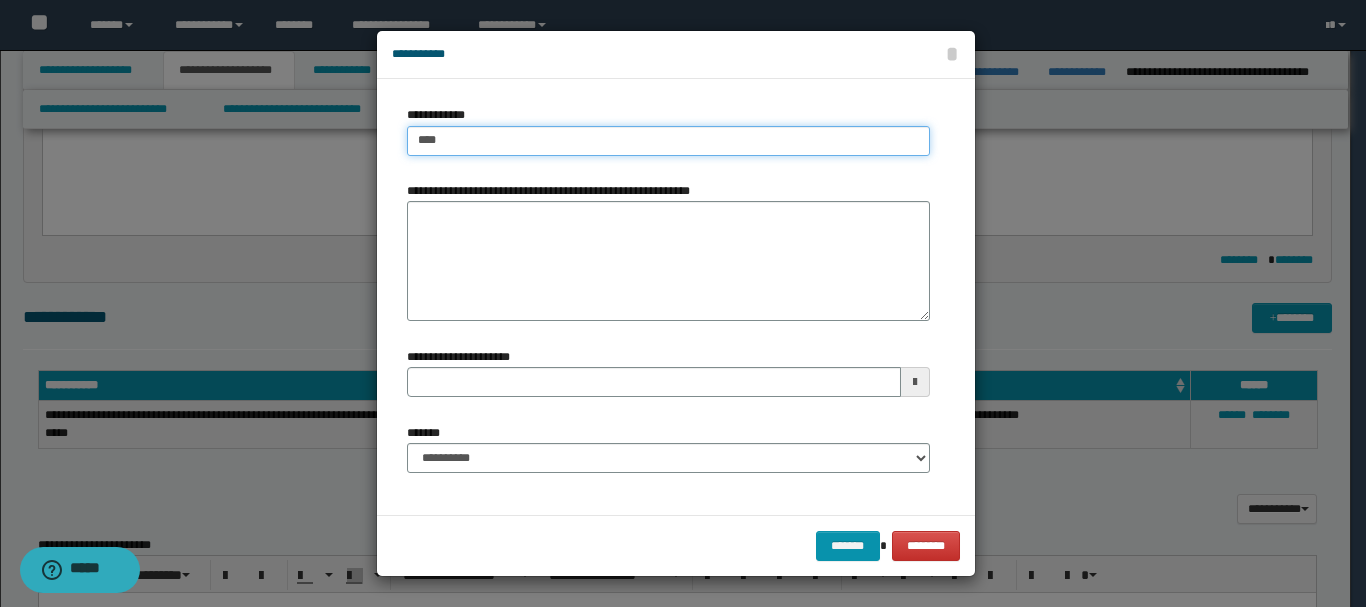 type 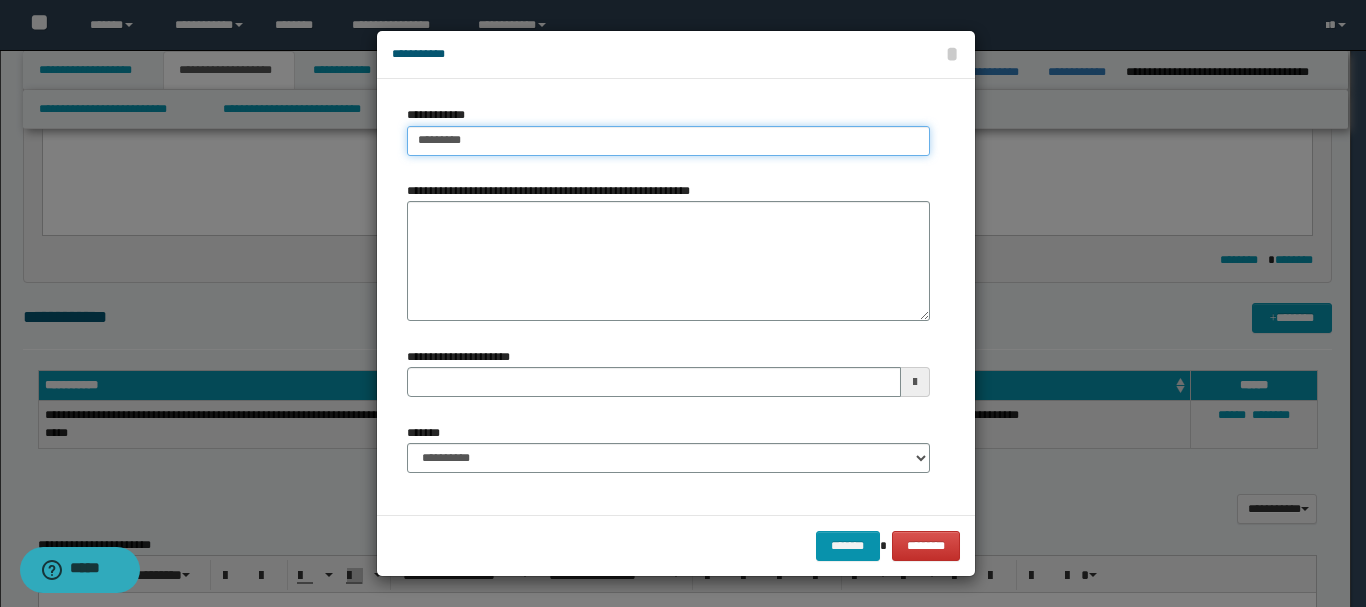 type on "*********" 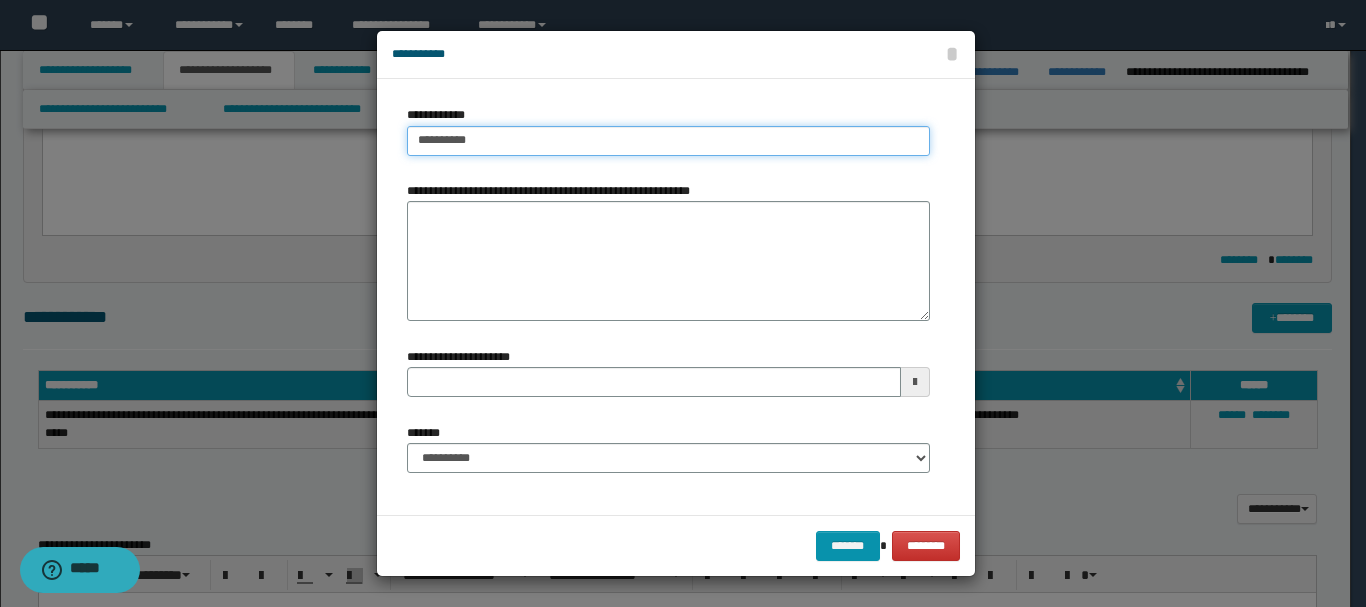 type on "*********" 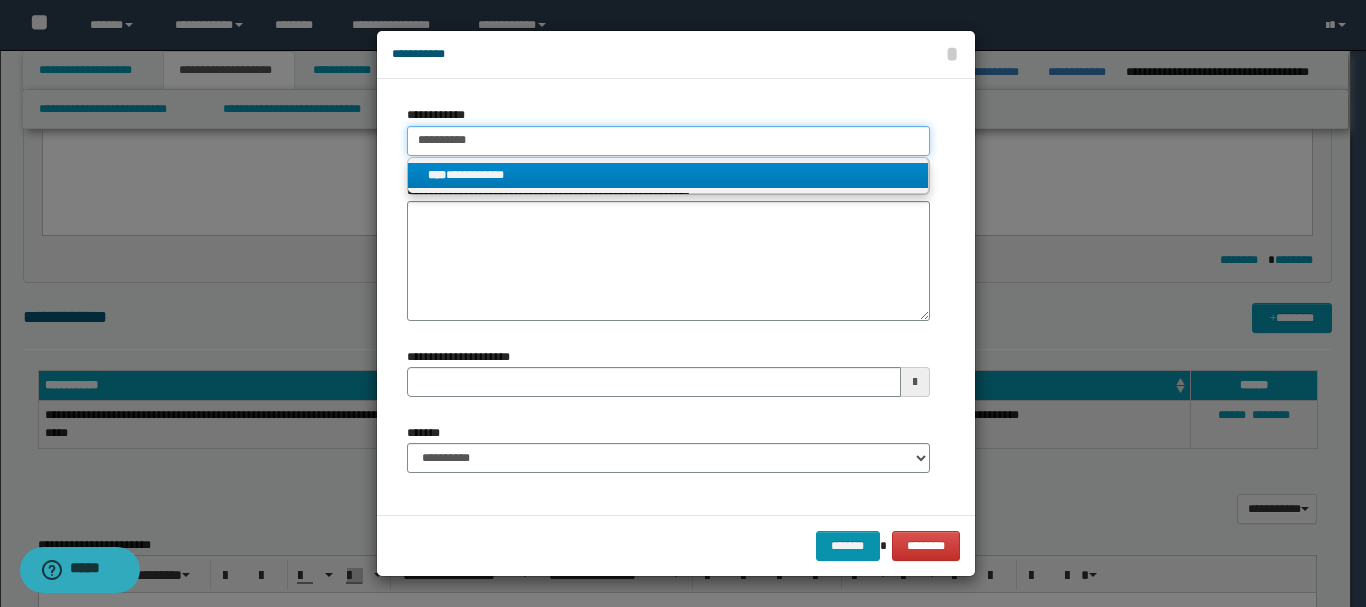 type on "*********" 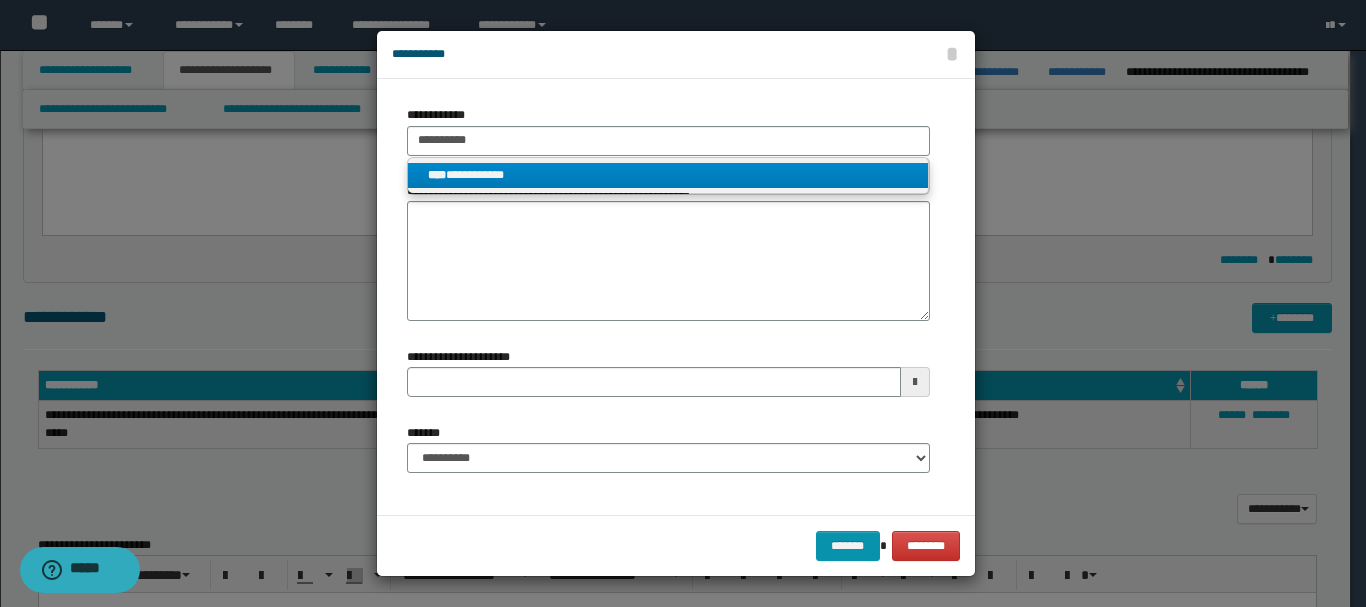 click on "**********" at bounding box center (668, 175) 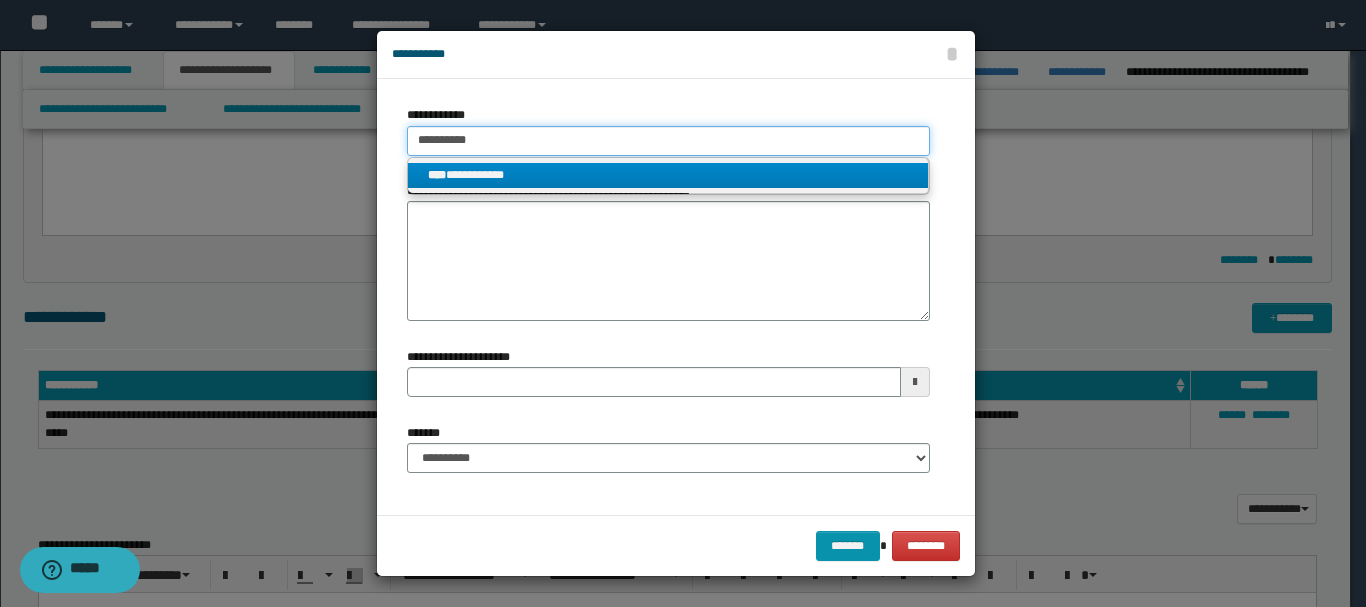 type 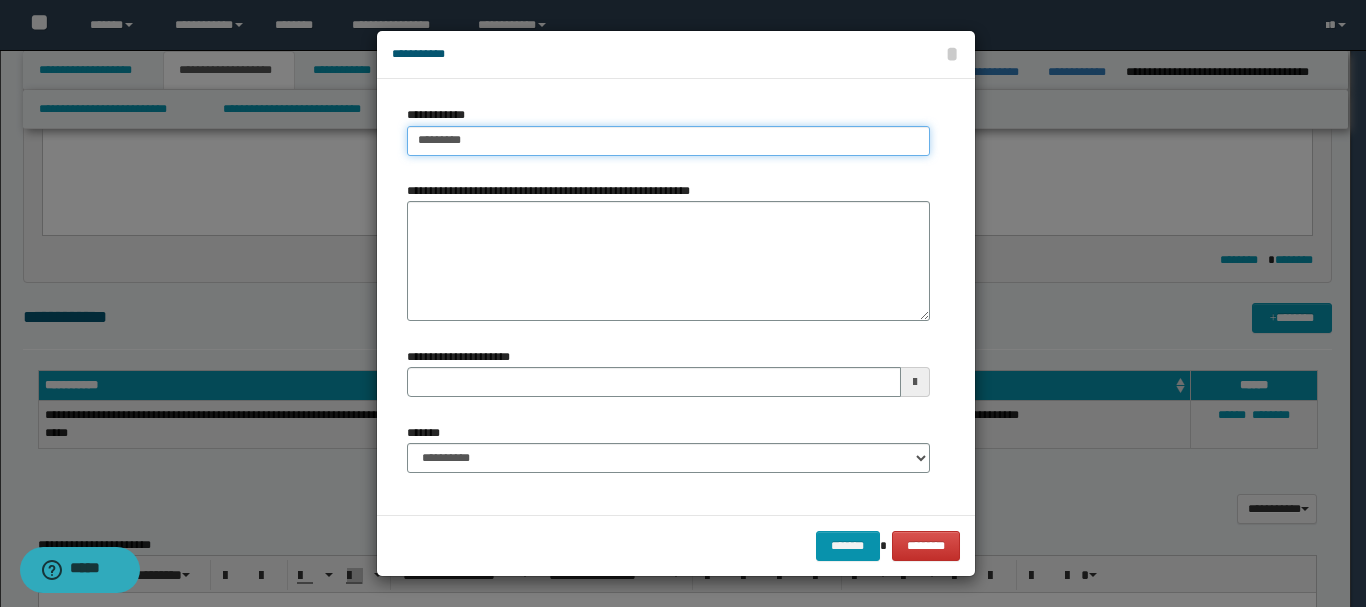 type 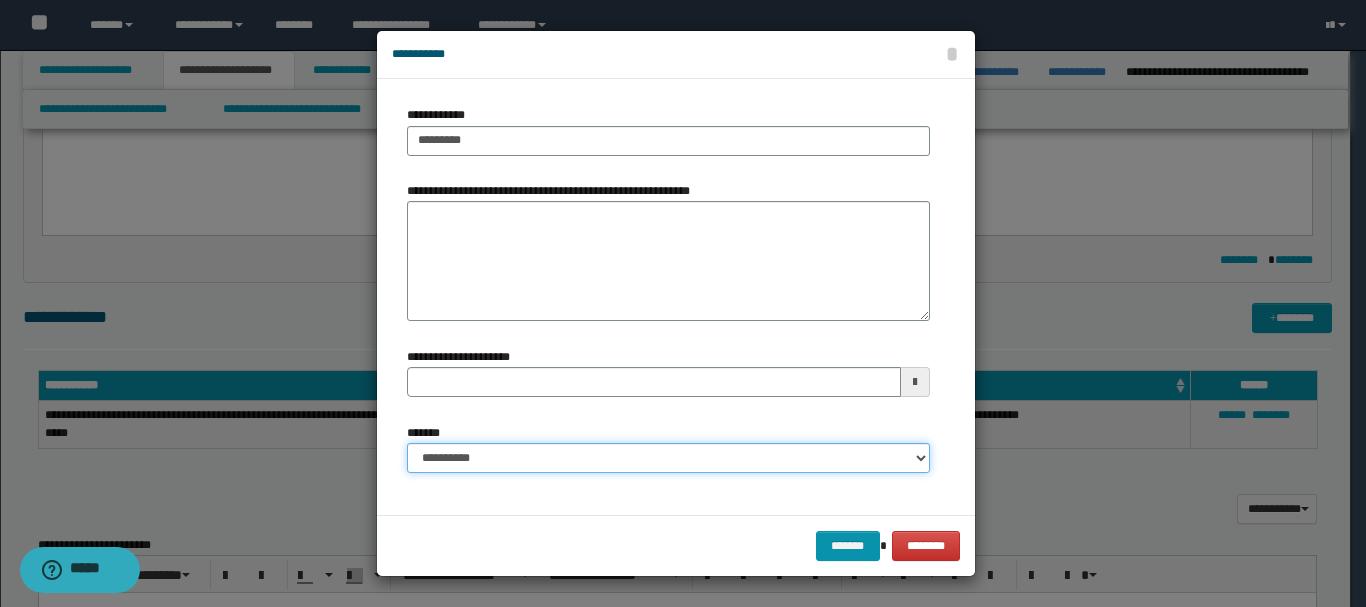 click on "**********" at bounding box center (668, 458) 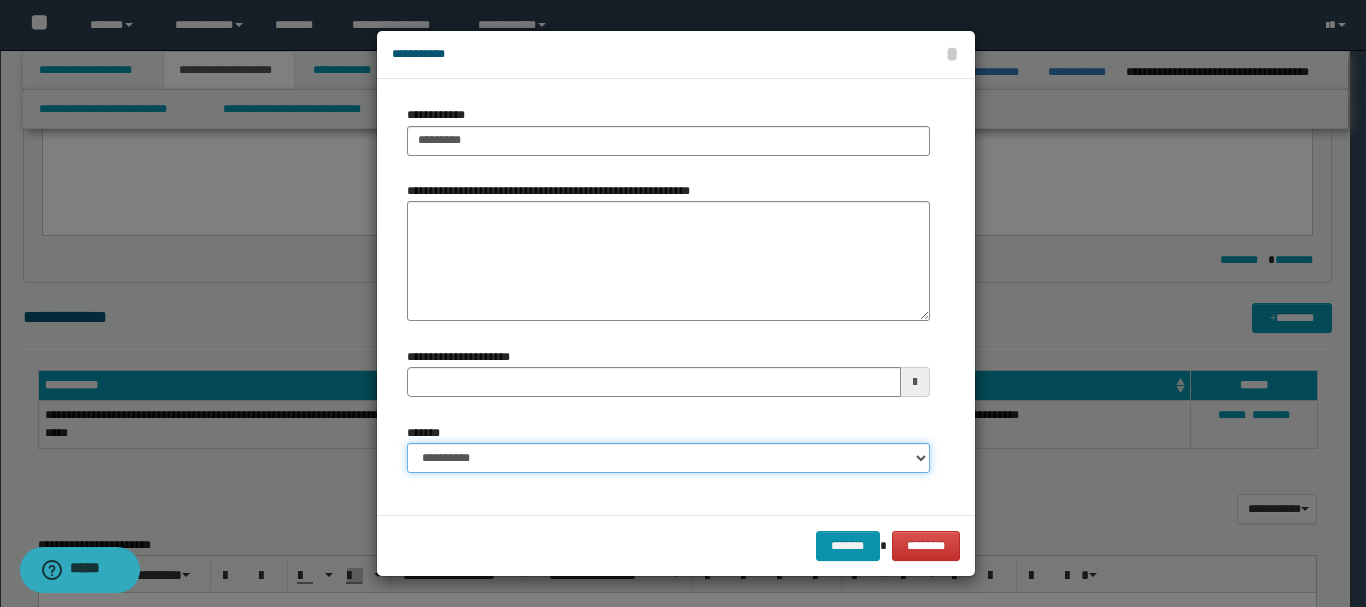 select on "*" 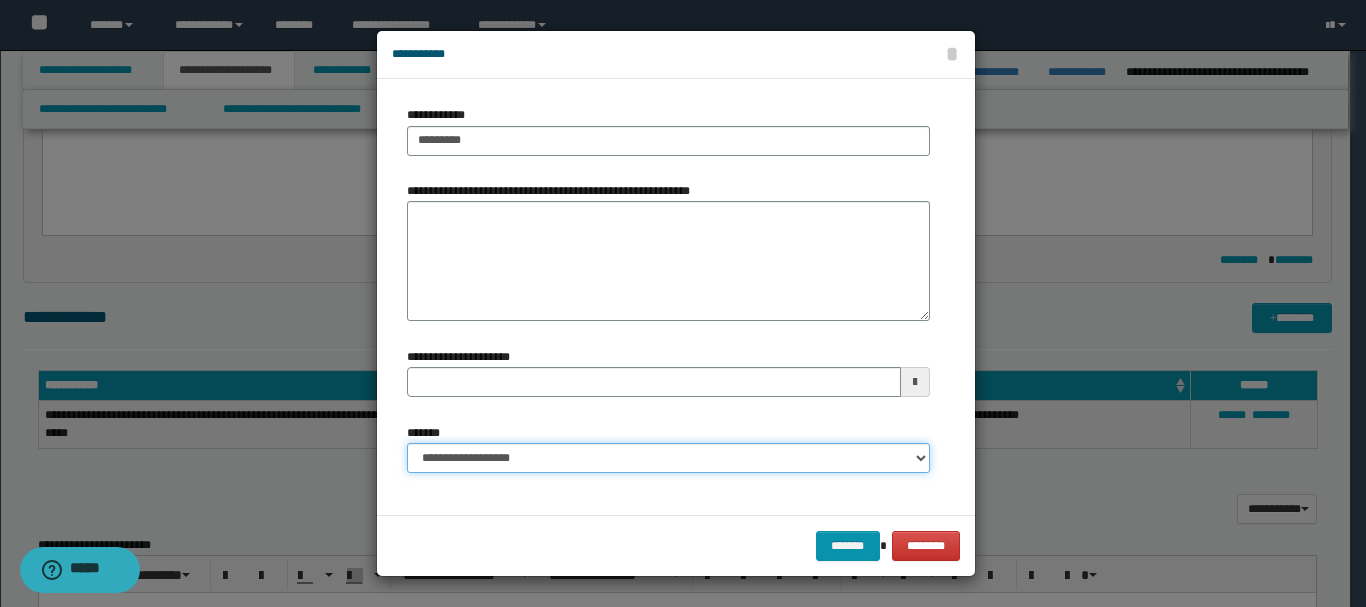 type 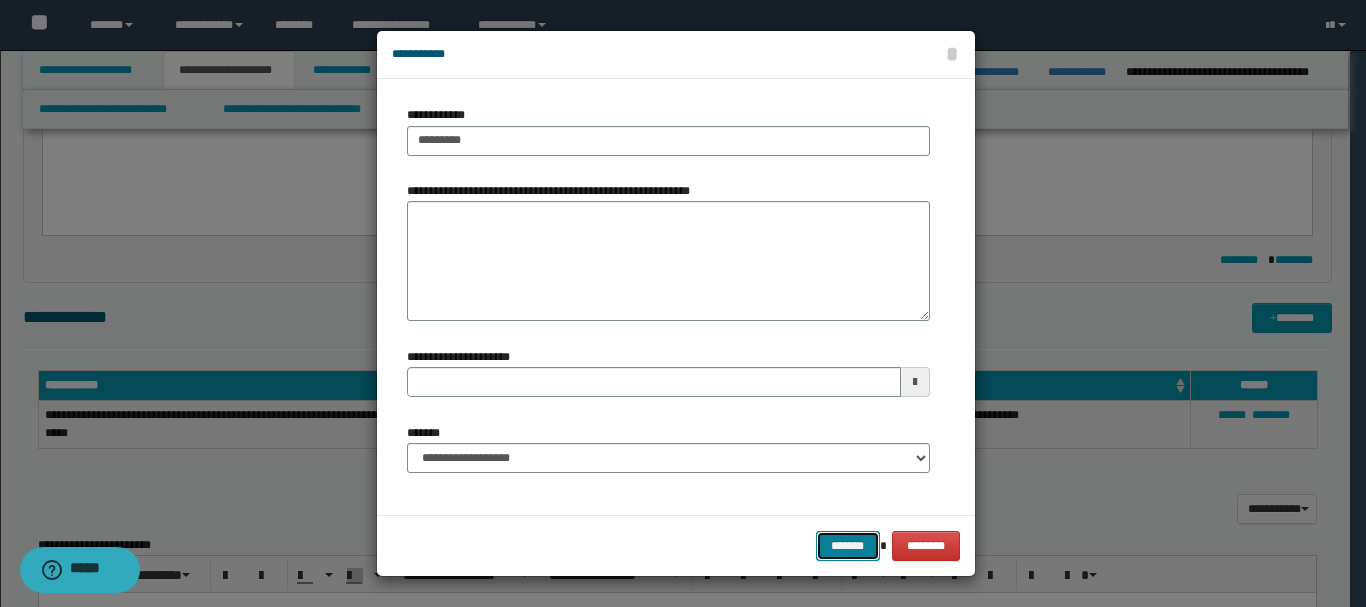 click on "*******" at bounding box center [848, 546] 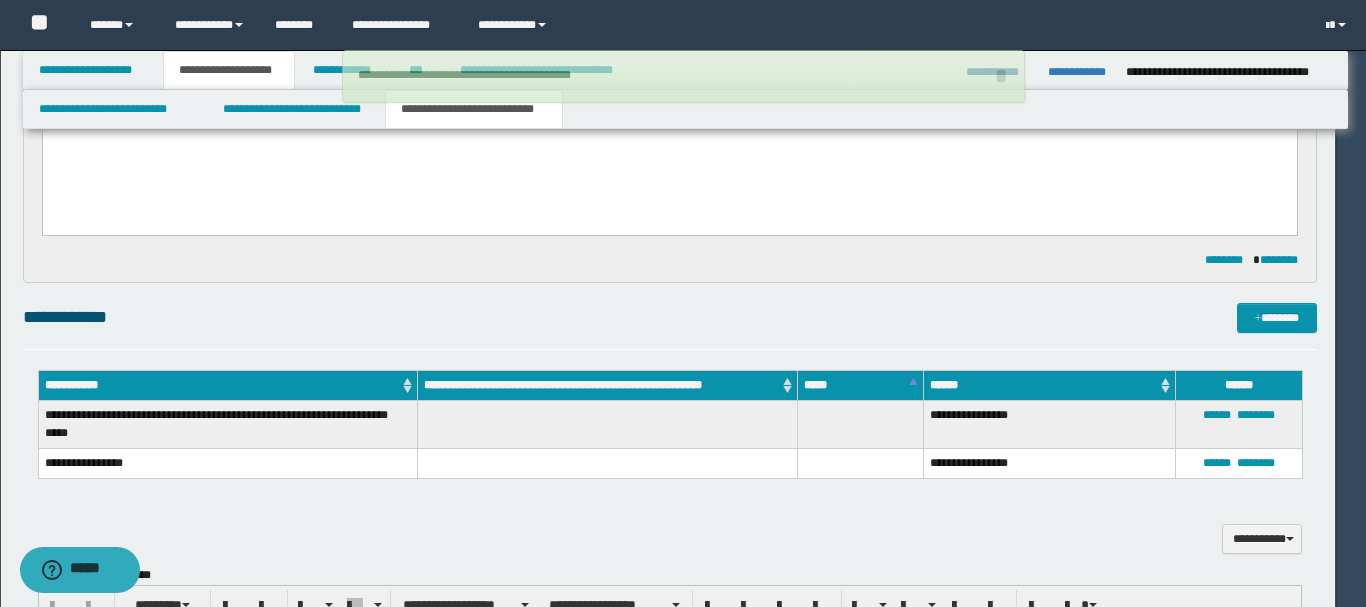 type 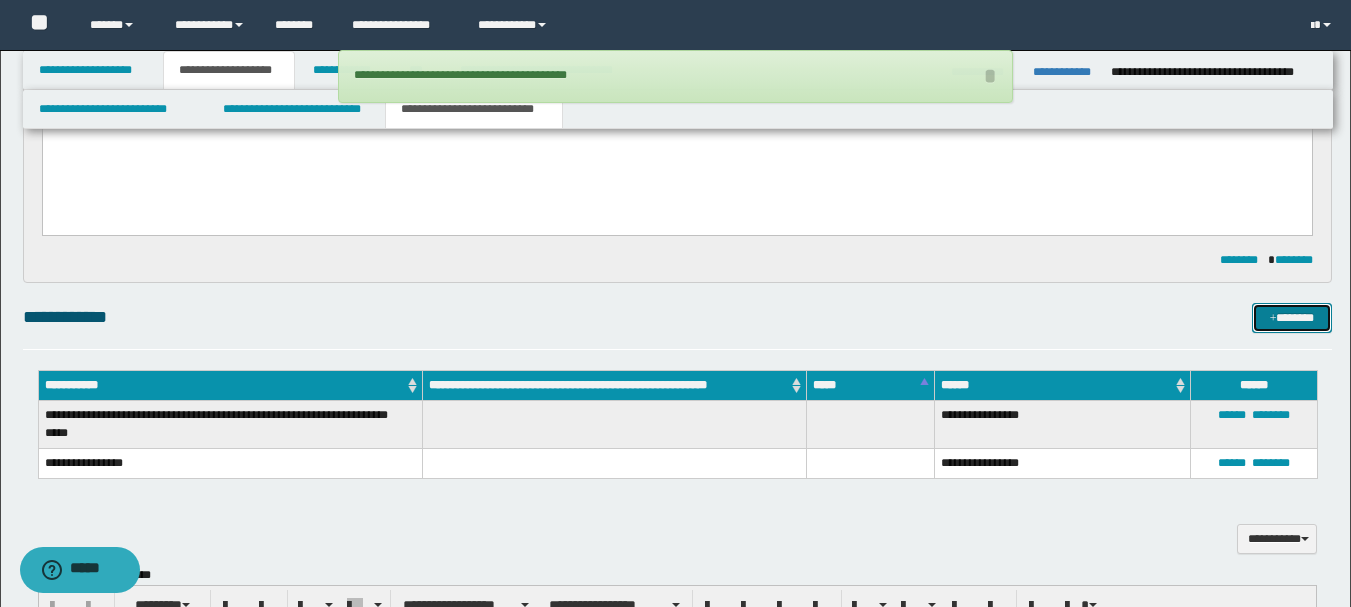 click on "*******" at bounding box center [1292, 318] 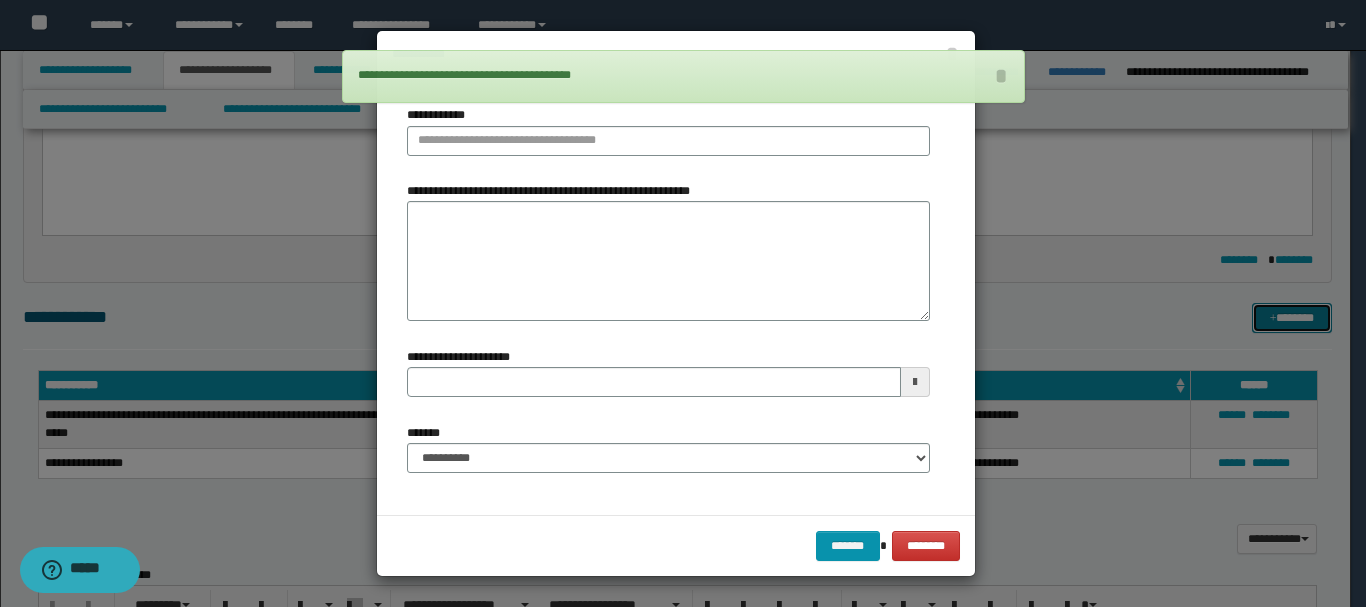 type 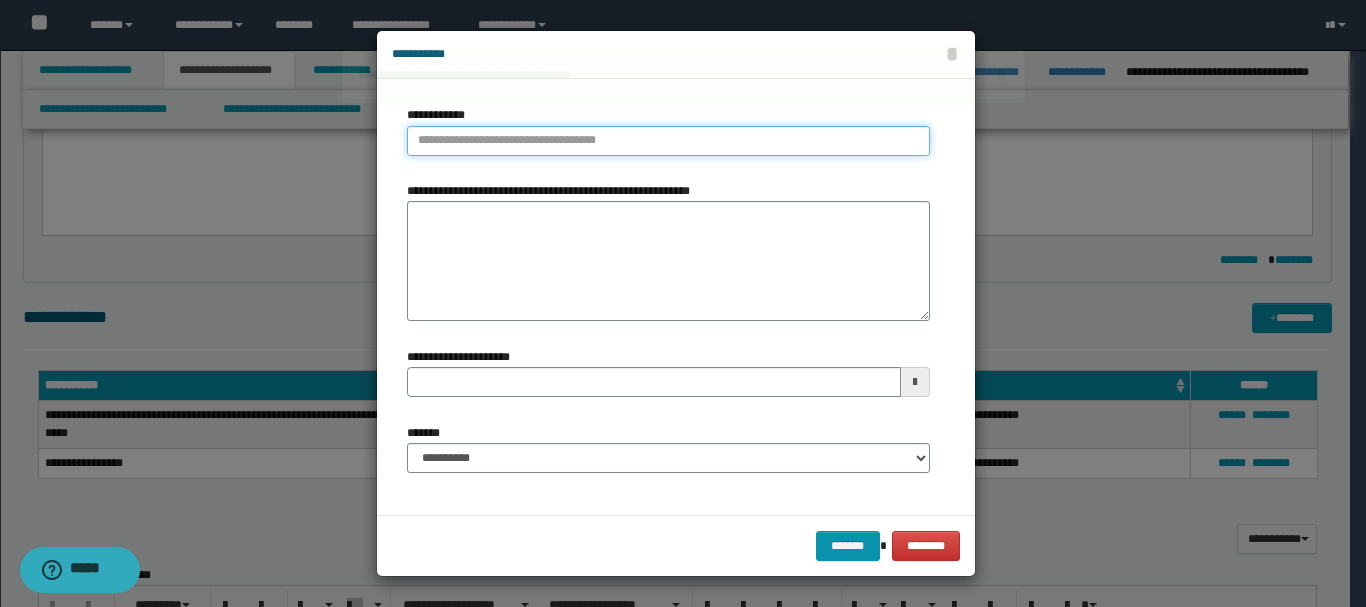 type on "*********" 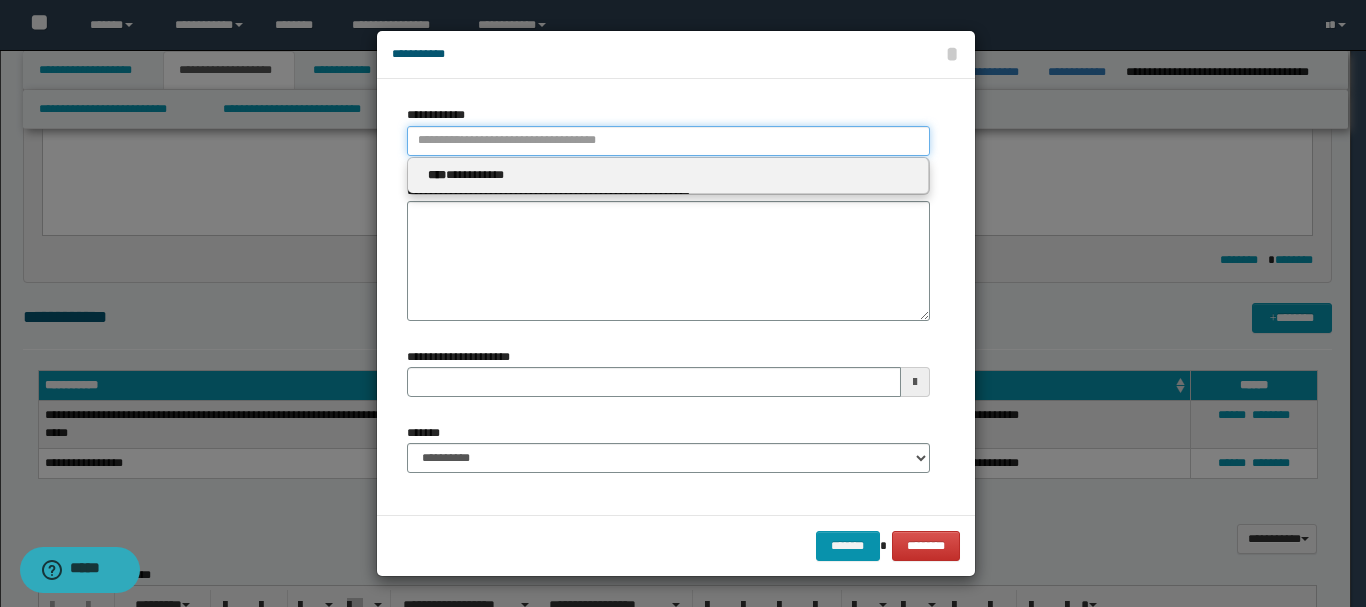 click on "**********" at bounding box center (668, 141) 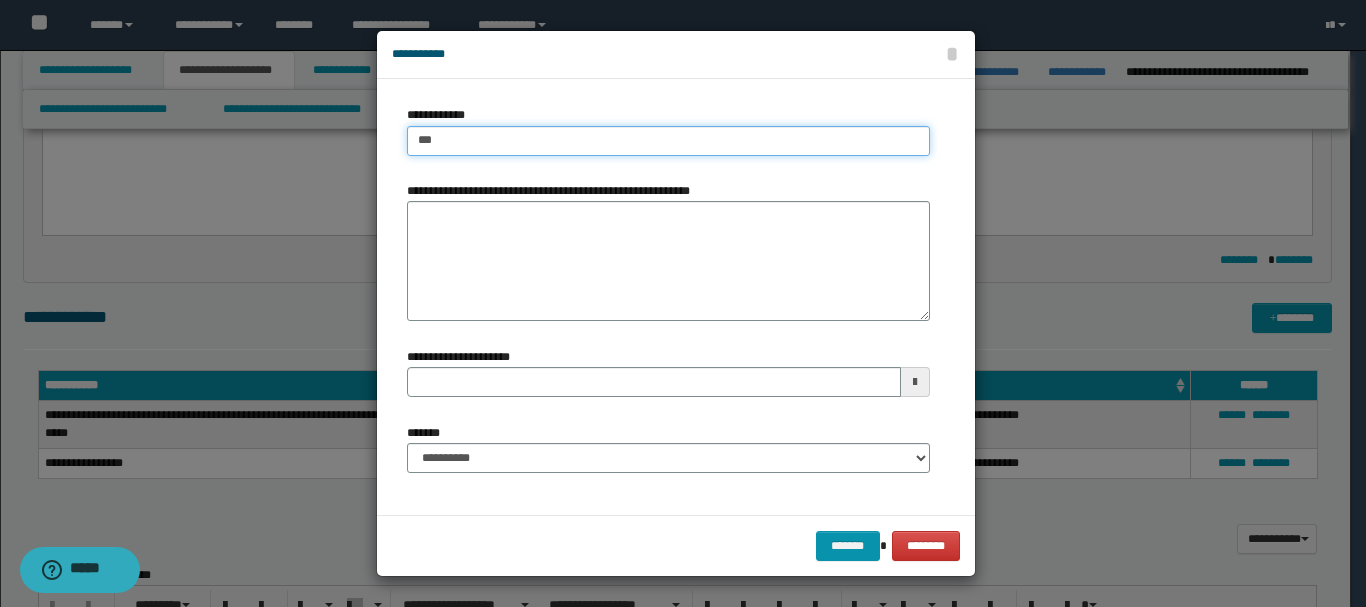 type on "****" 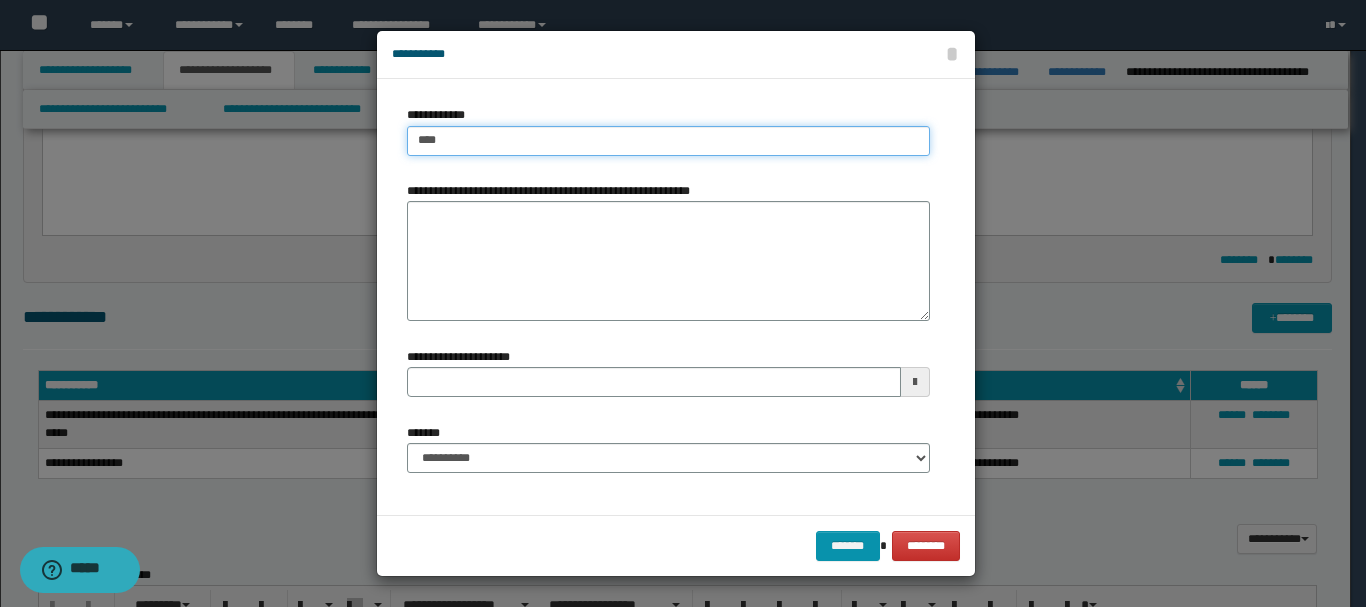 type on "****" 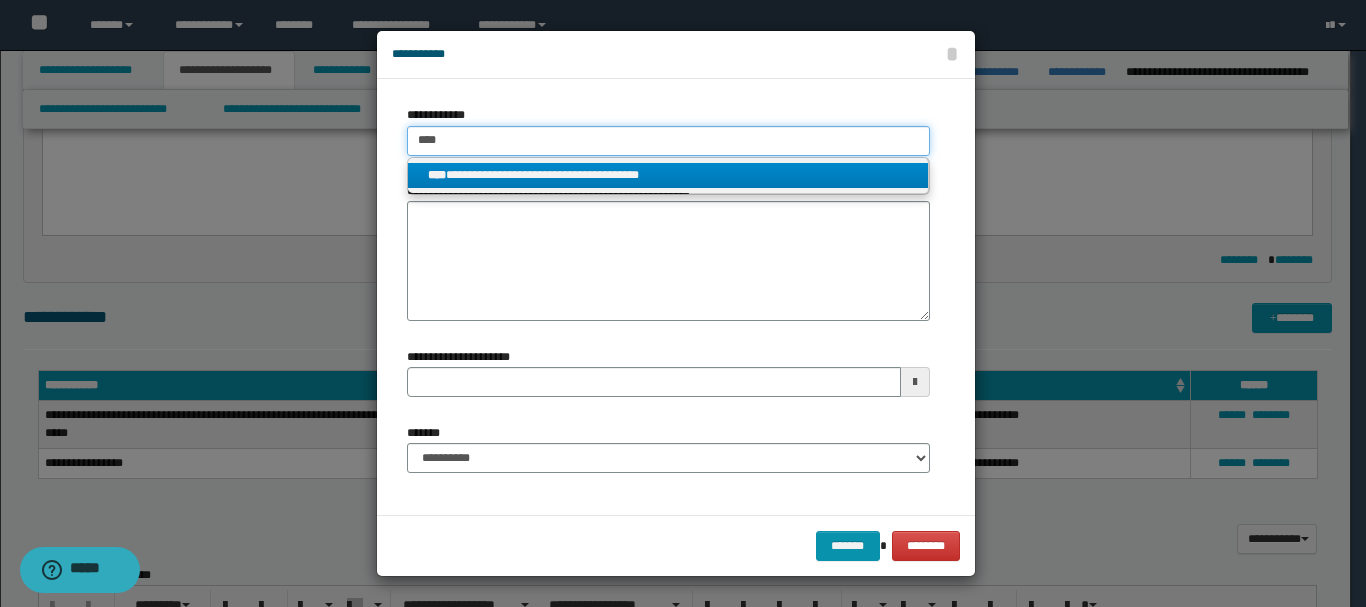 type on "****" 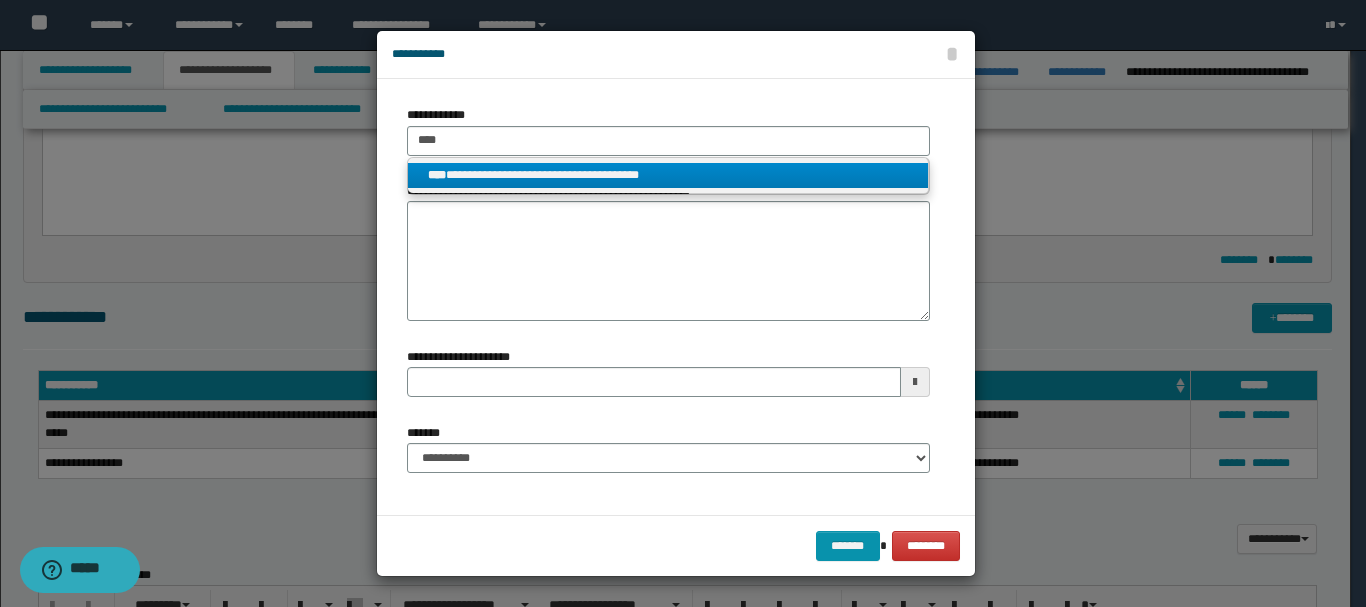 click on "**********" at bounding box center [668, 175] 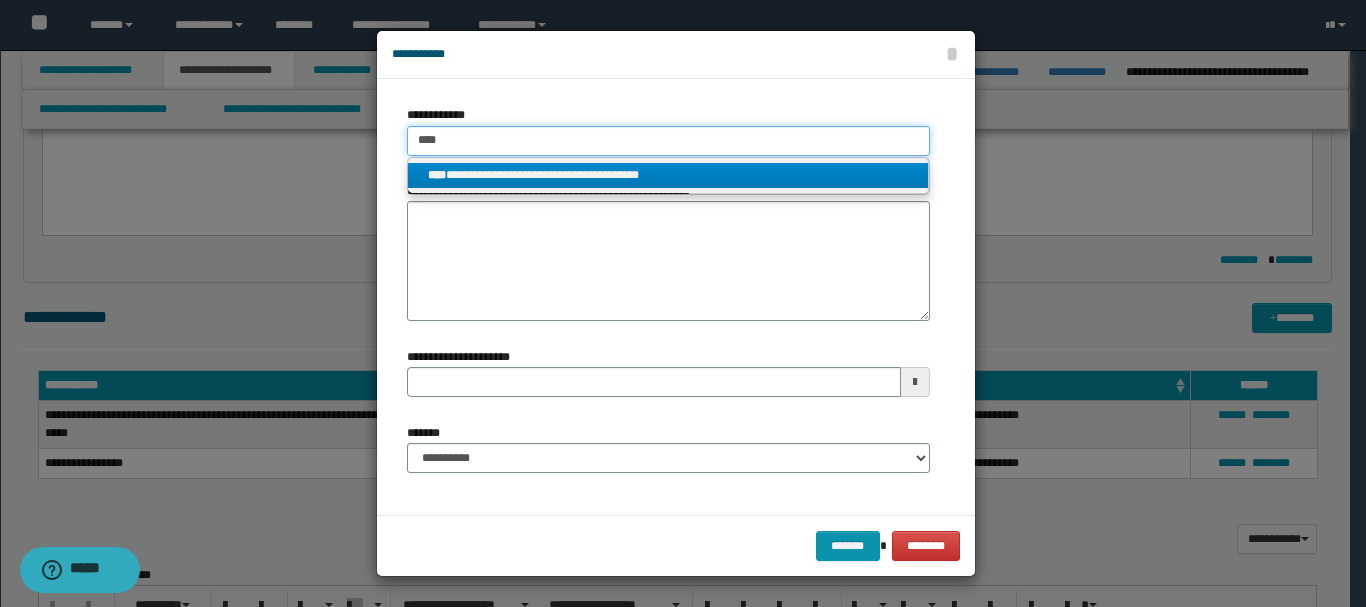 type 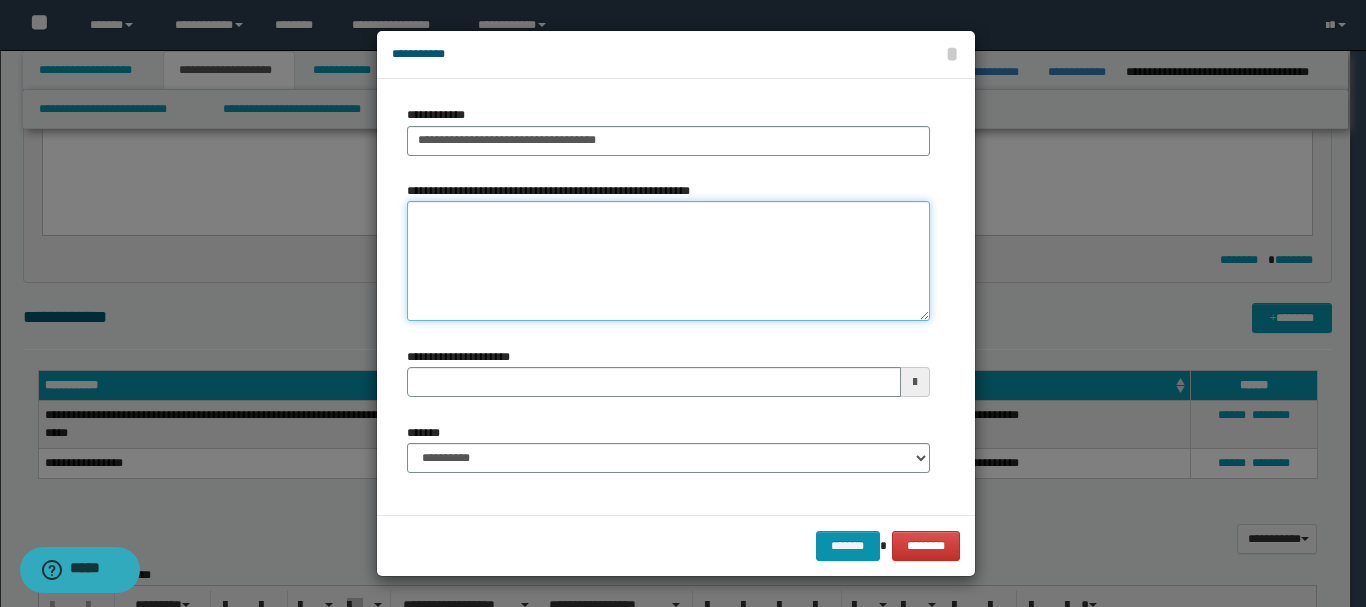 click on "**********" at bounding box center (668, 261) 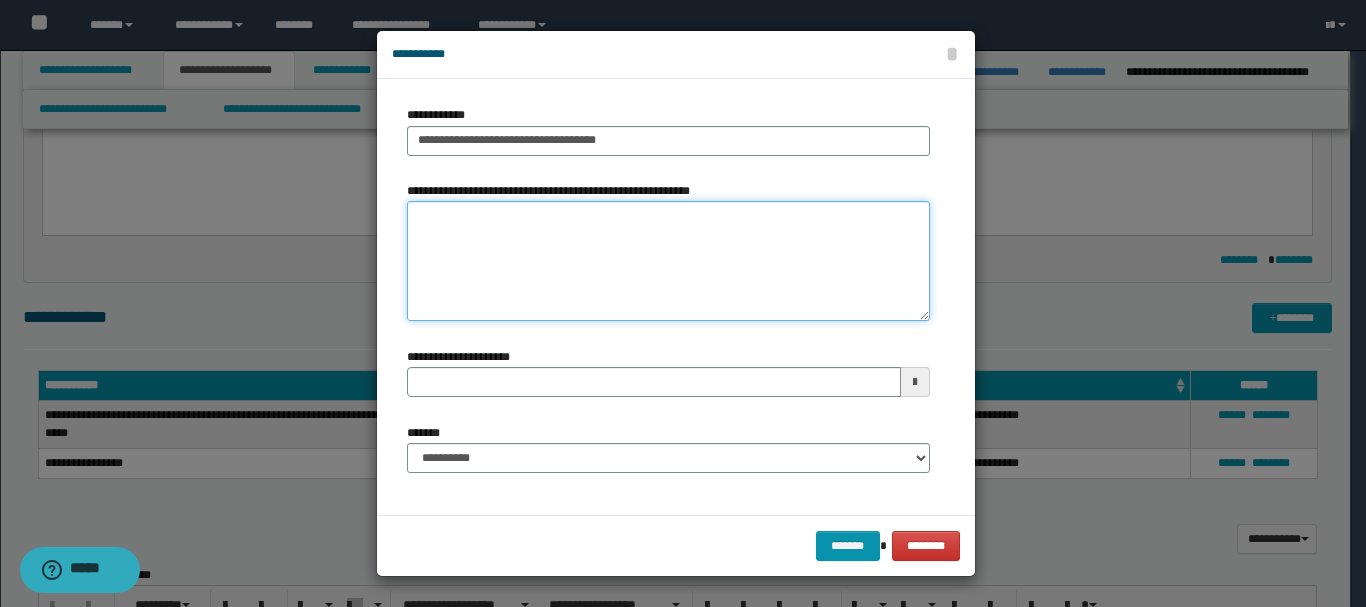 type 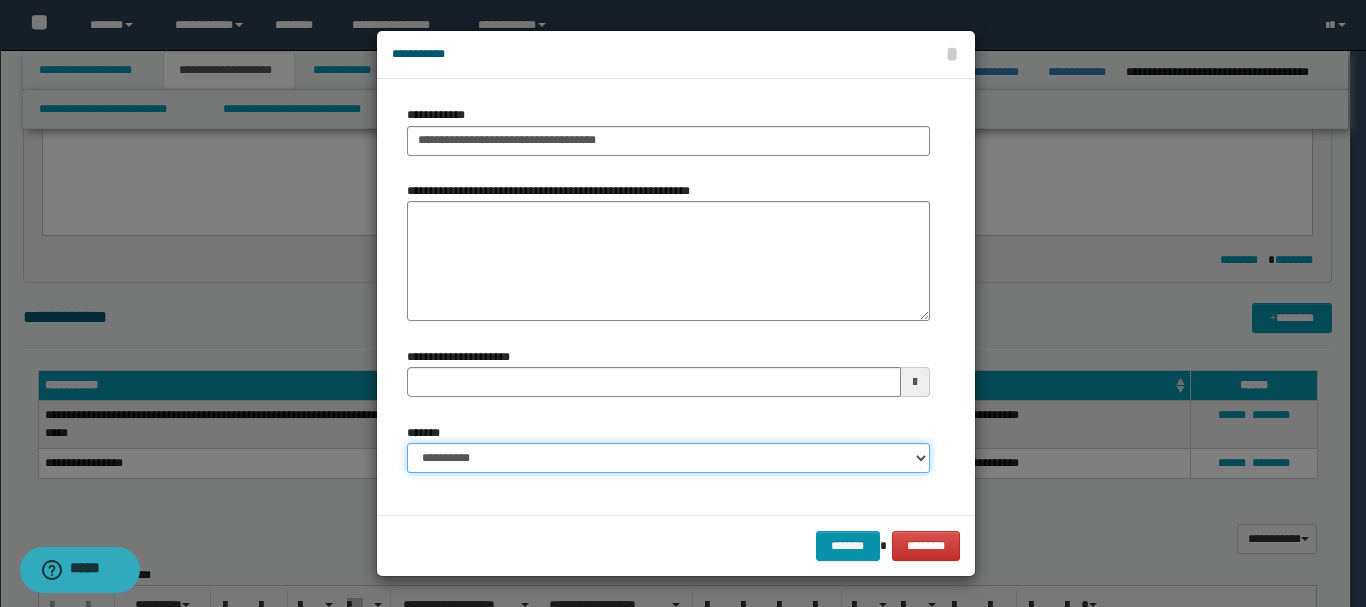 click on "**********" at bounding box center [668, 458] 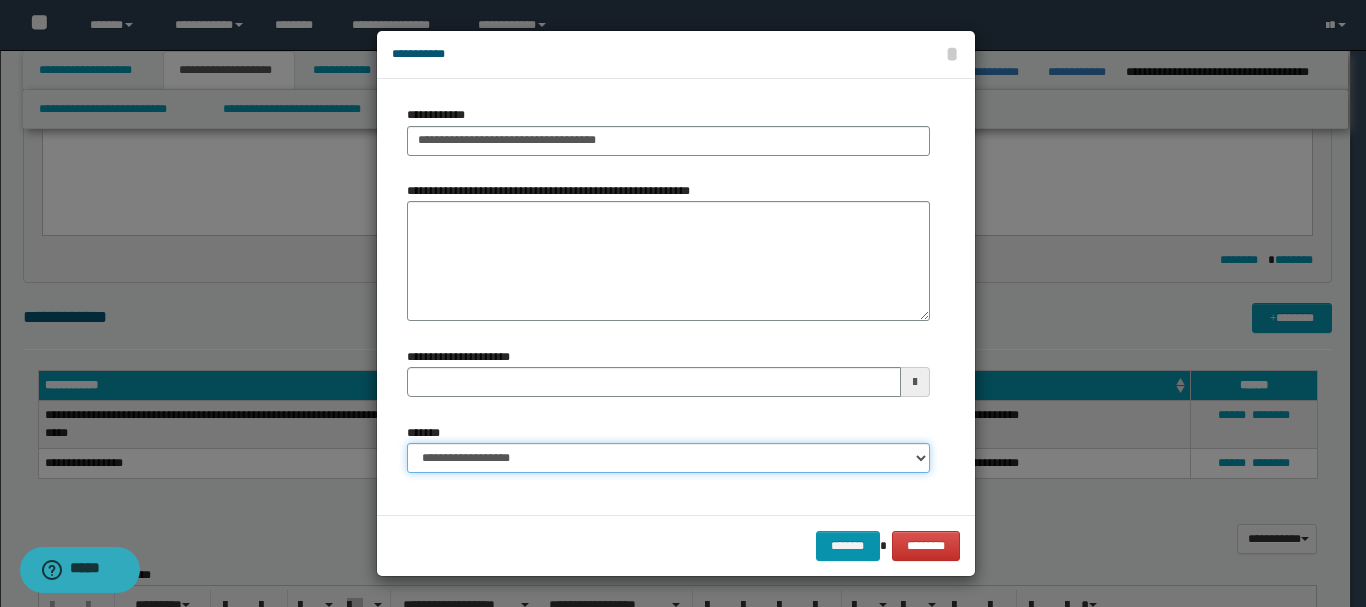 type 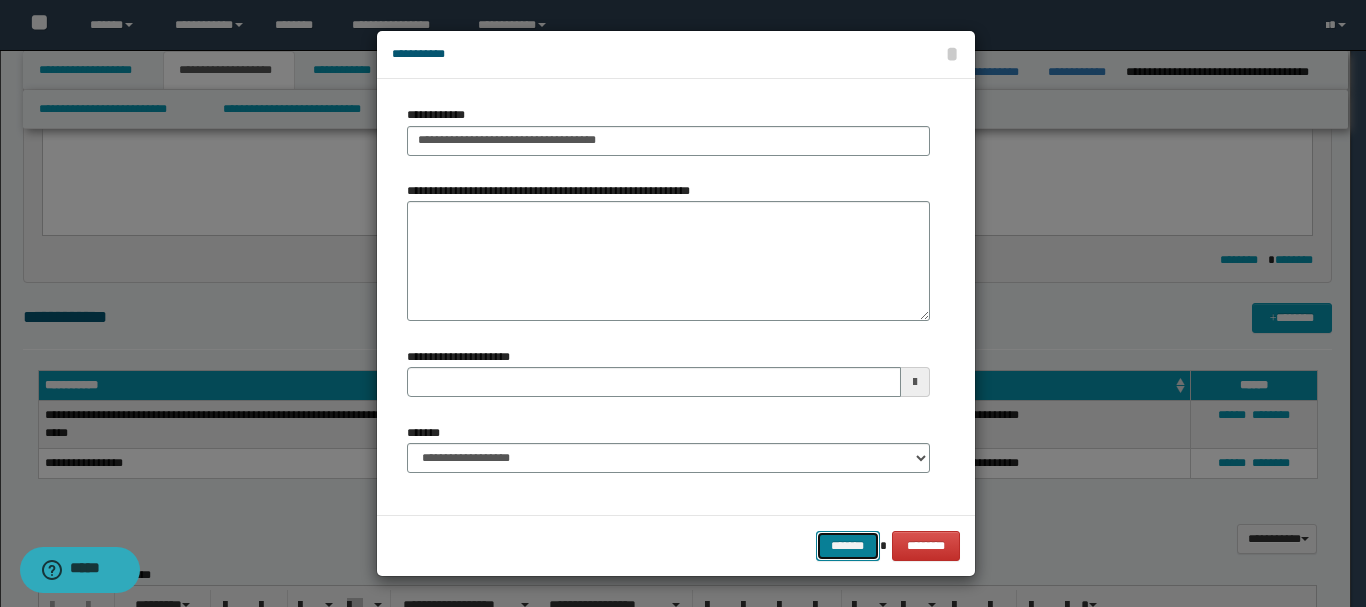 click on "*******" at bounding box center (848, 546) 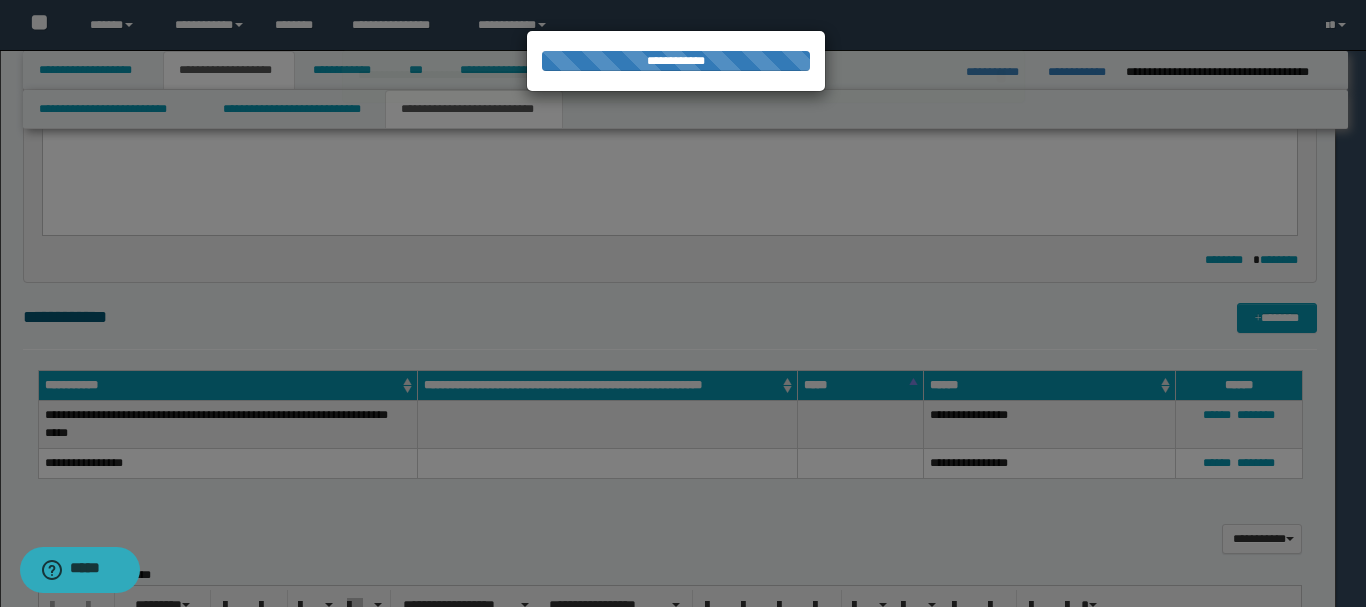 type 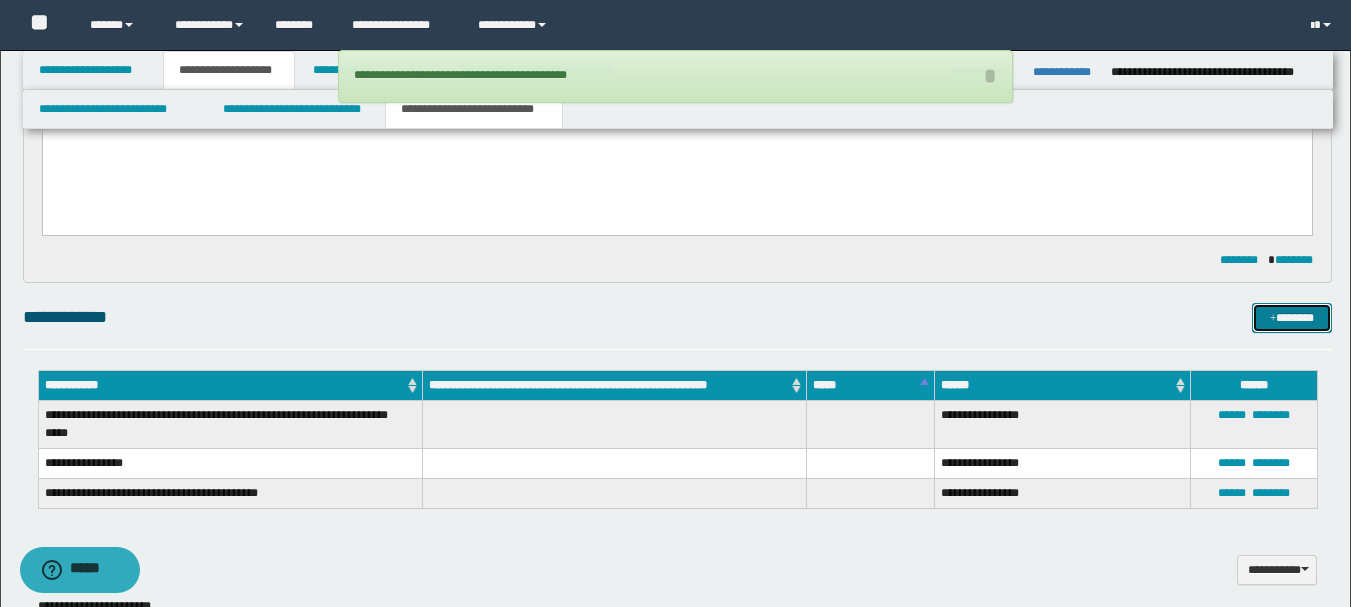 click on "*******" at bounding box center (1292, 318) 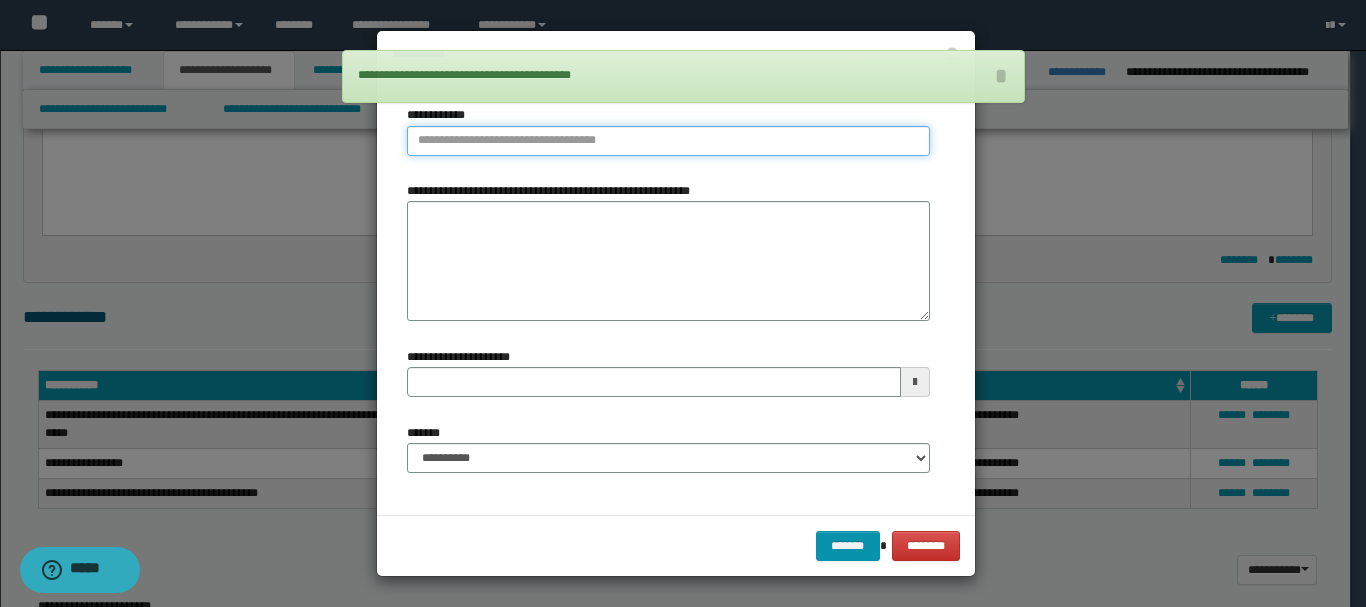 type on "**********" 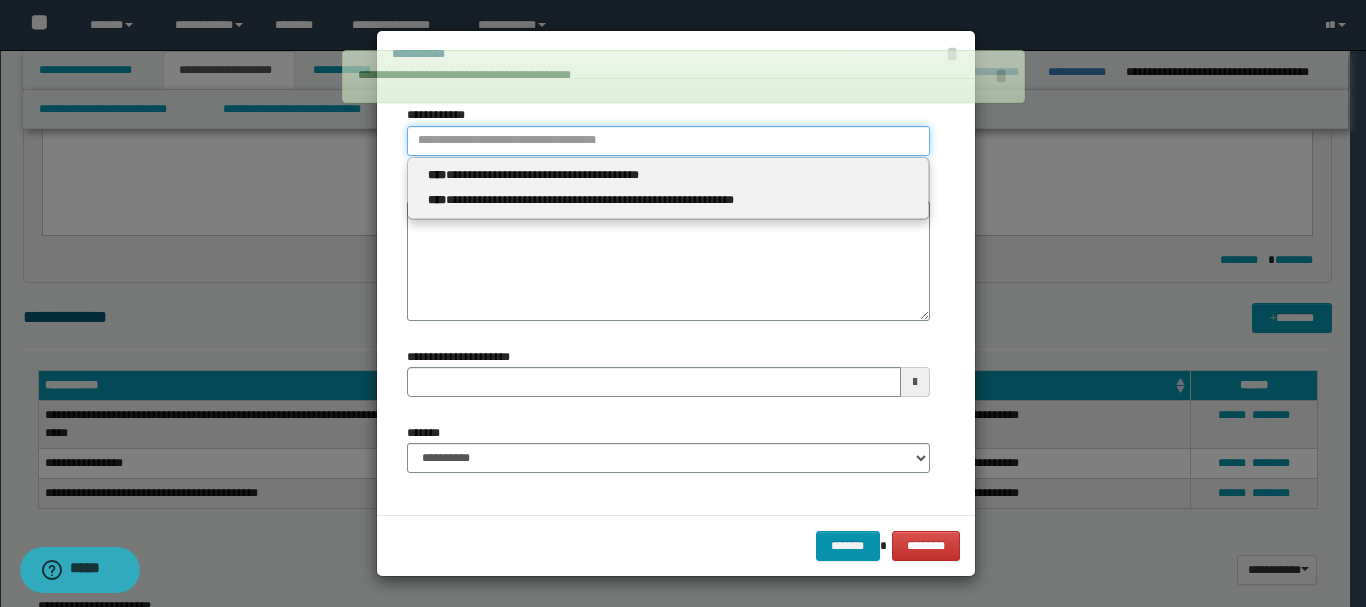 click on "**********" at bounding box center (668, 141) 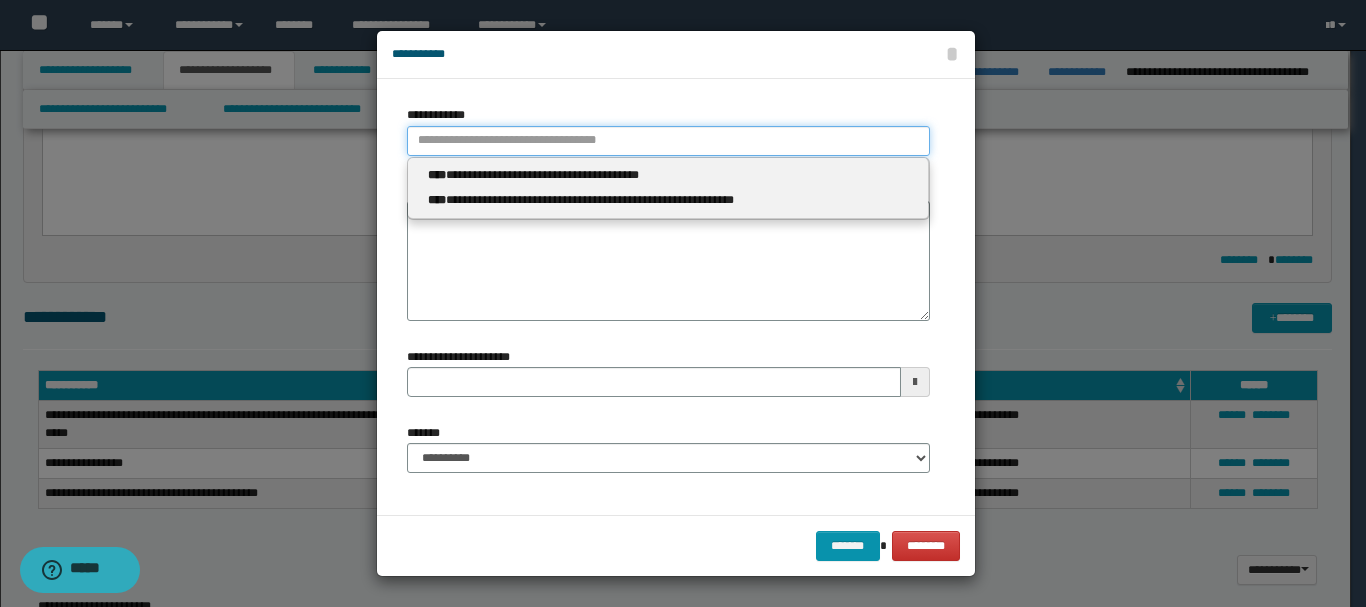 type 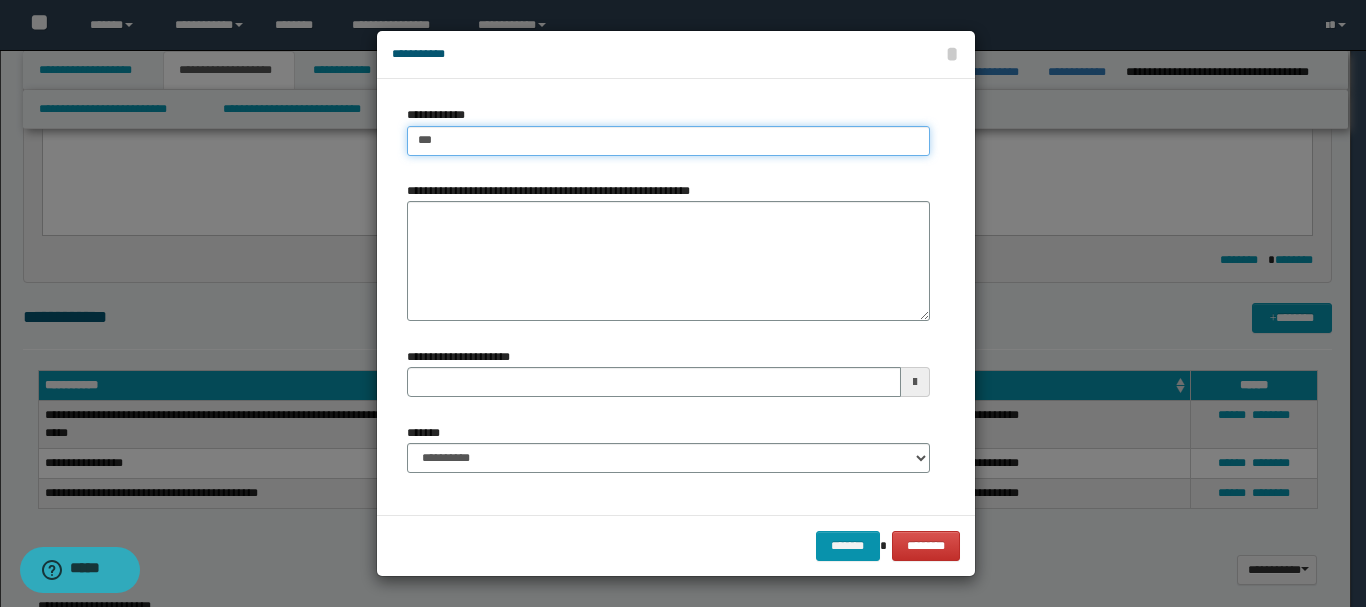 type on "****" 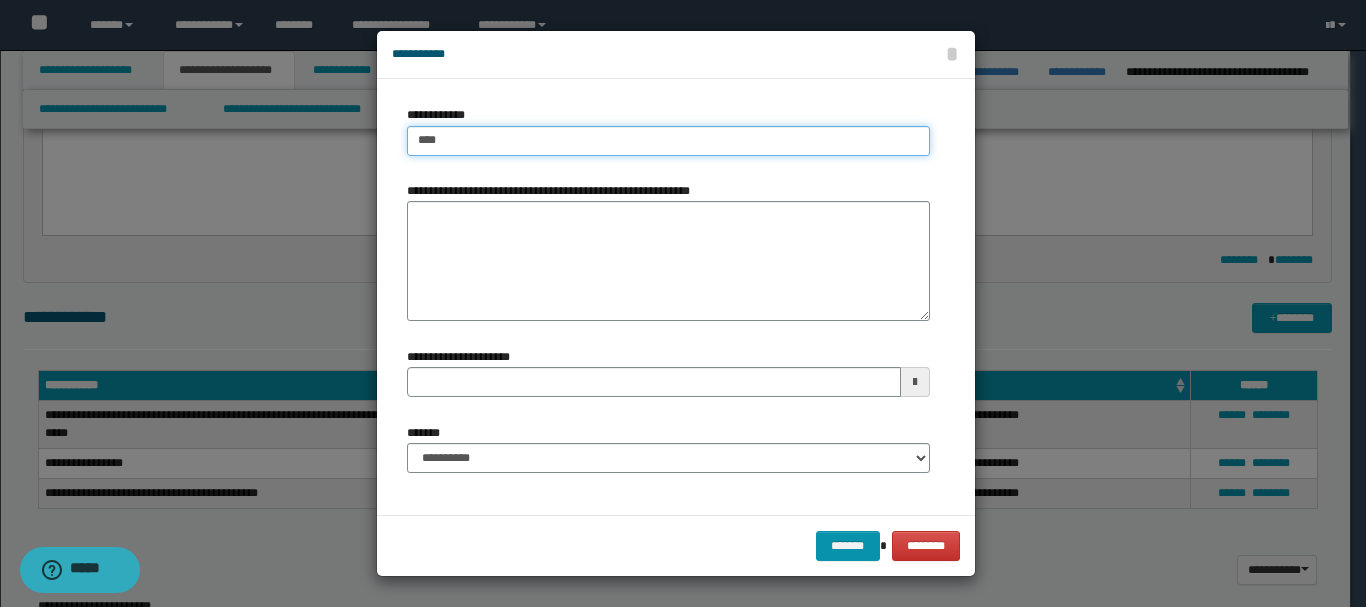 type on "********" 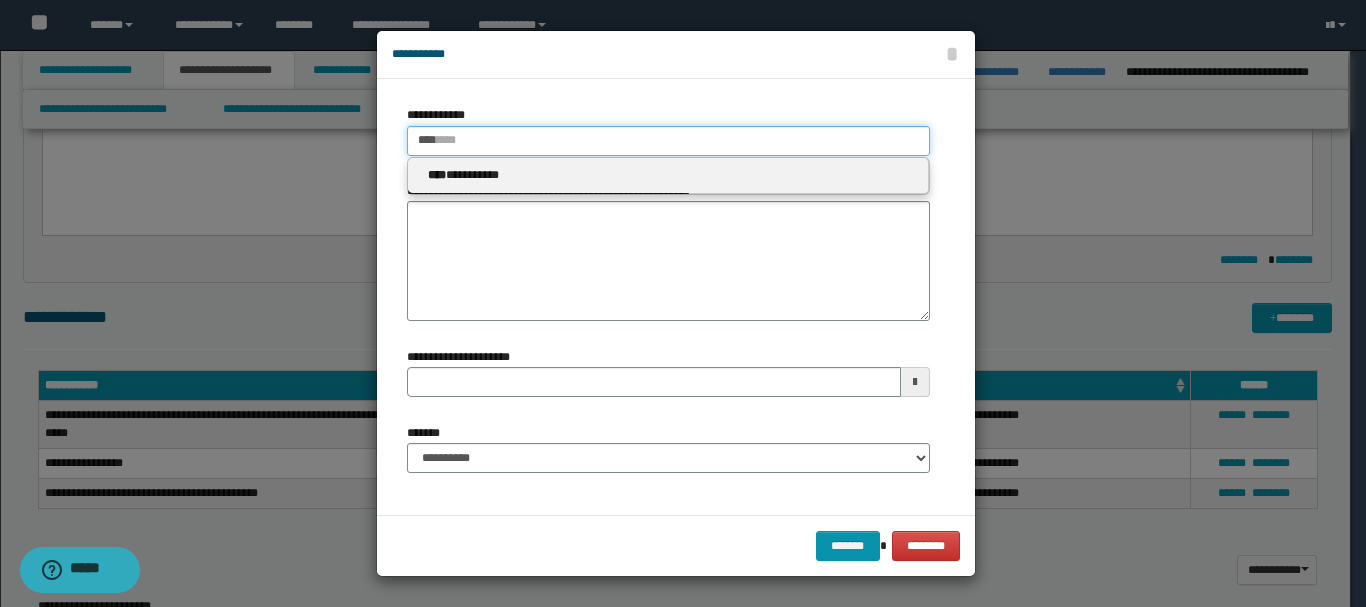 type 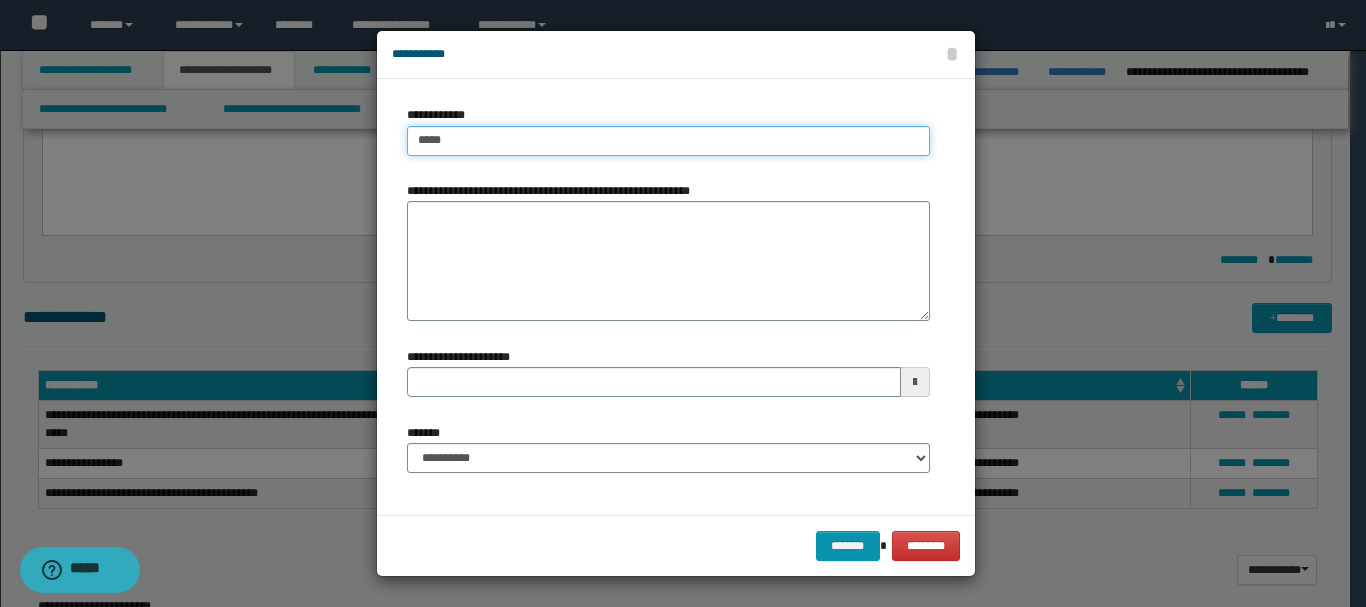 type on "****" 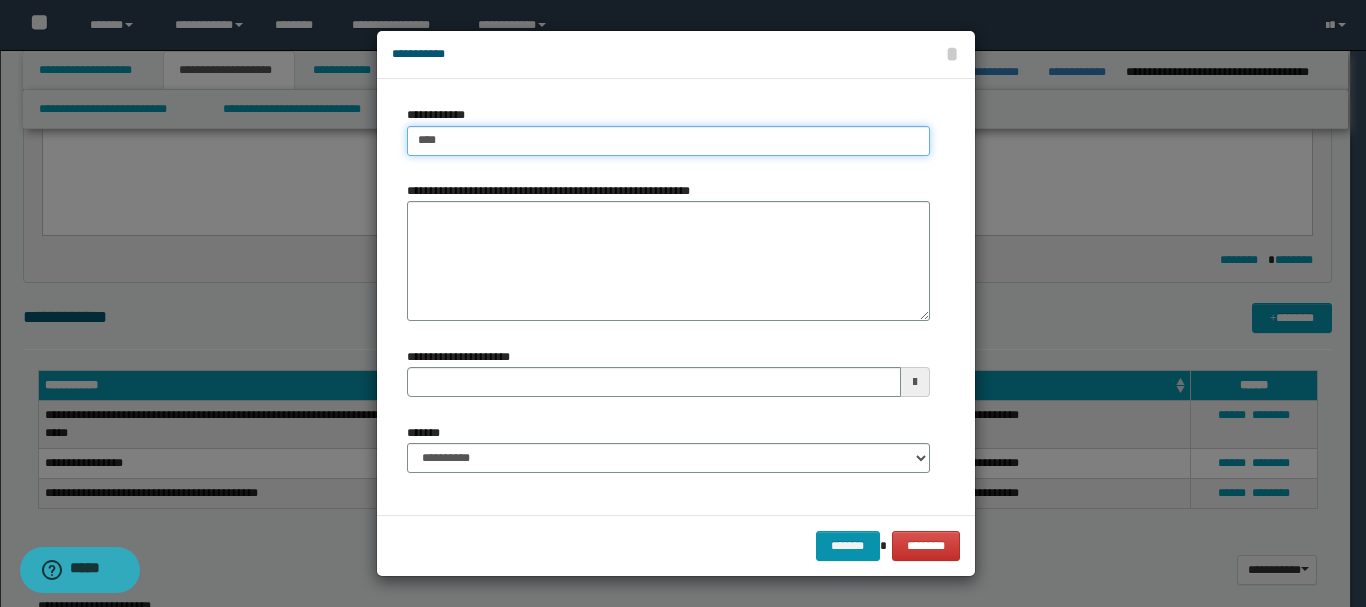 type on "********" 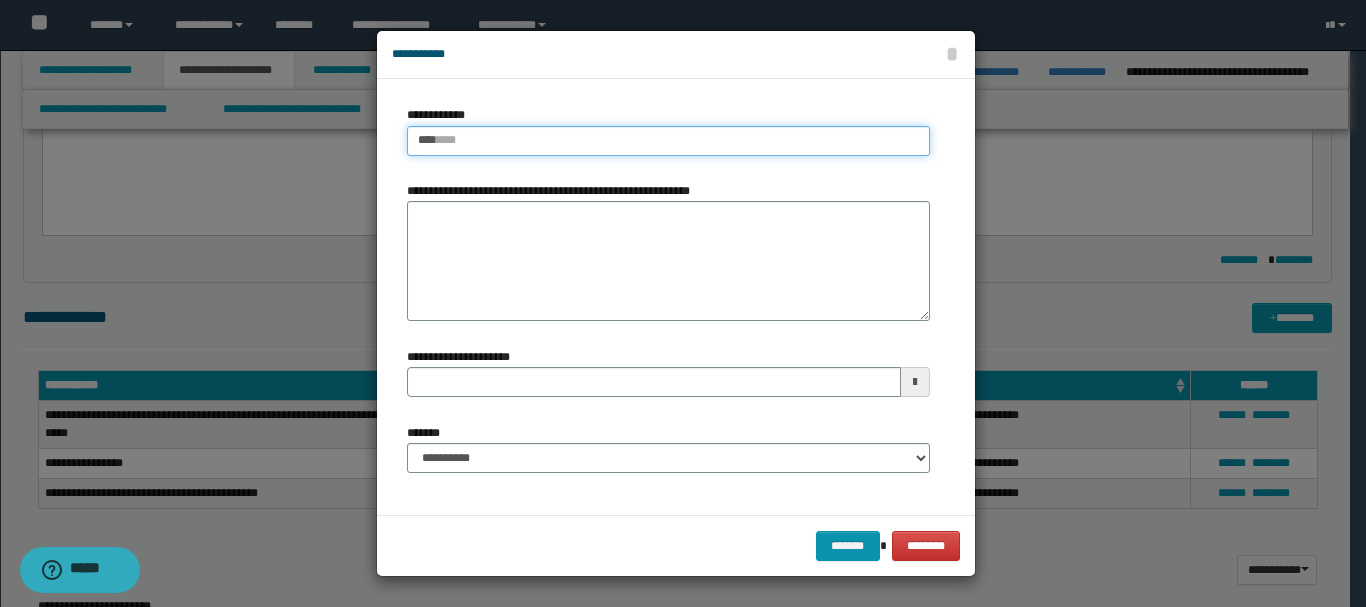 type 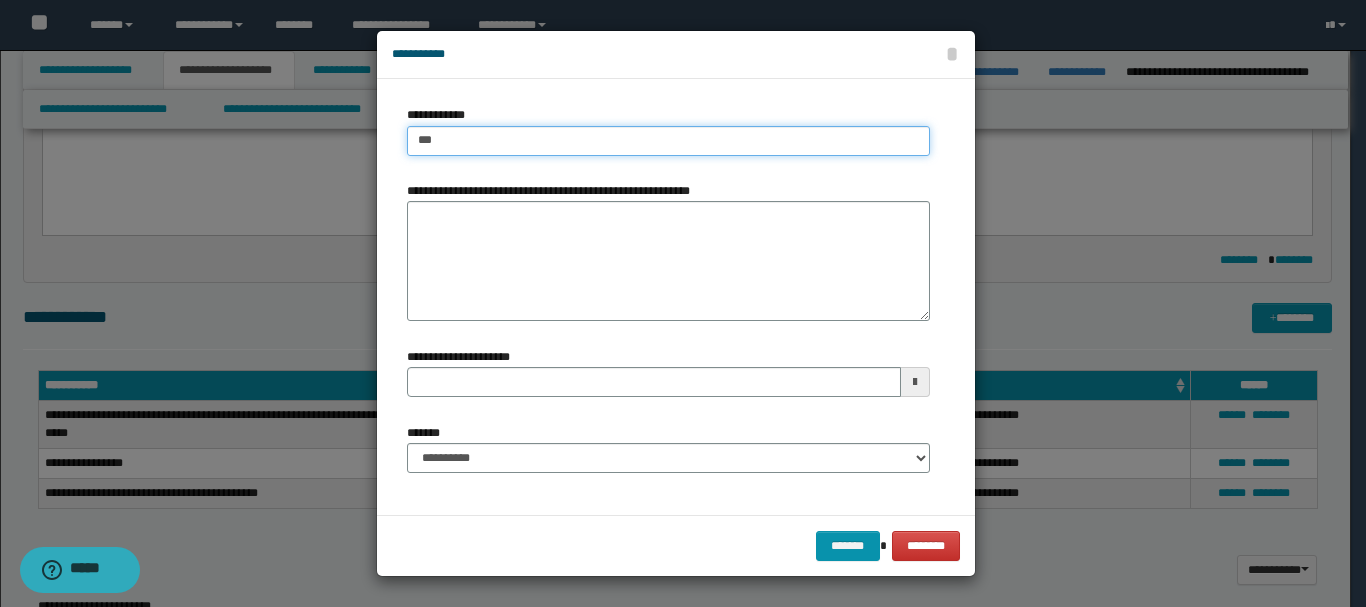 type on "***" 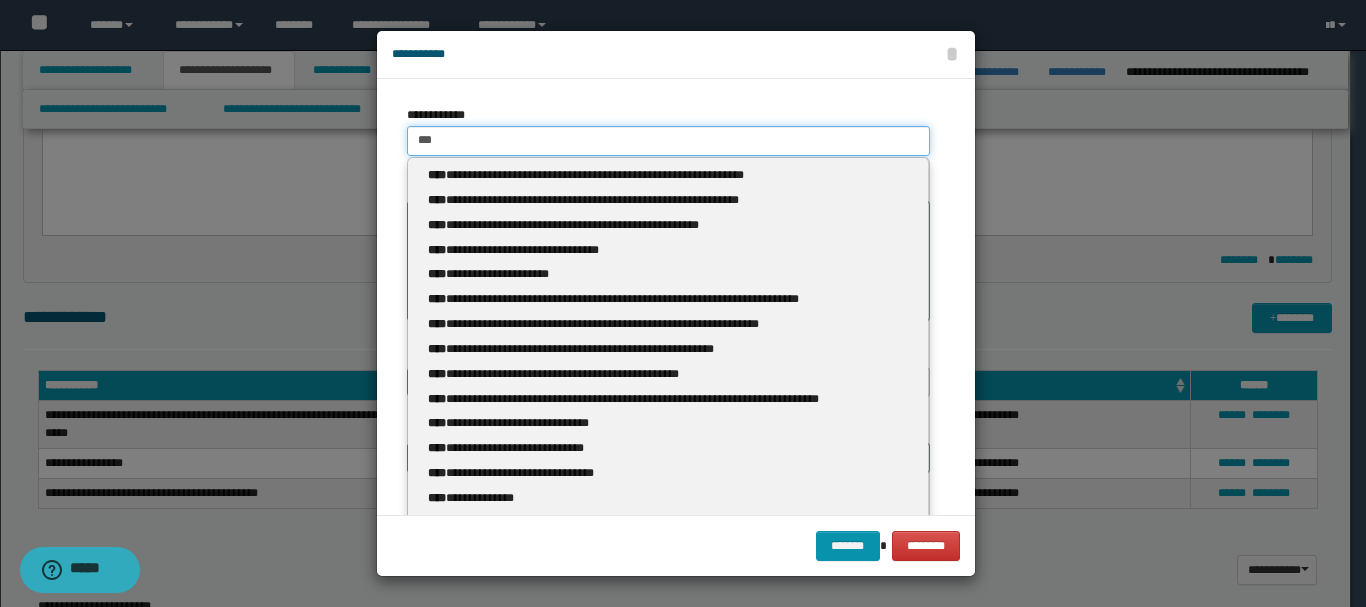 type 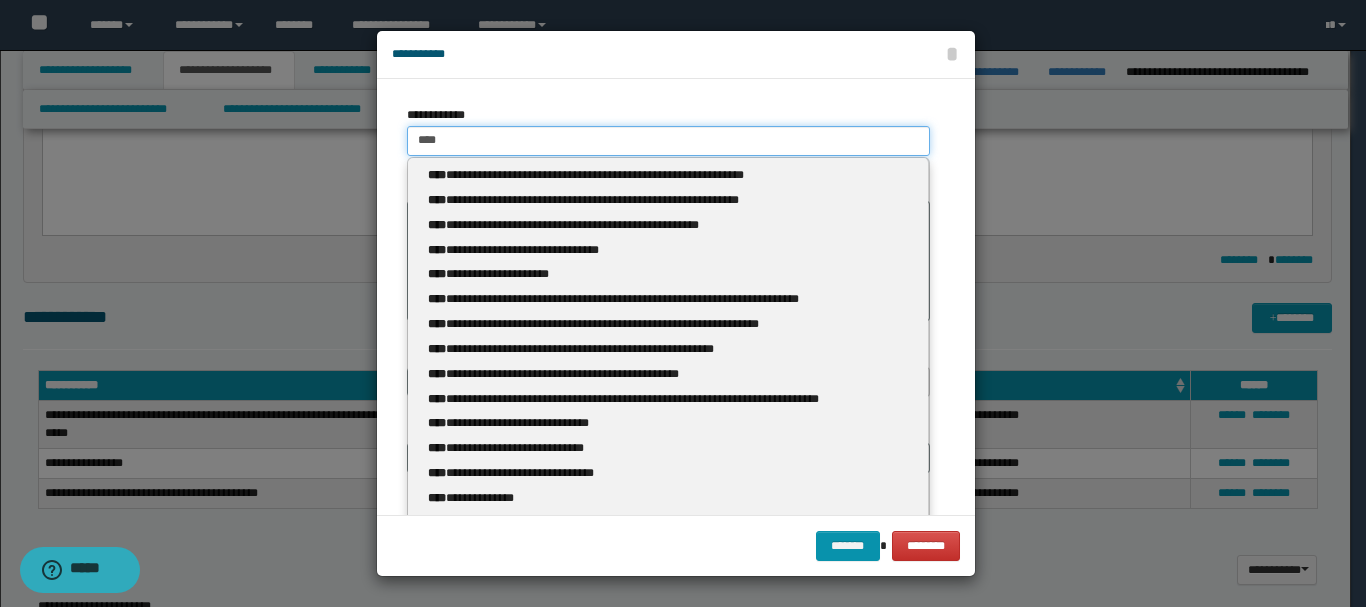 type on "********" 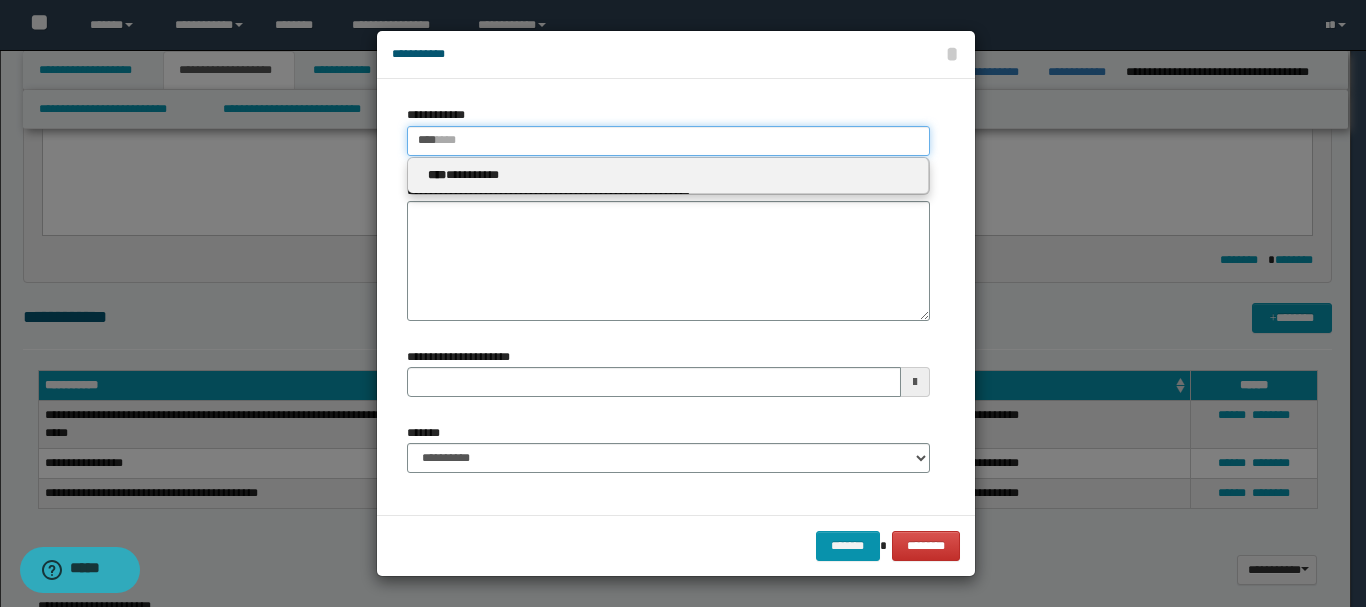 type 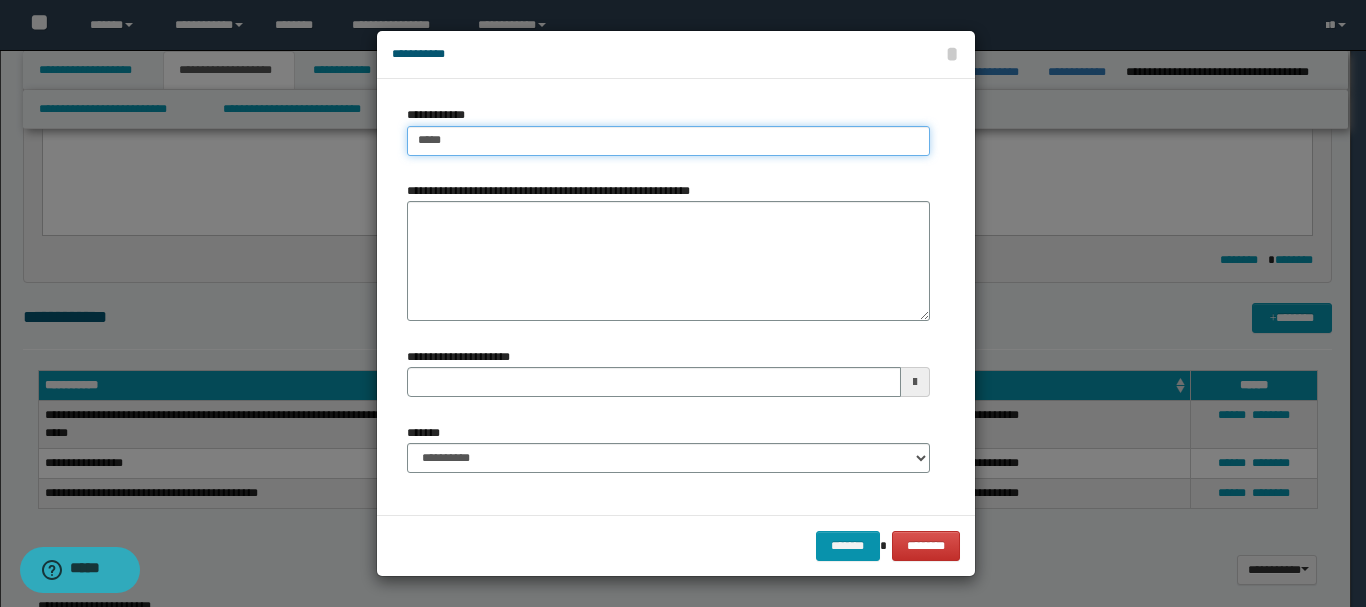 type on "********" 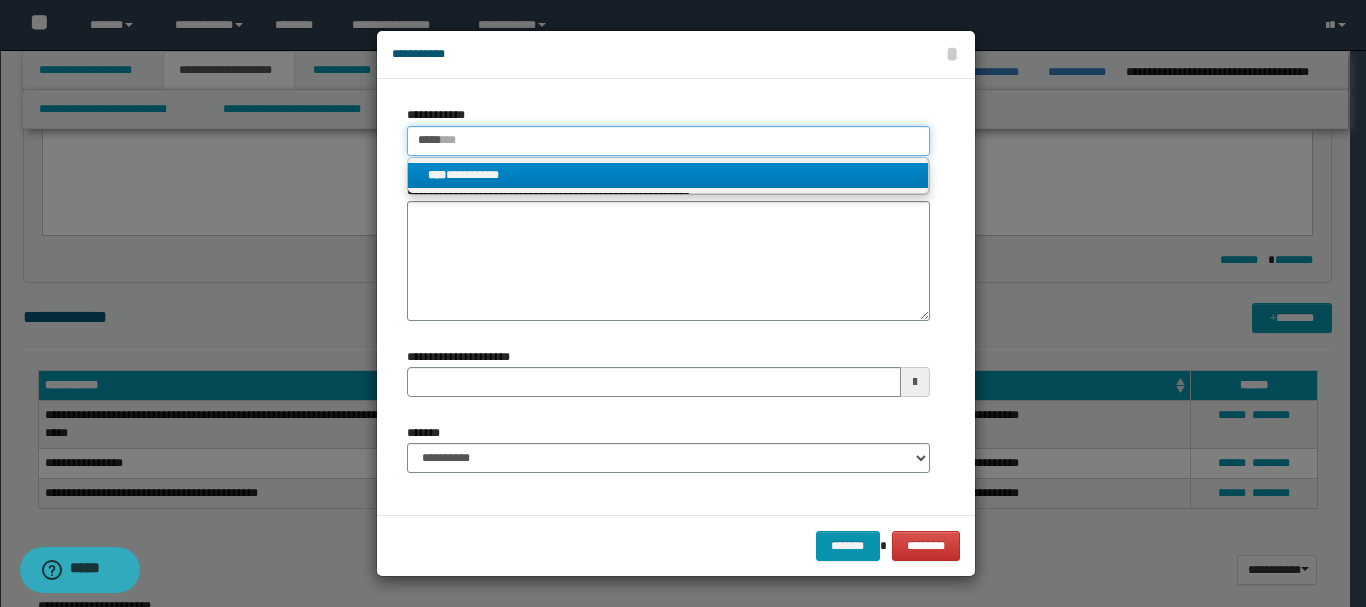 type on "*****" 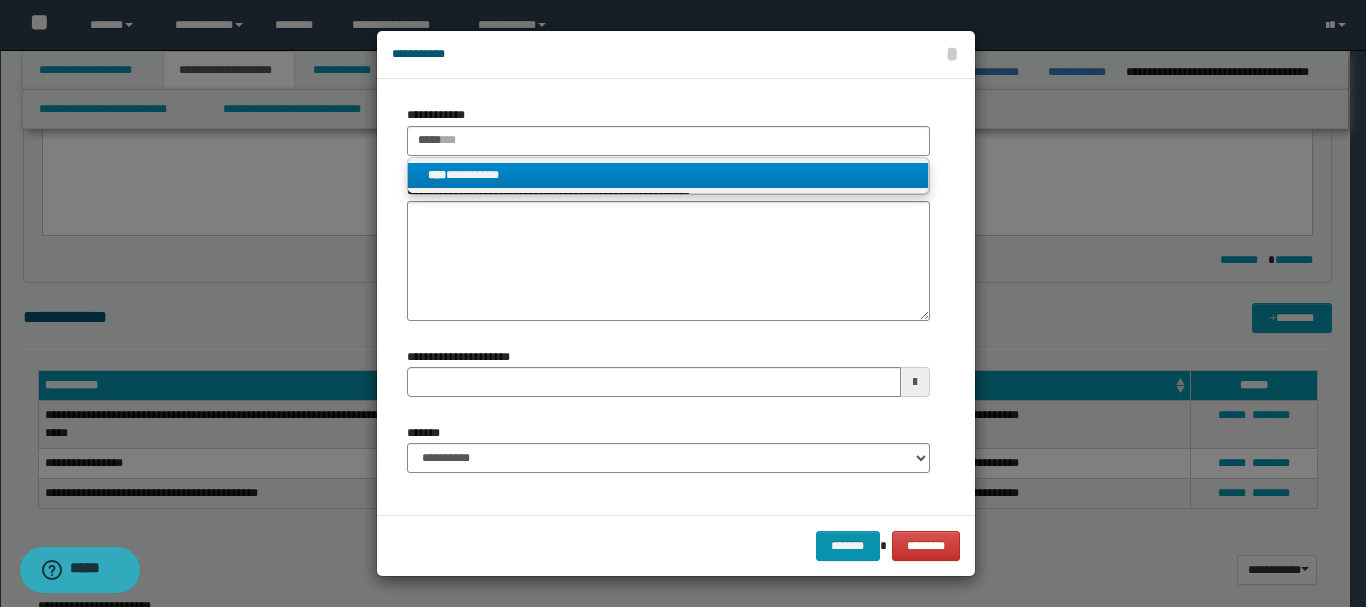 click on "**********" at bounding box center (668, 175) 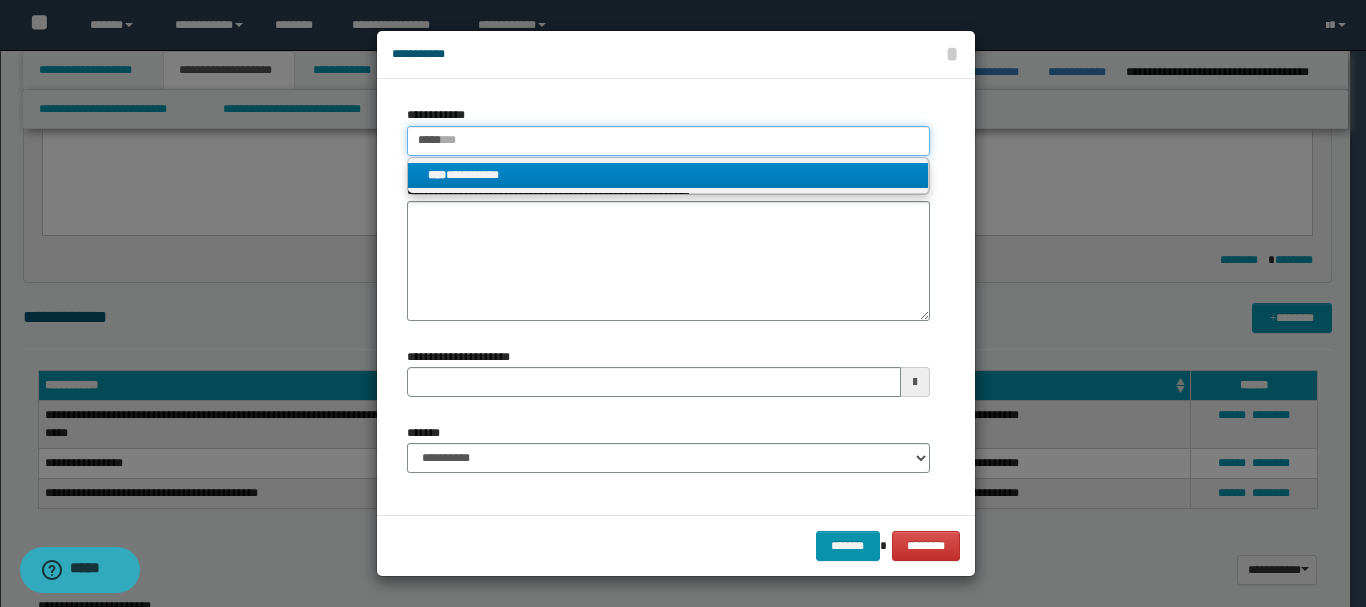 type 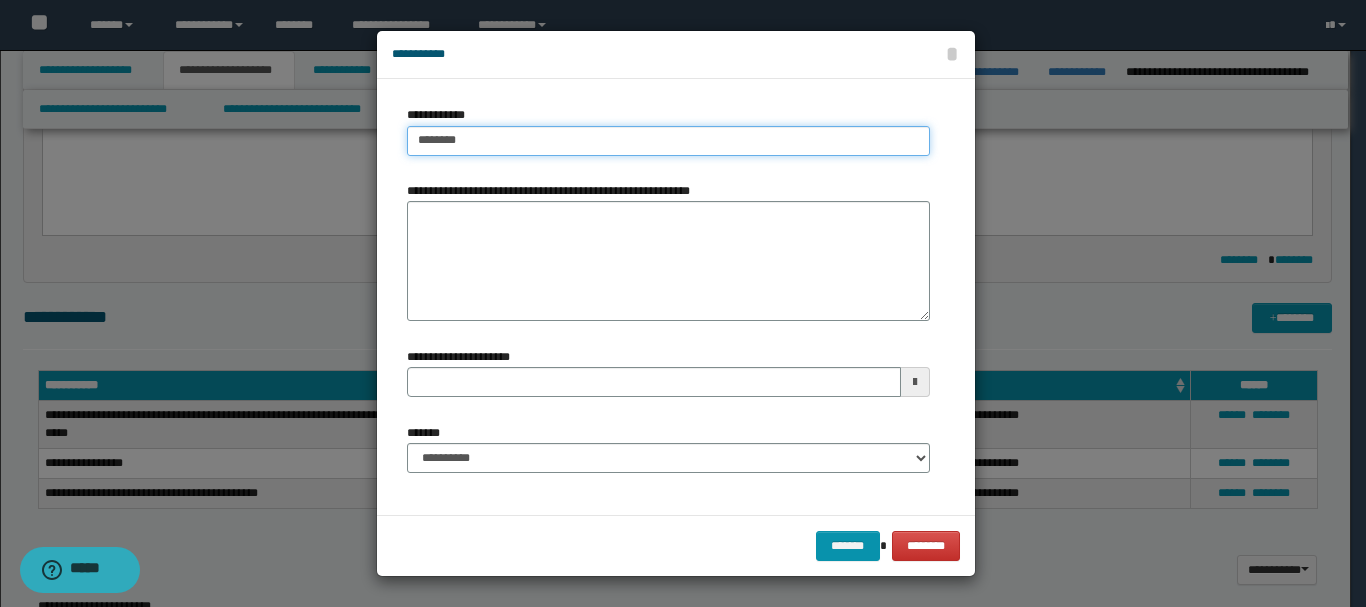 type 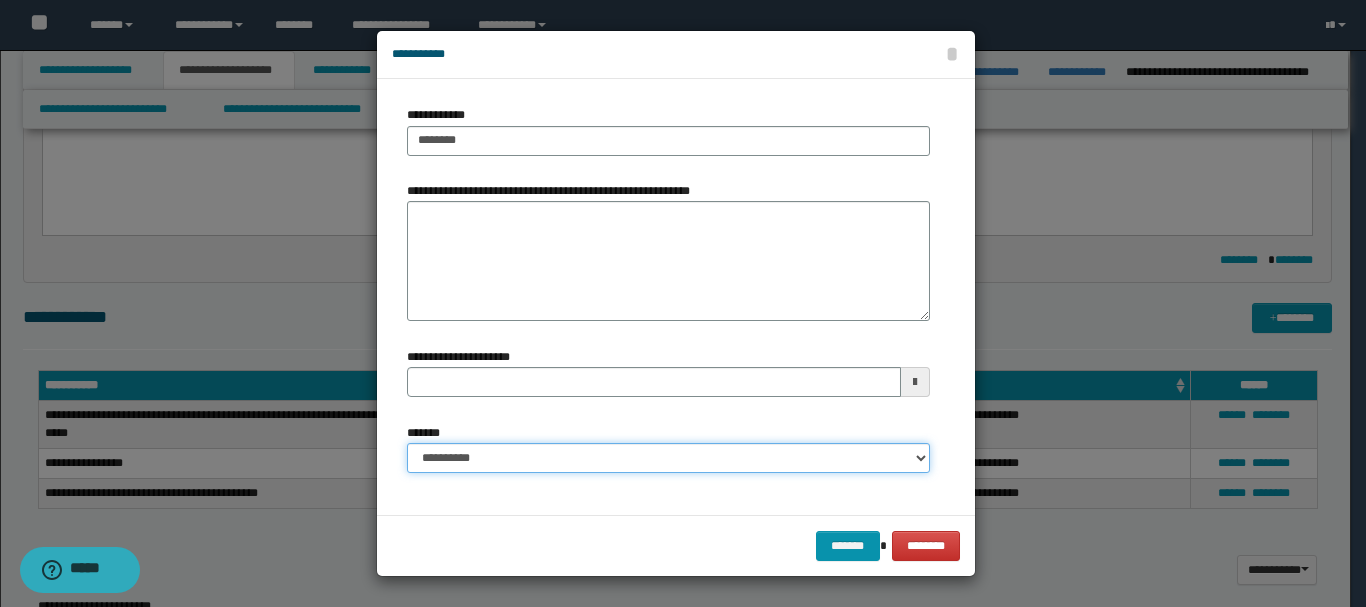 click on "**********" at bounding box center (668, 458) 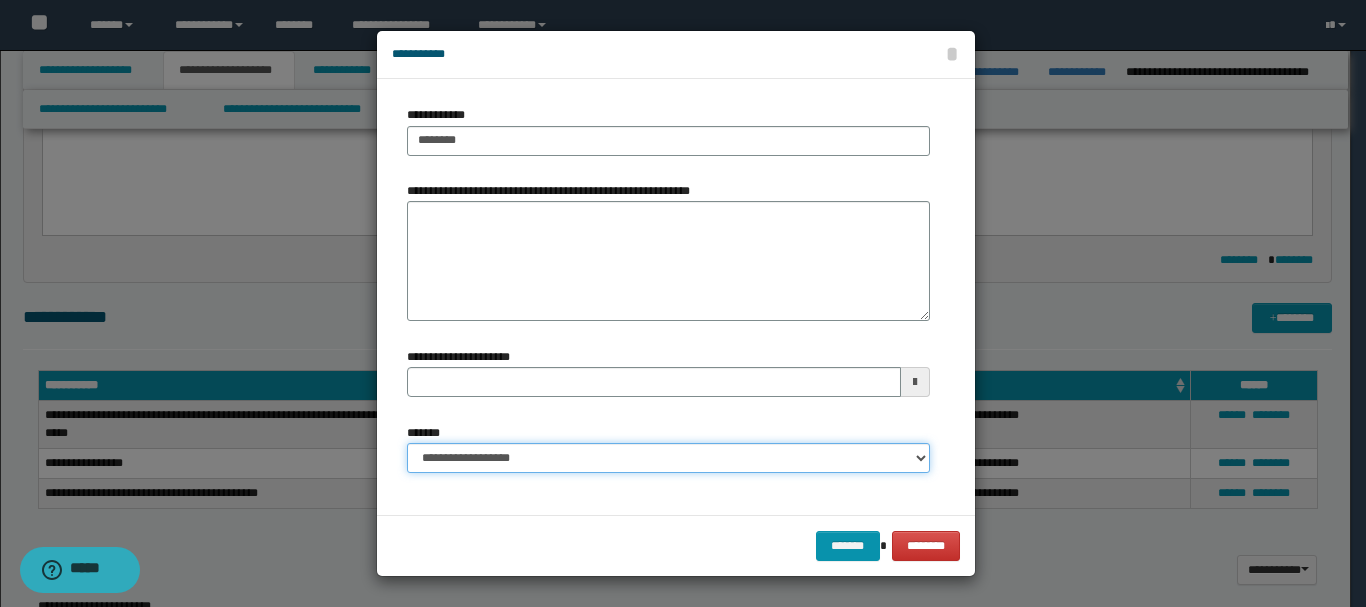 type 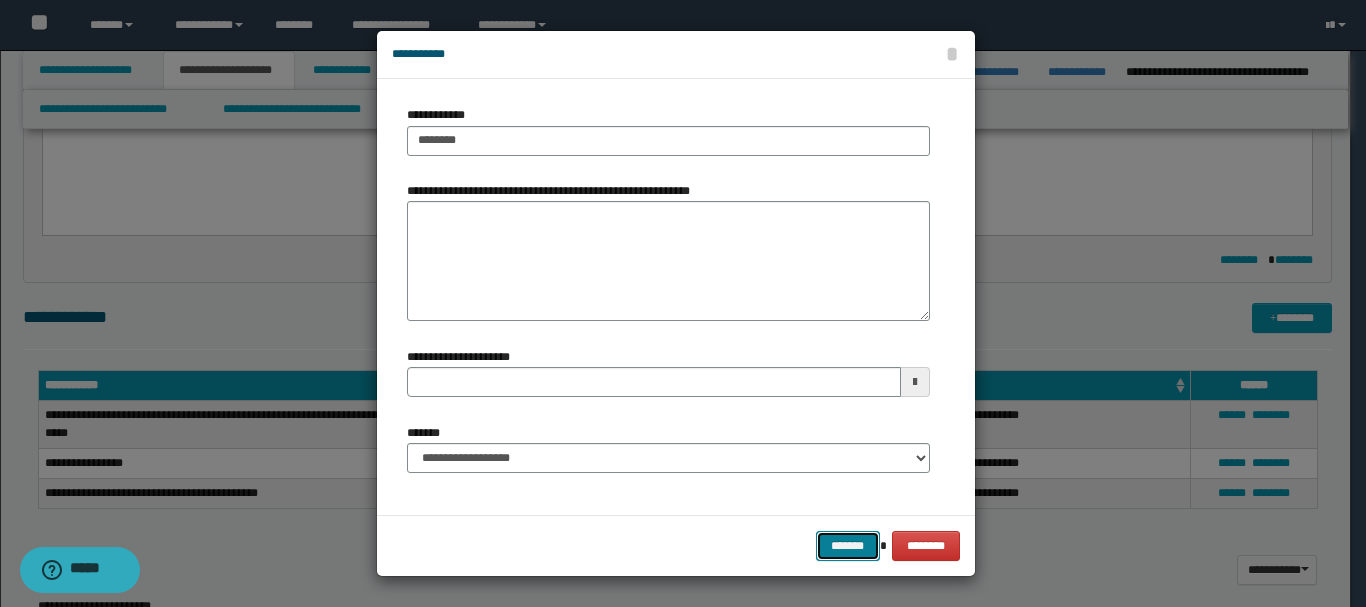 click on "*******" at bounding box center [848, 546] 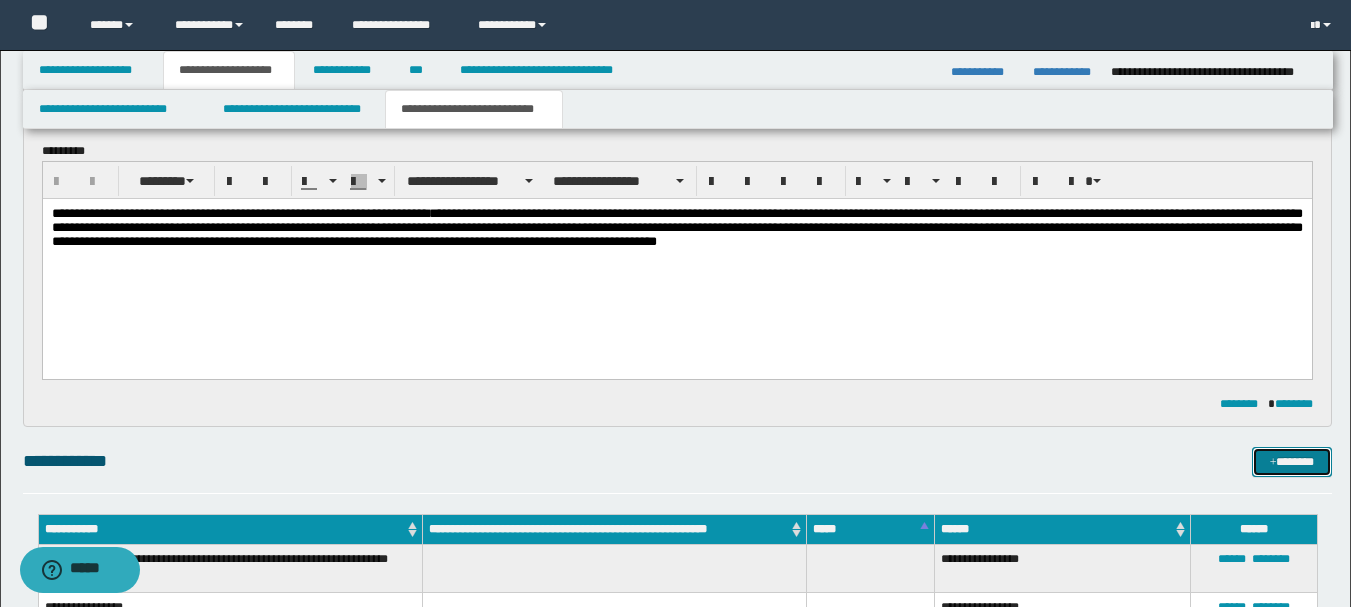 scroll, scrollTop: 0, scrollLeft: 0, axis: both 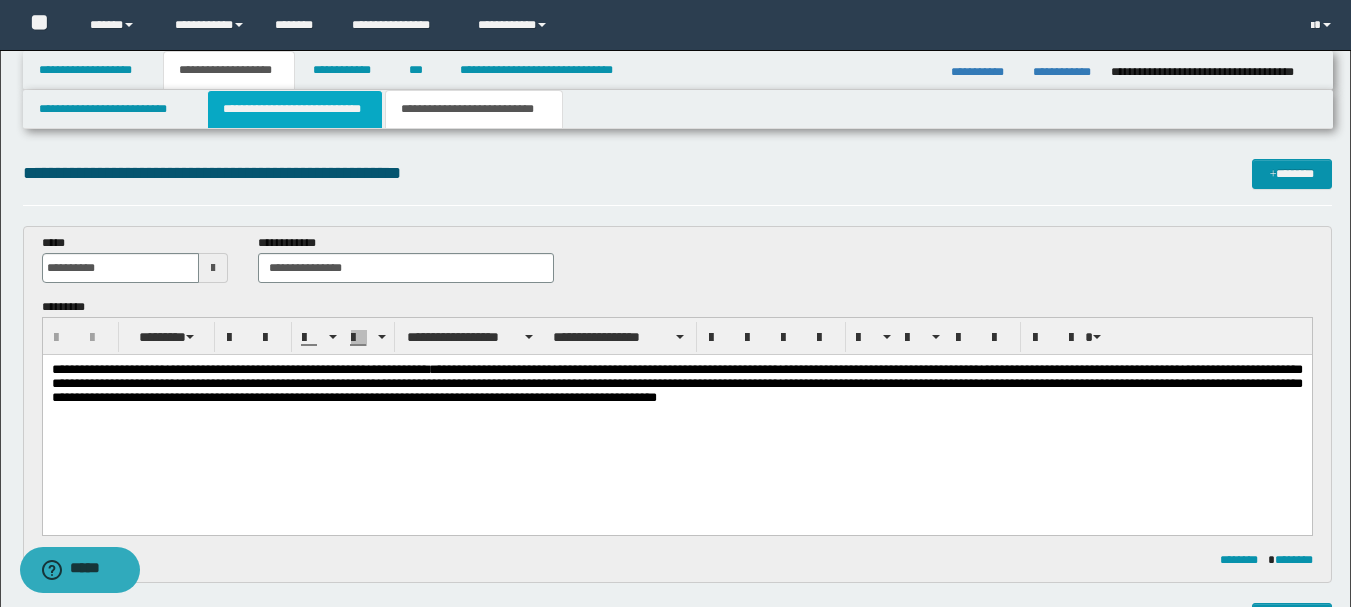 click on "**********" at bounding box center [295, 109] 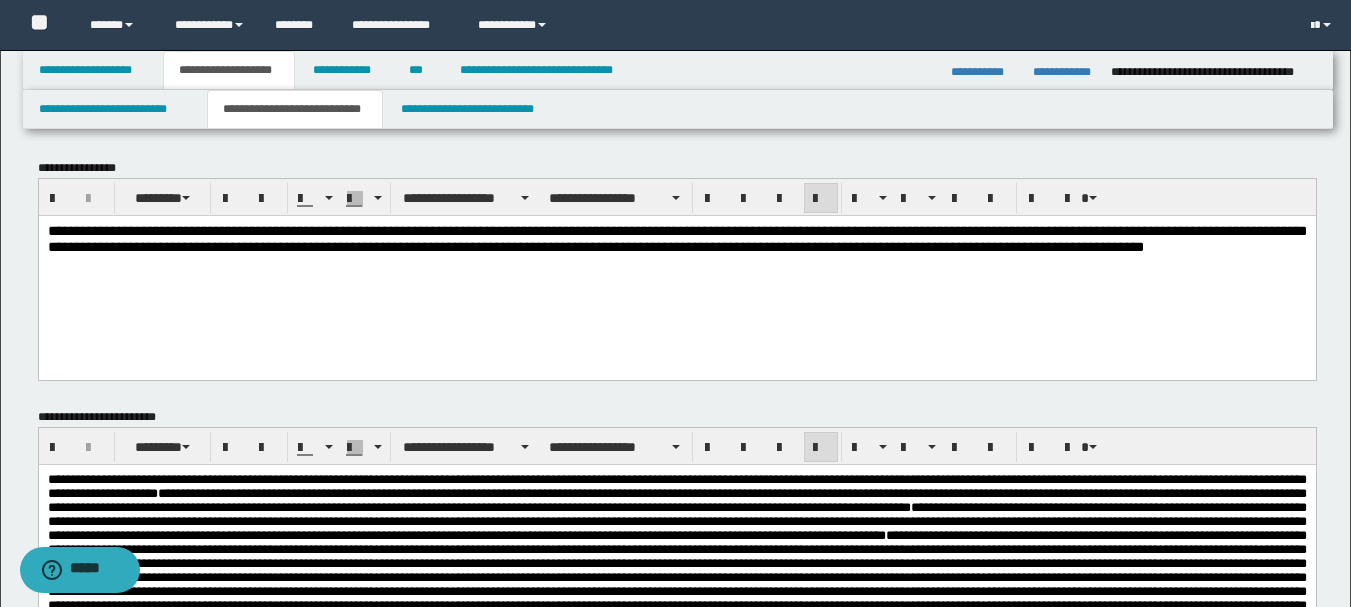 click on "**********" at bounding box center [676, 238] 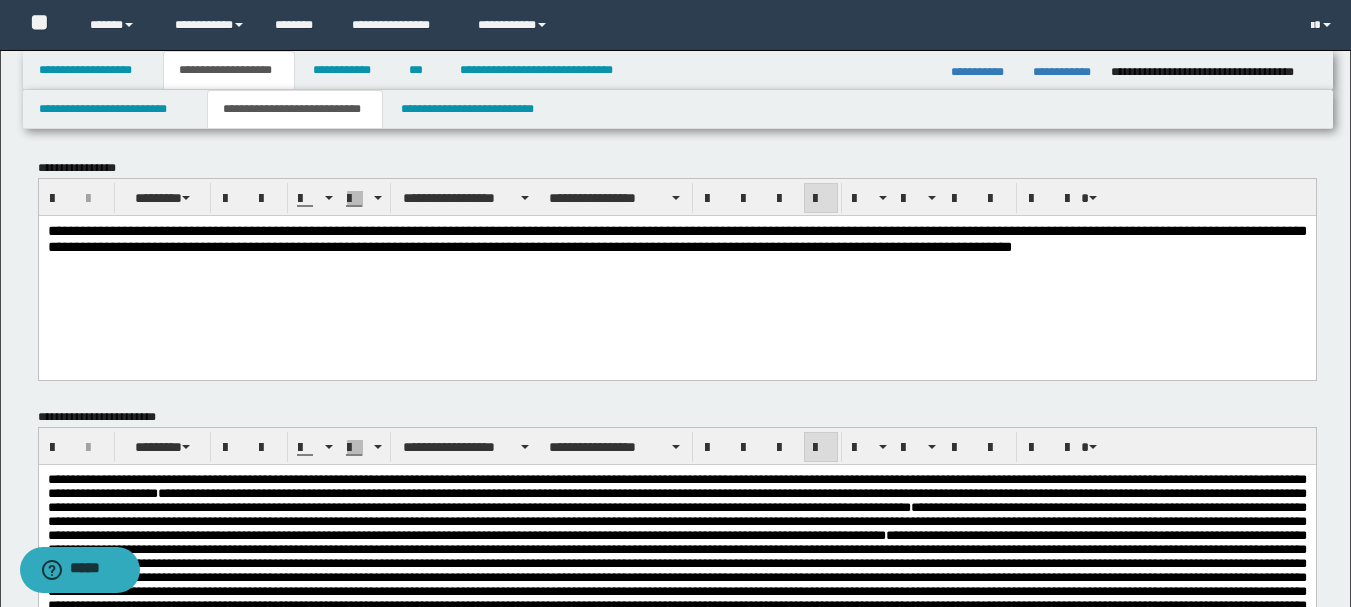 click on "**********" at bounding box center (676, 238) 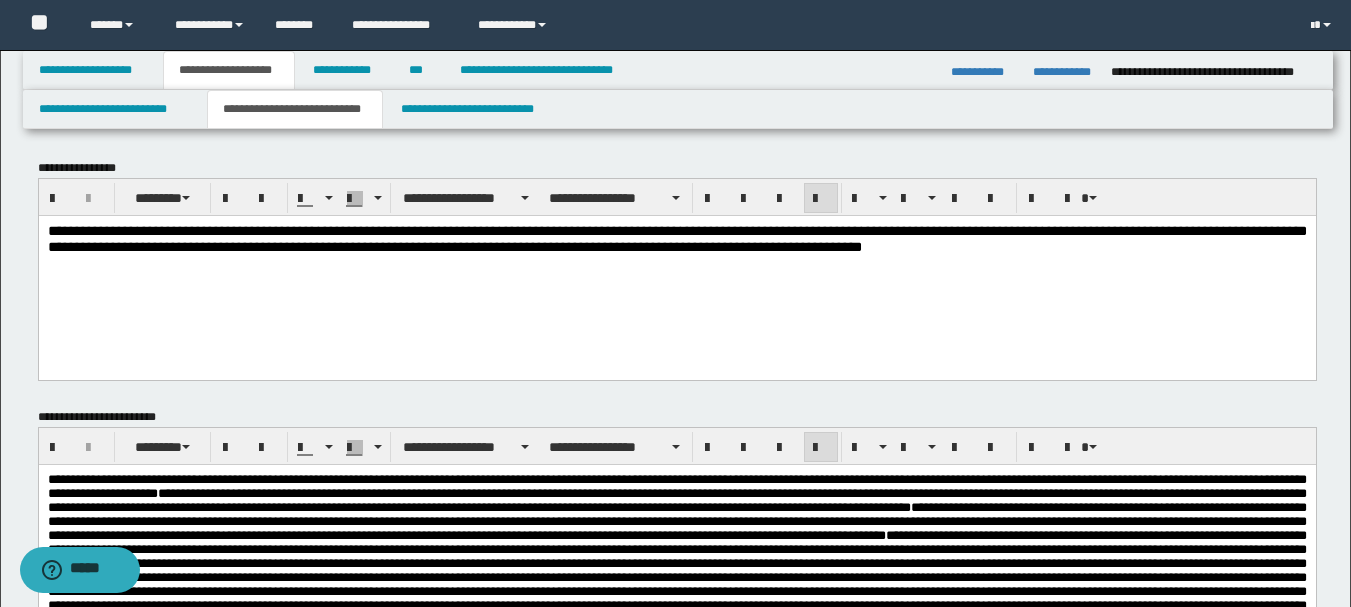 click on "**********" at bounding box center (676, 238) 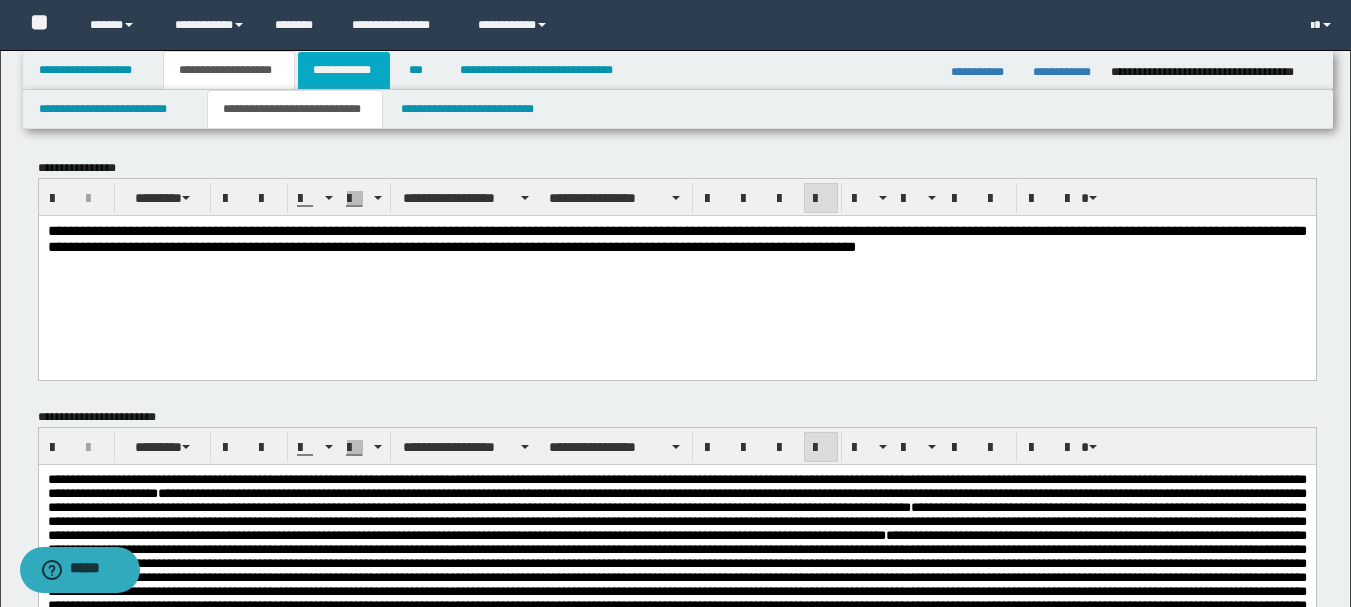 click on "**********" at bounding box center (344, 70) 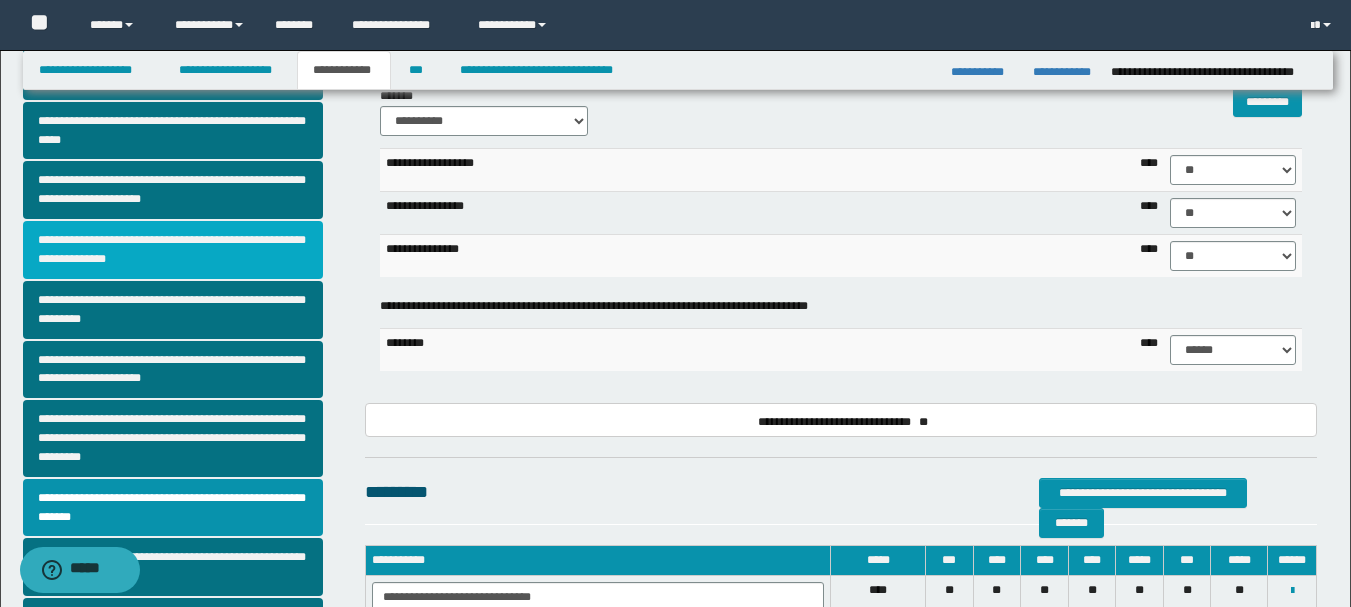 scroll, scrollTop: 300, scrollLeft: 0, axis: vertical 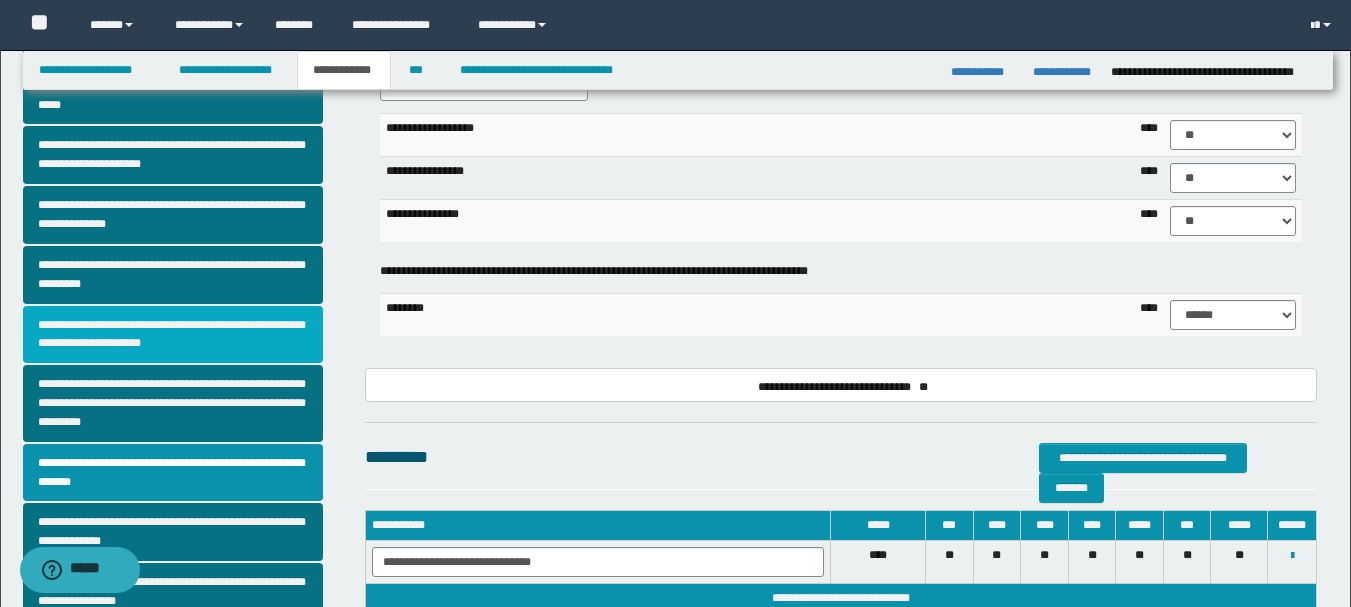 click on "**********" at bounding box center [173, 335] 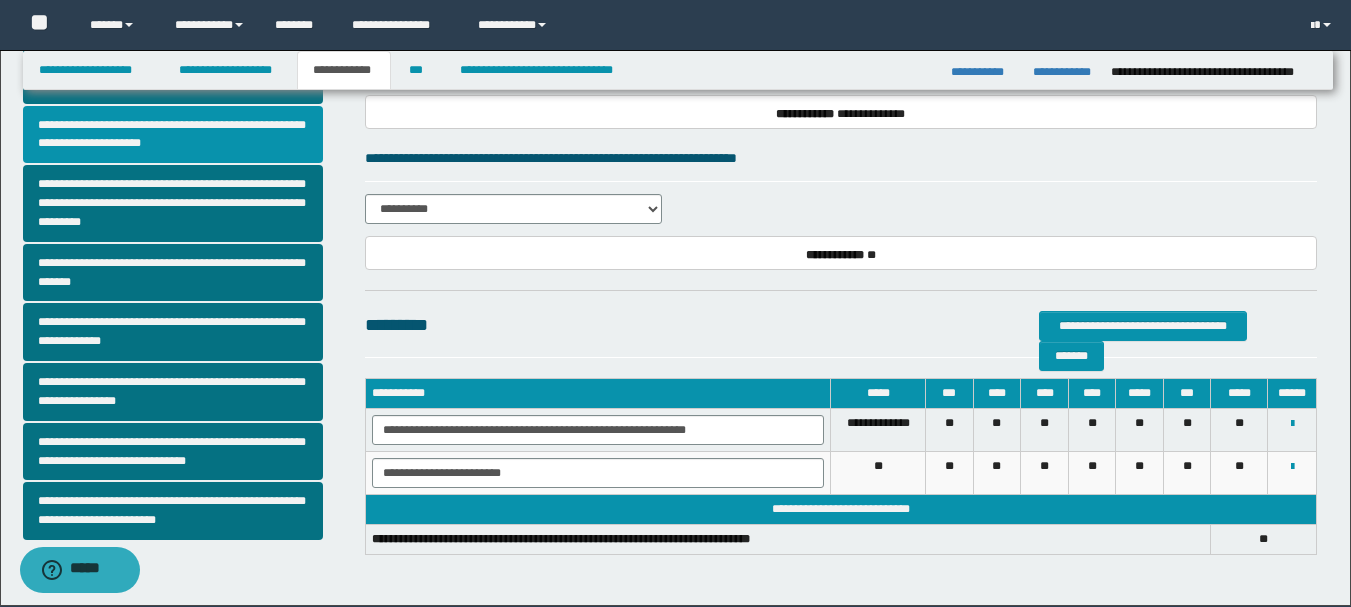 scroll, scrollTop: 400, scrollLeft: 0, axis: vertical 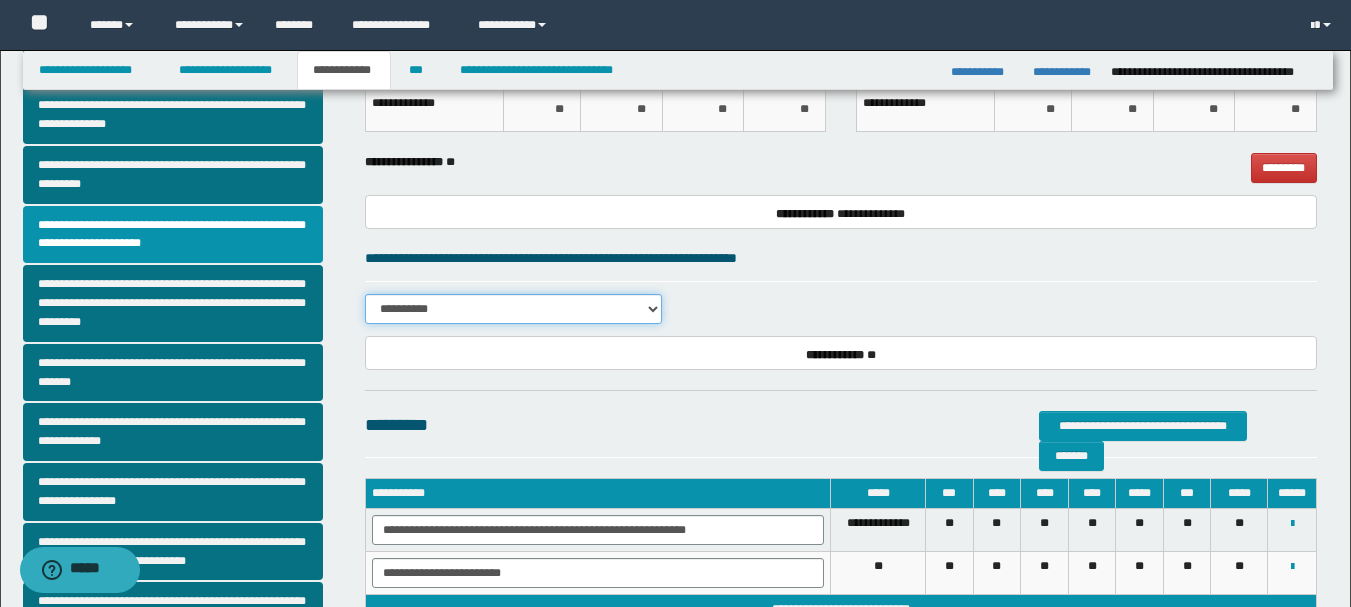 click on "**********" at bounding box center [513, 309] 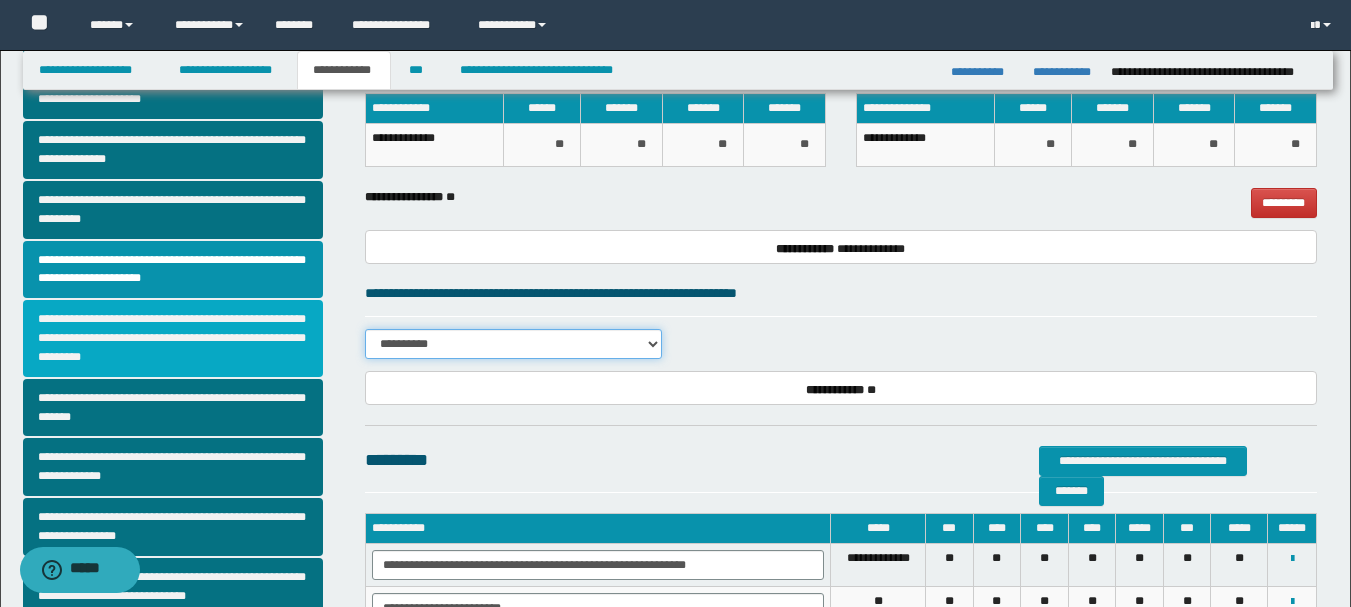scroll, scrollTop: 400, scrollLeft: 0, axis: vertical 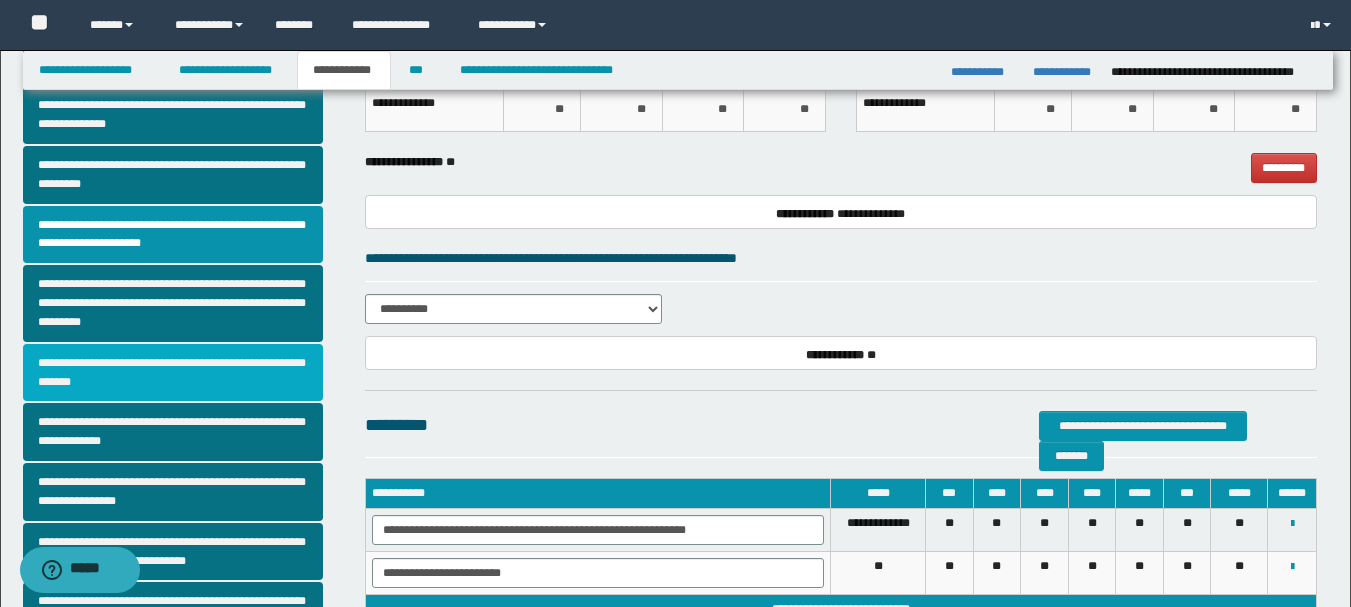 click on "**********" at bounding box center [173, 373] 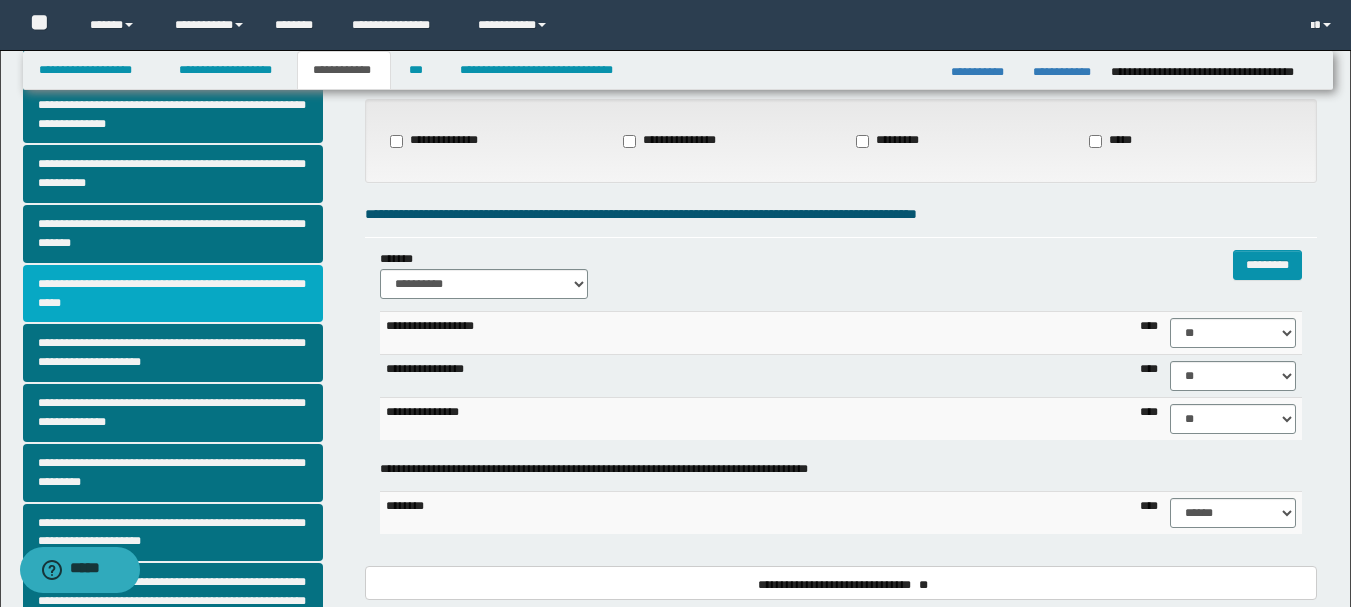 scroll, scrollTop: 100, scrollLeft: 0, axis: vertical 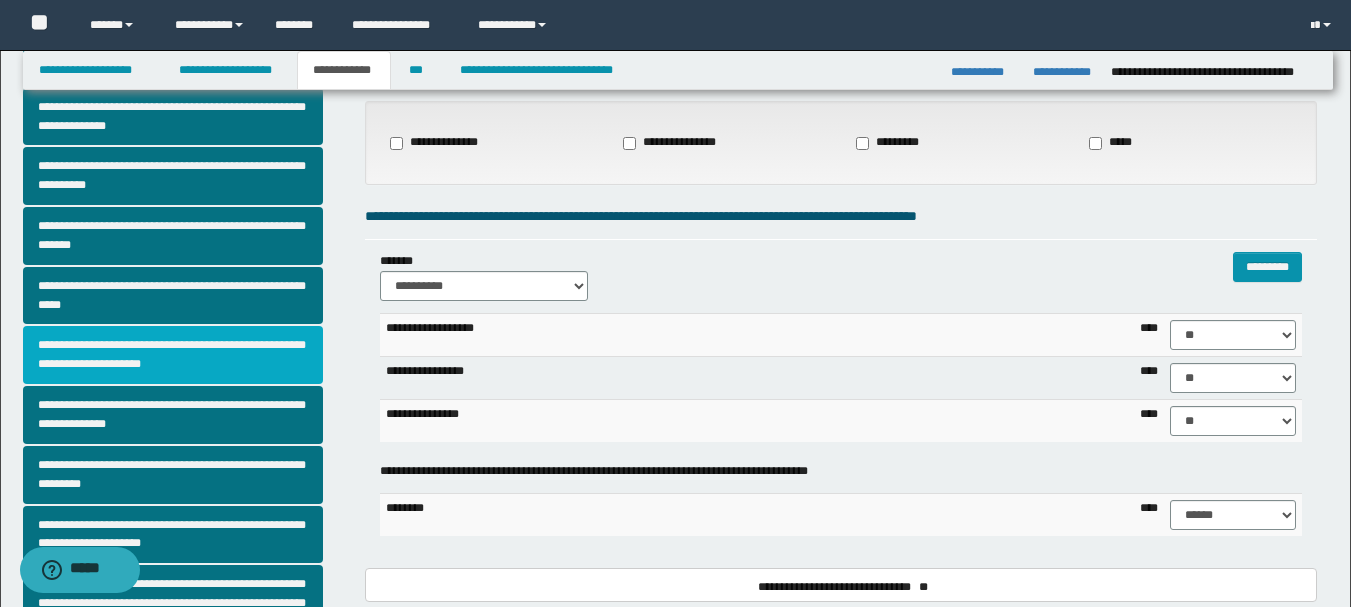 click on "**********" at bounding box center [173, 355] 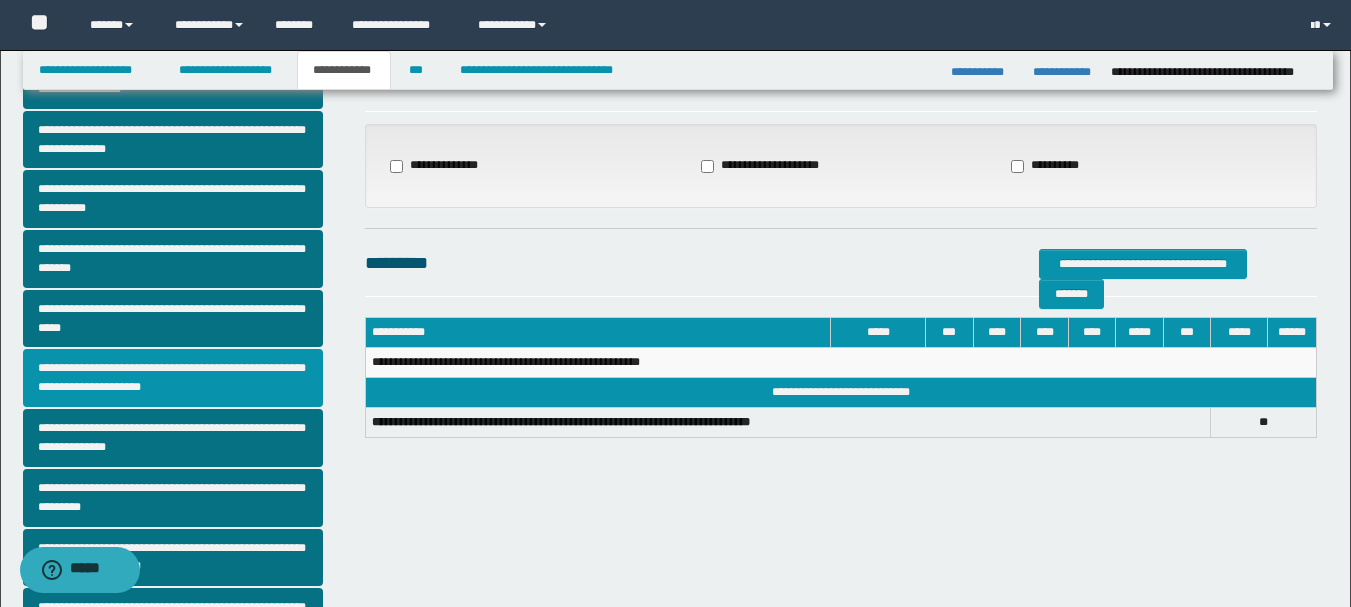 scroll, scrollTop: 200, scrollLeft: 0, axis: vertical 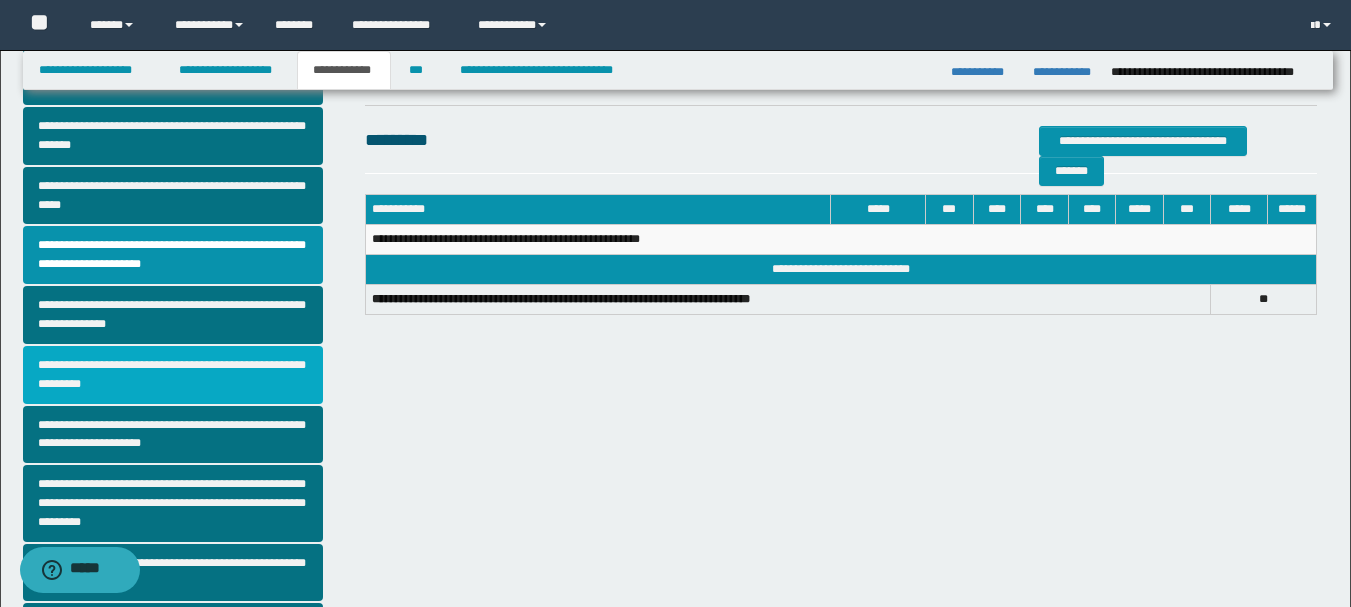 click on "**********" at bounding box center (173, 375) 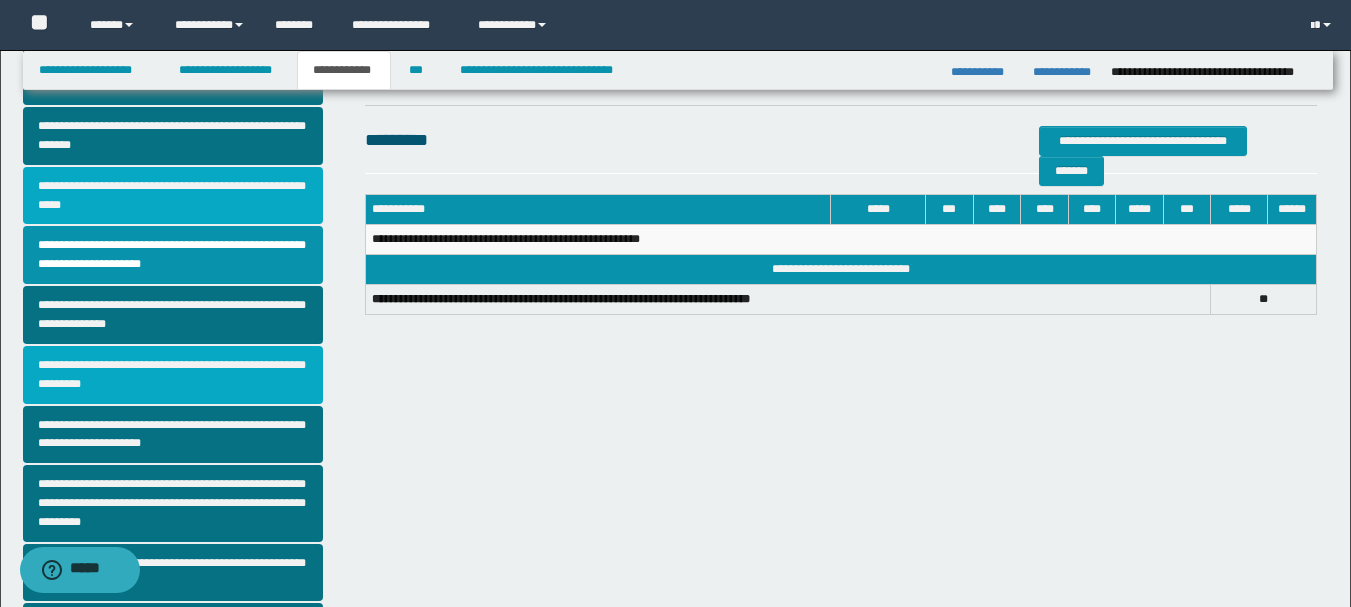 scroll, scrollTop: 0, scrollLeft: 0, axis: both 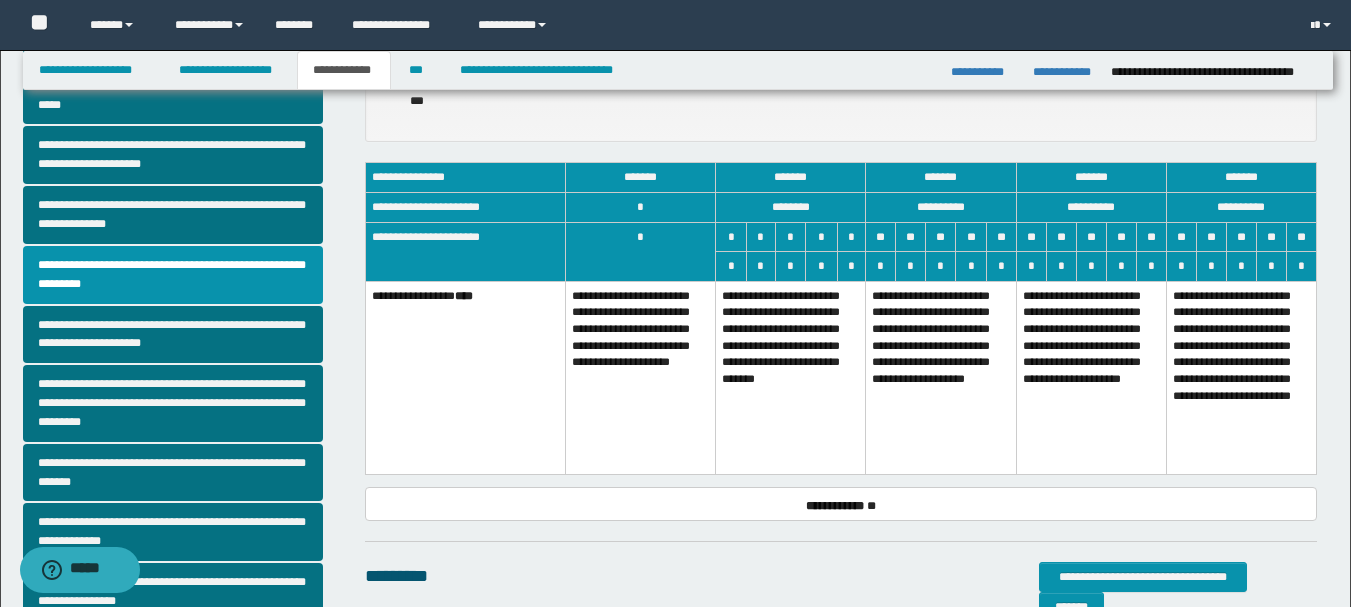 click on "**********" at bounding box center [941, 377] 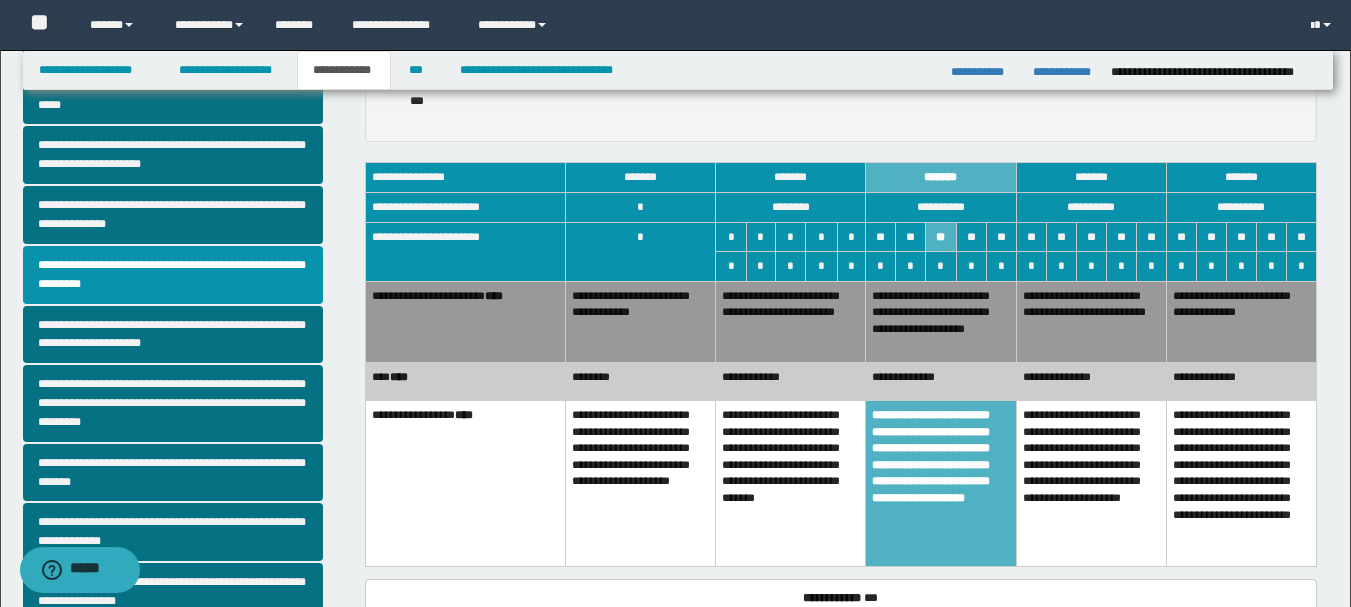 click on "**********" at bounding box center [1091, 321] 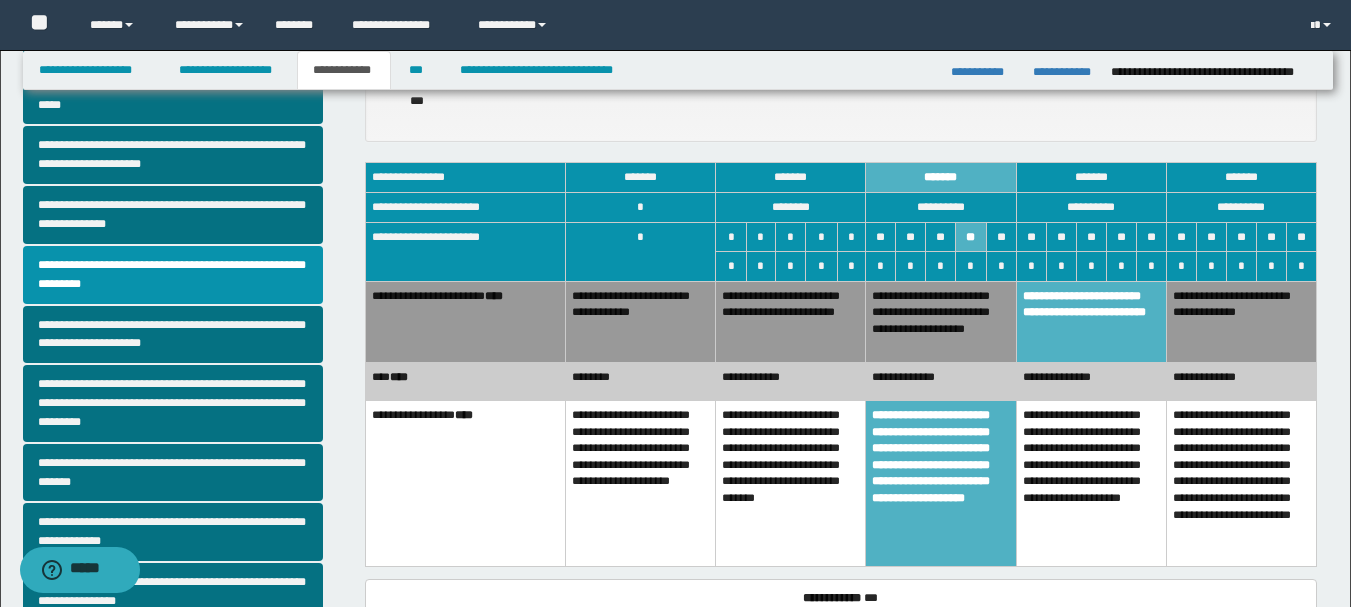 click on "**********" at bounding box center [791, 381] 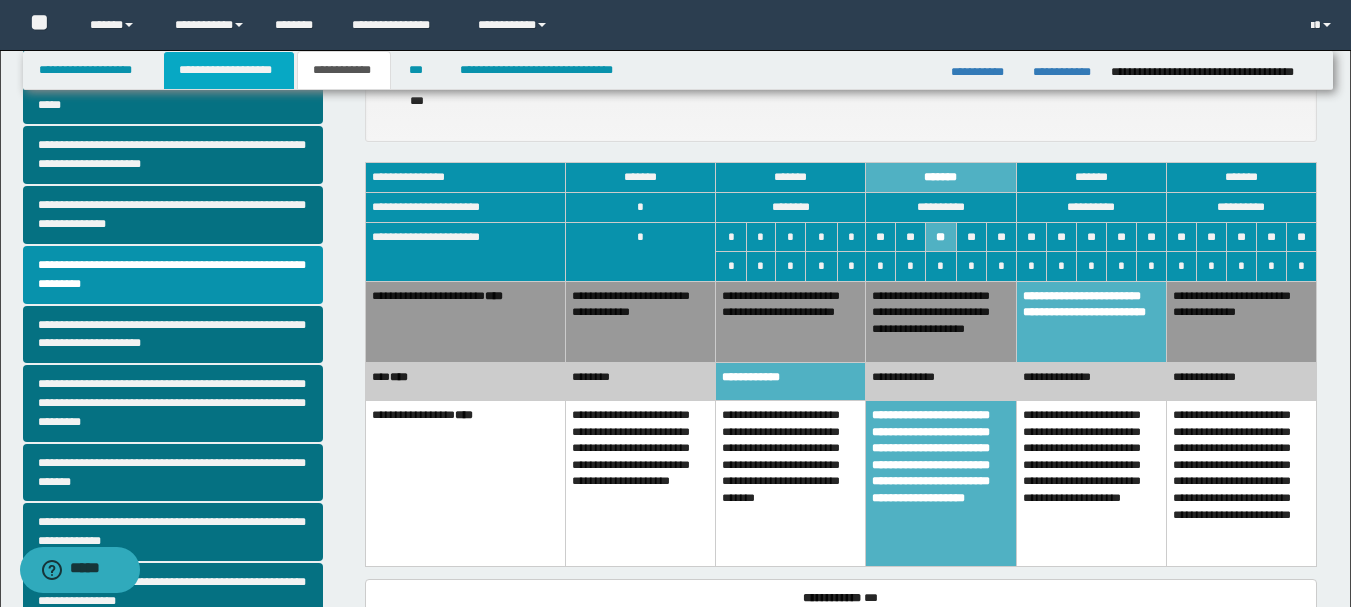 click on "**********" at bounding box center [229, 70] 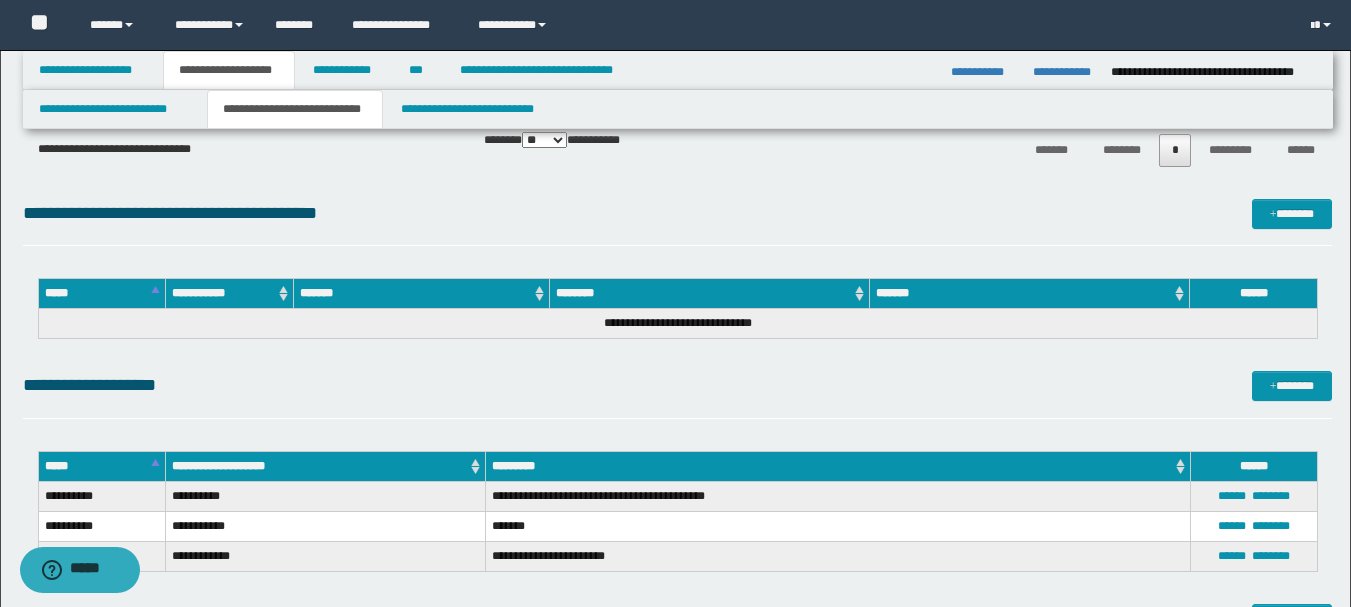 scroll, scrollTop: 2431, scrollLeft: 0, axis: vertical 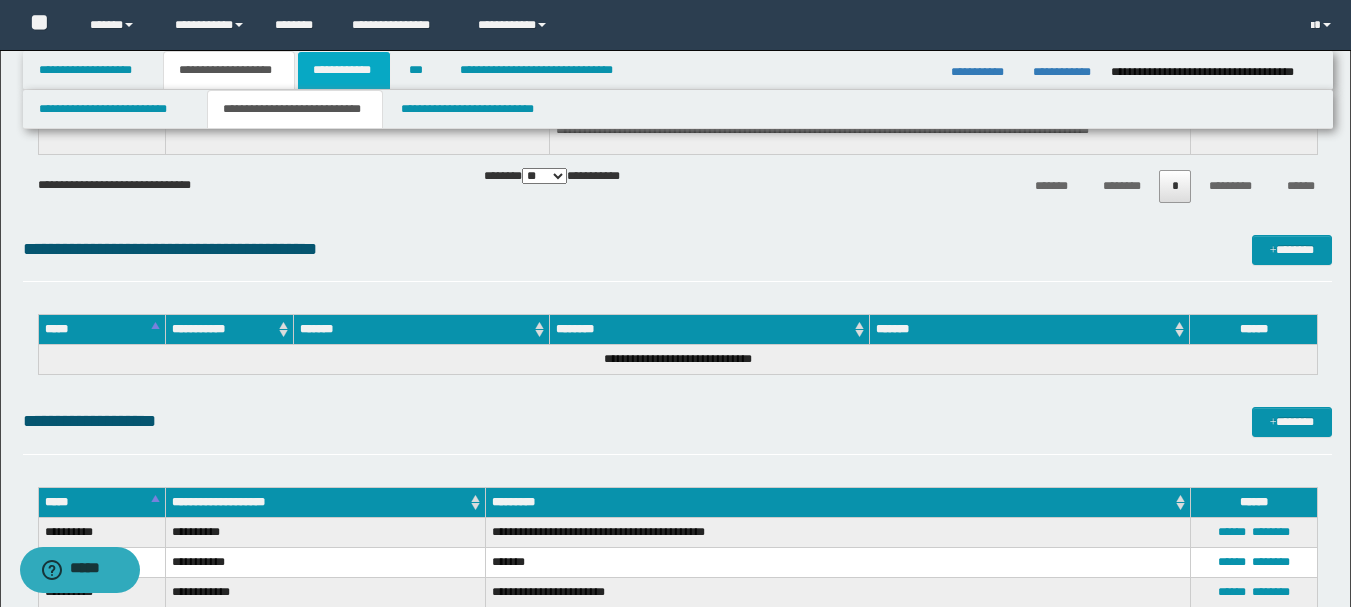 click on "**********" at bounding box center (344, 70) 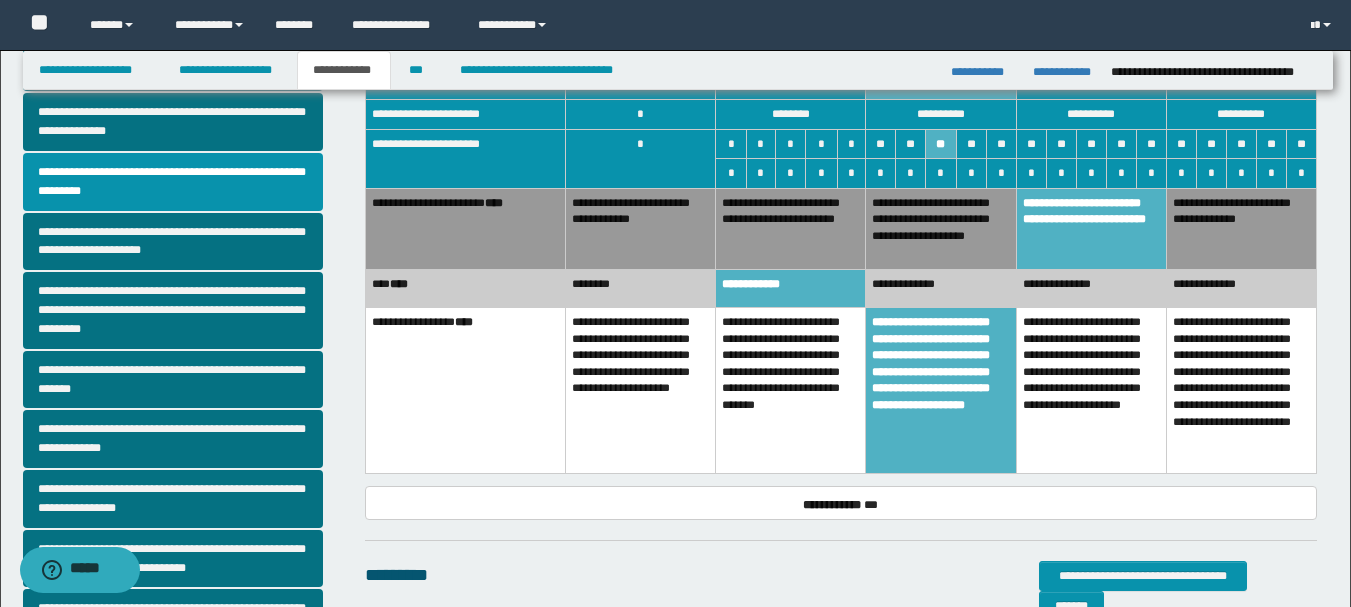 scroll, scrollTop: 361, scrollLeft: 0, axis: vertical 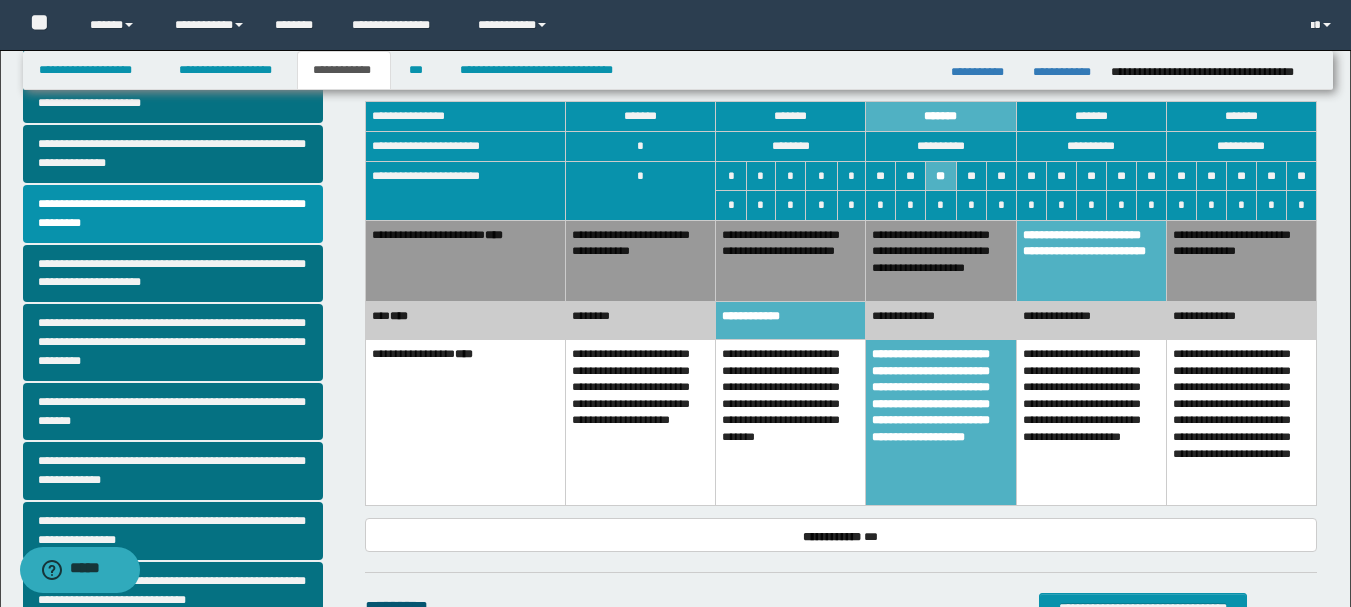 click on "**********" at bounding box center [941, 320] 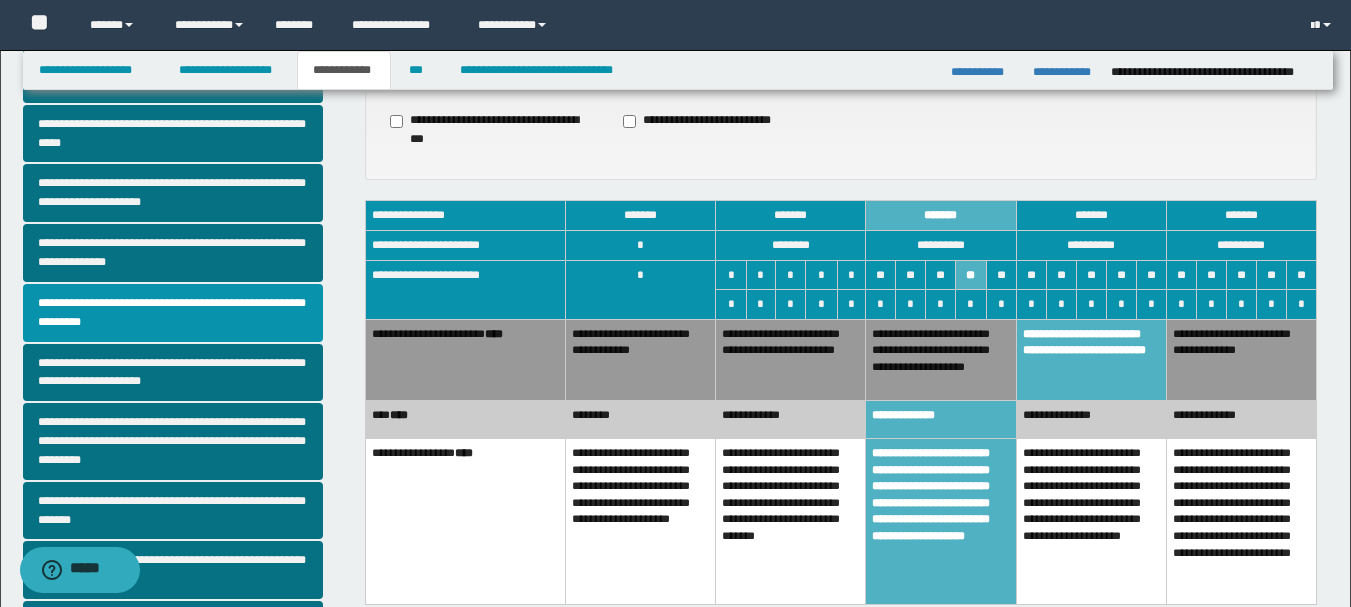 scroll, scrollTop: 261, scrollLeft: 0, axis: vertical 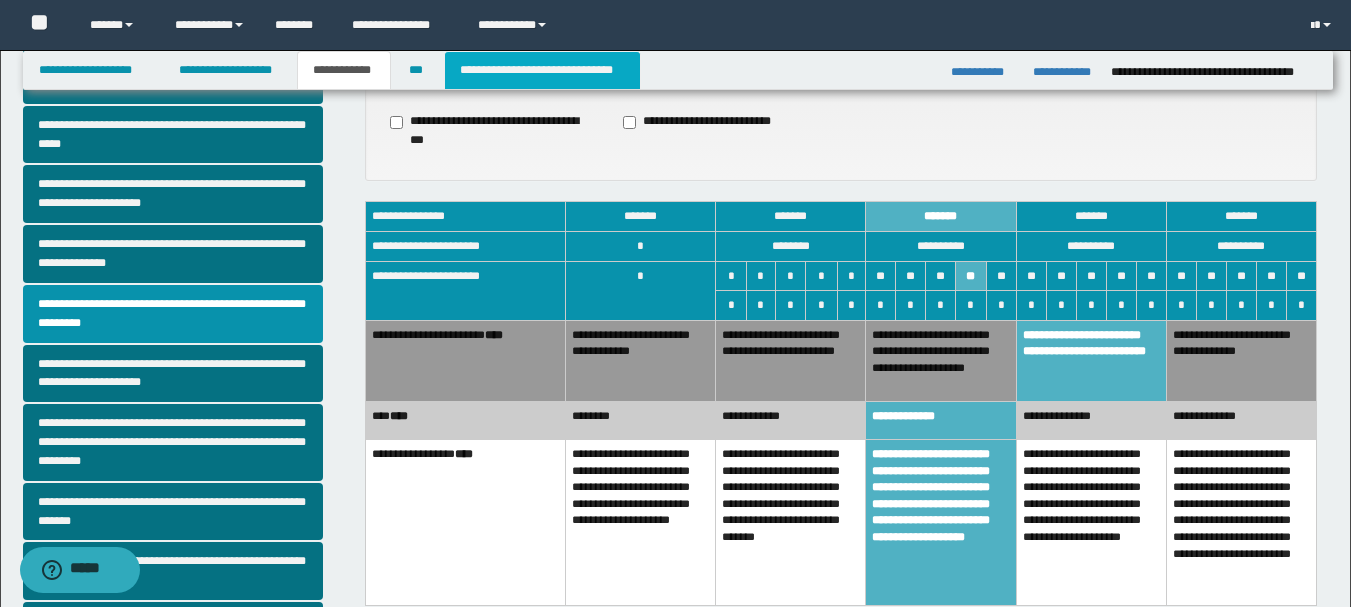 click on "**********" at bounding box center (542, 70) 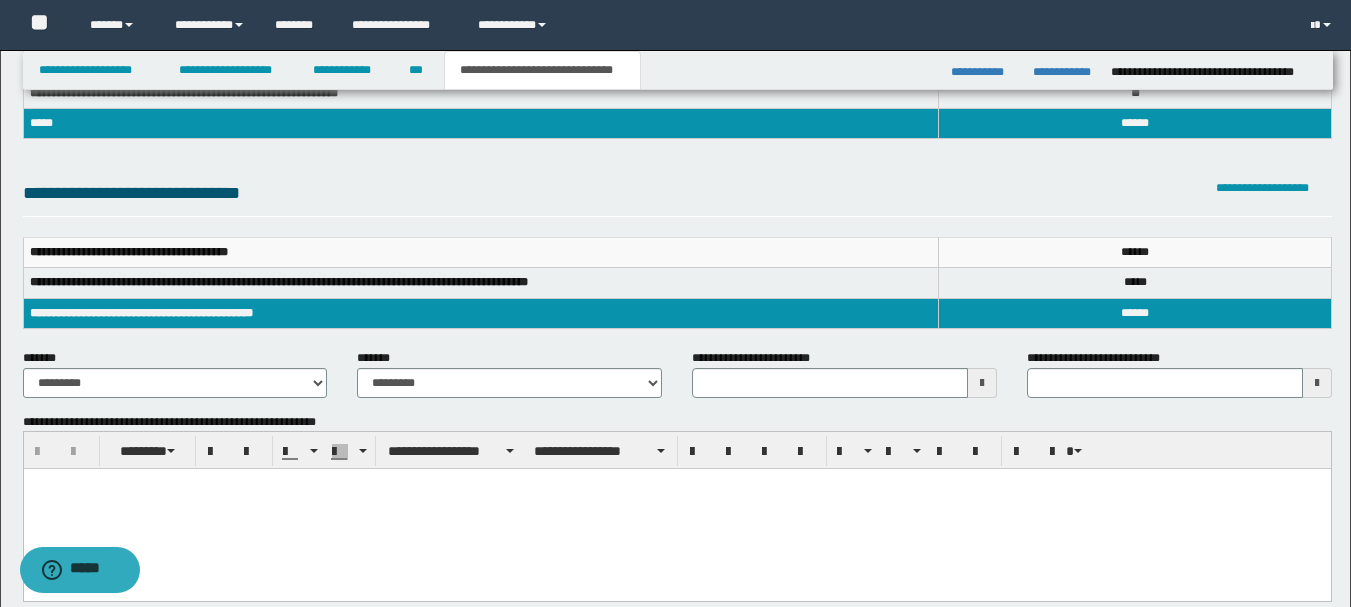 scroll, scrollTop: 200, scrollLeft: 0, axis: vertical 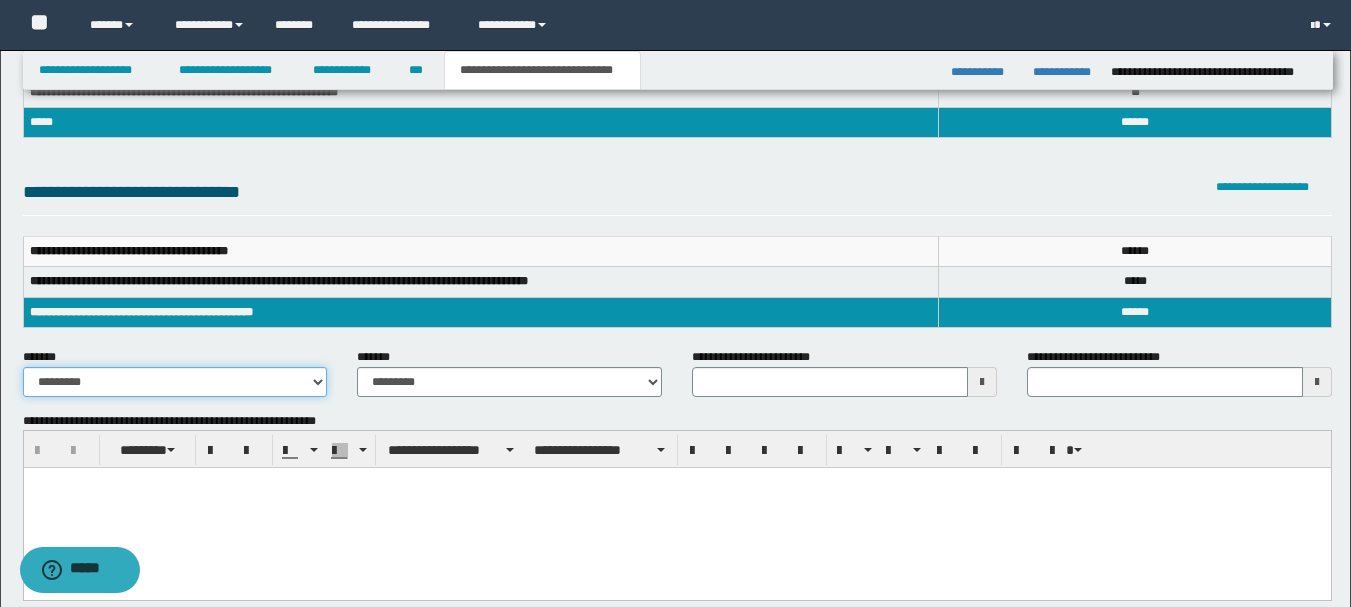 click on "**********" at bounding box center [175, 382] 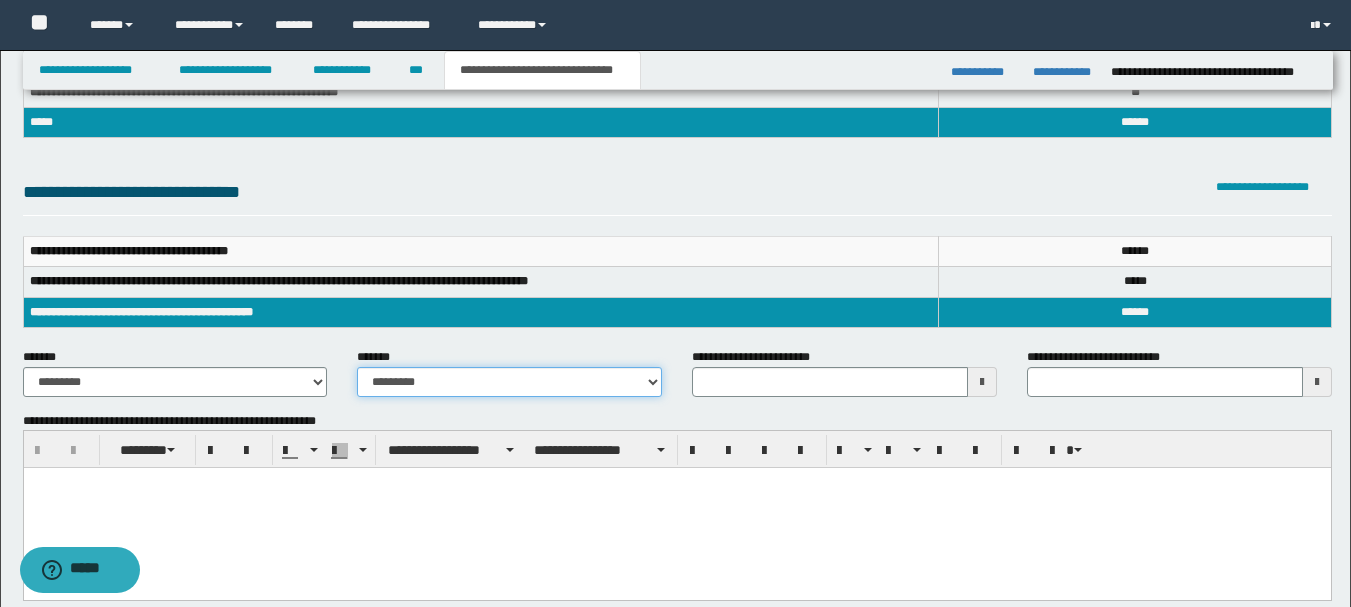 click on "**********" at bounding box center (509, 382) 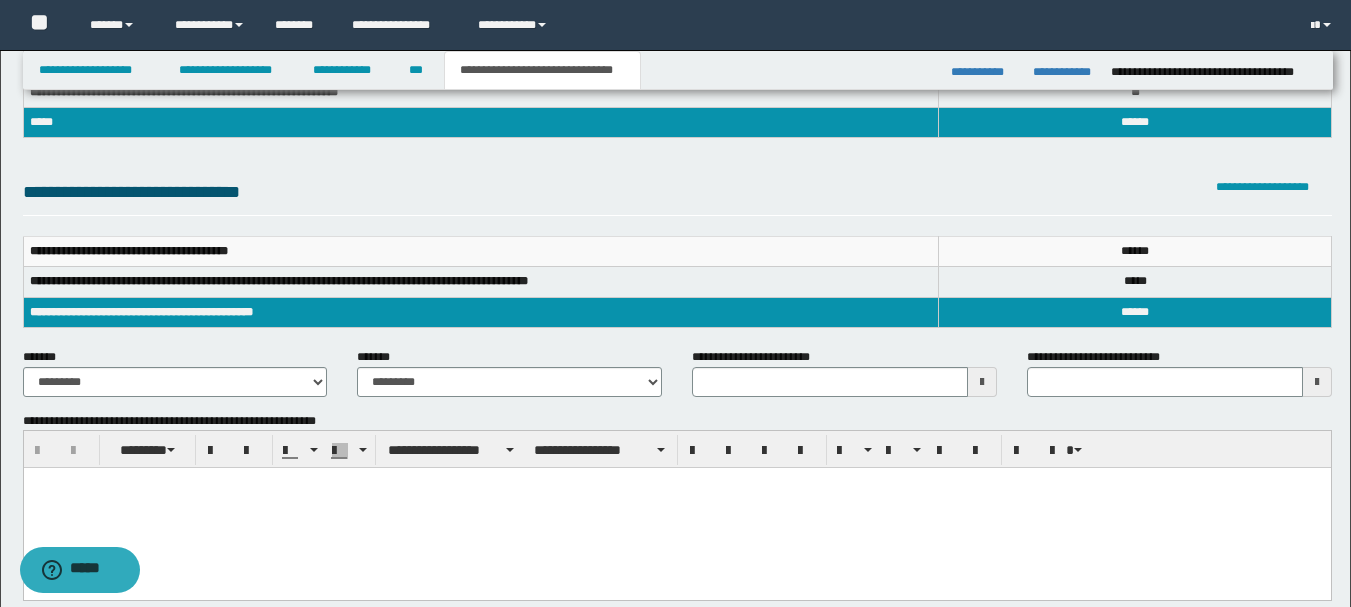 click at bounding box center (982, 382) 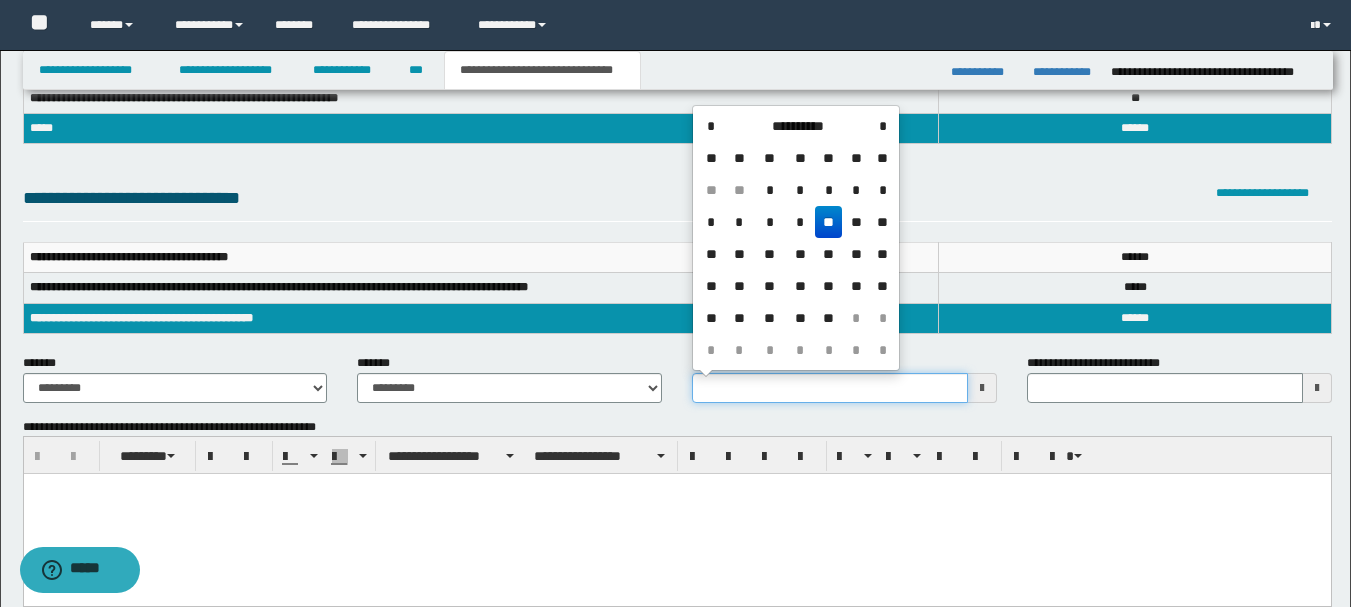 scroll, scrollTop: 0, scrollLeft: 0, axis: both 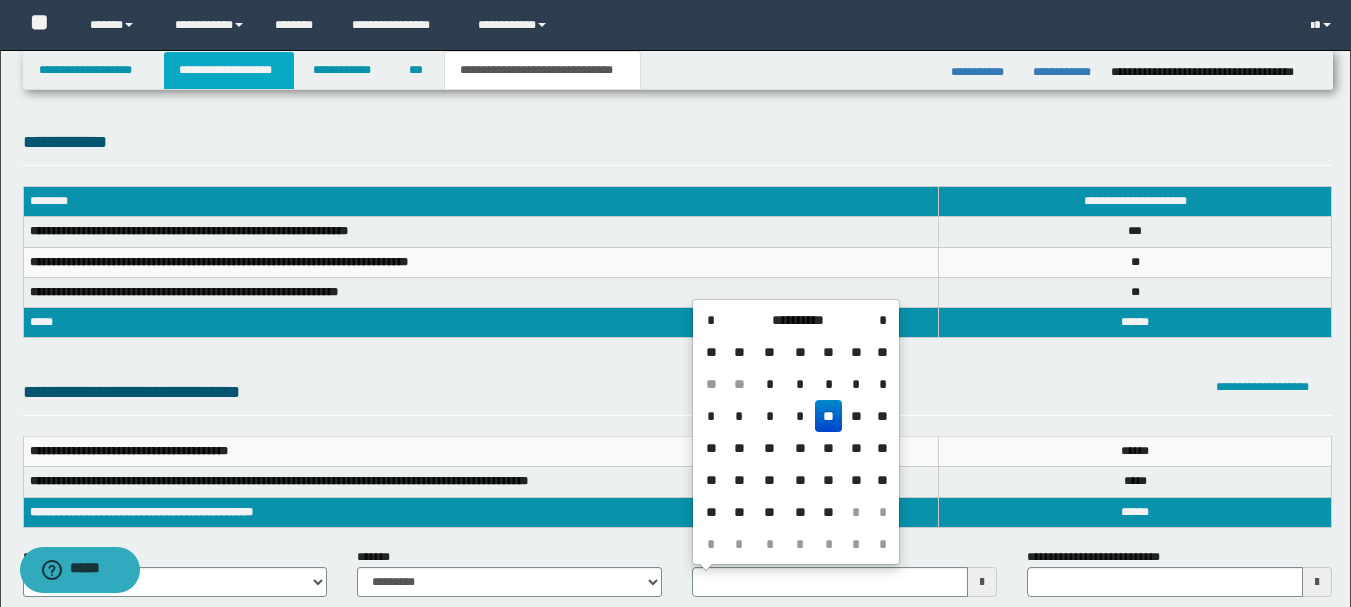click on "**********" at bounding box center (229, 70) 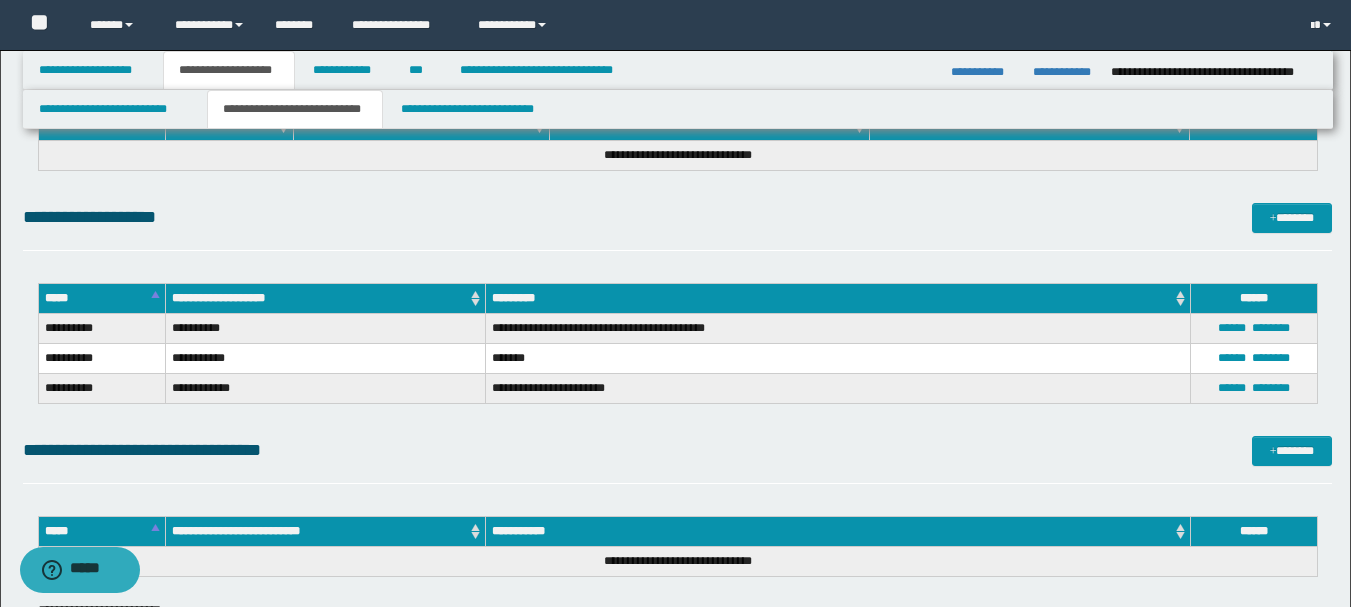 scroll, scrollTop: 2600, scrollLeft: 0, axis: vertical 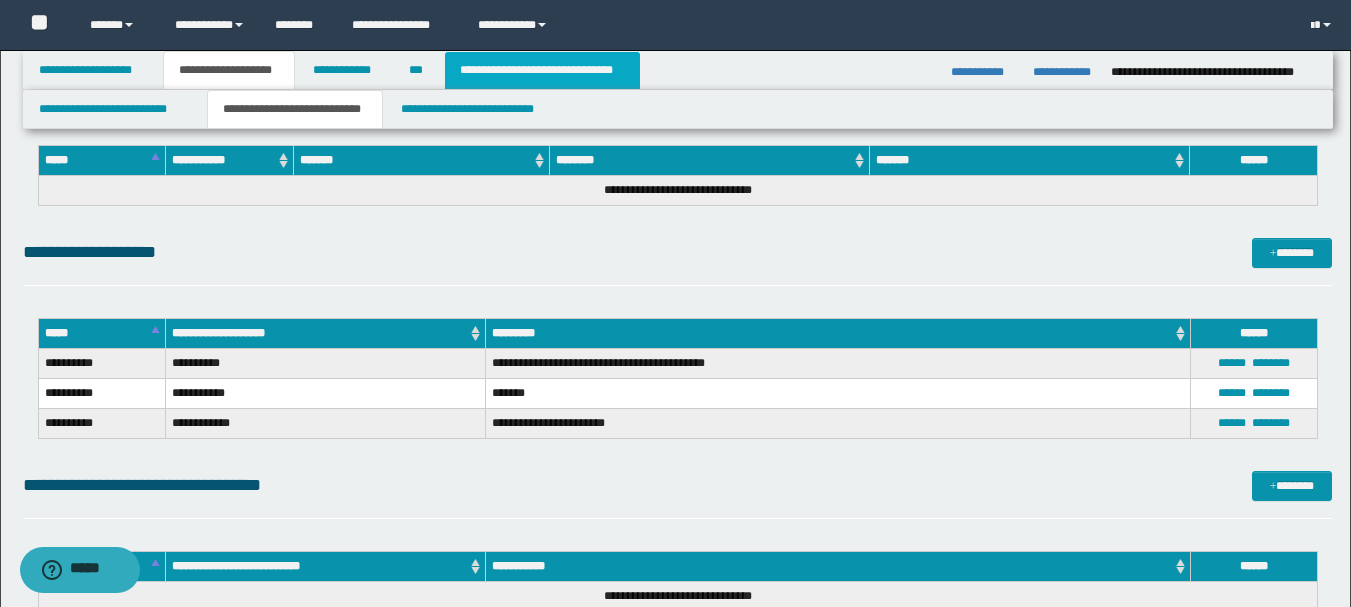 click on "**********" at bounding box center [542, 70] 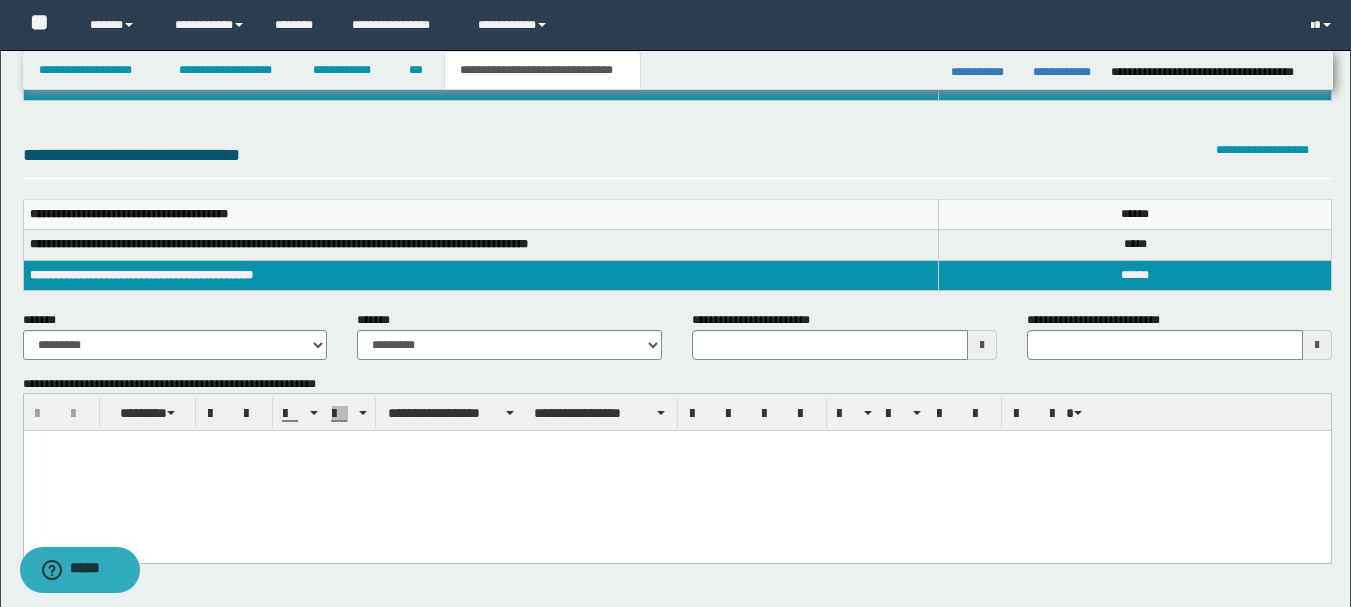 scroll, scrollTop: 167, scrollLeft: 0, axis: vertical 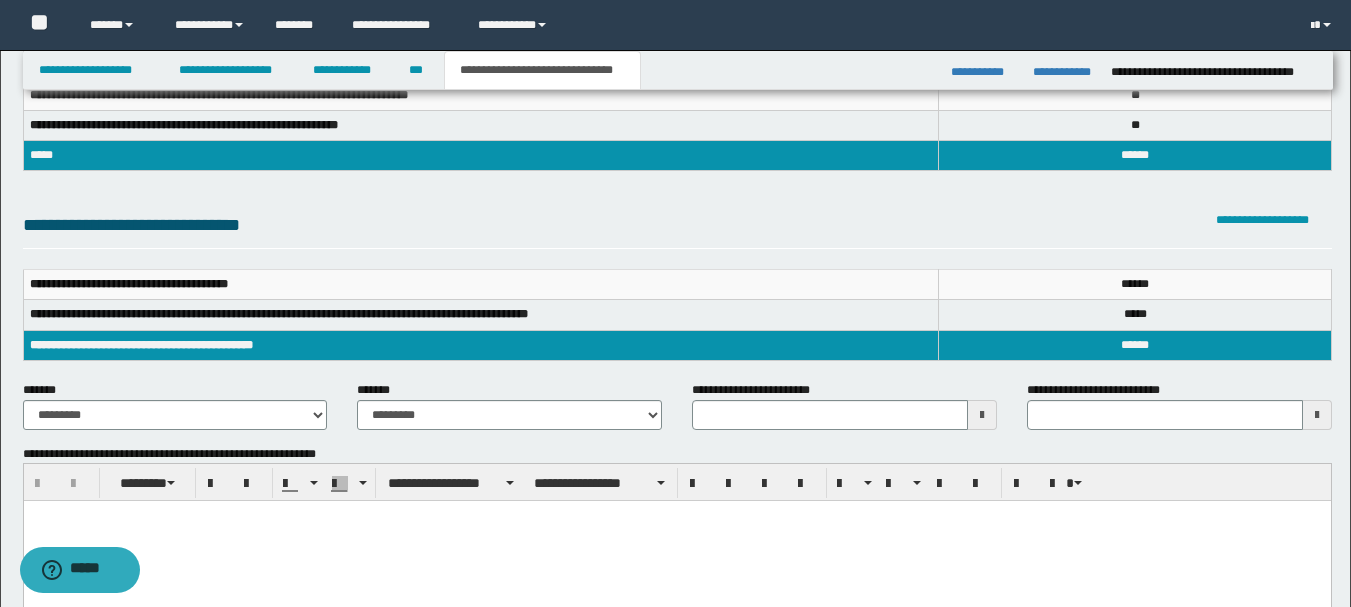 click at bounding box center (982, 415) 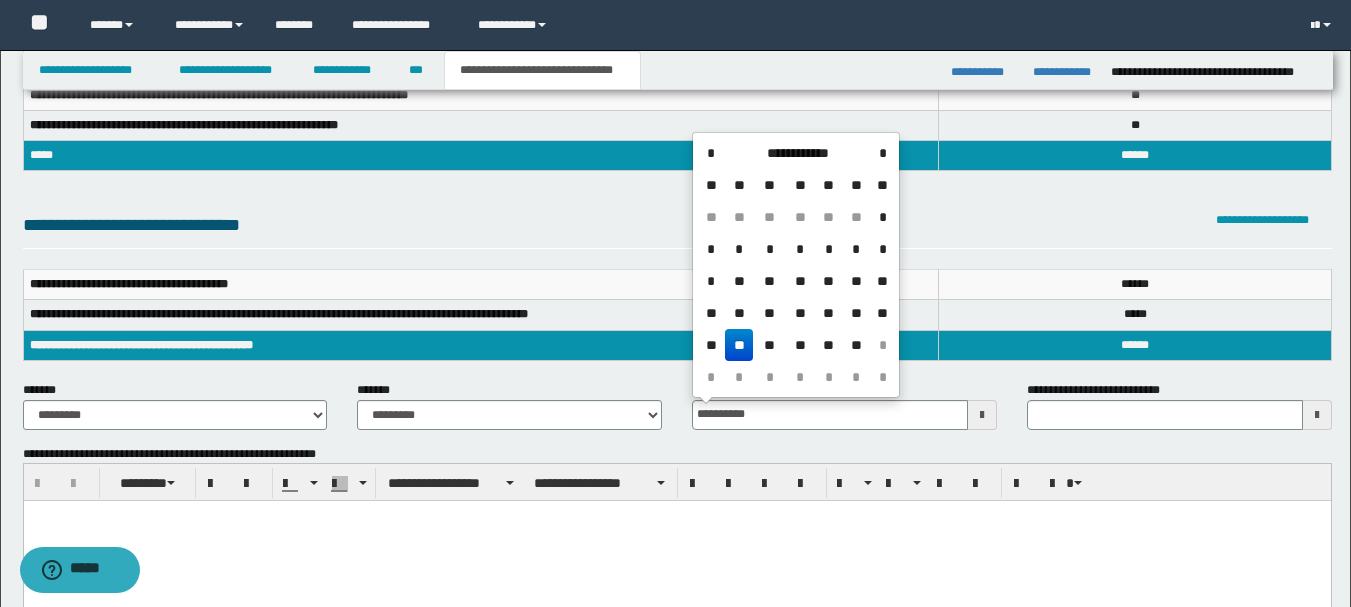 click on "**" at bounding box center (739, 345) 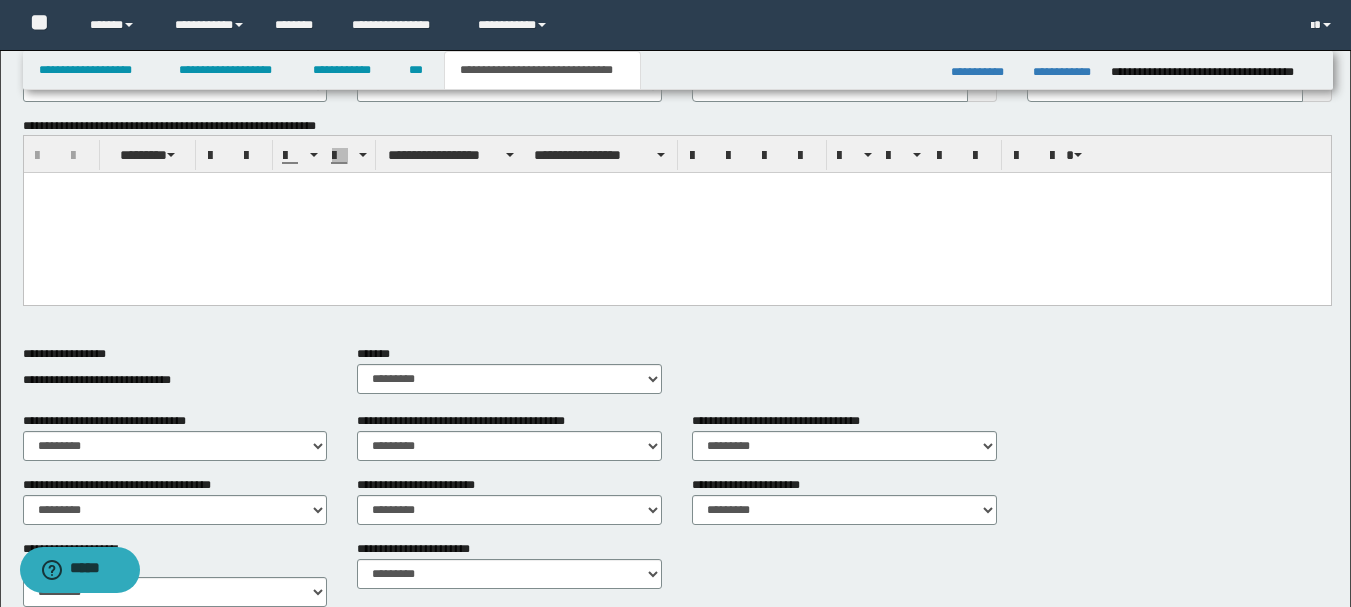 scroll, scrollTop: 400, scrollLeft: 0, axis: vertical 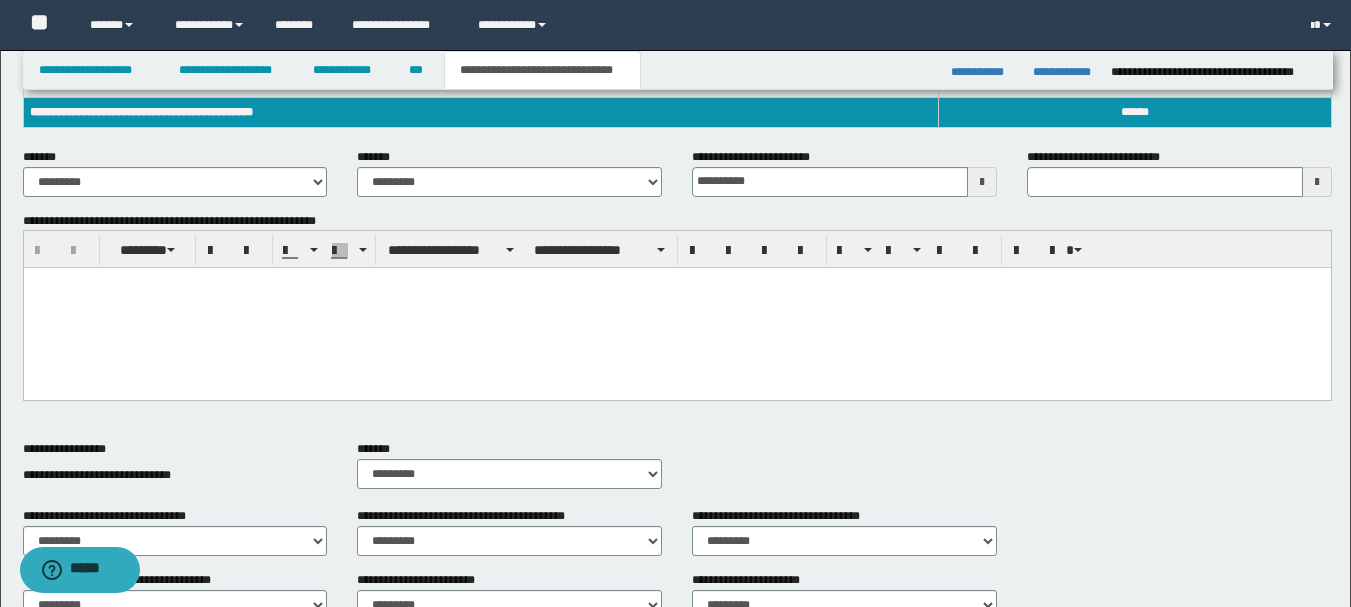 click at bounding box center [676, 308] 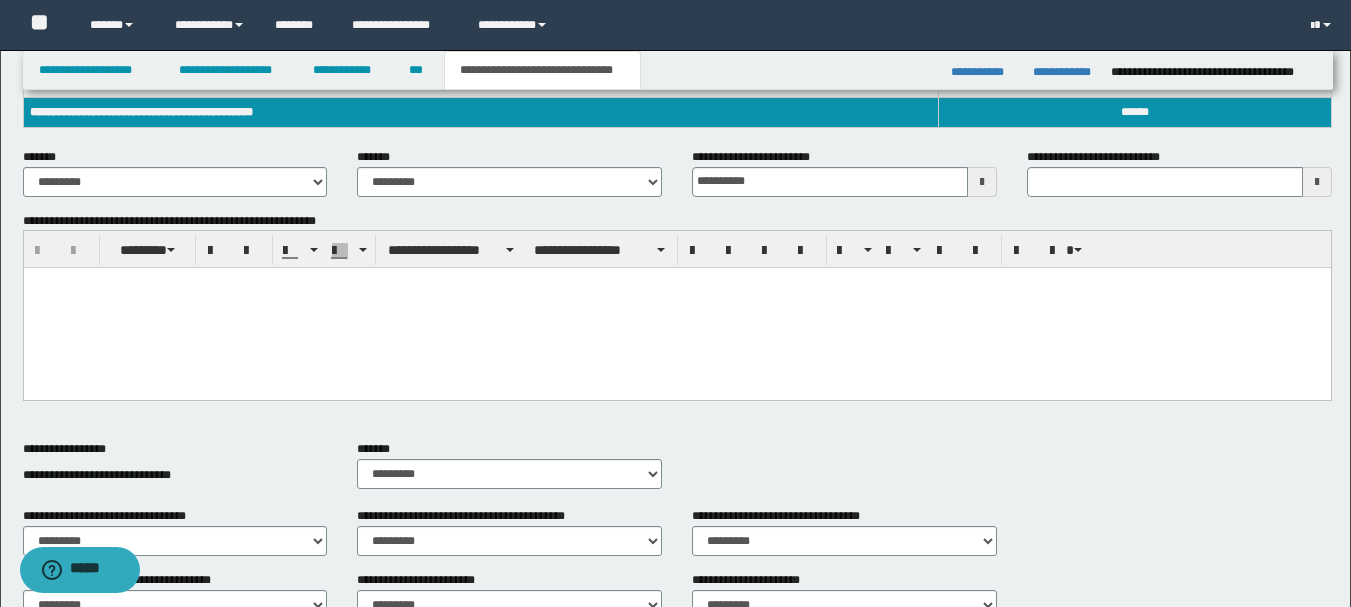 type 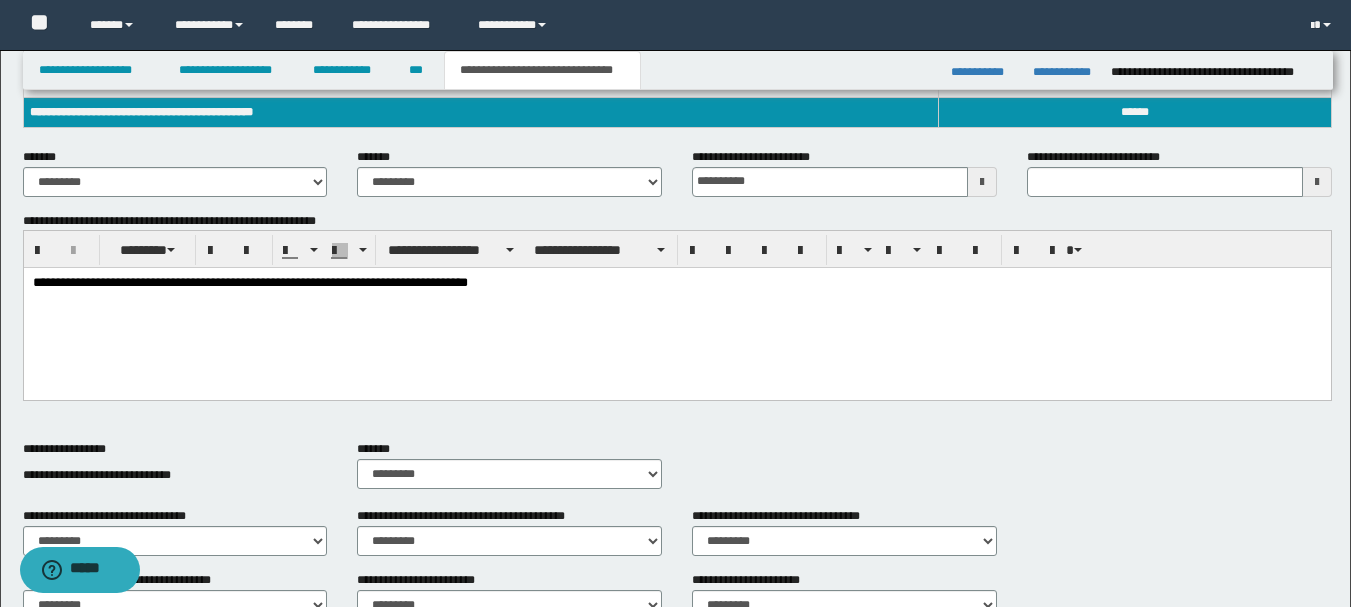 click on "**********" at bounding box center [676, 284] 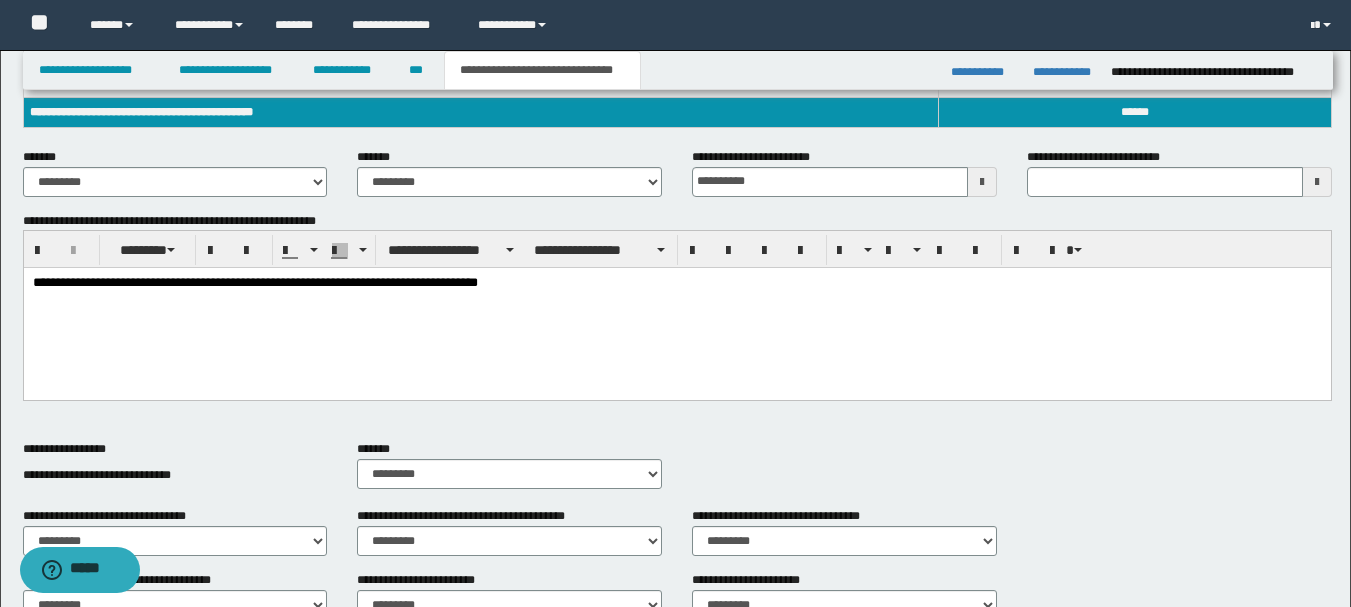 click on "**********" at bounding box center [676, 284] 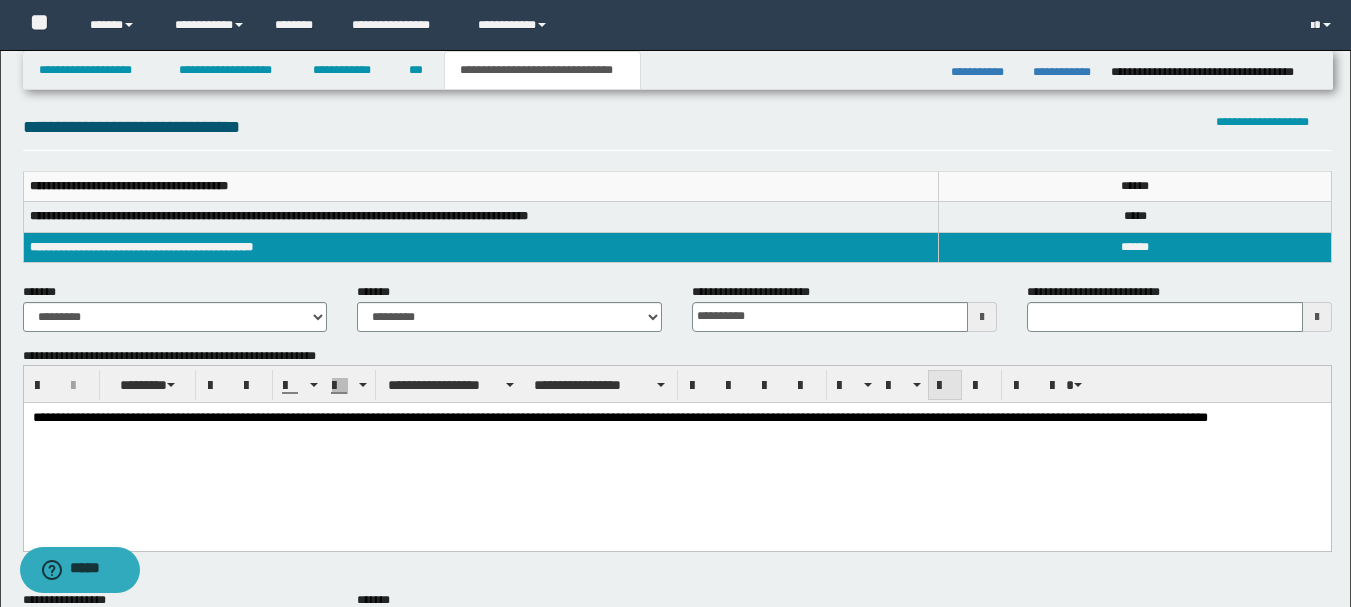scroll, scrollTop: 300, scrollLeft: 0, axis: vertical 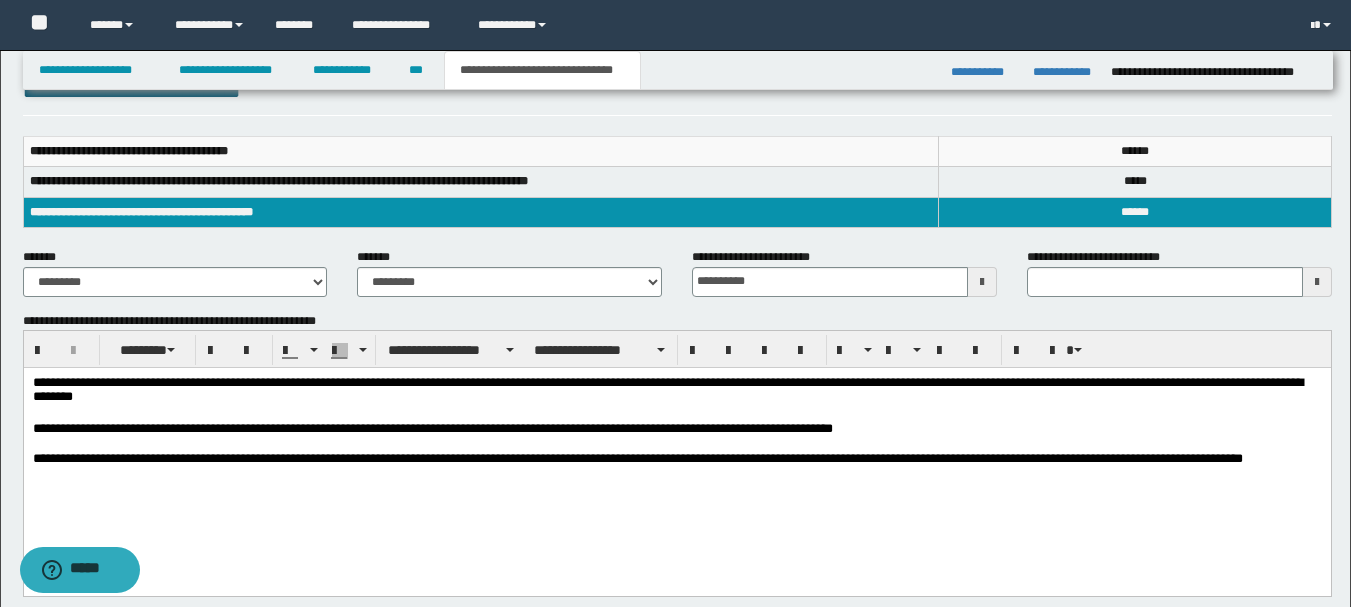 click on "**********" at bounding box center [676, 468] 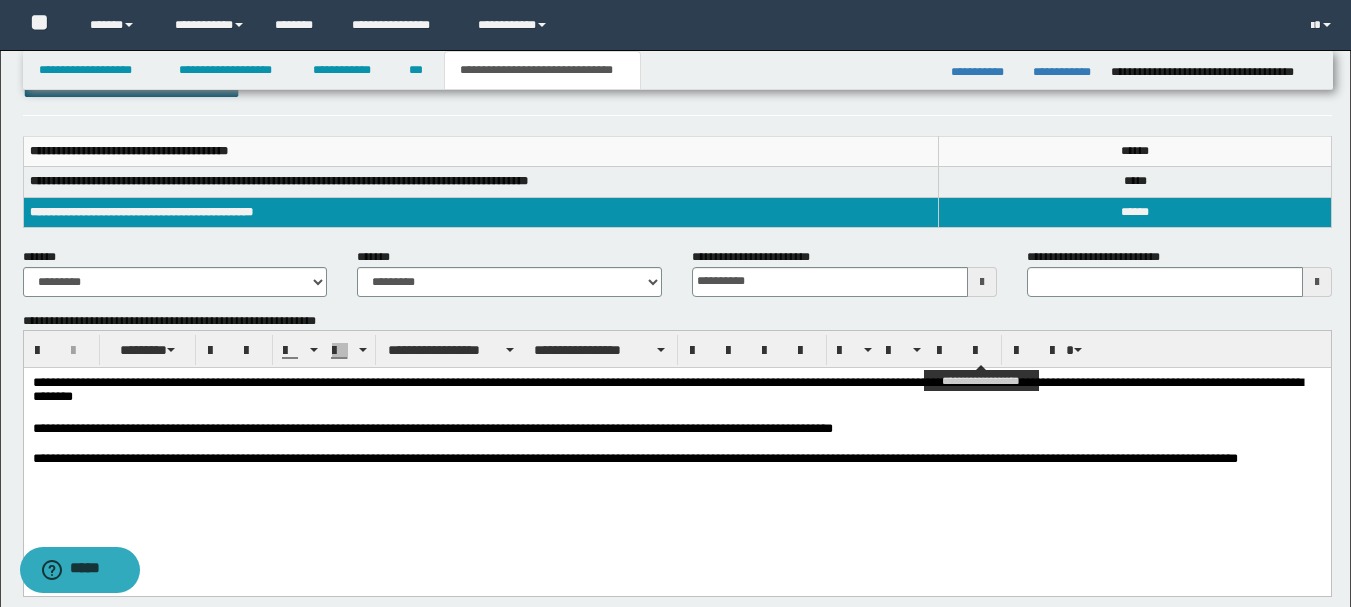 type 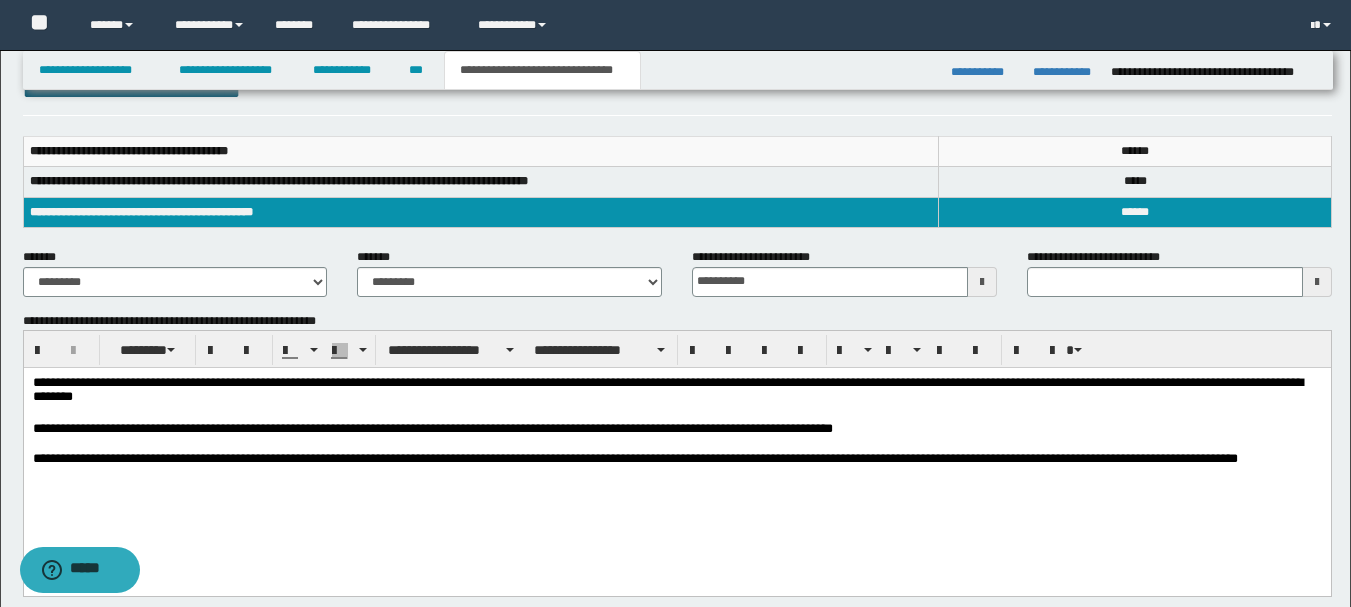click on "**********" at bounding box center (676, 468) 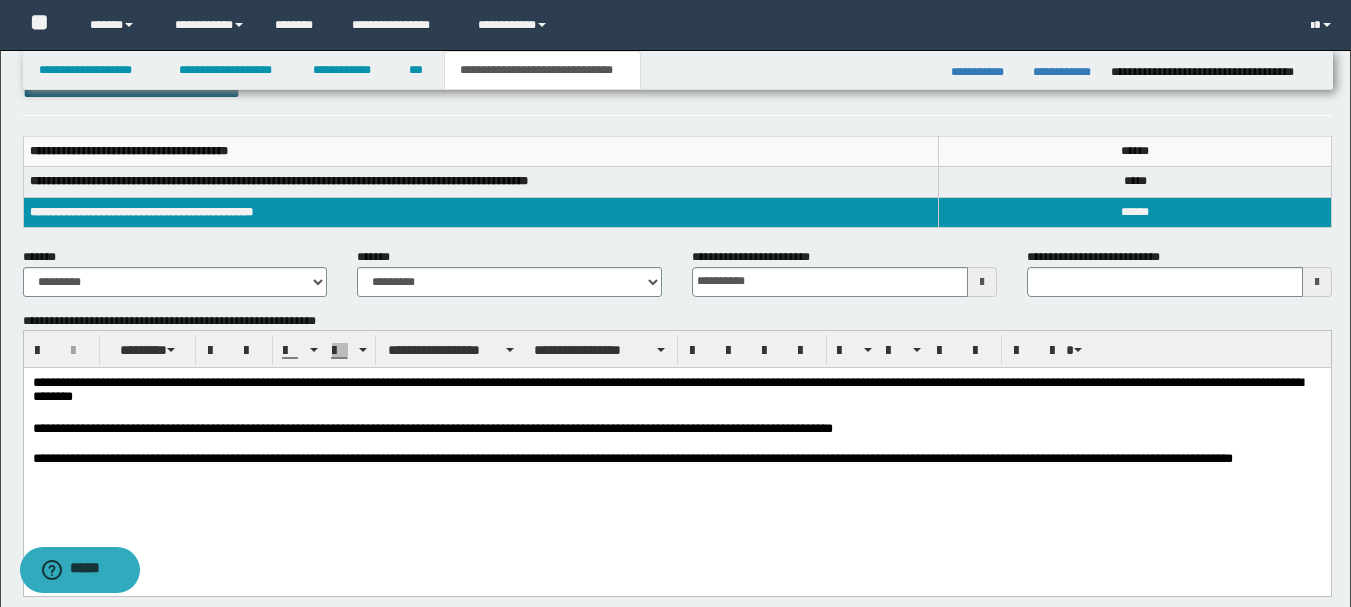 click on "**********" at bounding box center [676, 468] 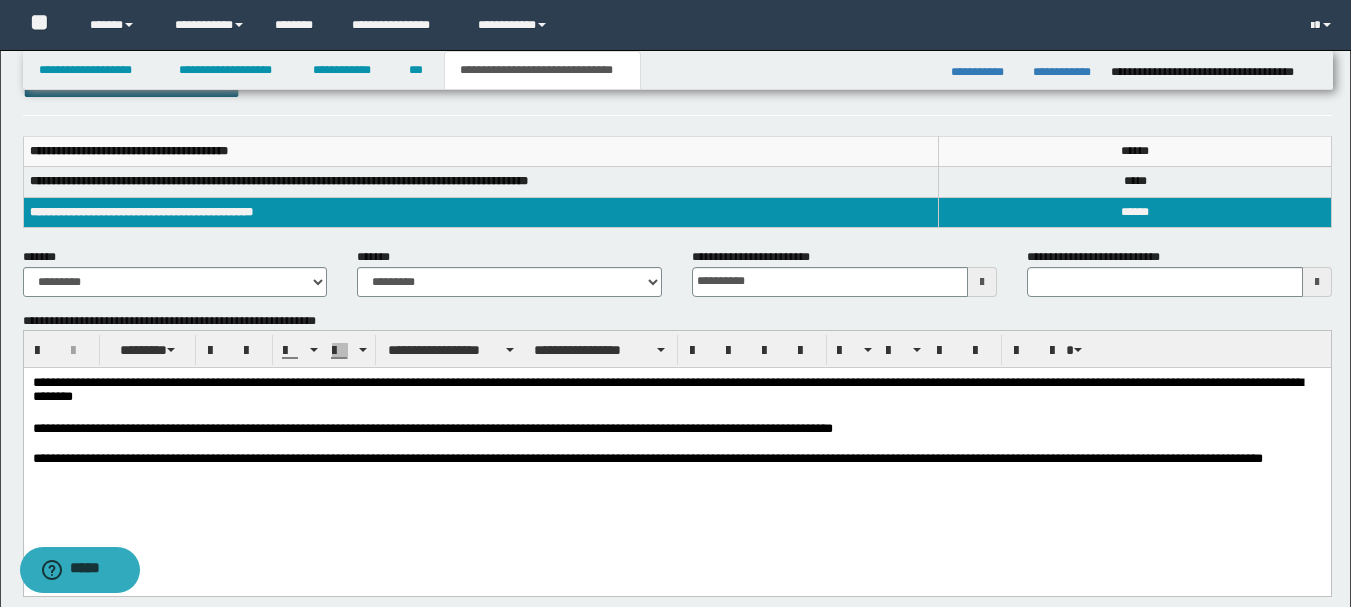 click on "**********" at bounding box center (676, 468) 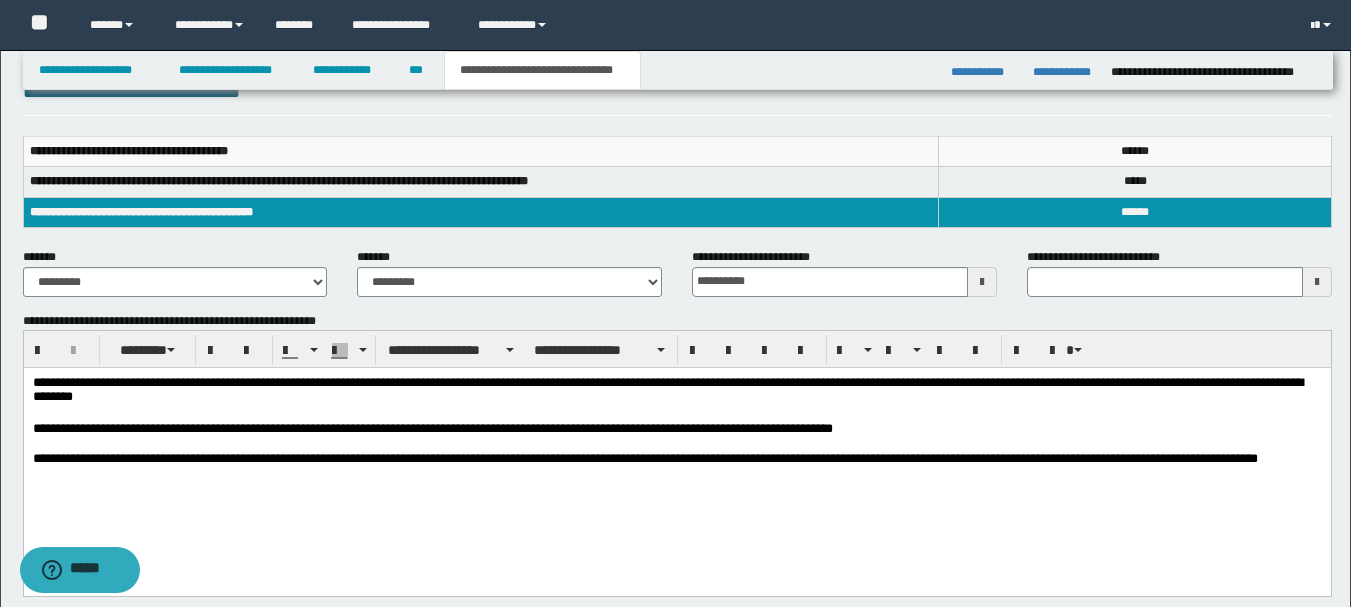 click on "**********" at bounding box center [676, 468] 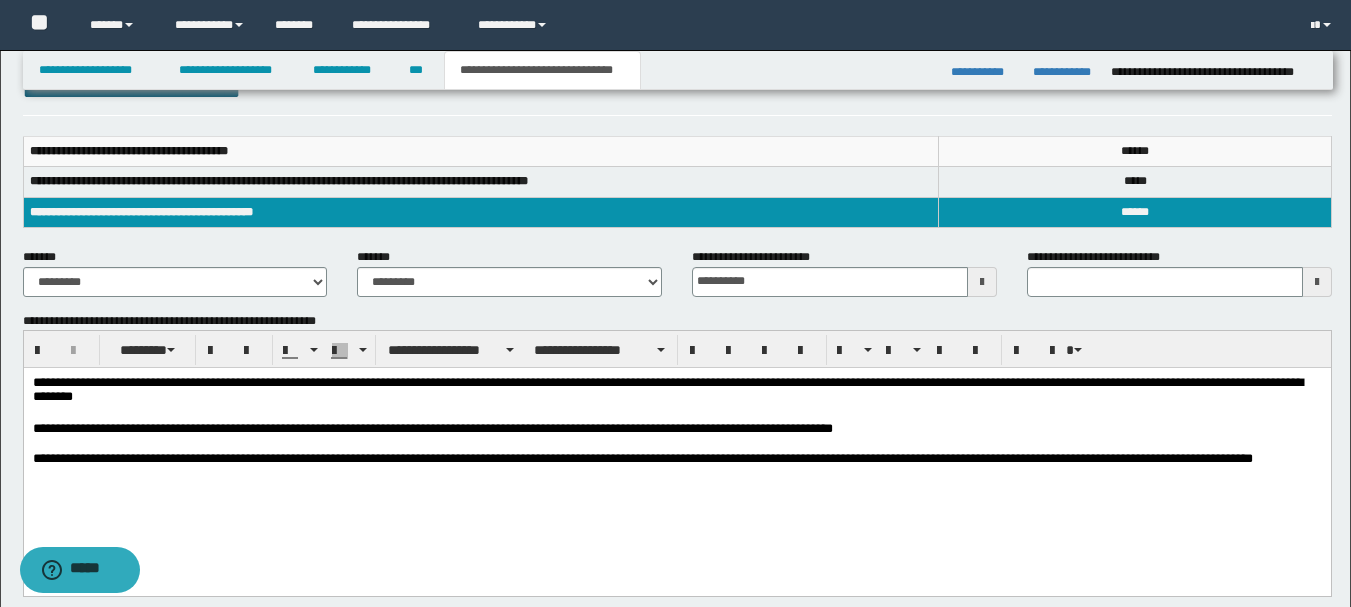 click on "**********" at bounding box center [676, 468] 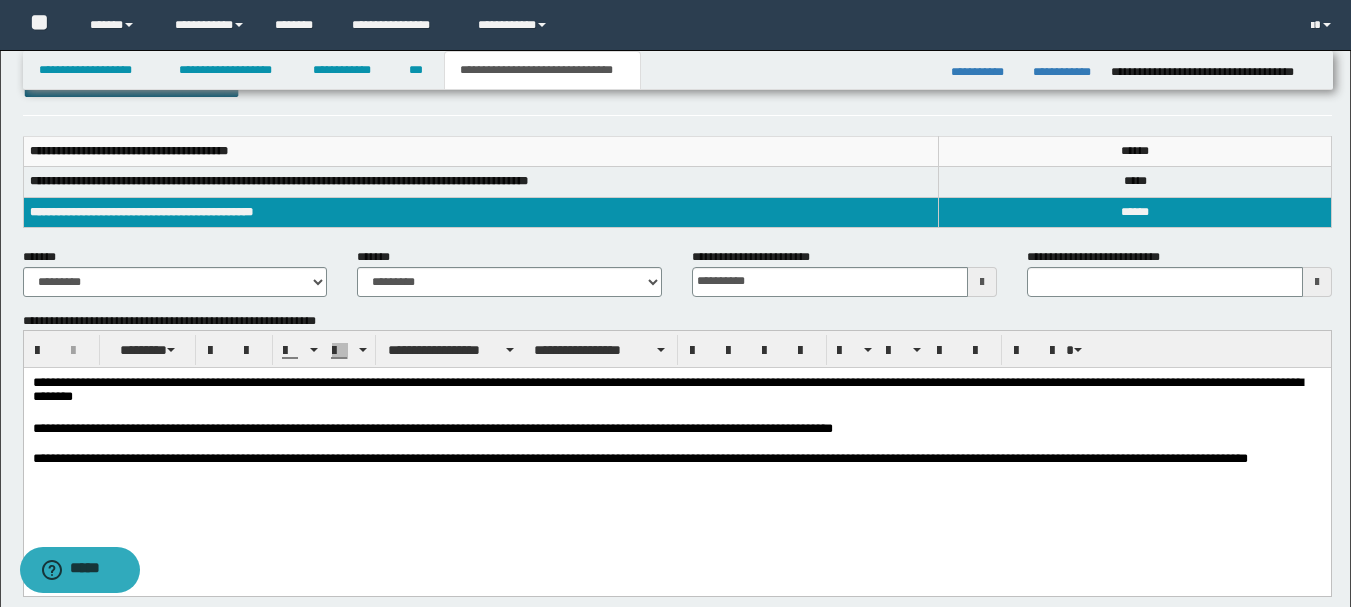 click on "**********" at bounding box center (676, 468) 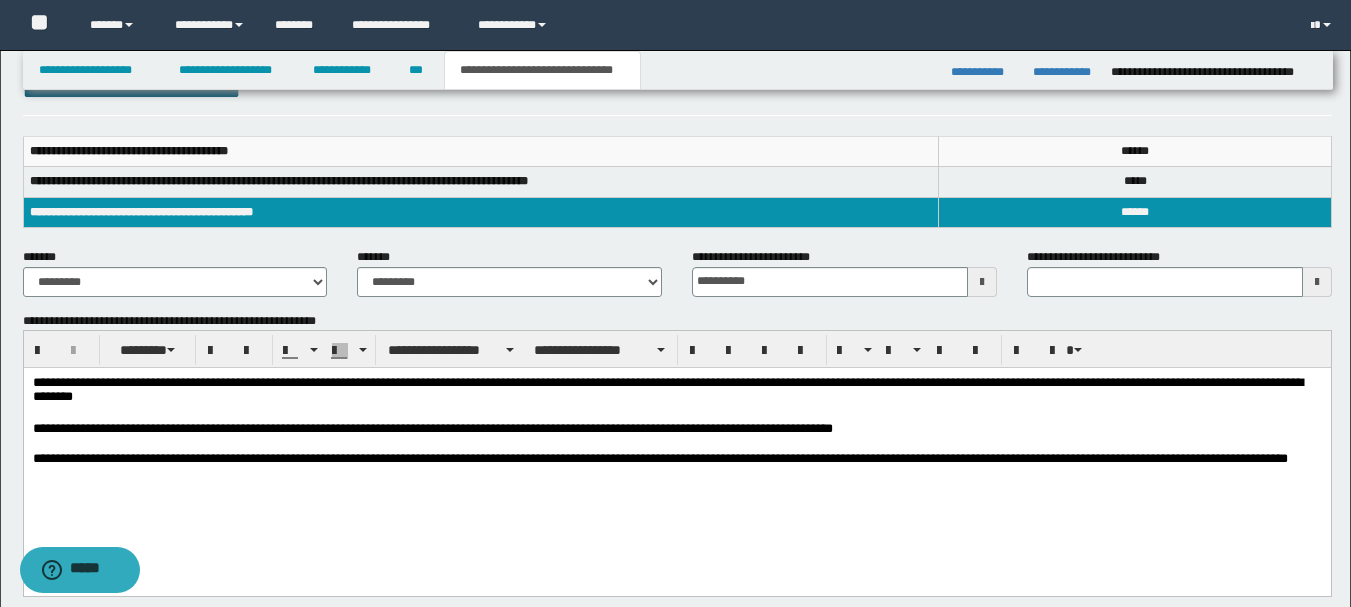 click on "**********" at bounding box center (676, 468) 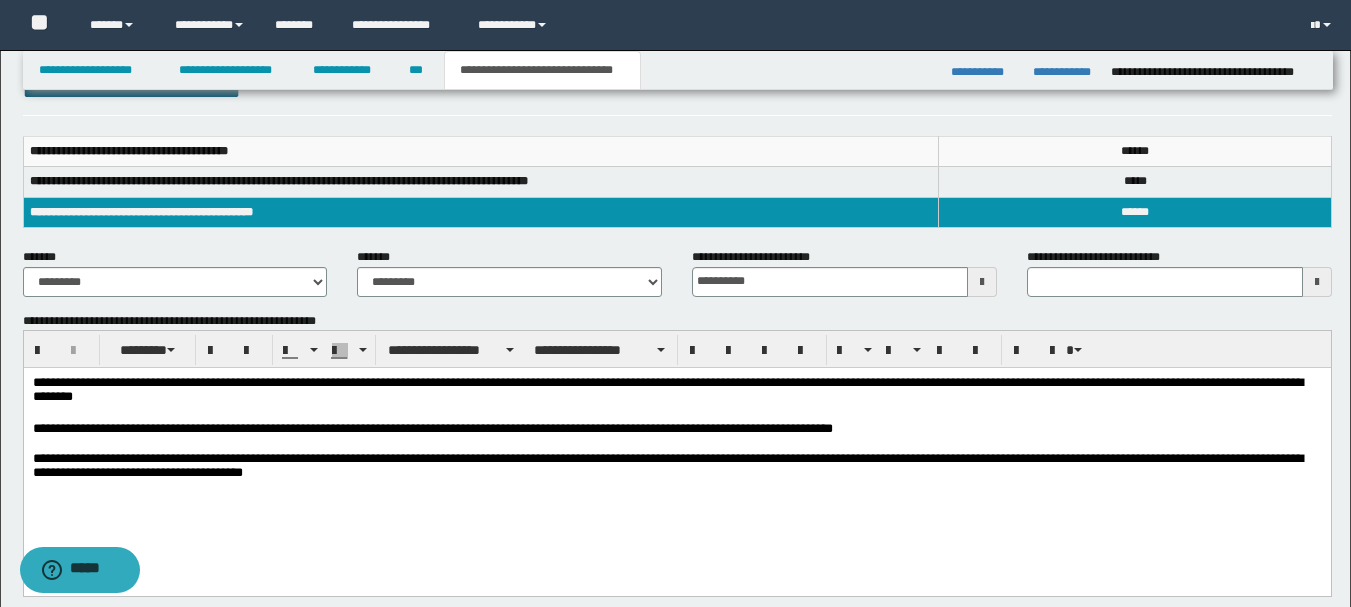 click on "**********" at bounding box center [676, 430] 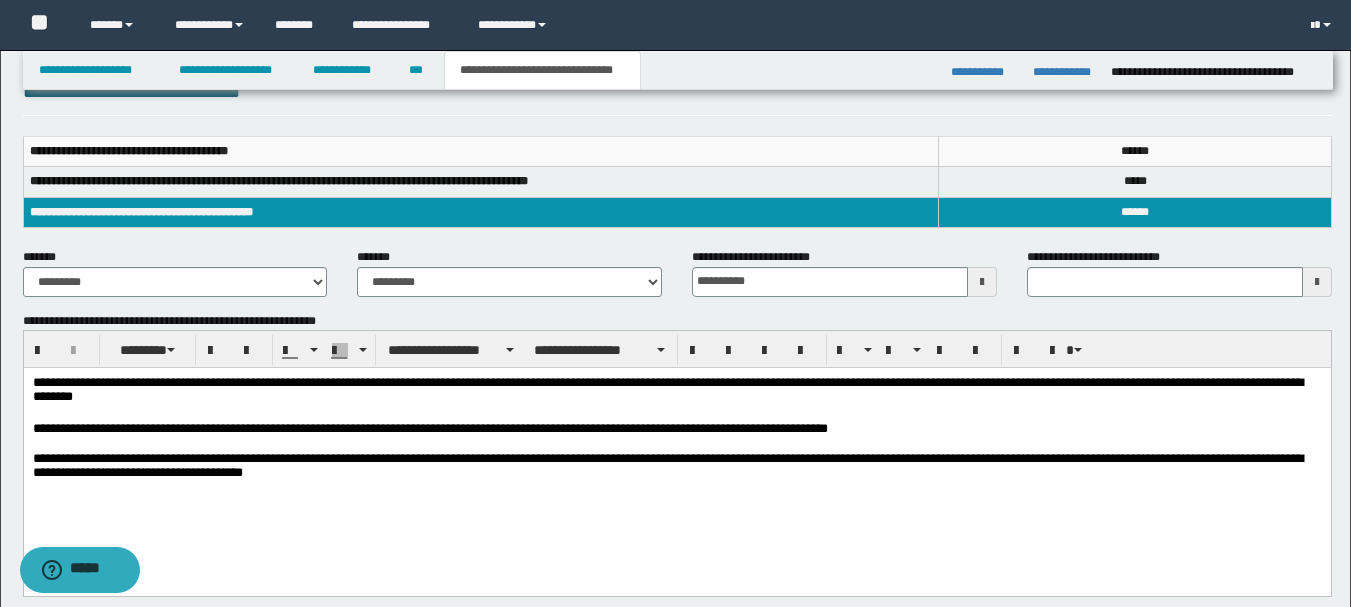 click on "**********" at bounding box center [676, 430] 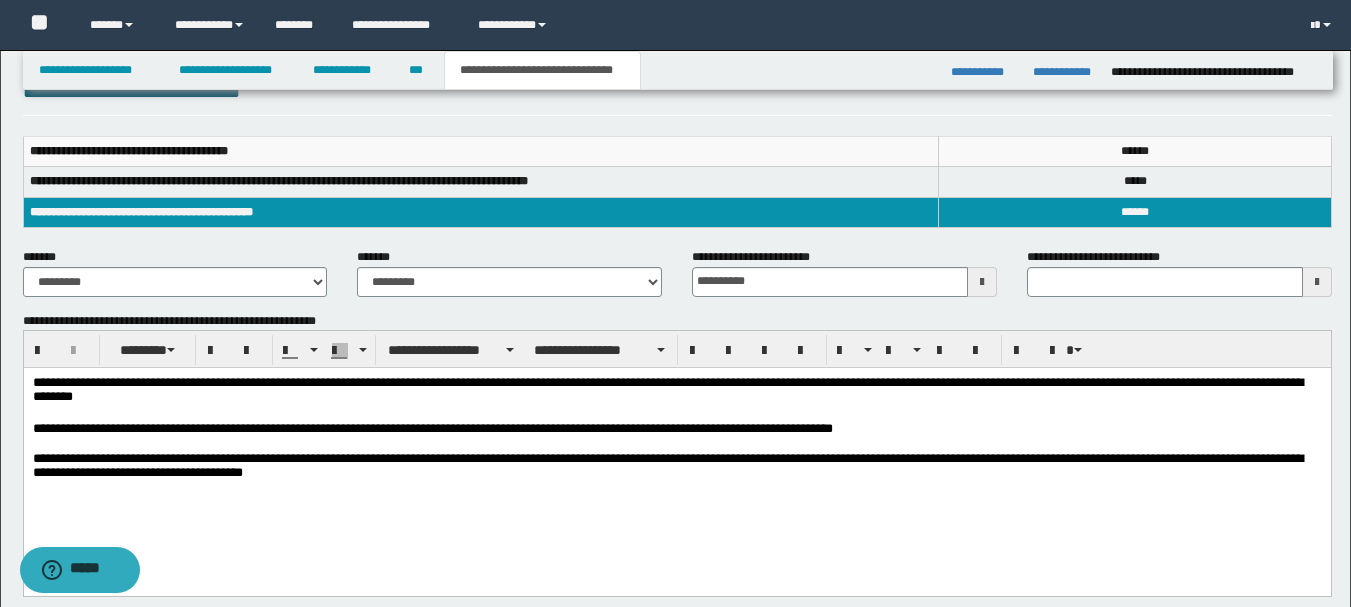 click on "**********" at bounding box center [676, 392] 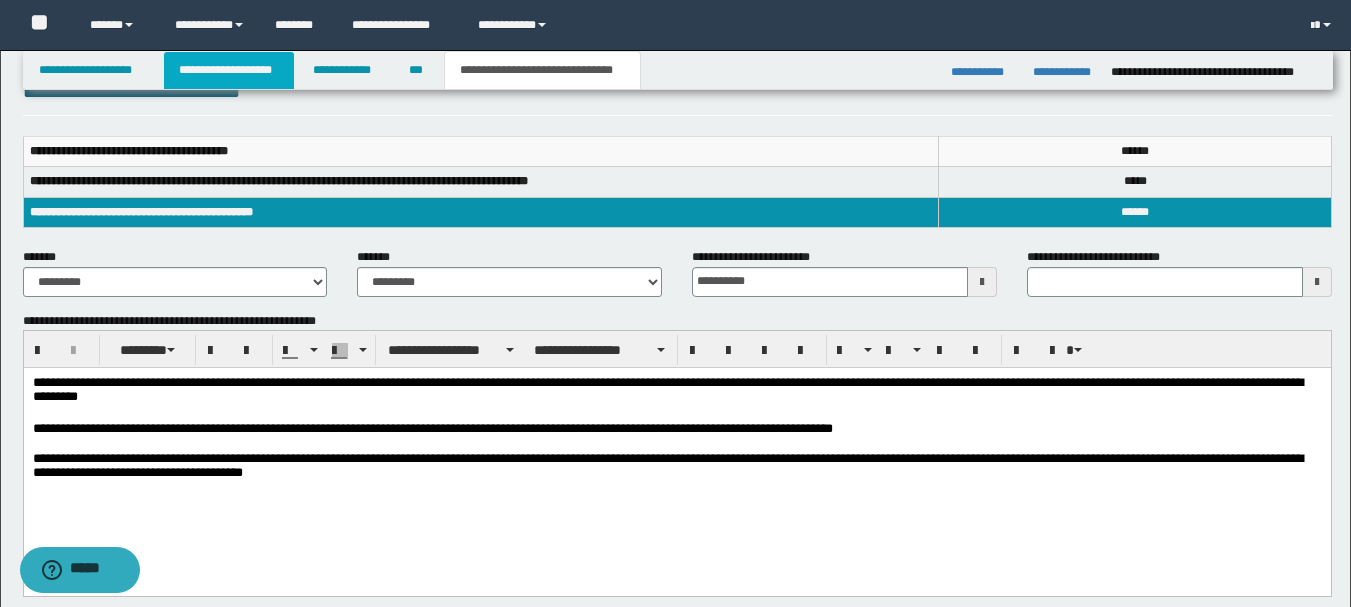 click on "**********" at bounding box center (229, 70) 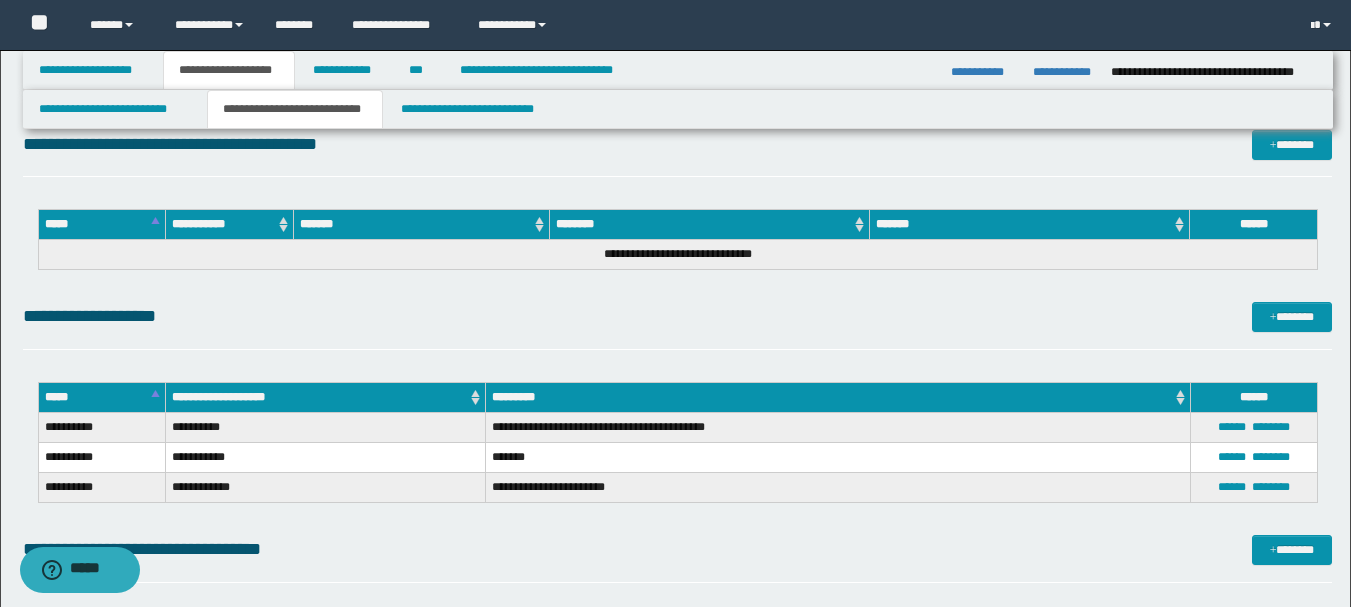 scroll, scrollTop: 2531, scrollLeft: 0, axis: vertical 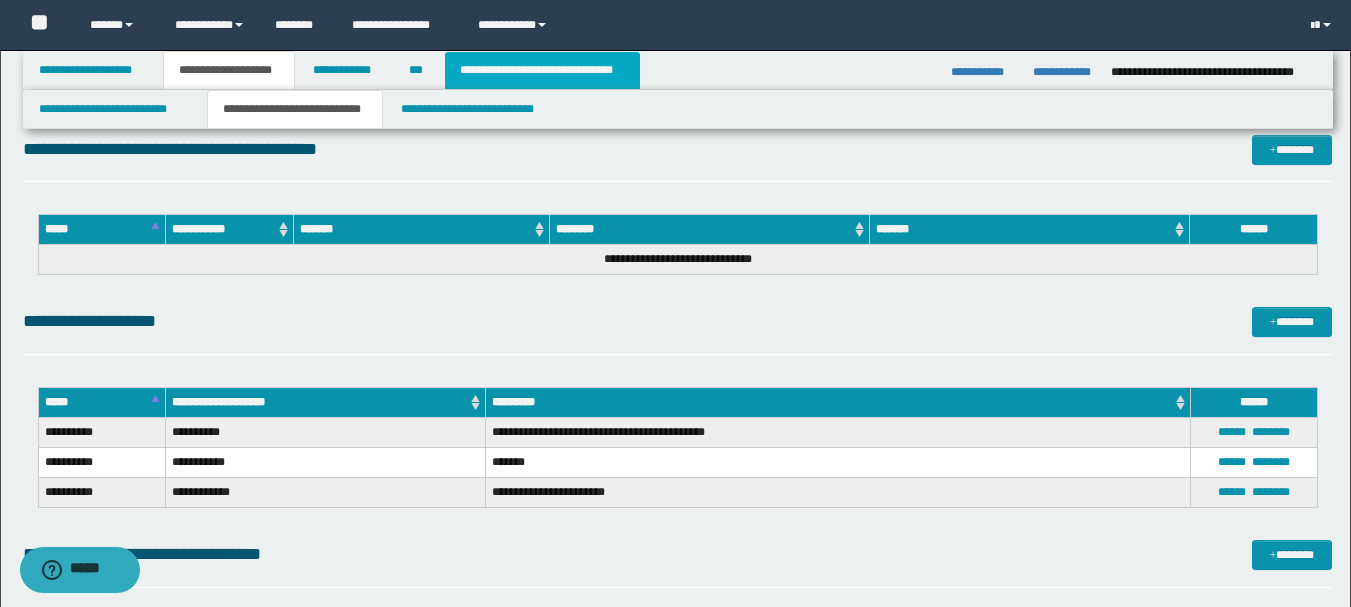 click on "**********" at bounding box center [542, 70] 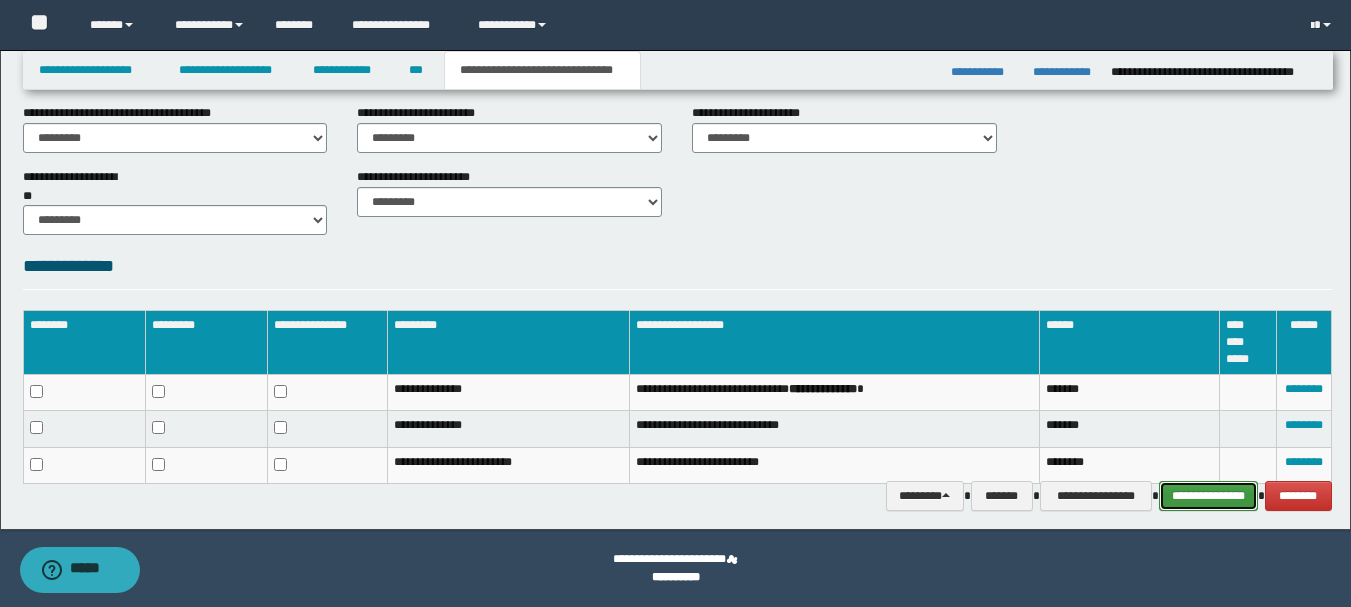 click on "**********" at bounding box center [1208, 496] 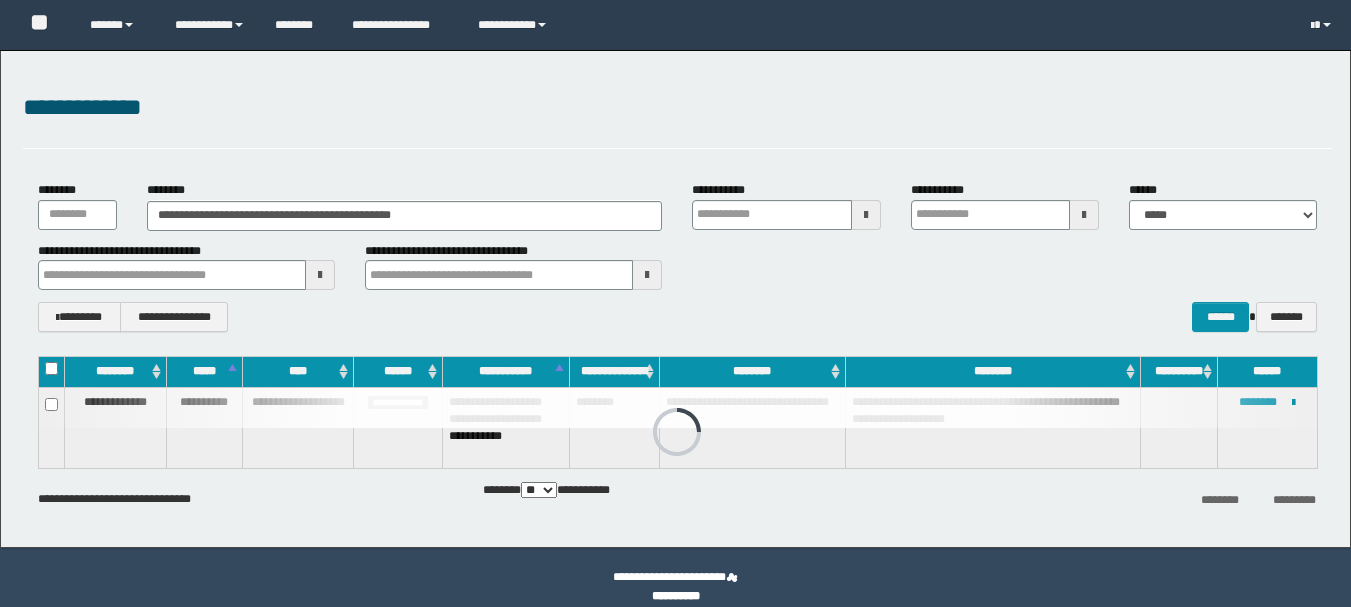 scroll, scrollTop: 0, scrollLeft: 0, axis: both 